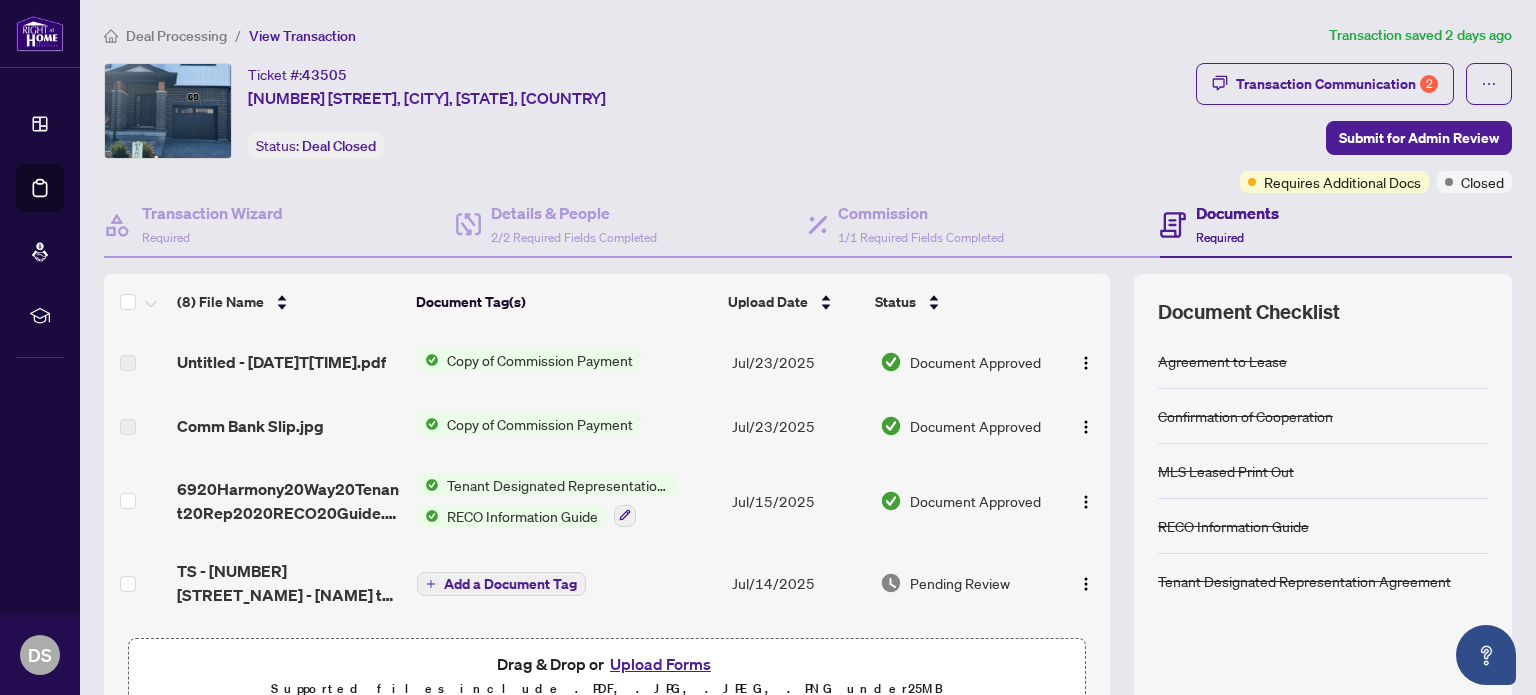 scroll, scrollTop: 0, scrollLeft: 0, axis: both 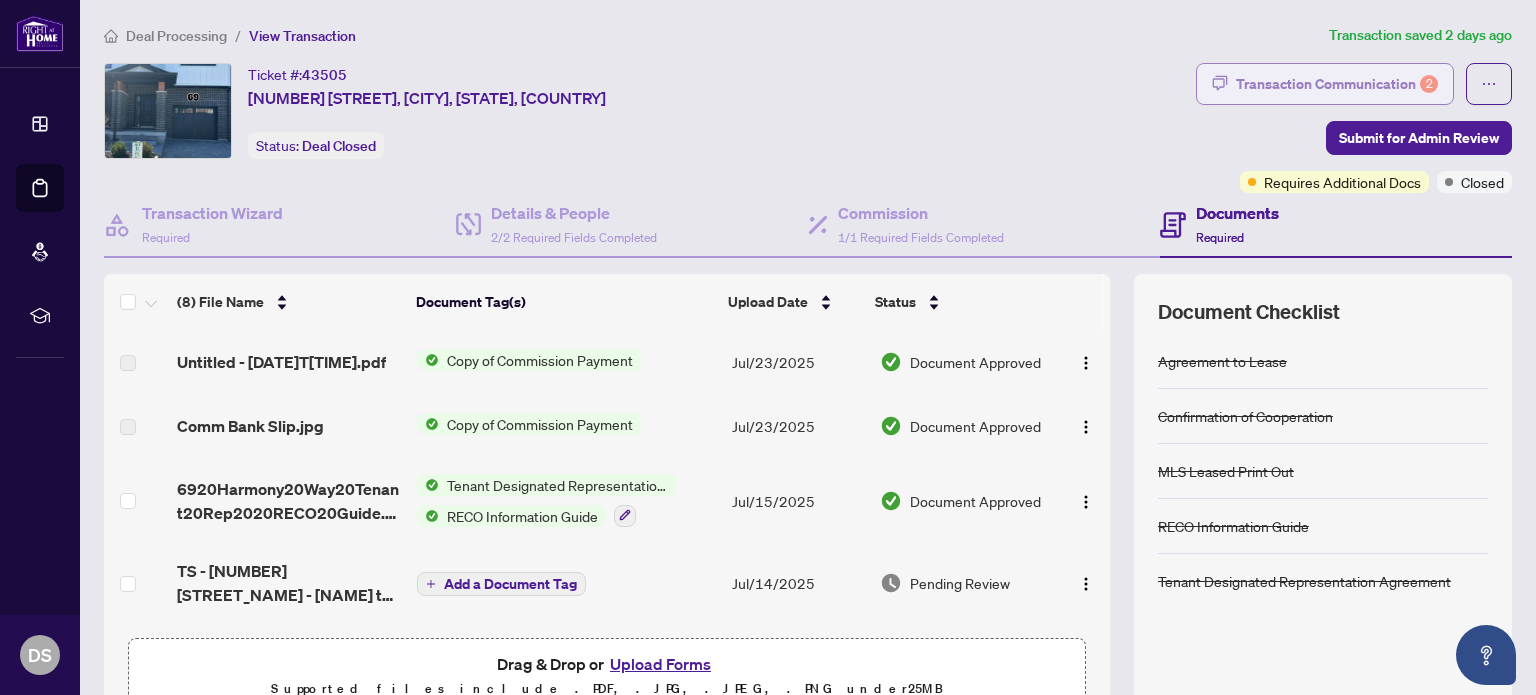 click on "Transaction Communication 2" at bounding box center (1337, 84) 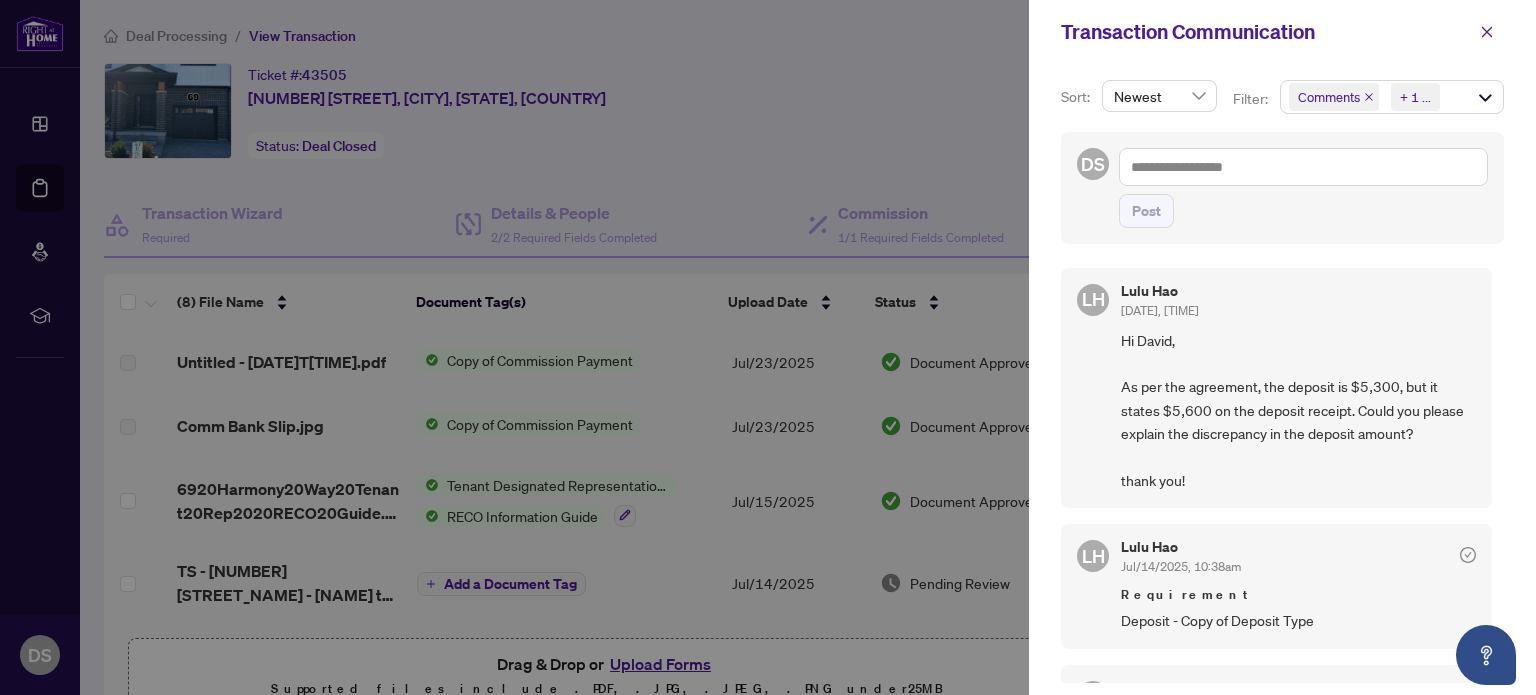 click at bounding box center (768, 347) 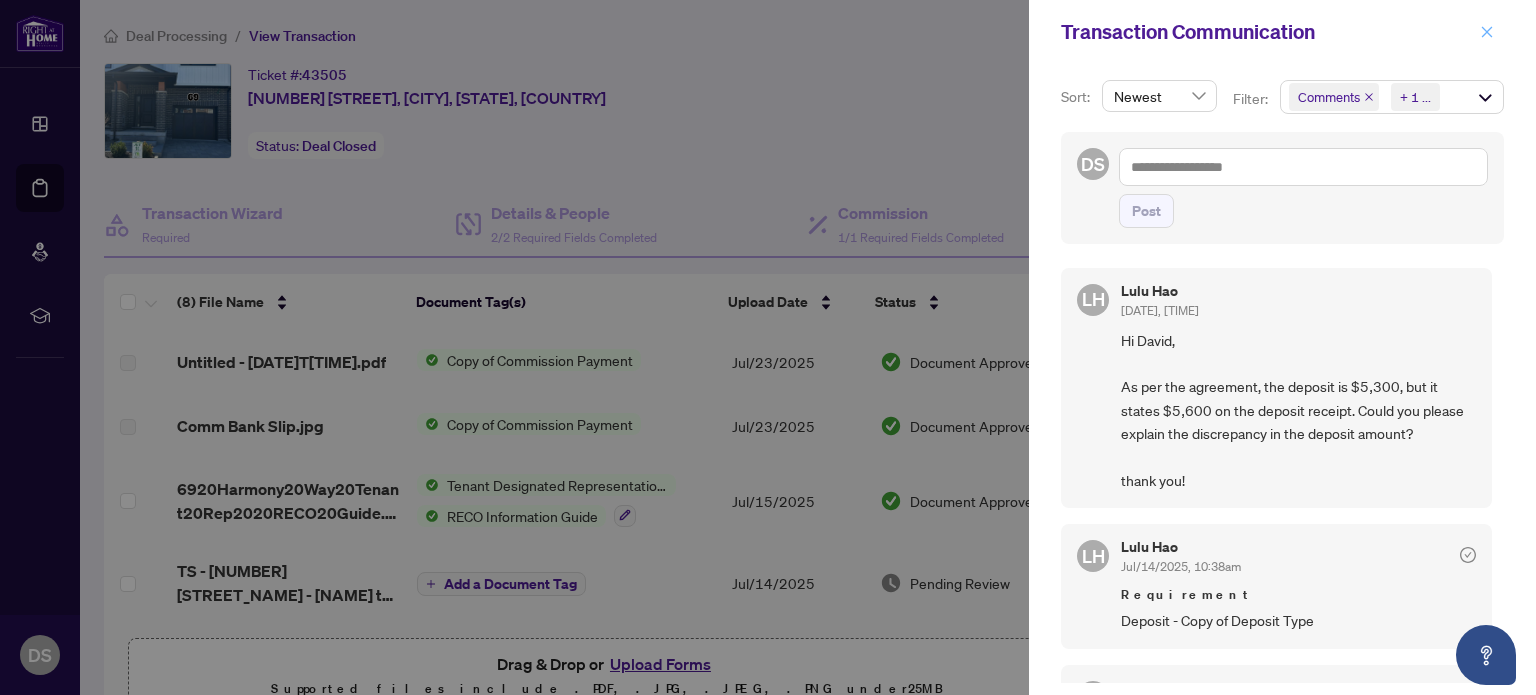 click at bounding box center (1487, 32) 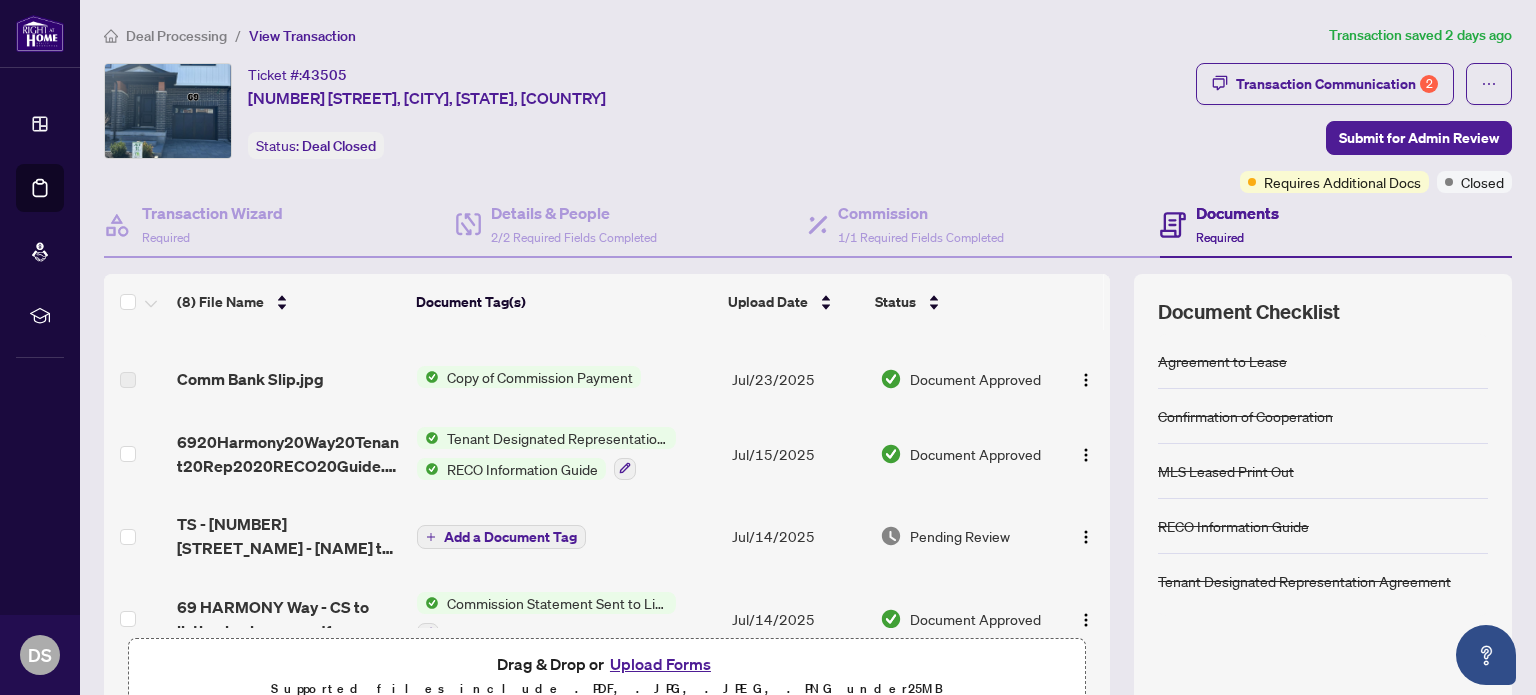 scroll, scrollTop: 100, scrollLeft: 0, axis: vertical 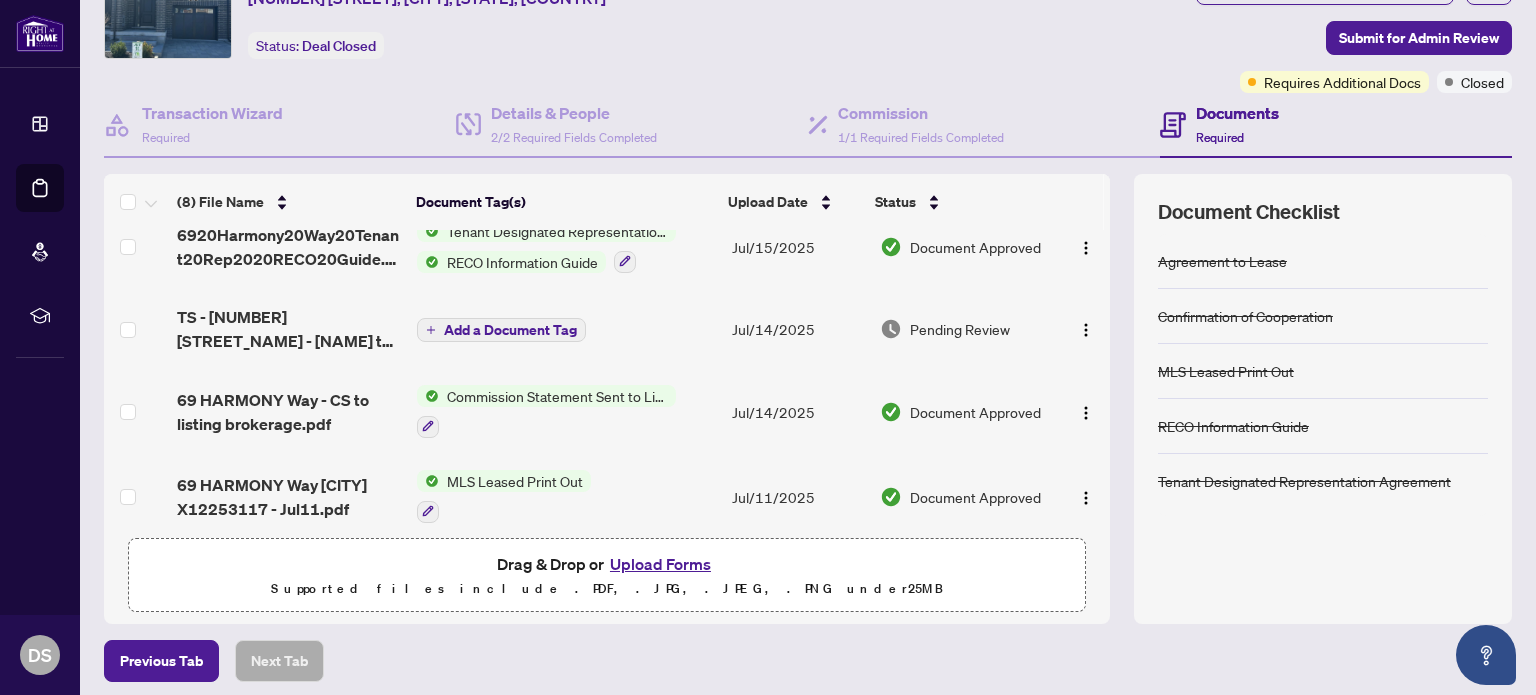 click on "69 HARMONY Way - CS to listing brokerage.pdf" at bounding box center [289, 412] 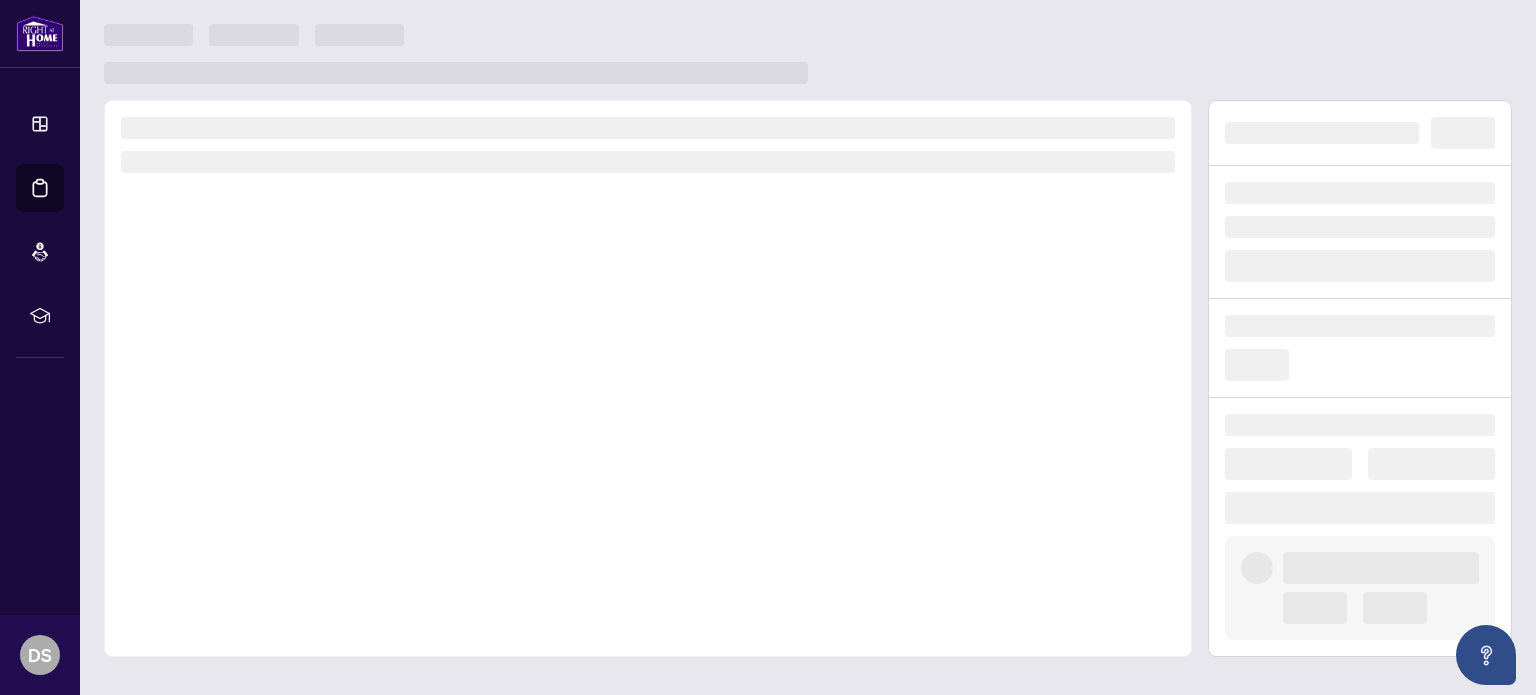 scroll, scrollTop: 0, scrollLeft: 0, axis: both 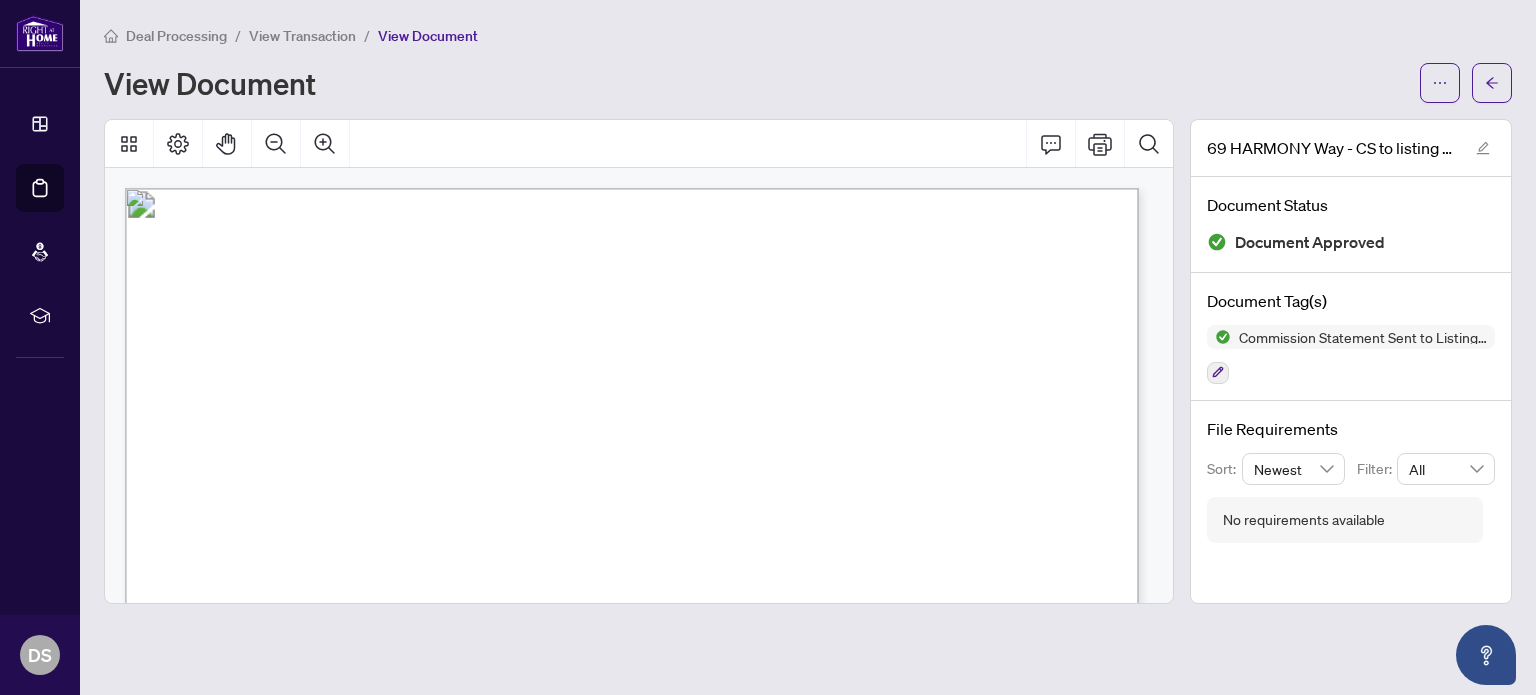click on "View Transaction" at bounding box center (302, 36) 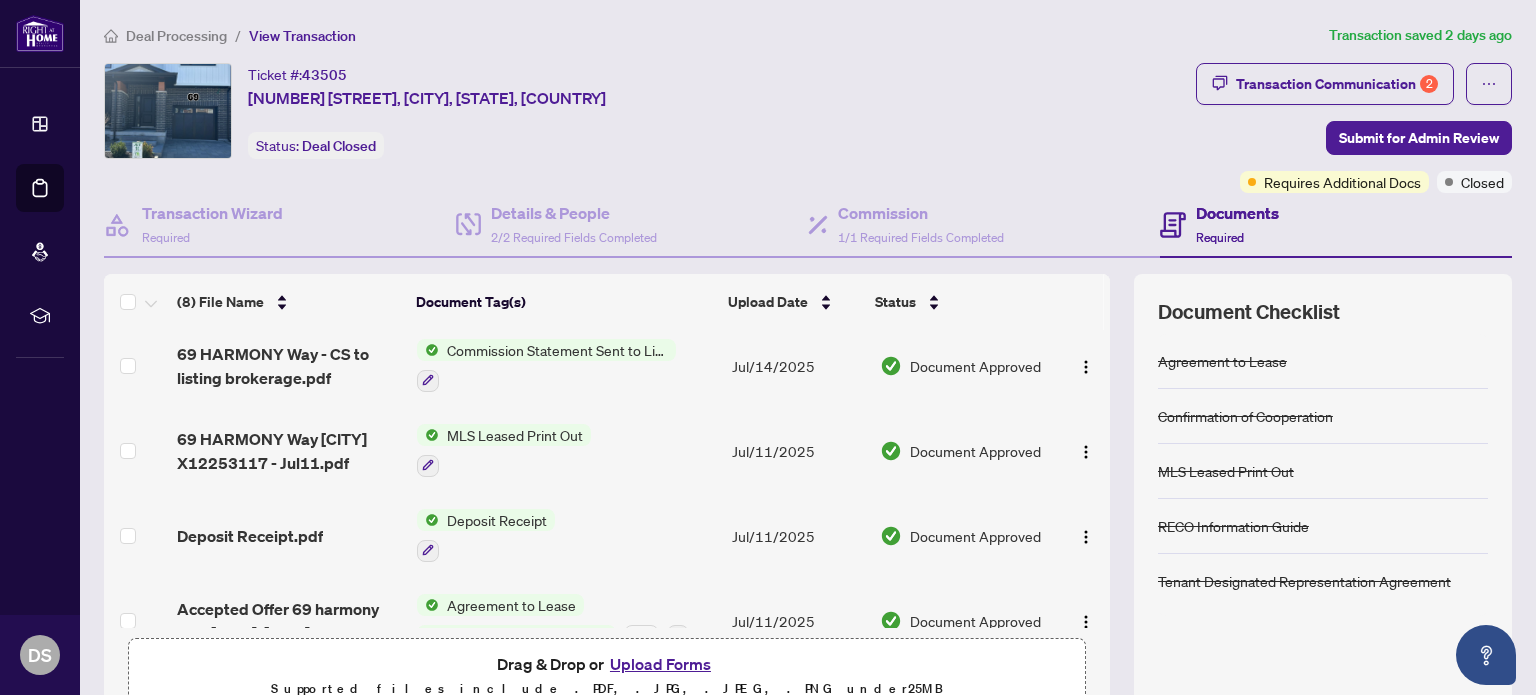 scroll, scrollTop: 354, scrollLeft: 0, axis: vertical 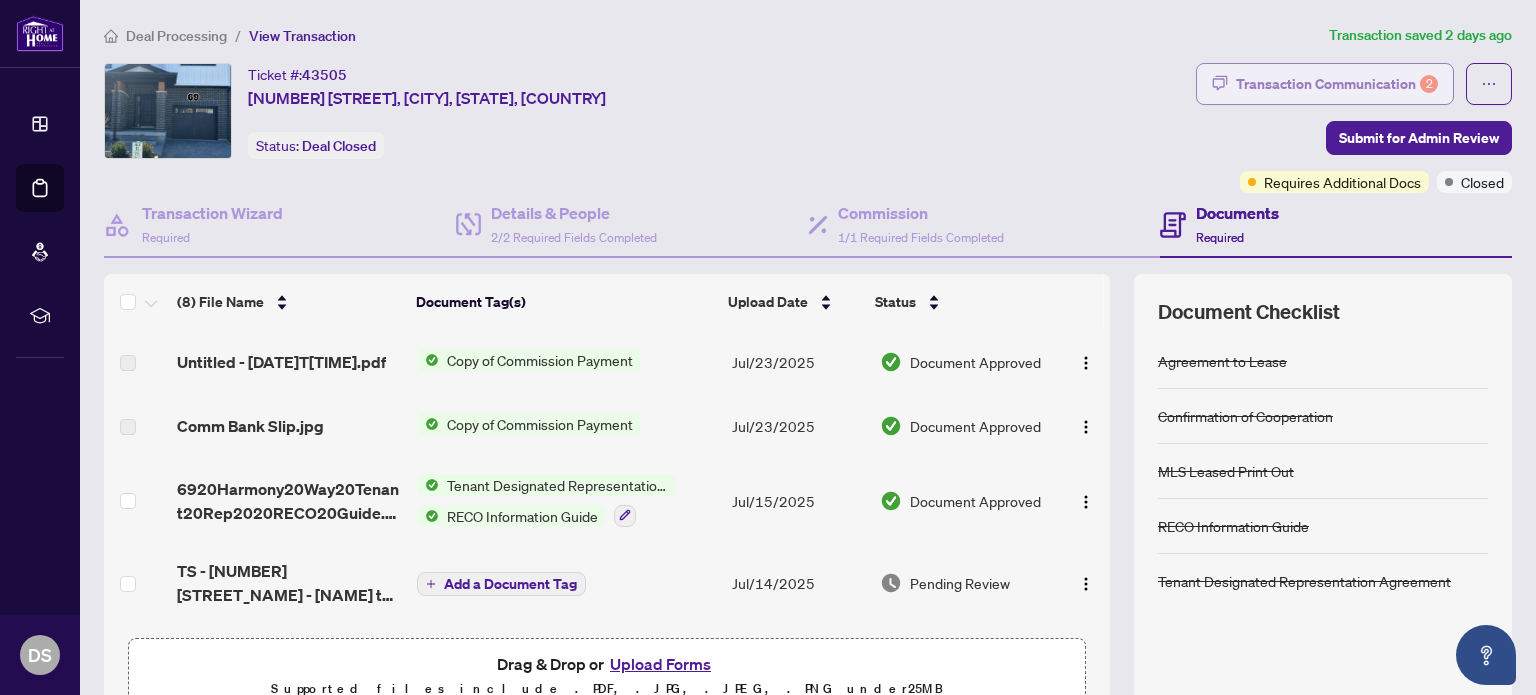 click on "Transaction Communication 2" at bounding box center (1337, 84) 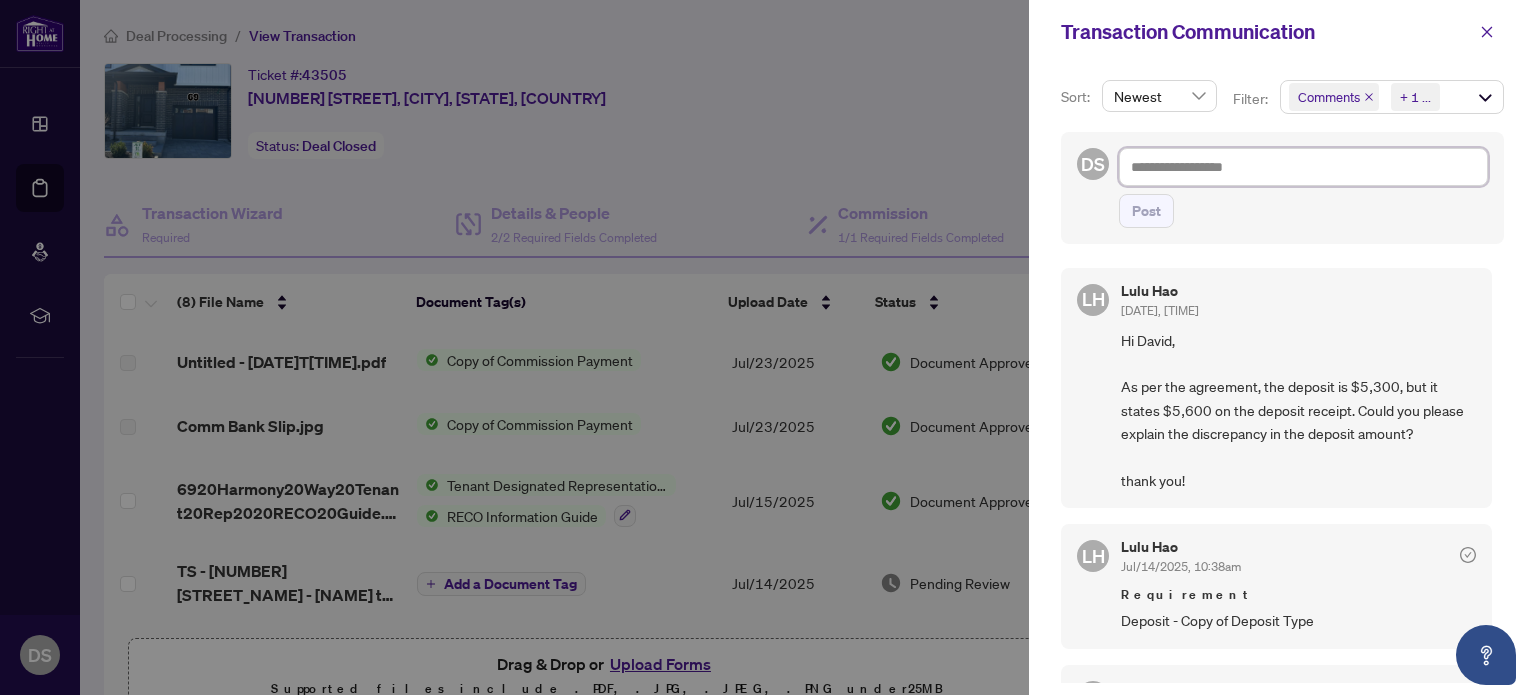 click at bounding box center [1303, 167] 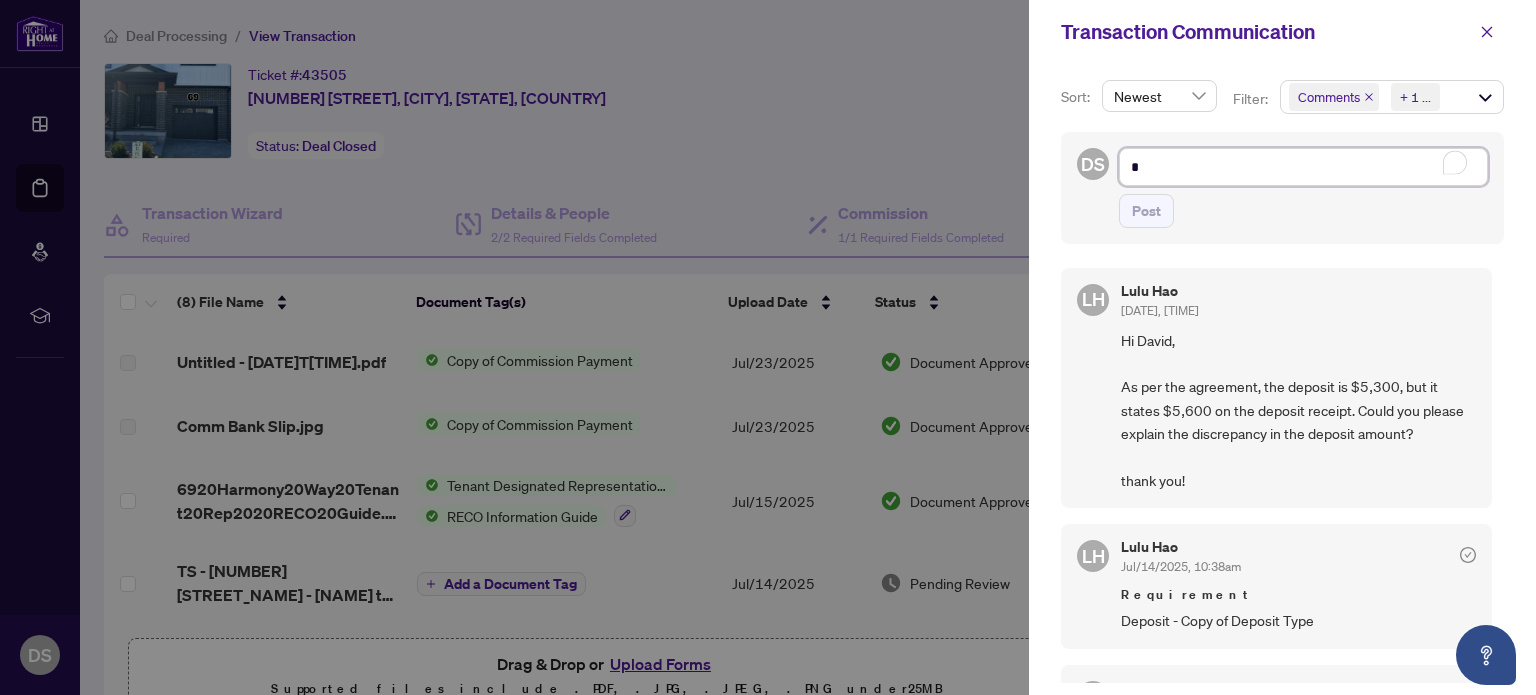 type on "**" 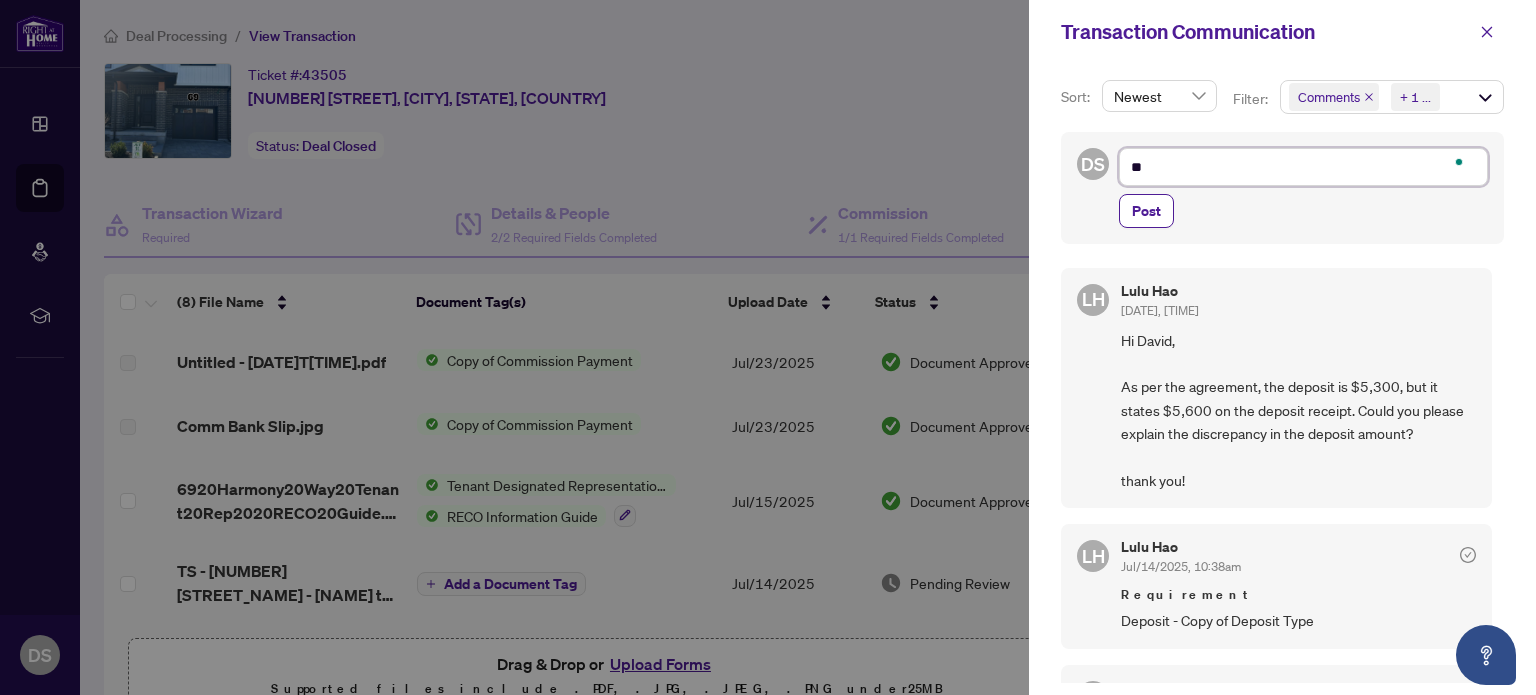 type on "***" 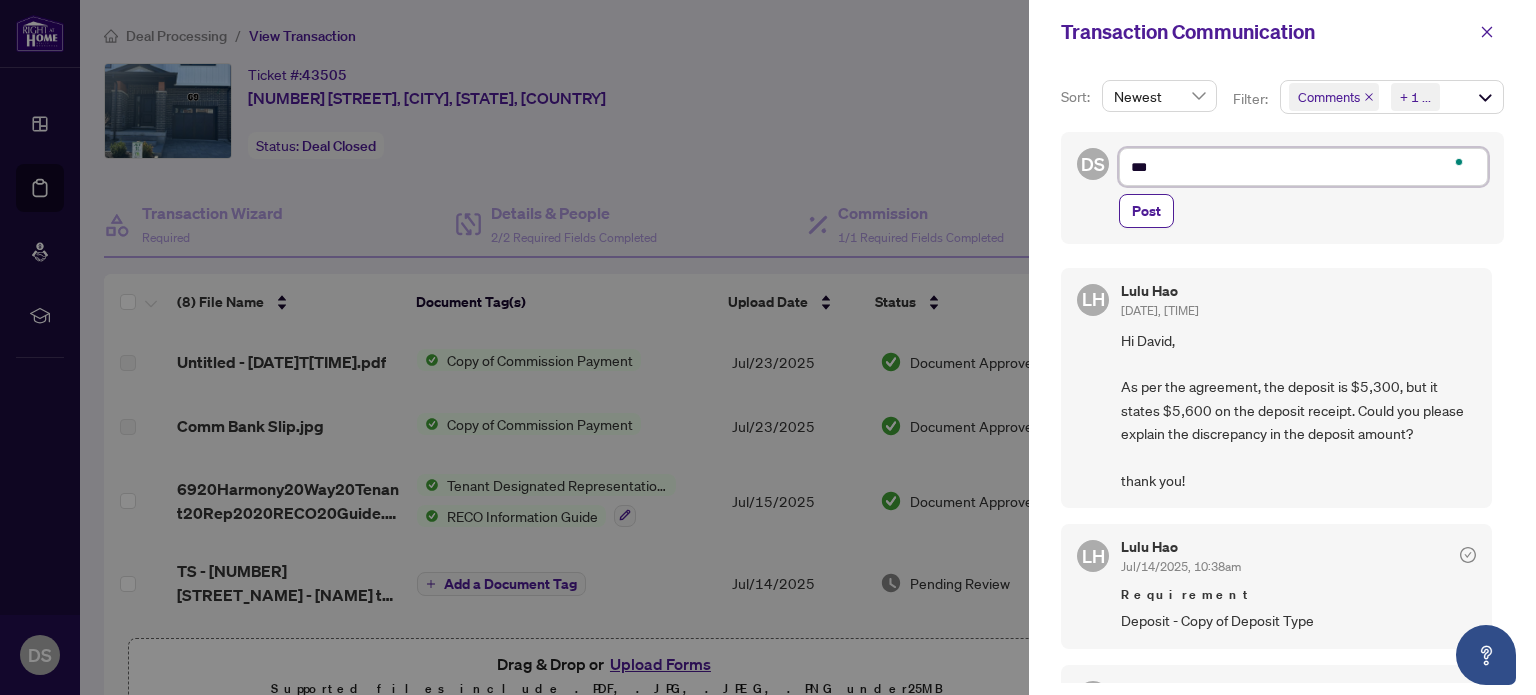 type on "***" 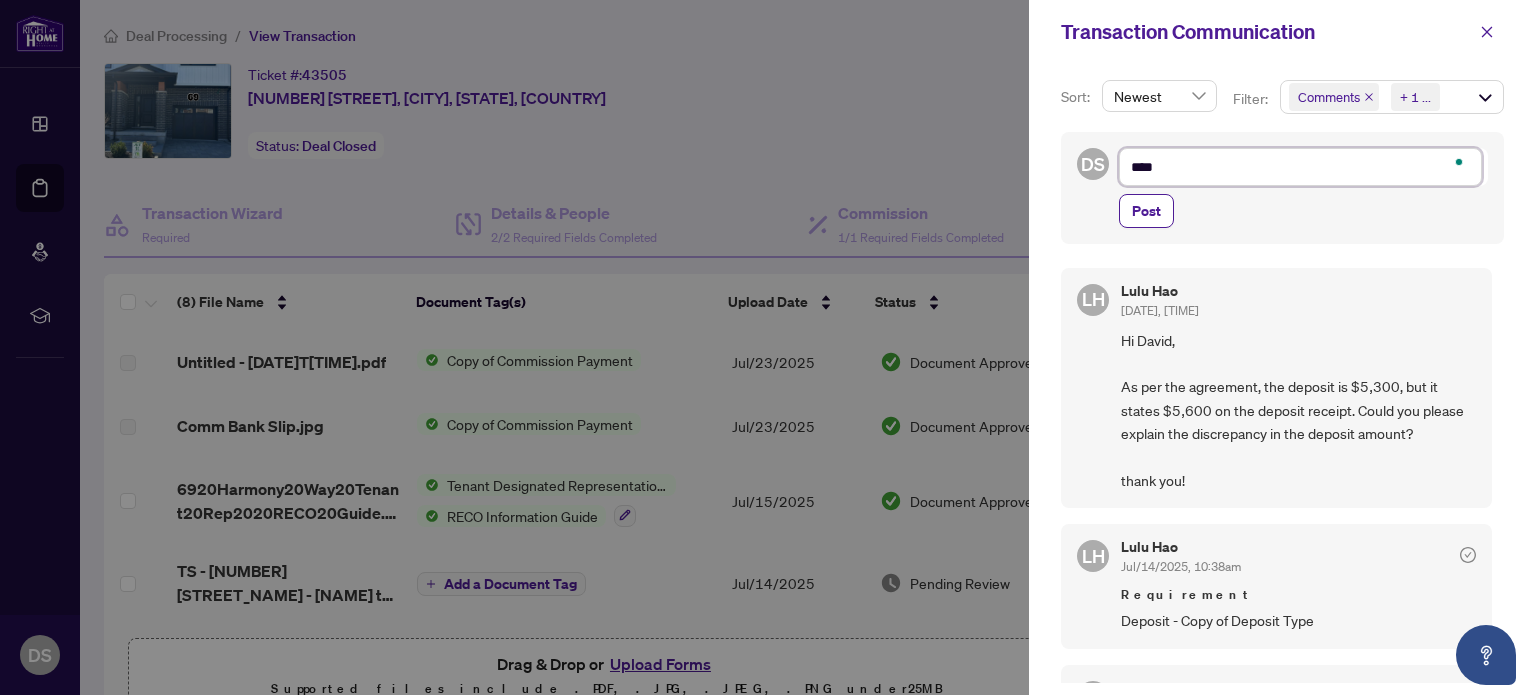 type on "*****" 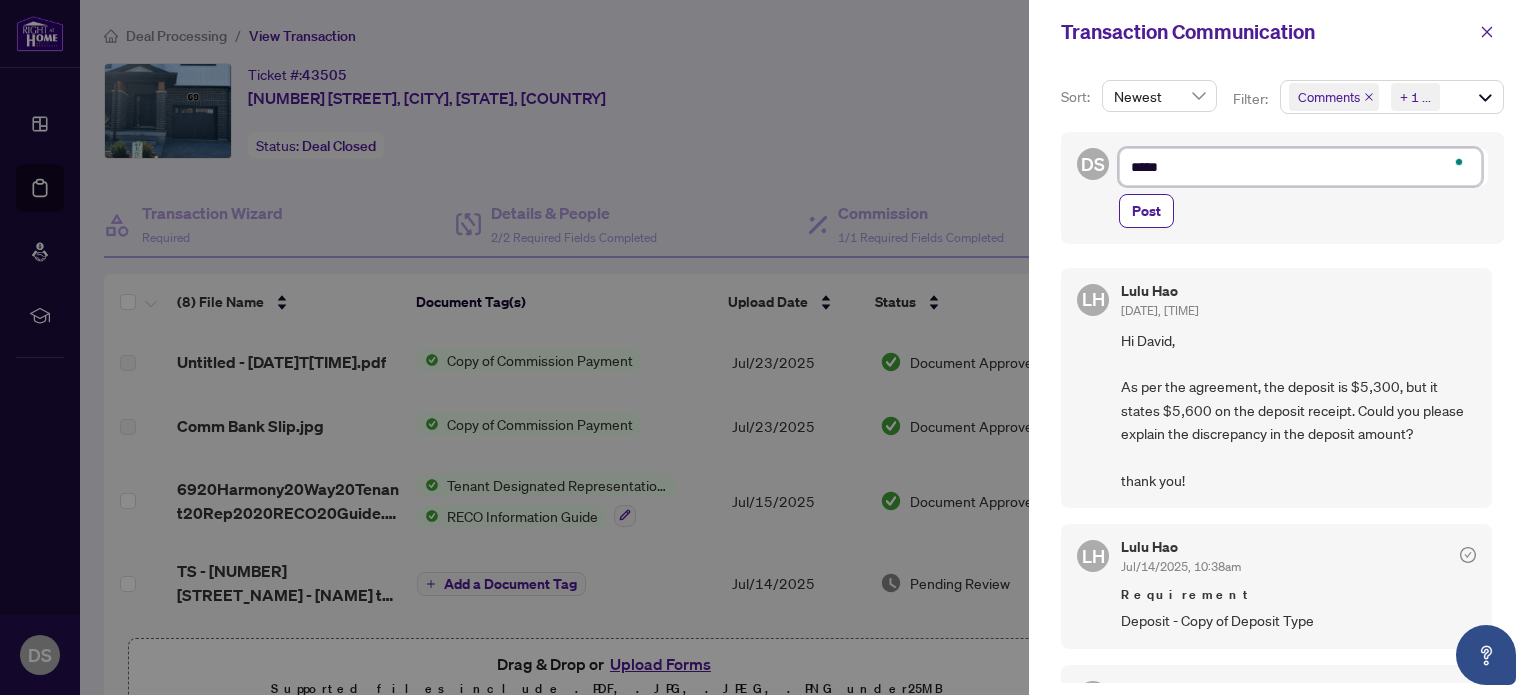 type on "******" 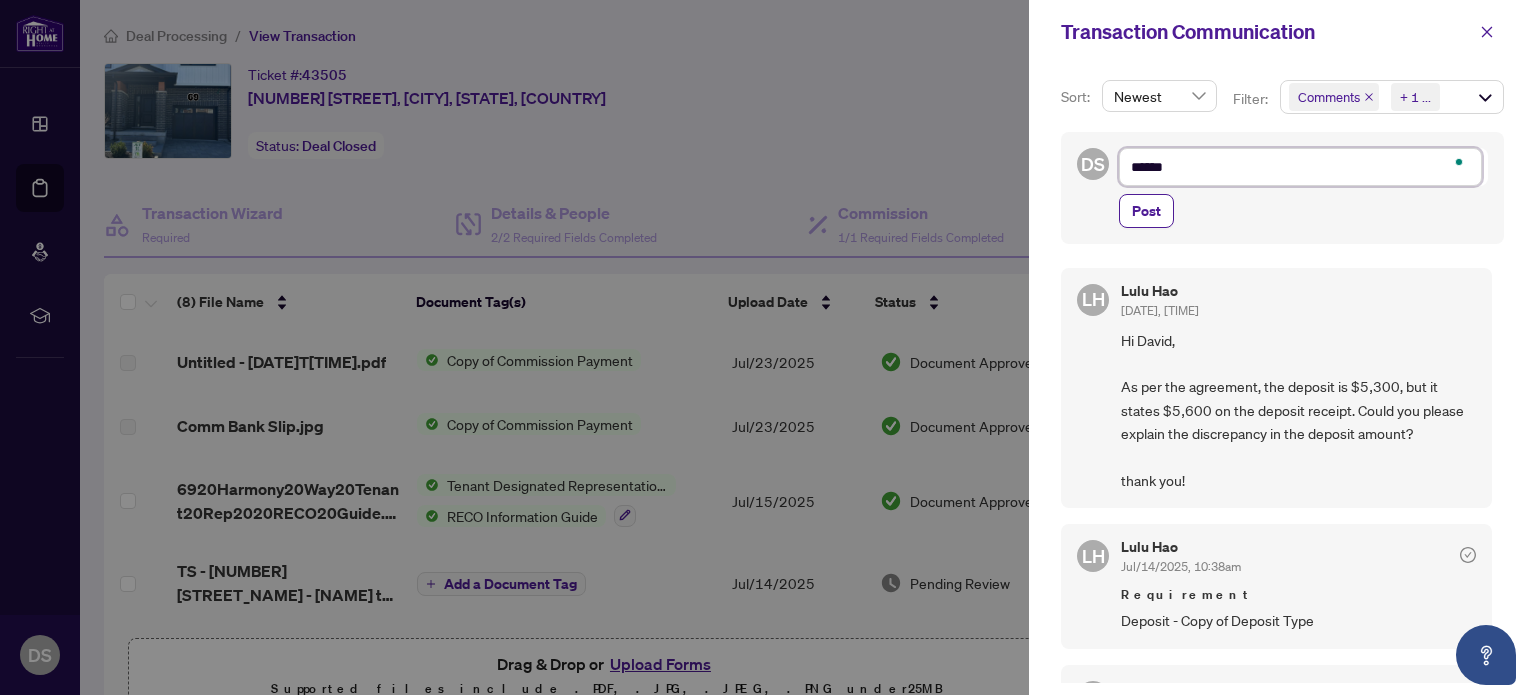 type on "*****" 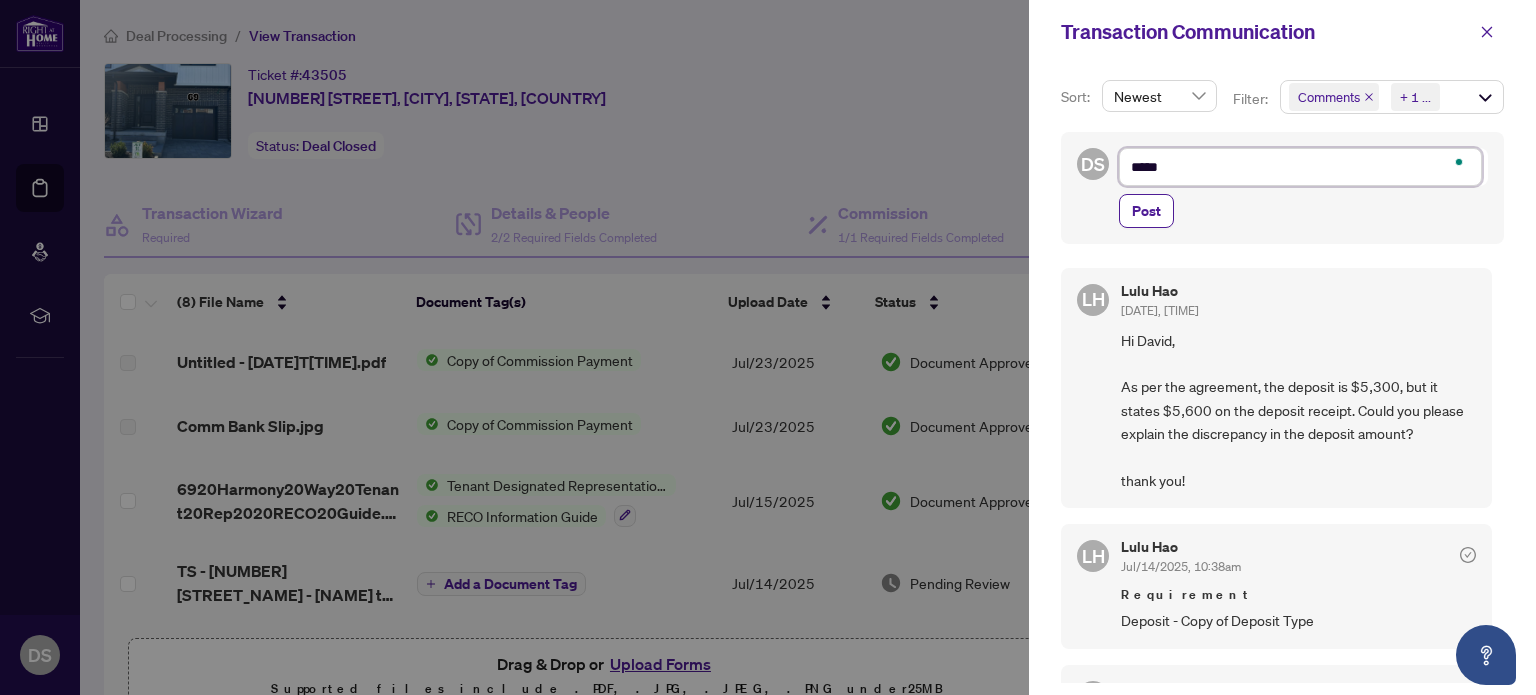 type on "***" 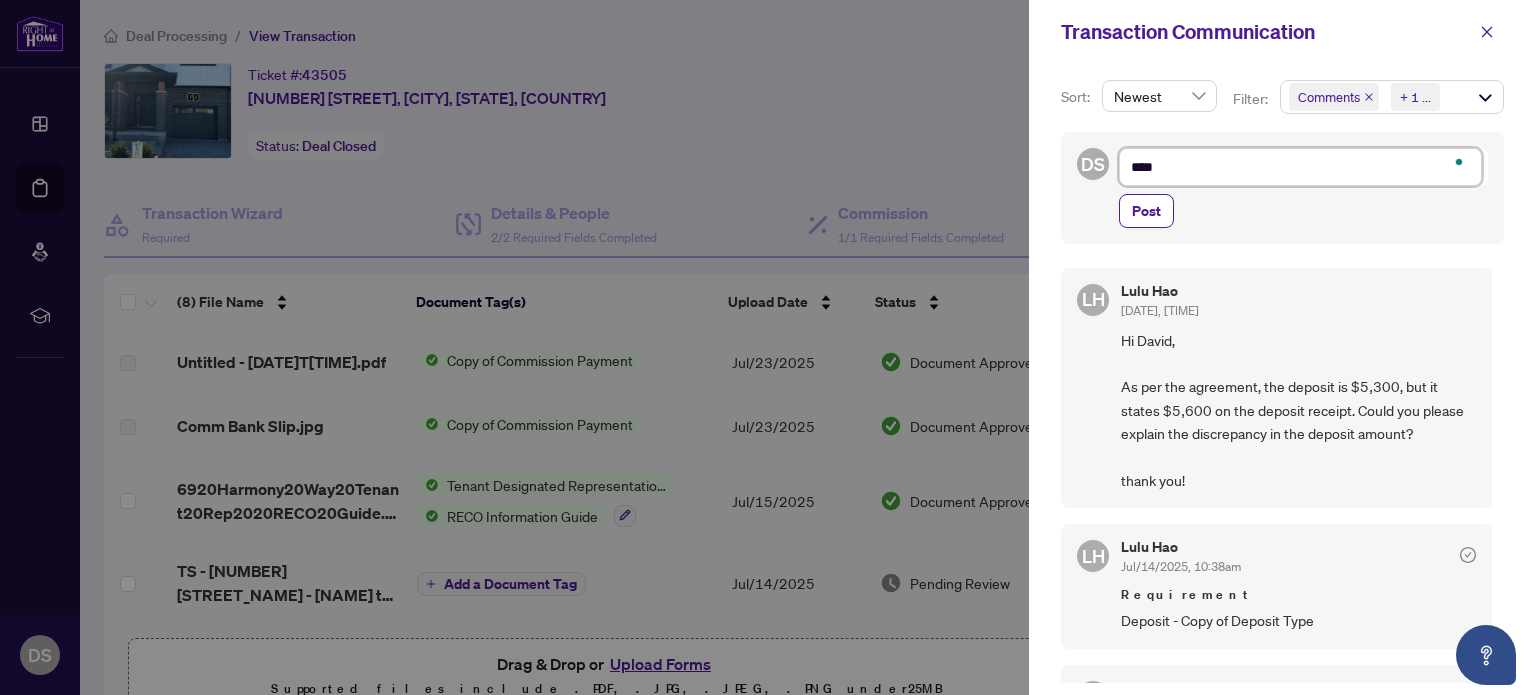 type on "*****" 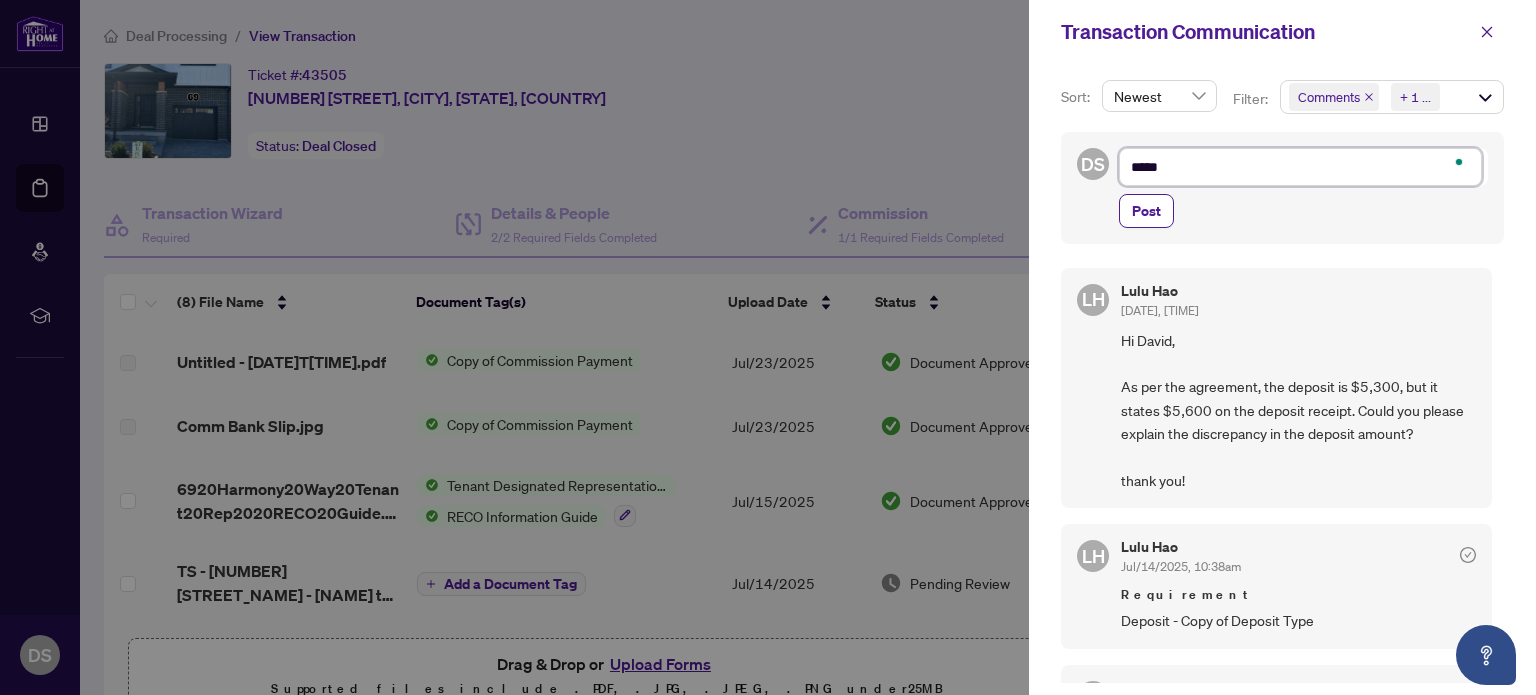 type on "*****" 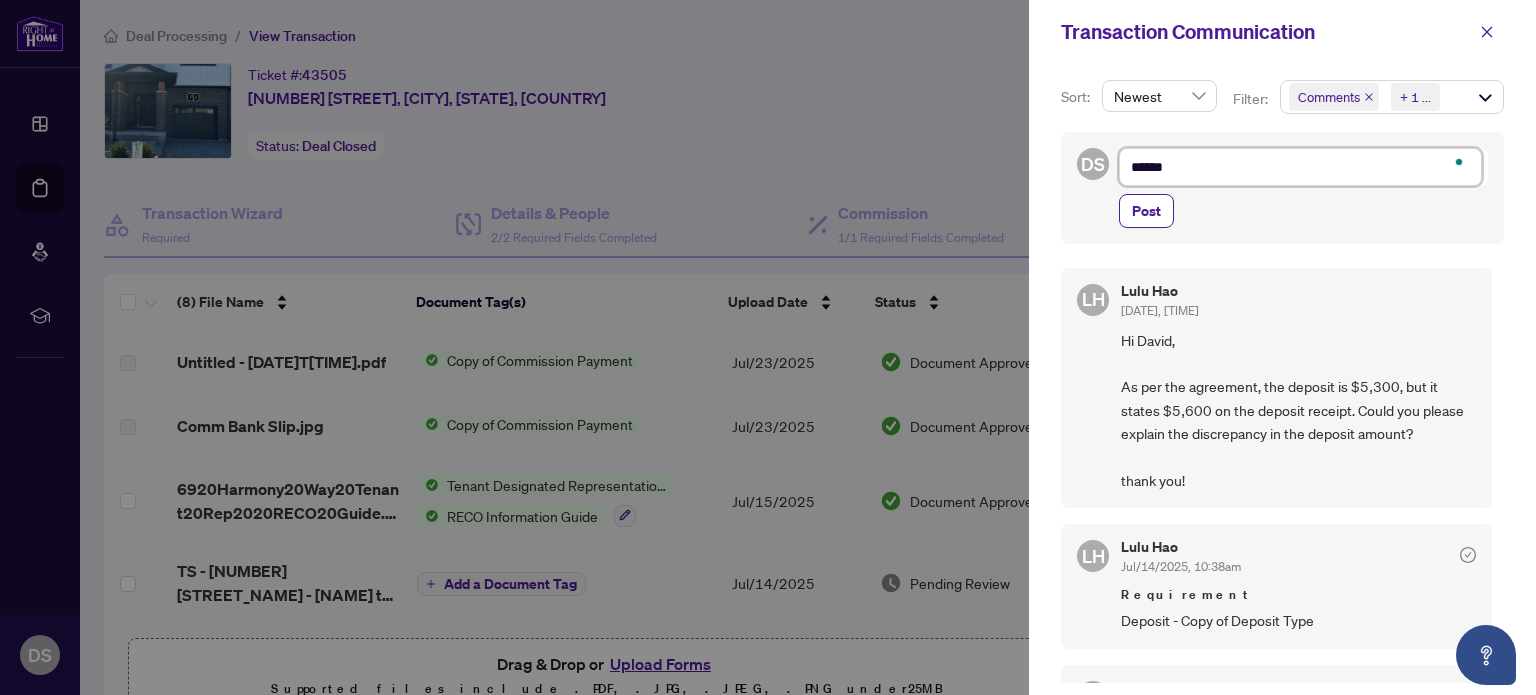 type on "*******" 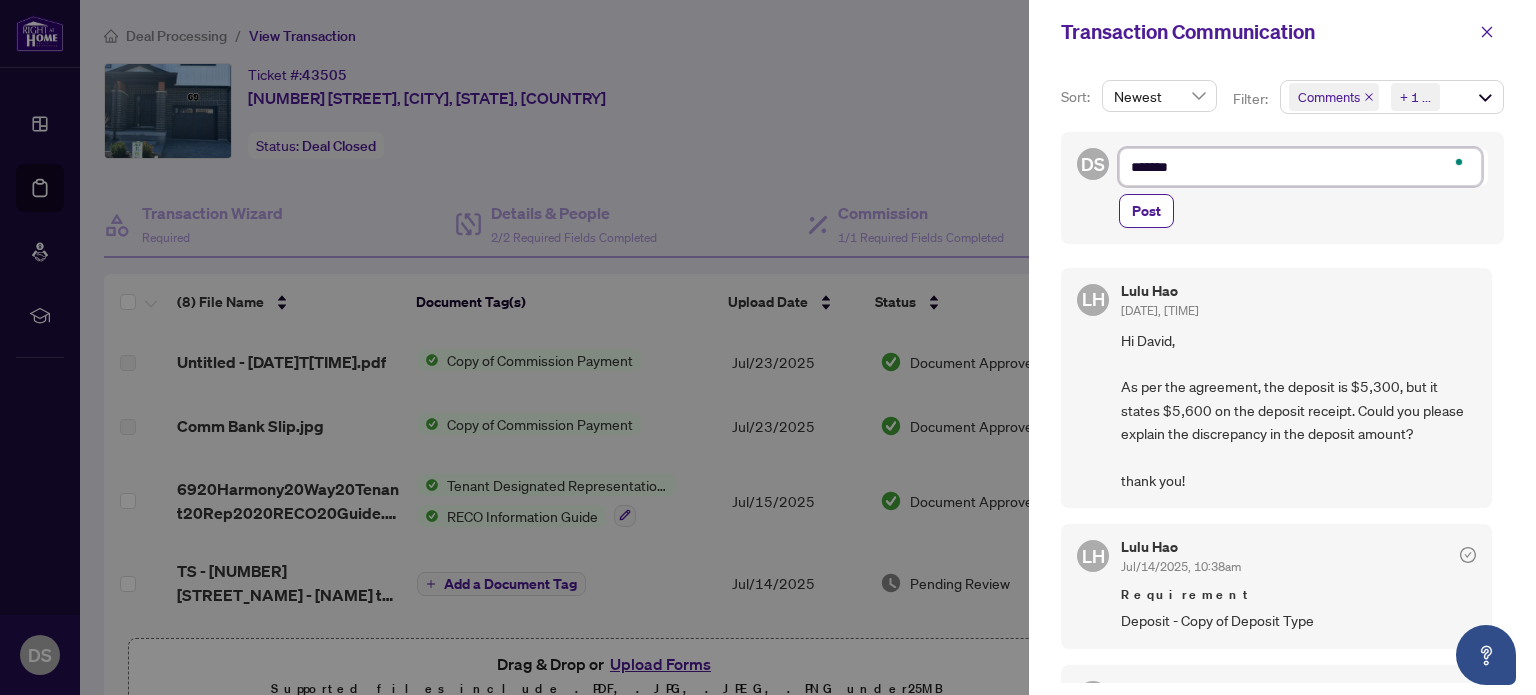 type on "********" 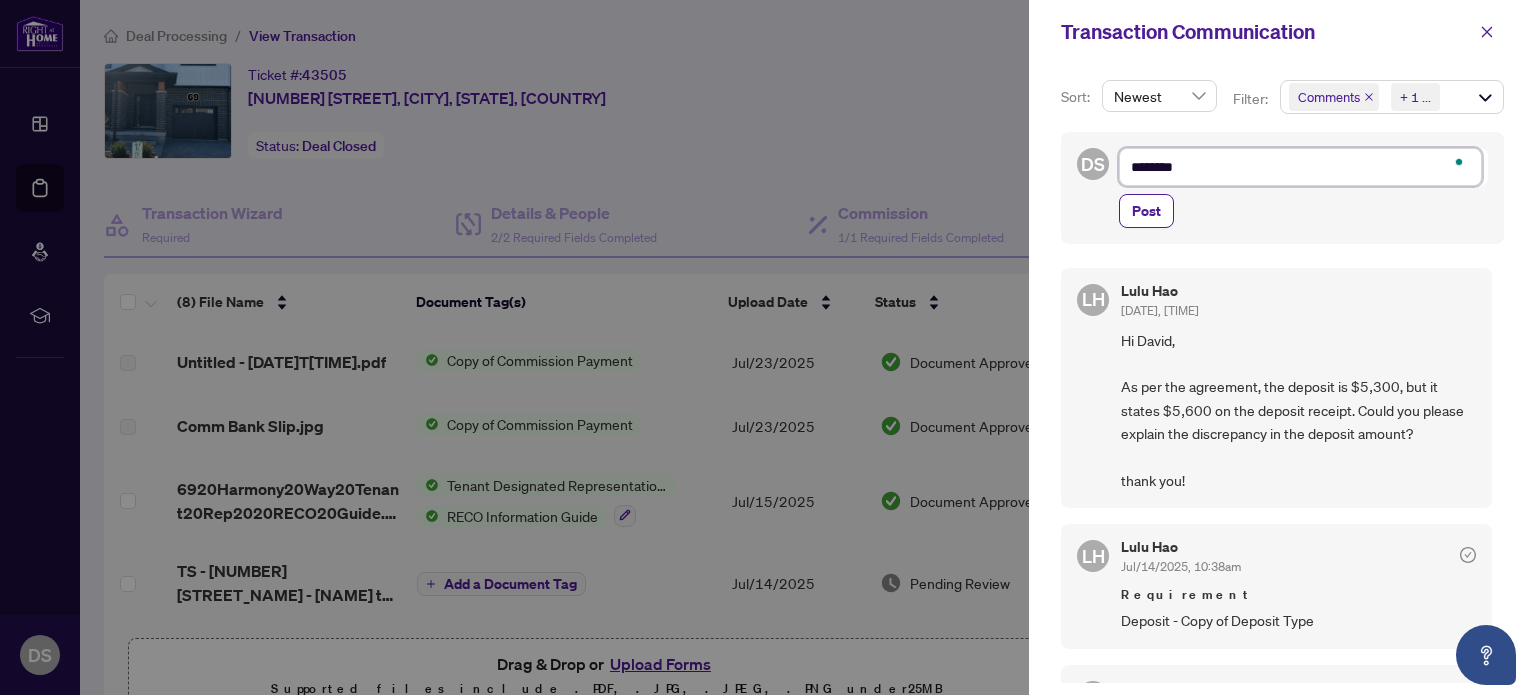 type on "*********" 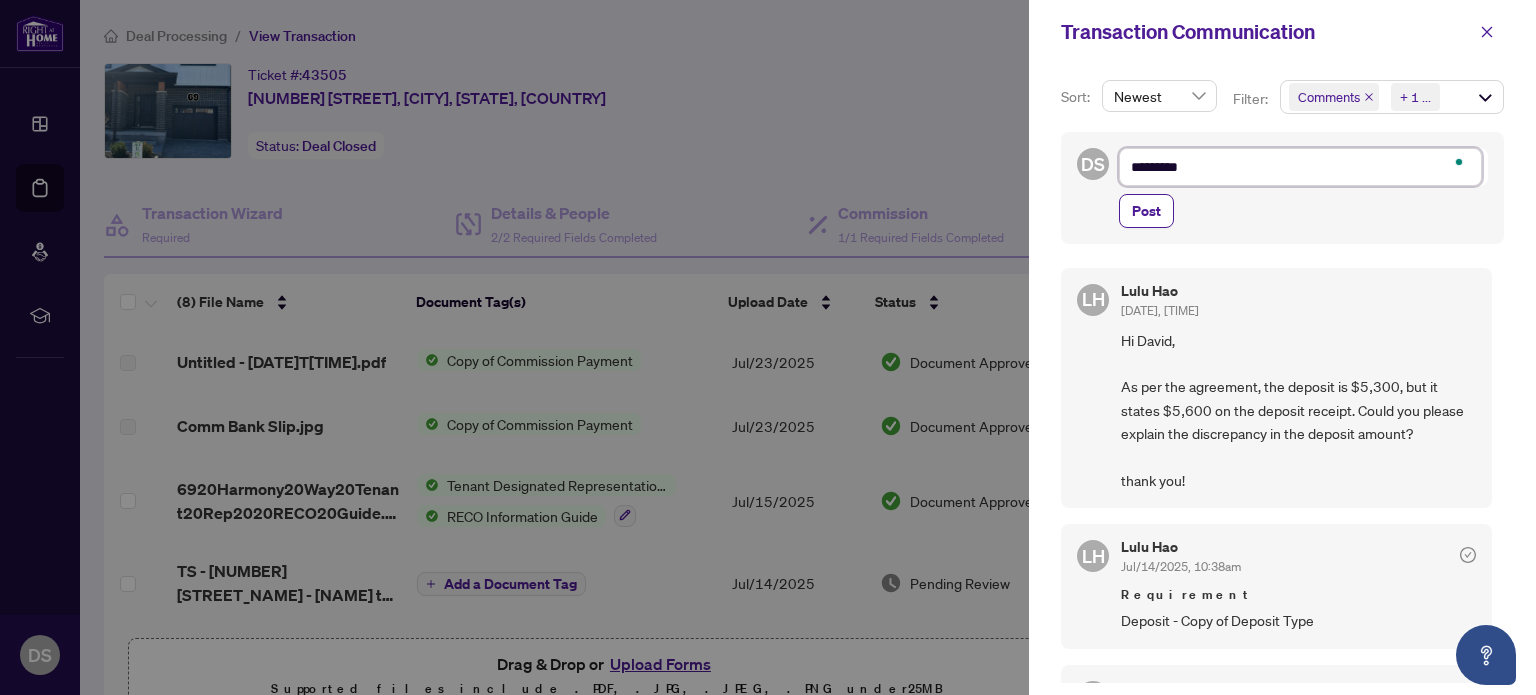 type on "**********" 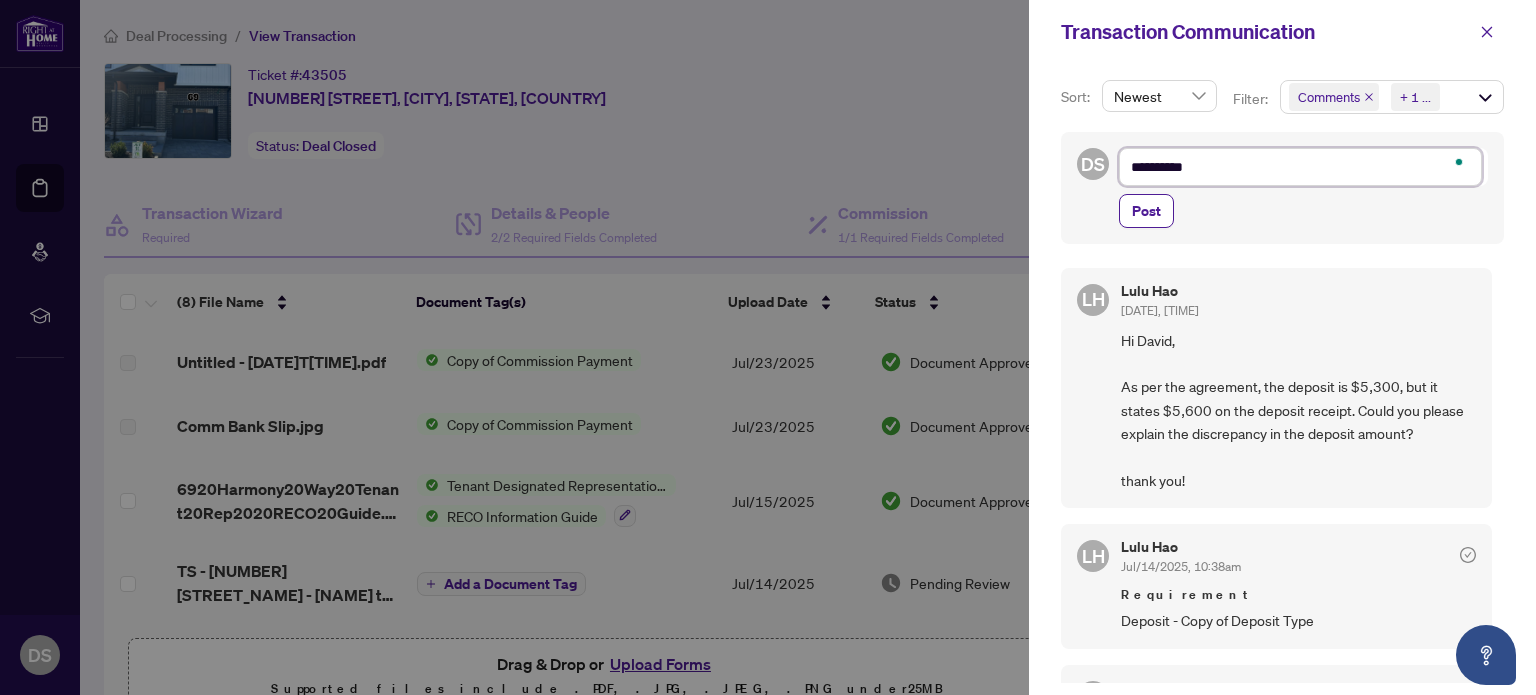 type on "**********" 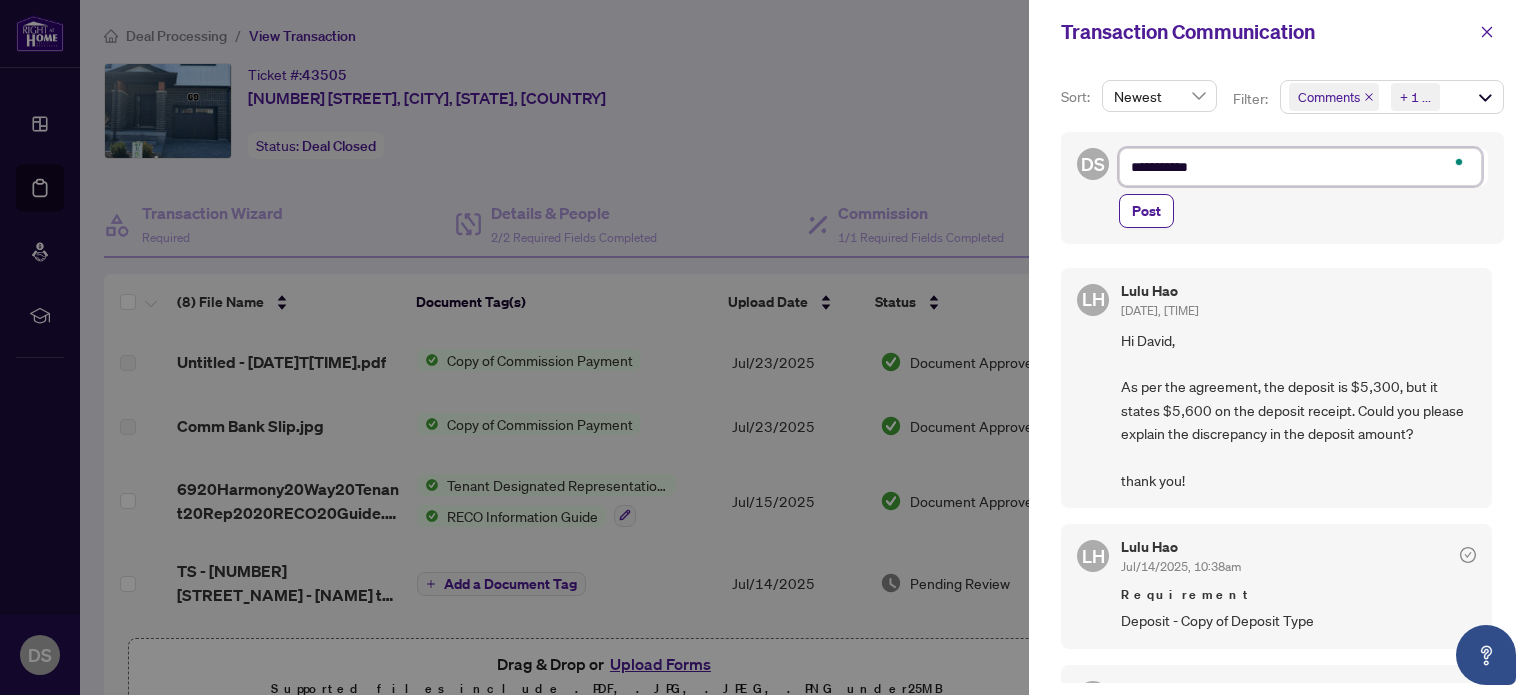 type on "**********" 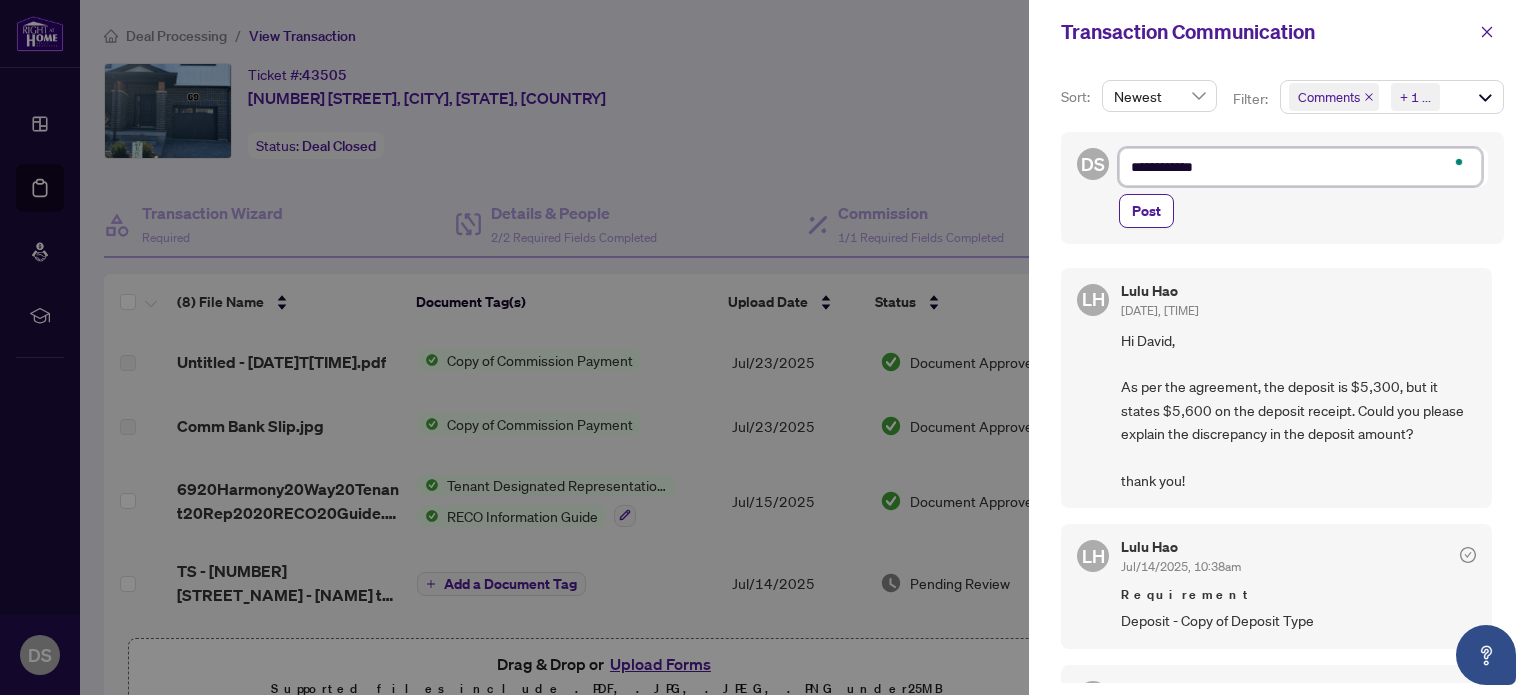 type on "**********" 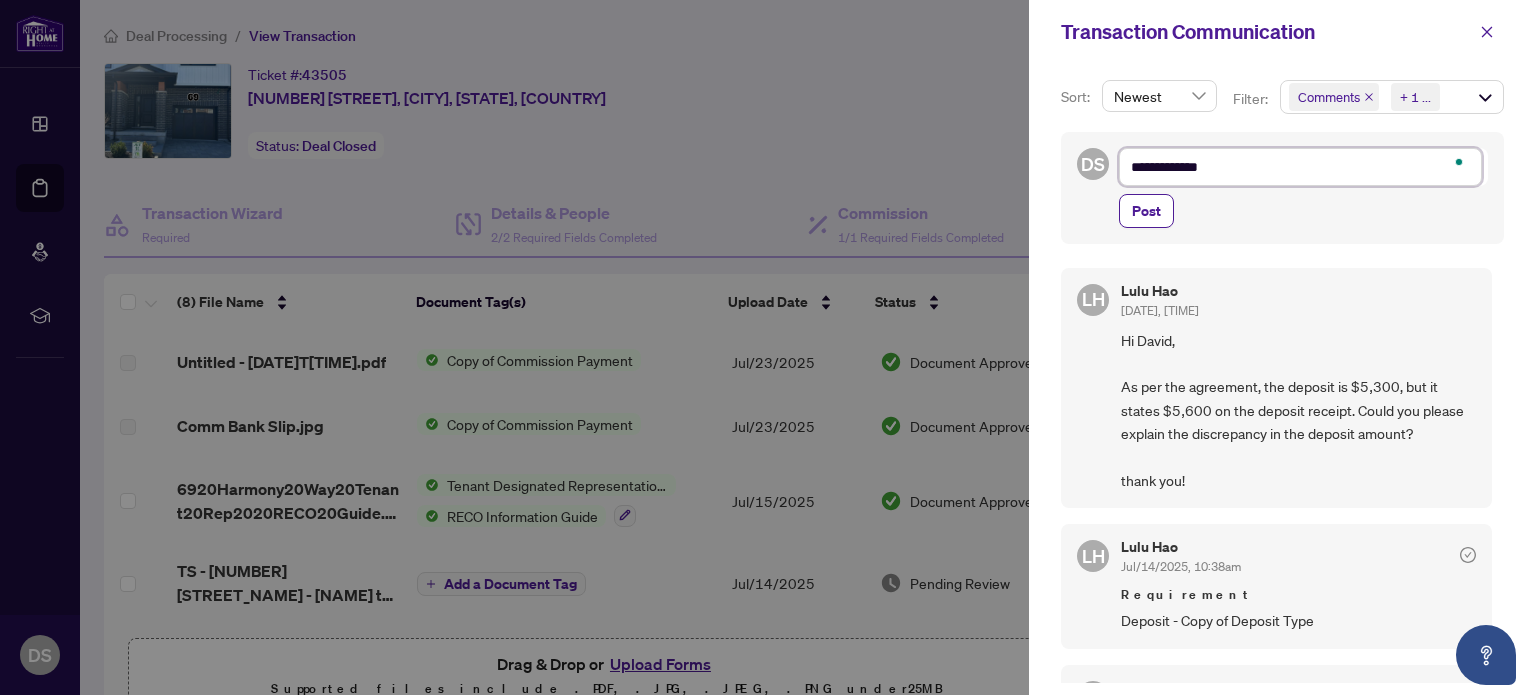 type on "**********" 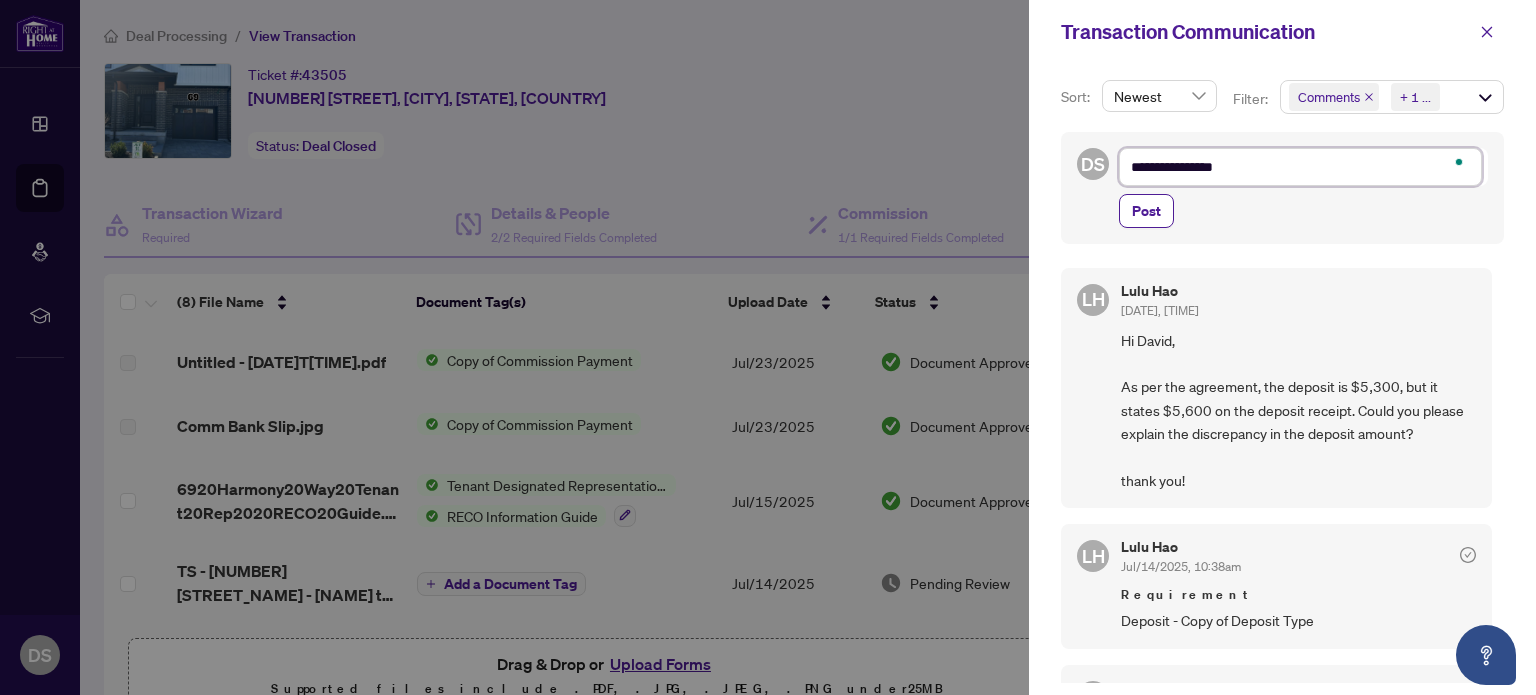 type on "**********" 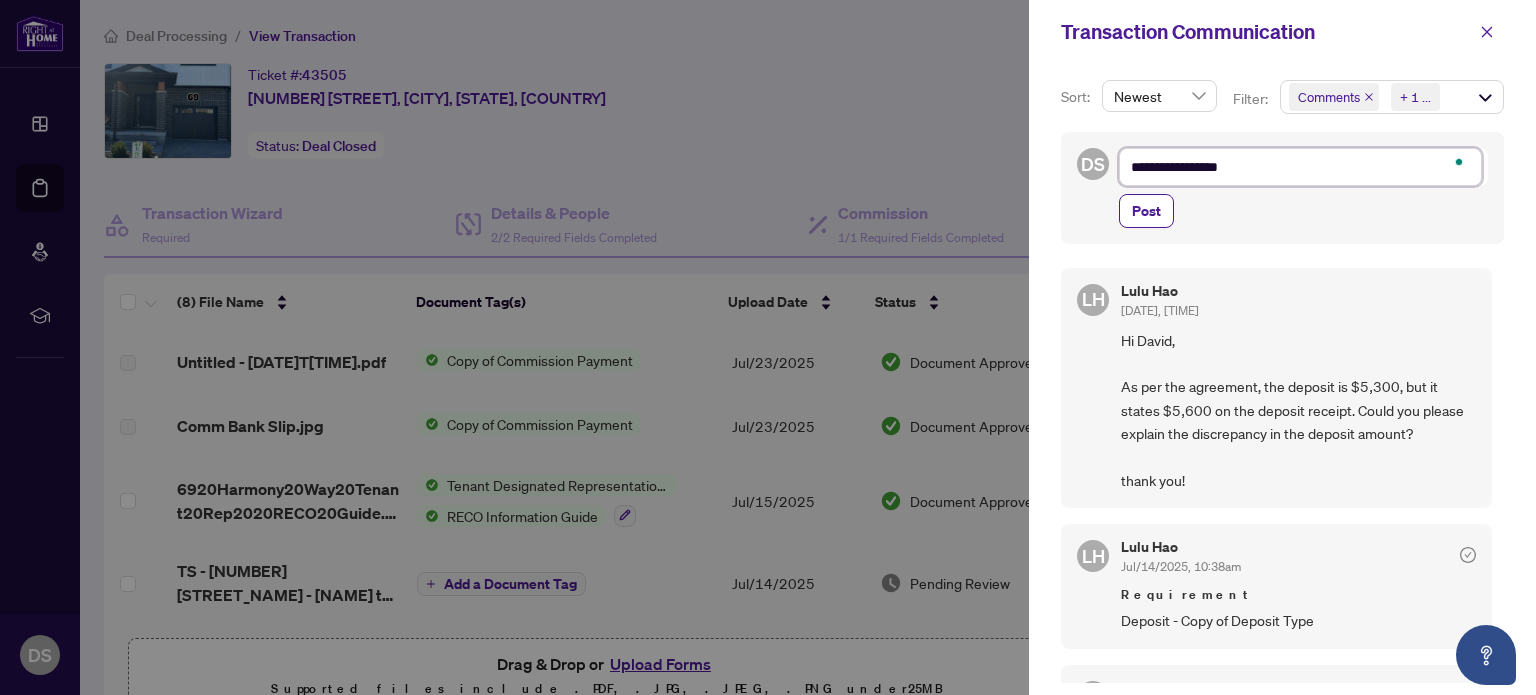 type on "**********" 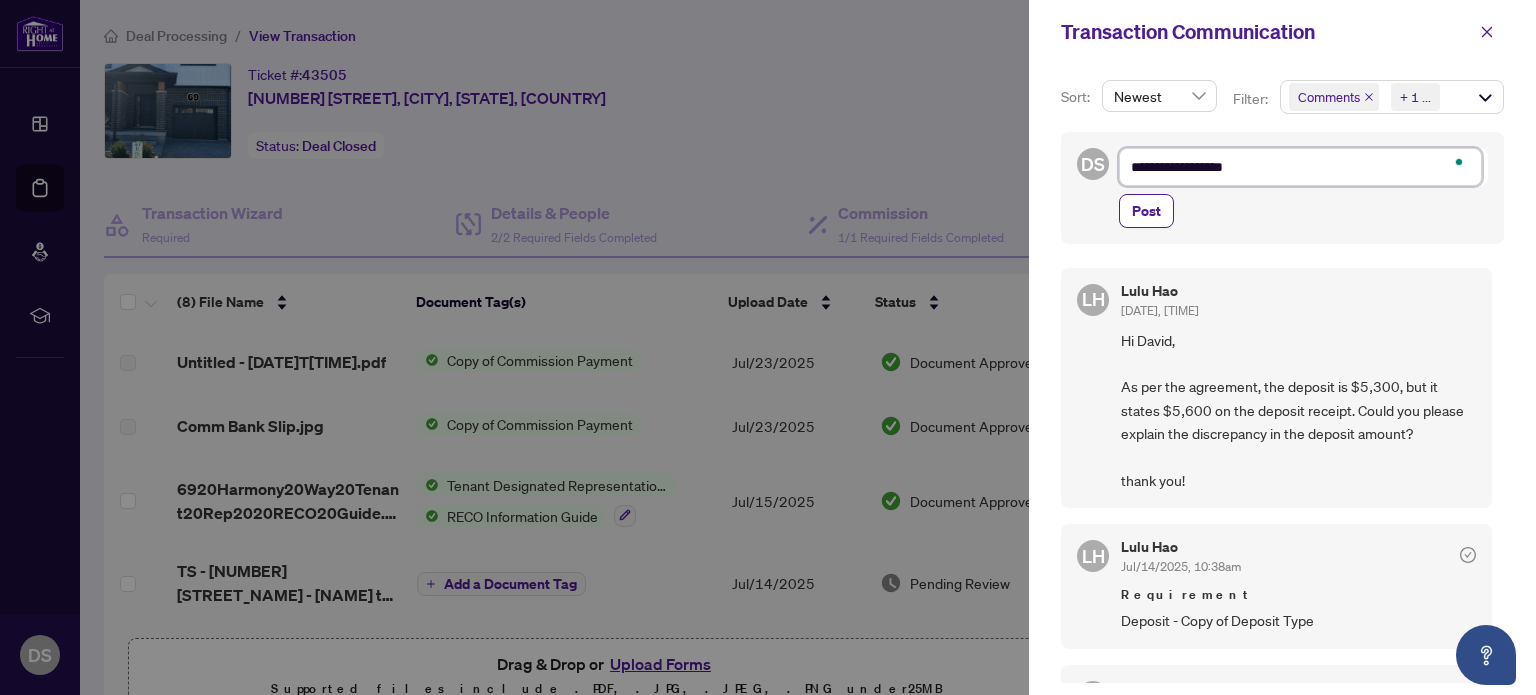 type on "**********" 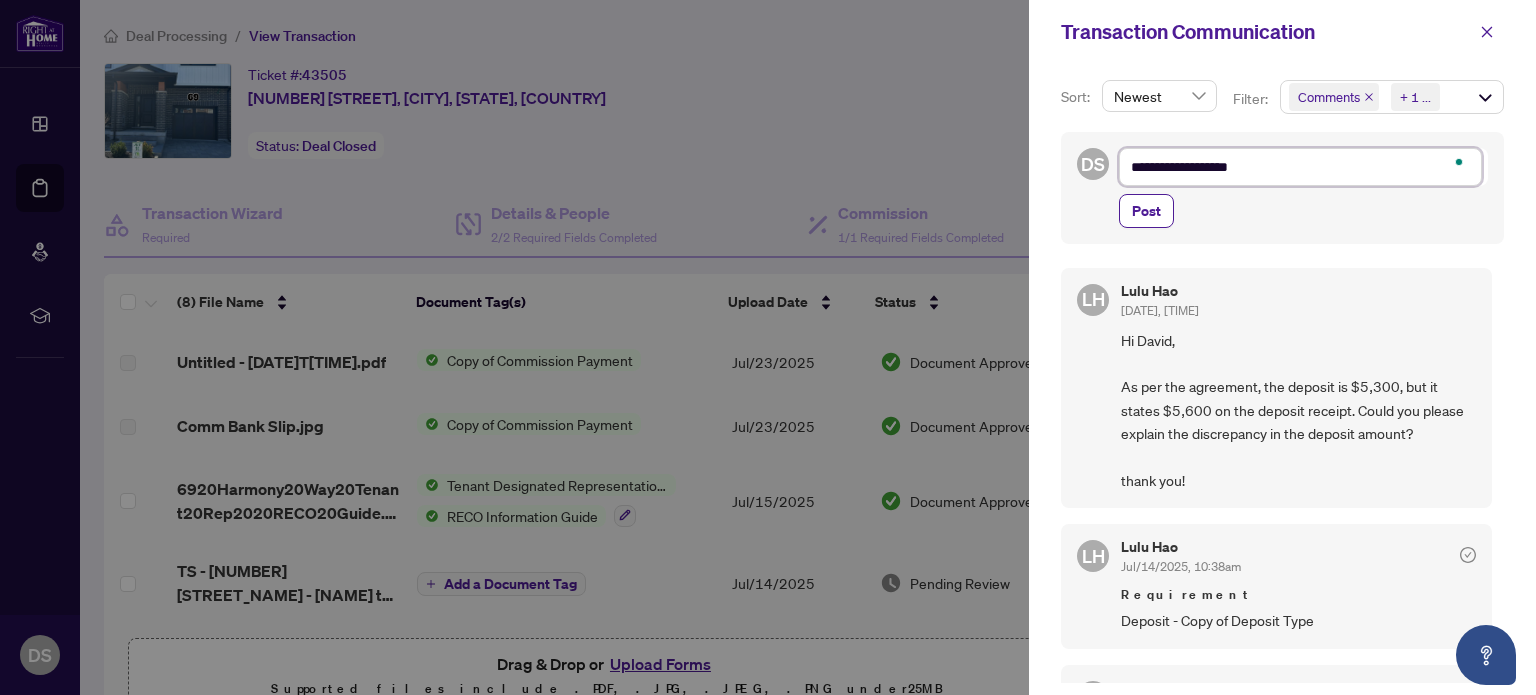 type on "**********" 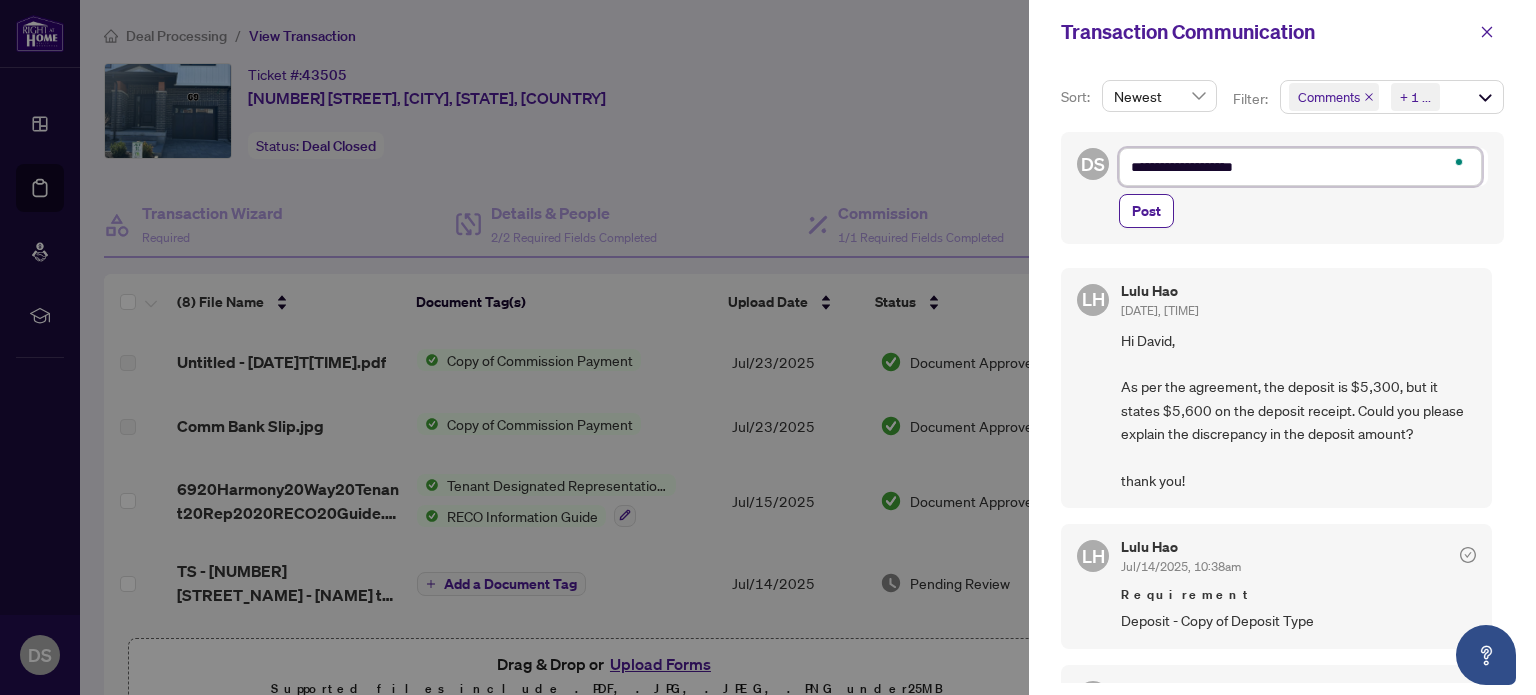 type on "**********" 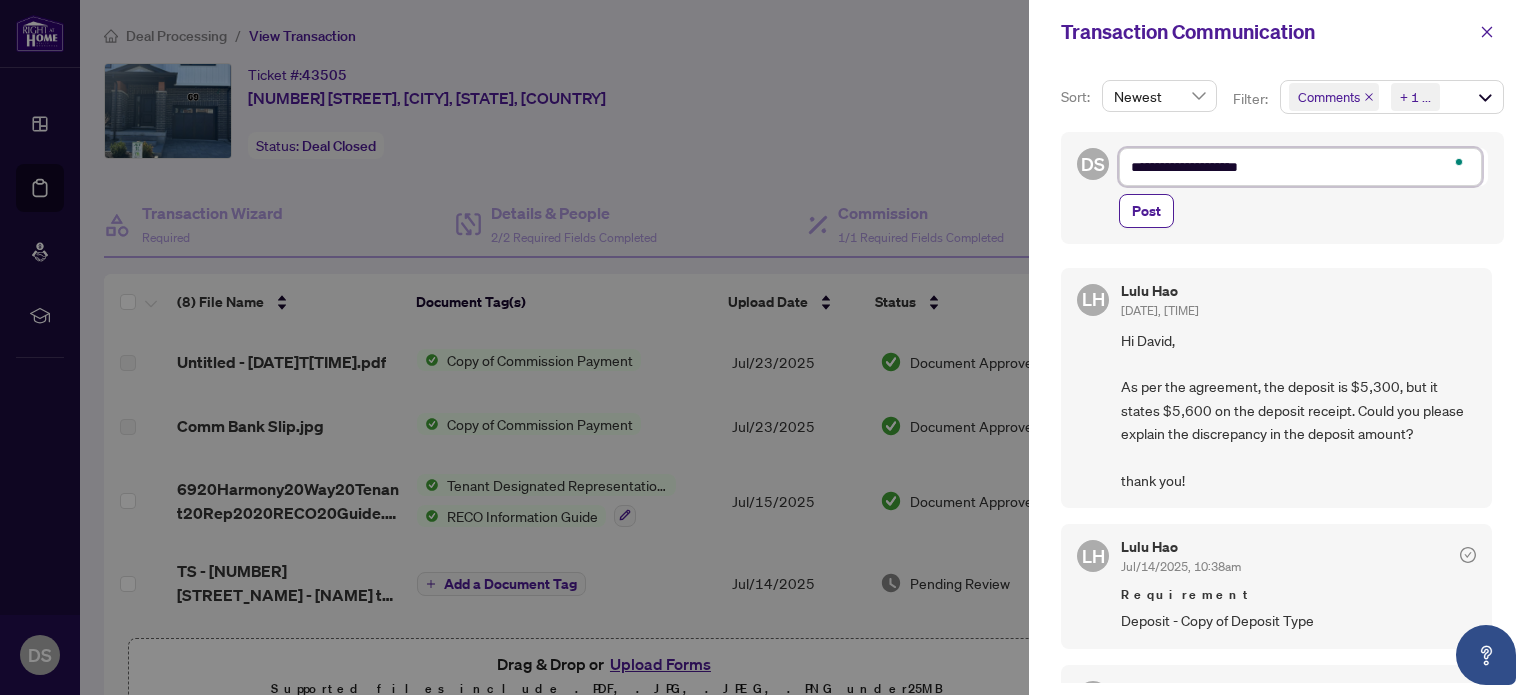 type on "**********" 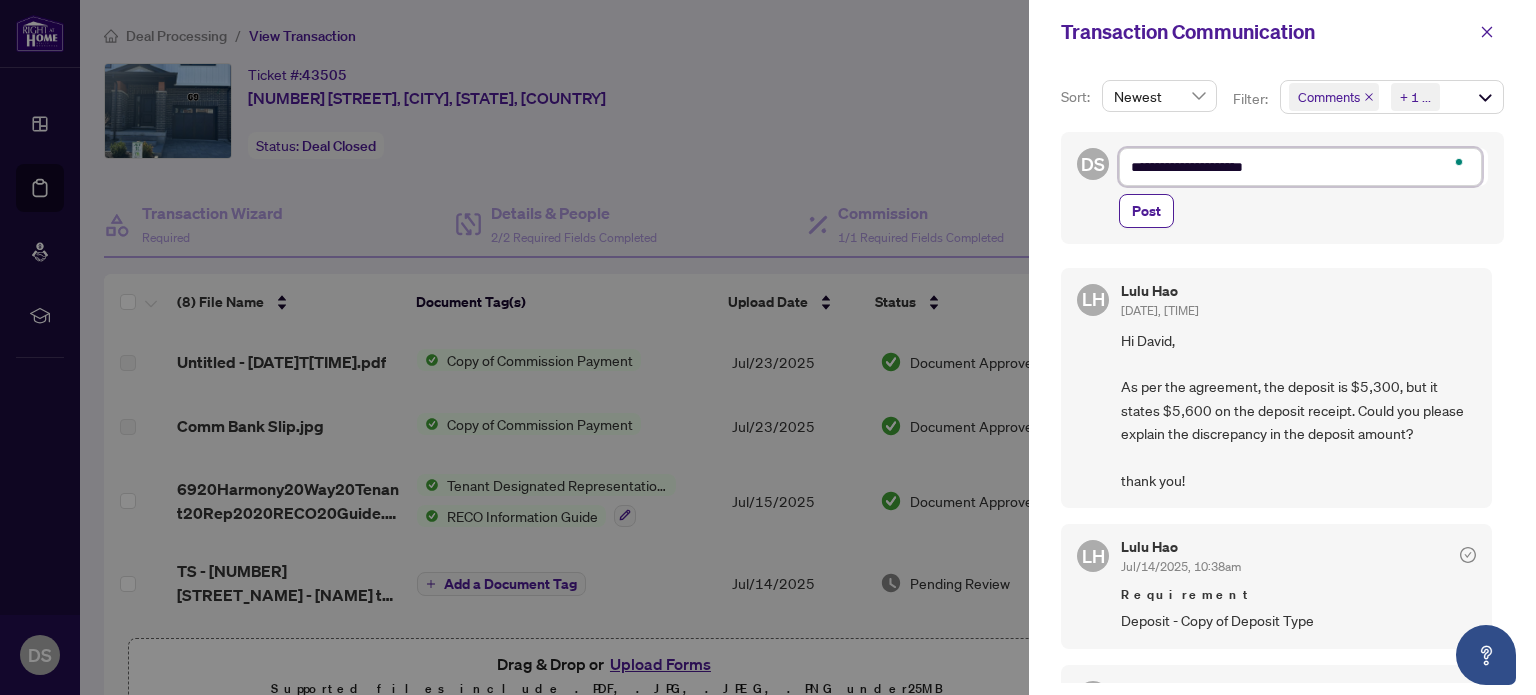 type on "**********" 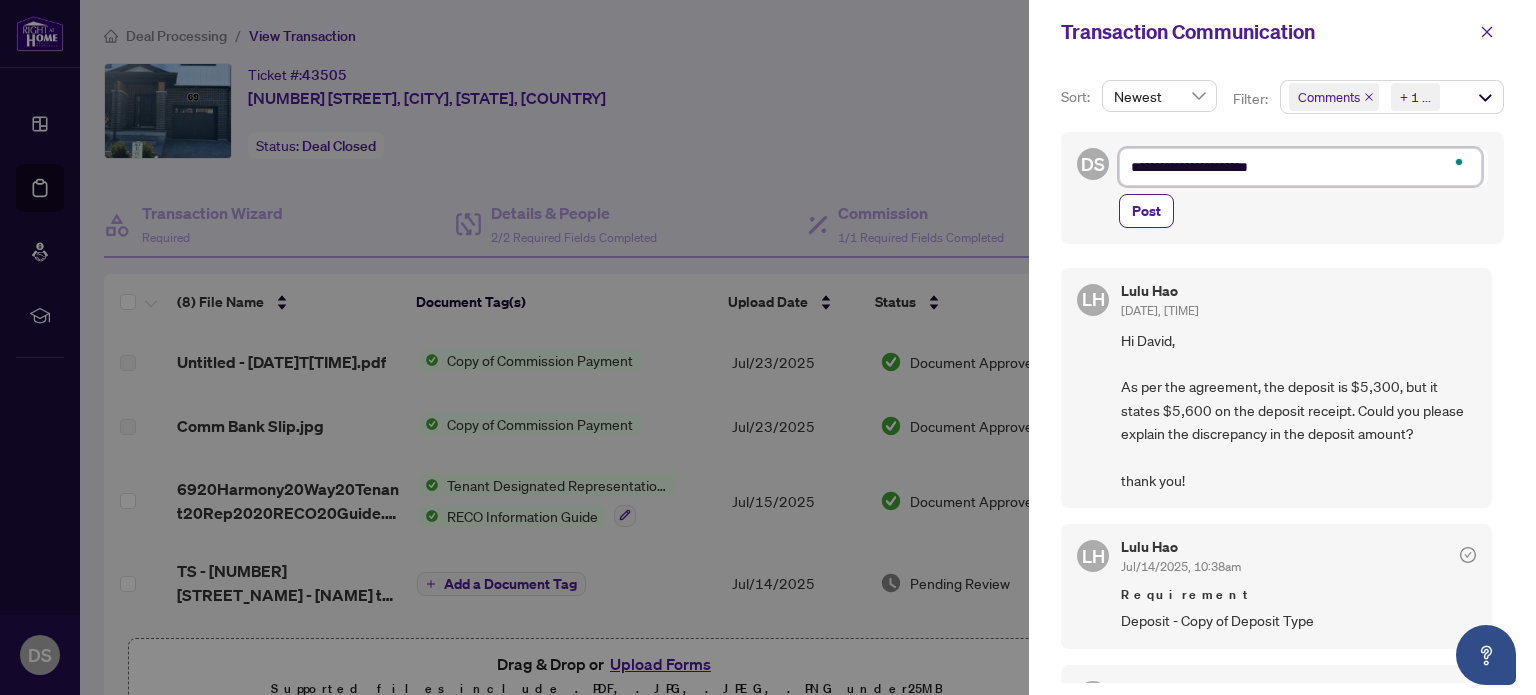 type on "**********" 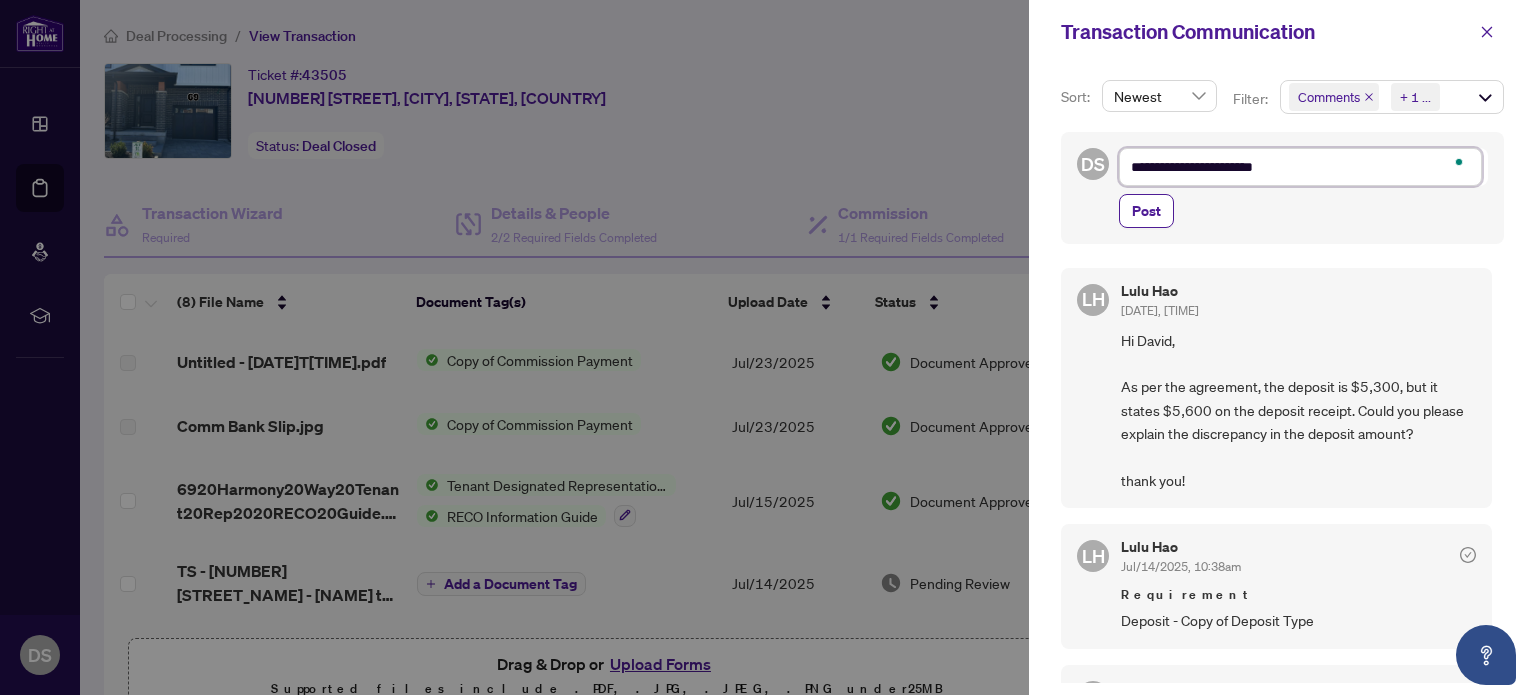type on "**********" 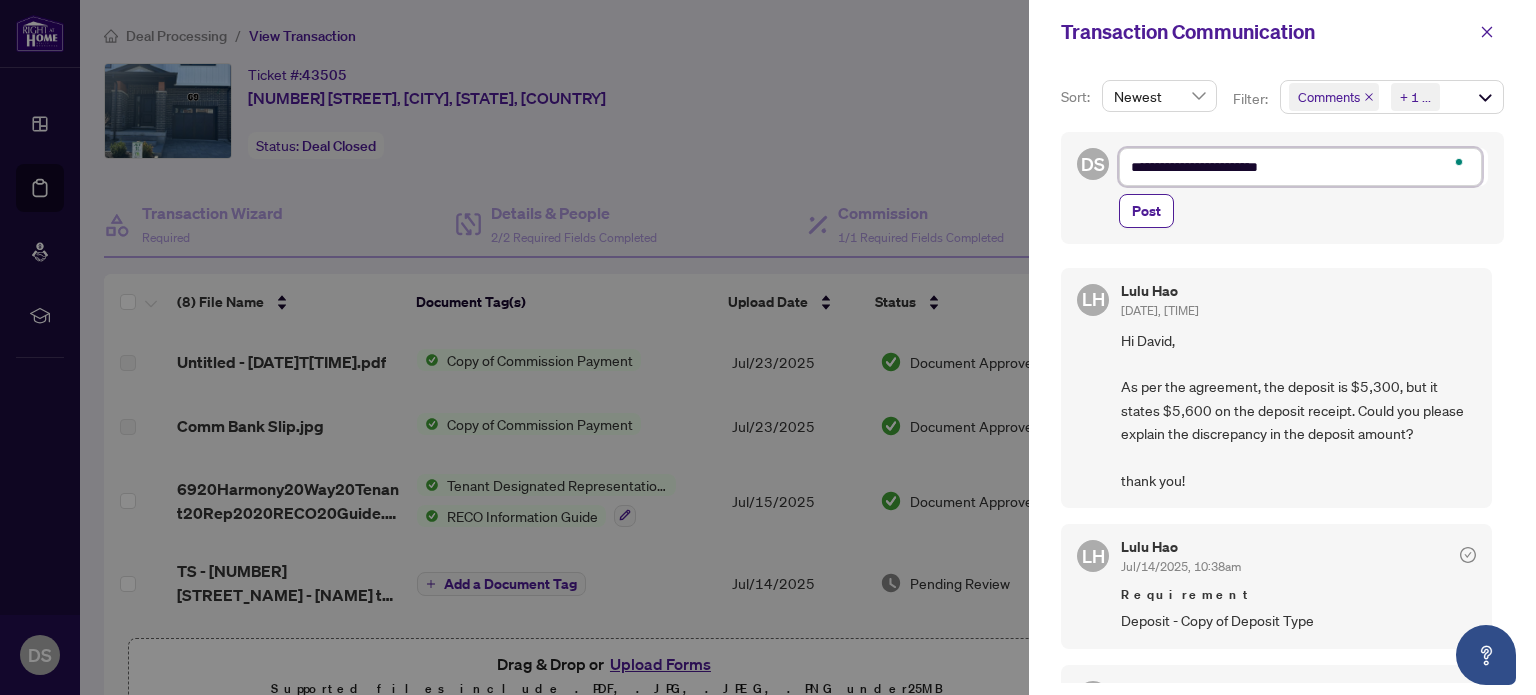 type on "**********" 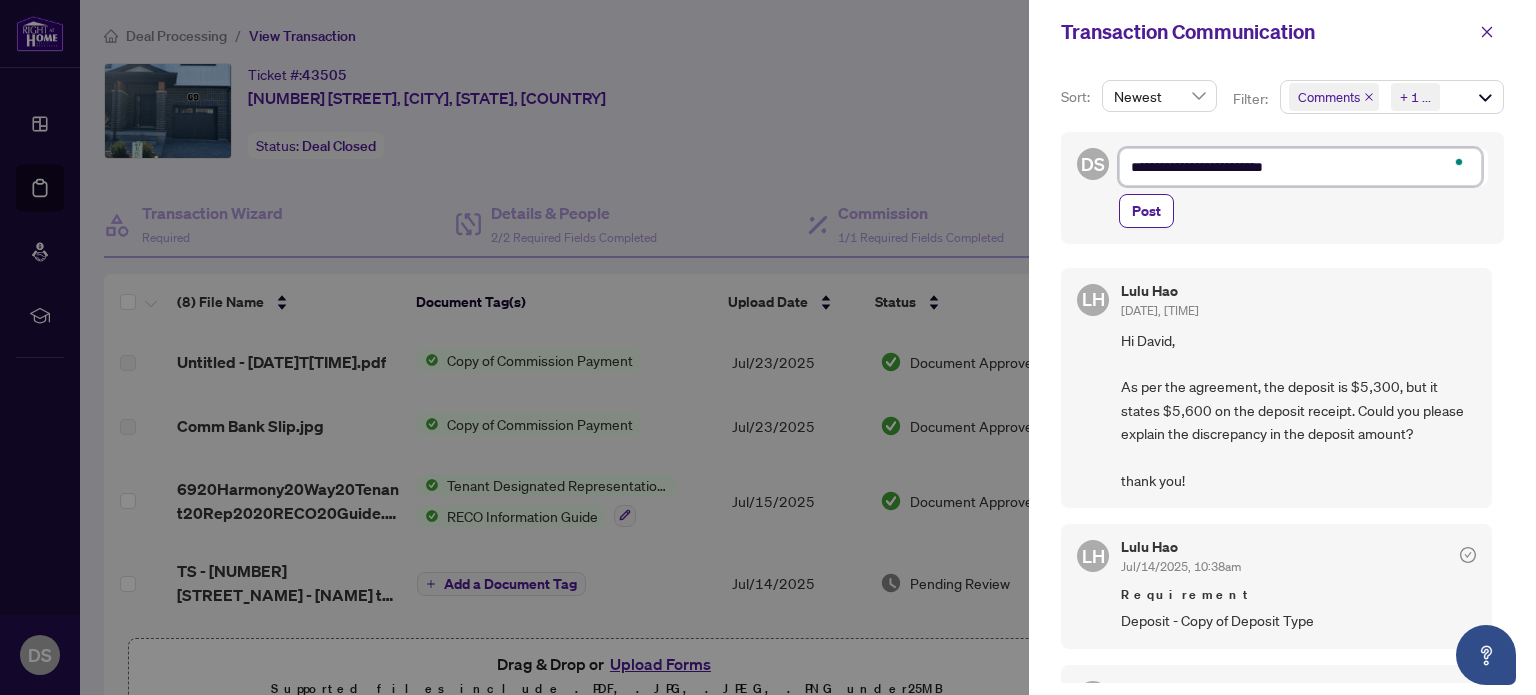 type on "**********" 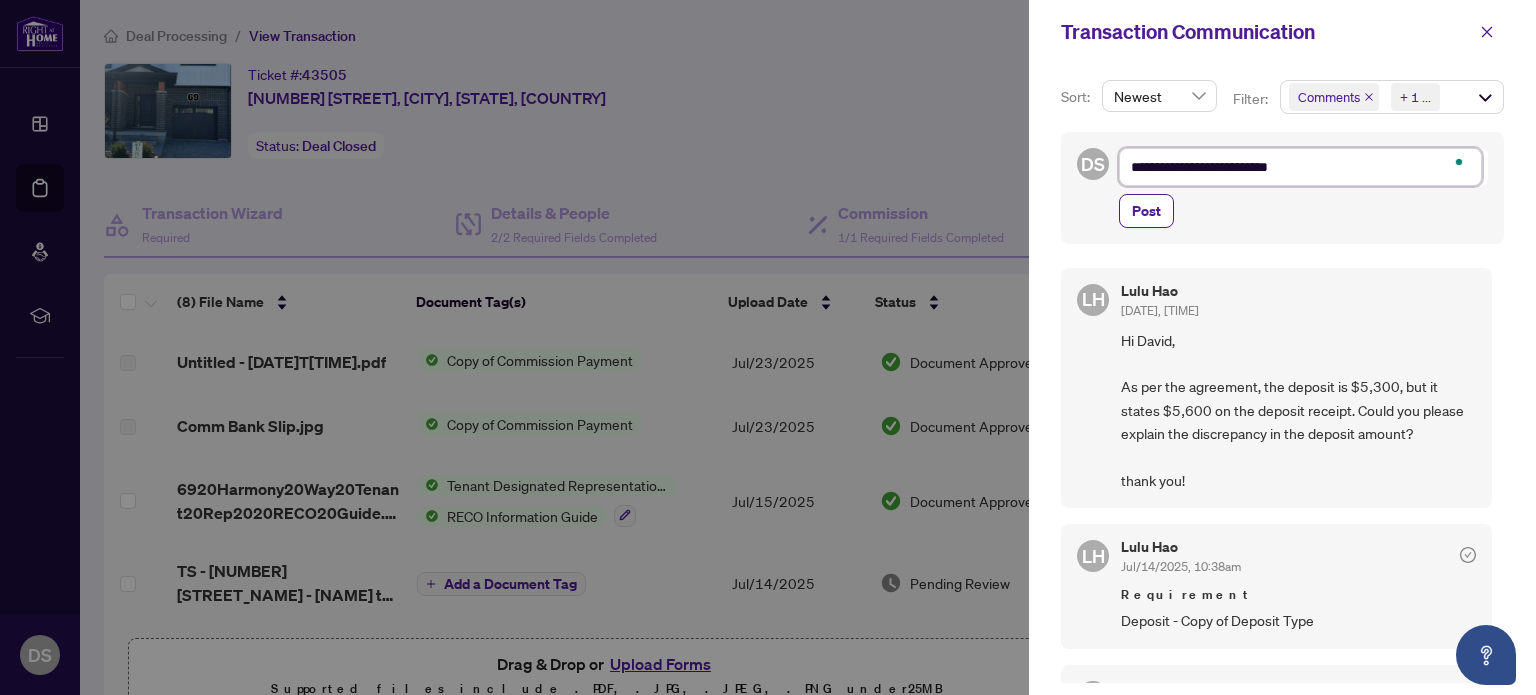 type on "**********" 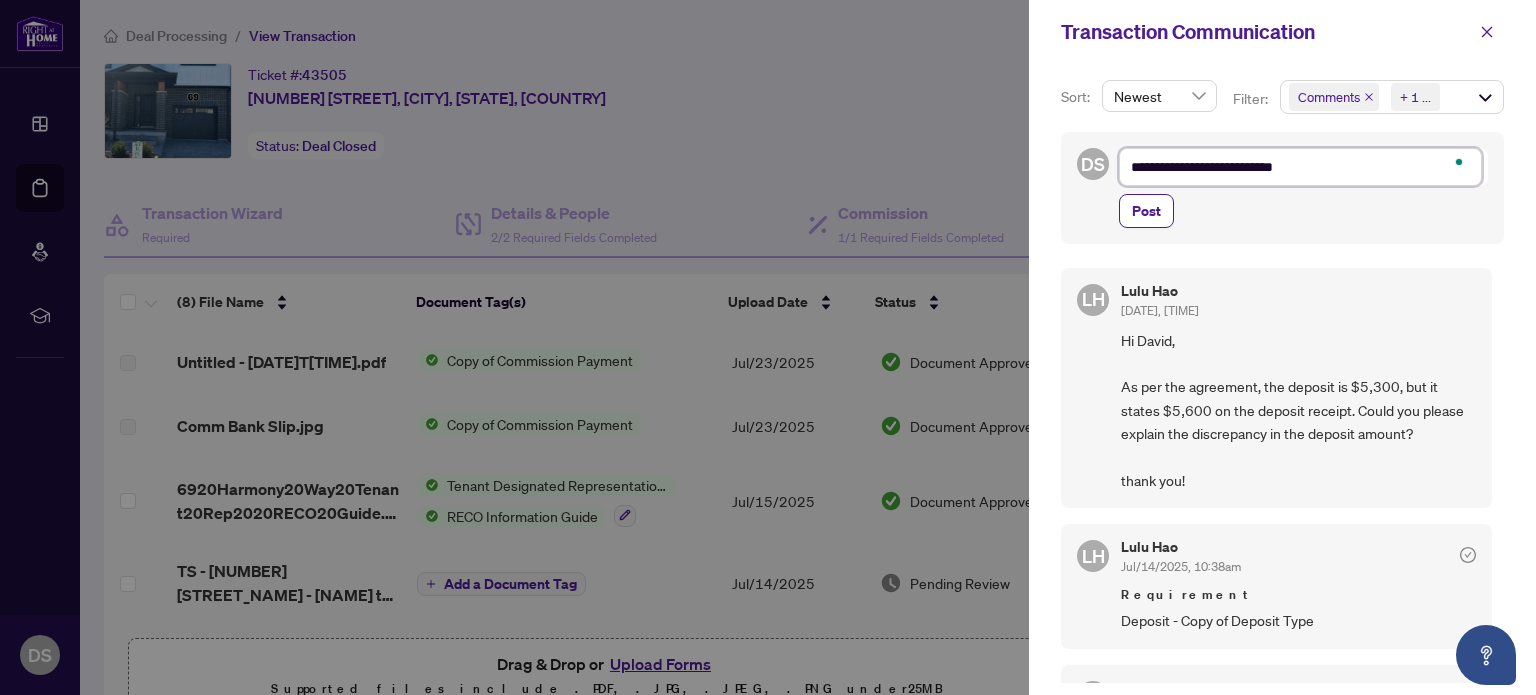 type on "**********" 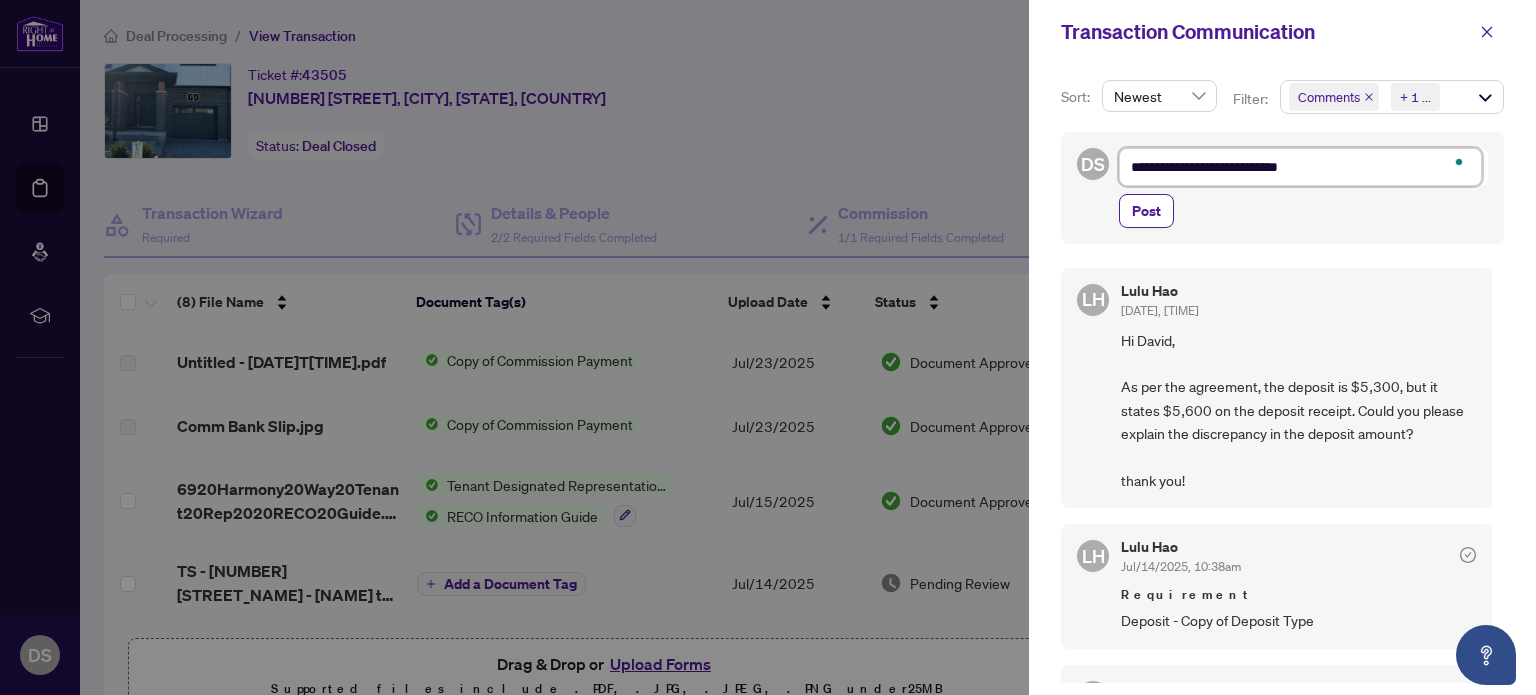 type on "**********" 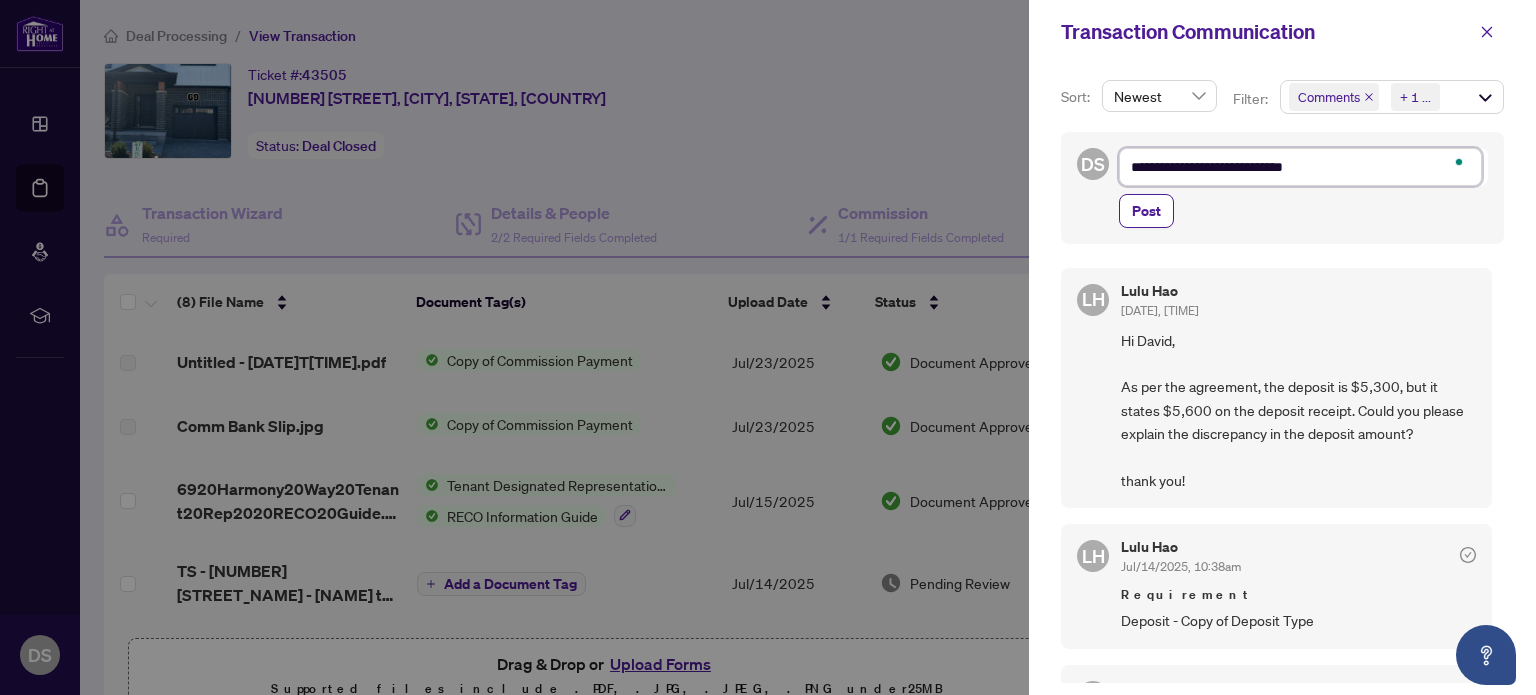 type on "**********" 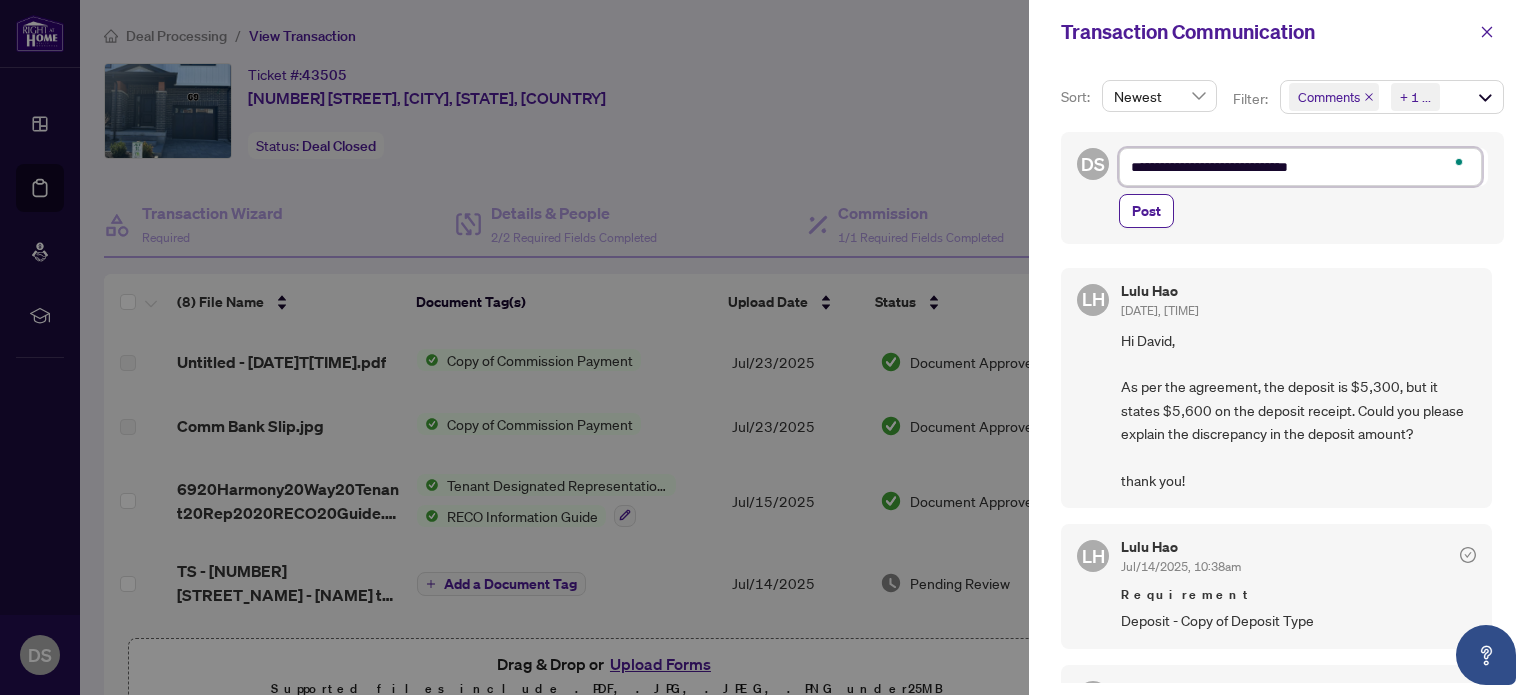 type on "**********" 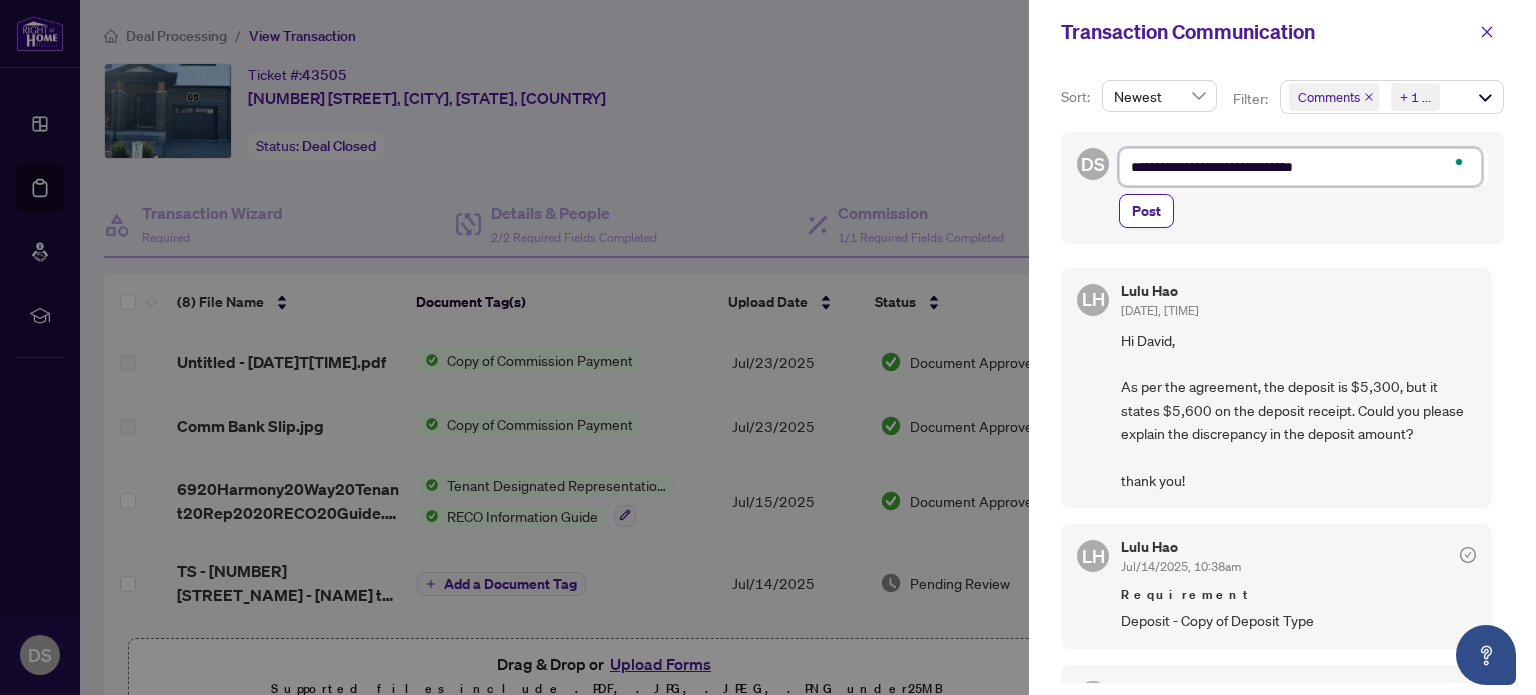 type on "**********" 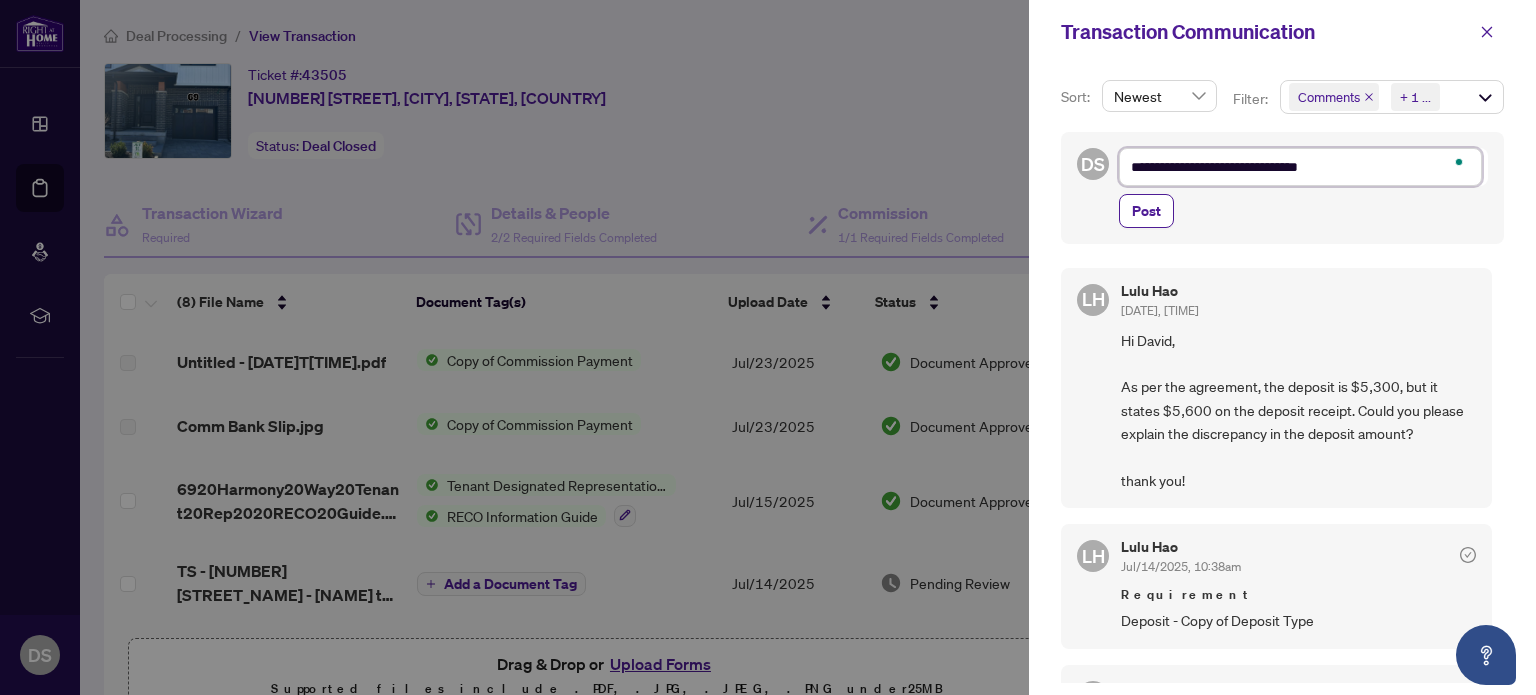 type on "**********" 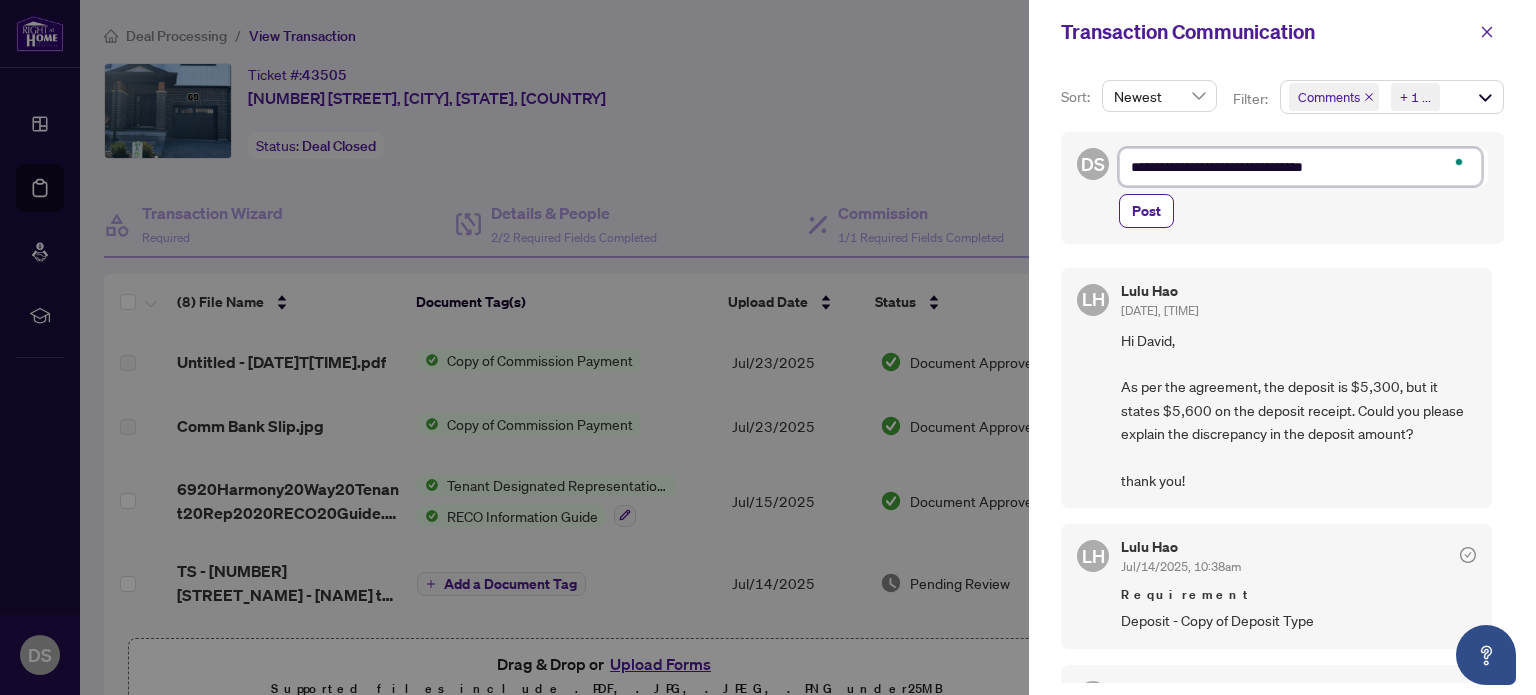 type on "**********" 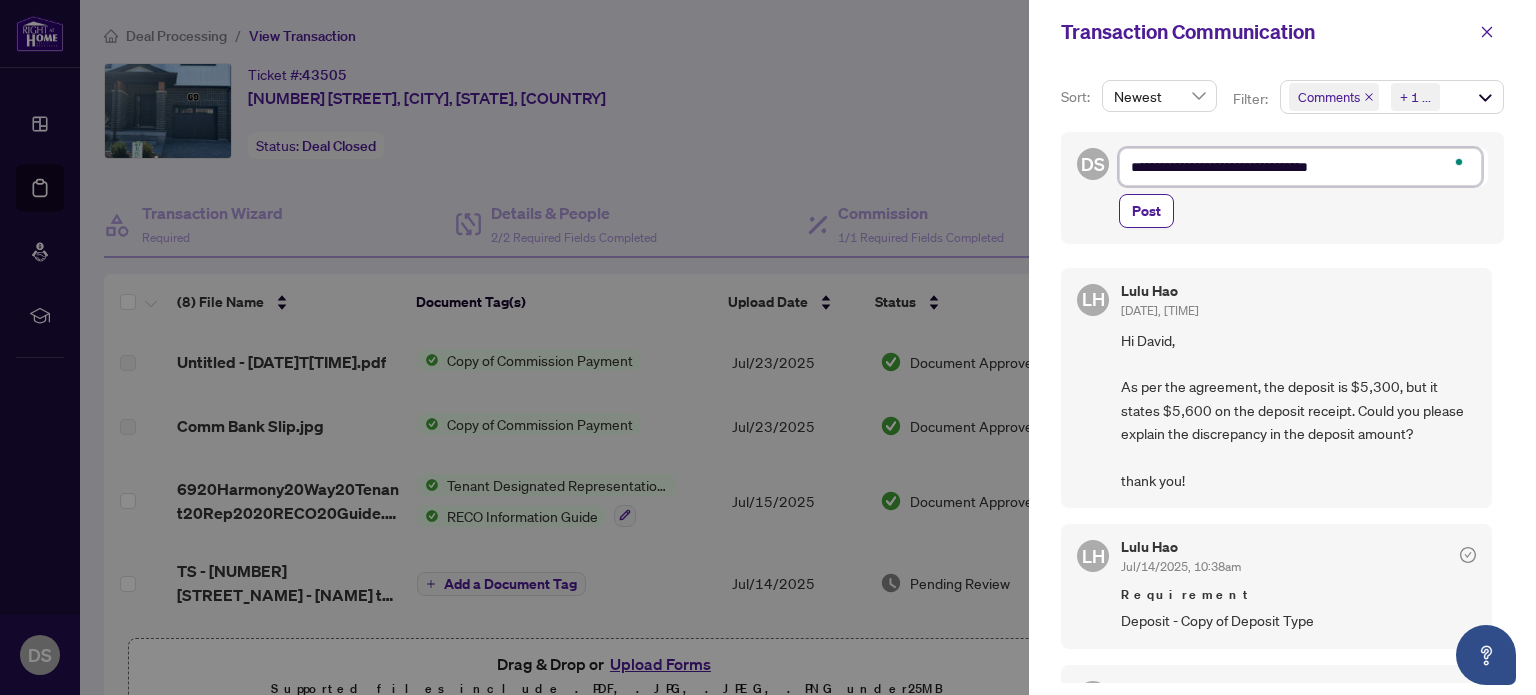 type on "**********" 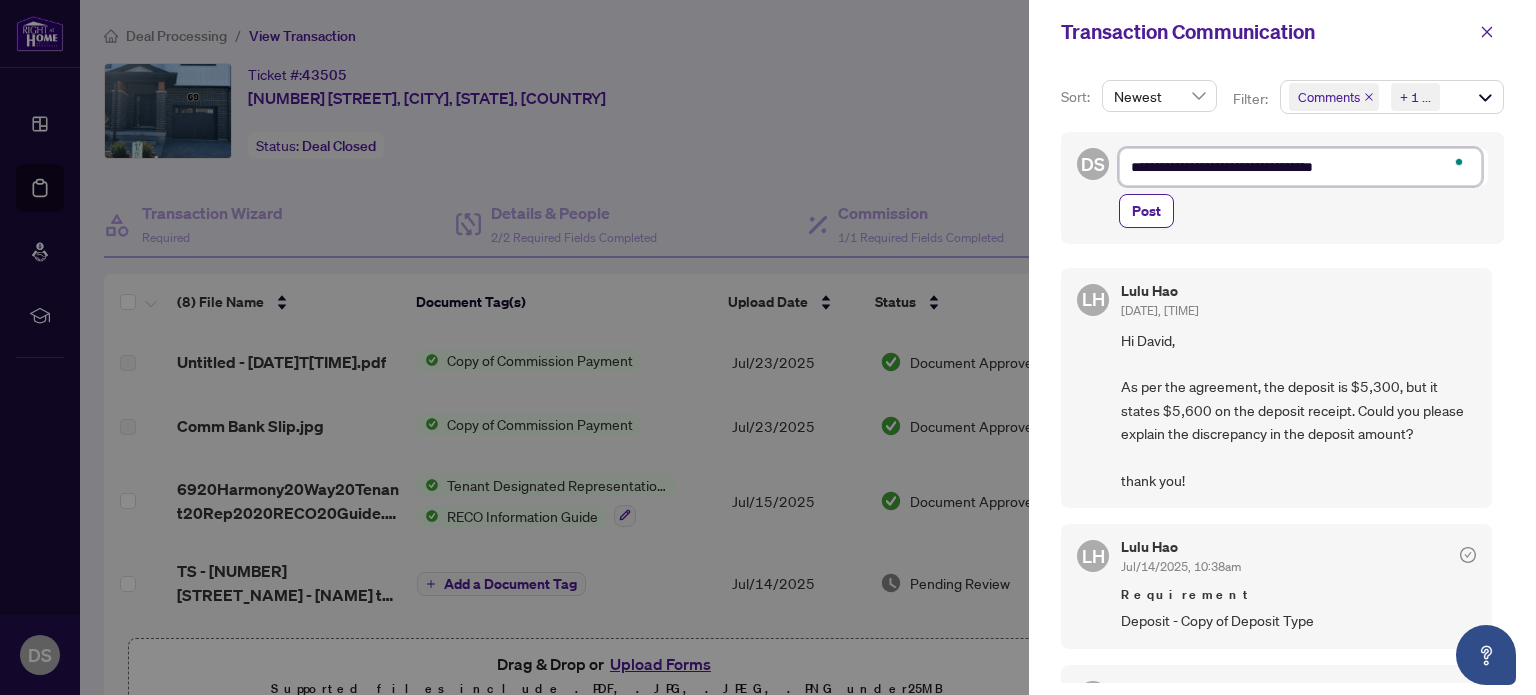 type on "**********" 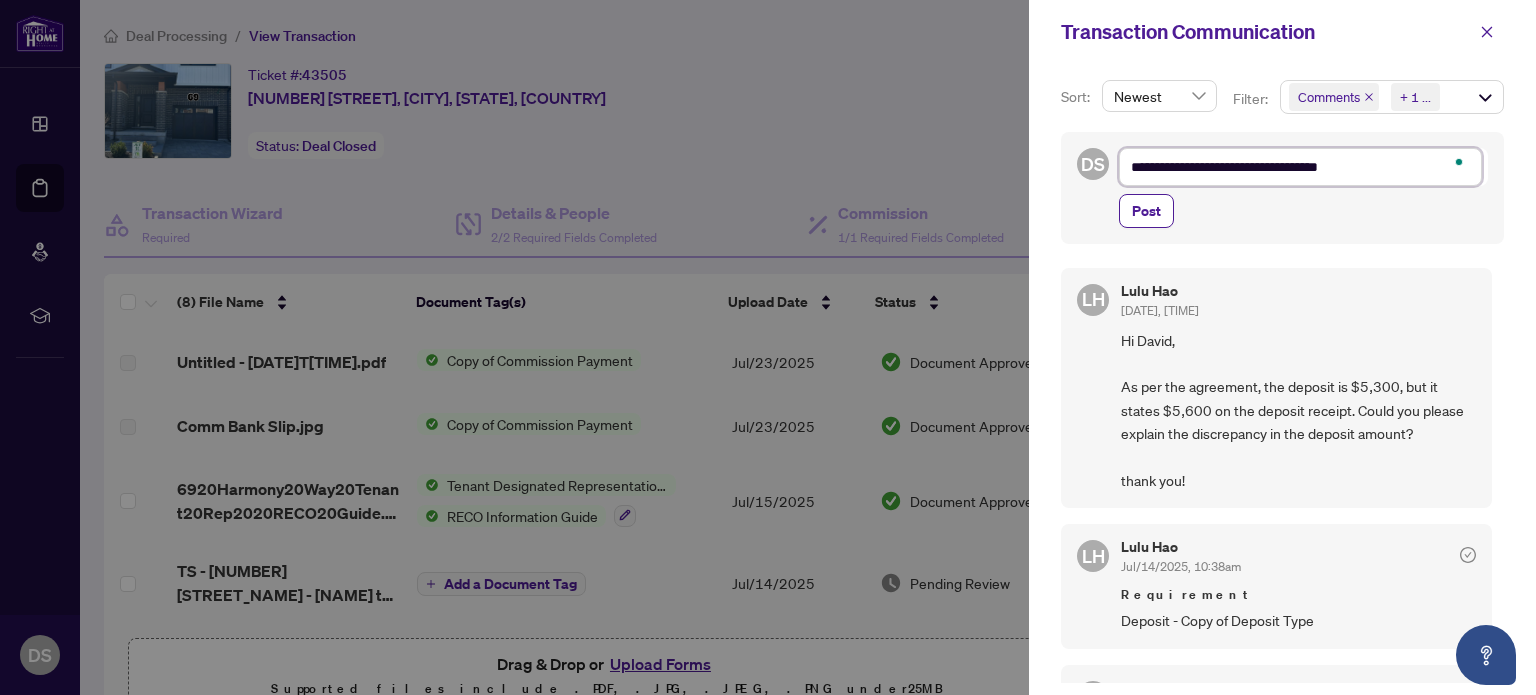 type on "**********" 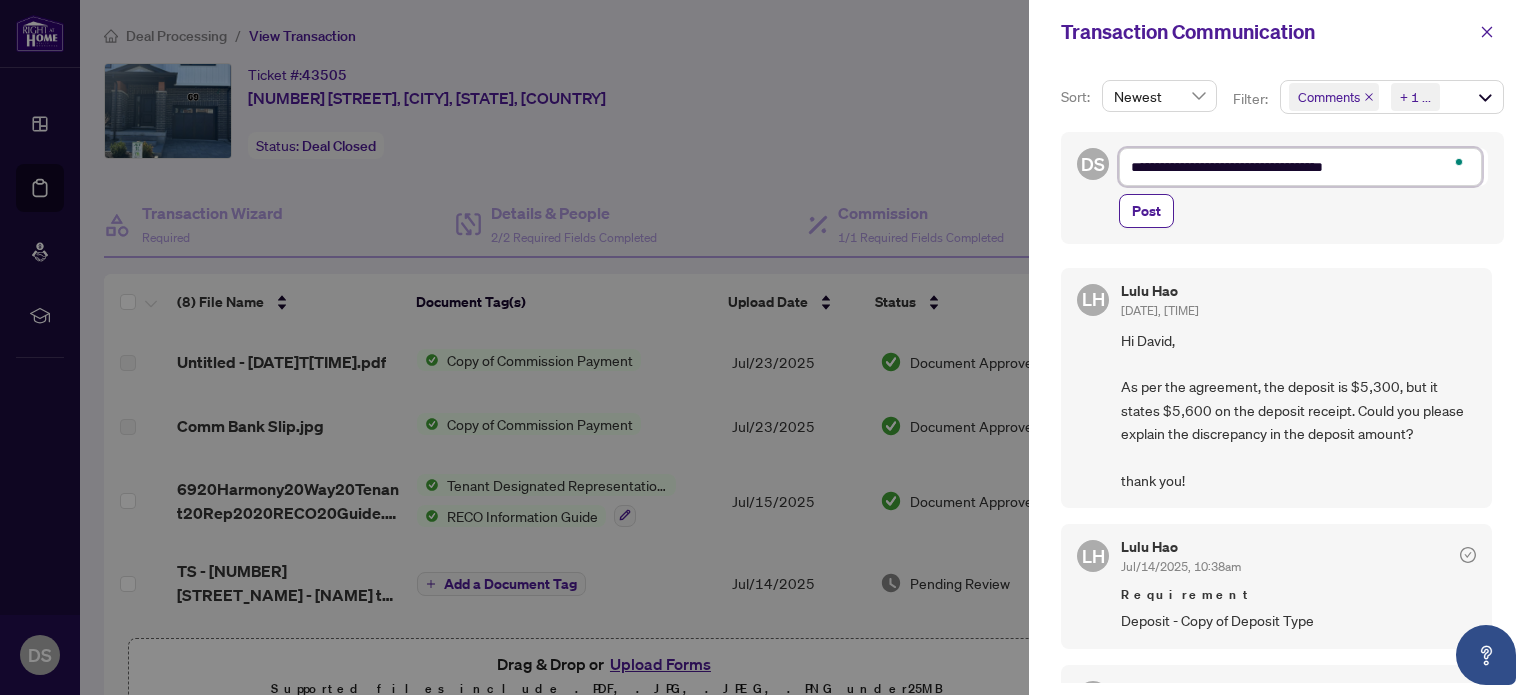 type on "**********" 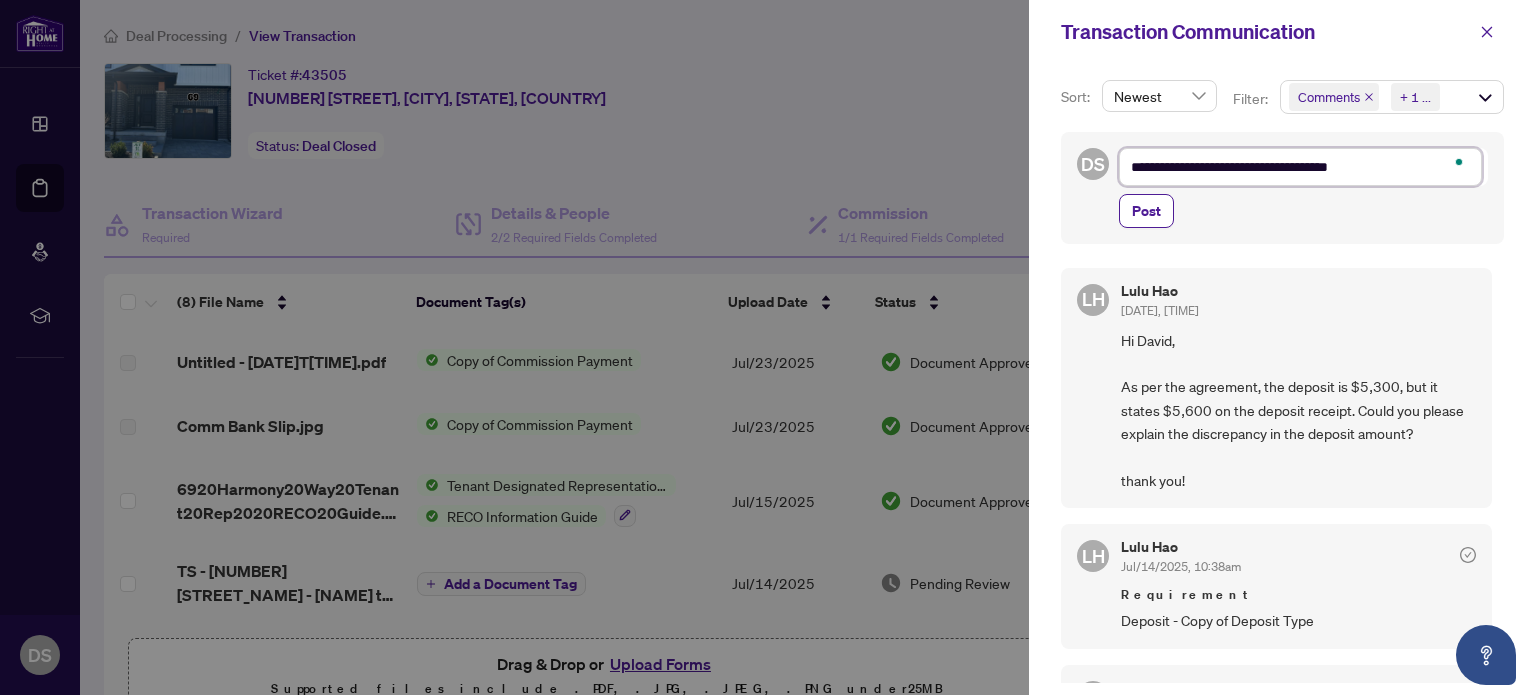 type on "**********" 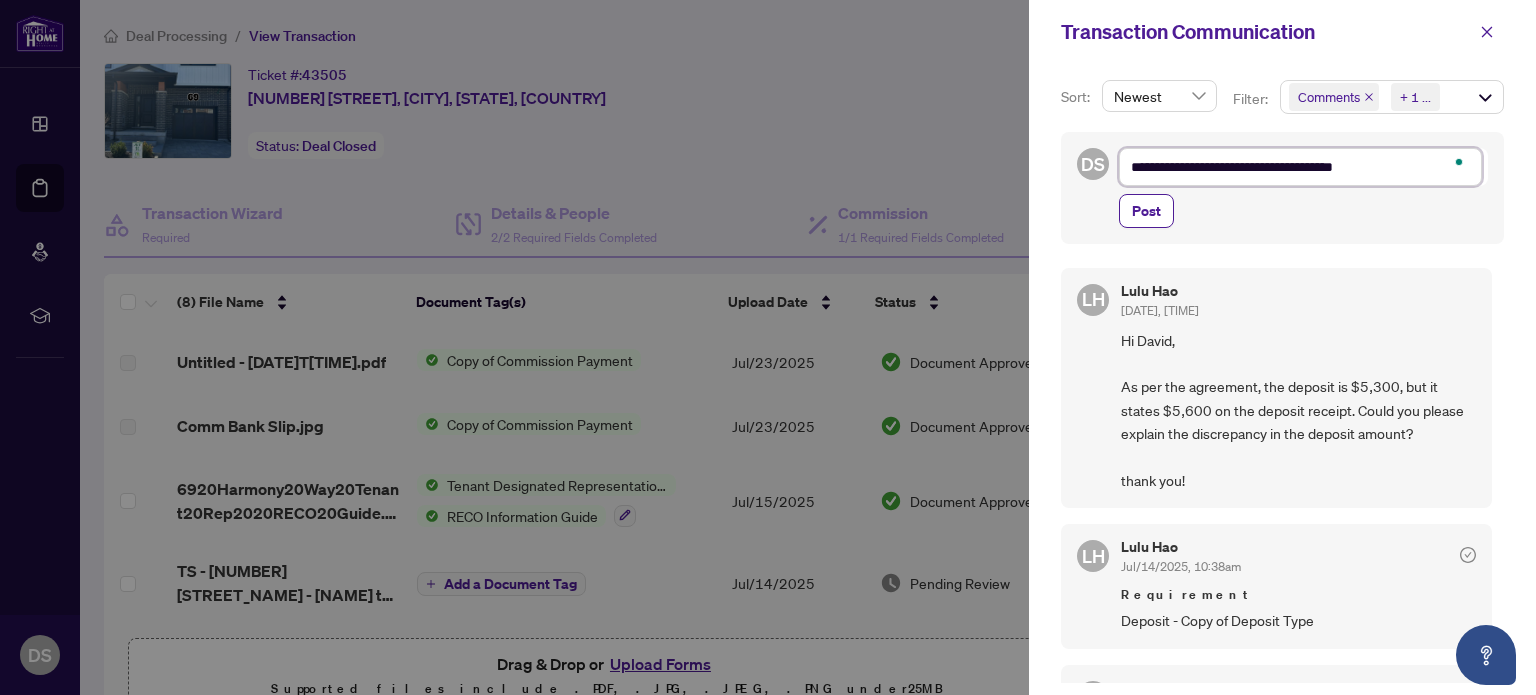 type on "**********" 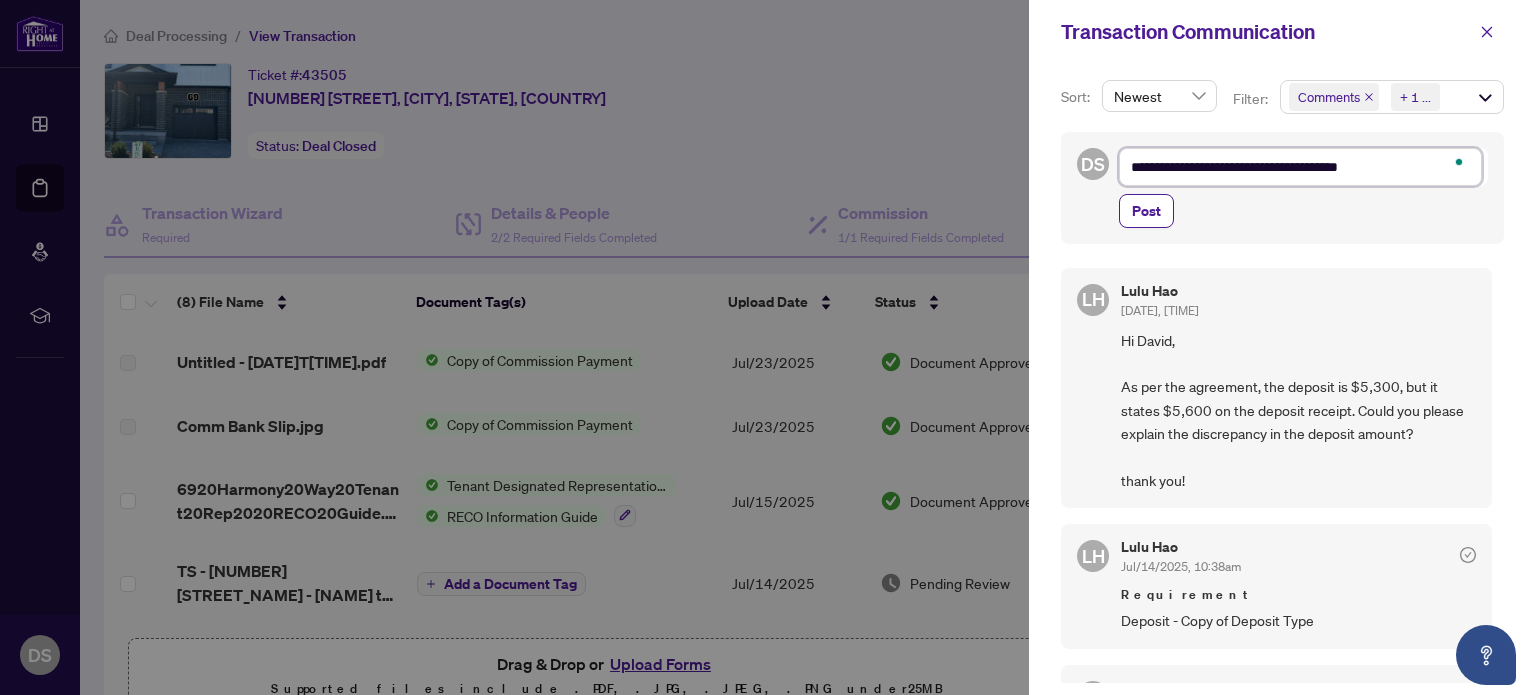 type on "**********" 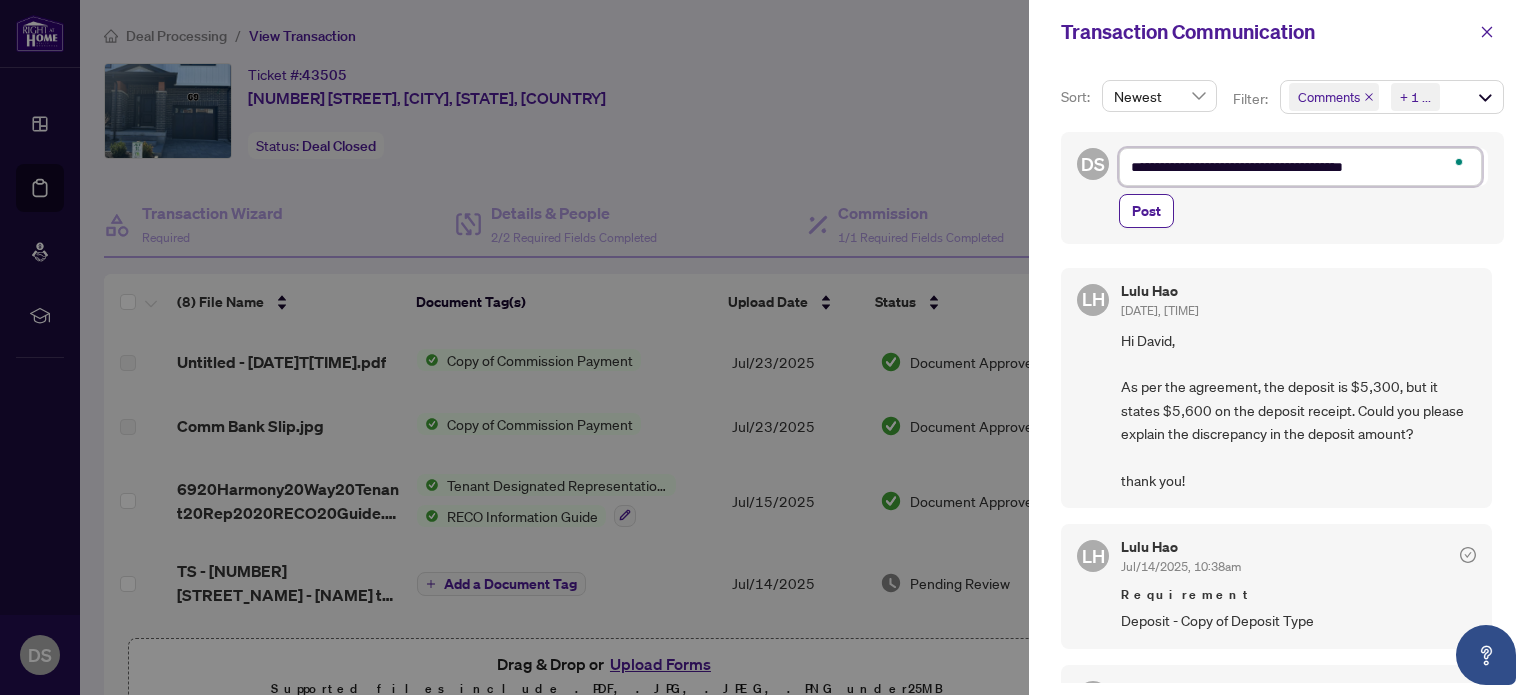 type on "**********" 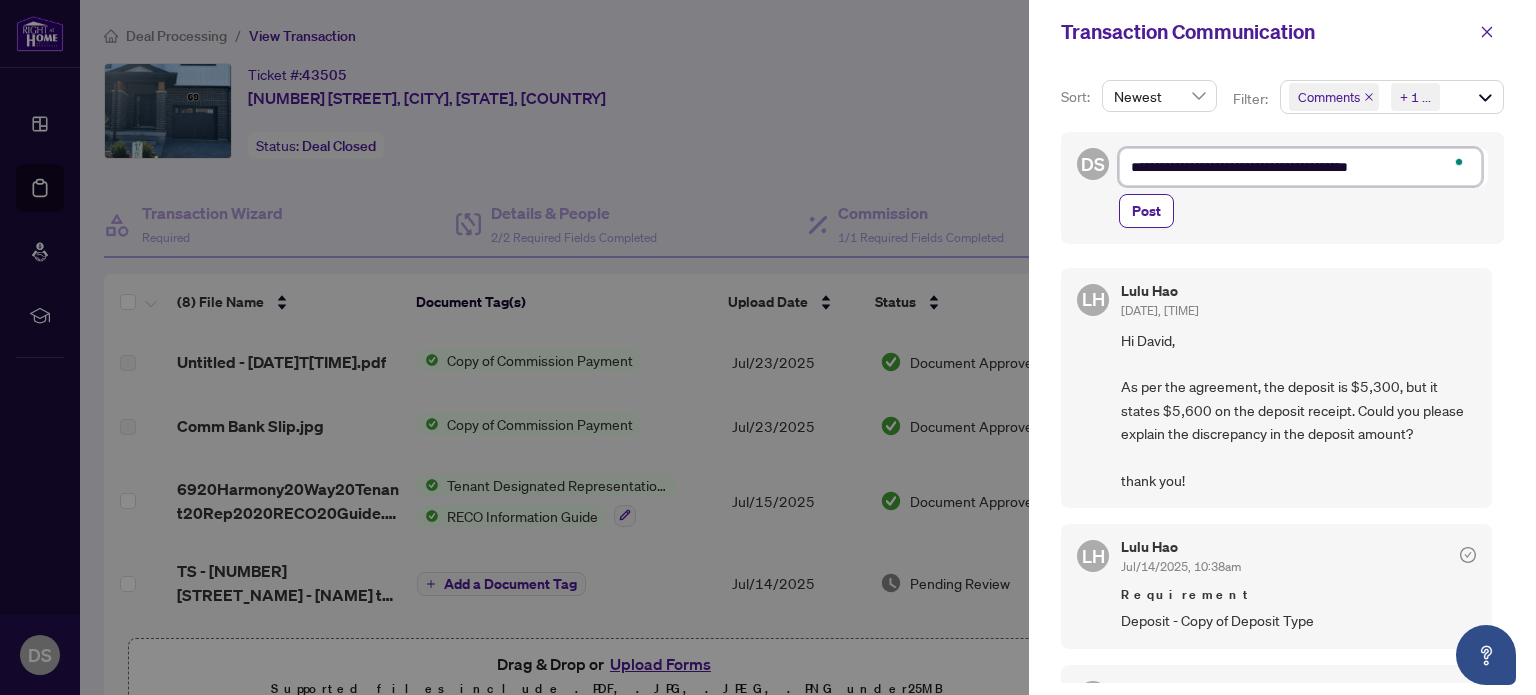 type on "**********" 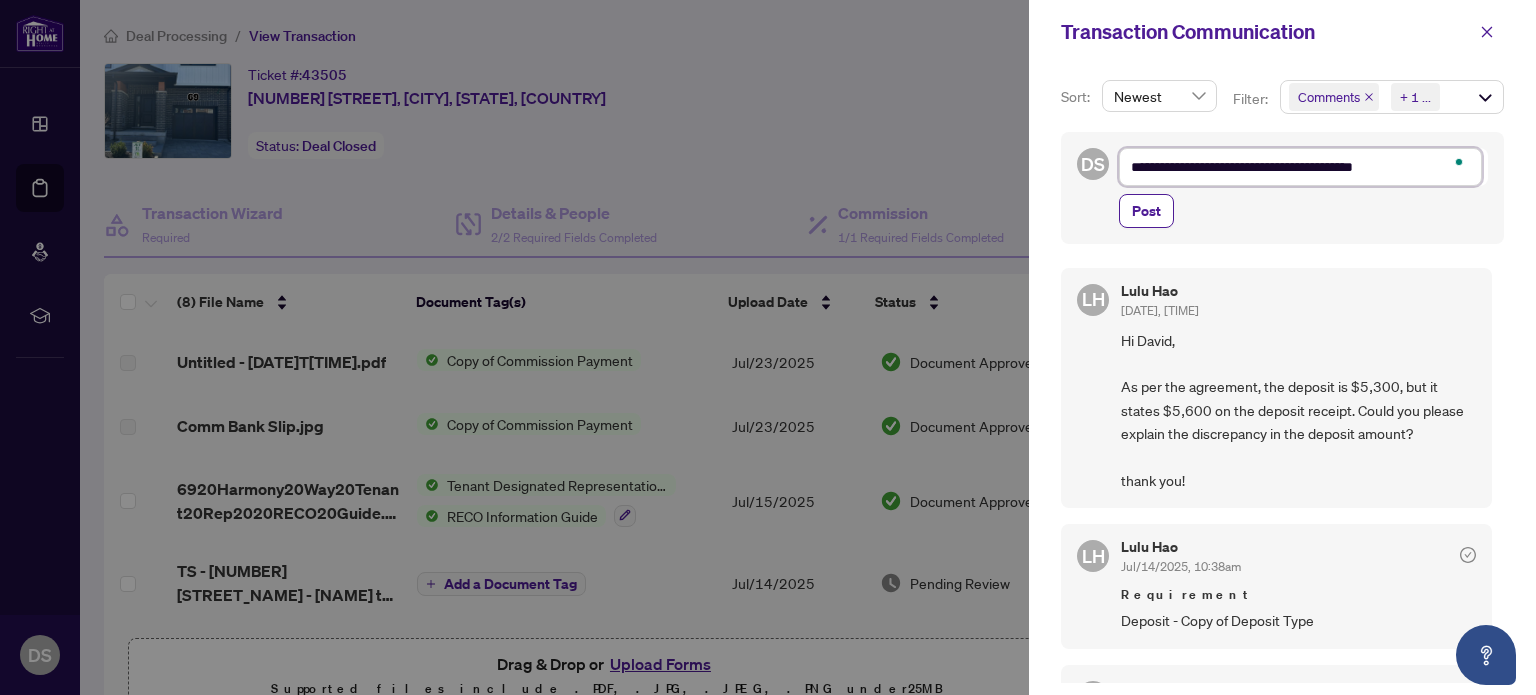 type on "**********" 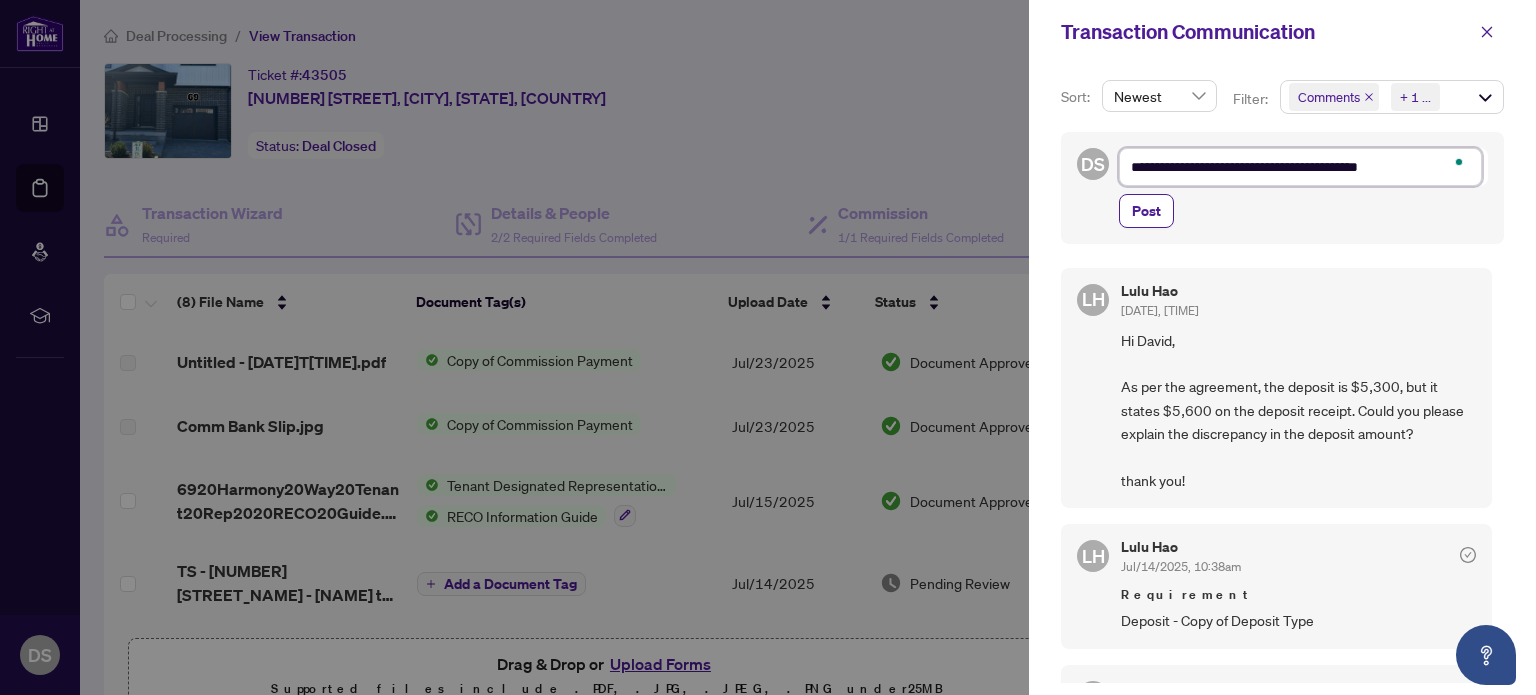 type on "**********" 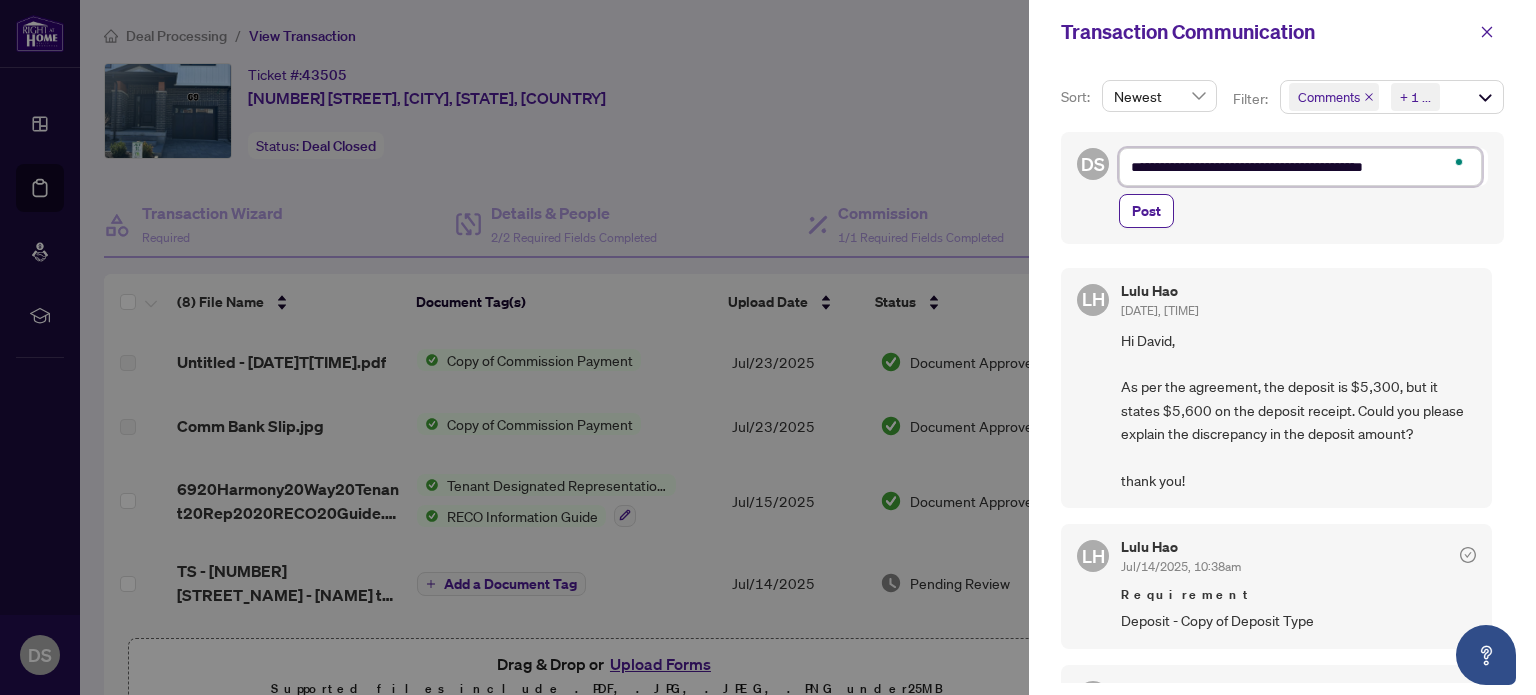 type on "**********" 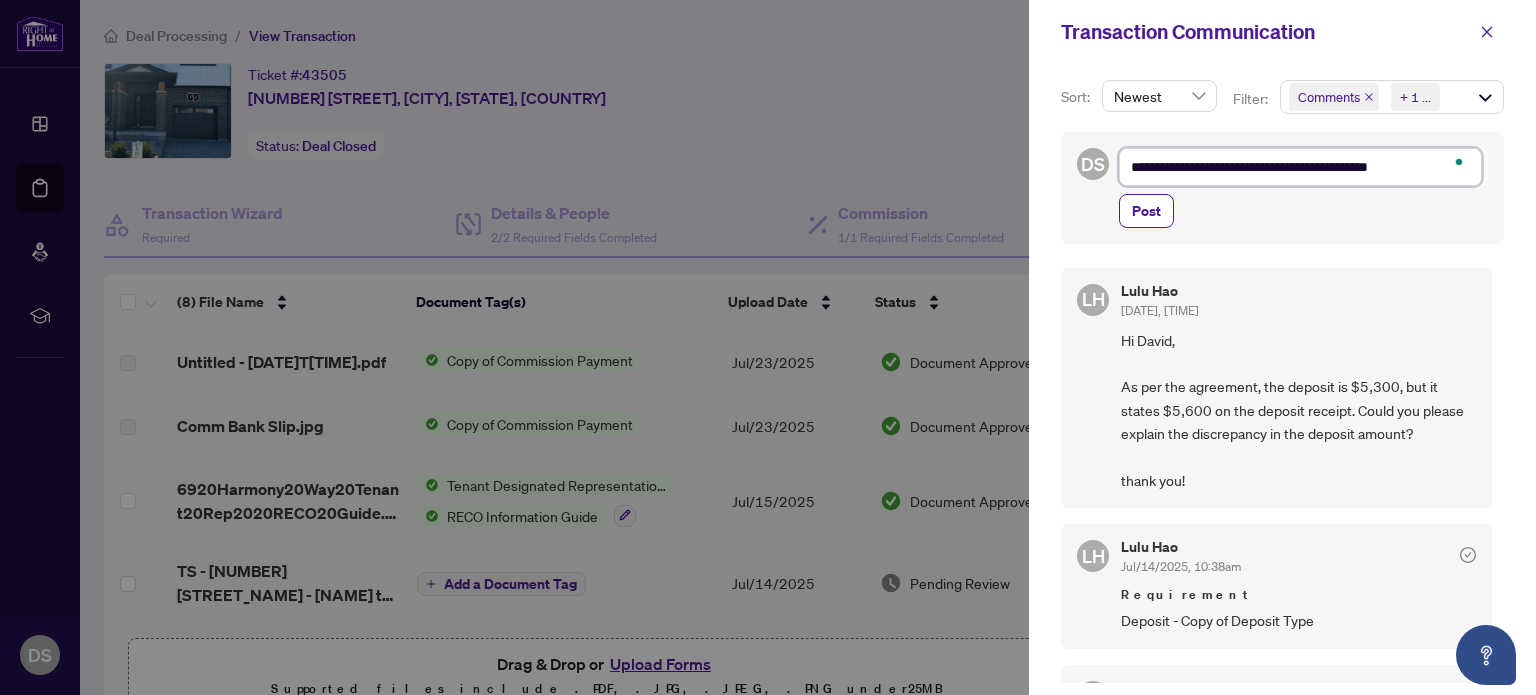 type on "**********" 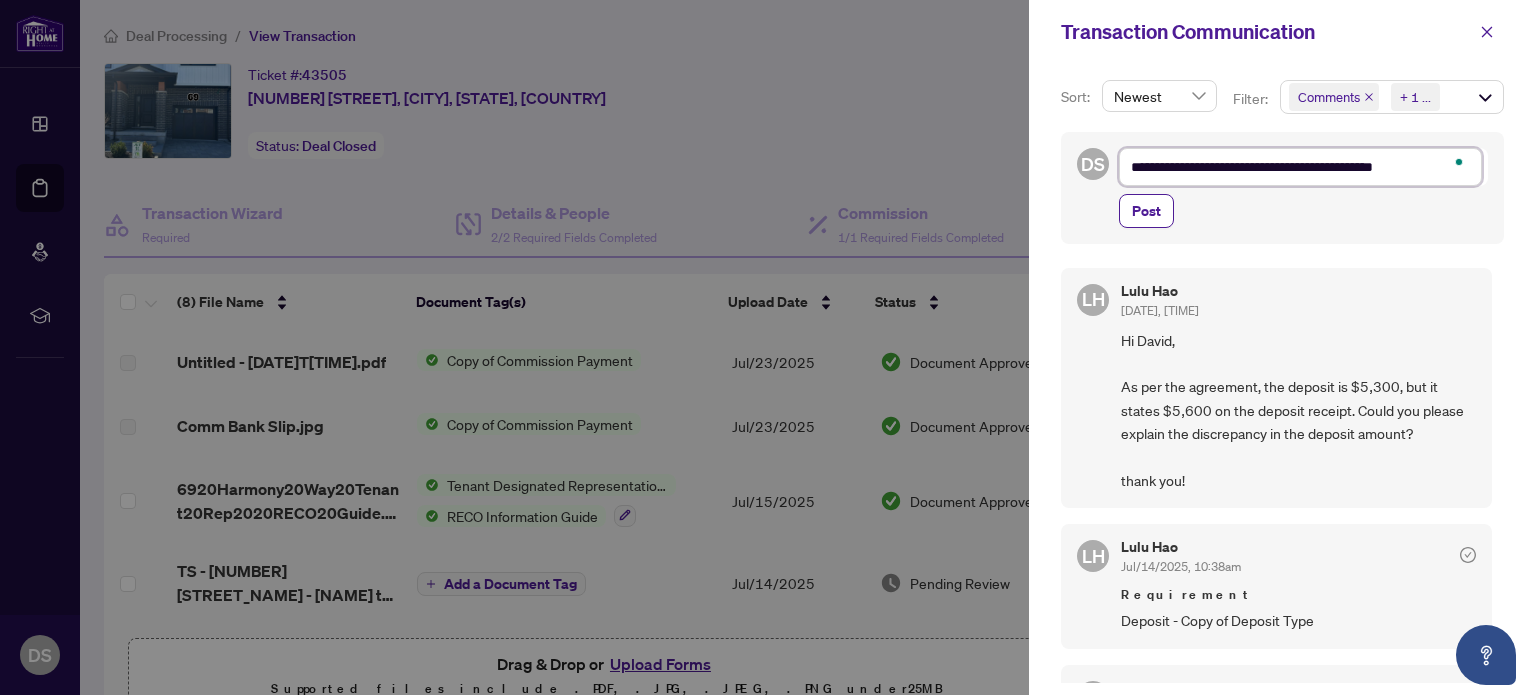 type on "**********" 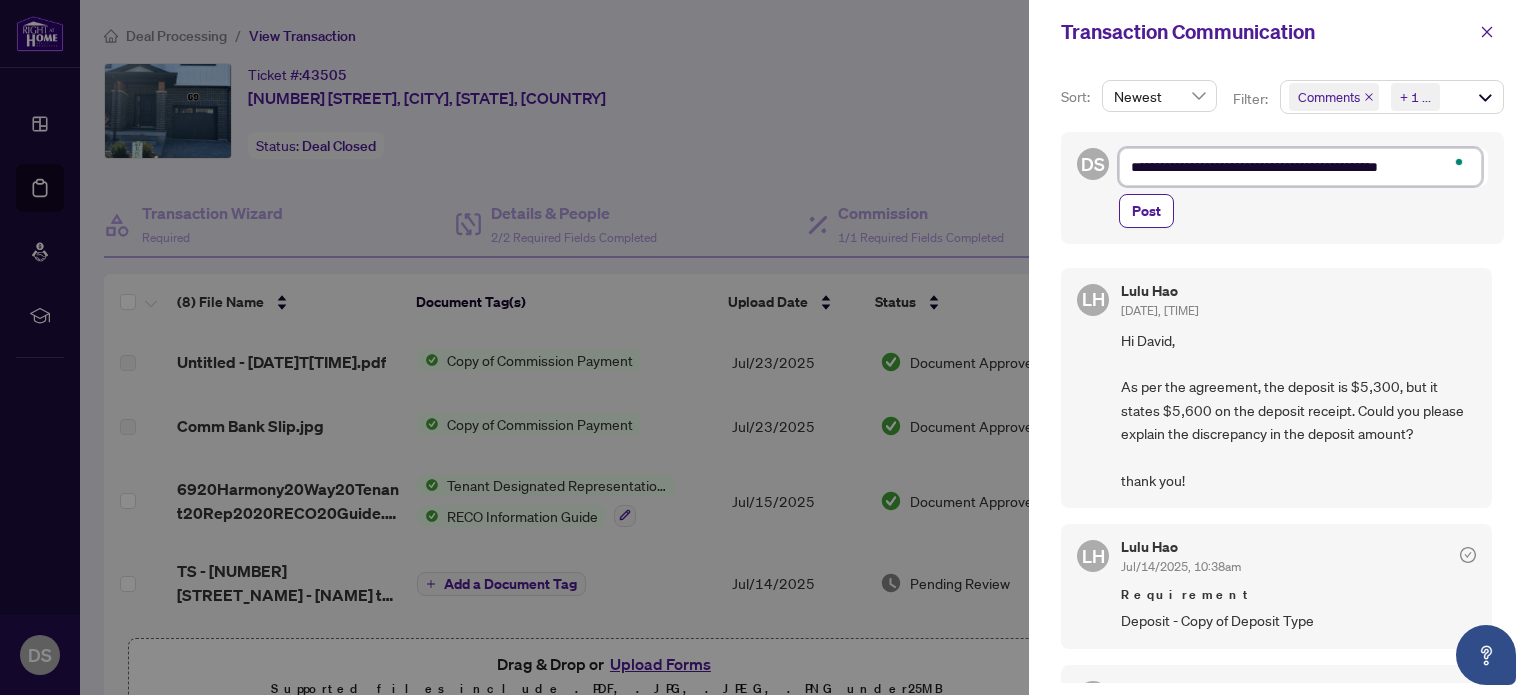 type on "**********" 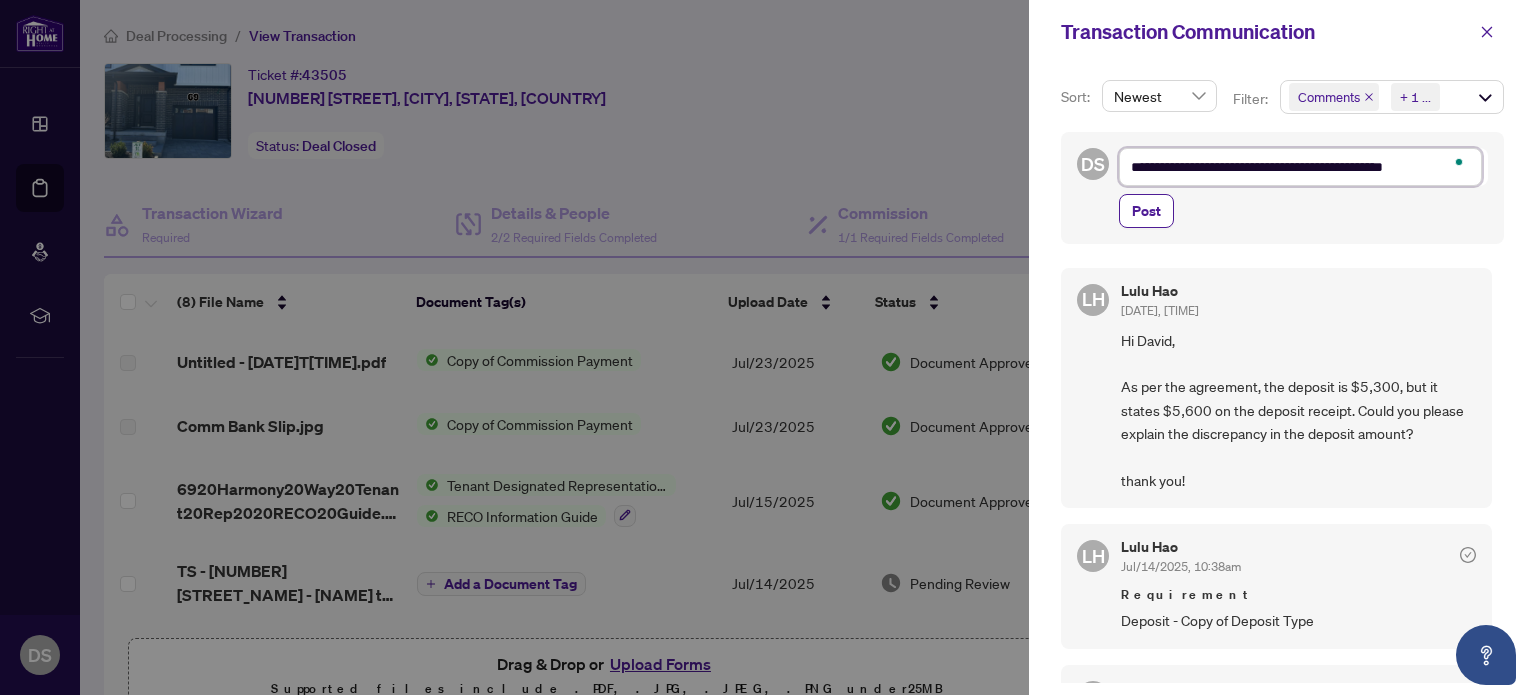 type on "**********" 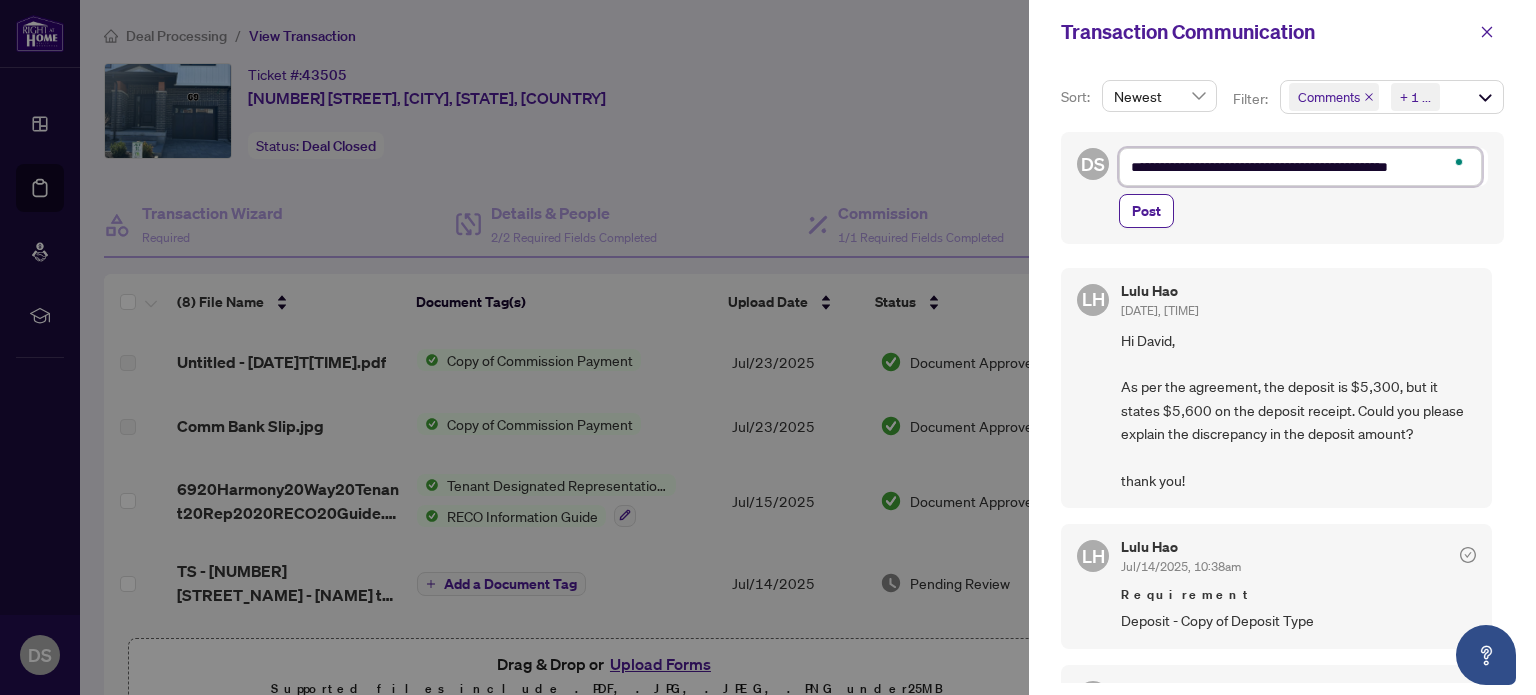 type on "**********" 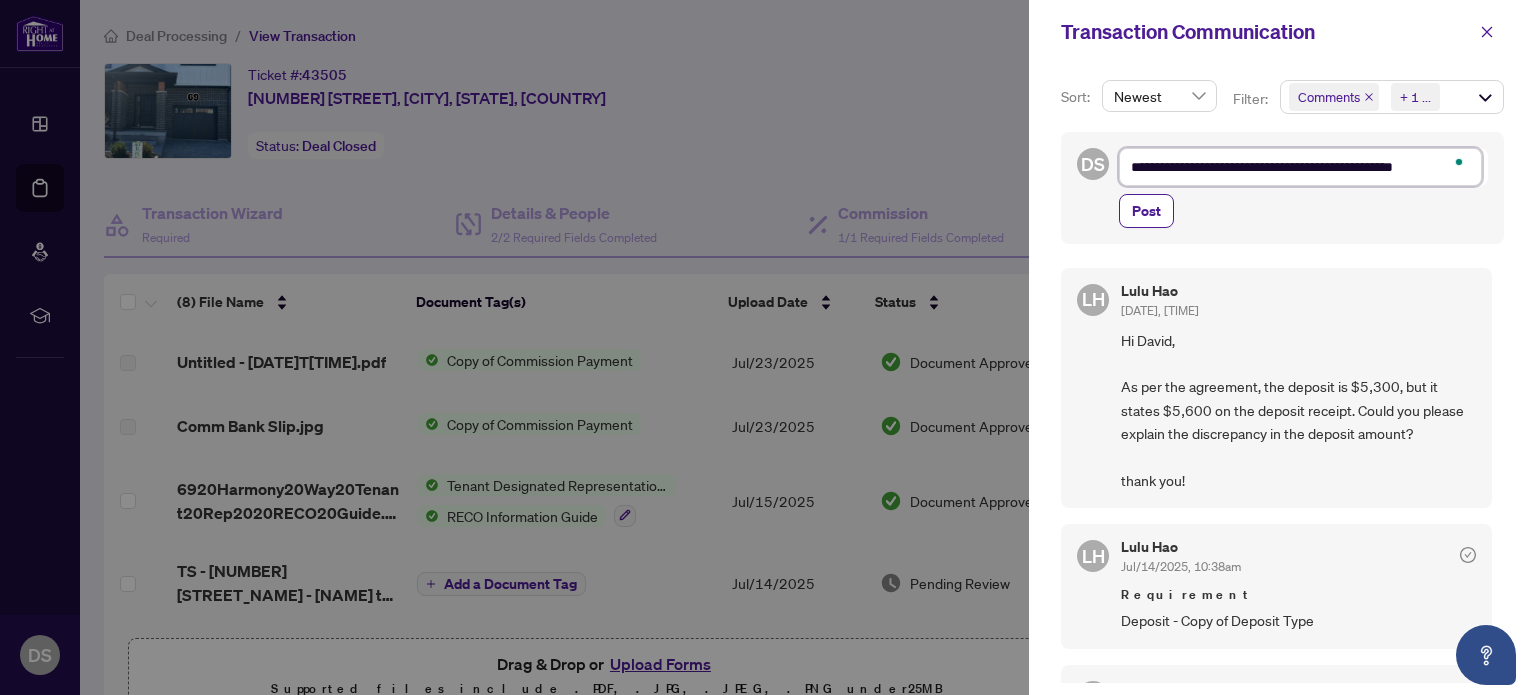 type on "**********" 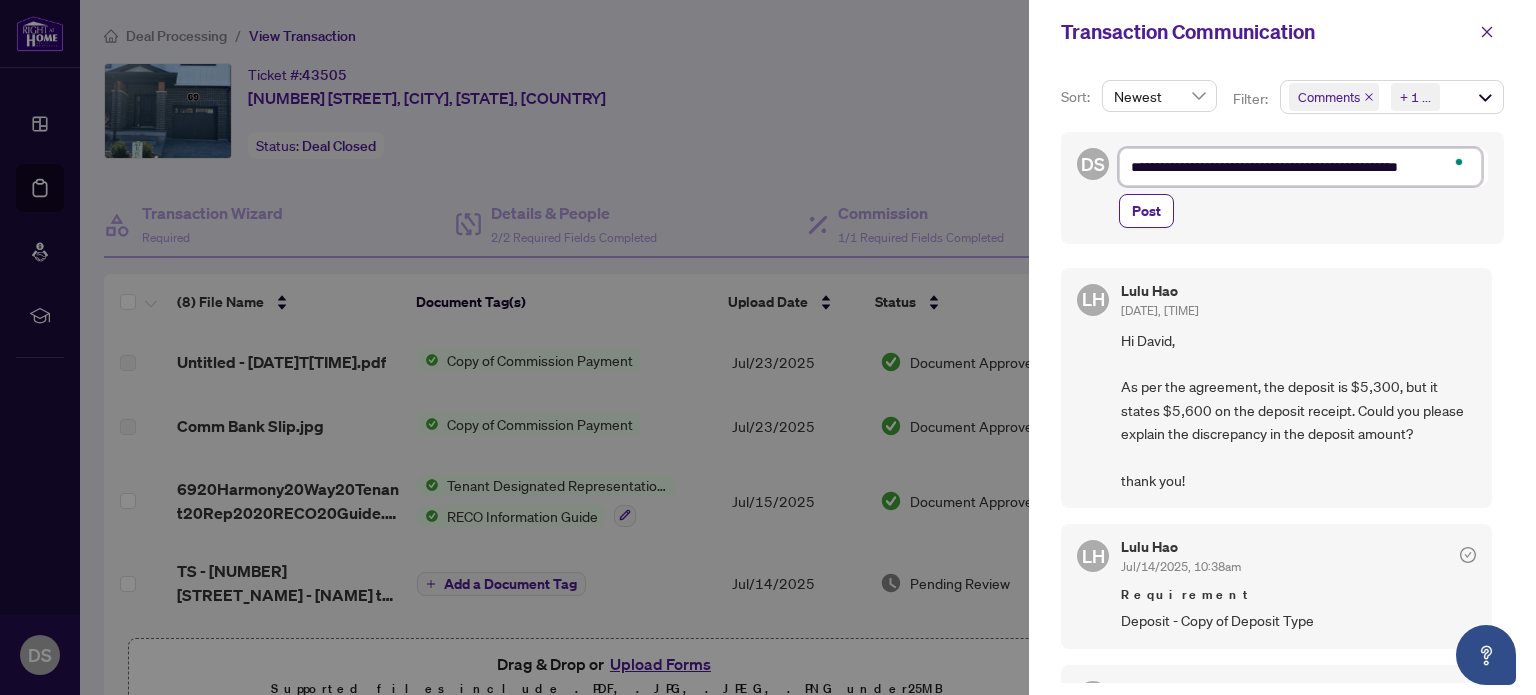 type on "**********" 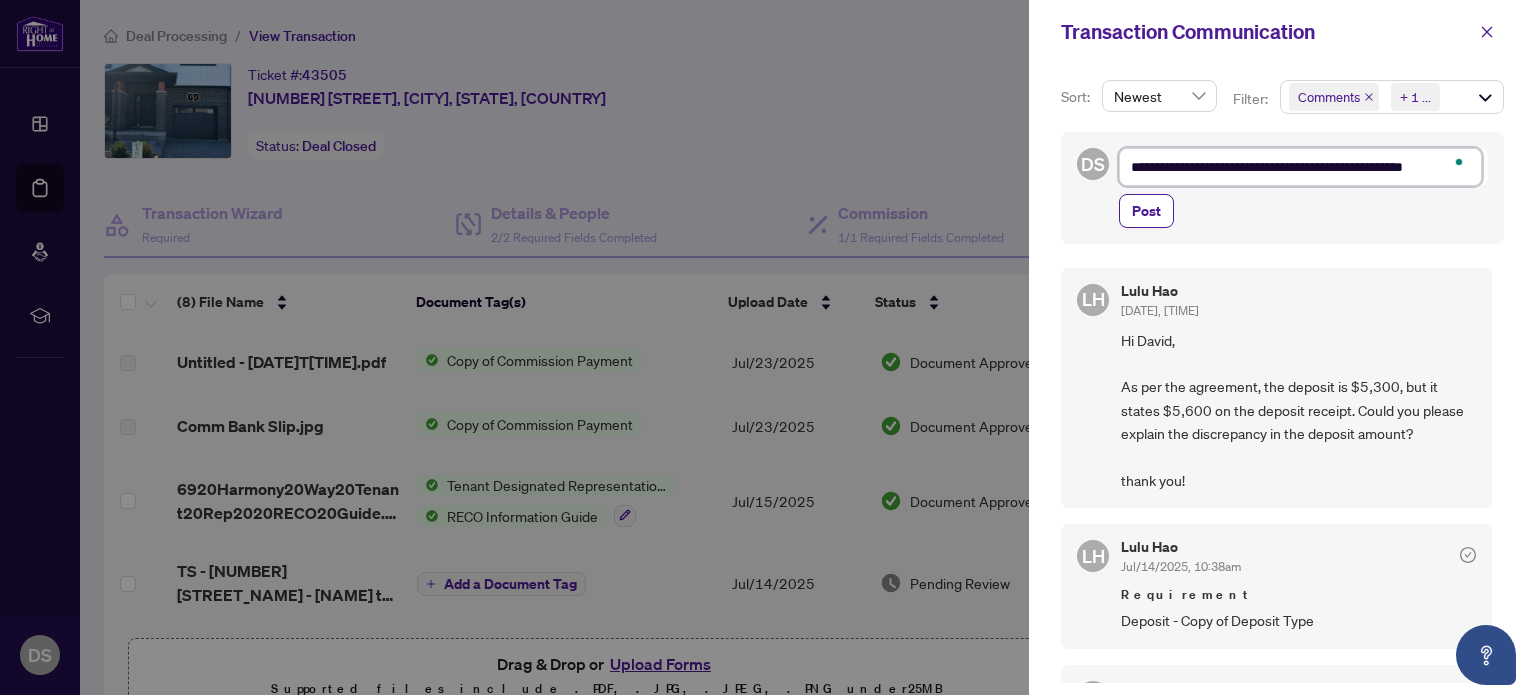 type on "**********" 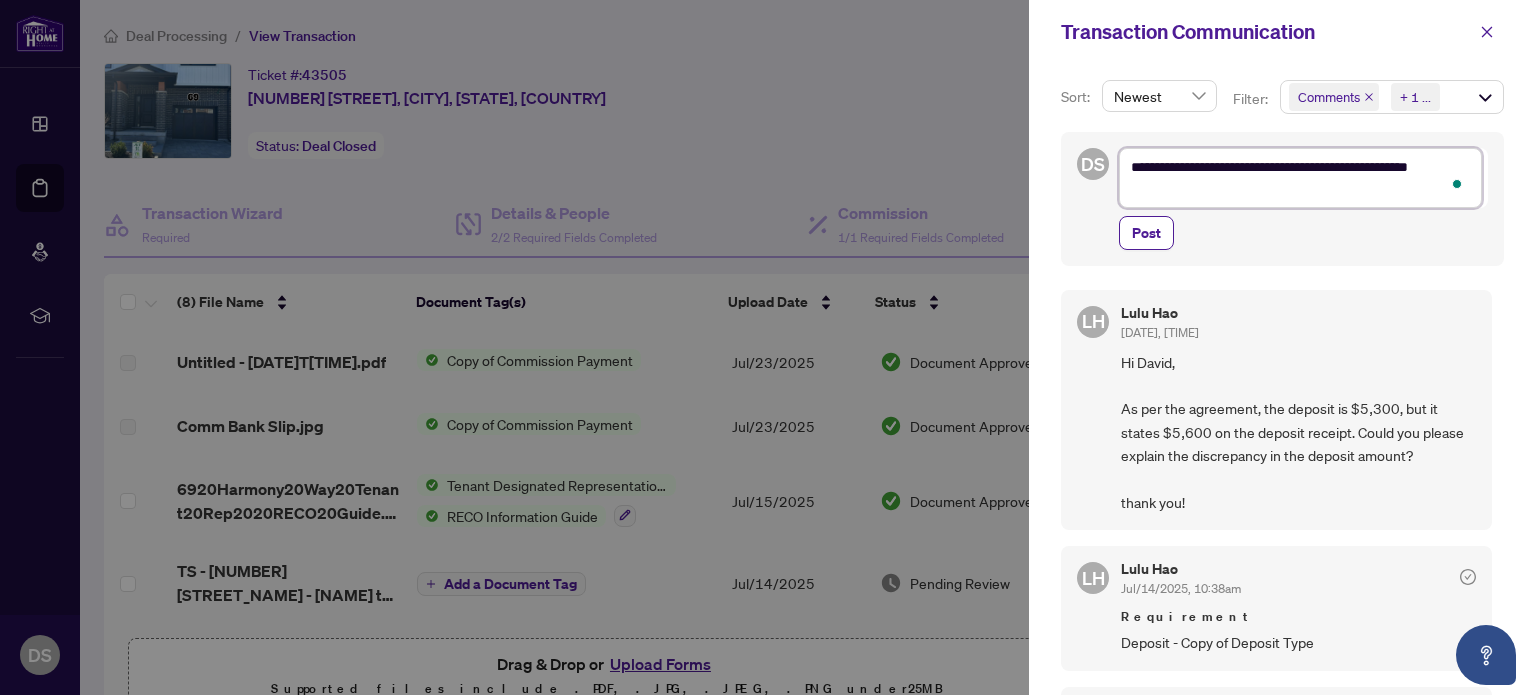 type on "**********" 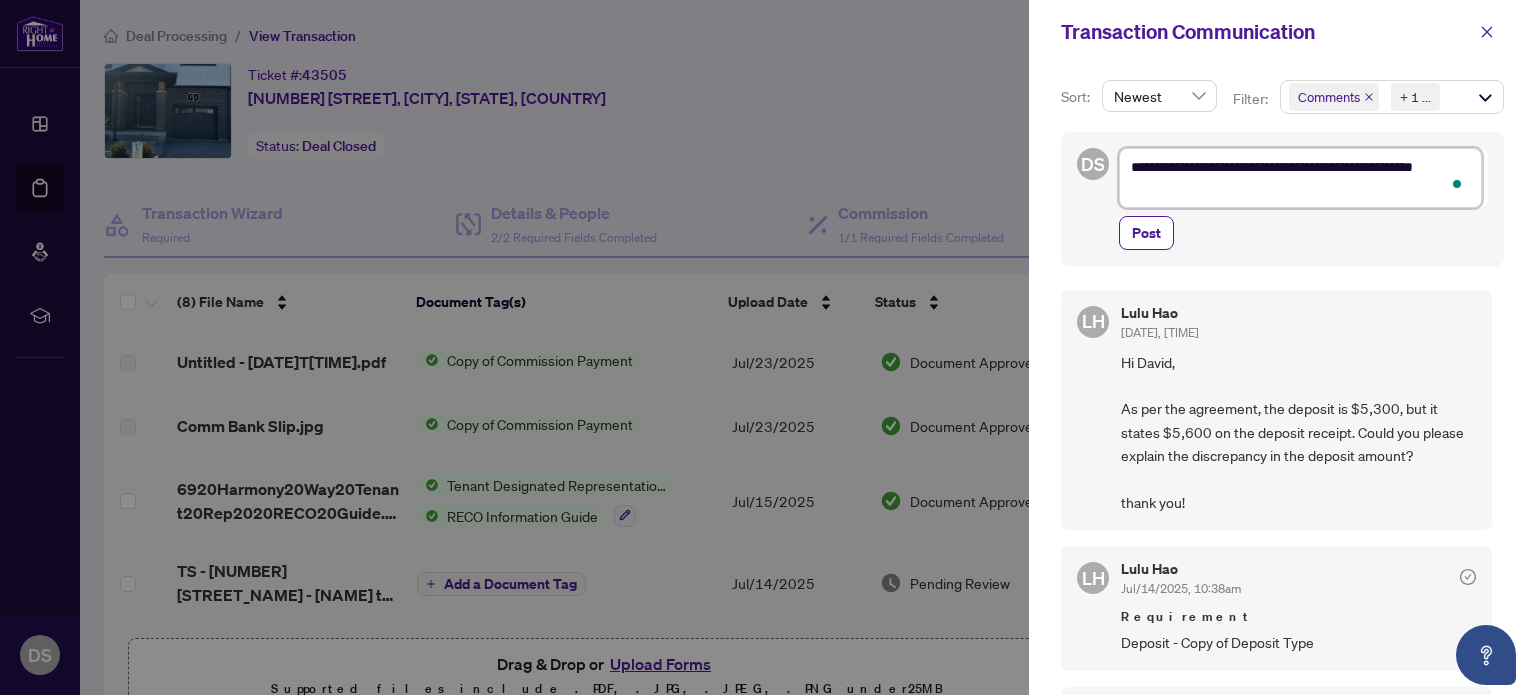 type on "**********" 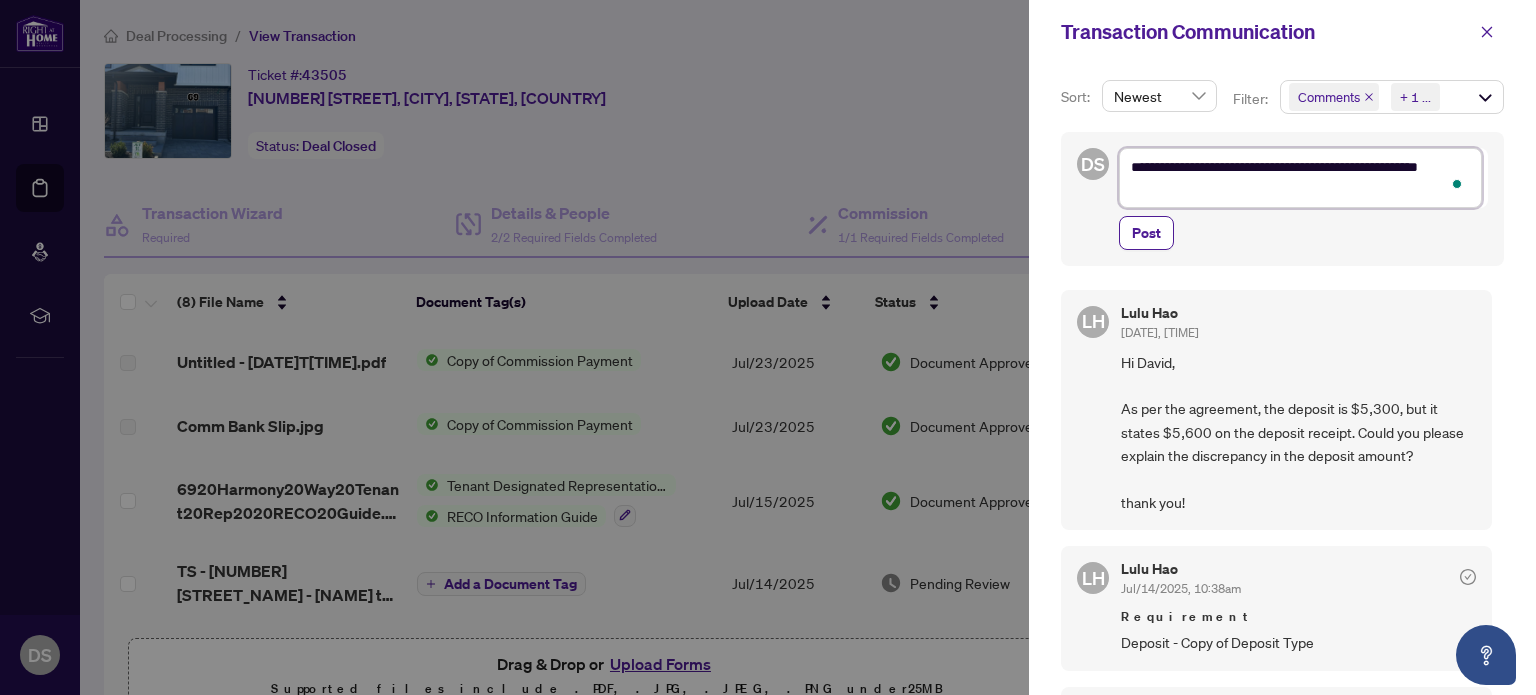 type on "**********" 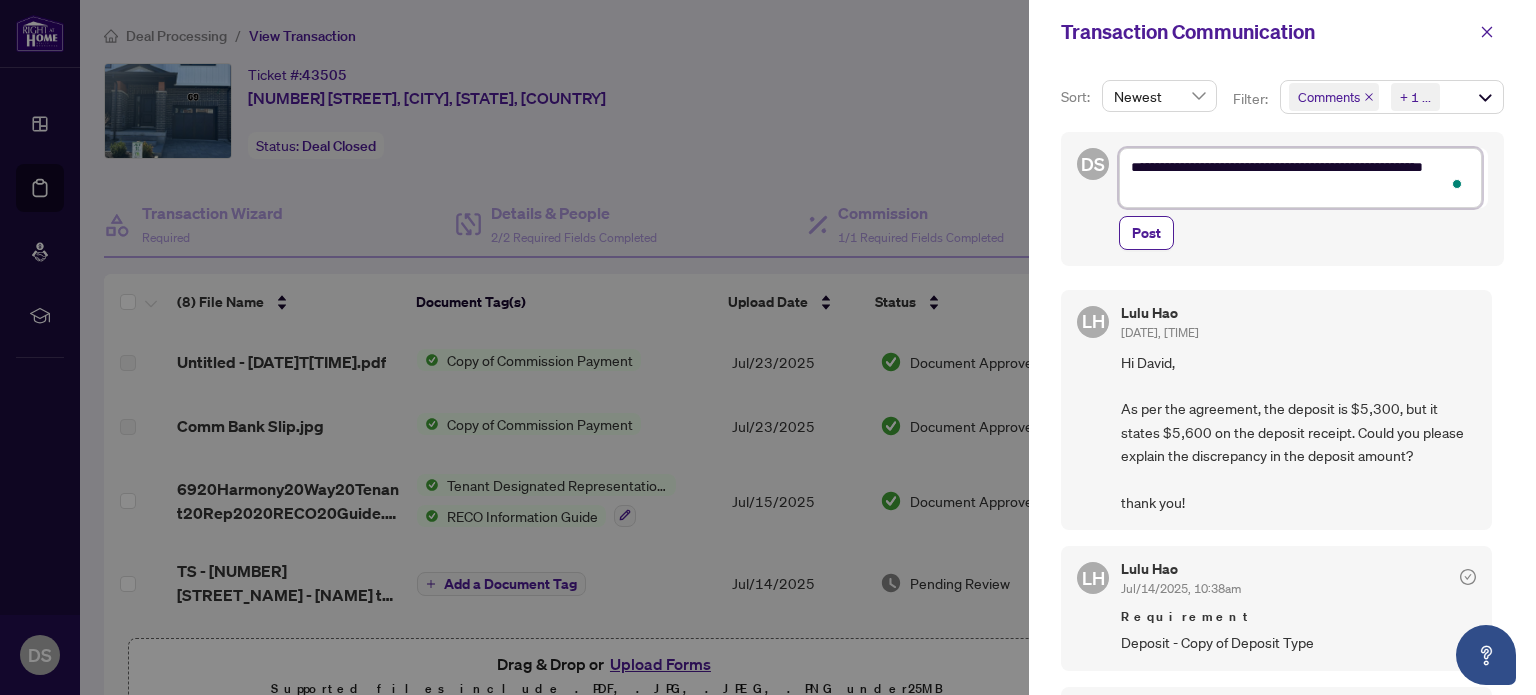 type on "**********" 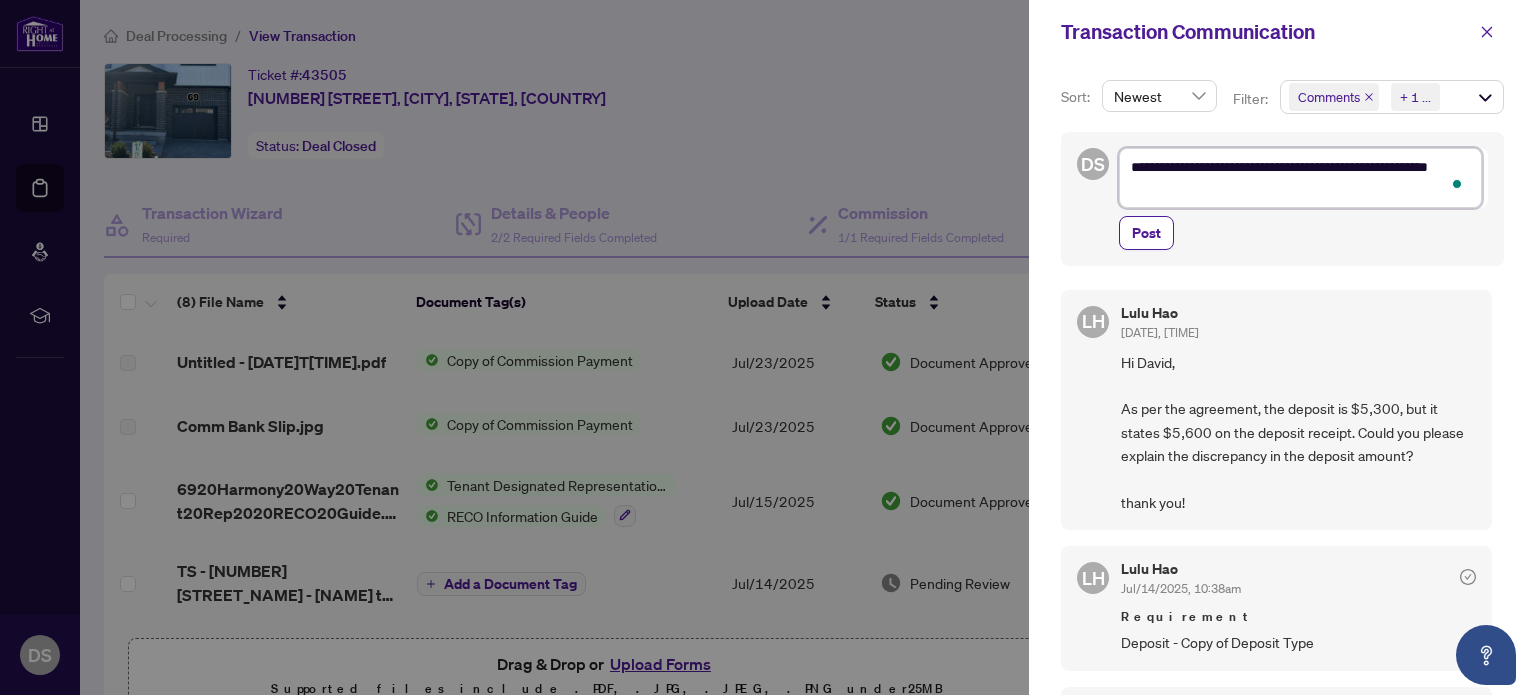 type on "**********" 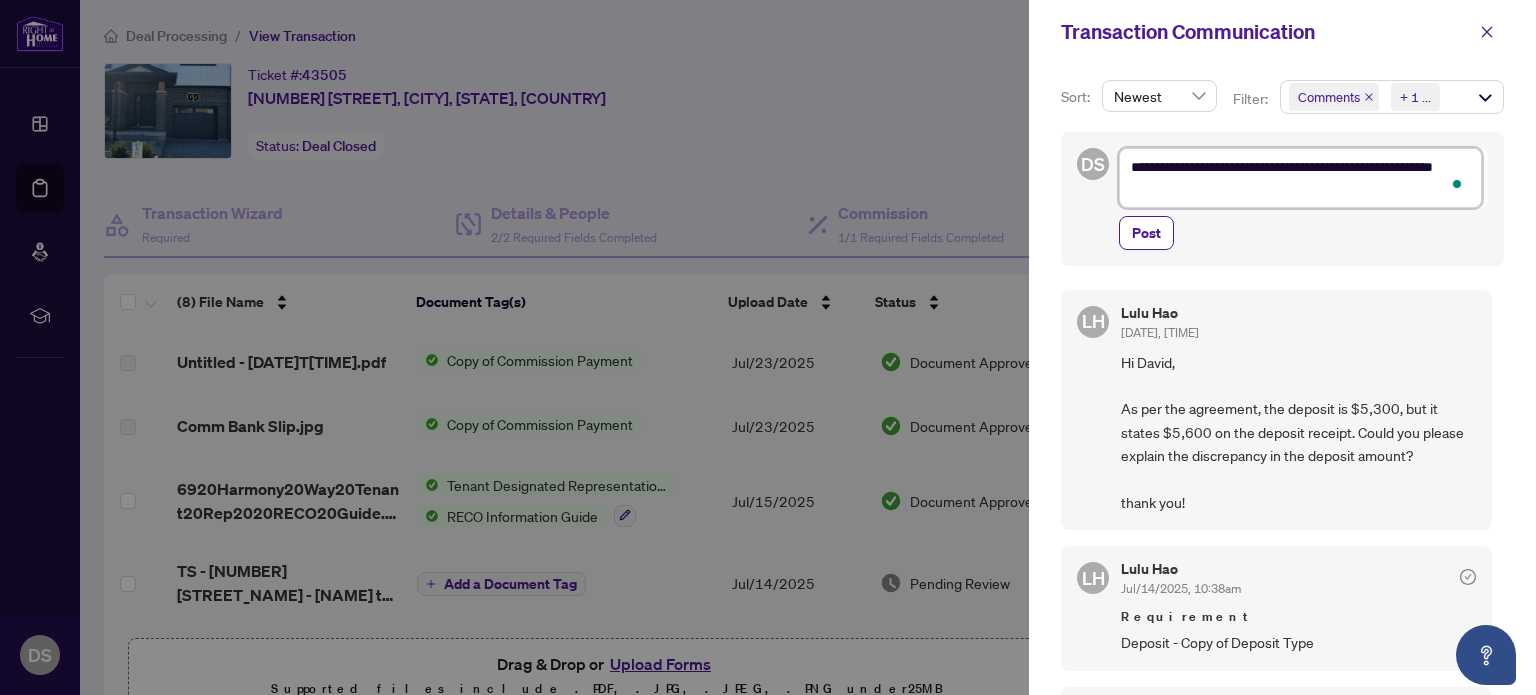 type on "**********" 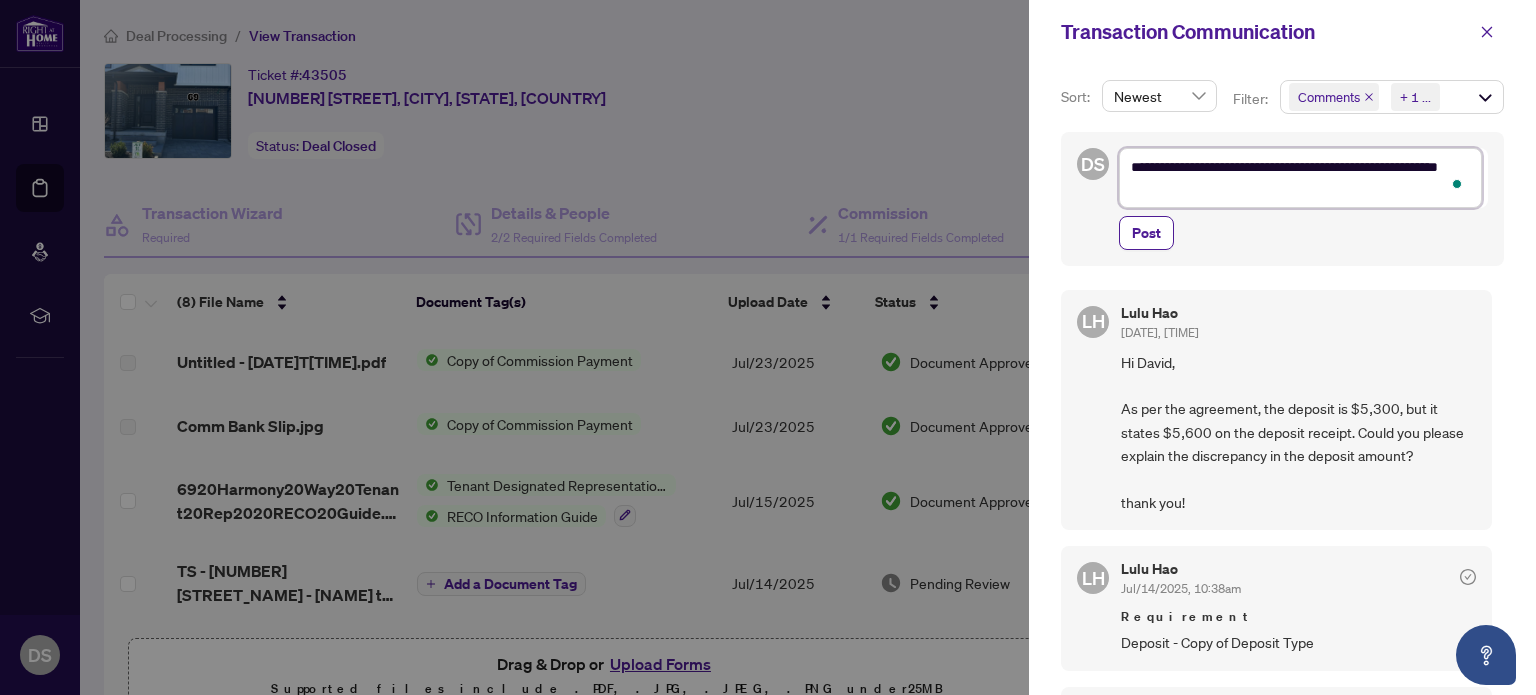 type on "**********" 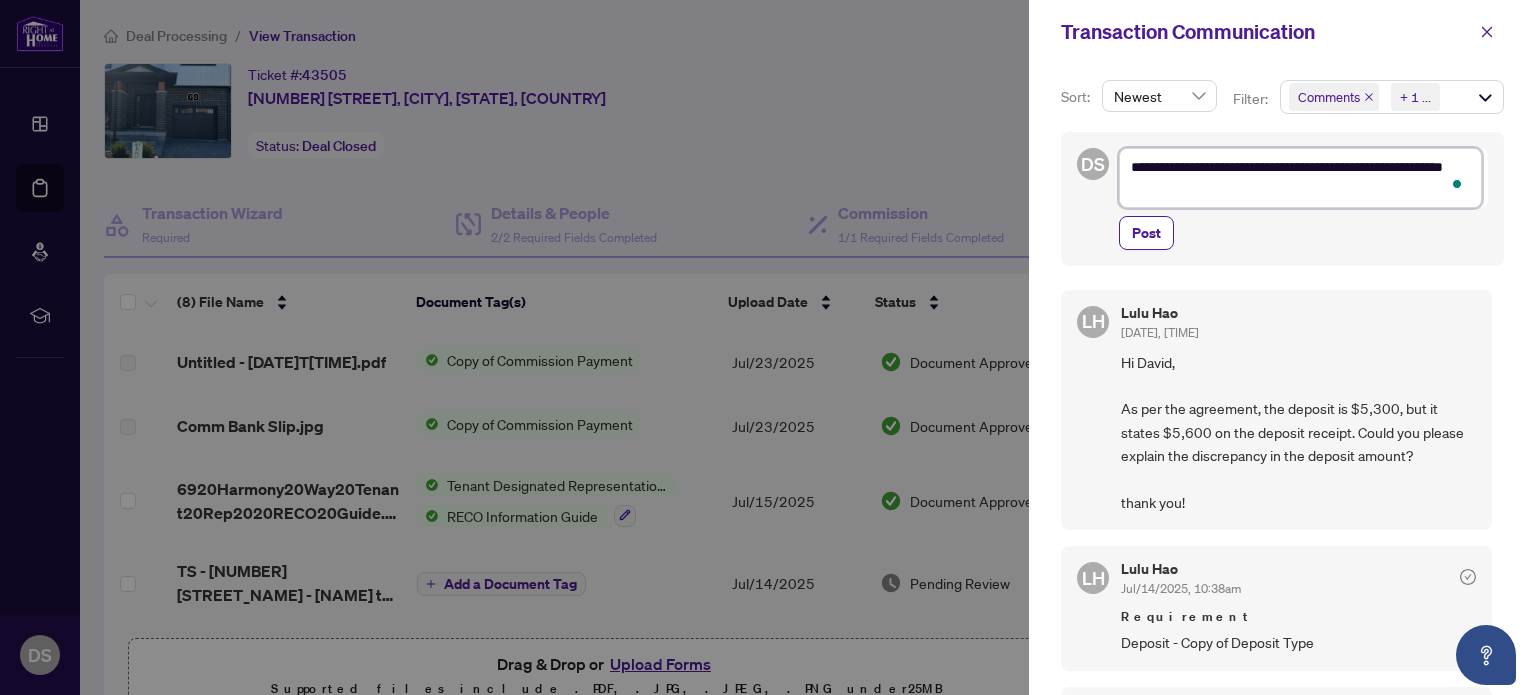 type on "**********" 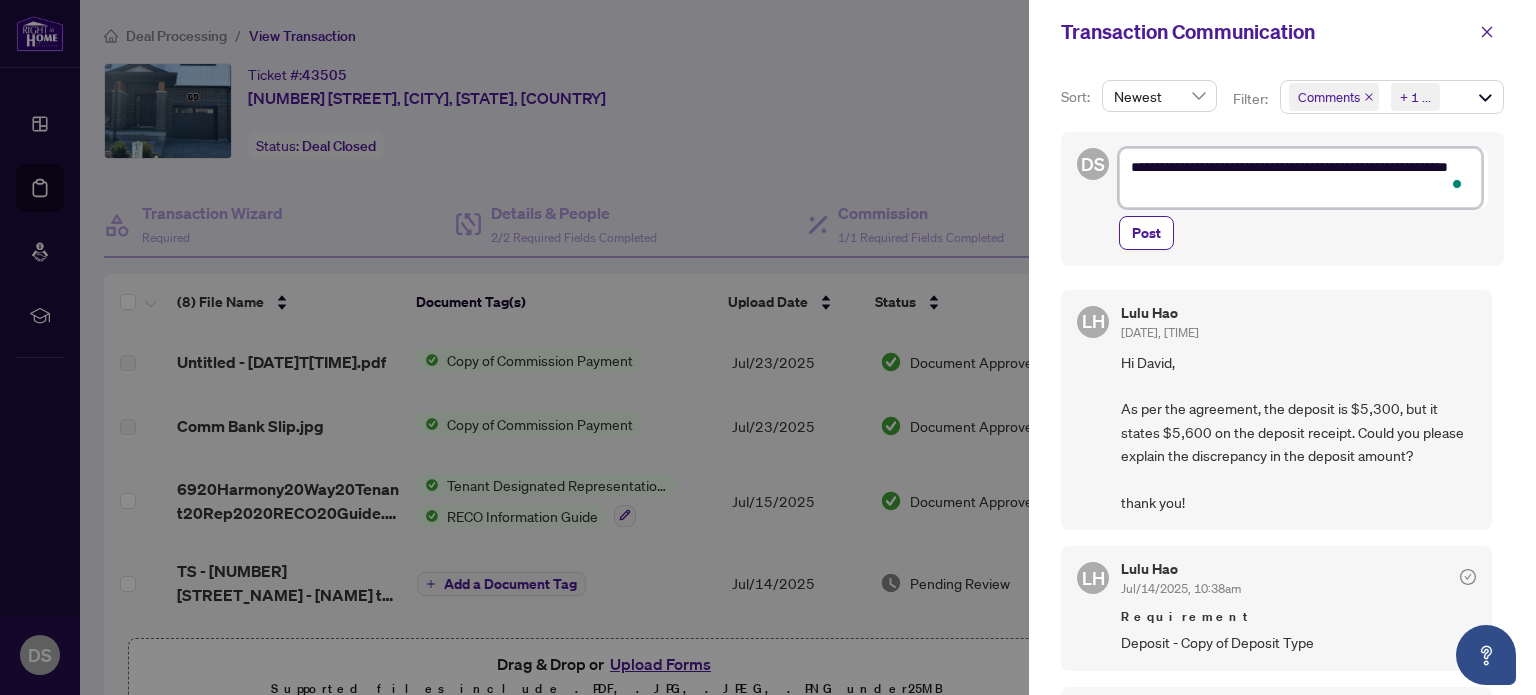 type on "**********" 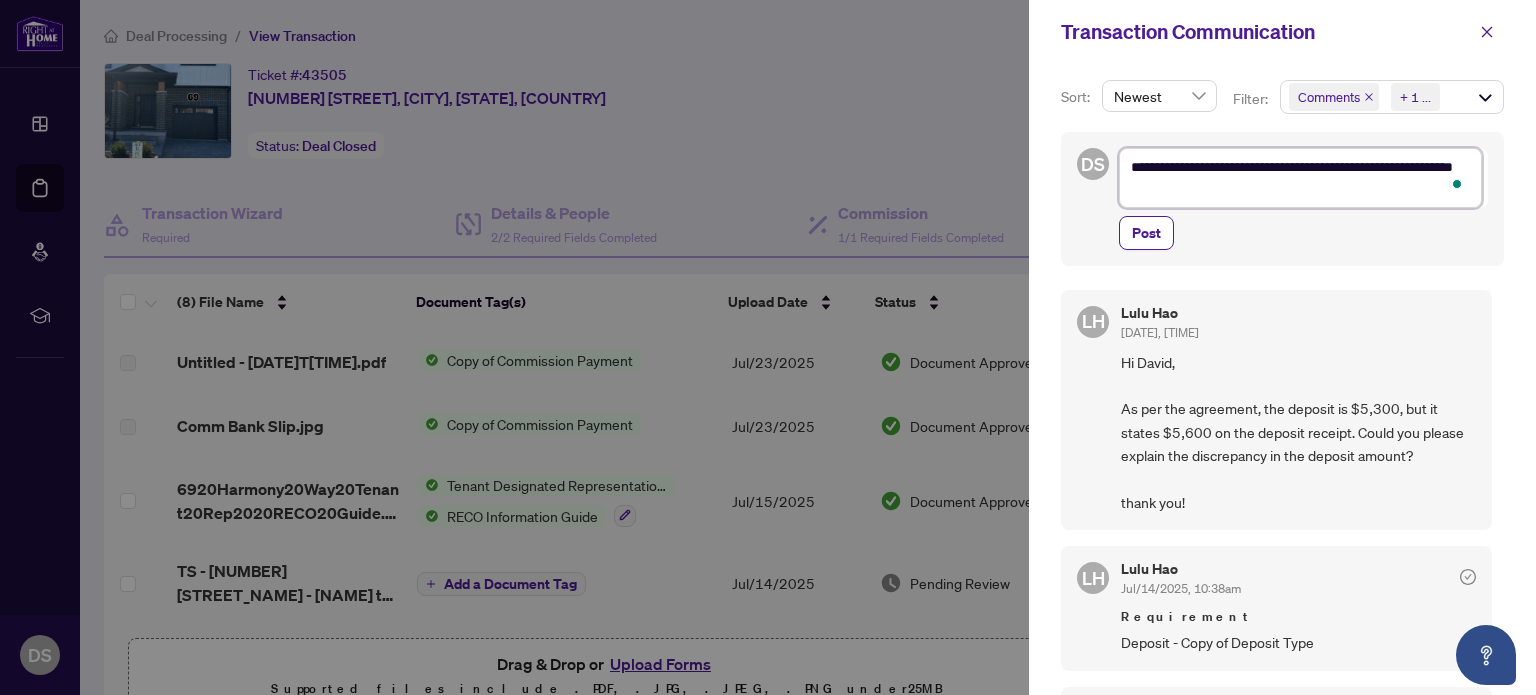 type on "**********" 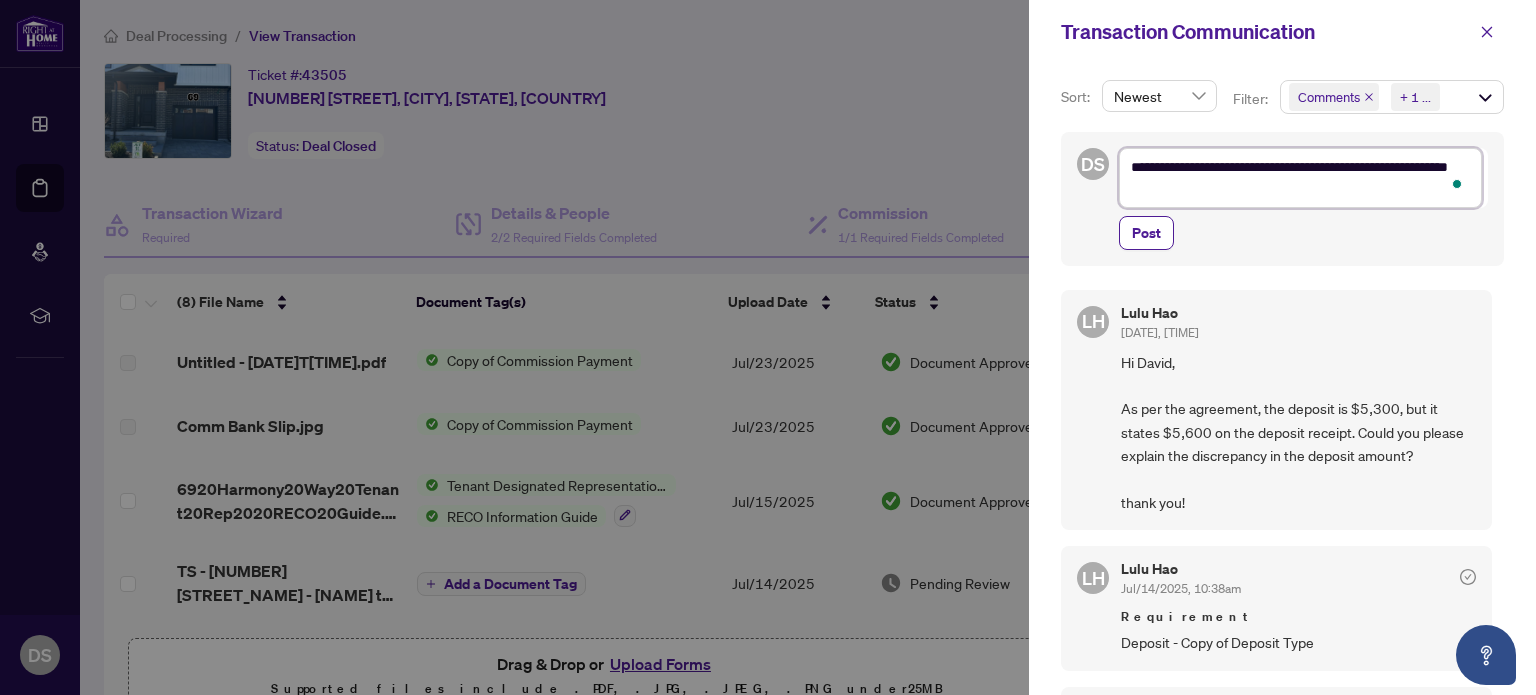 type on "**********" 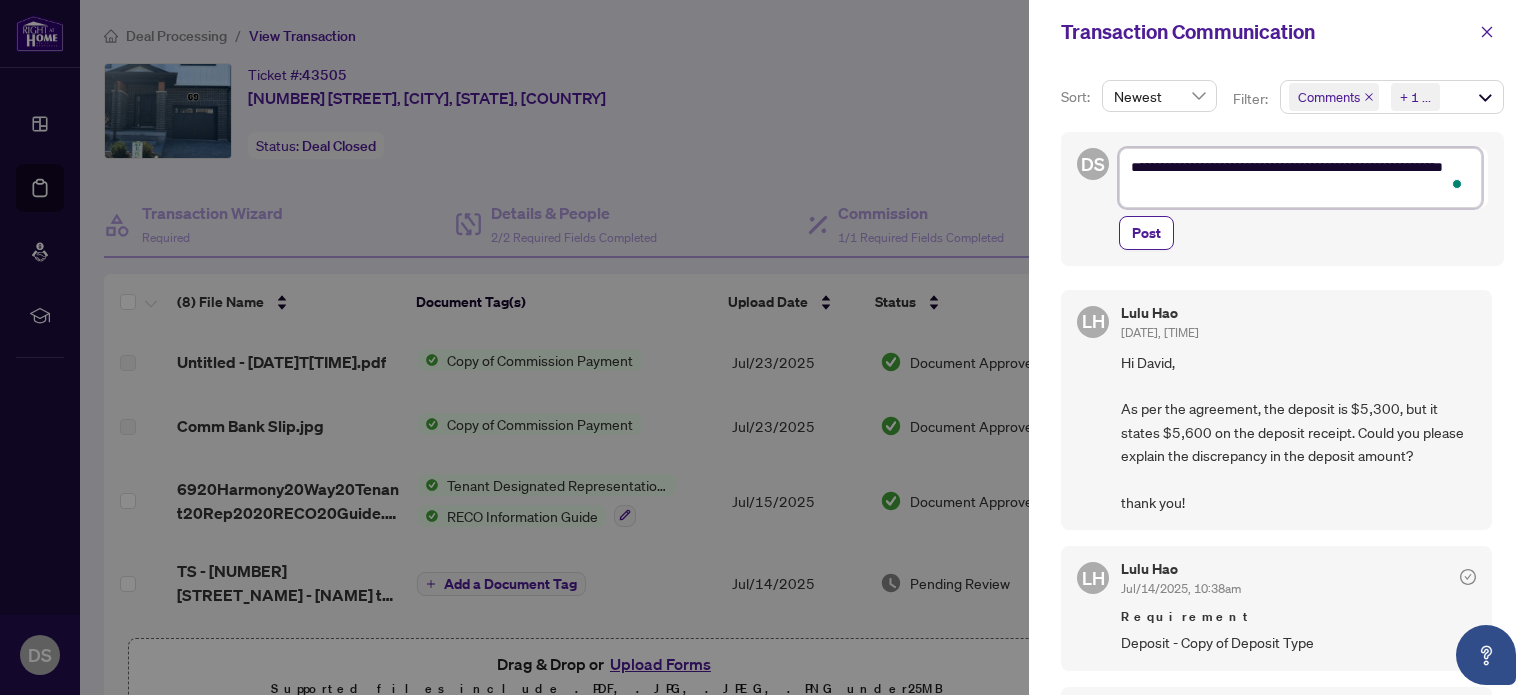 type on "**********" 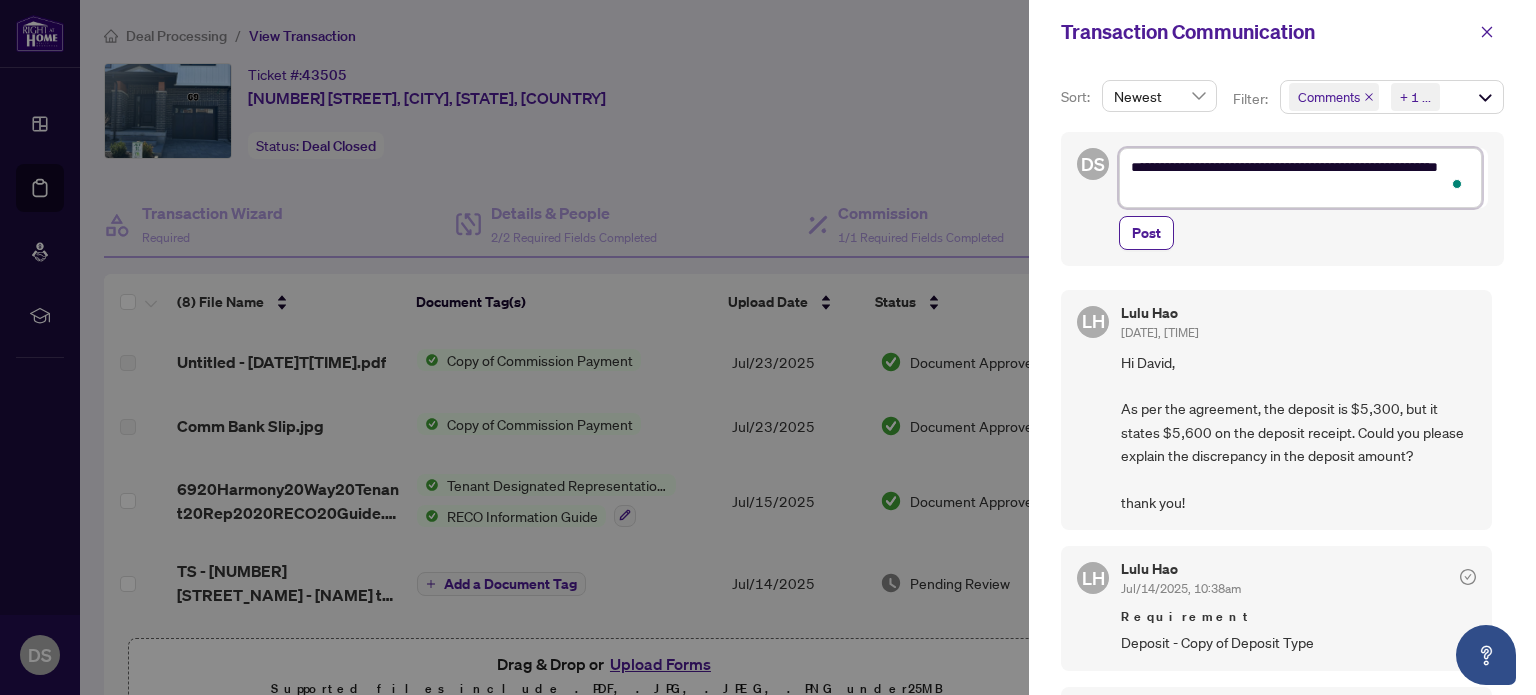 type on "**********" 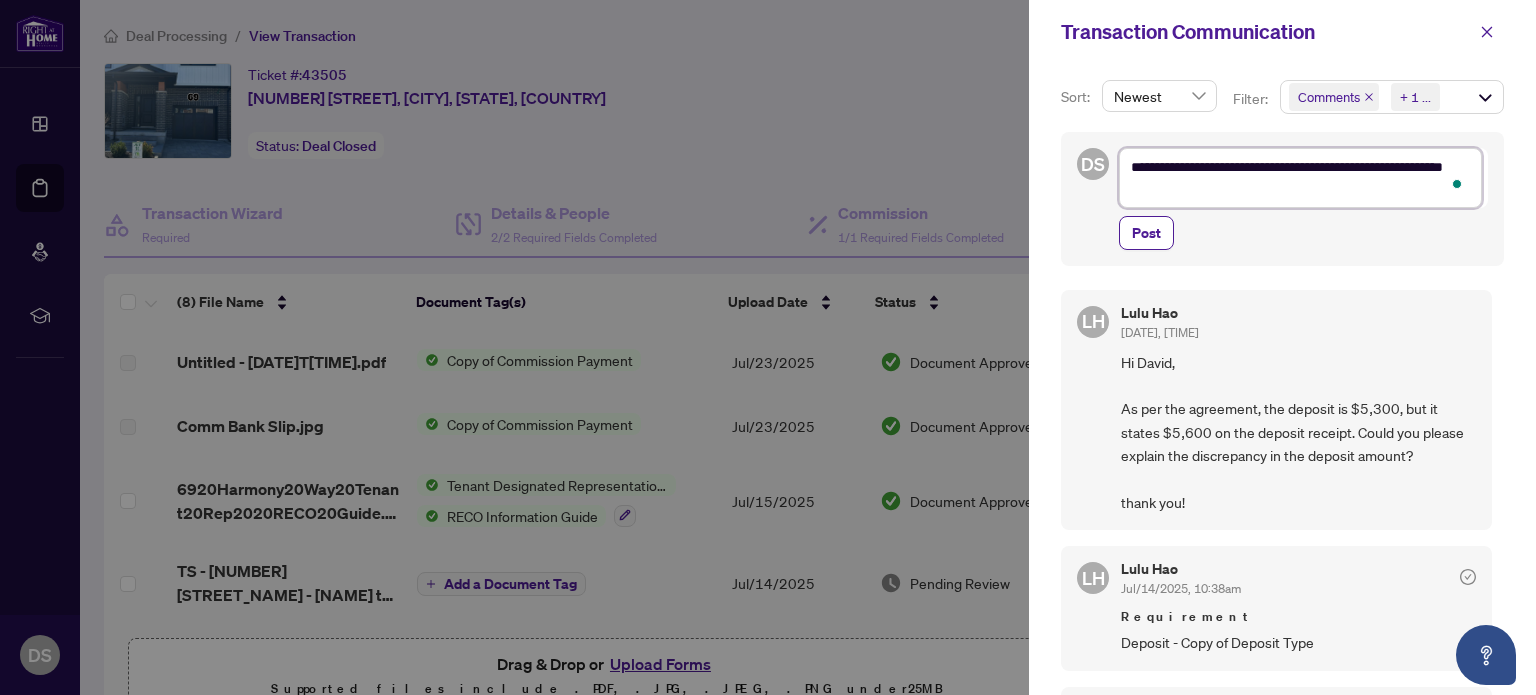 type on "**********" 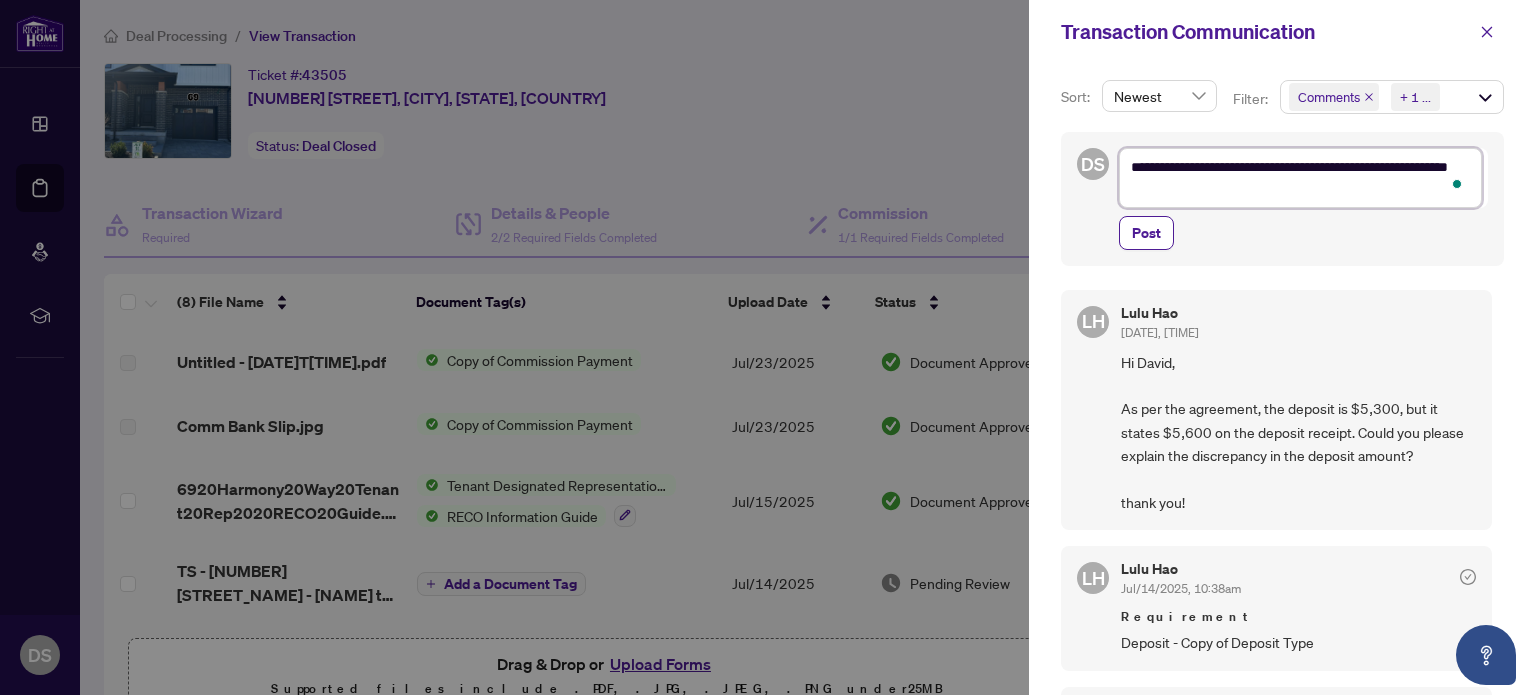 type on "**********" 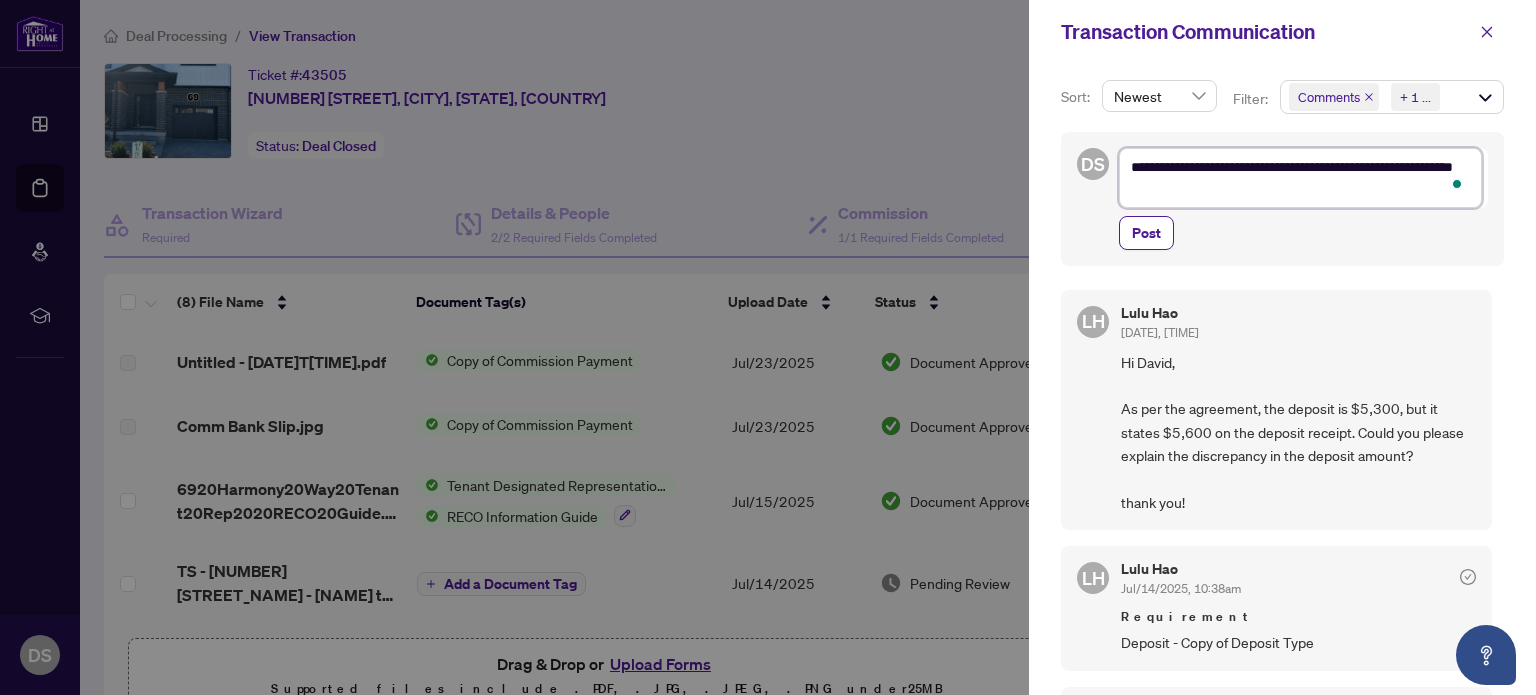 type on "**********" 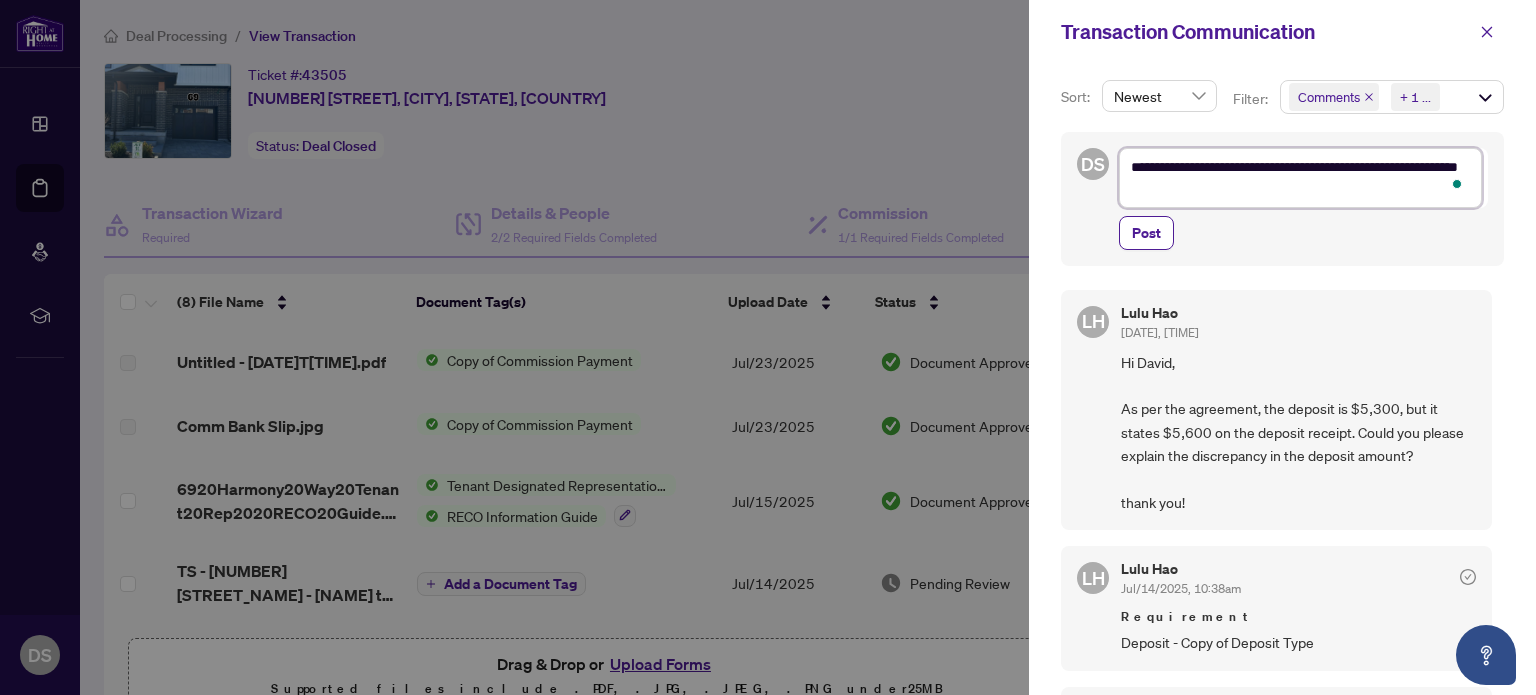 type on "**********" 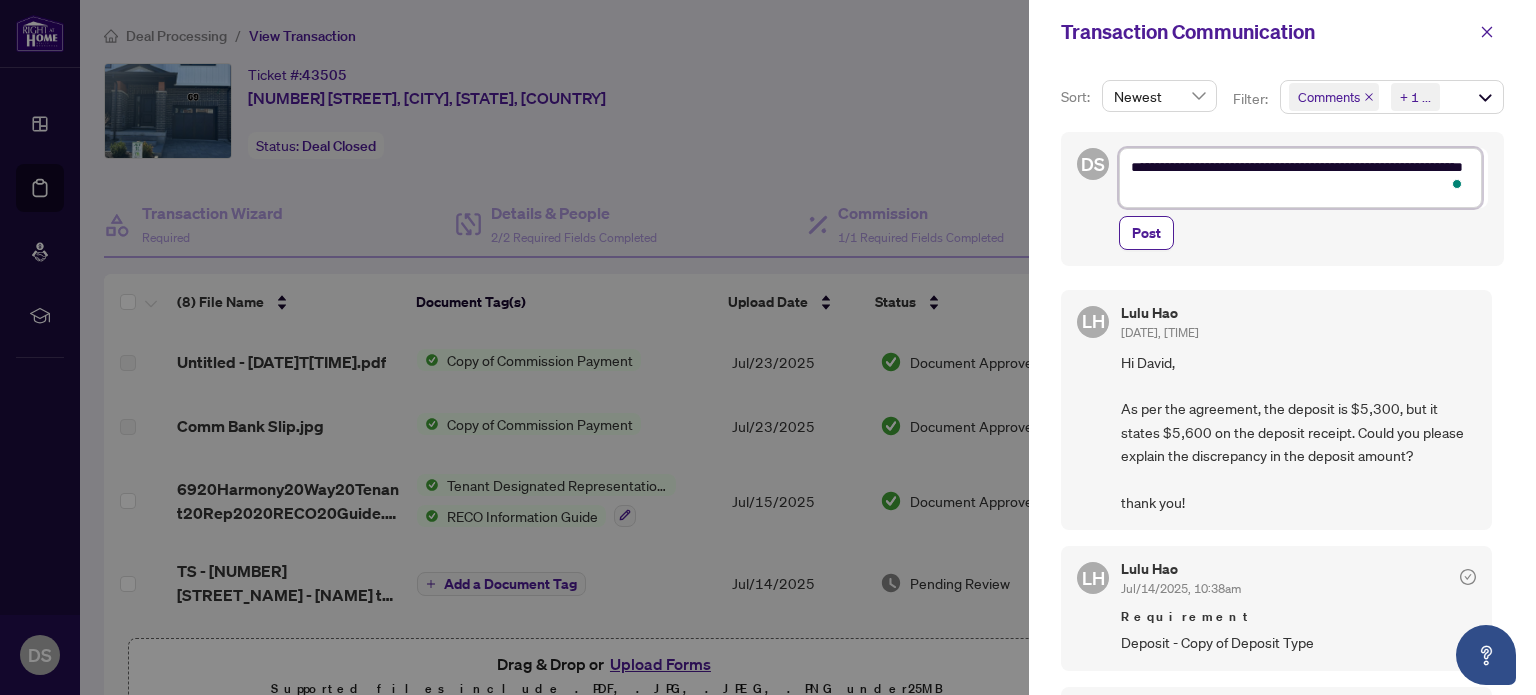 type on "**********" 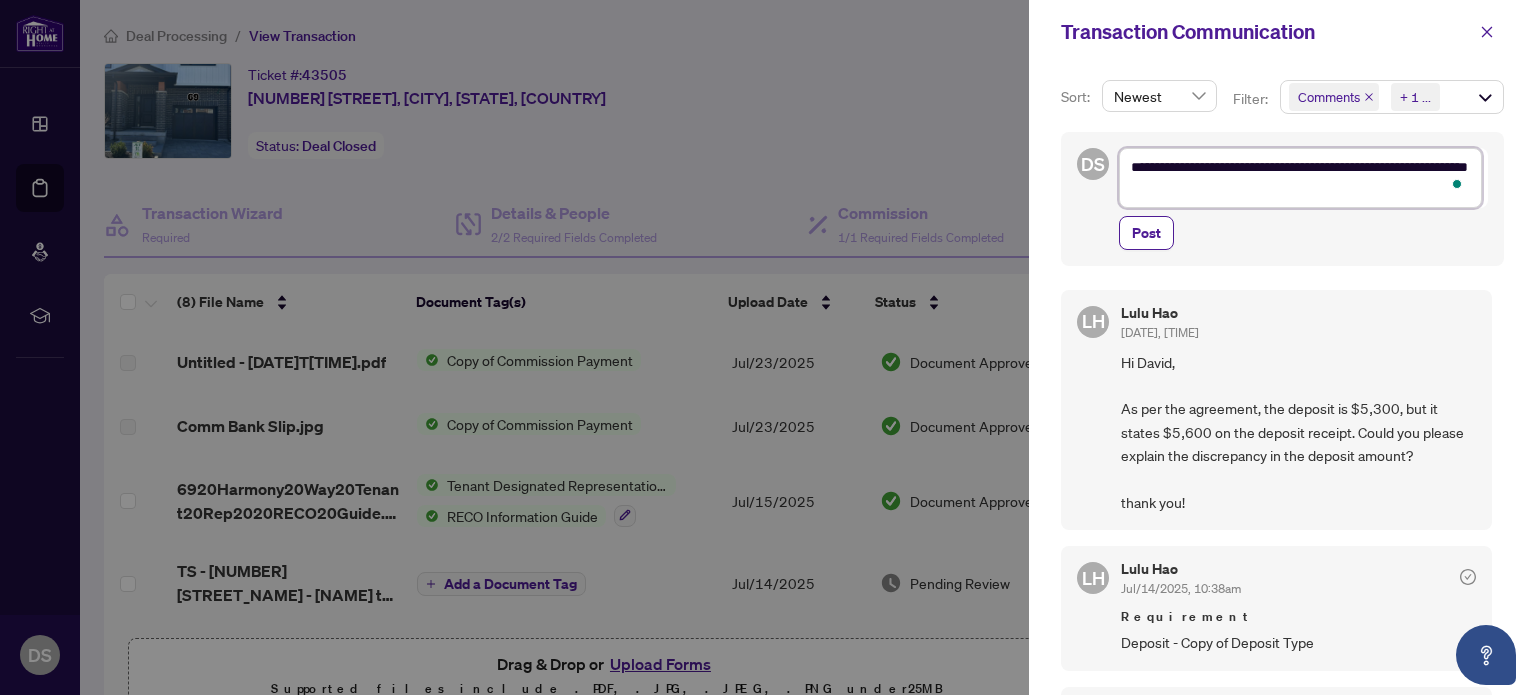 type on "**********" 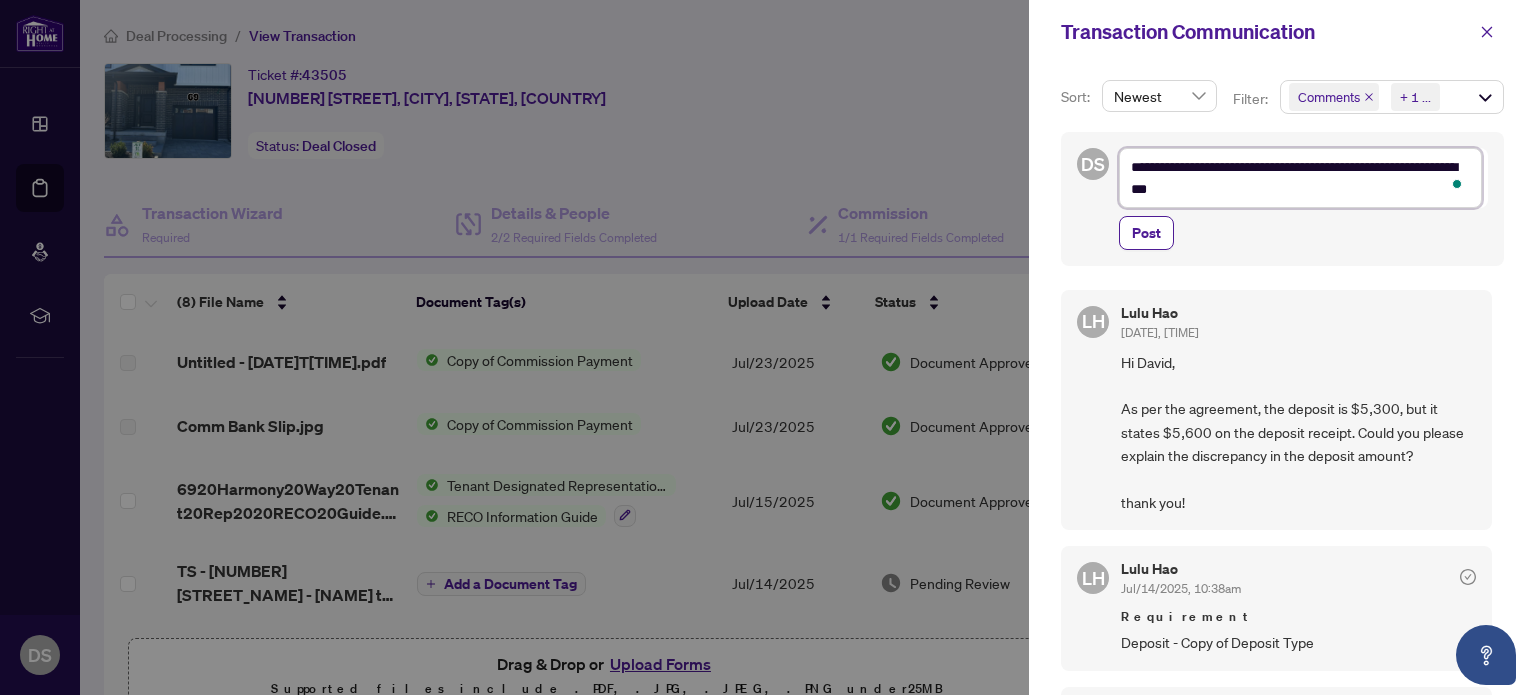 type on "**********" 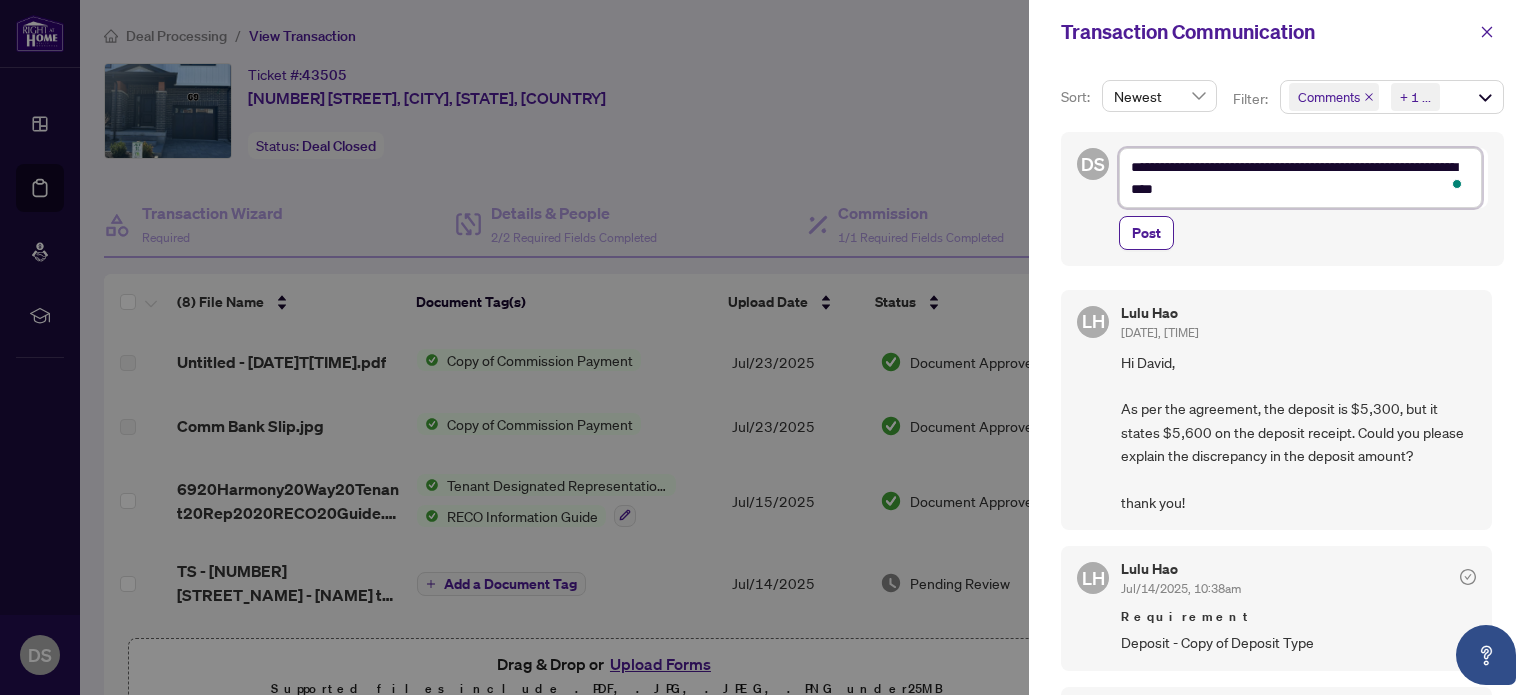 type on "**********" 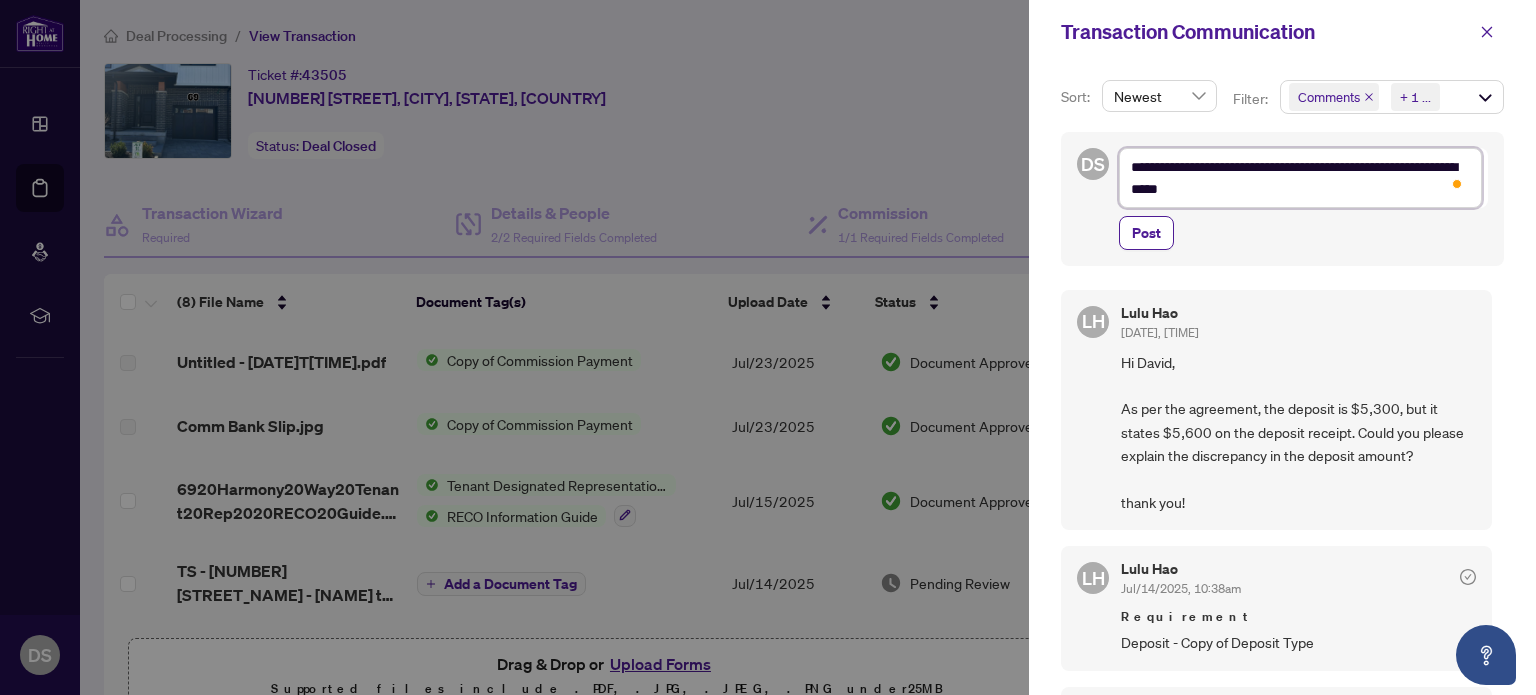 type on "**********" 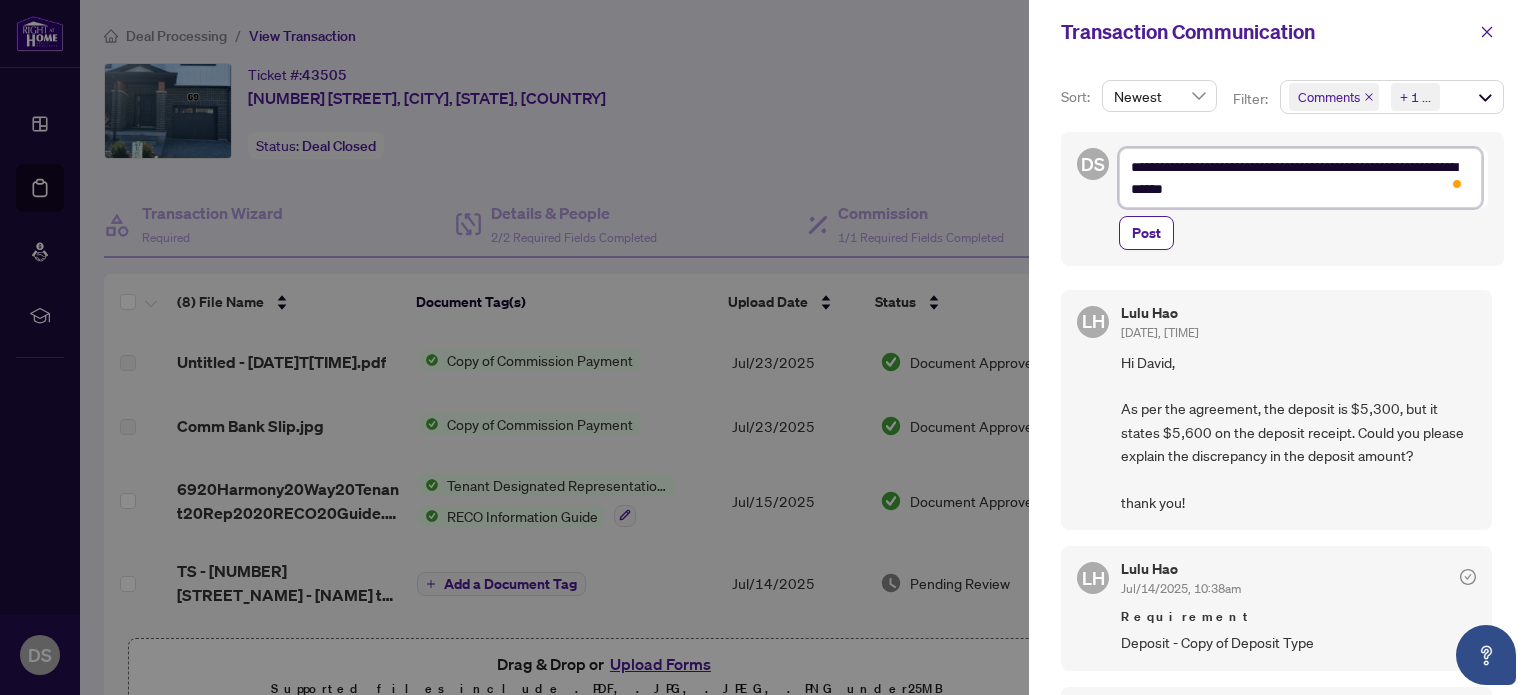 type on "**********" 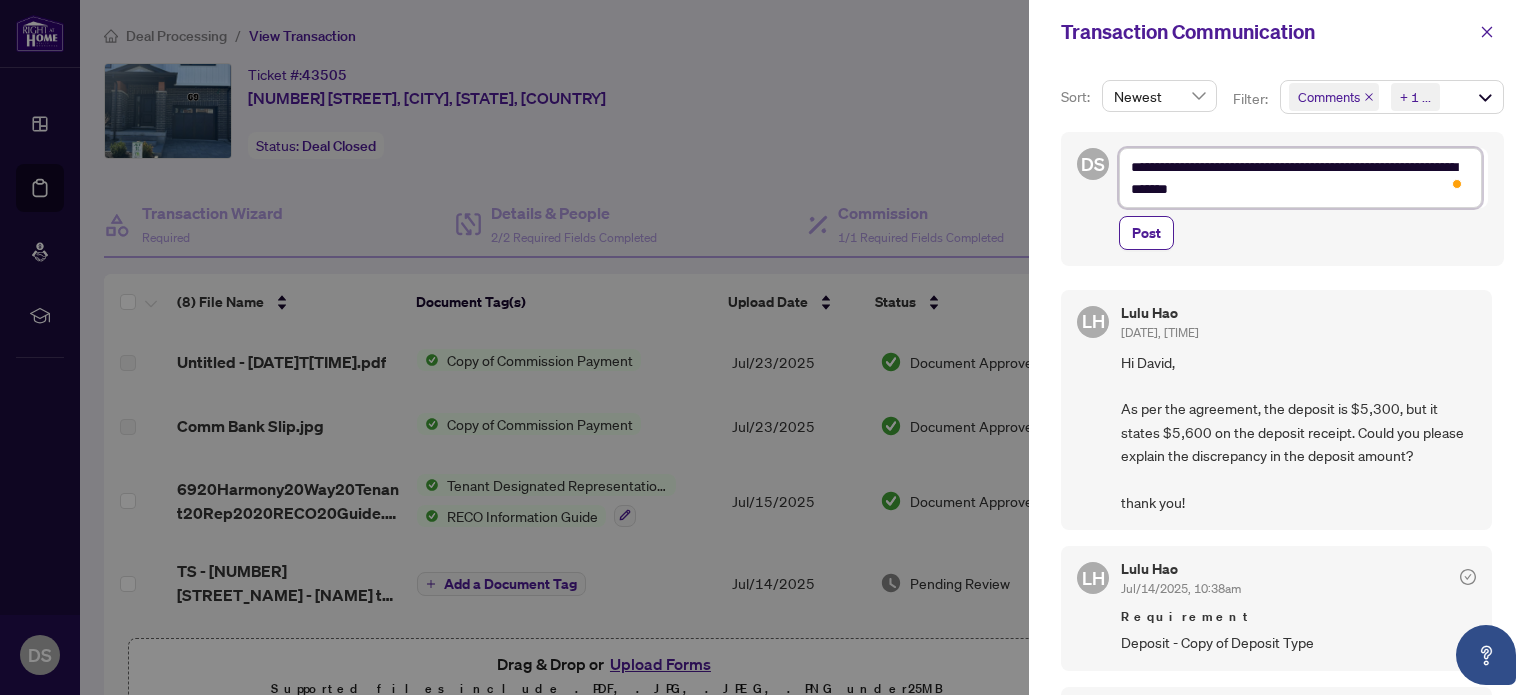type on "**********" 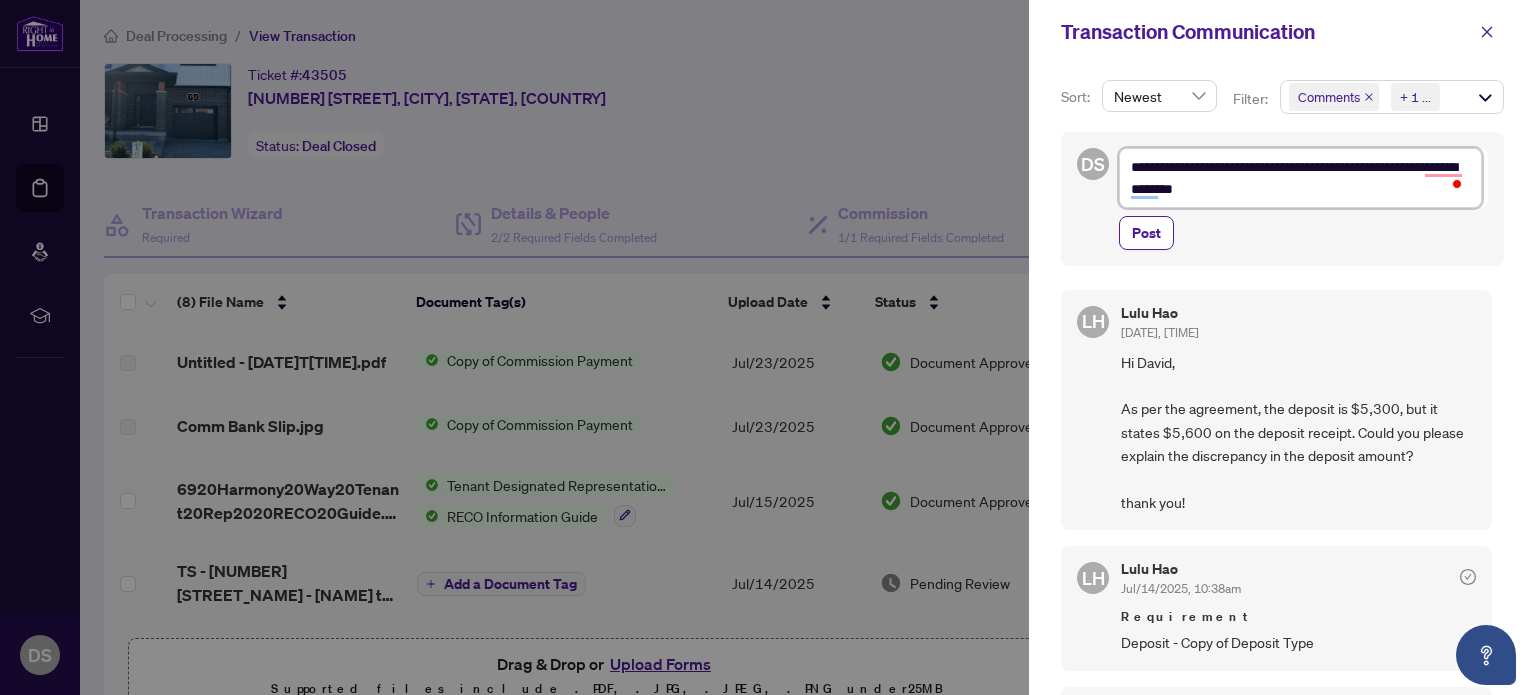 type on "**********" 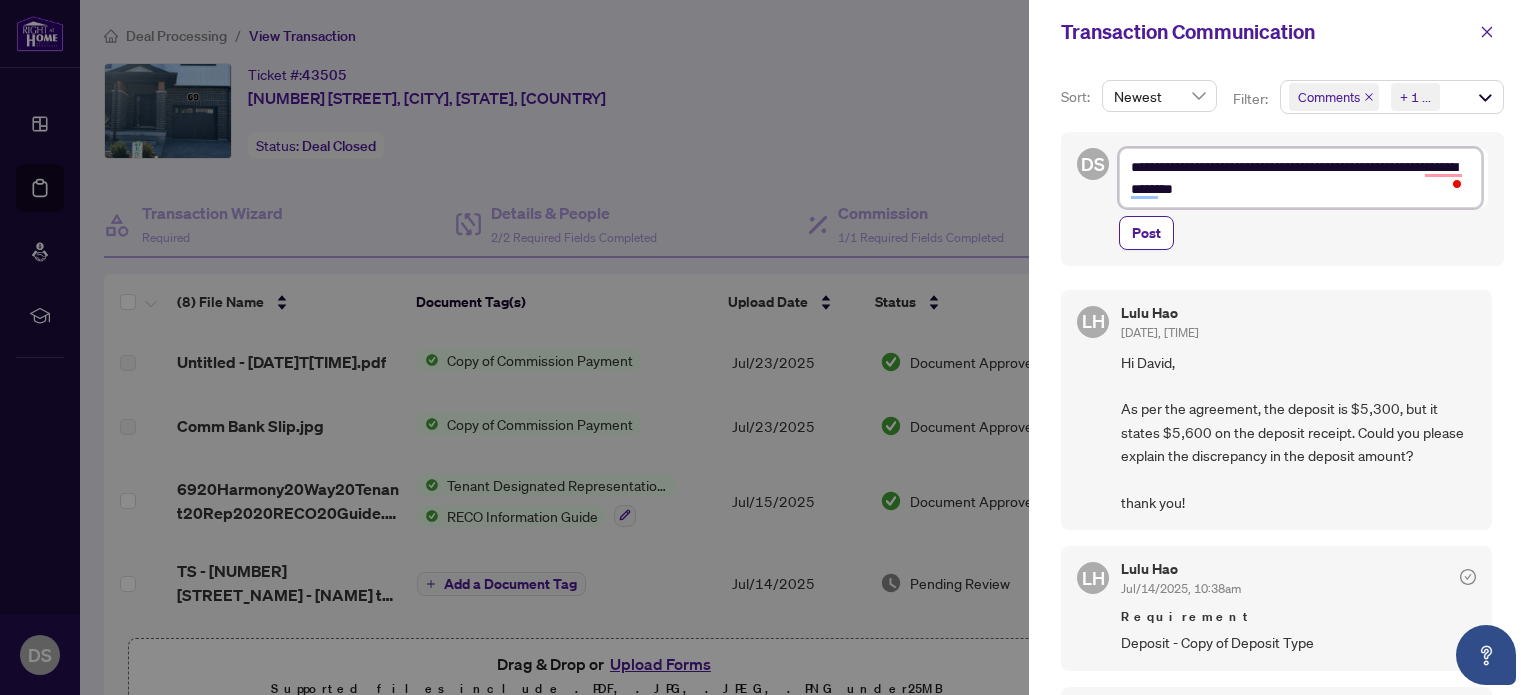 type on "**********" 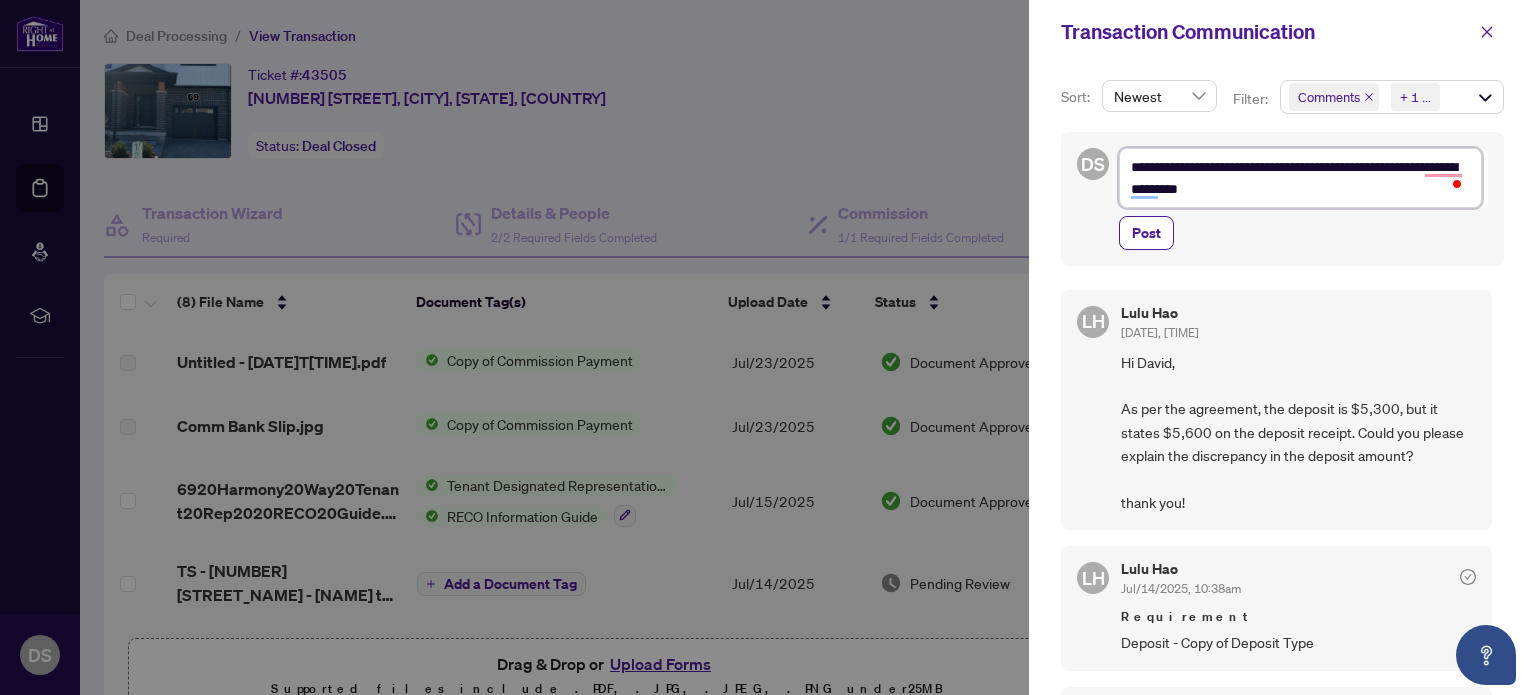 type on "**********" 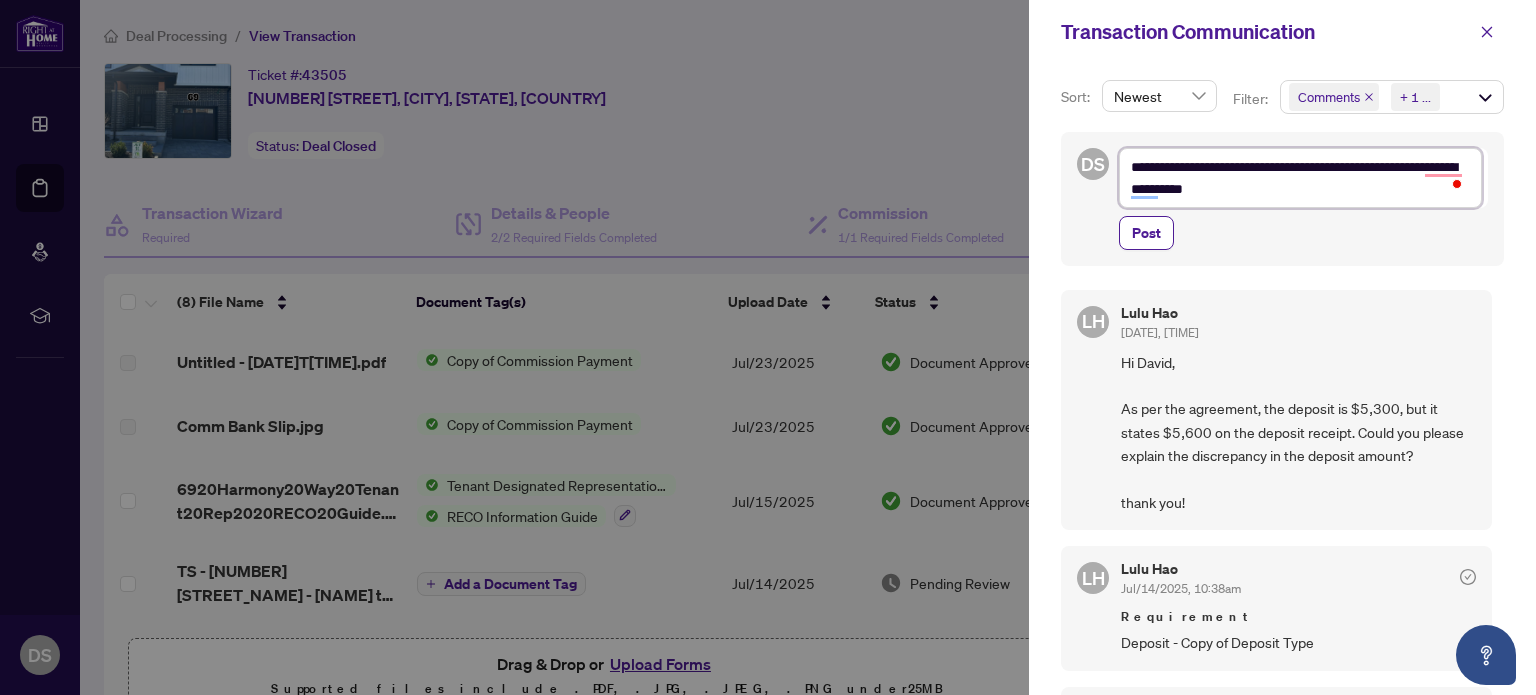 type on "**********" 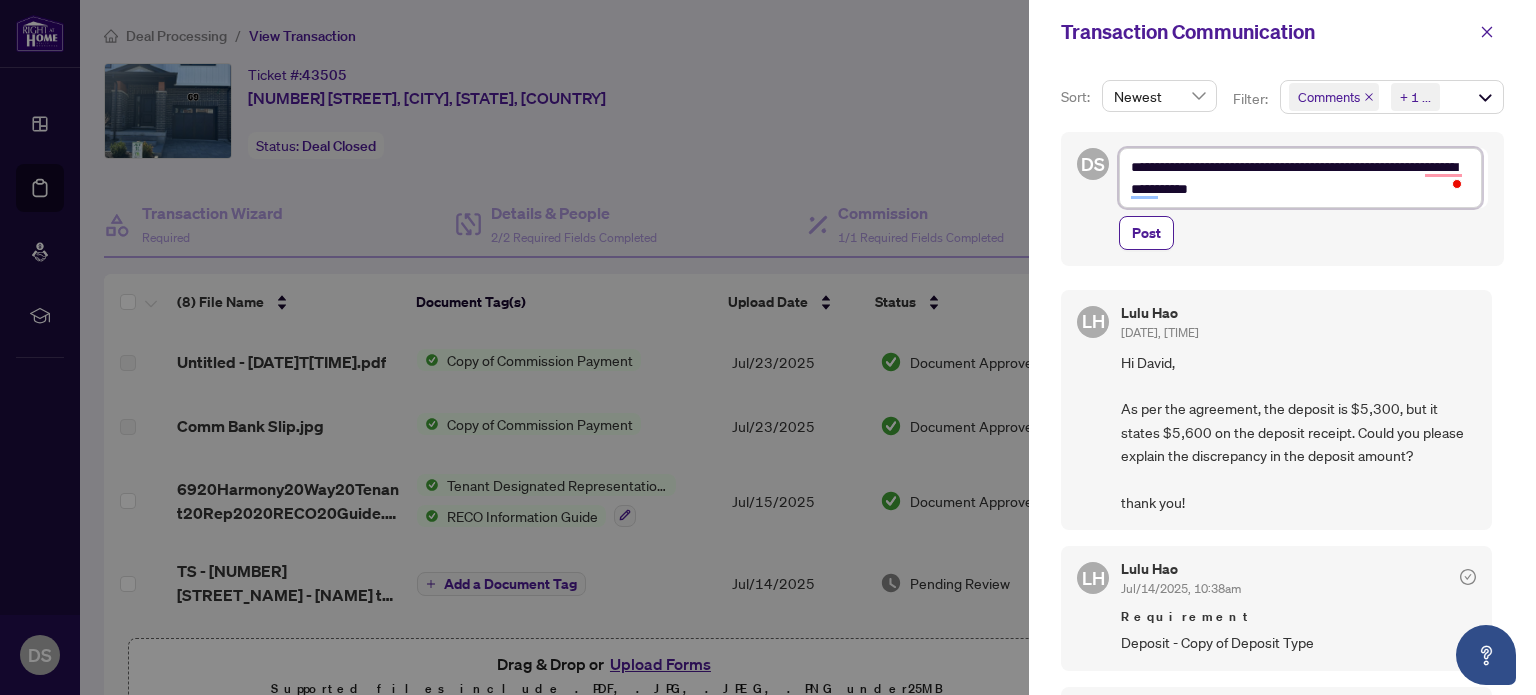type on "**********" 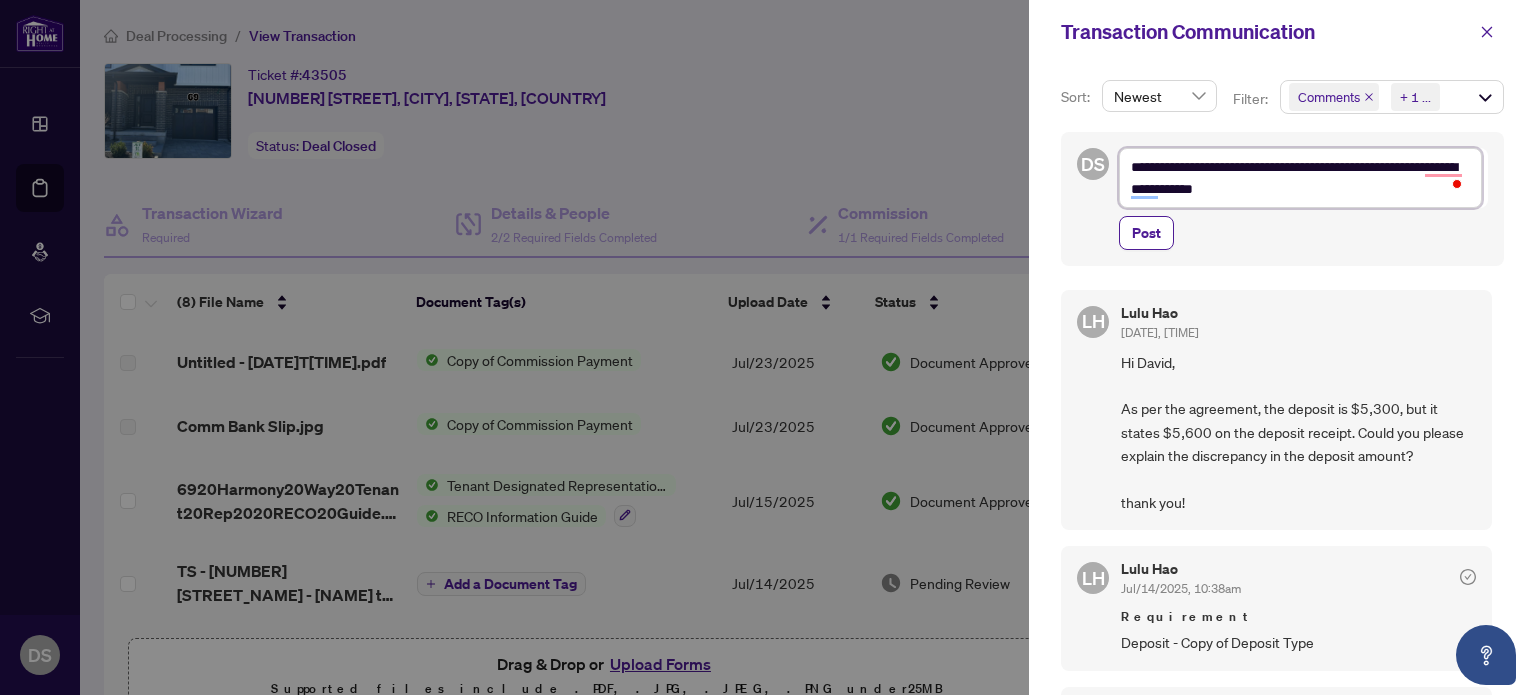 type on "**********" 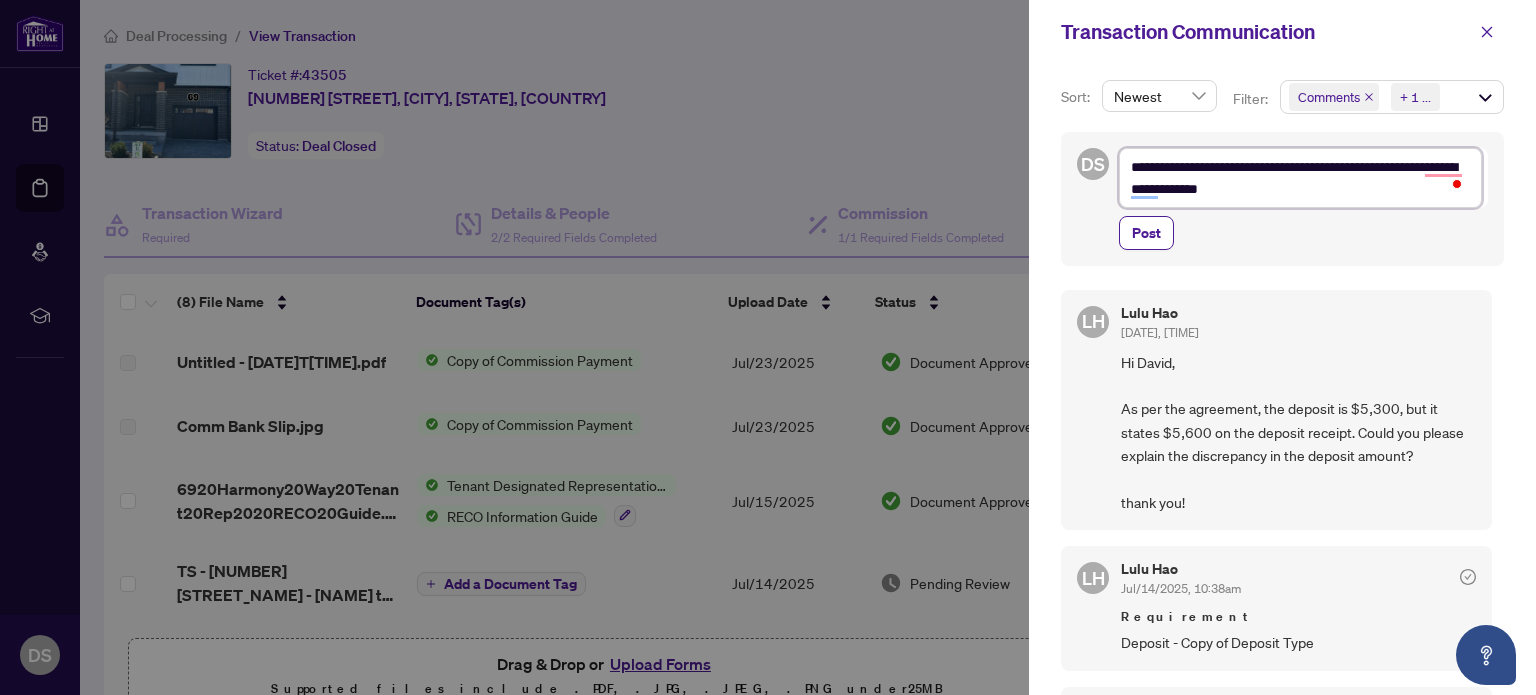 type on "**********" 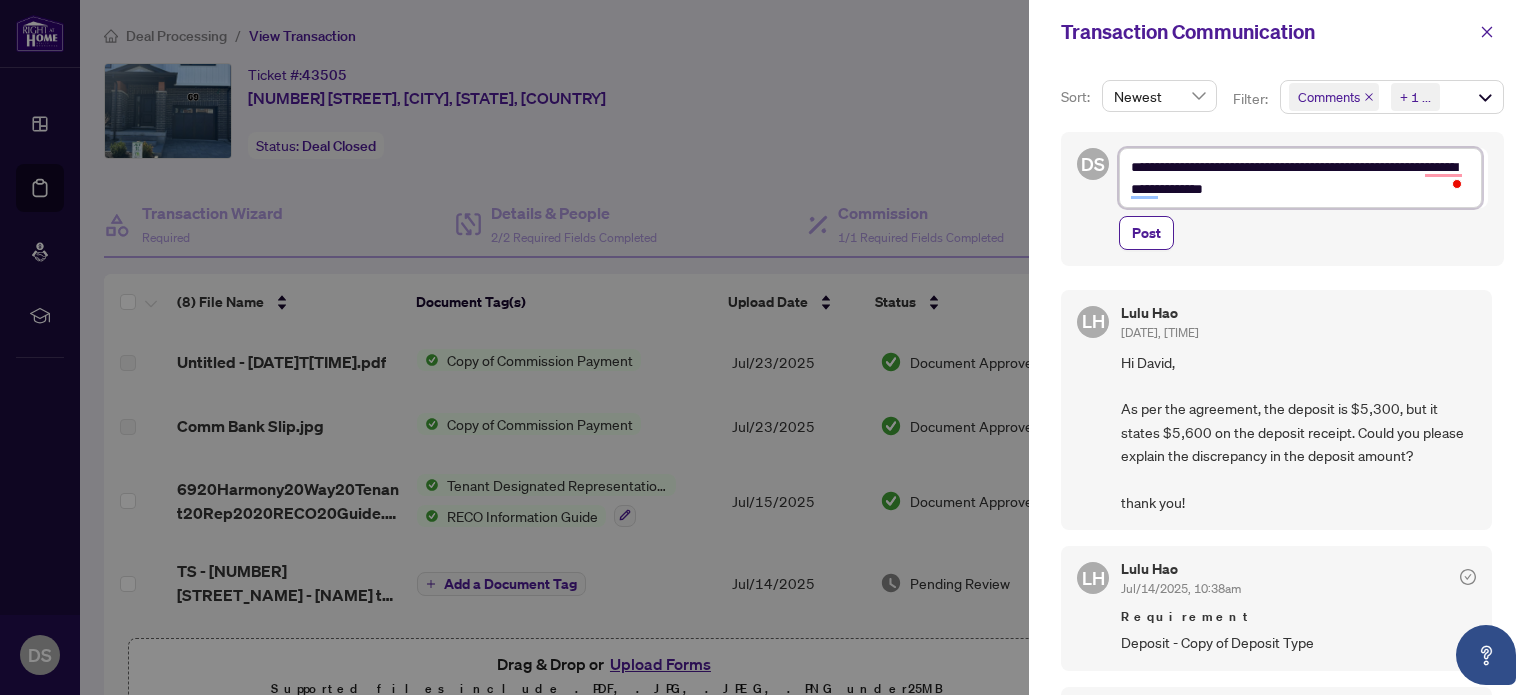 type on "**********" 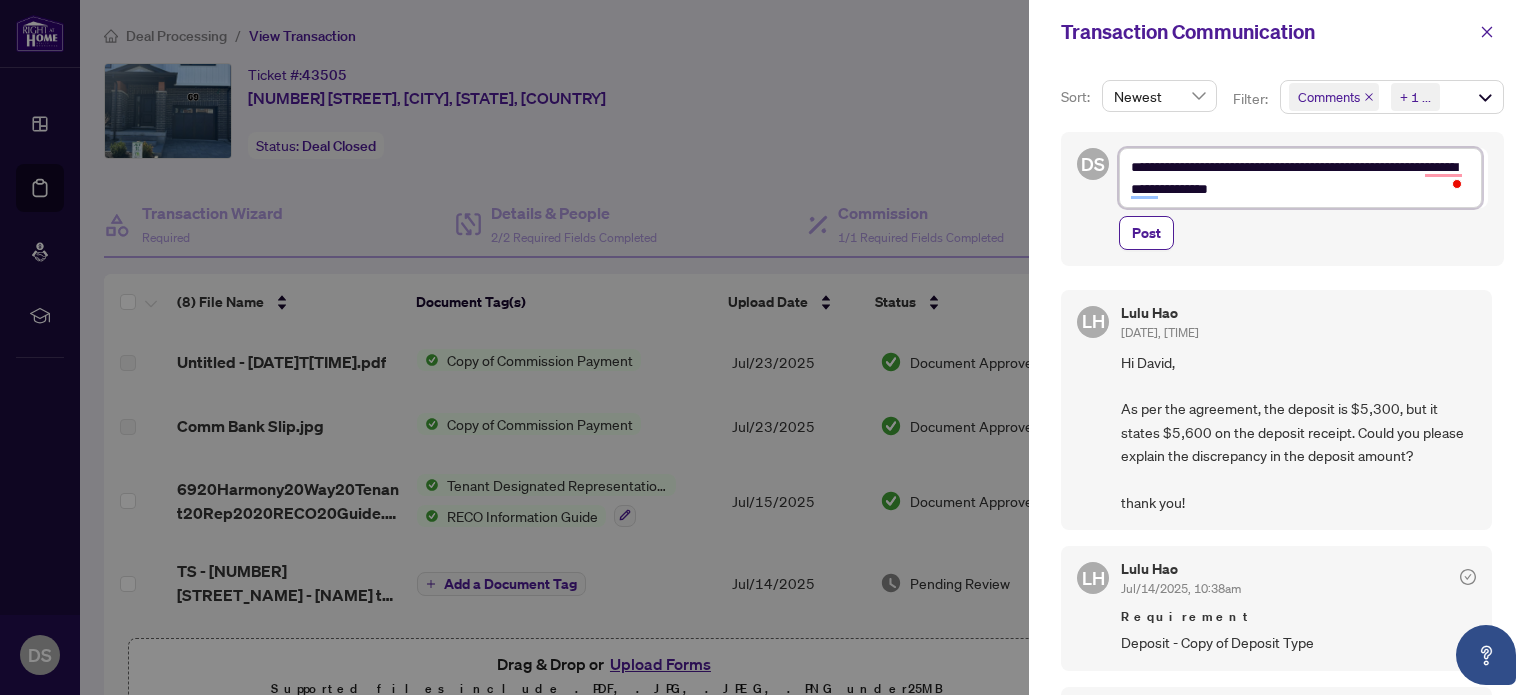 type on "**********" 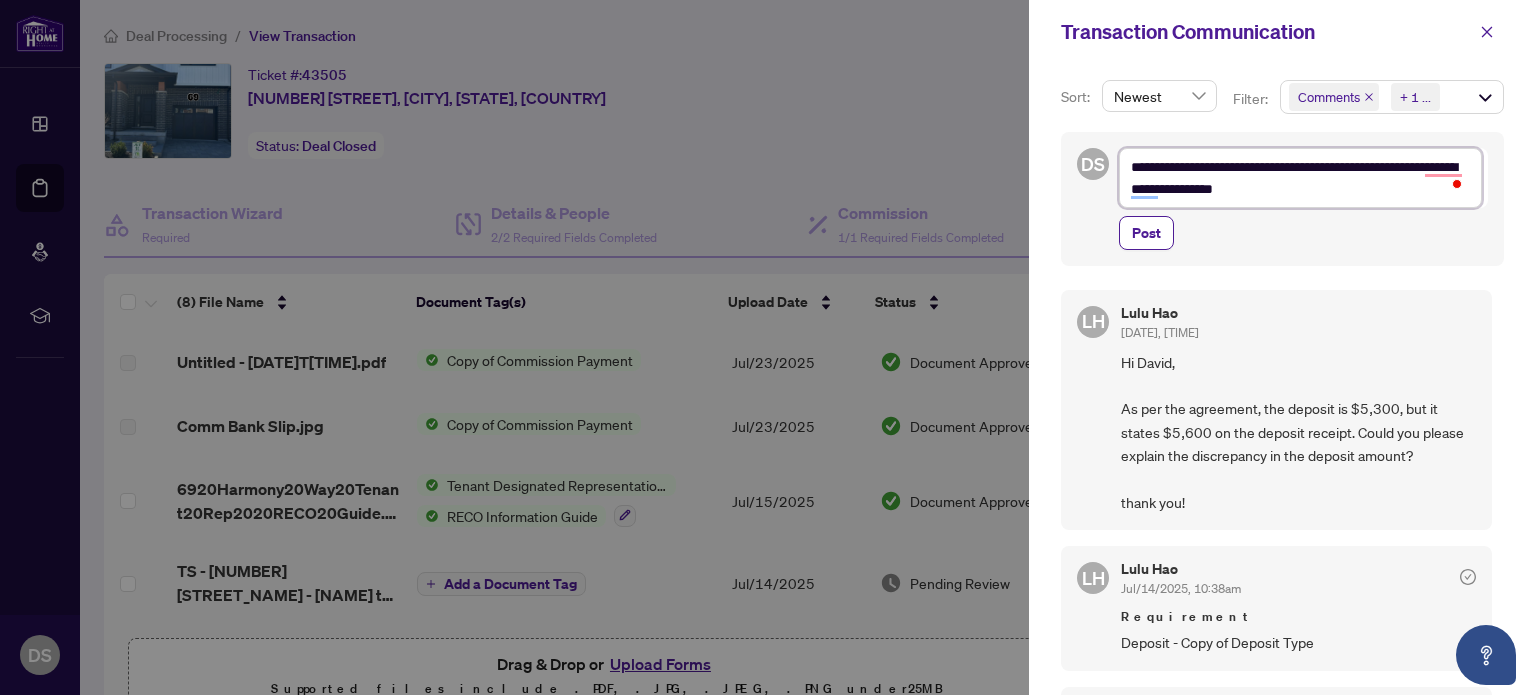 type on "**********" 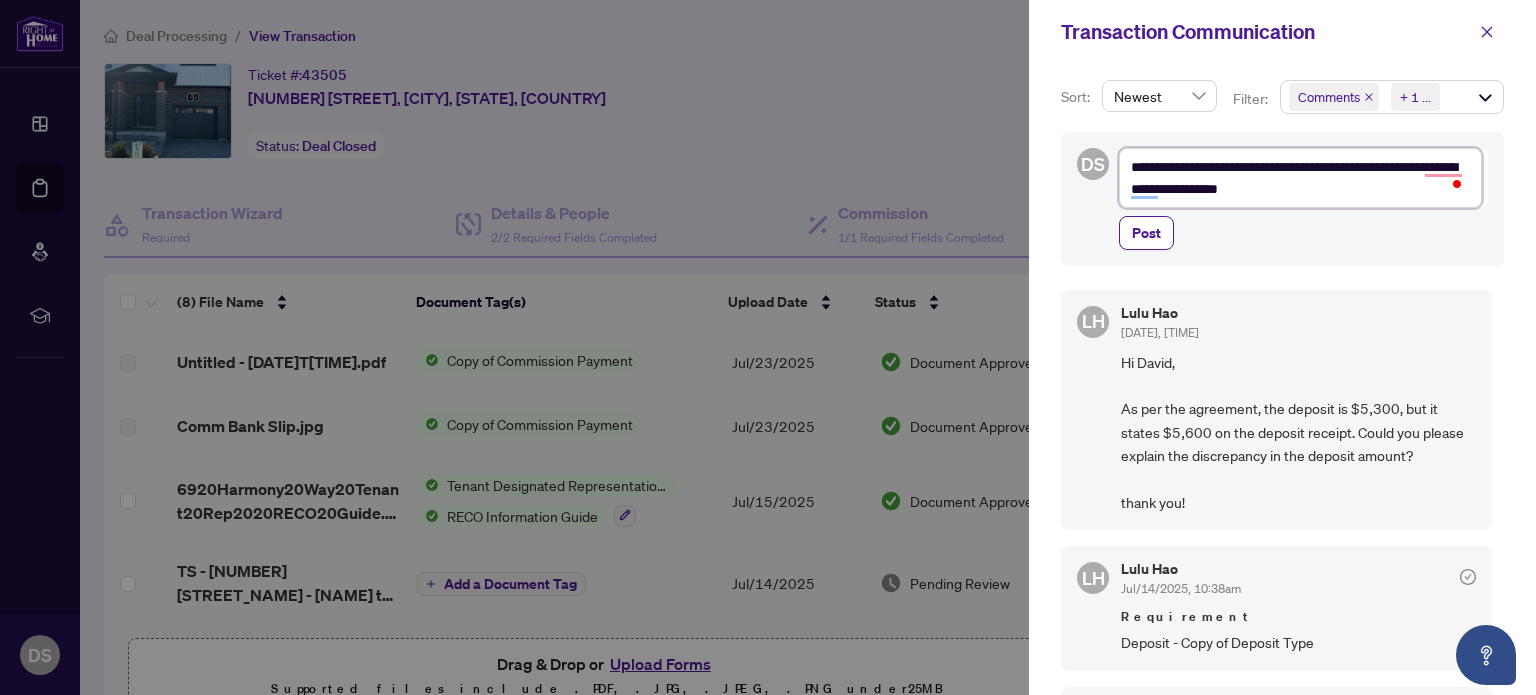 type on "**********" 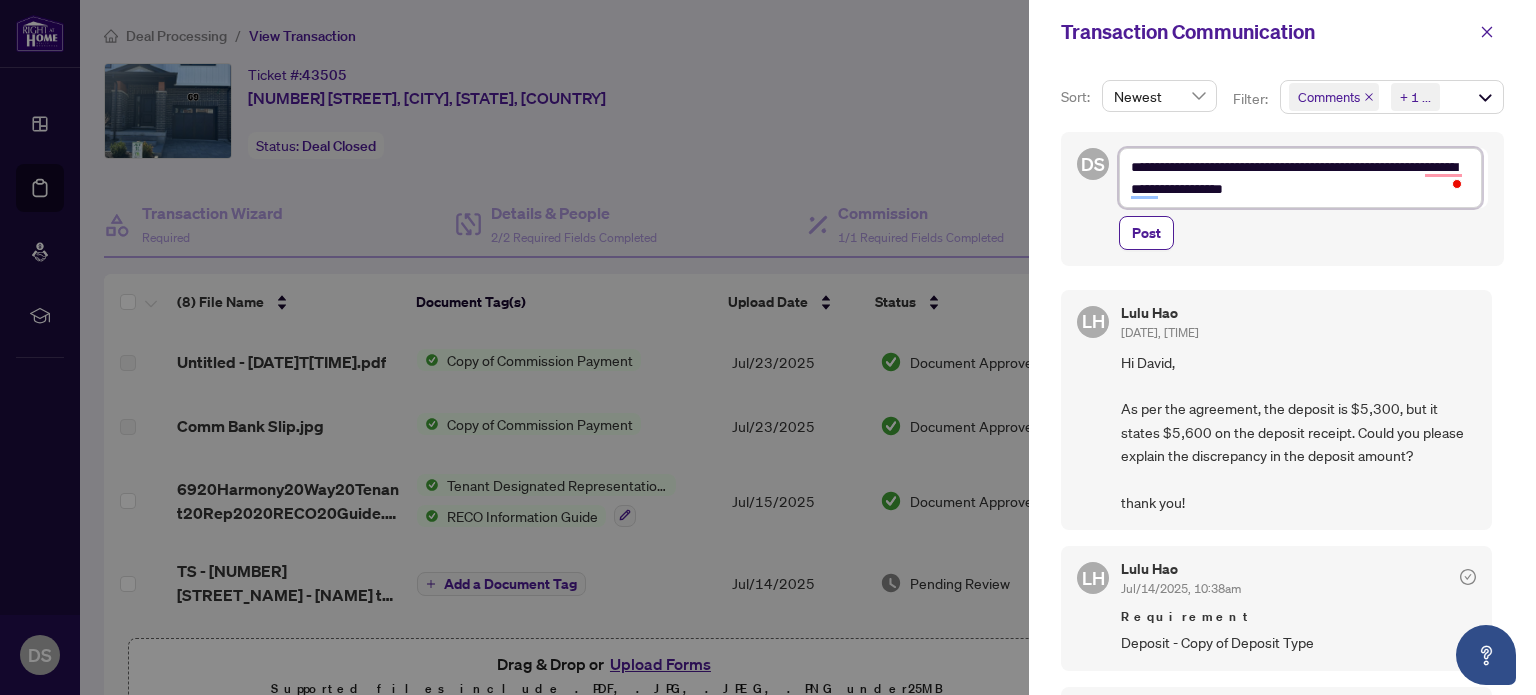 type on "**********" 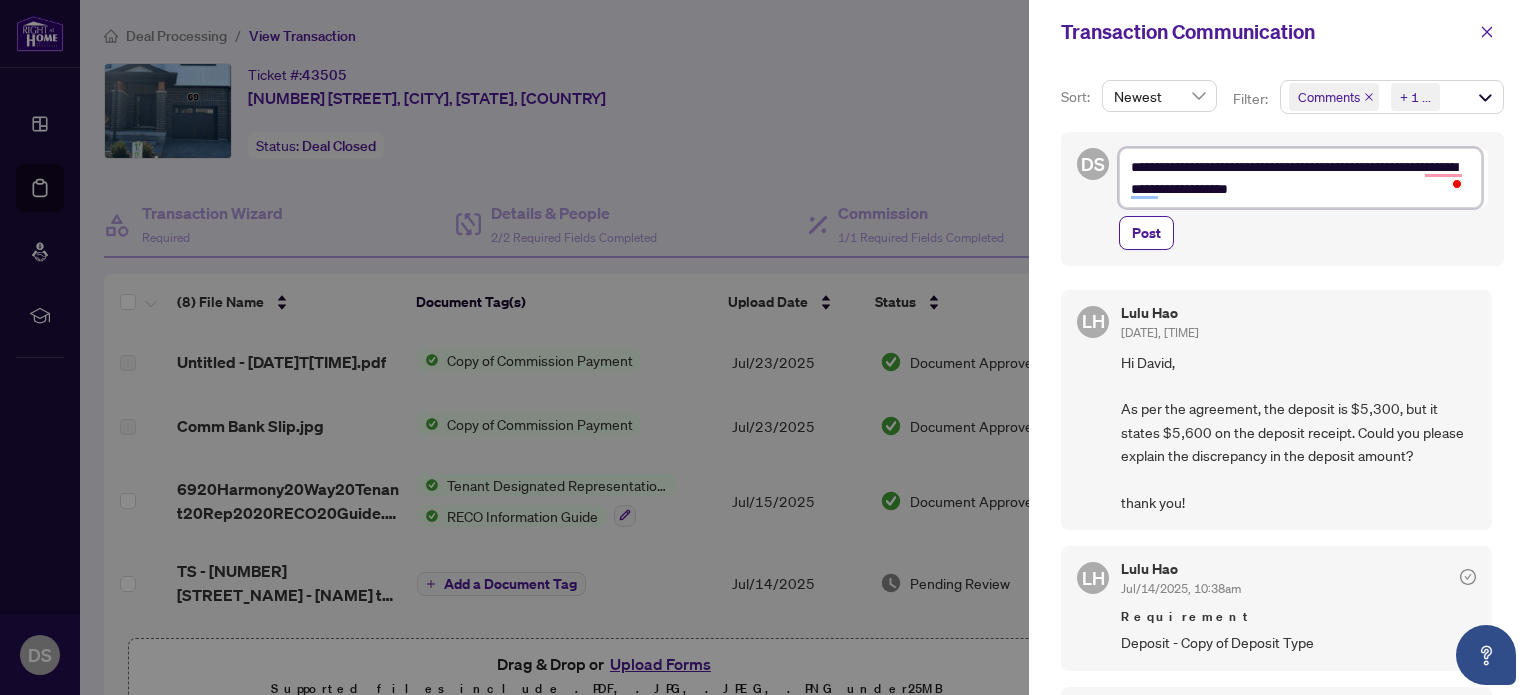 type on "**********" 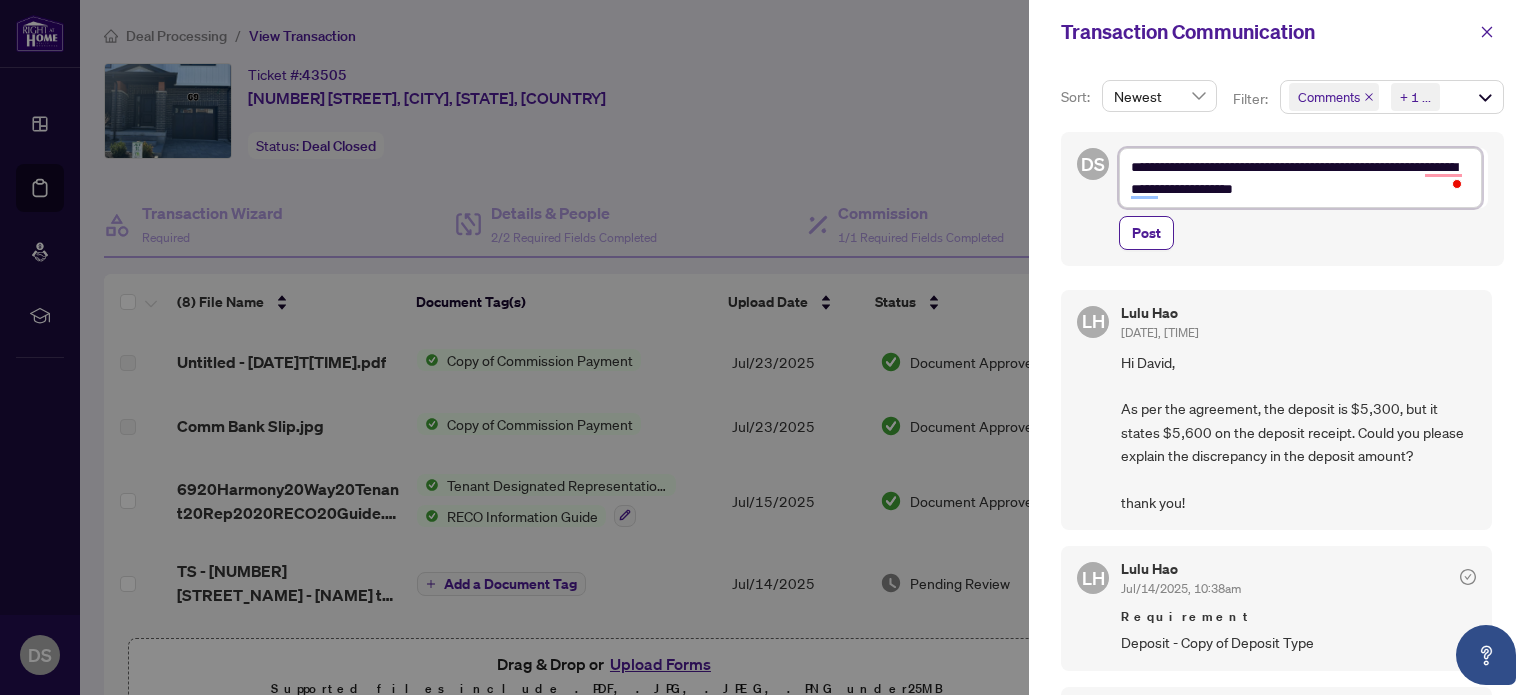 type on "**********" 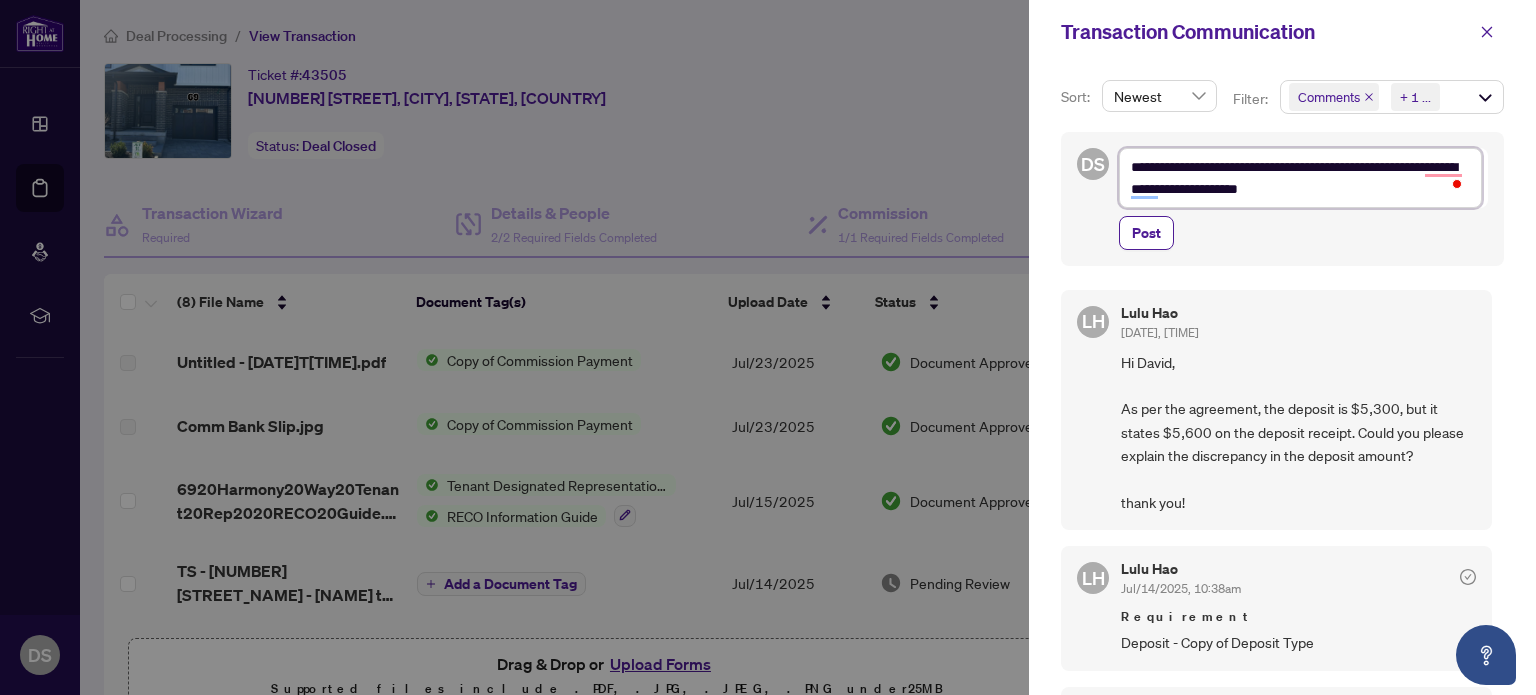 type on "**********" 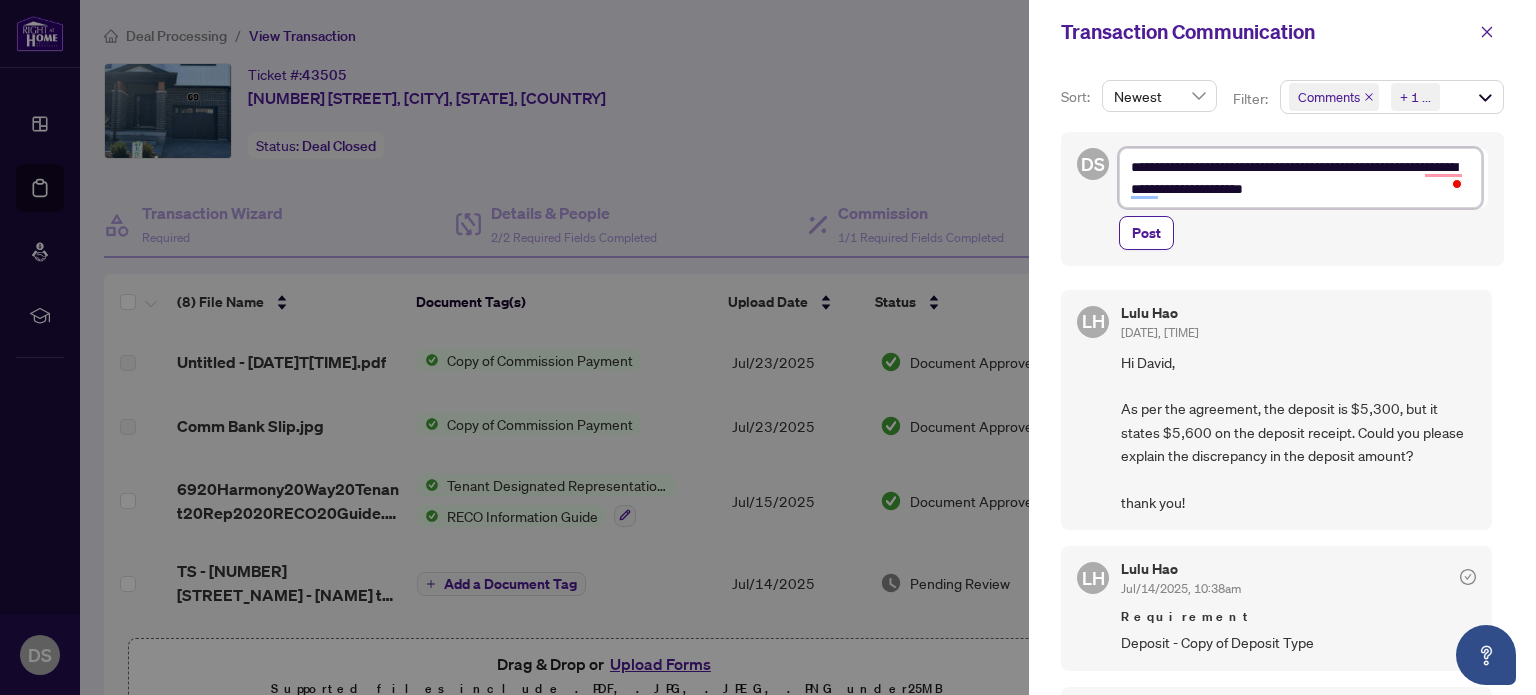 type on "**********" 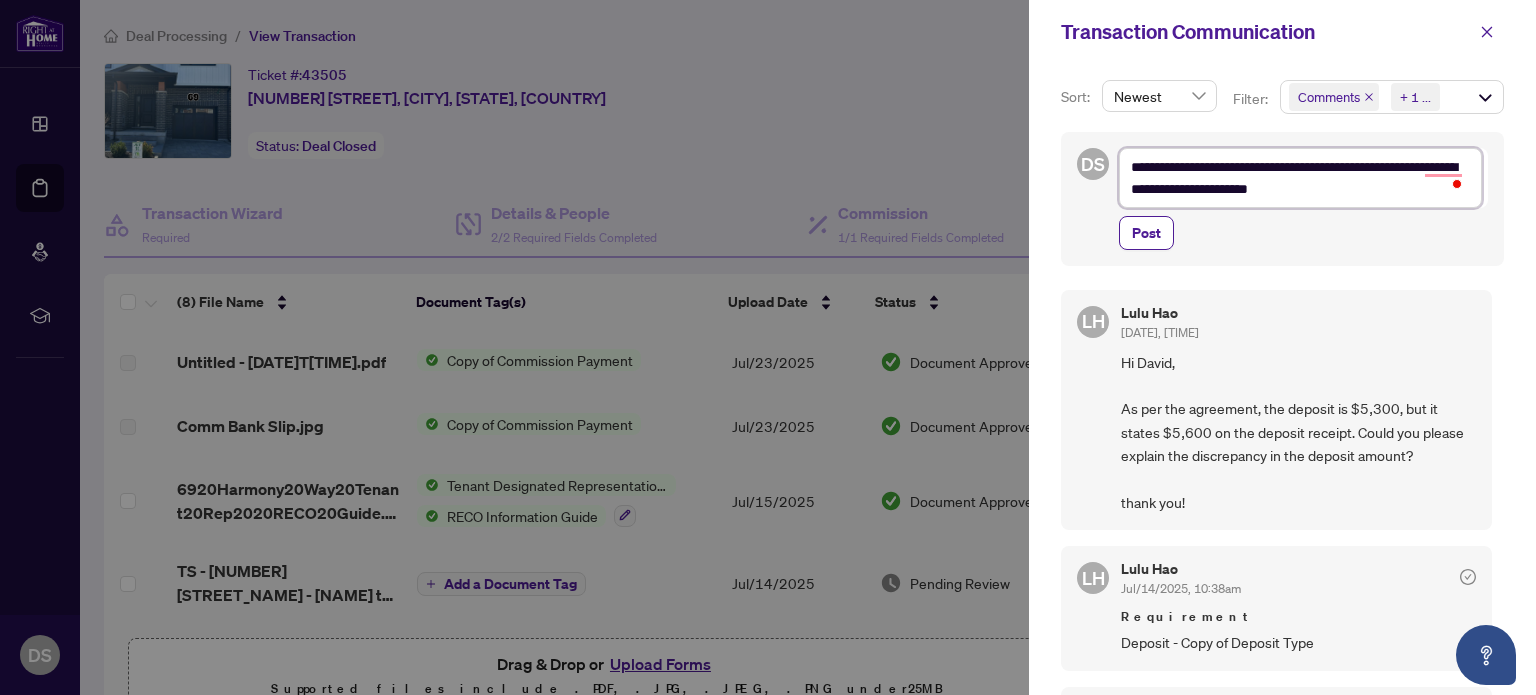 type on "**********" 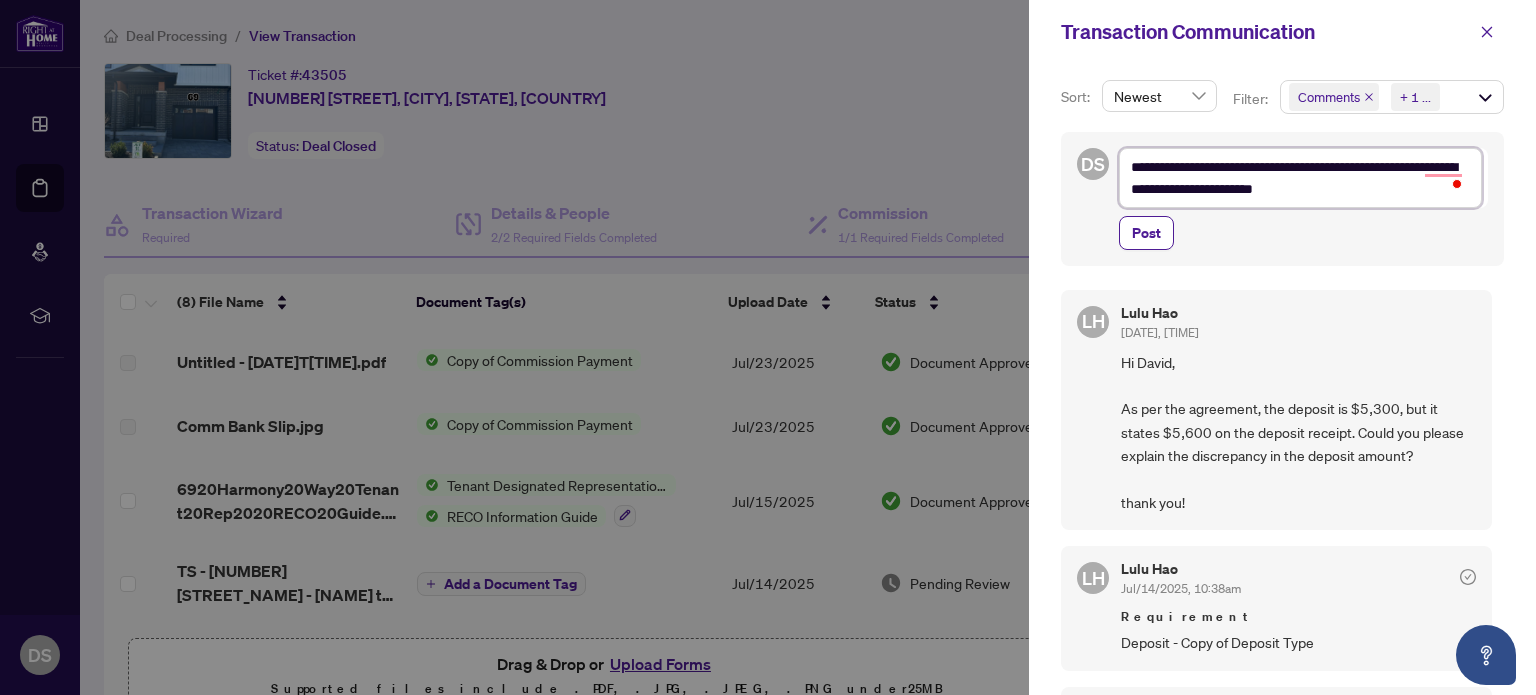 type on "**********" 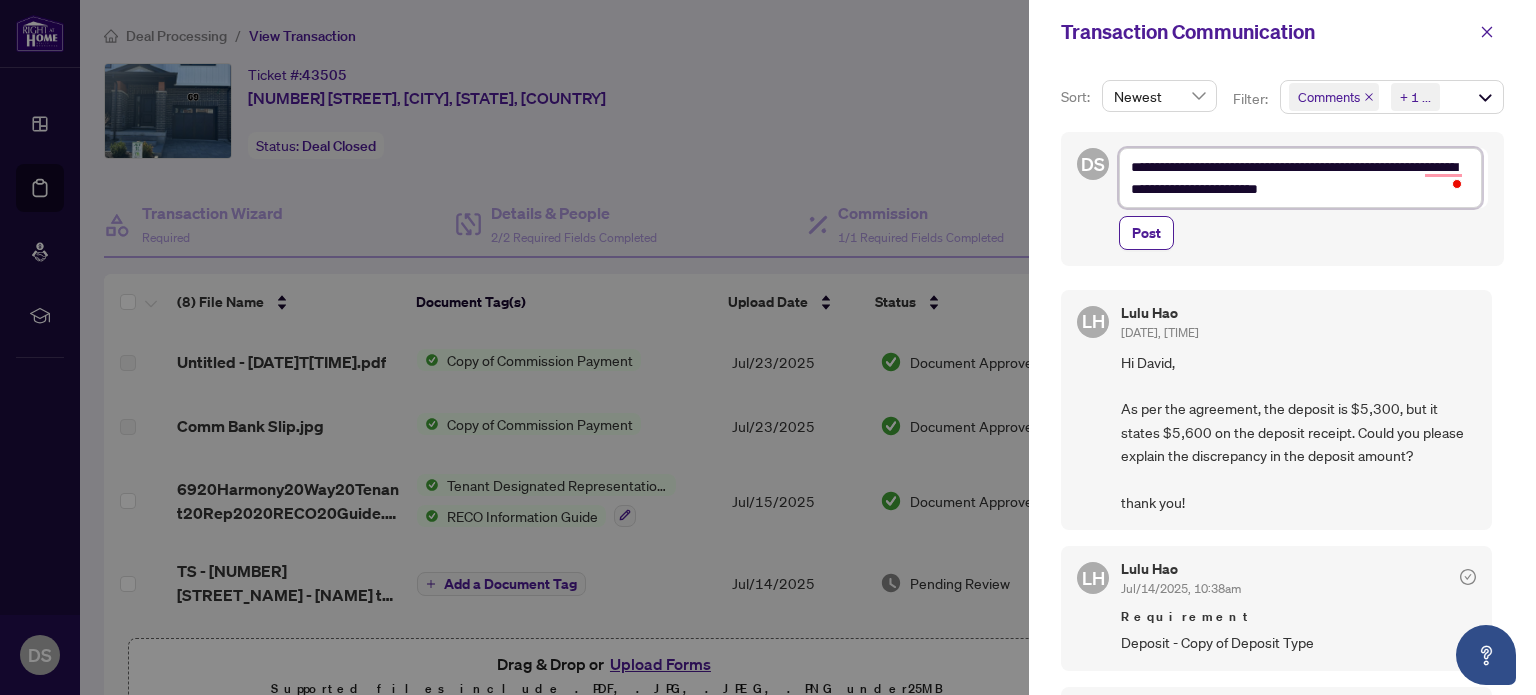 type on "**********" 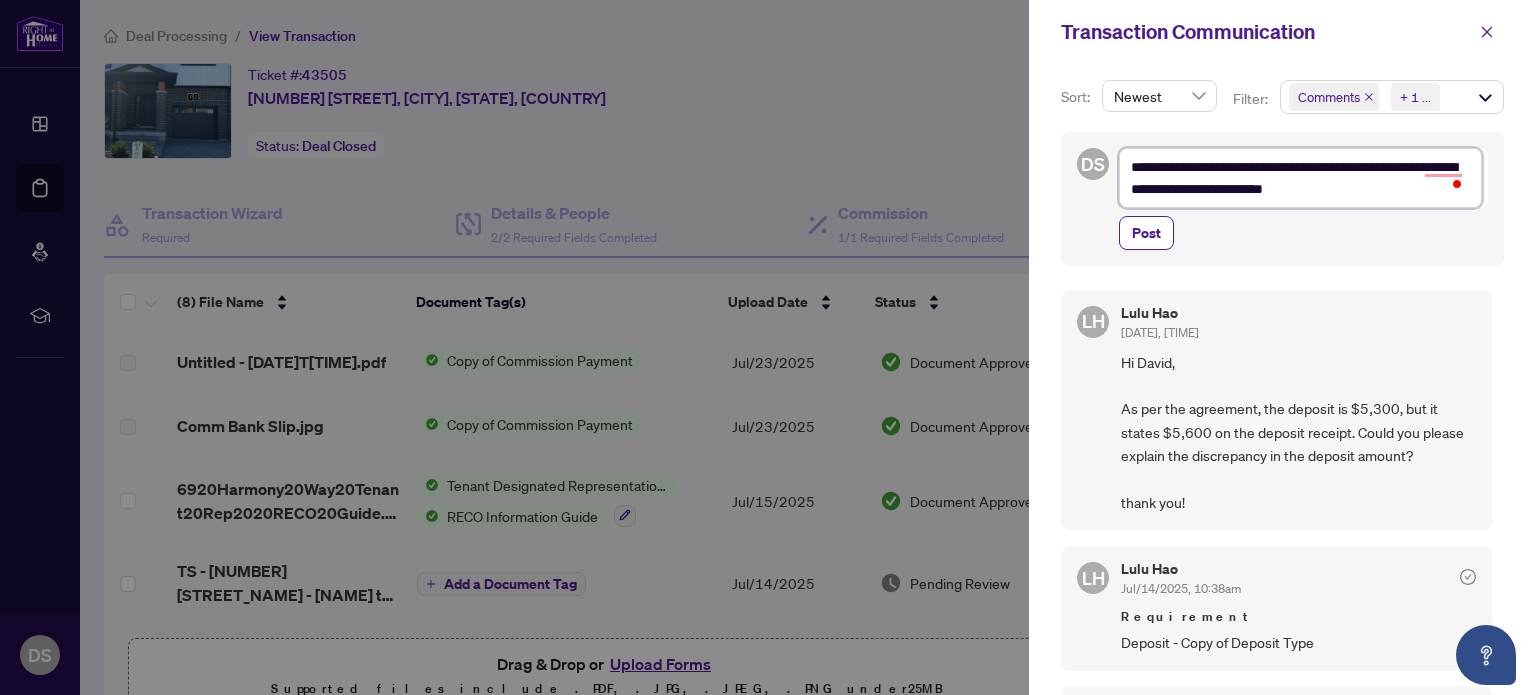 type on "**********" 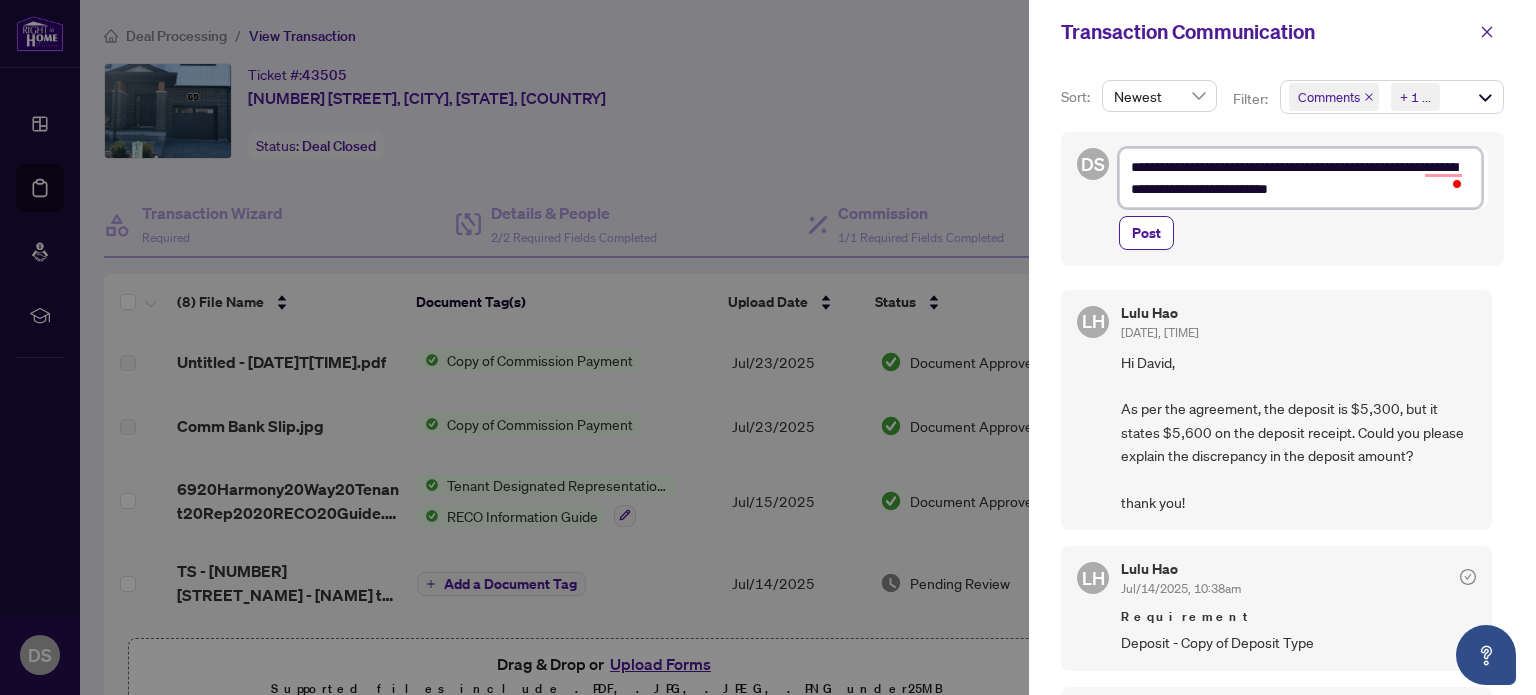type on "**********" 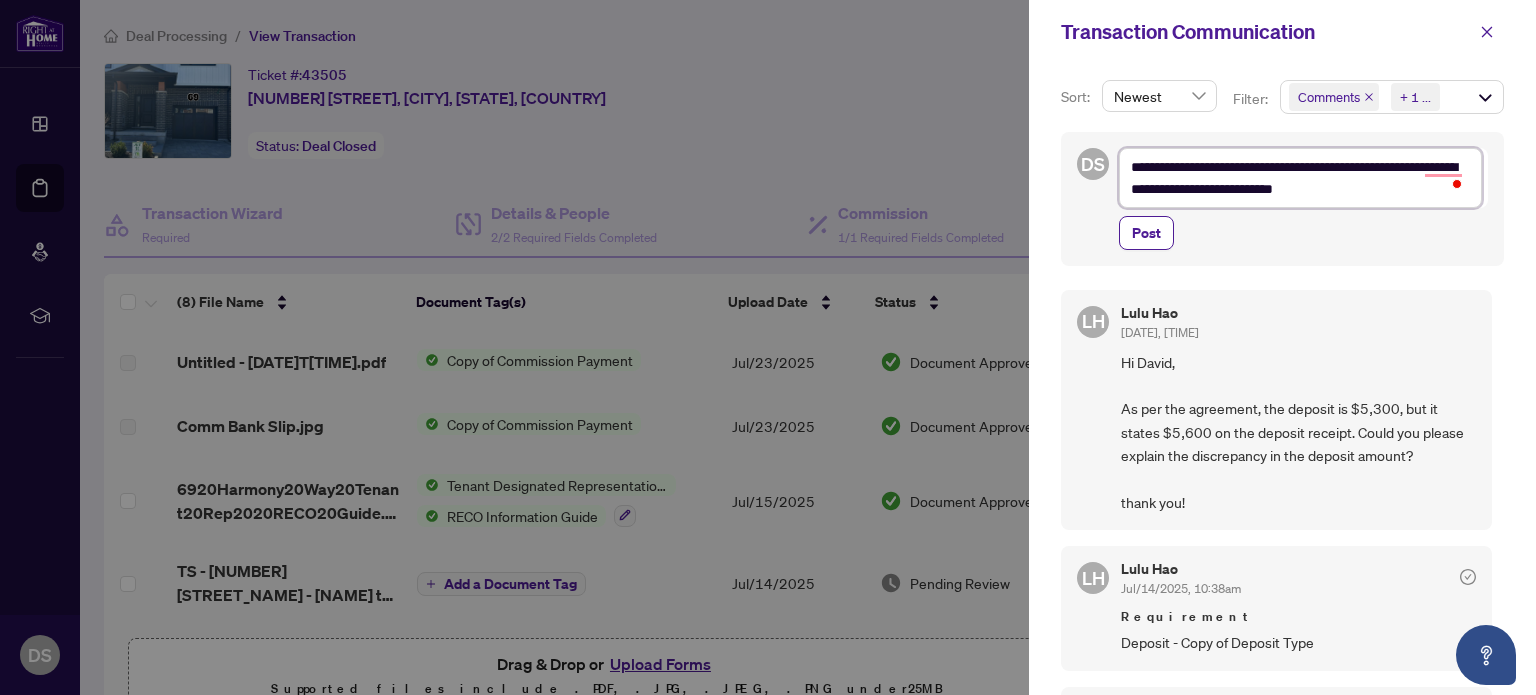 type on "**********" 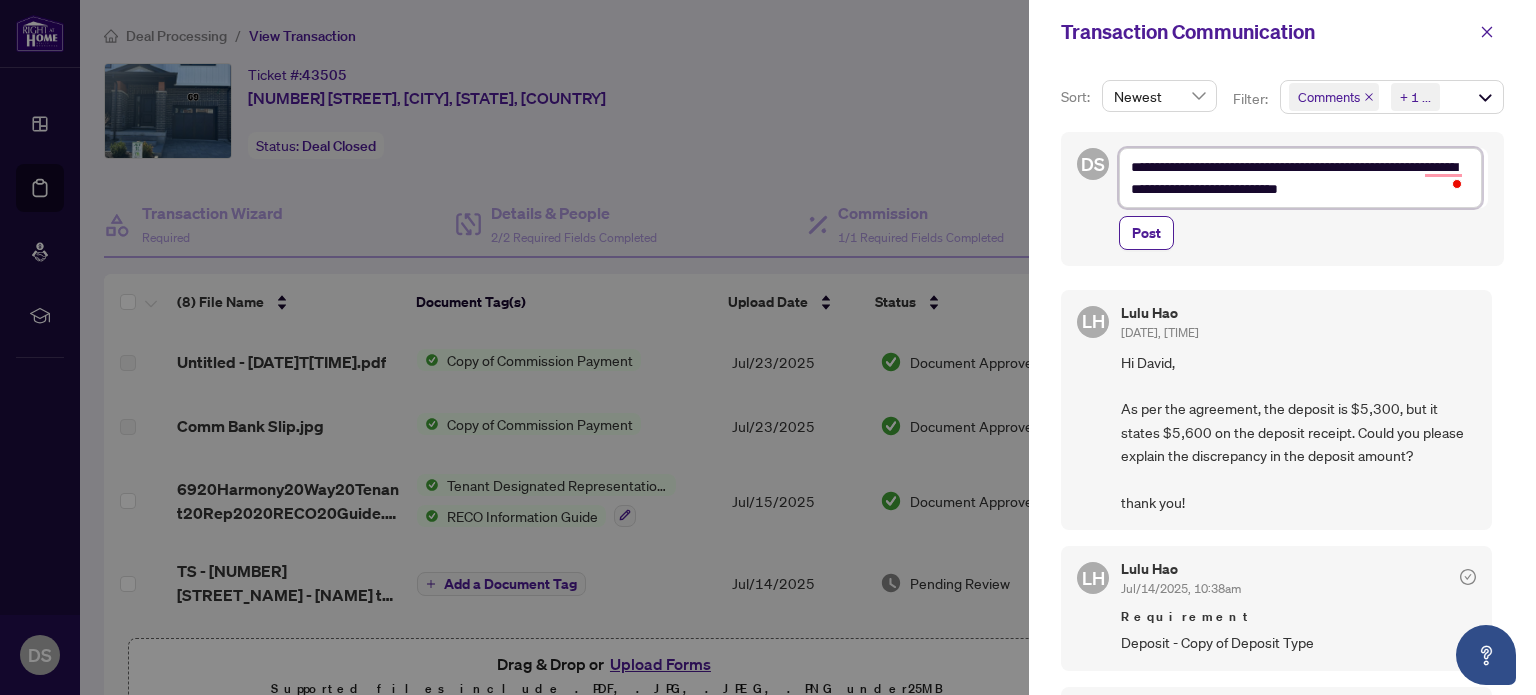 type on "**********" 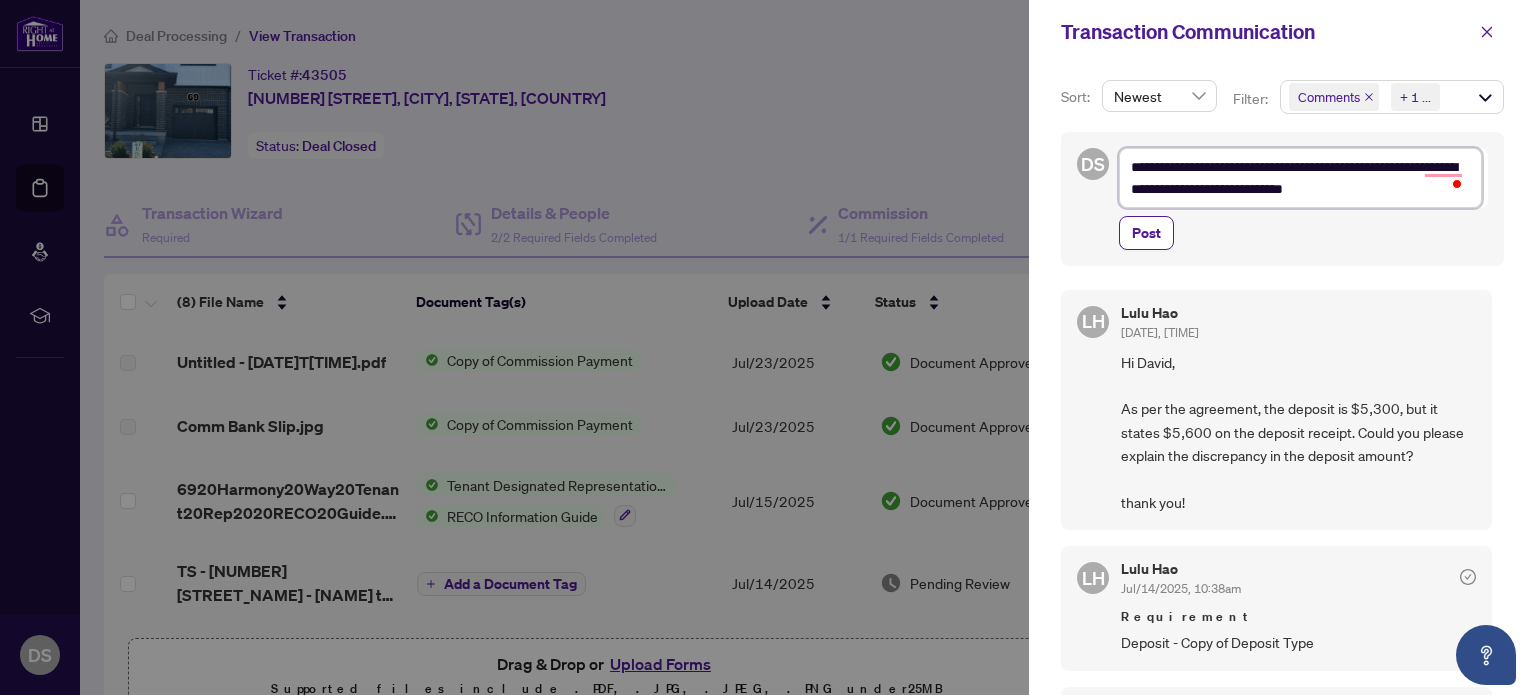 type on "**********" 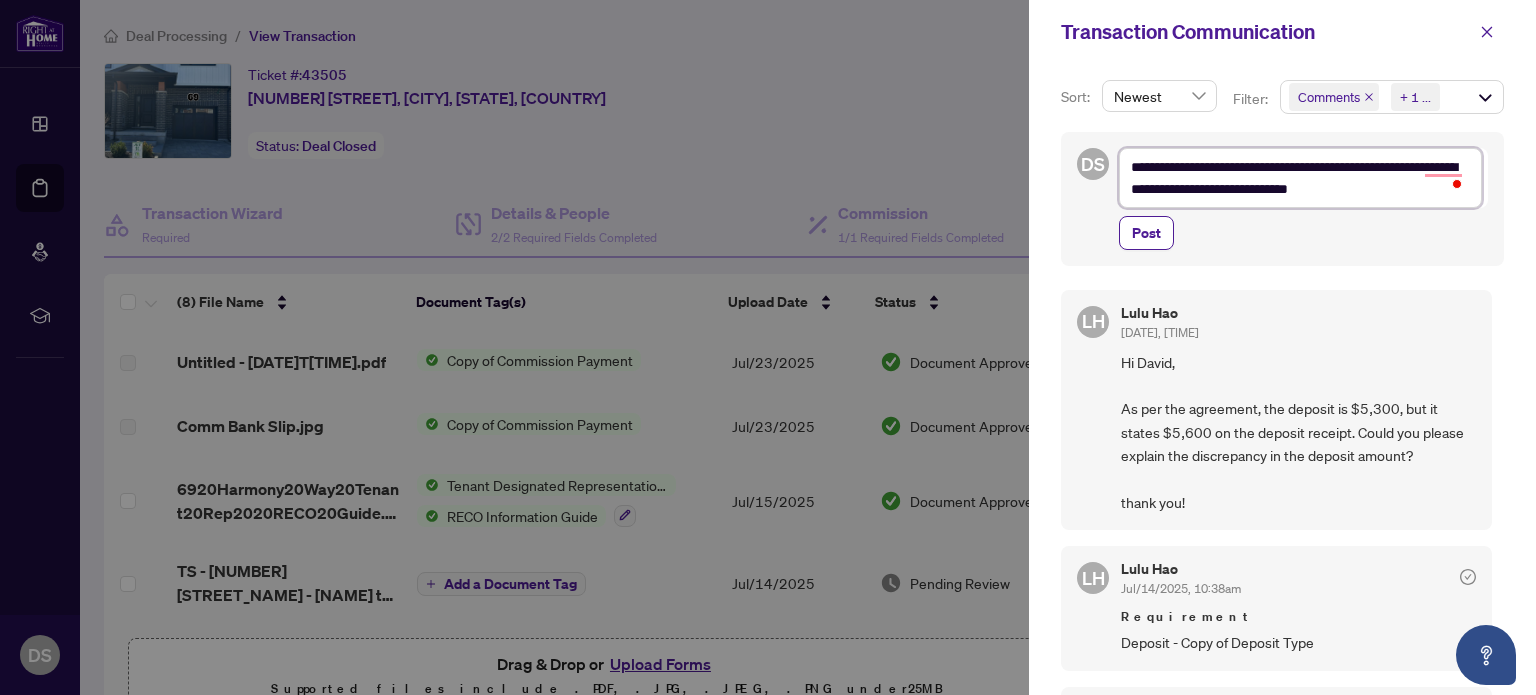 type on "**********" 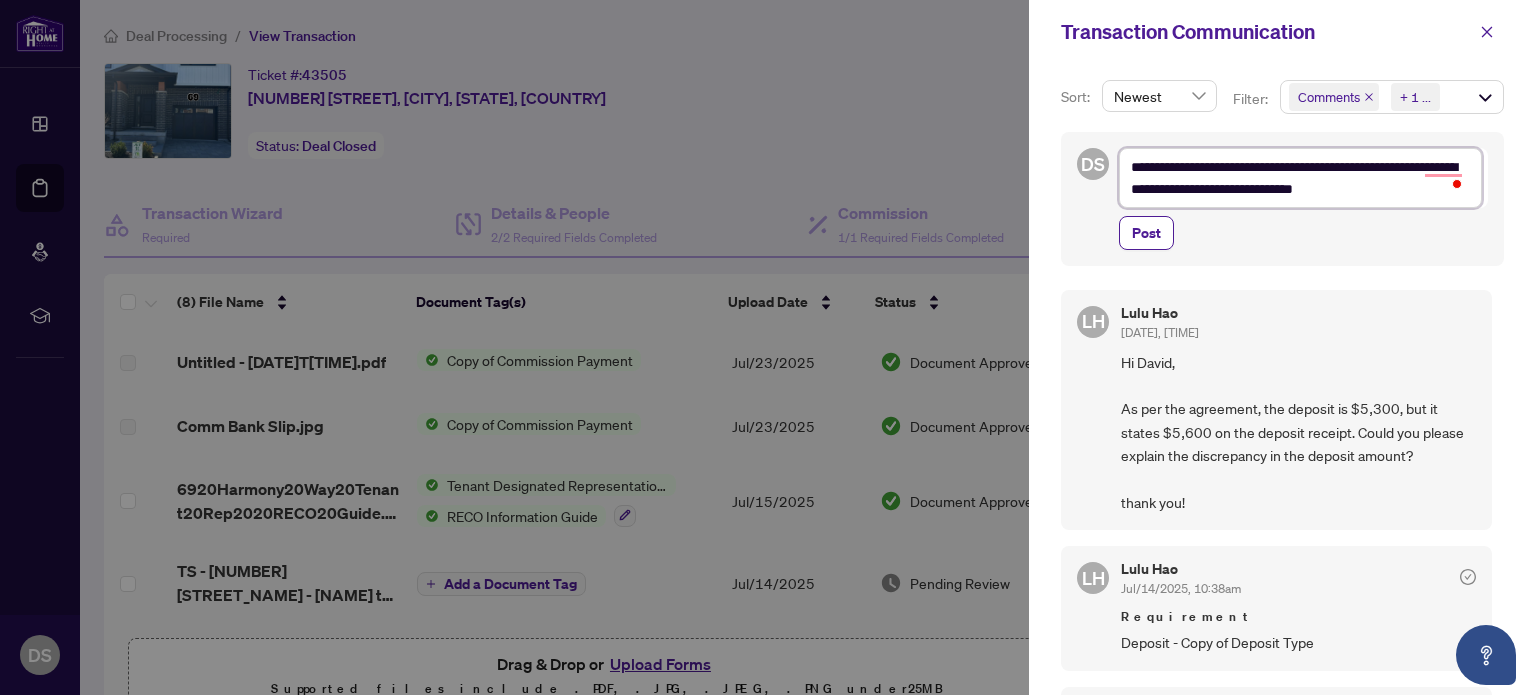 type on "**********" 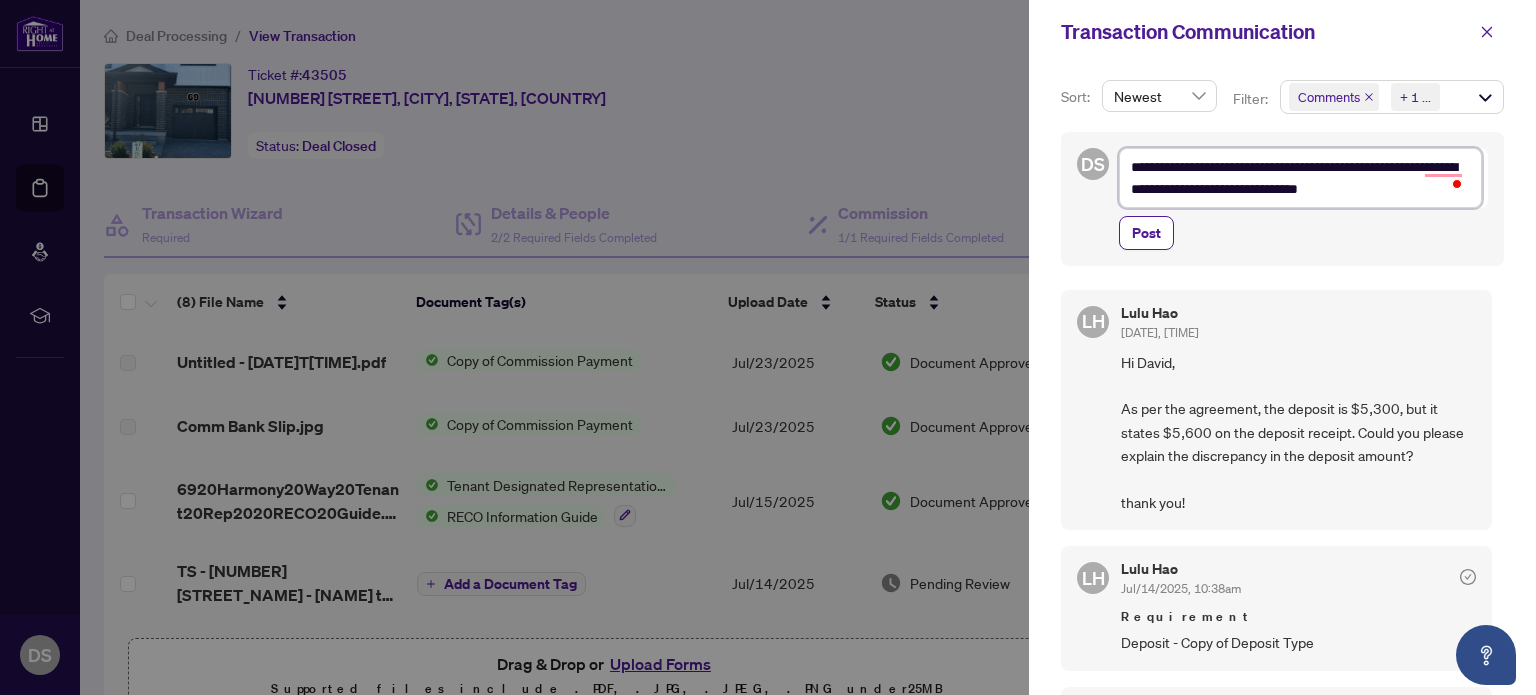type on "**********" 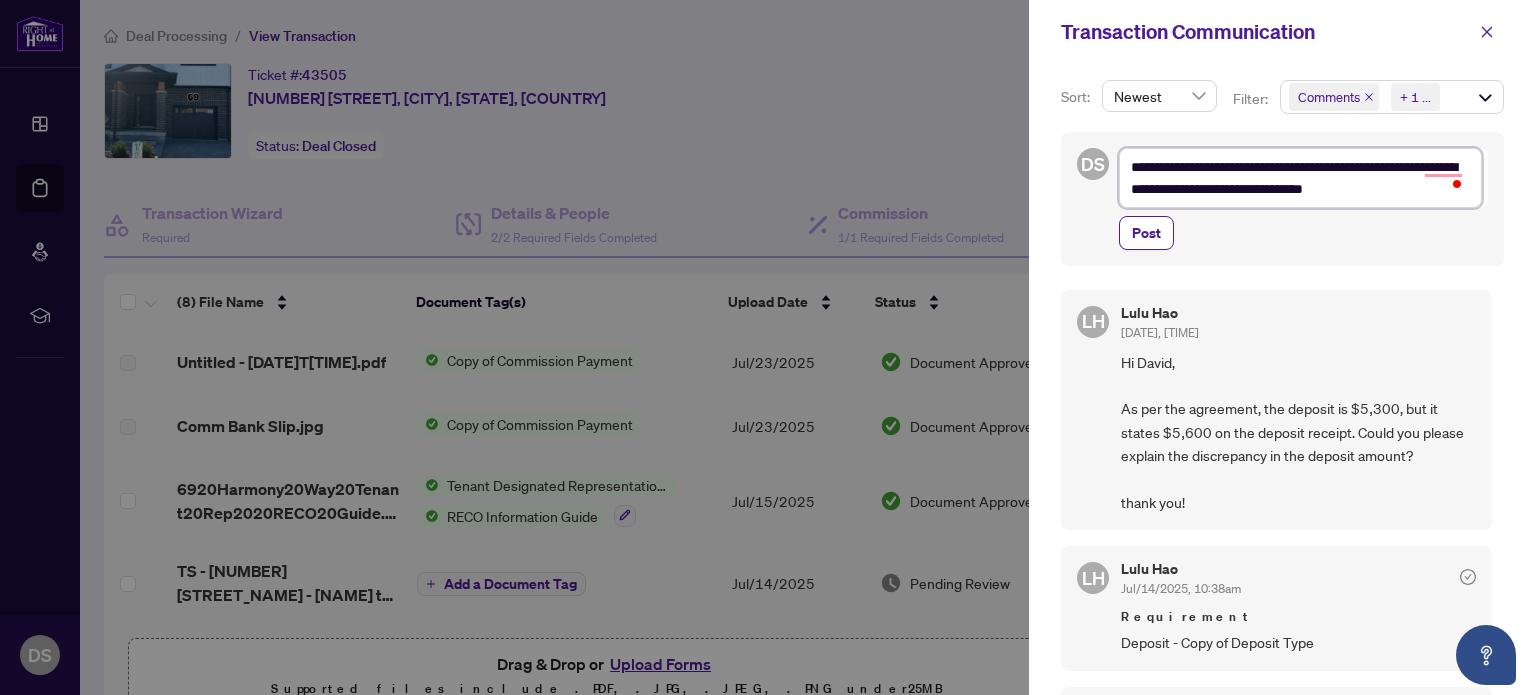 type on "**********" 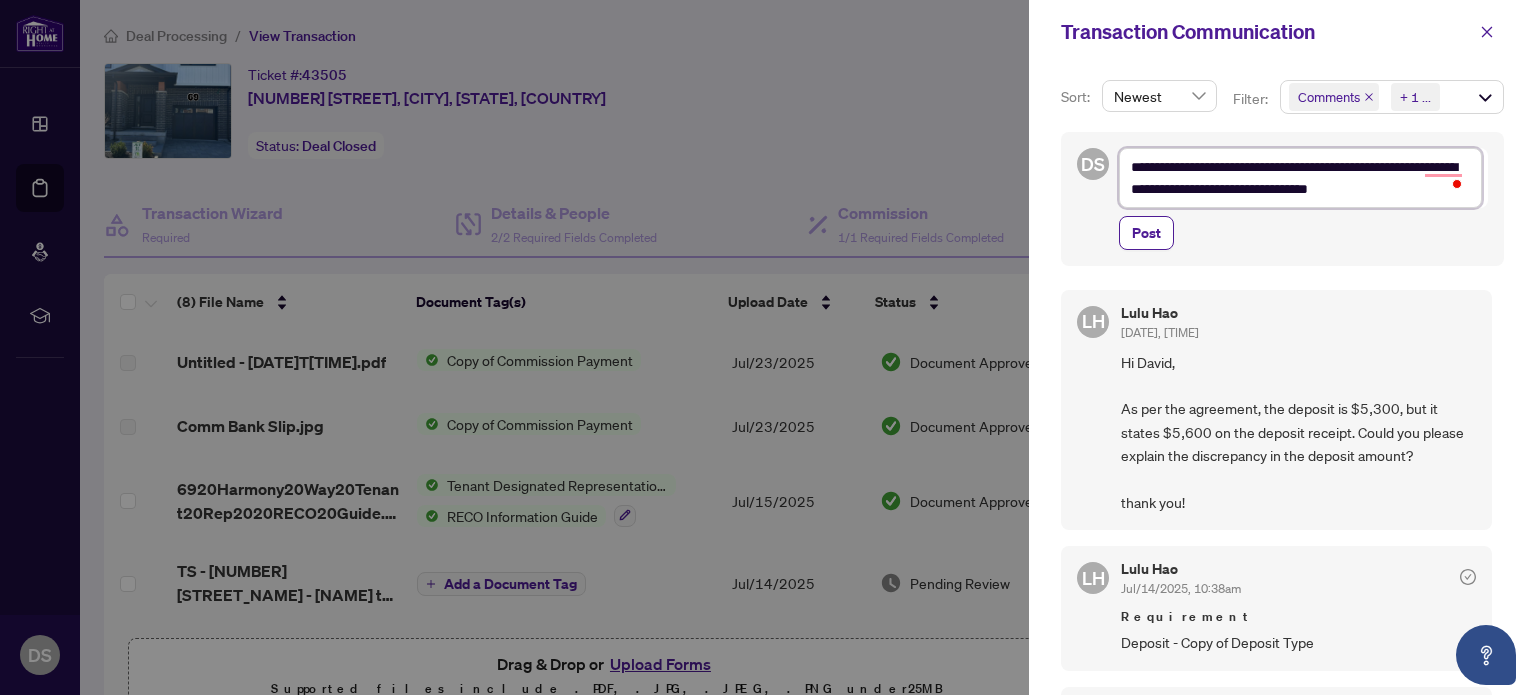 type on "**********" 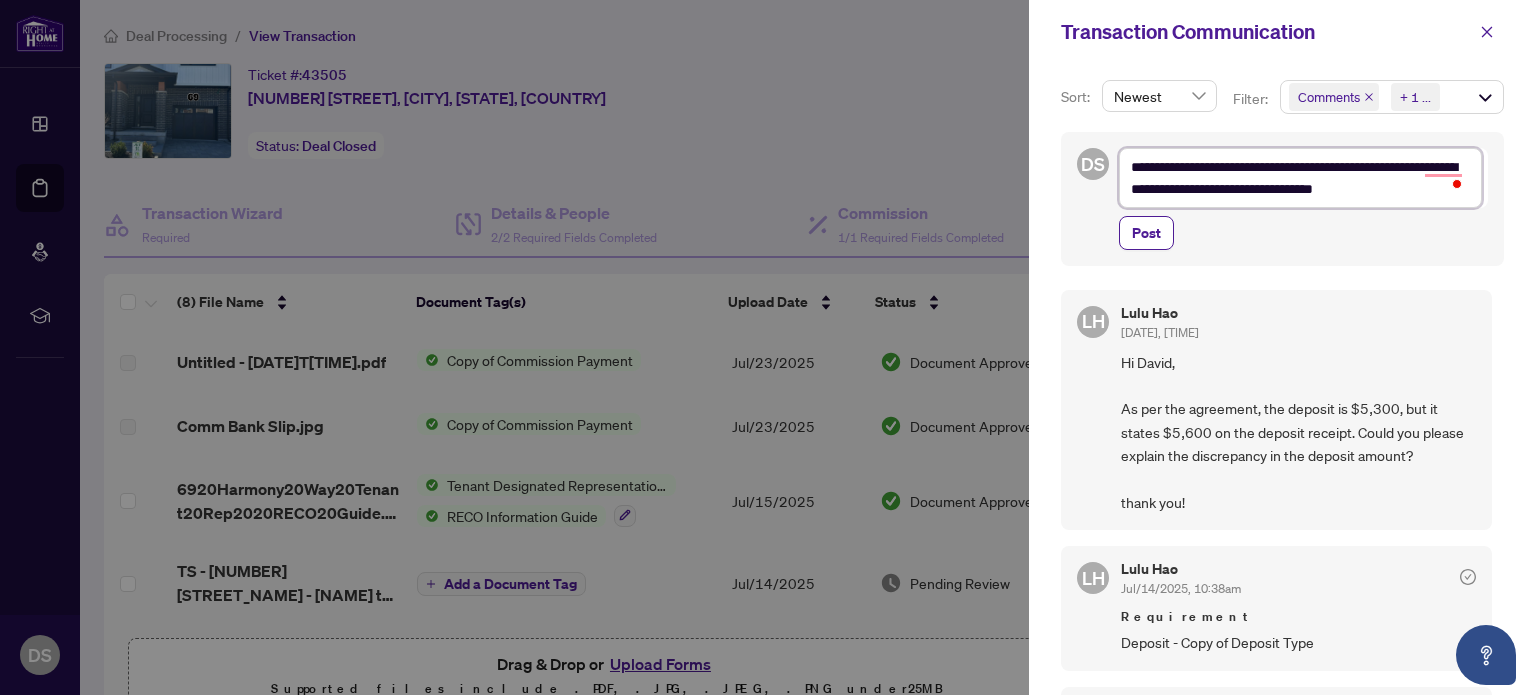 type on "**********" 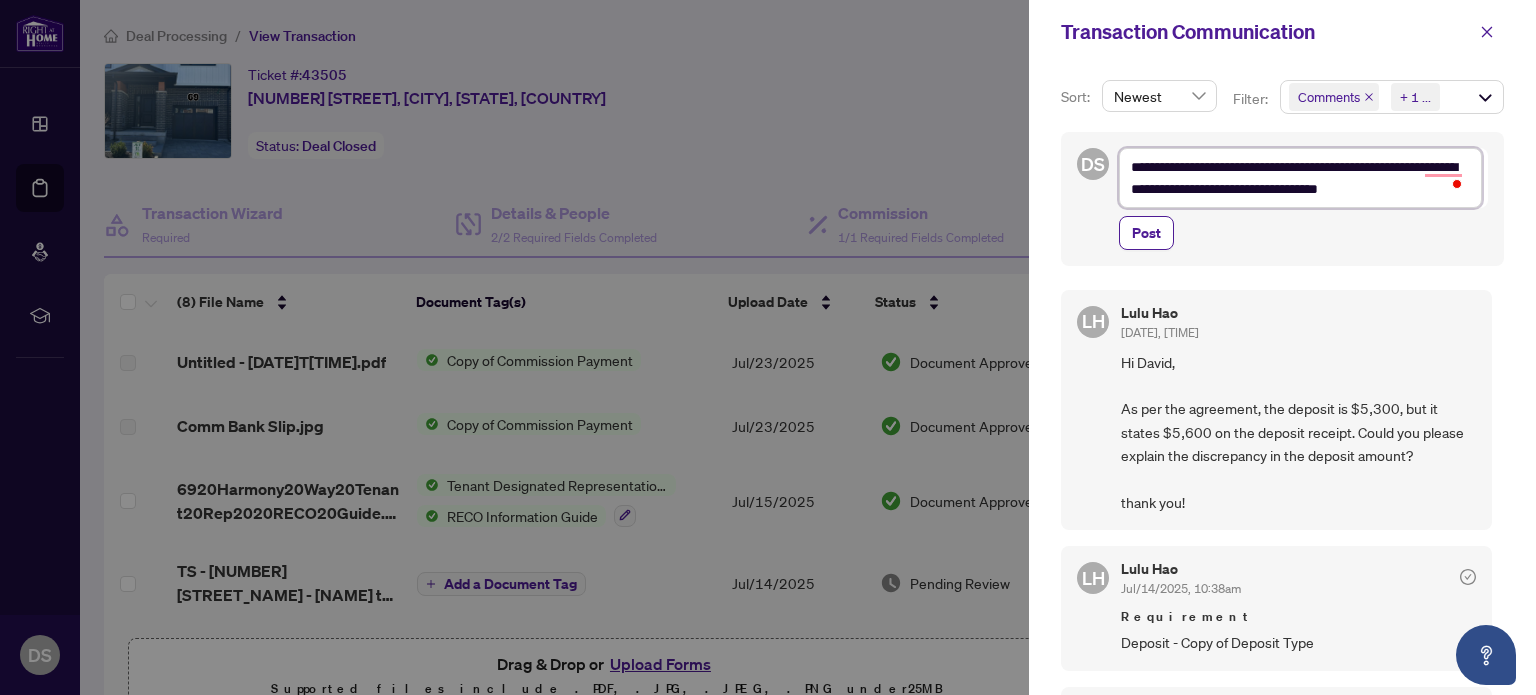 type on "**********" 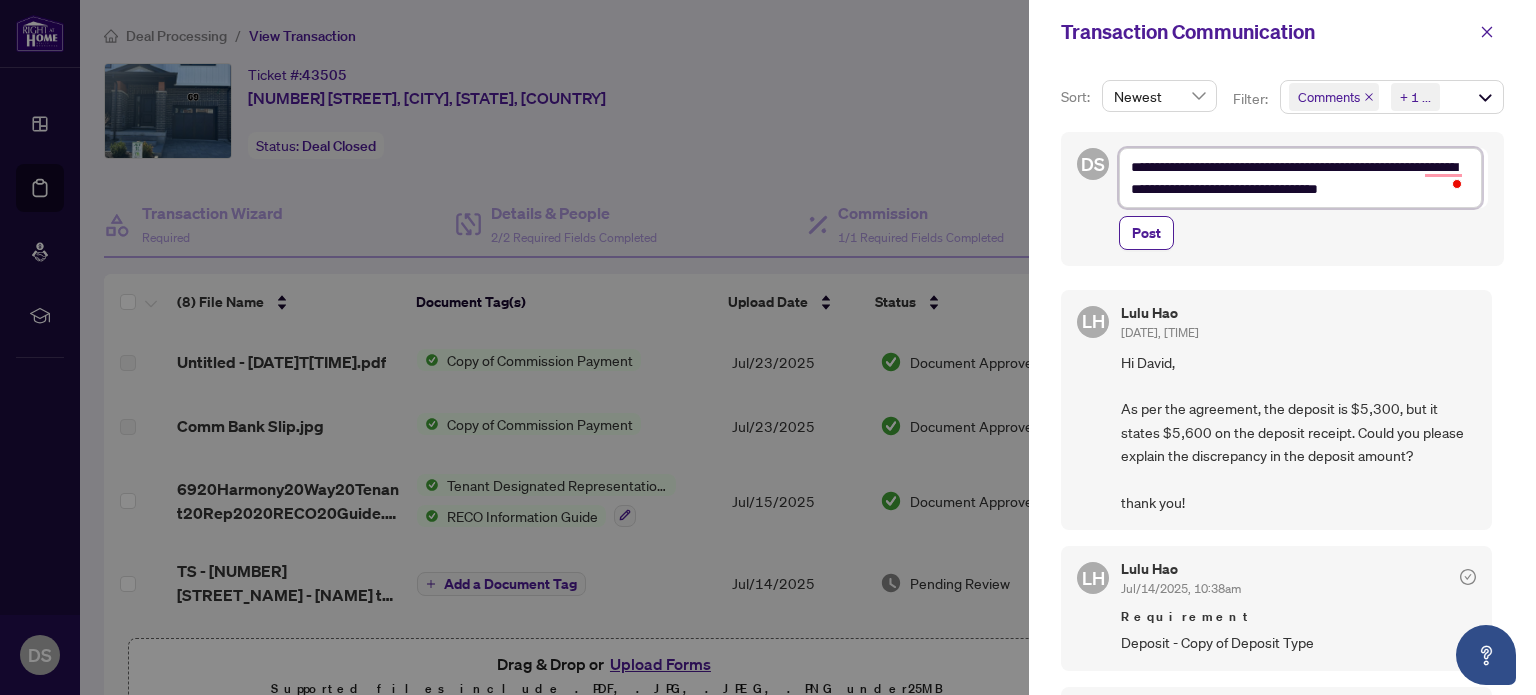 type on "**********" 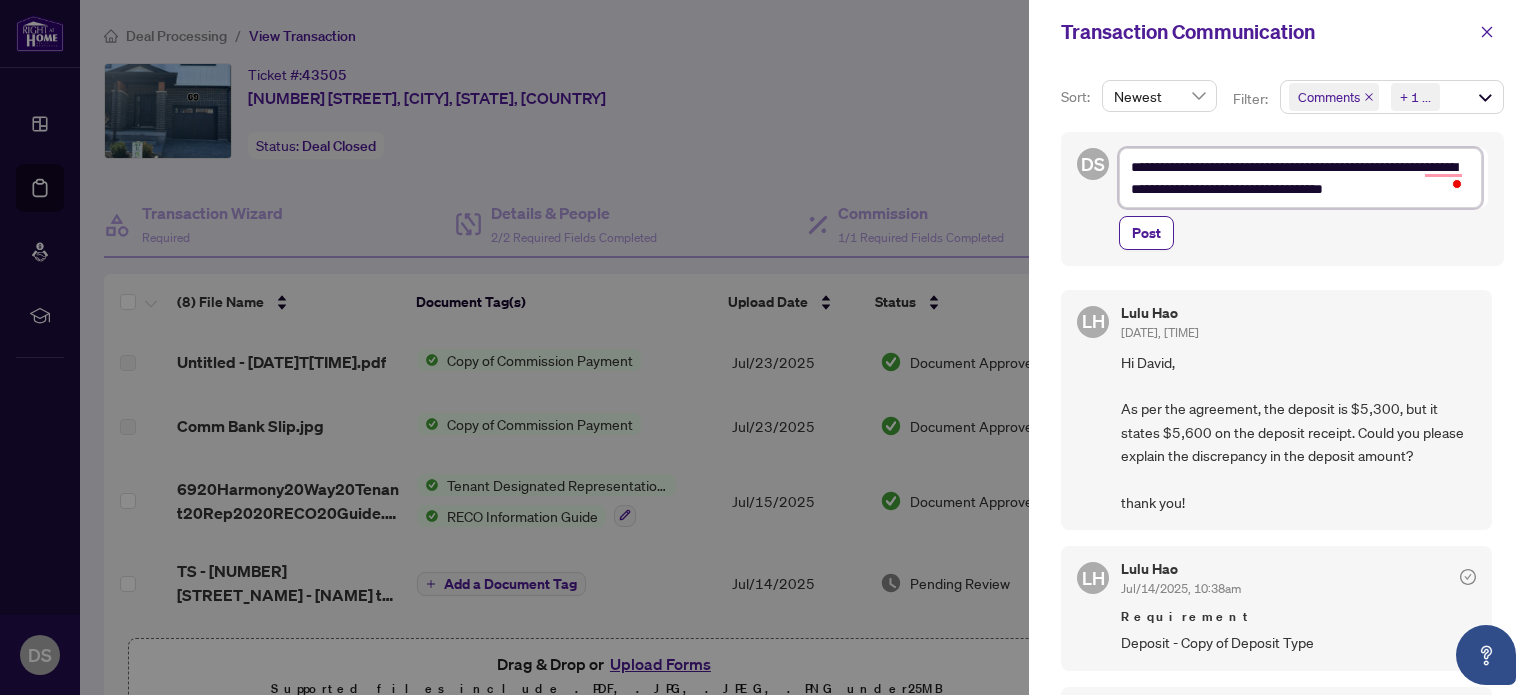 type on "**********" 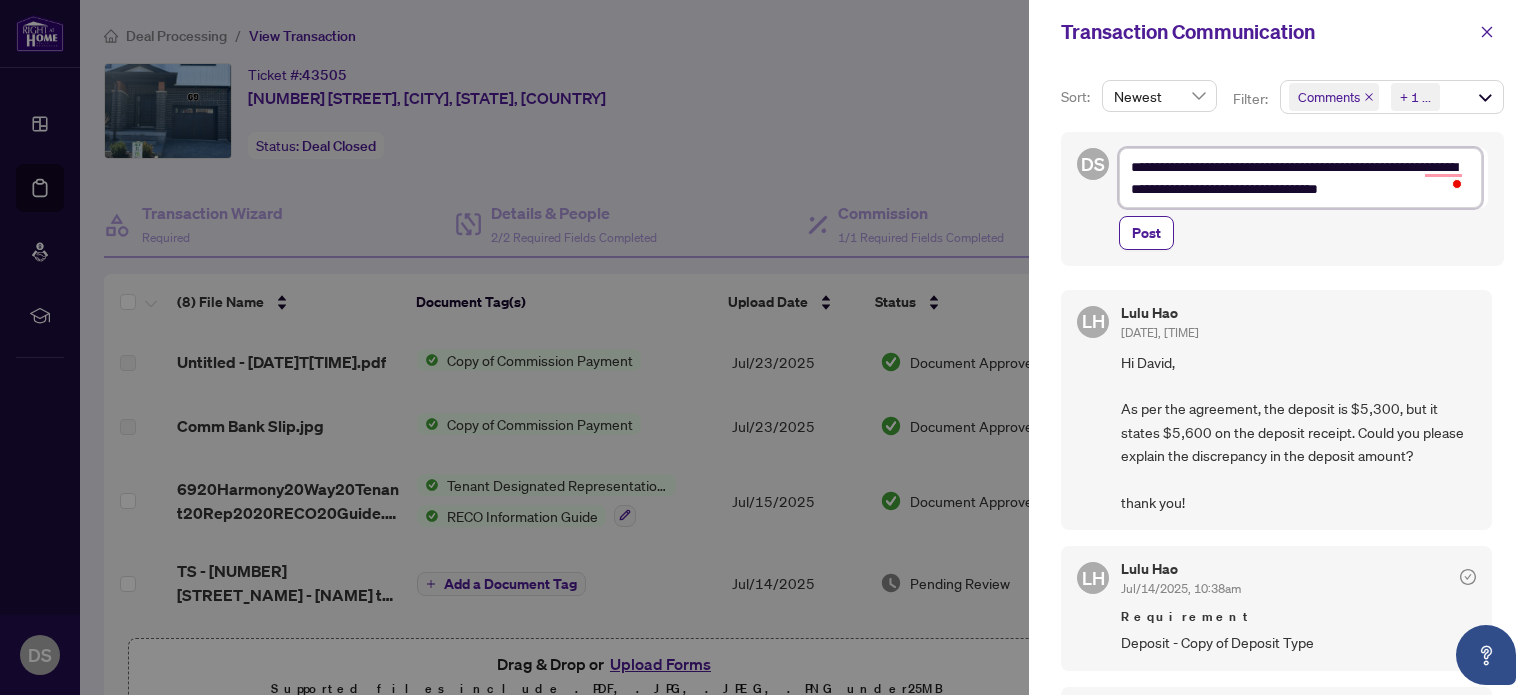 type on "**********" 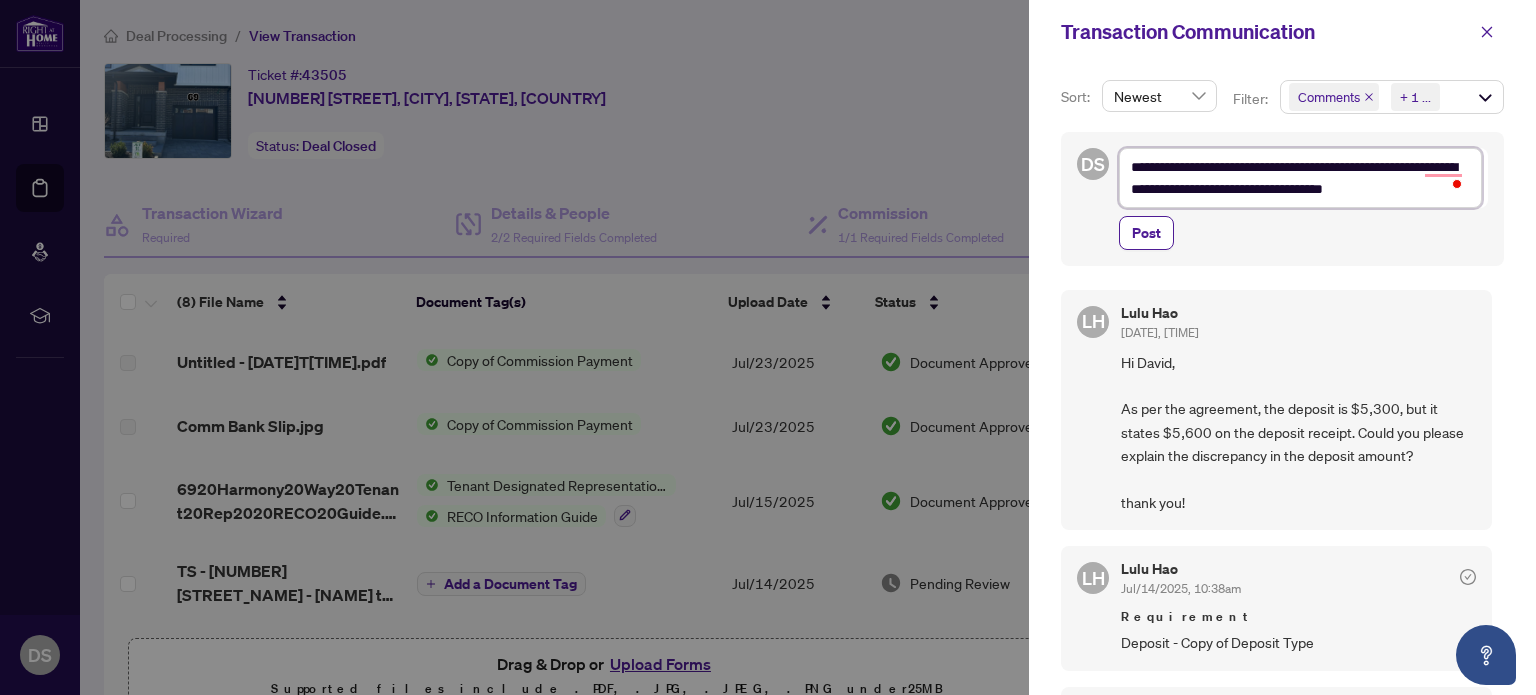 type on "**********" 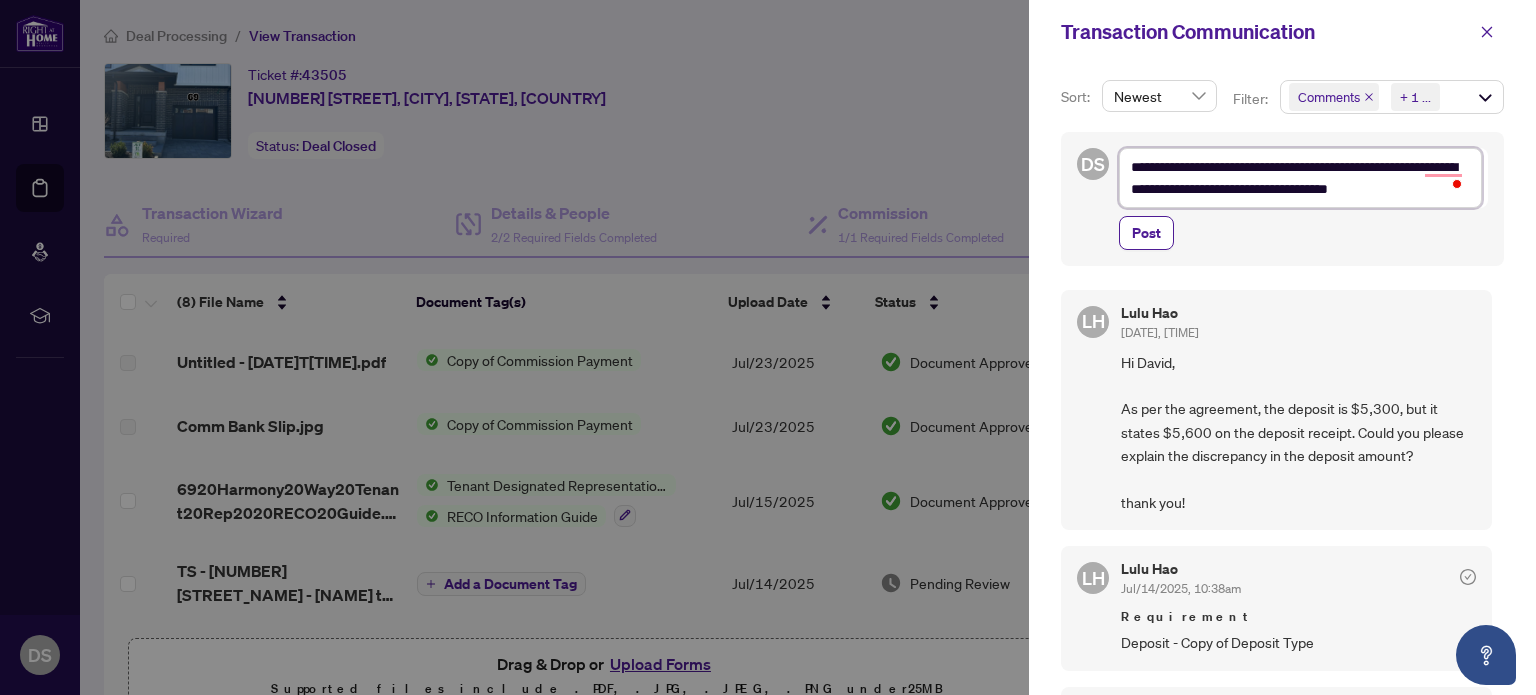 type on "**********" 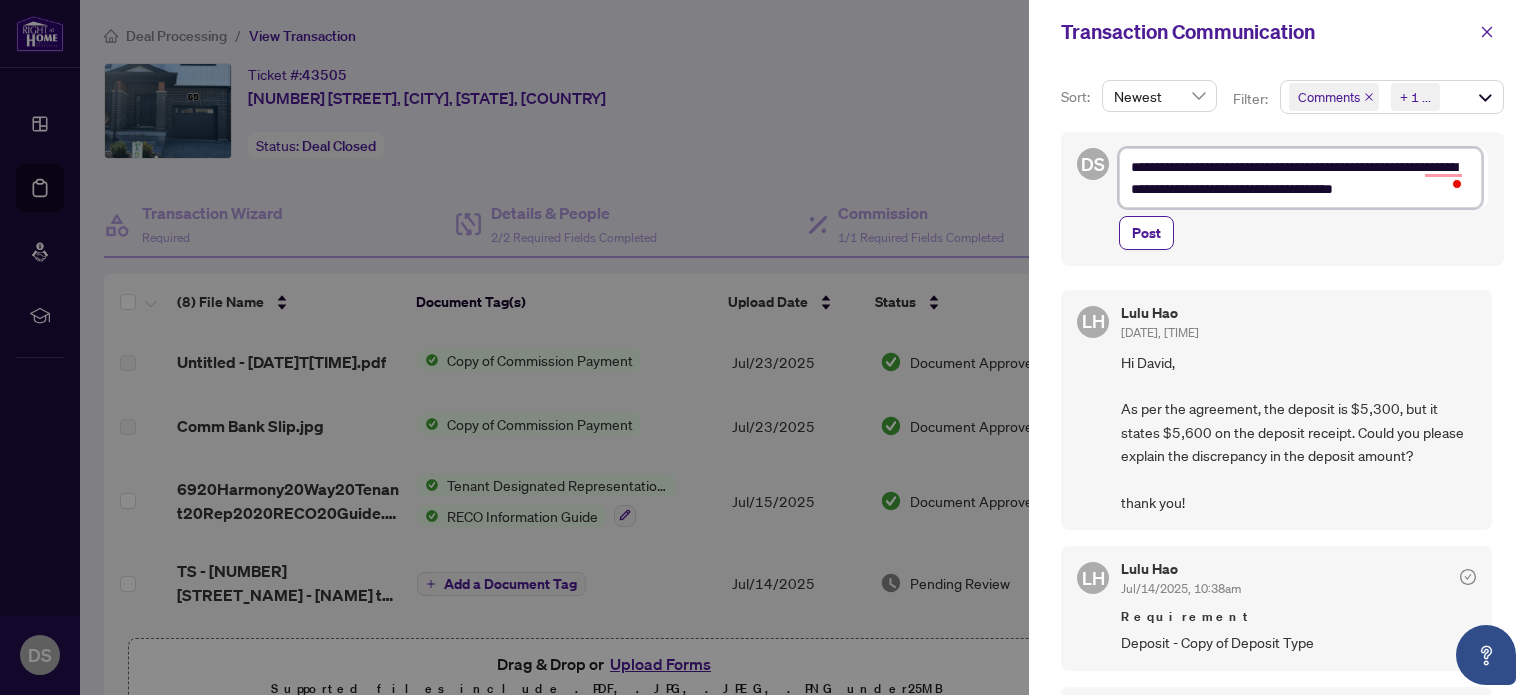 type on "**********" 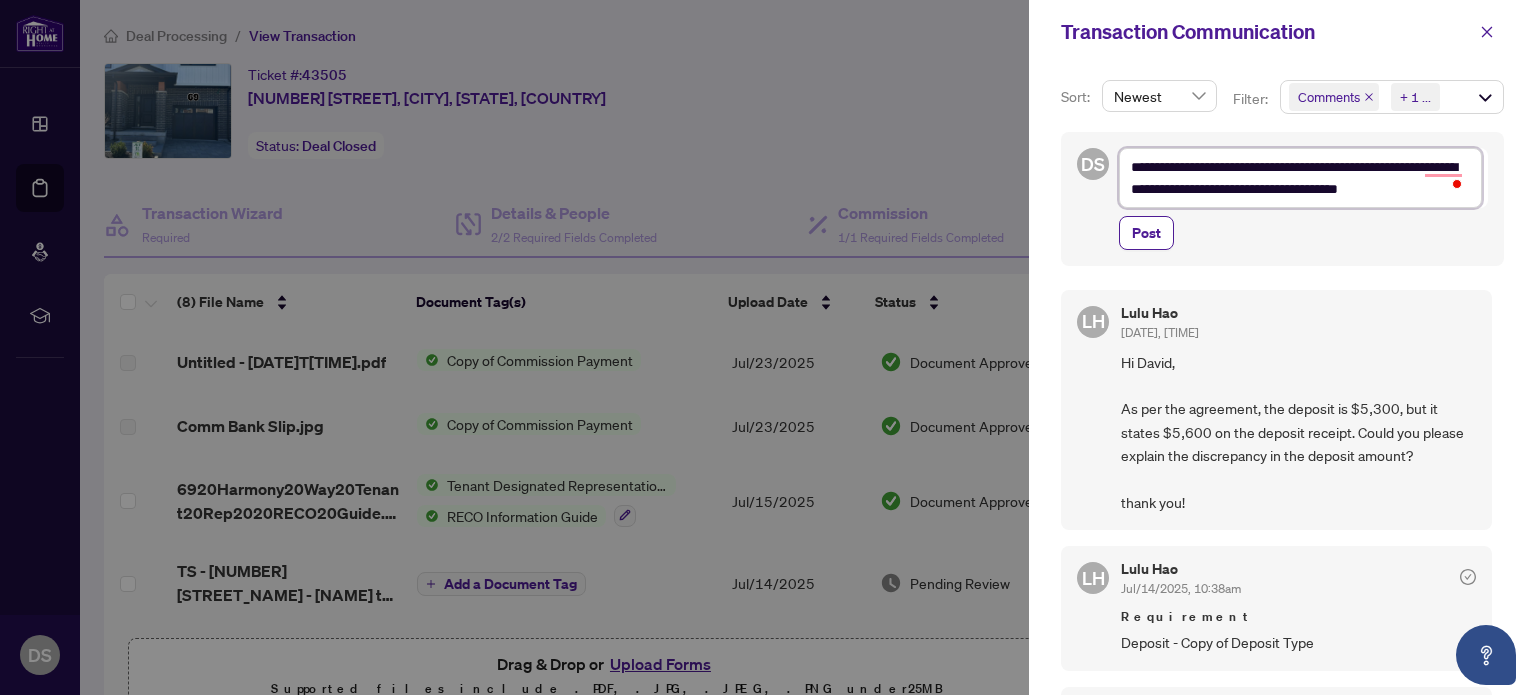type on "**********" 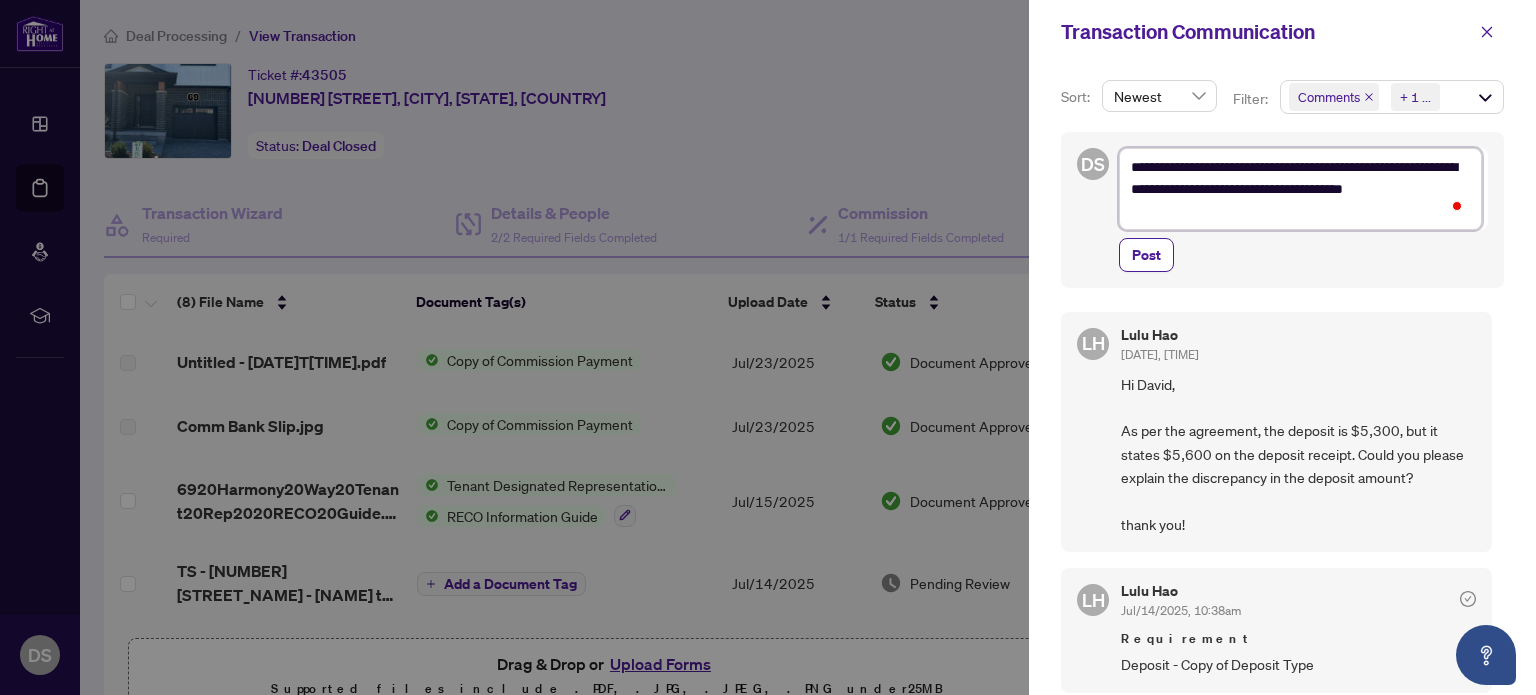 type on "**********" 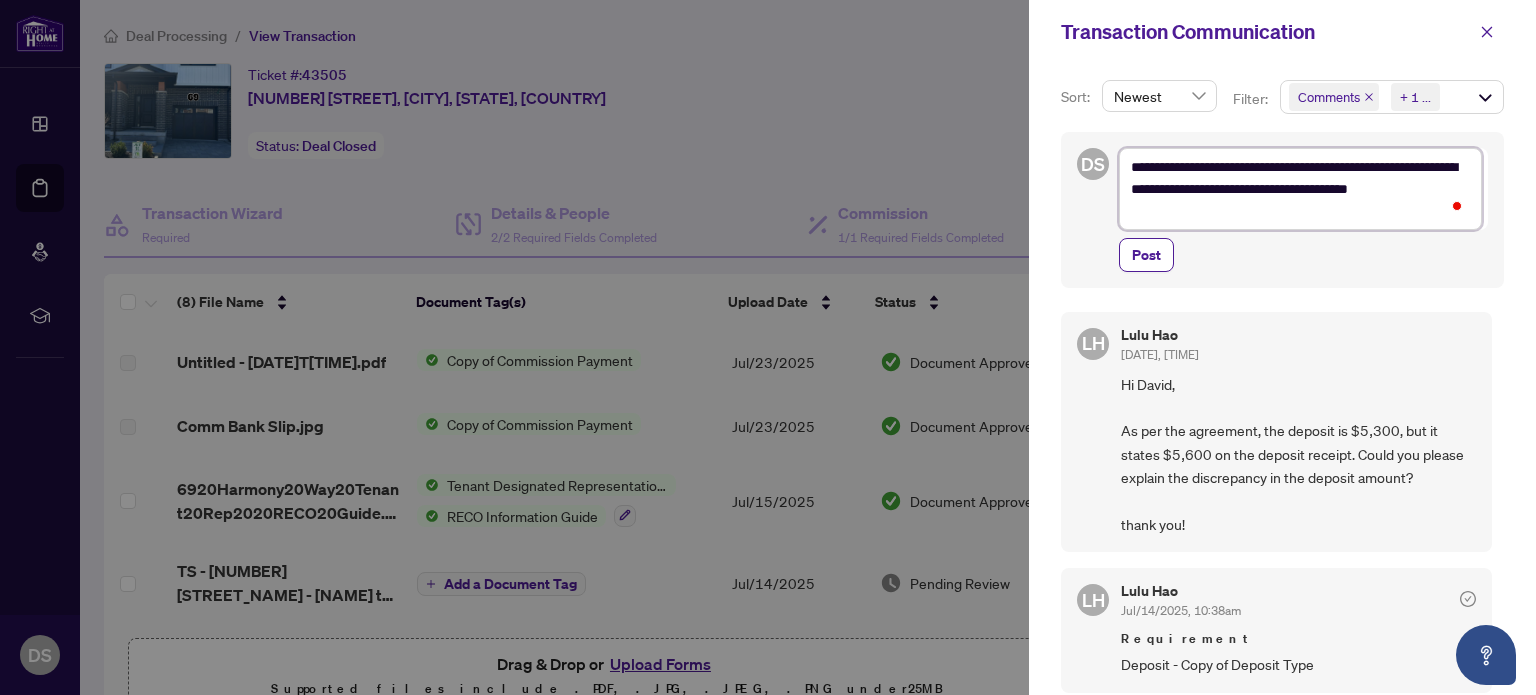 type on "**********" 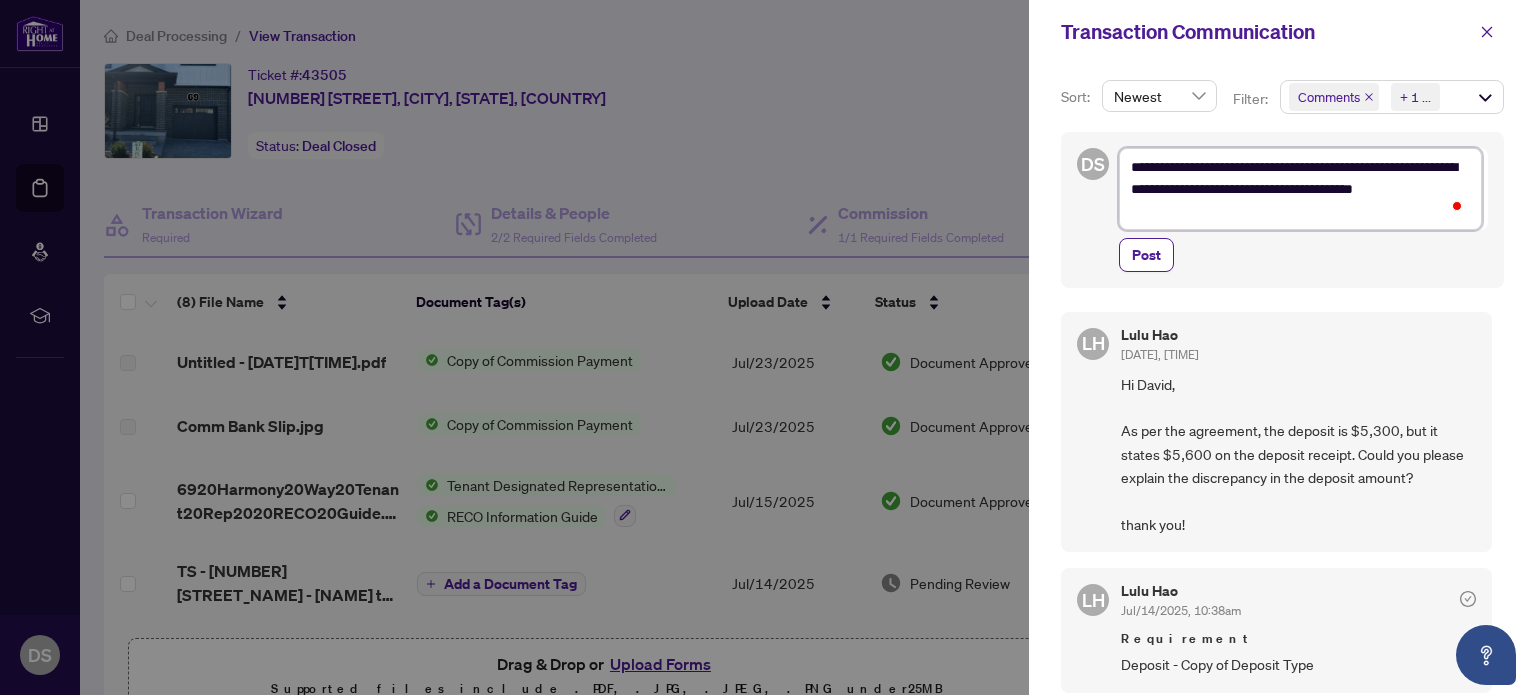 type on "**********" 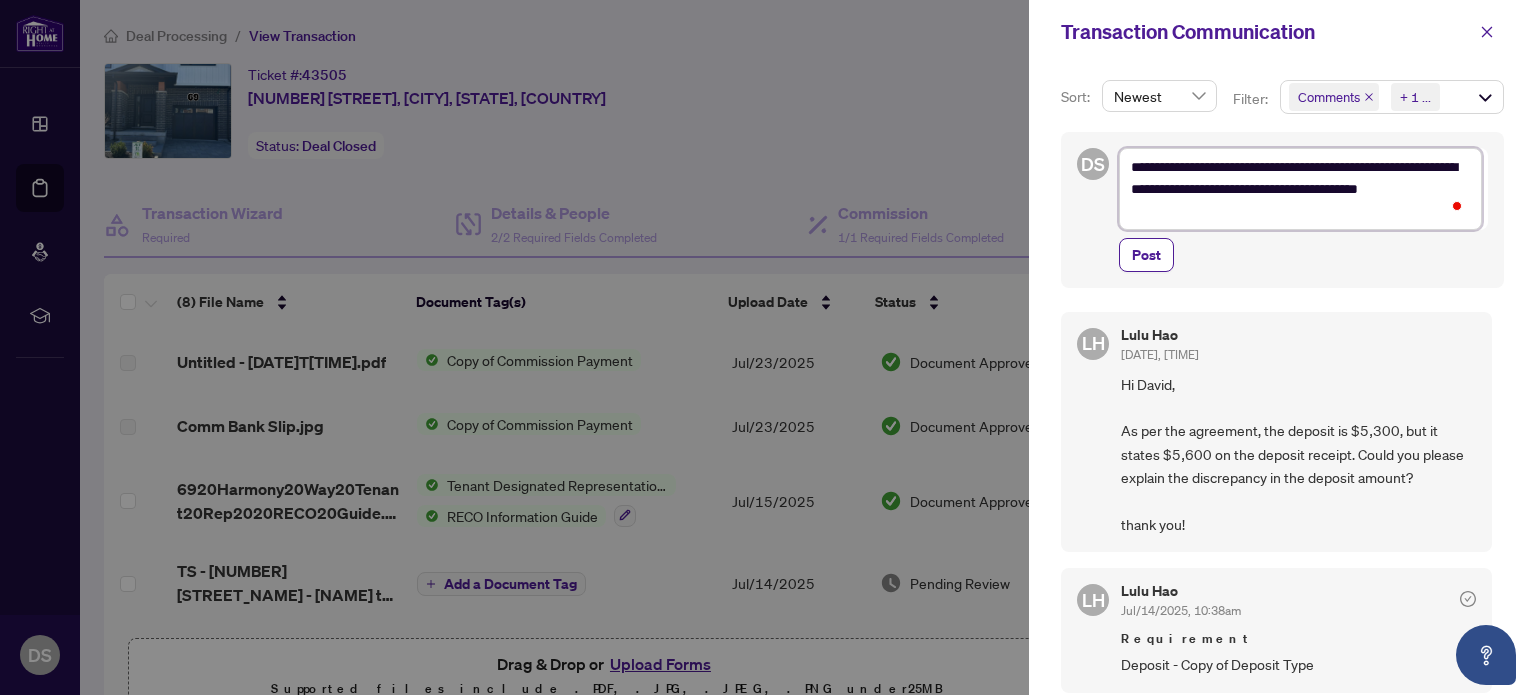 type on "**********" 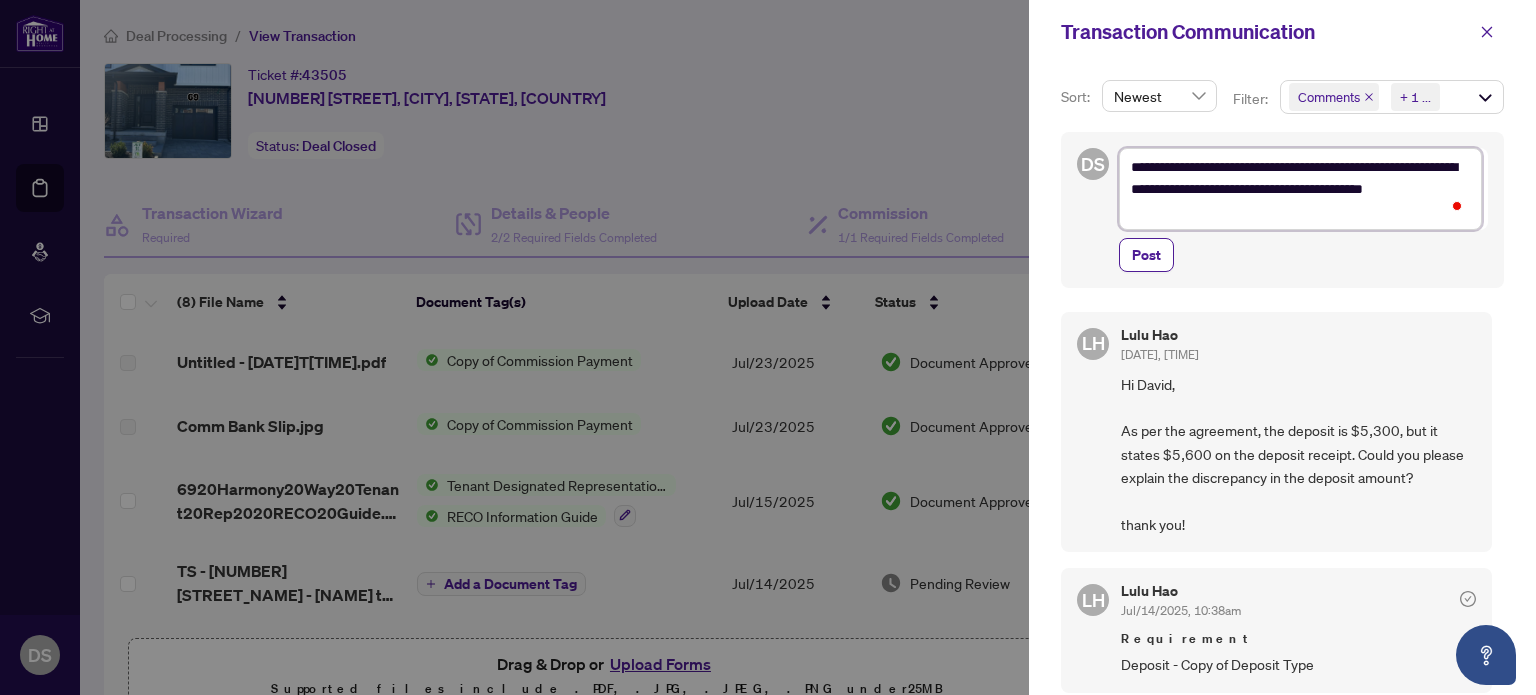 type on "**********" 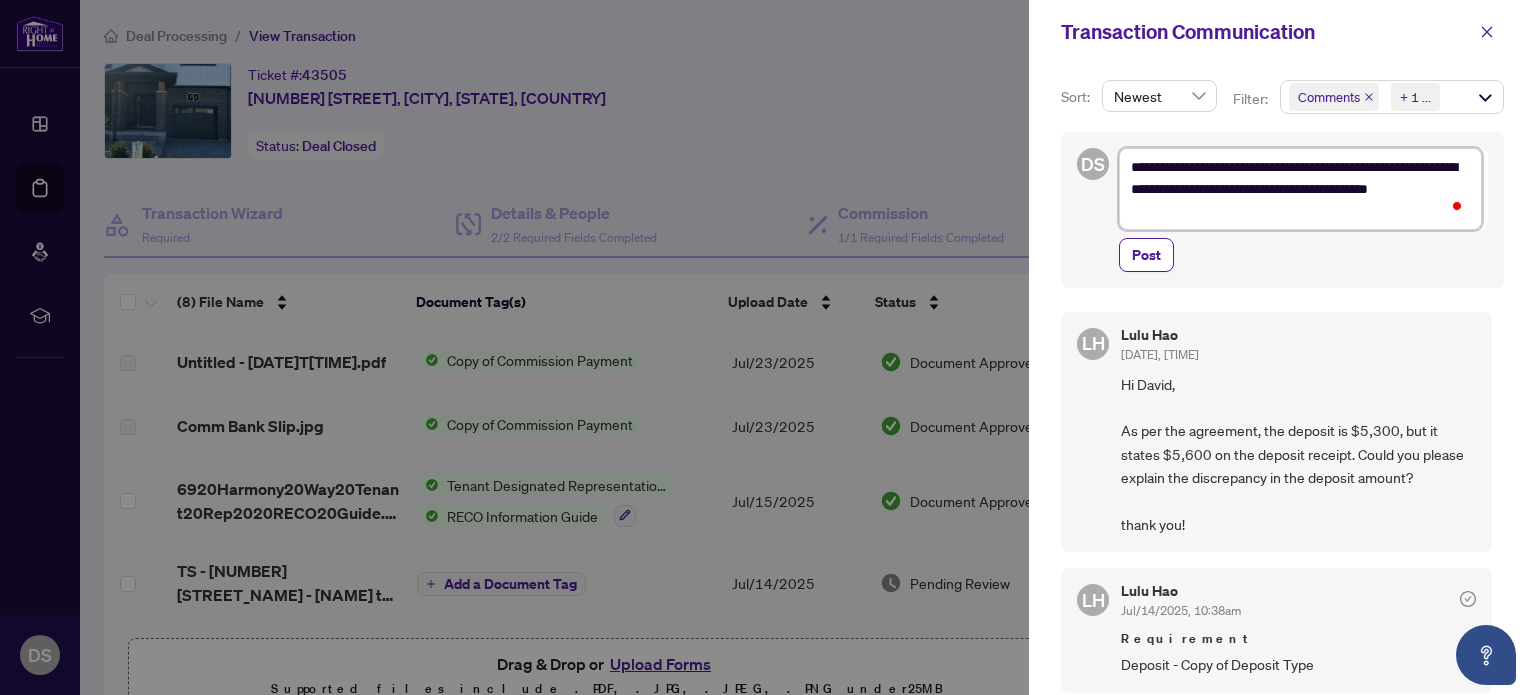 type on "**********" 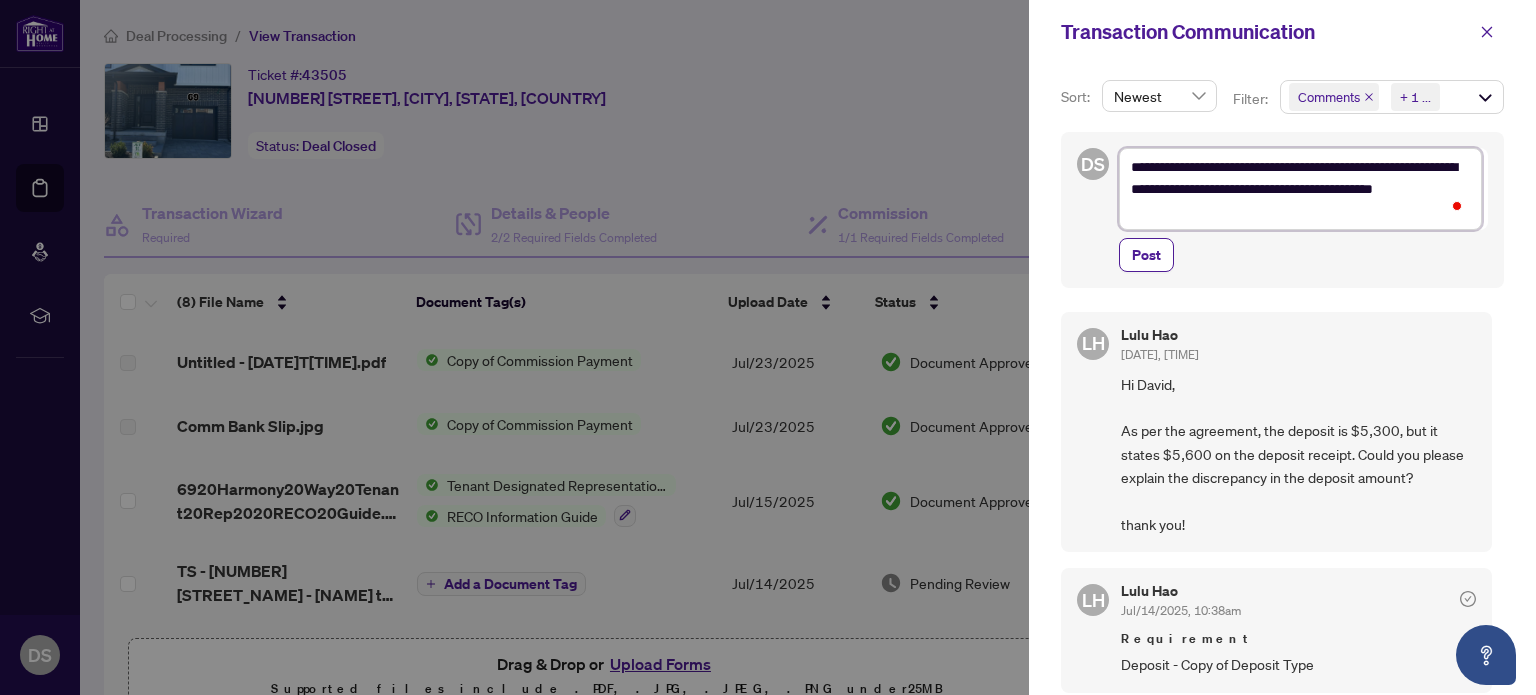 type on "**********" 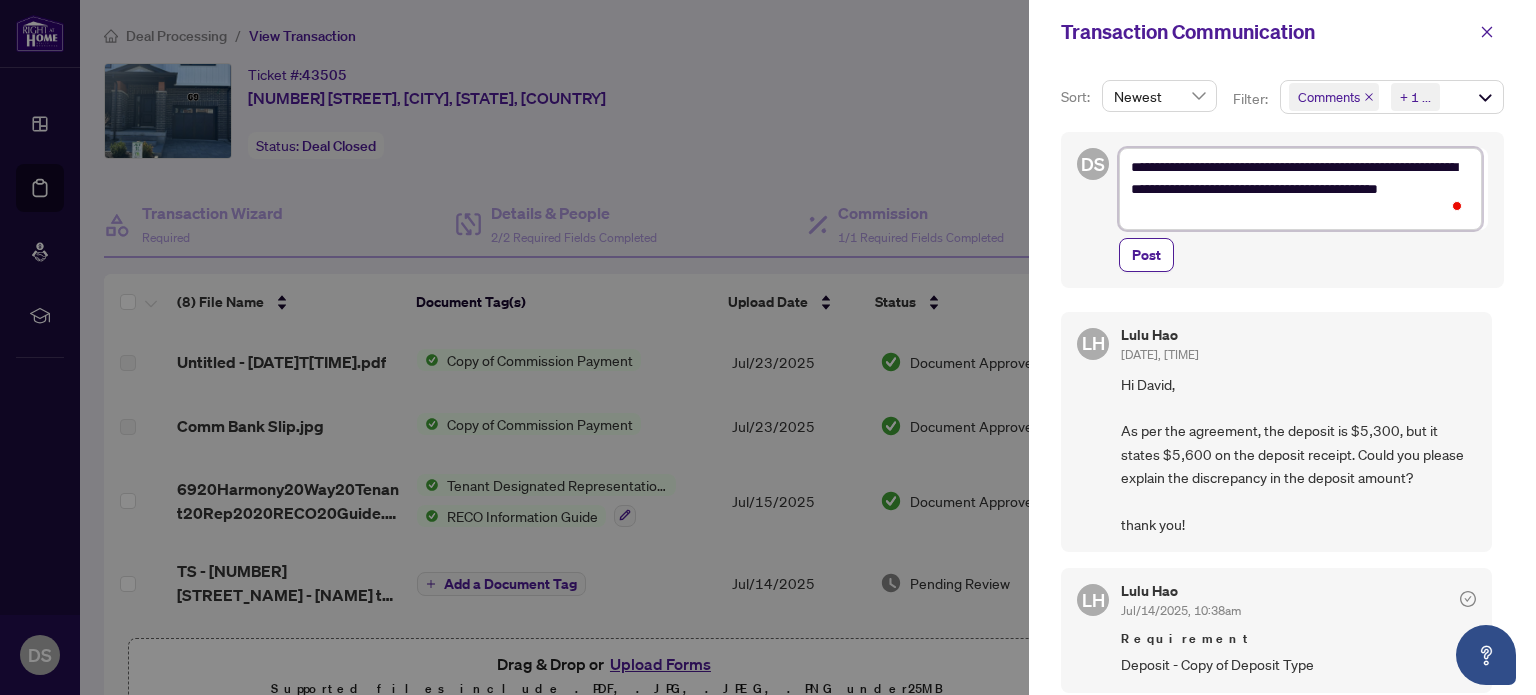 type on "**********" 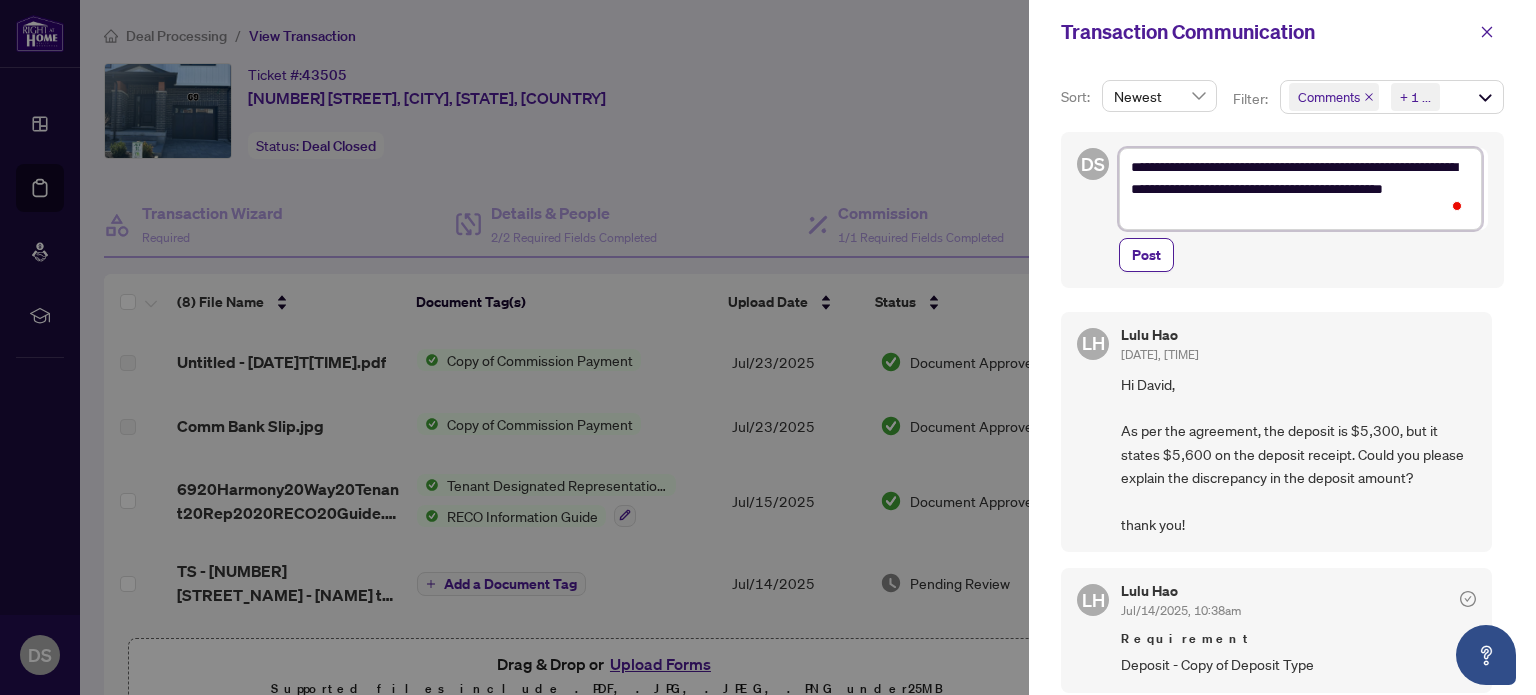 type on "**********" 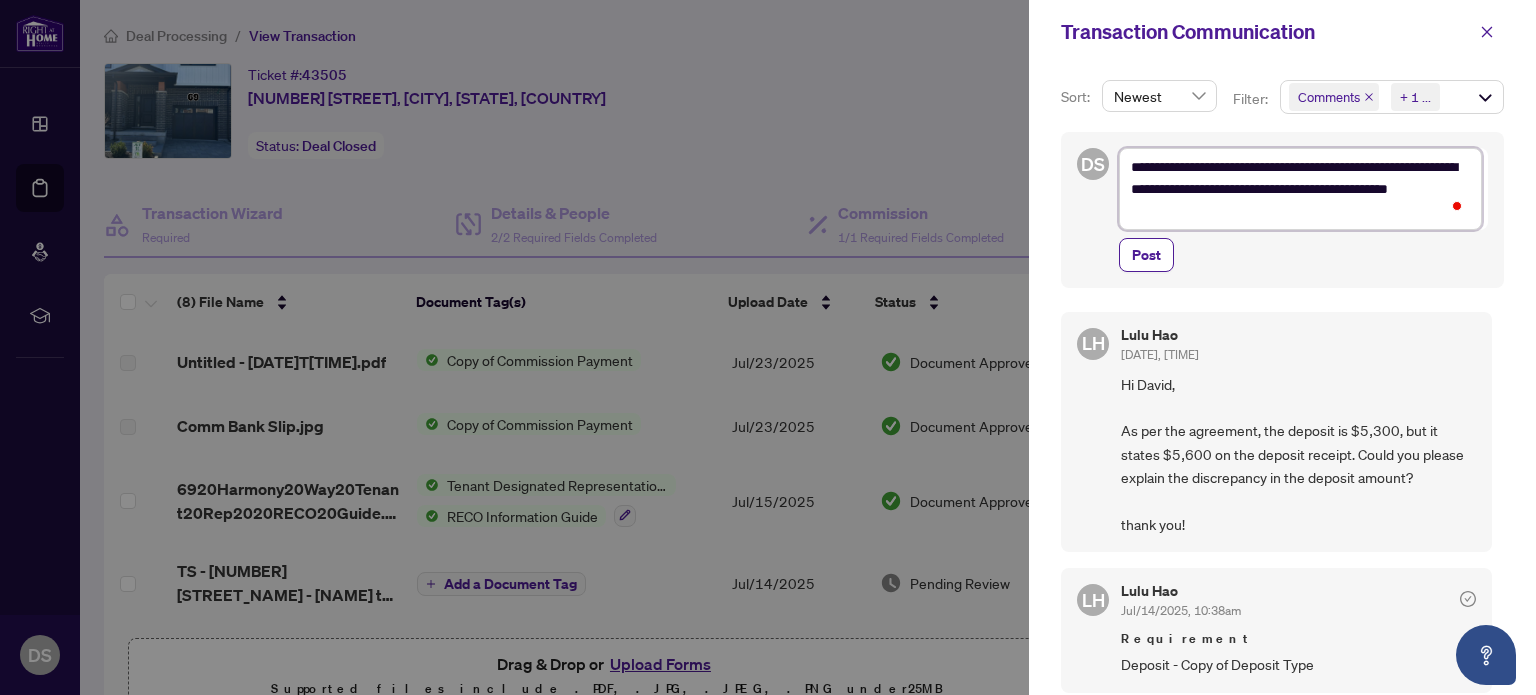 type on "**********" 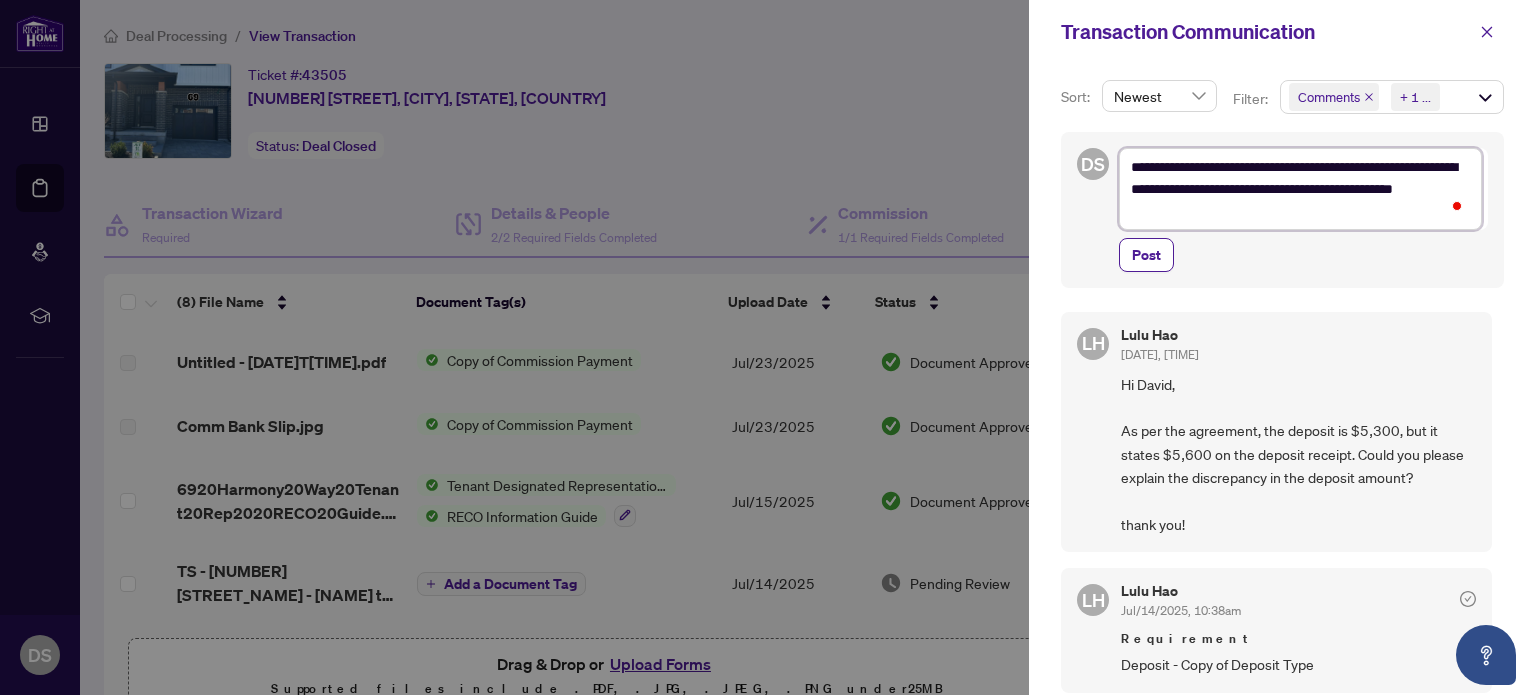 type on "**********" 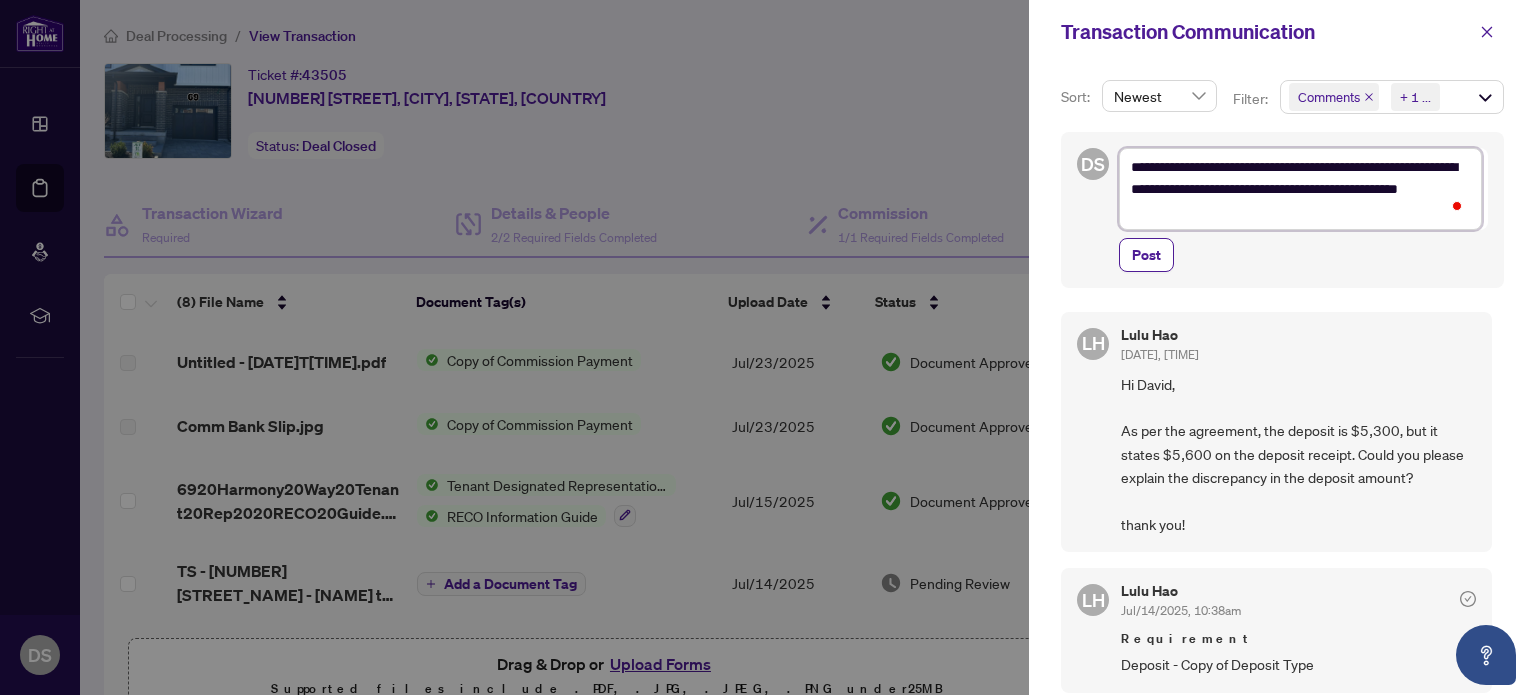 type on "**********" 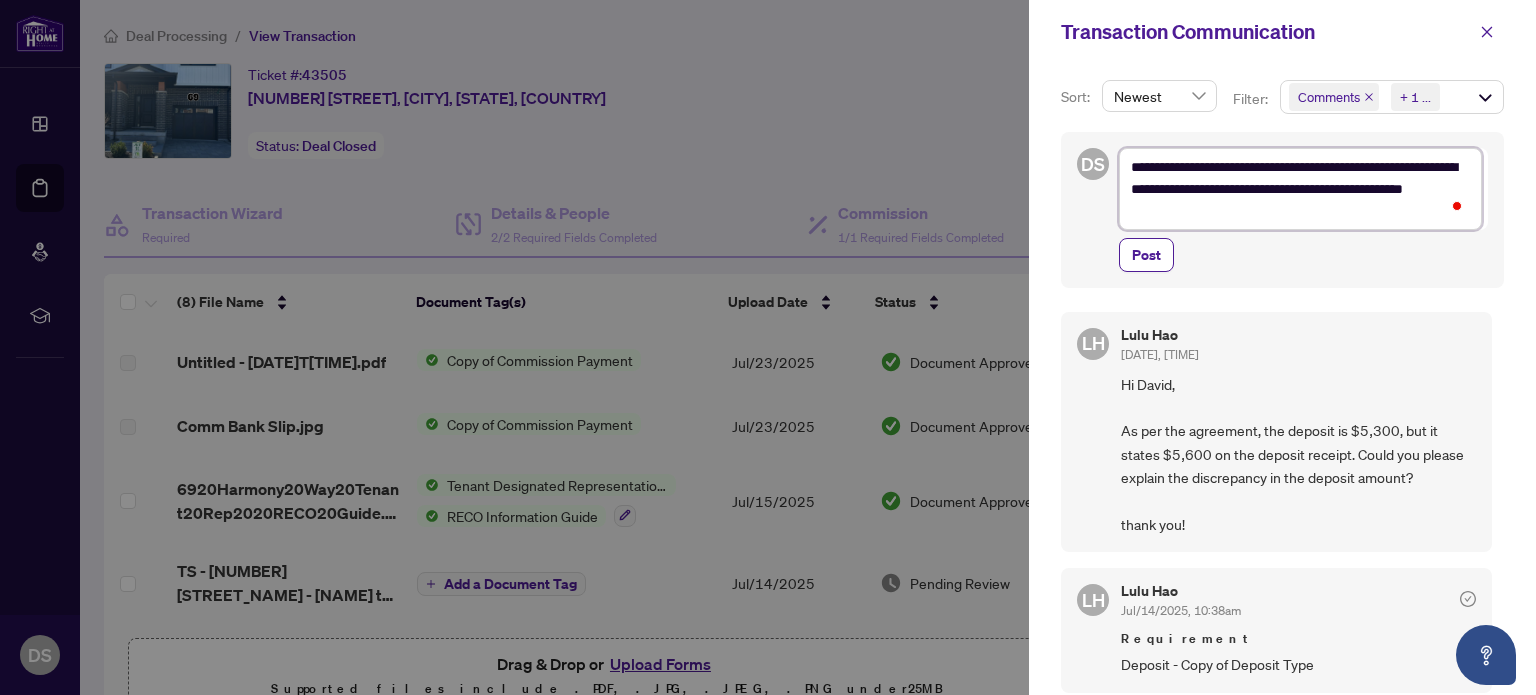 type on "**********" 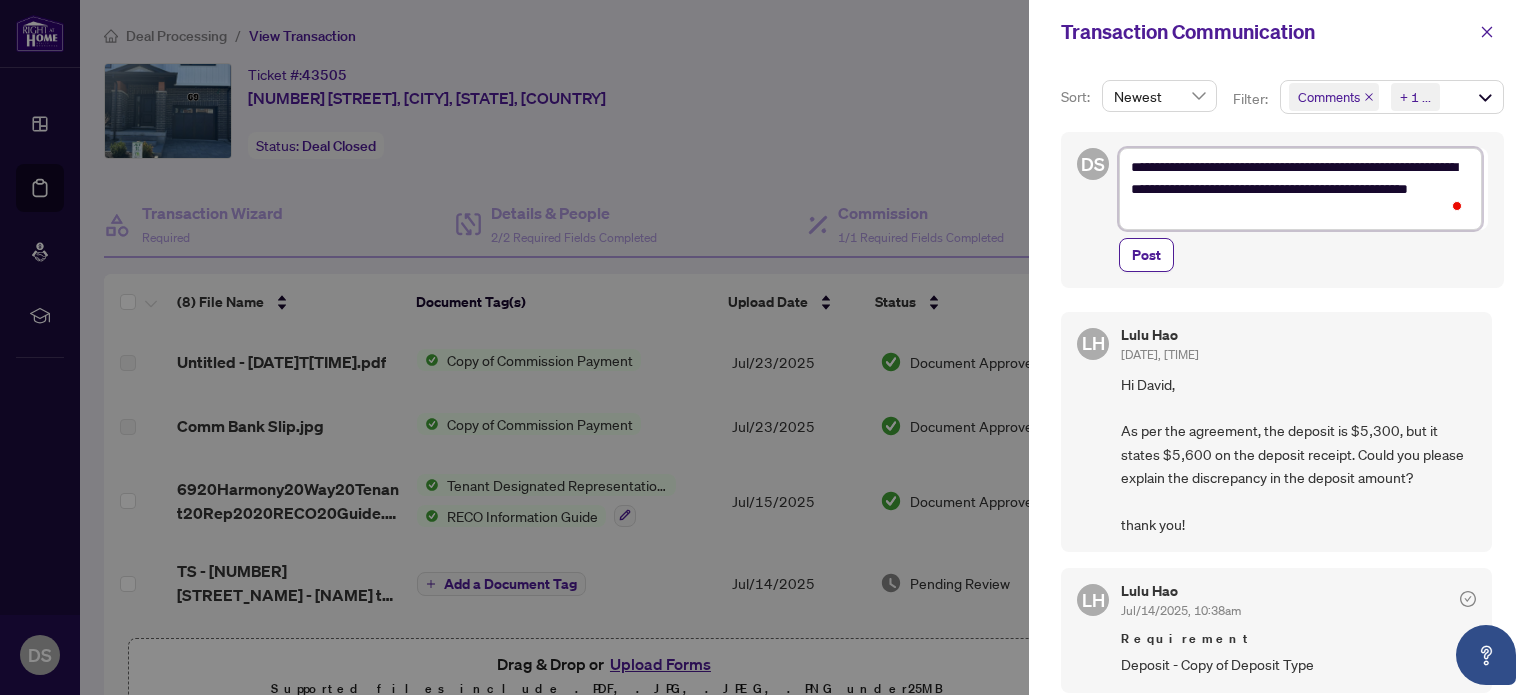type on "**********" 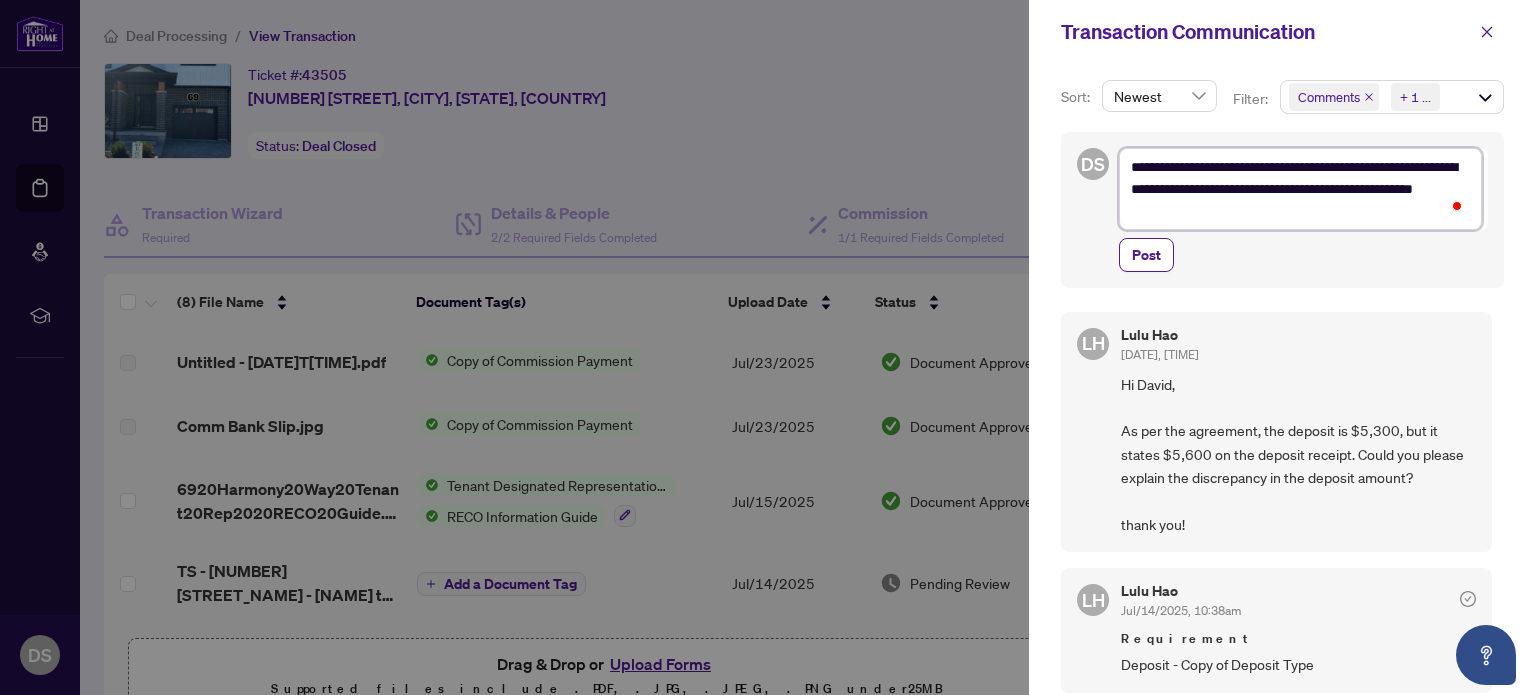 type on "**********" 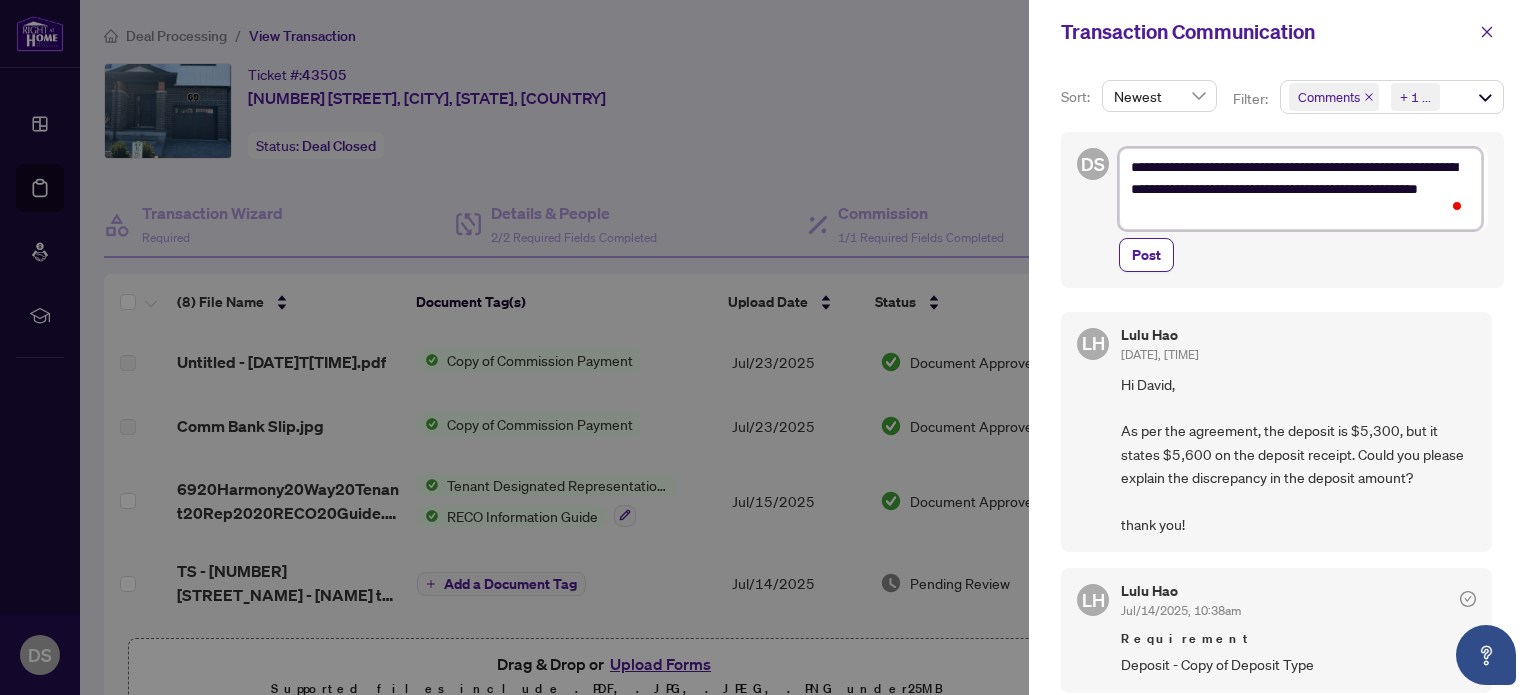 type on "**********" 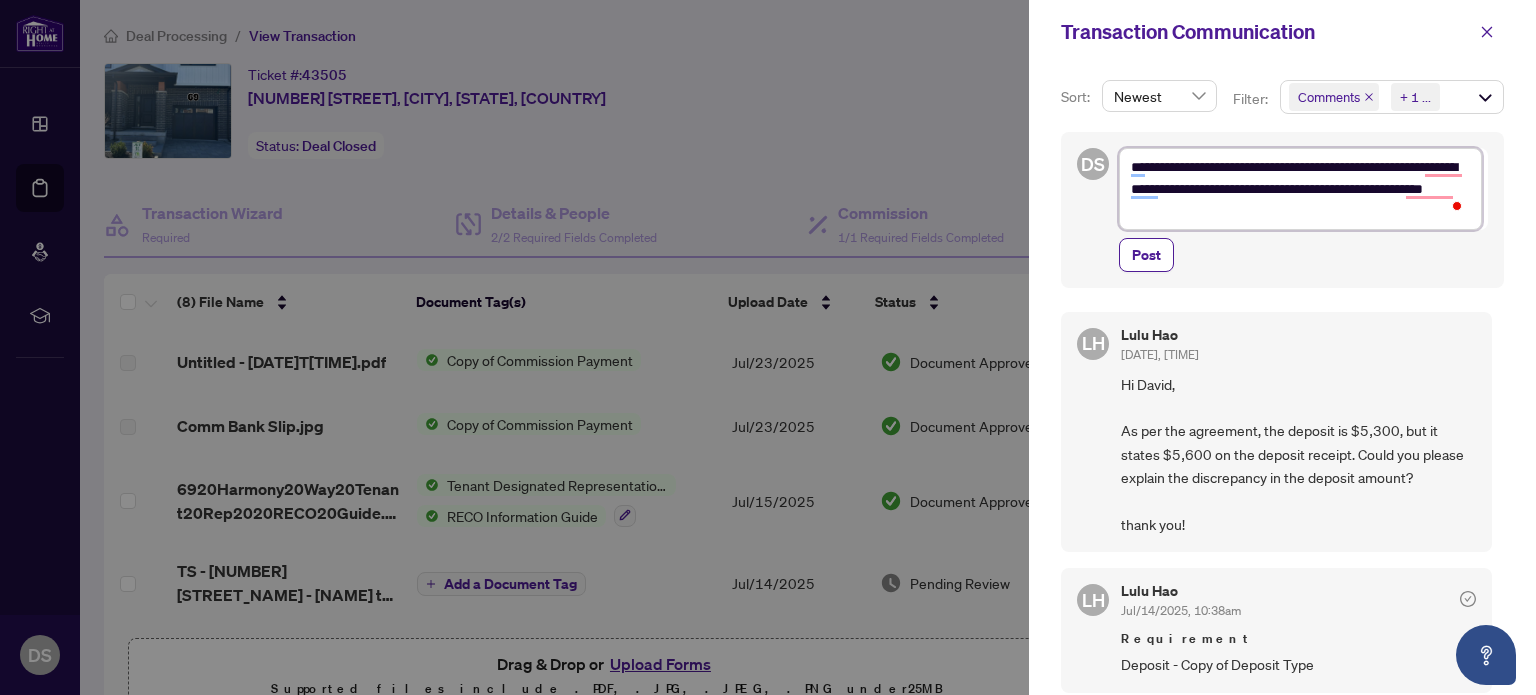 type on "**********" 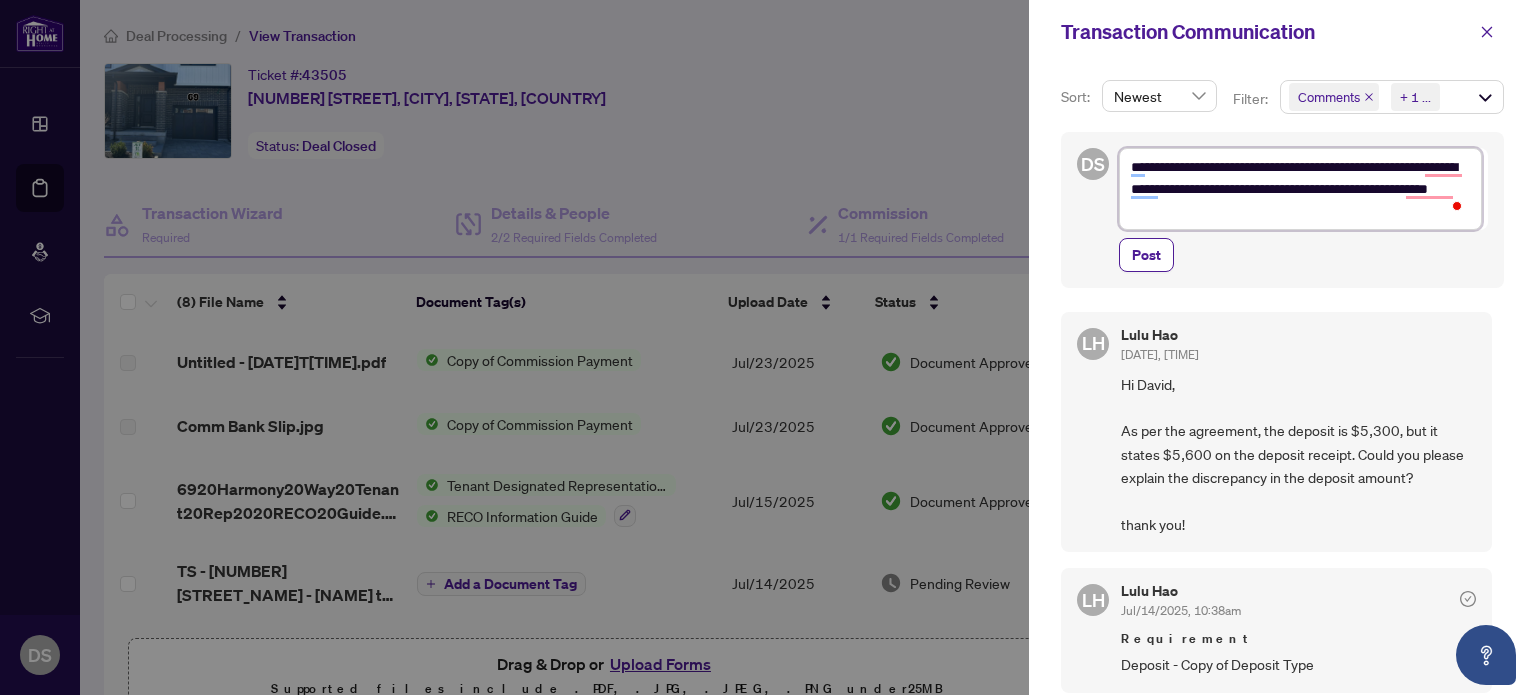type on "**********" 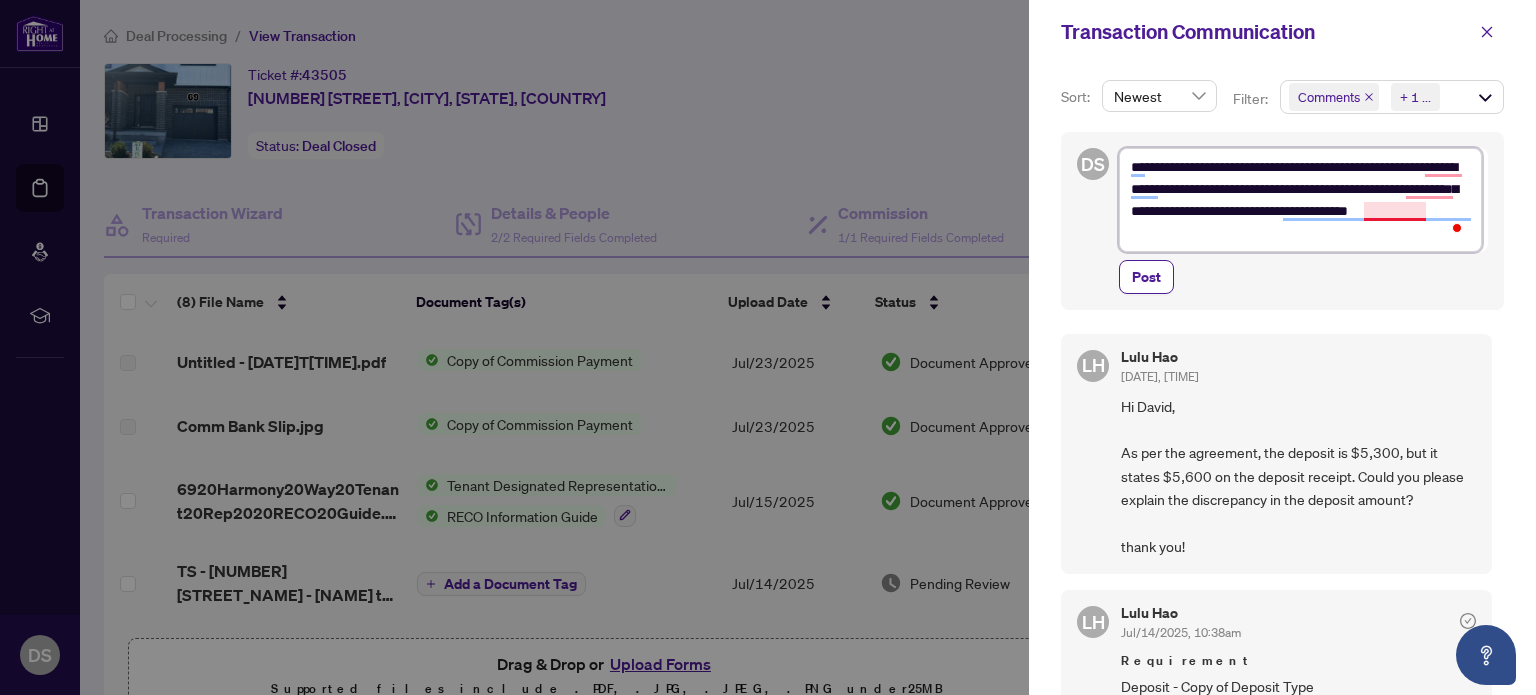 click on "**********" at bounding box center [1300, 200] 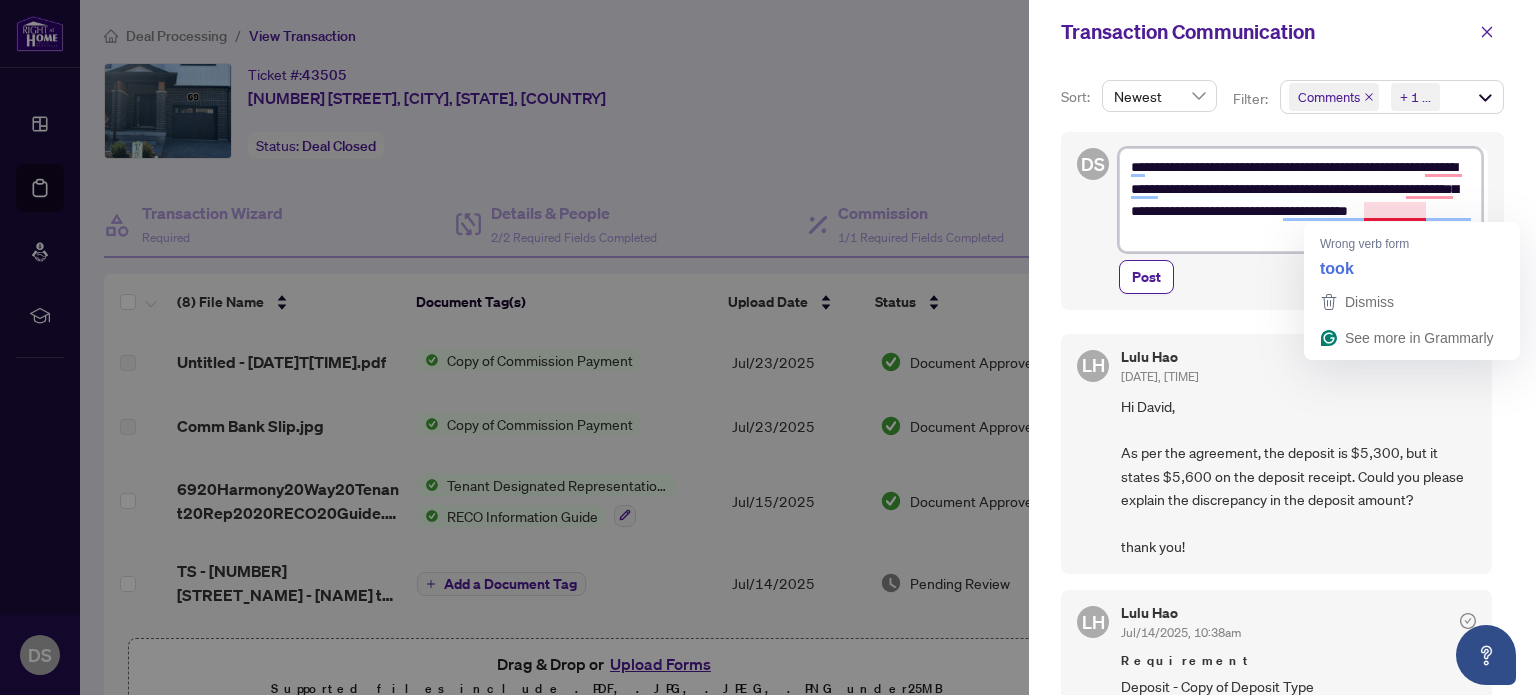 click on "**********" at bounding box center (1300, 200) 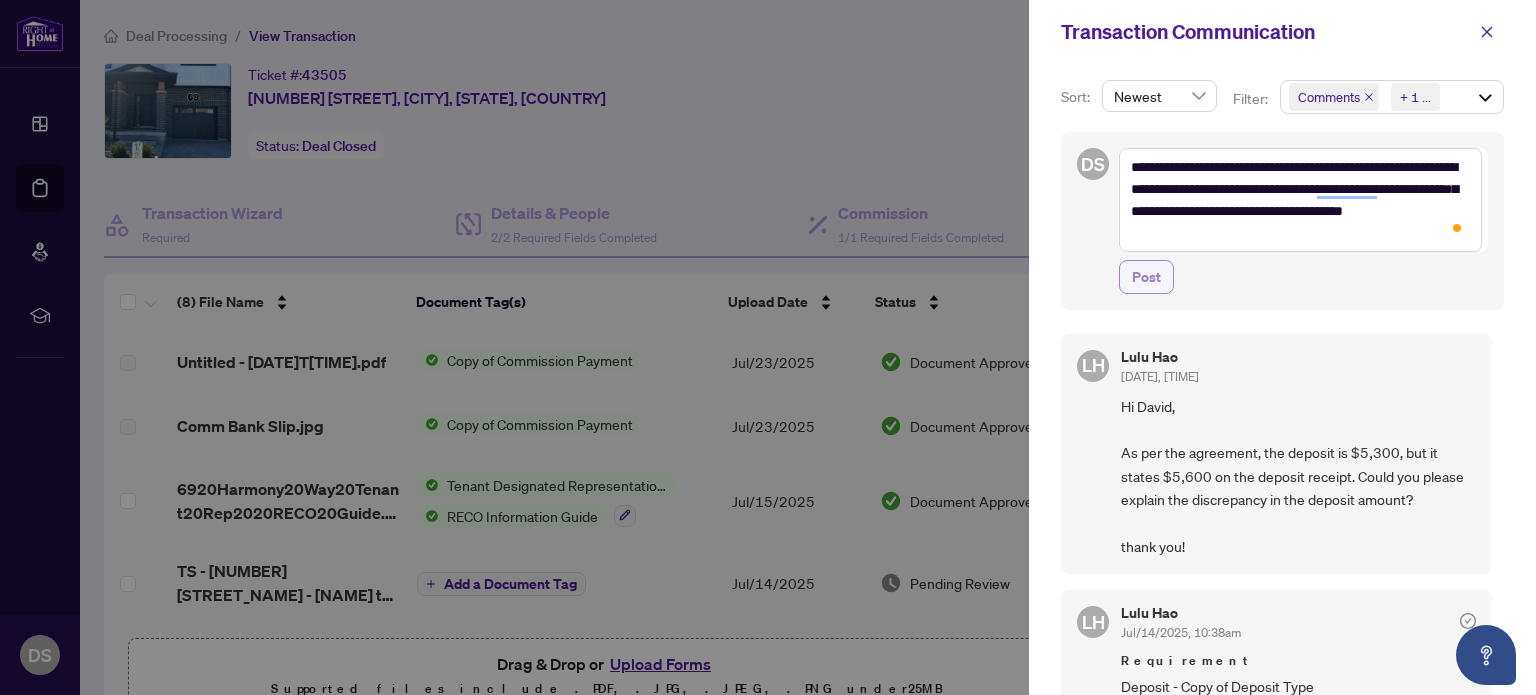 click on "Post" at bounding box center [1146, 277] 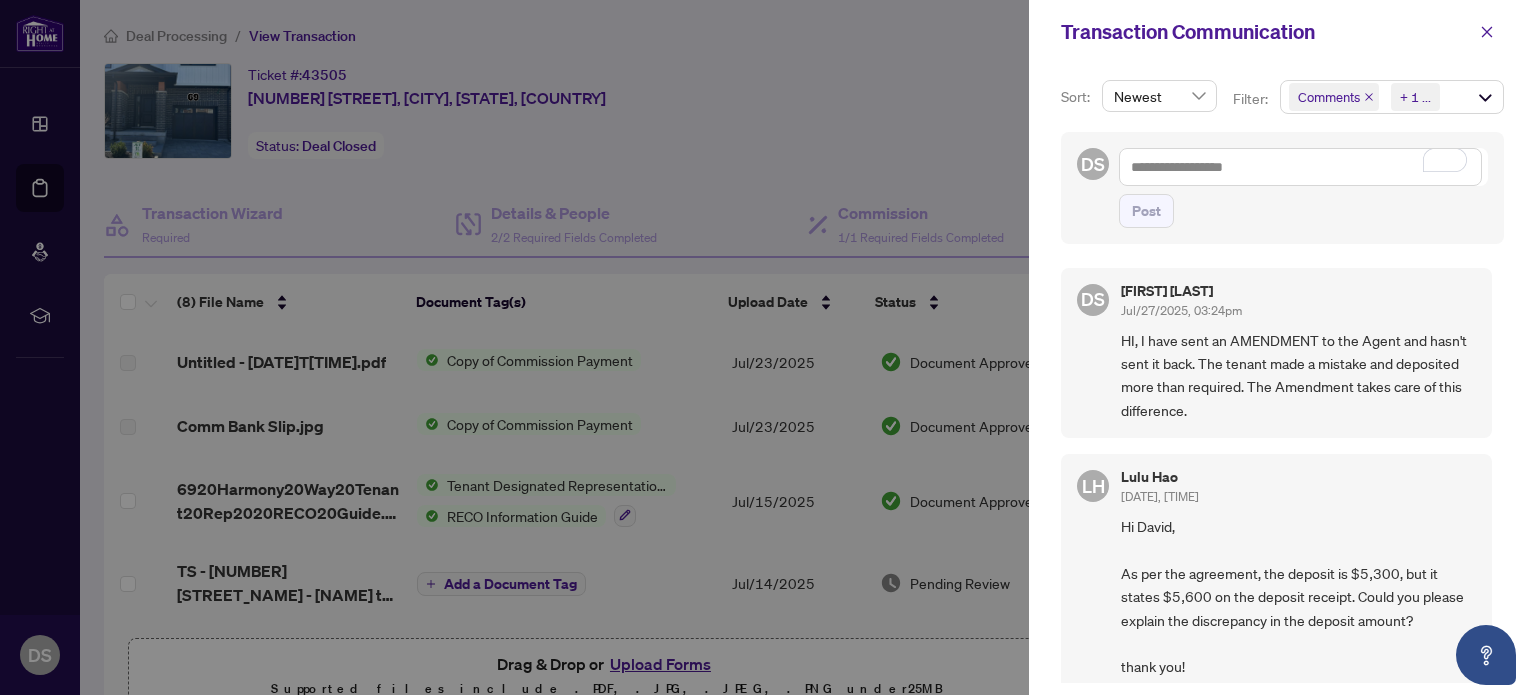 click on "HI, I have sent an AMENDMENT to the Agent and hasn't sent it back. The tenant made a mistake and deposited more than required. The Amendment takes care of this difference." at bounding box center [1298, 376] 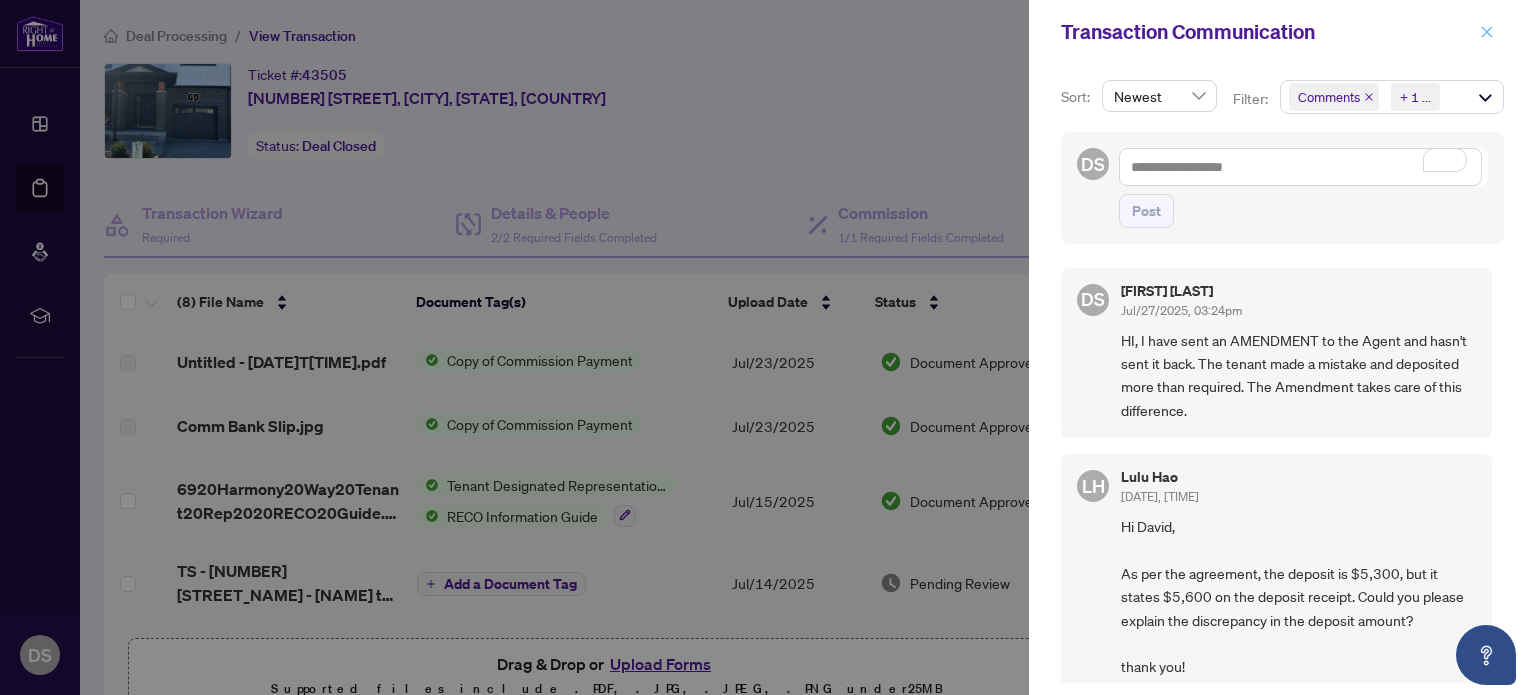click 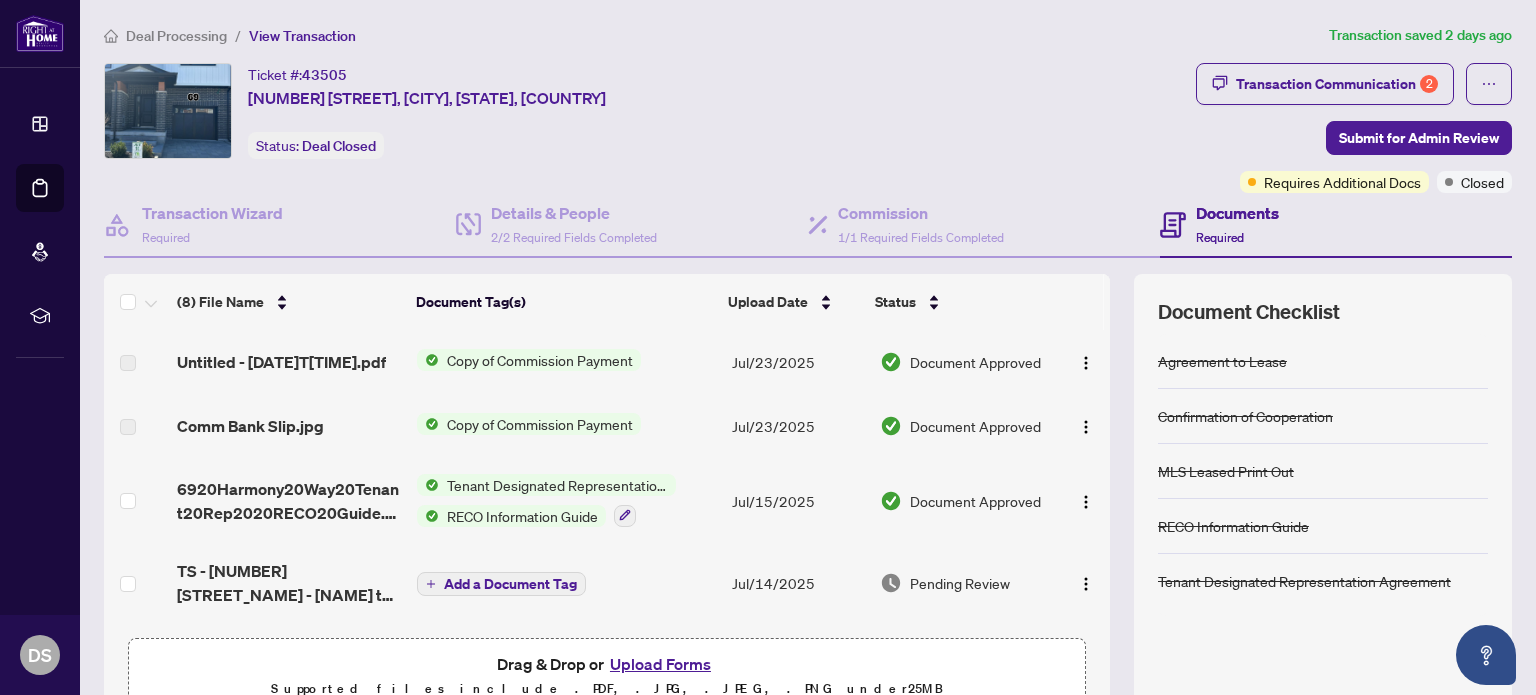 click on "Deal Processing" at bounding box center [176, 36] 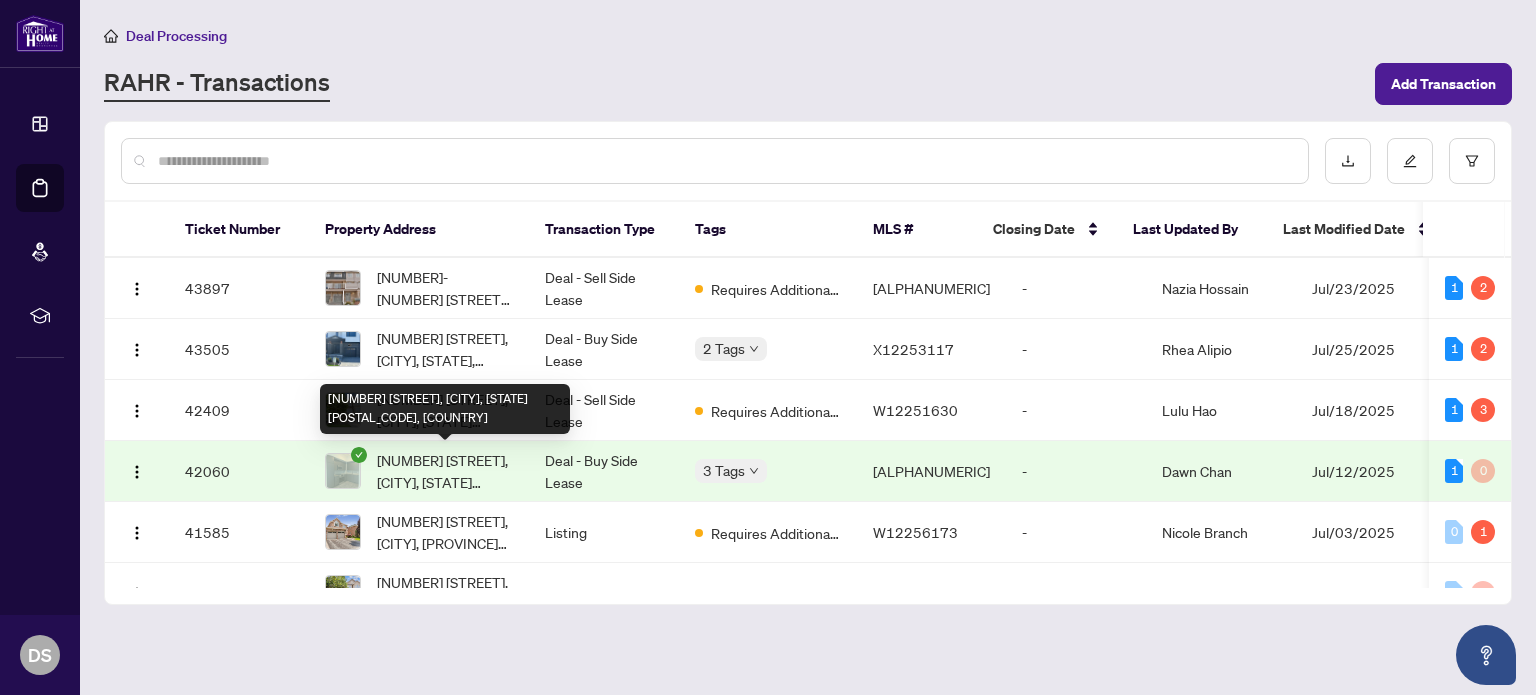 click on "[NUMBER] [STREET], [CITY], [STATE] [POSTAL_CODE], [COUNTRY]" at bounding box center (445, 471) 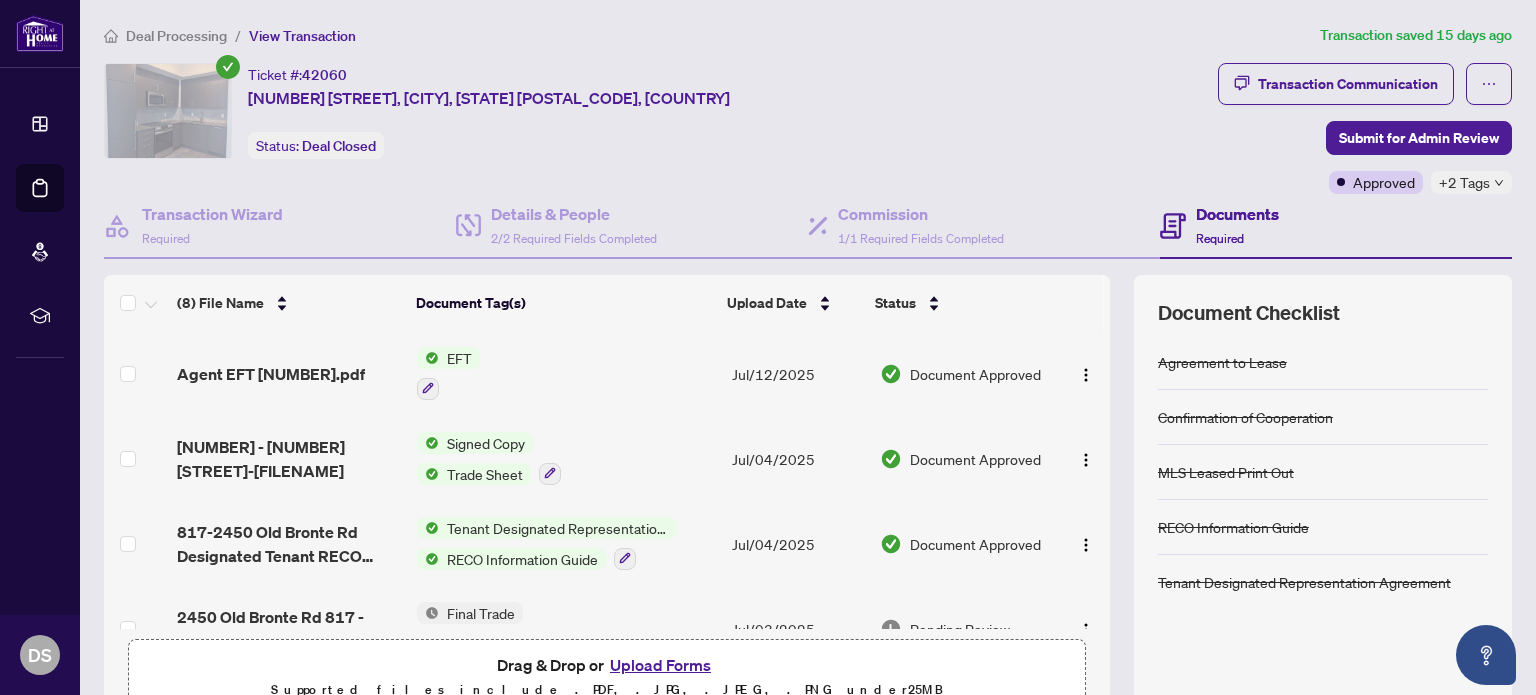 click on "EFT" at bounding box center [459, 358] 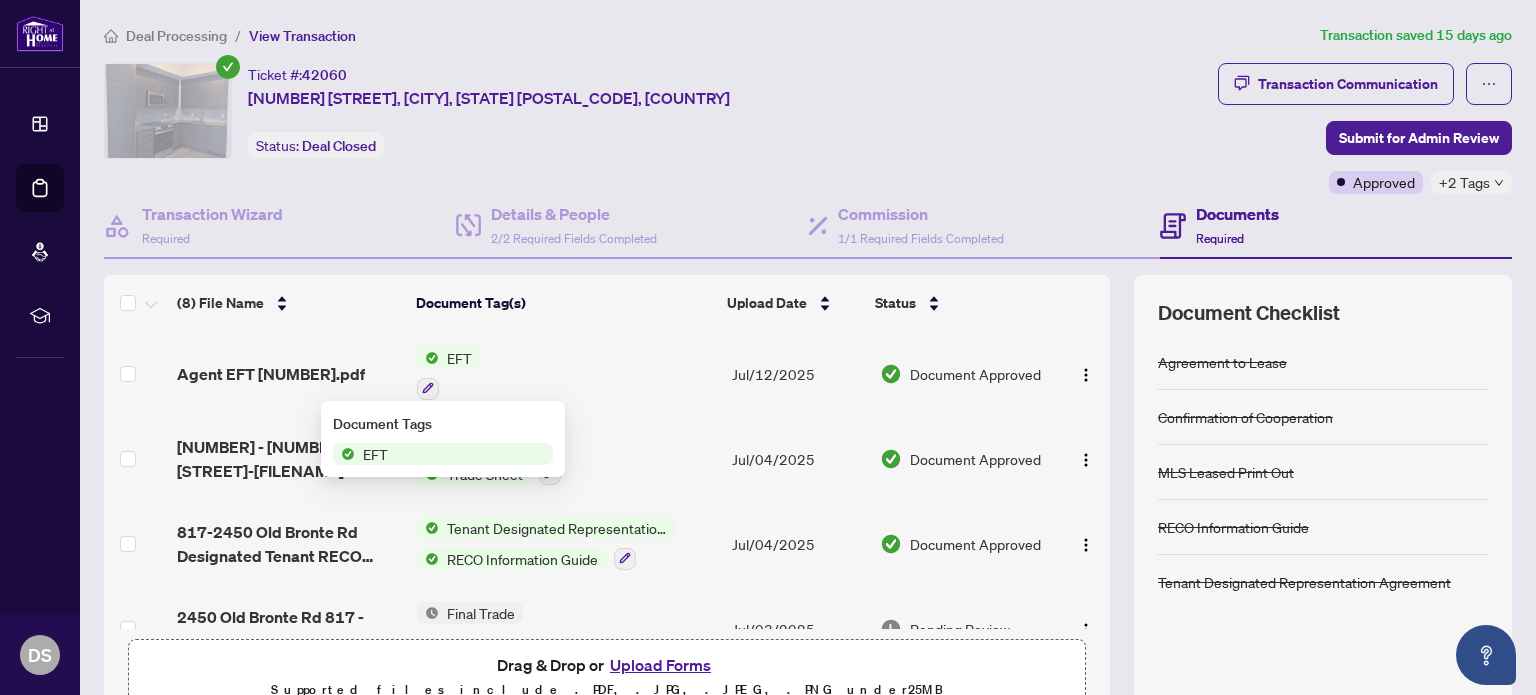 click on "EFT" at bounding box center (459, 358) 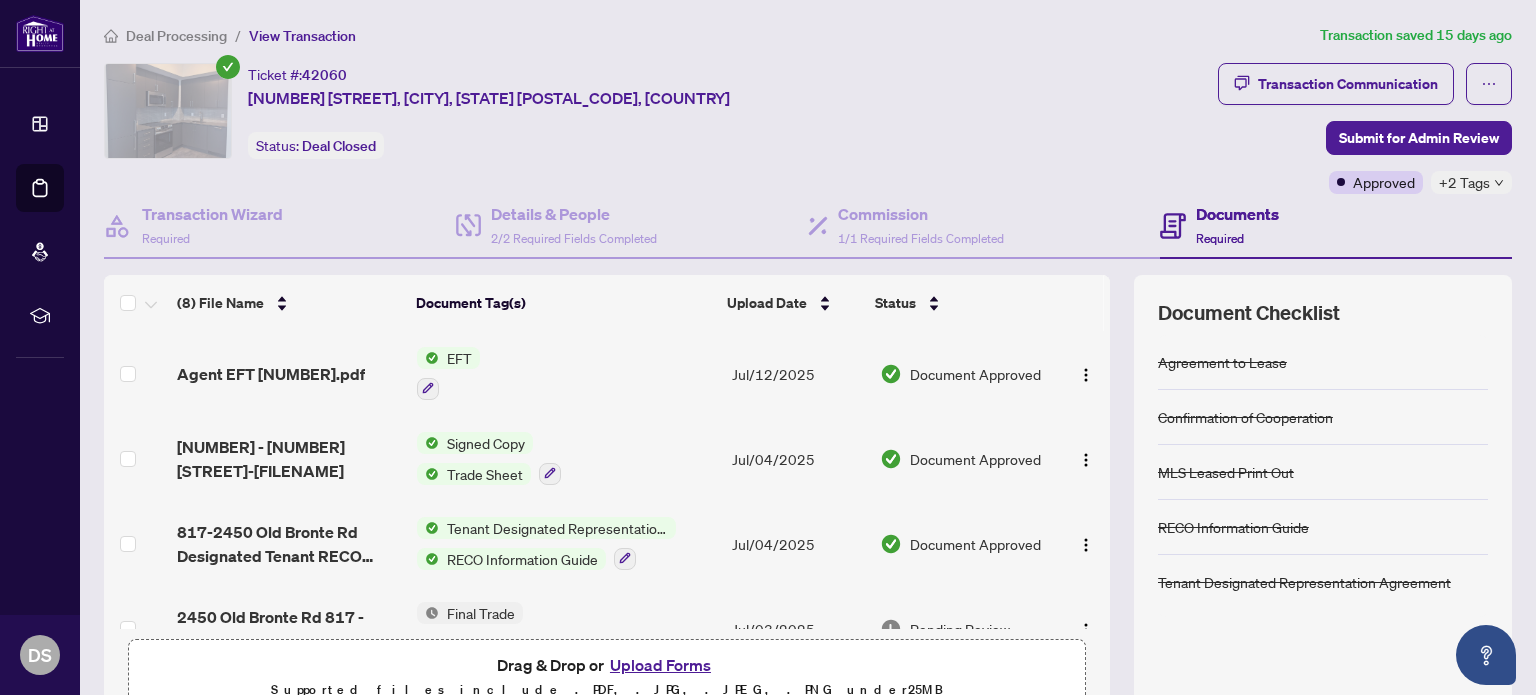 click on "Agent EFT [NUMBER].pdf" at bounding box center (271, 374) 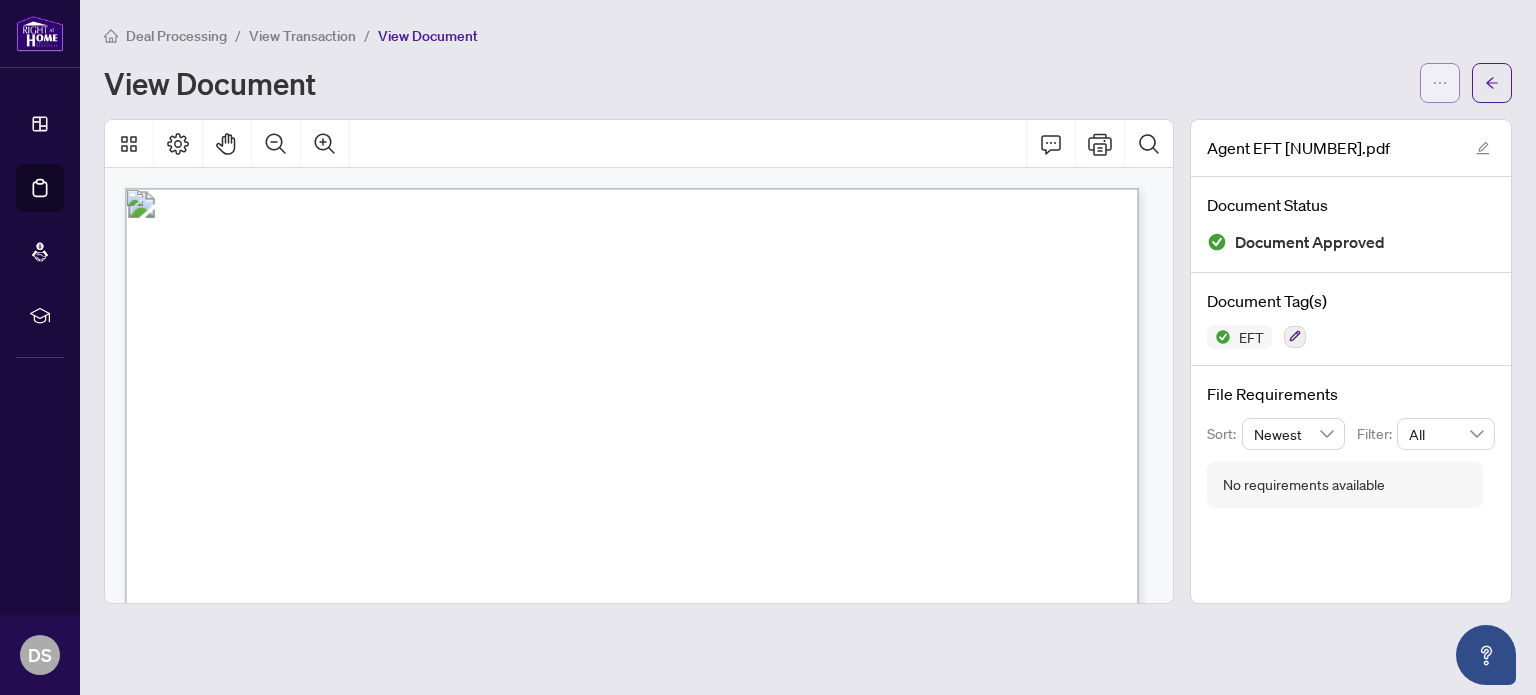 click 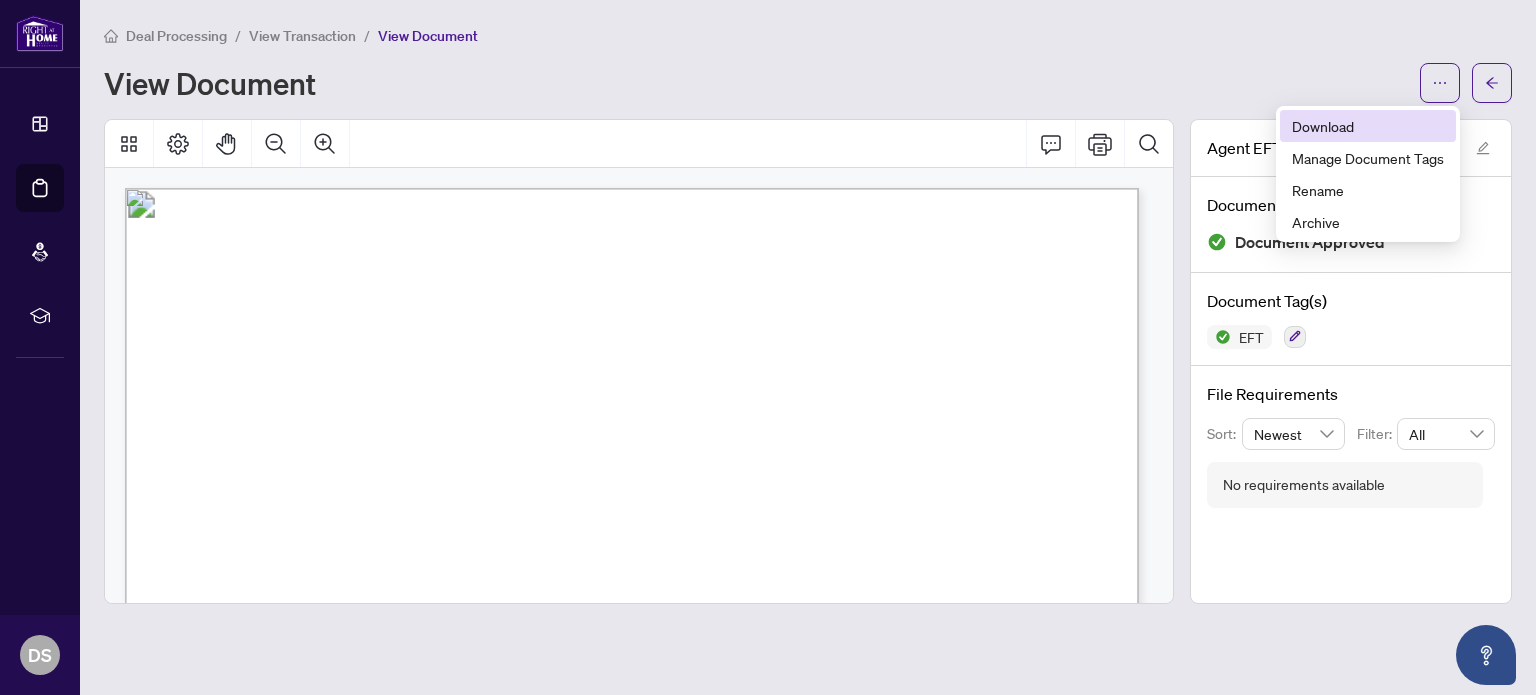 click on "Download" at bounding box center (1368, 126) 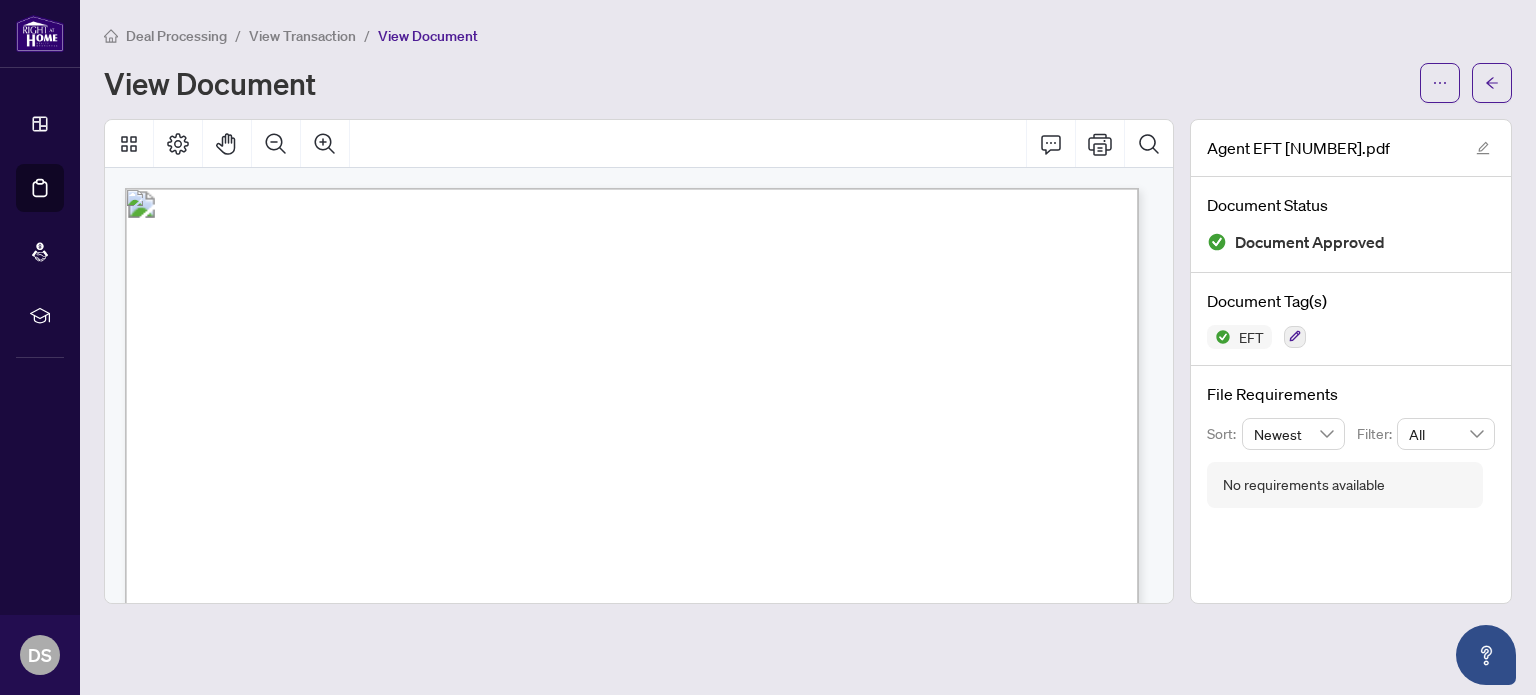 click on "Deal Processing" at bounding box center [176, 36] 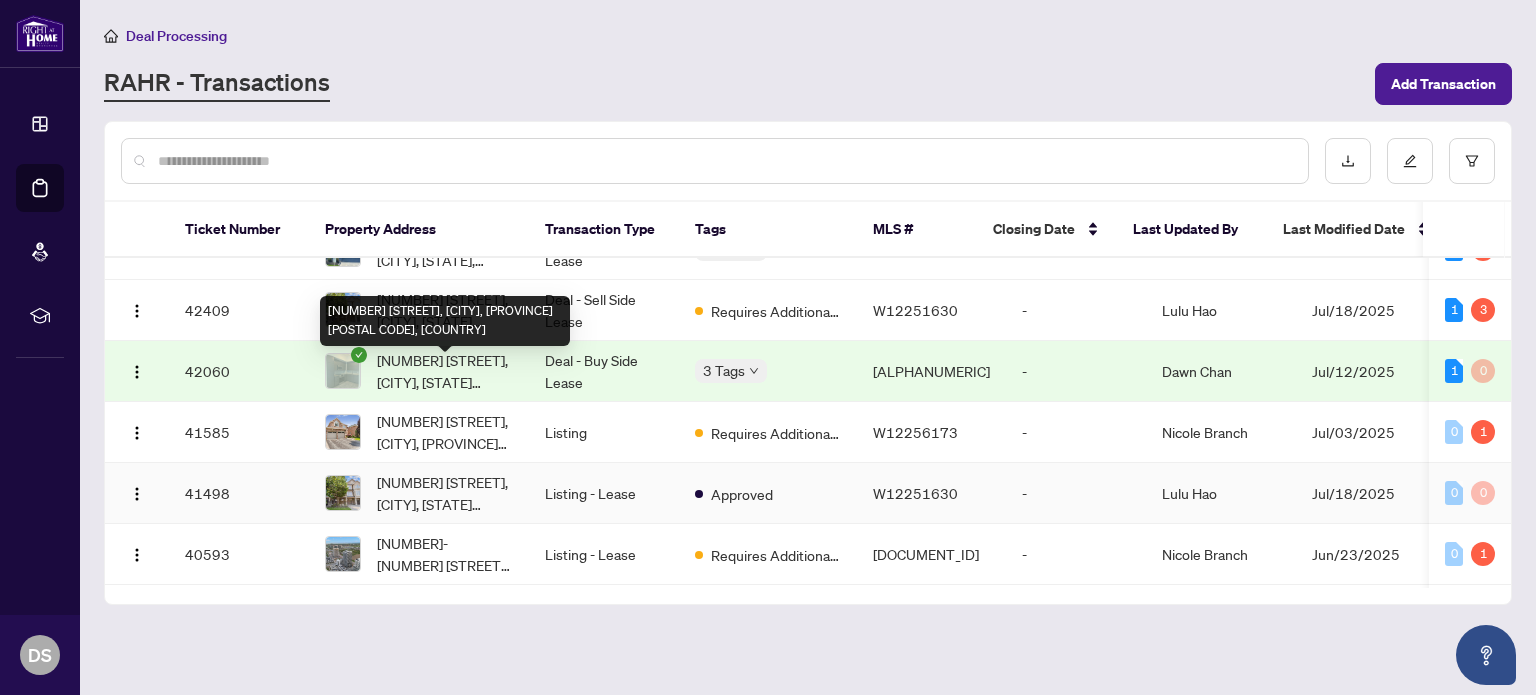 scroll, scrollTop: 200, scrollLeft: 0, axis: vertical 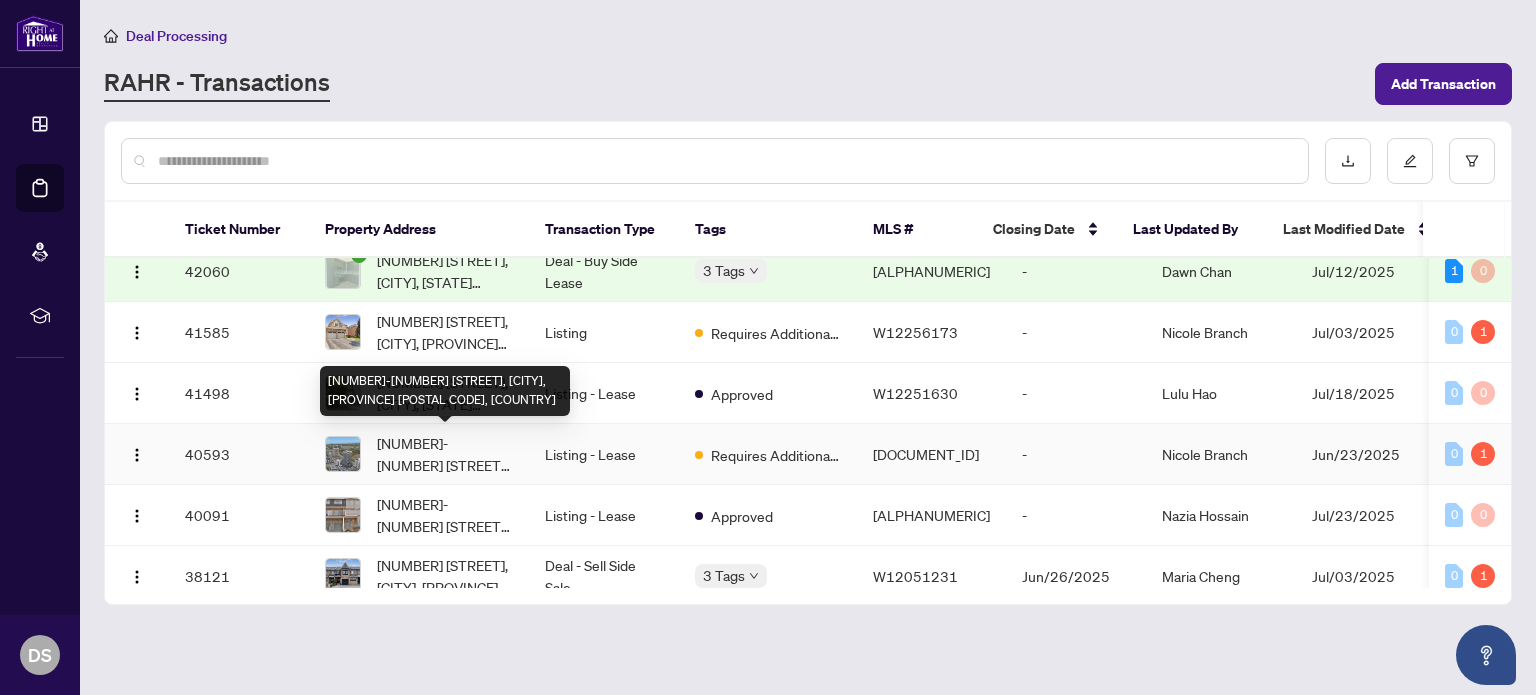 click on "[NUMBER]-[NUMBER] [STREET], [CITY], [PROVINCE] [POSTAL CODE], [COUNTRY]" at bounding box center [445, 454] 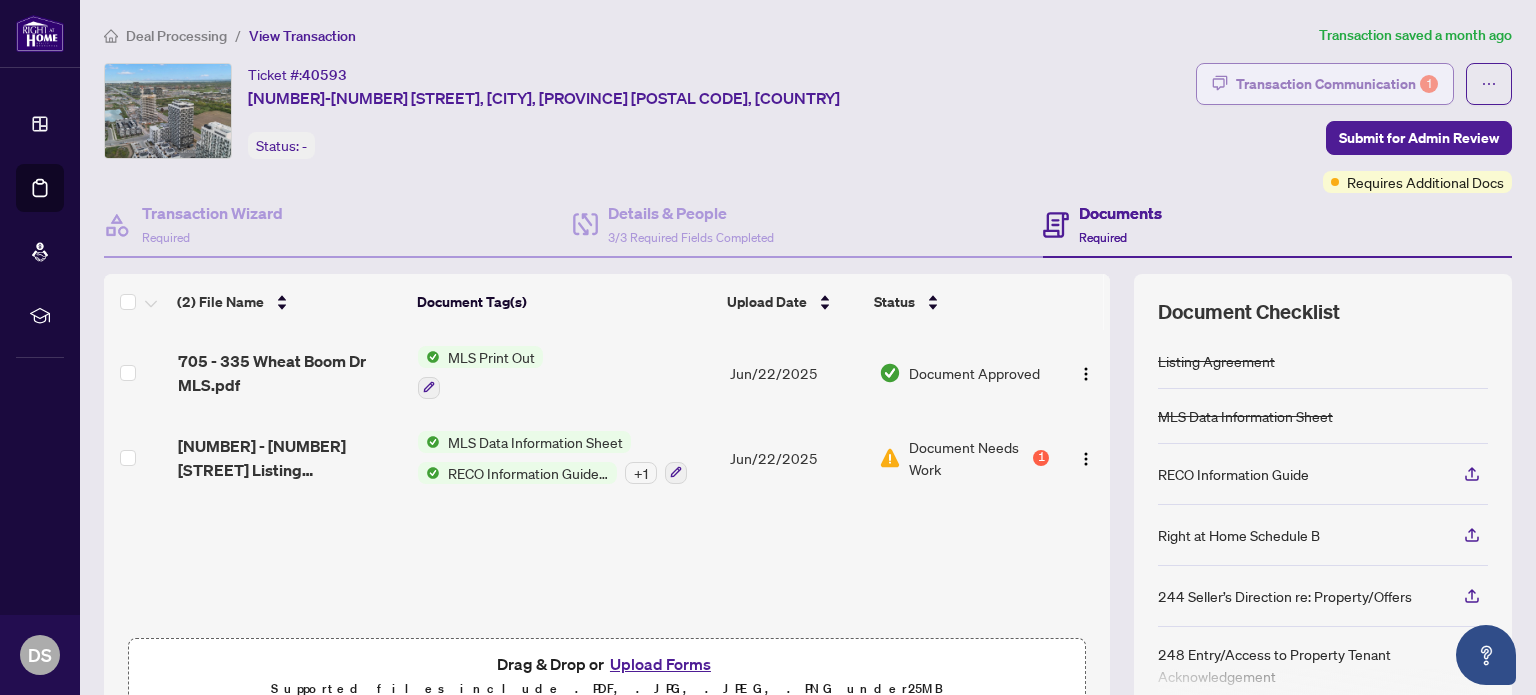 click on "Transaction Communication 1" at bounding box center [1337, 84] 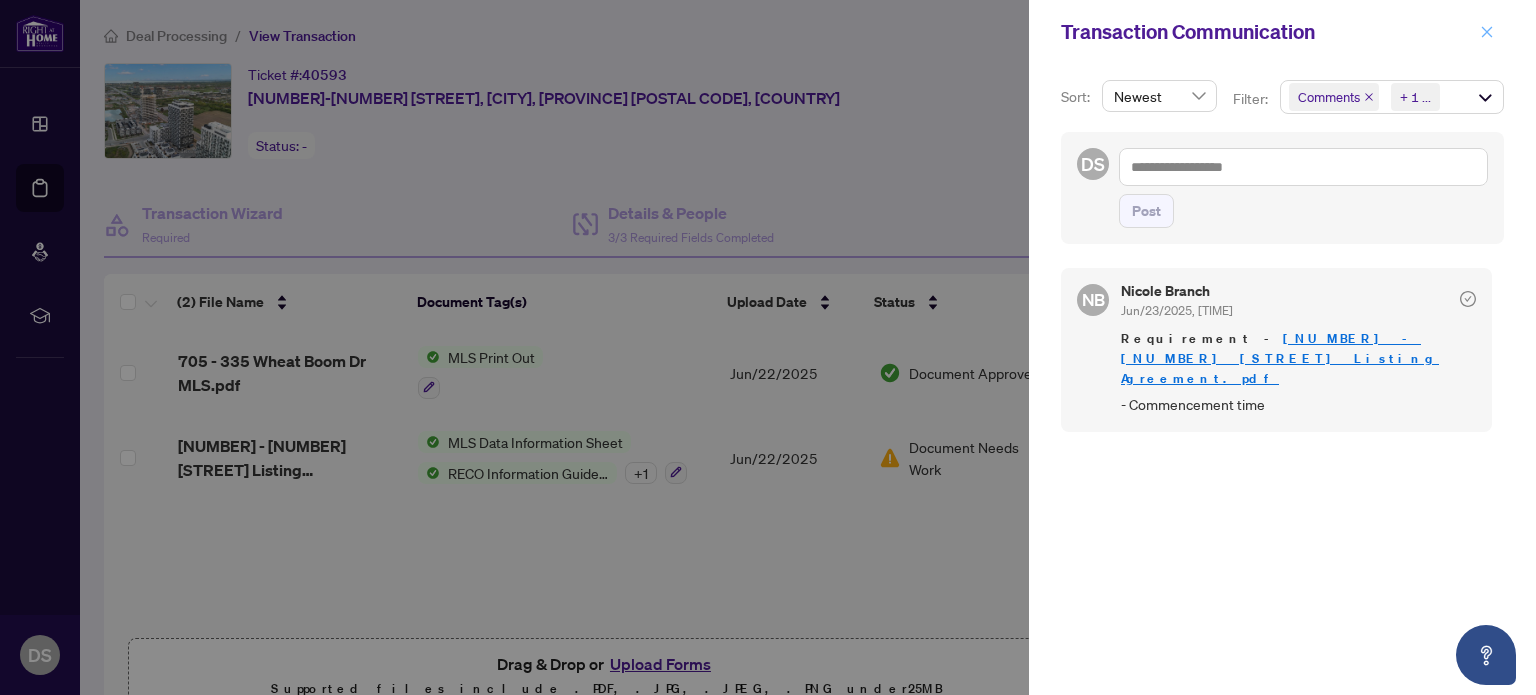 click 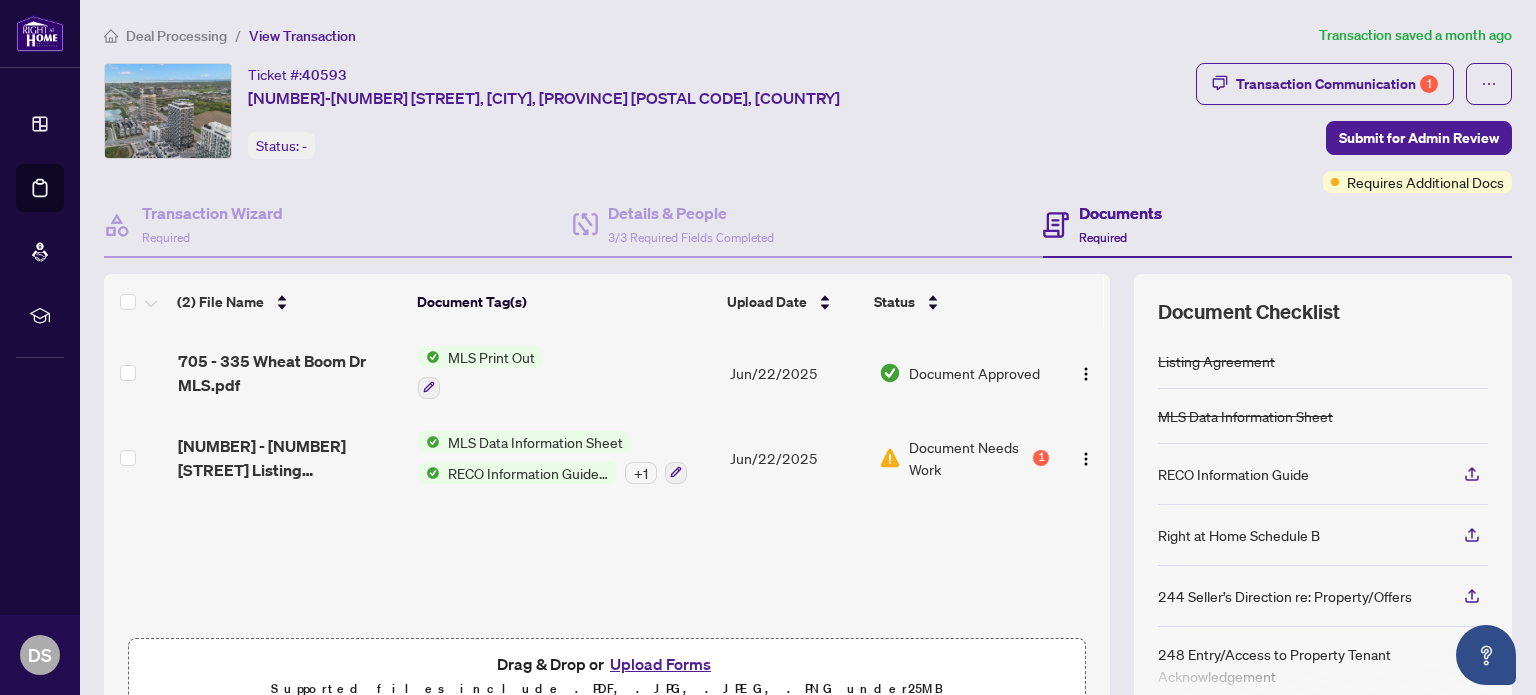 click on "Deal Processing" at bounding box center [176, 36] 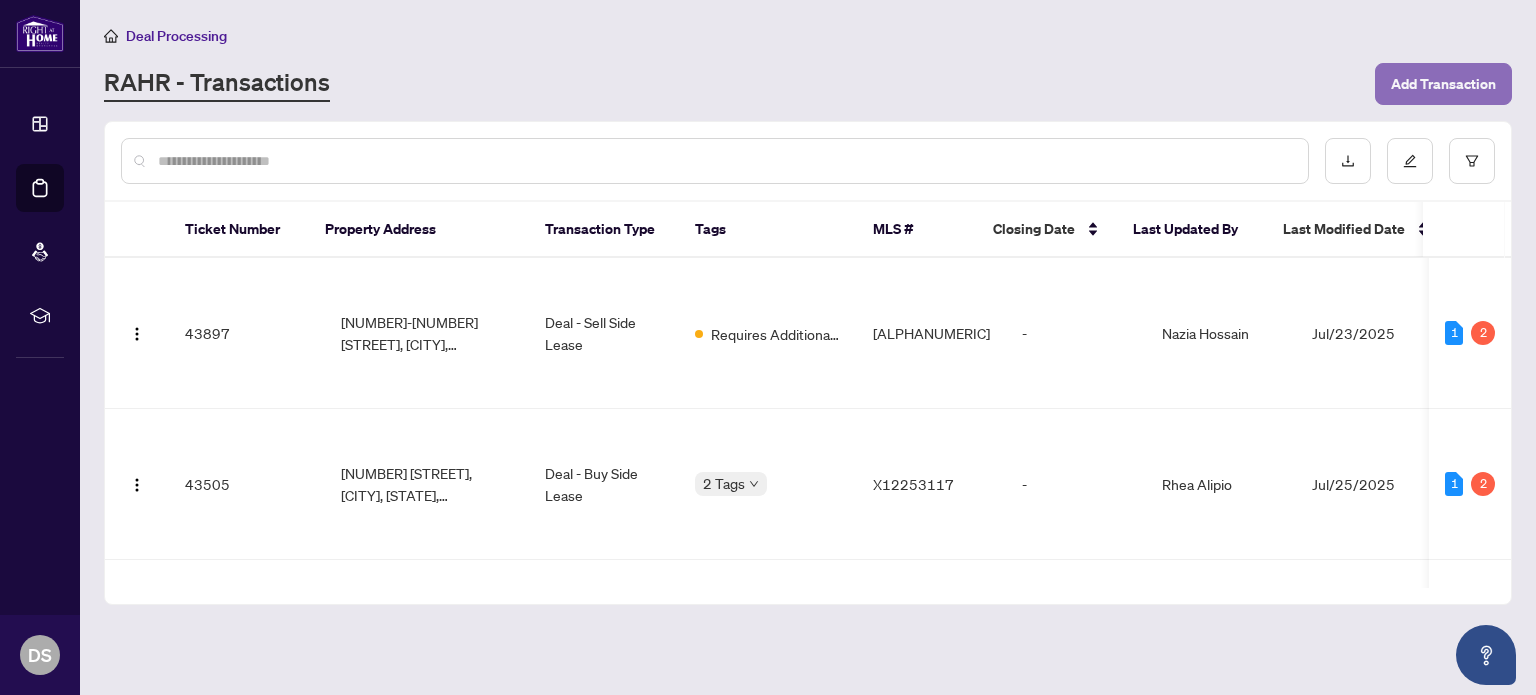 click on "Add Transaction" at bounding box center [1443, 84] 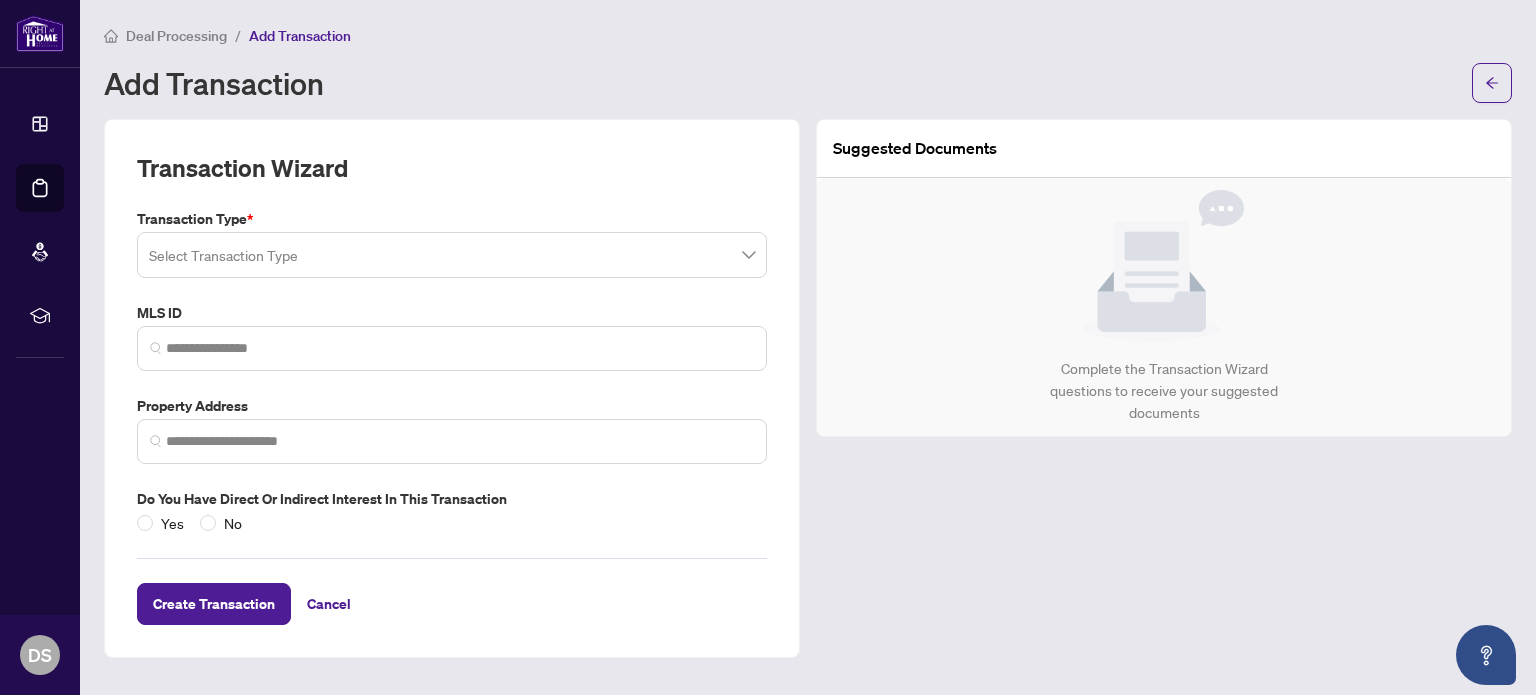 click at bounding box center [452, 255] 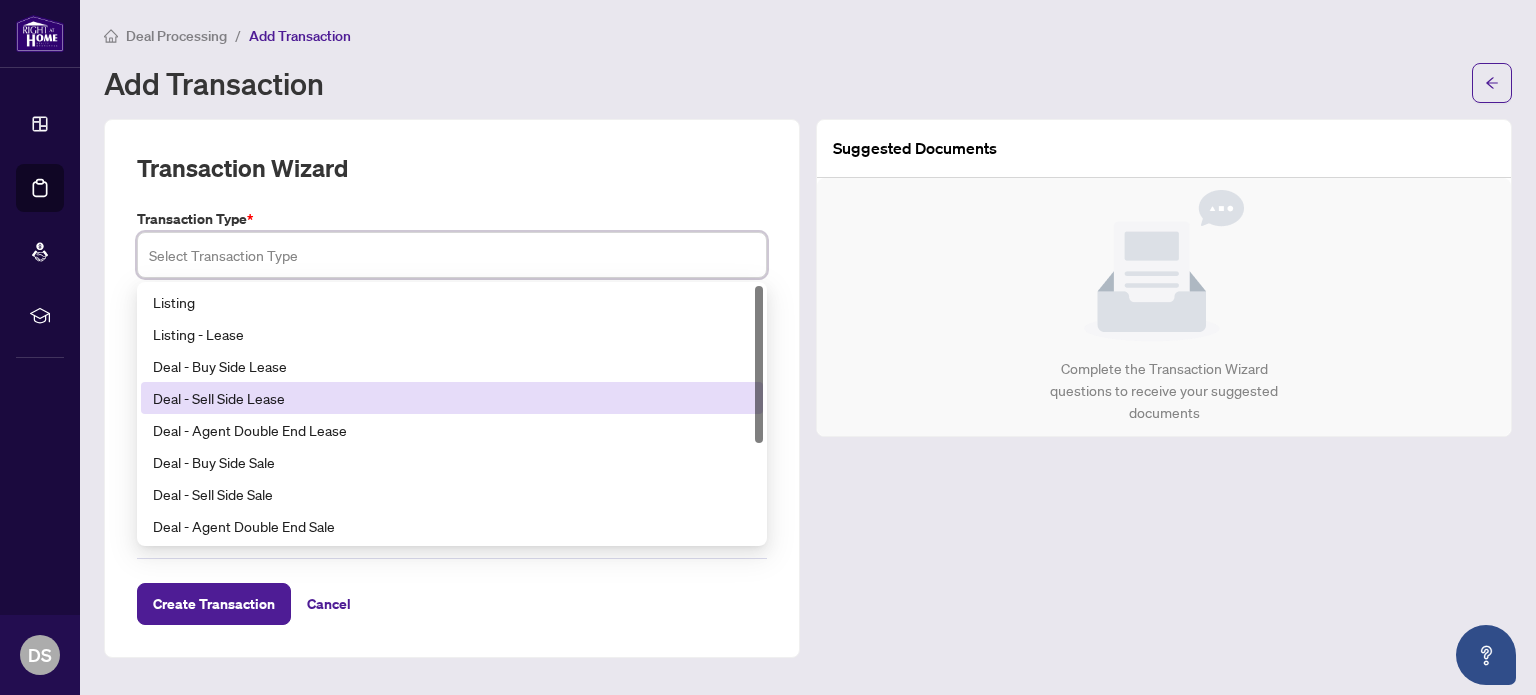 click on "Deal - Sell Side Lease" at bounding box center [452, 398] 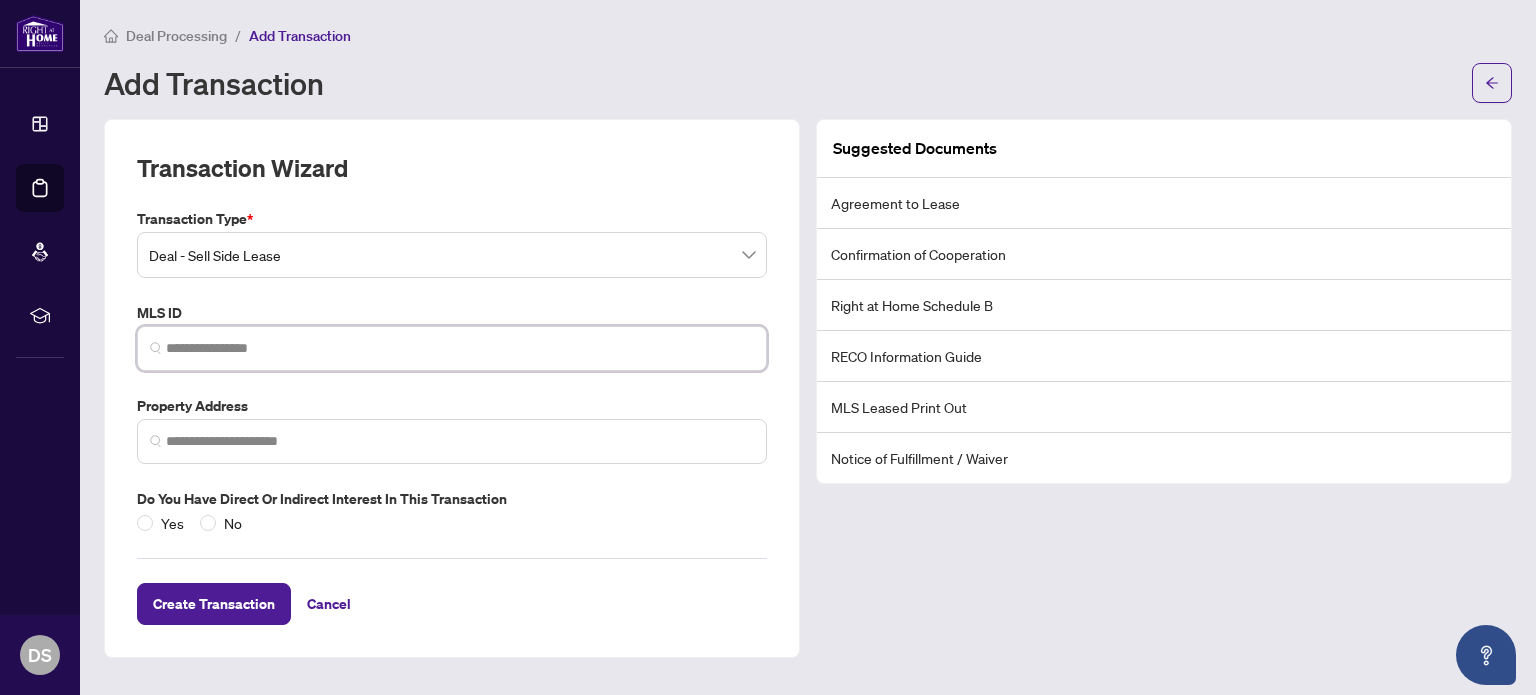 paste on "*********" 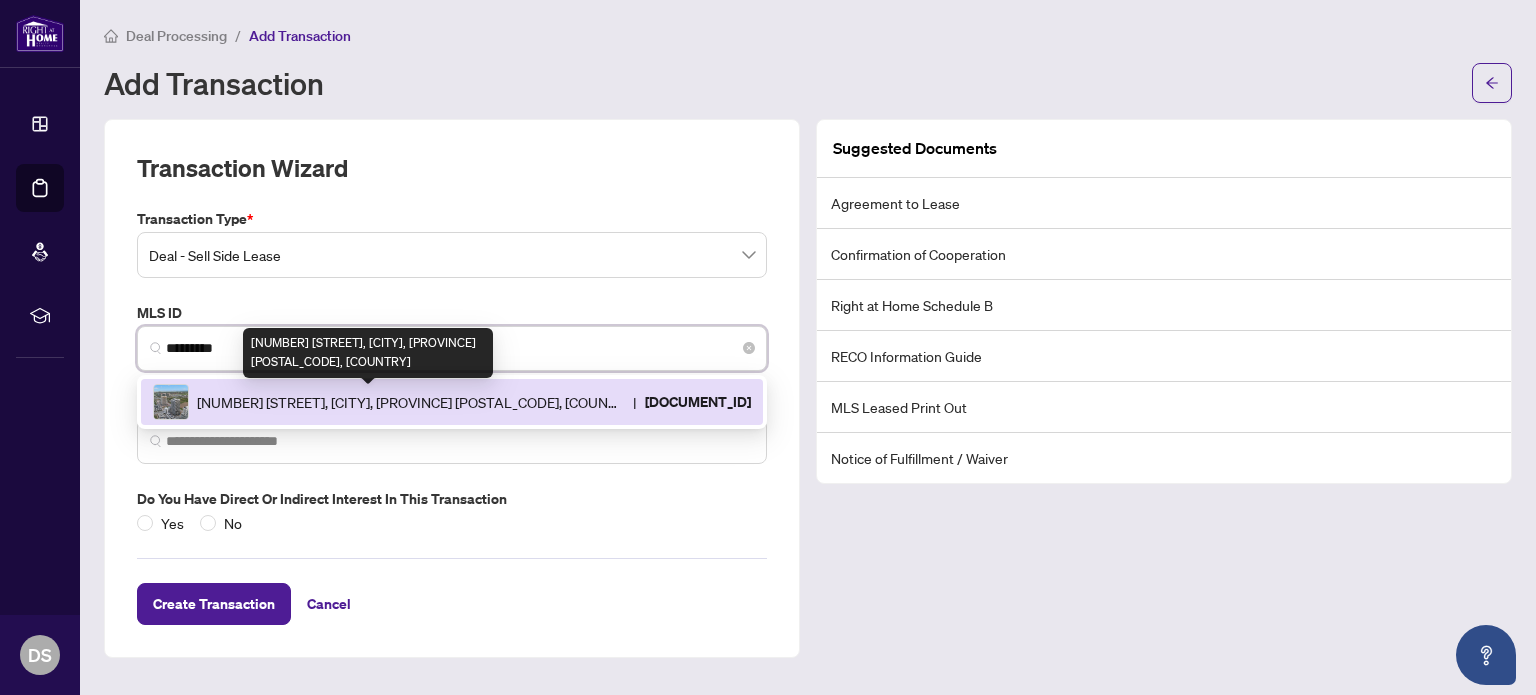 click on "[NUMBER] [STREET], [CITY], [PROVINCE] [POSTAL_CODE], [COUNTRY]" at bounding box center [411, 402] 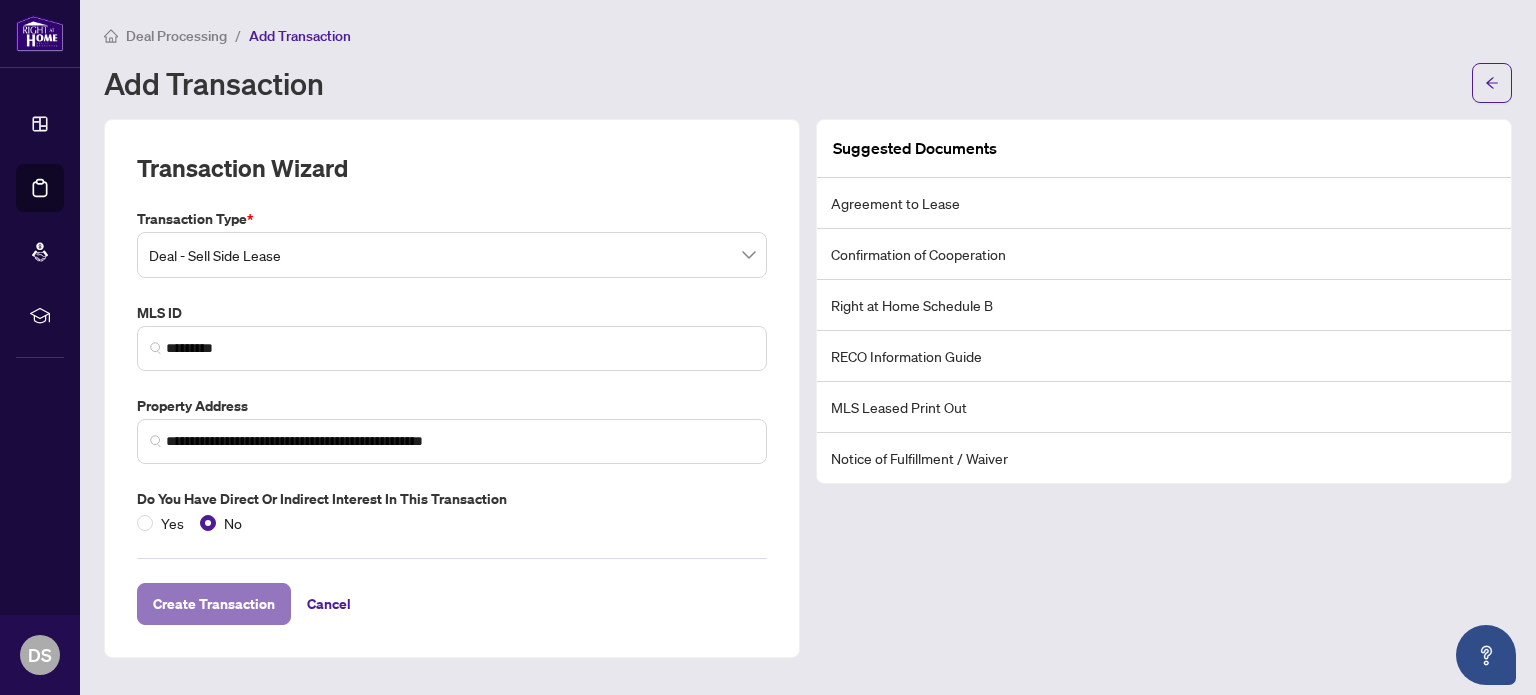 click on "Create Transaction" at bounding box center (214, 604) 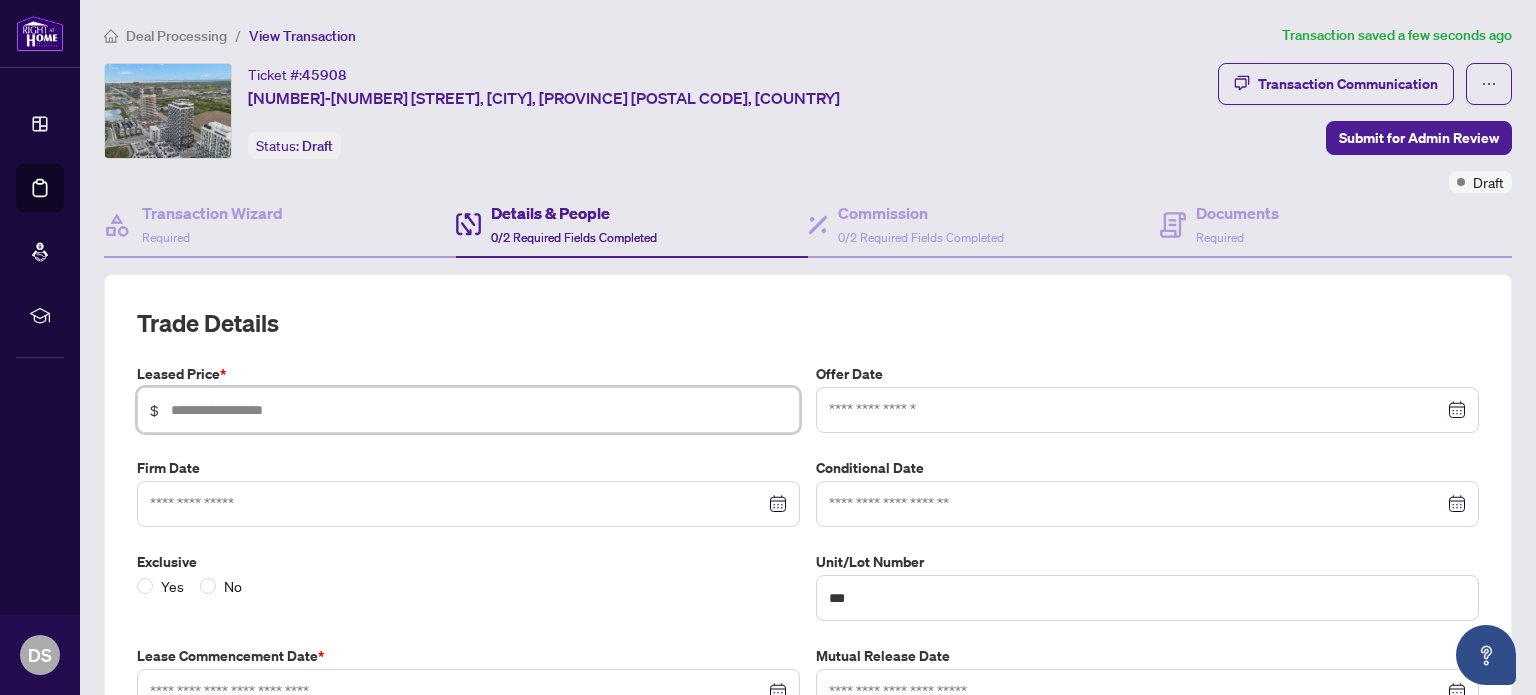 click at bounding box center [479, 410] 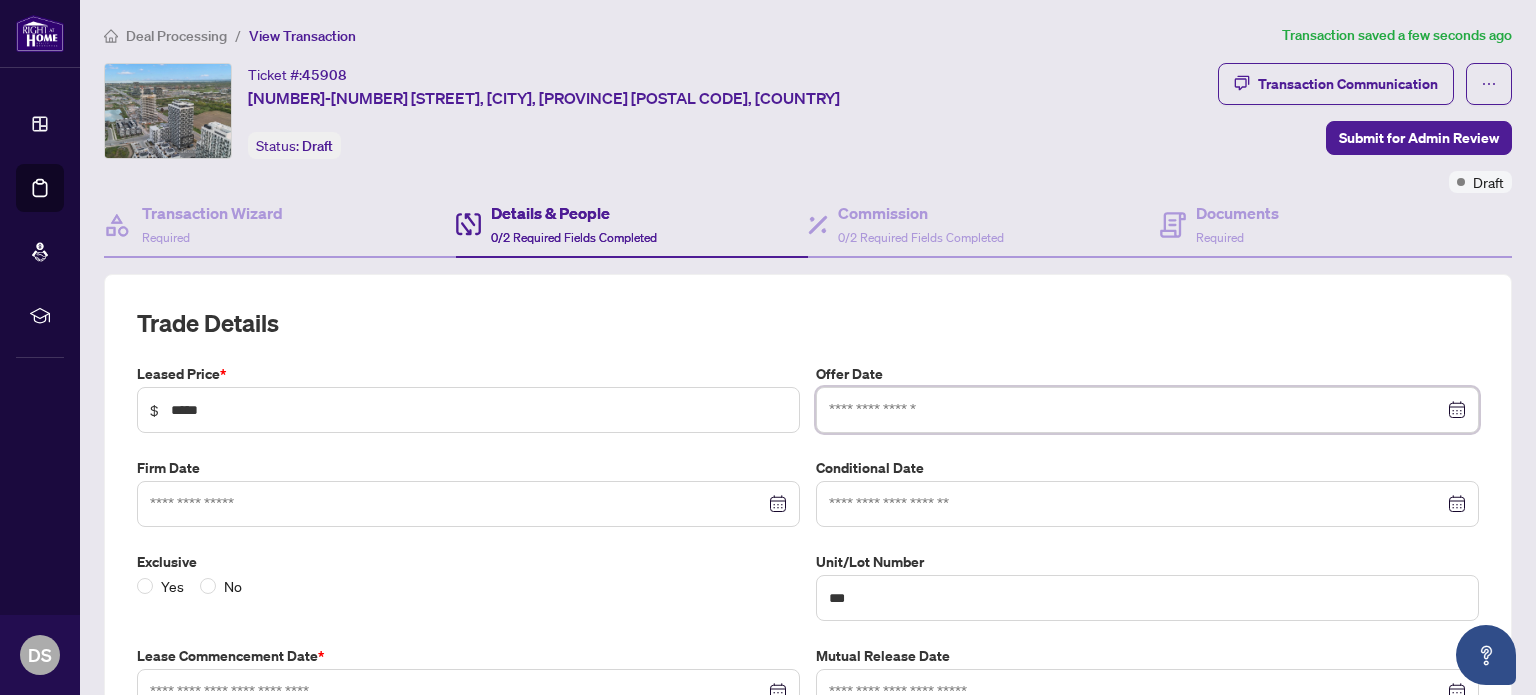 click at bounding box center (1136, 410) 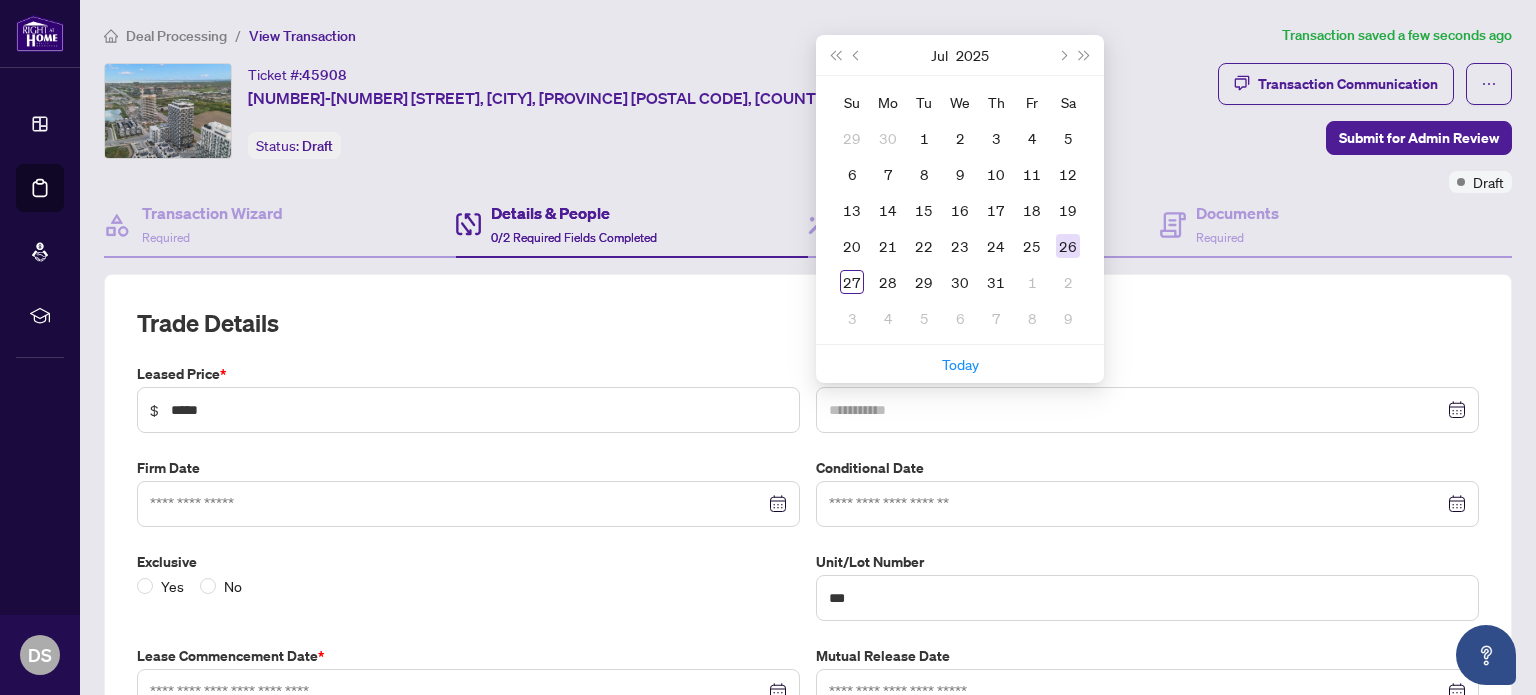 click on "26" at bounding box center [1068, 246] 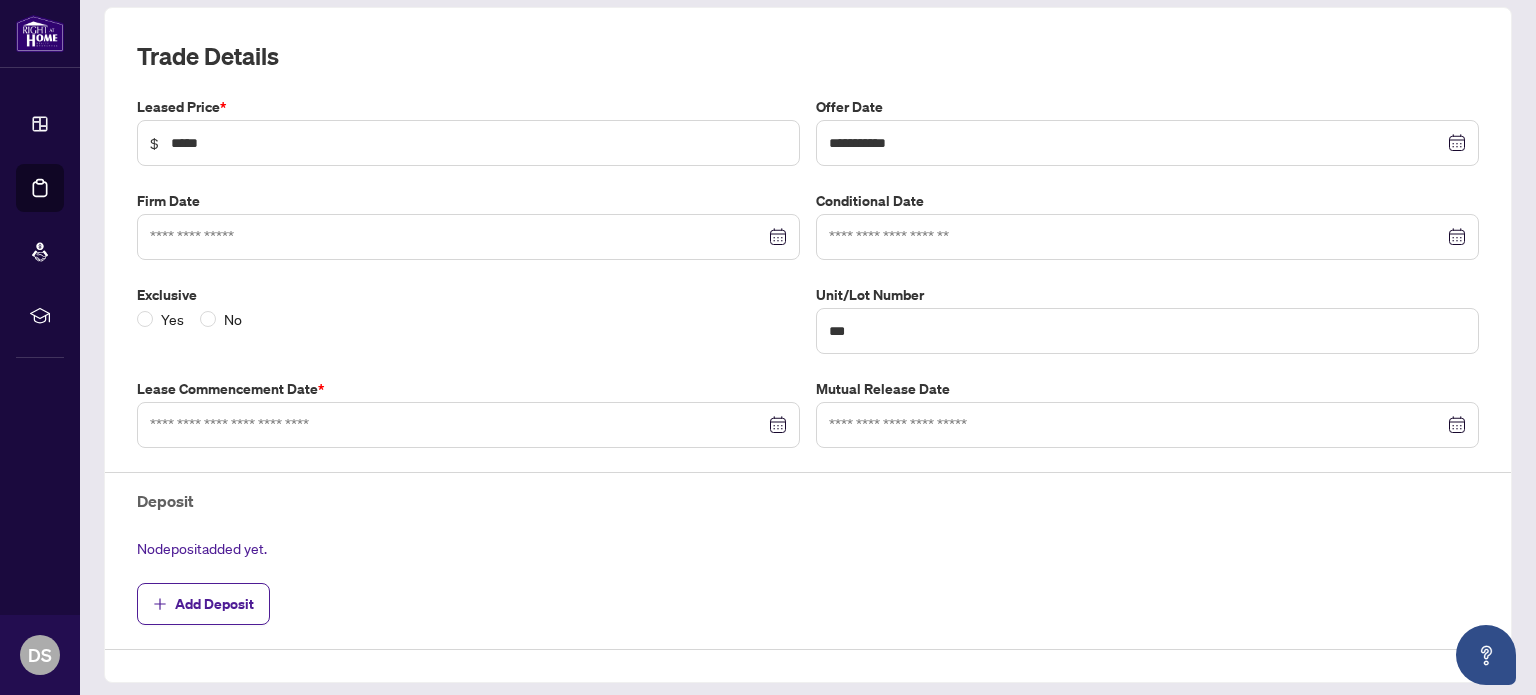 scroll, scrollTop: 300, scrollLeft: 0, axis: vertical 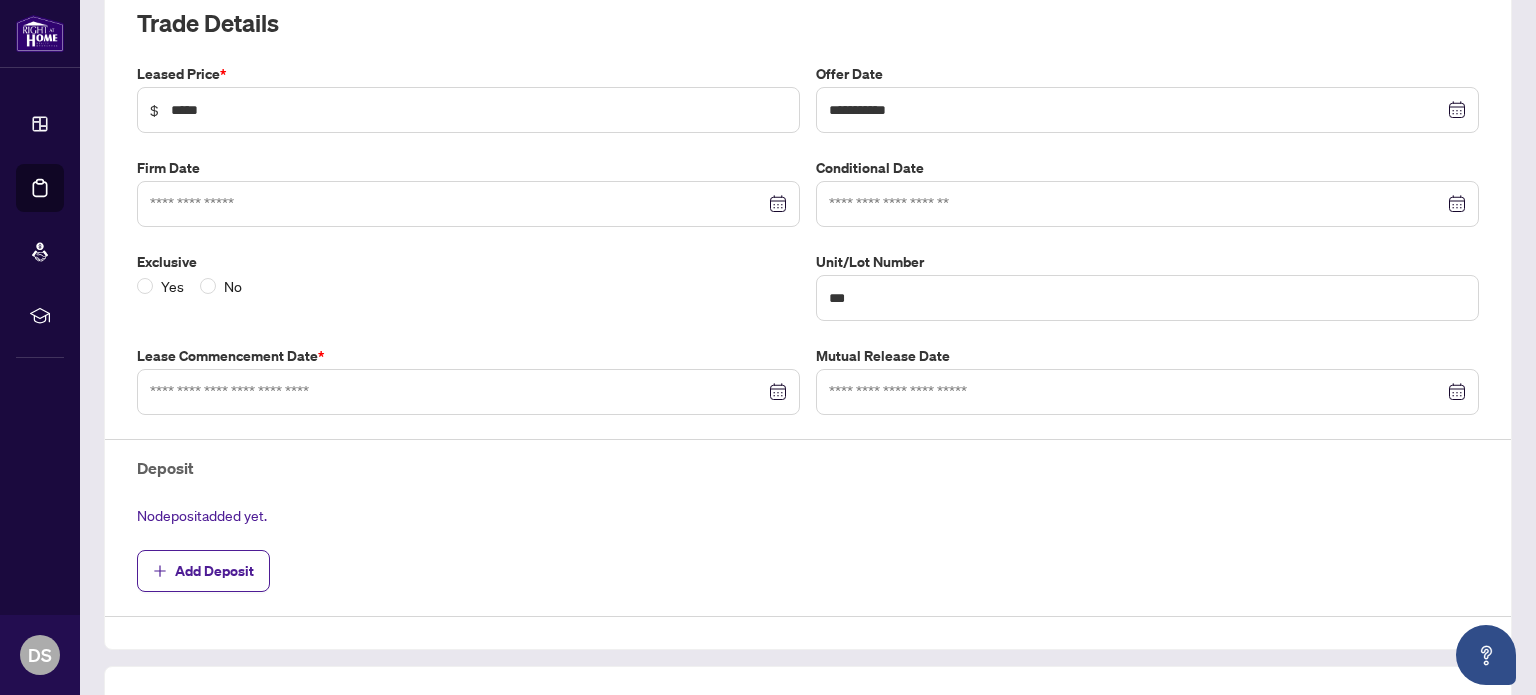 click at bounding box center [468, 204] 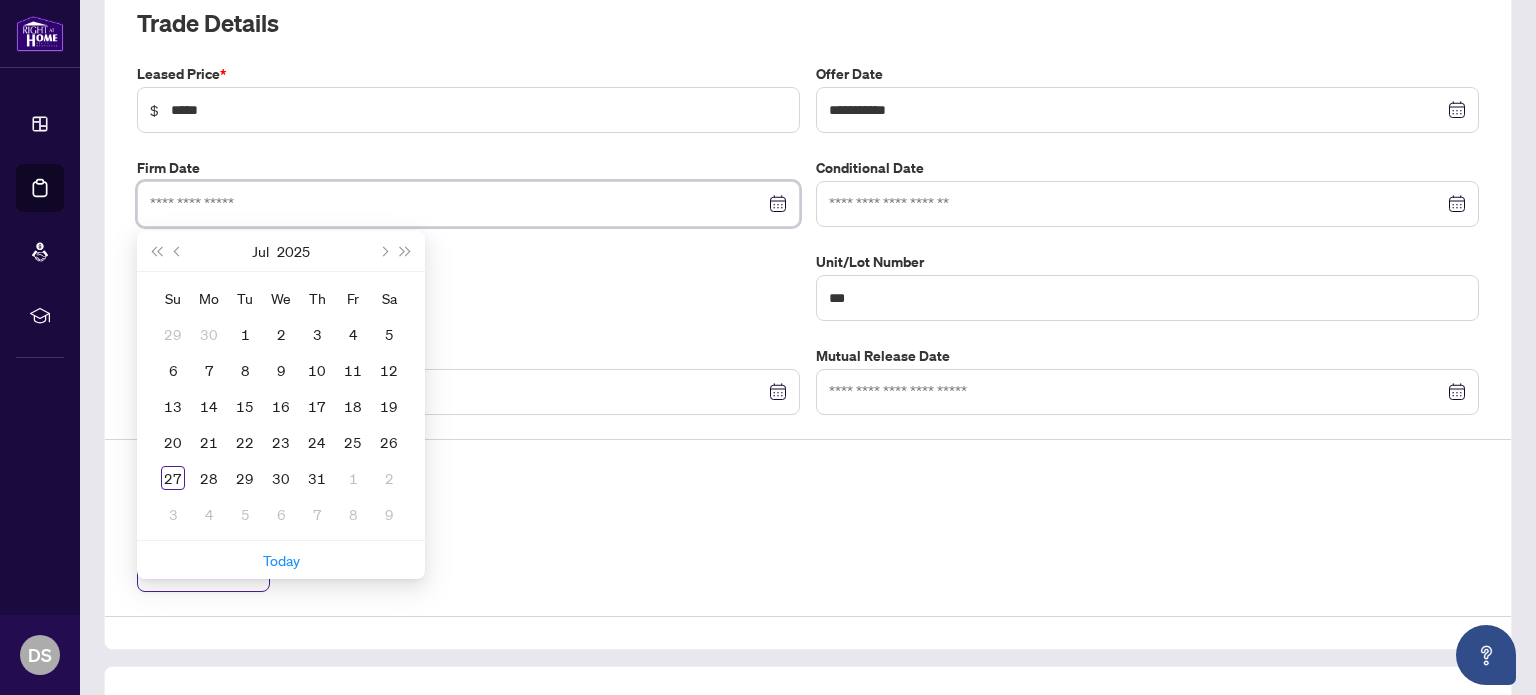 click at bounding box center [468, 204] 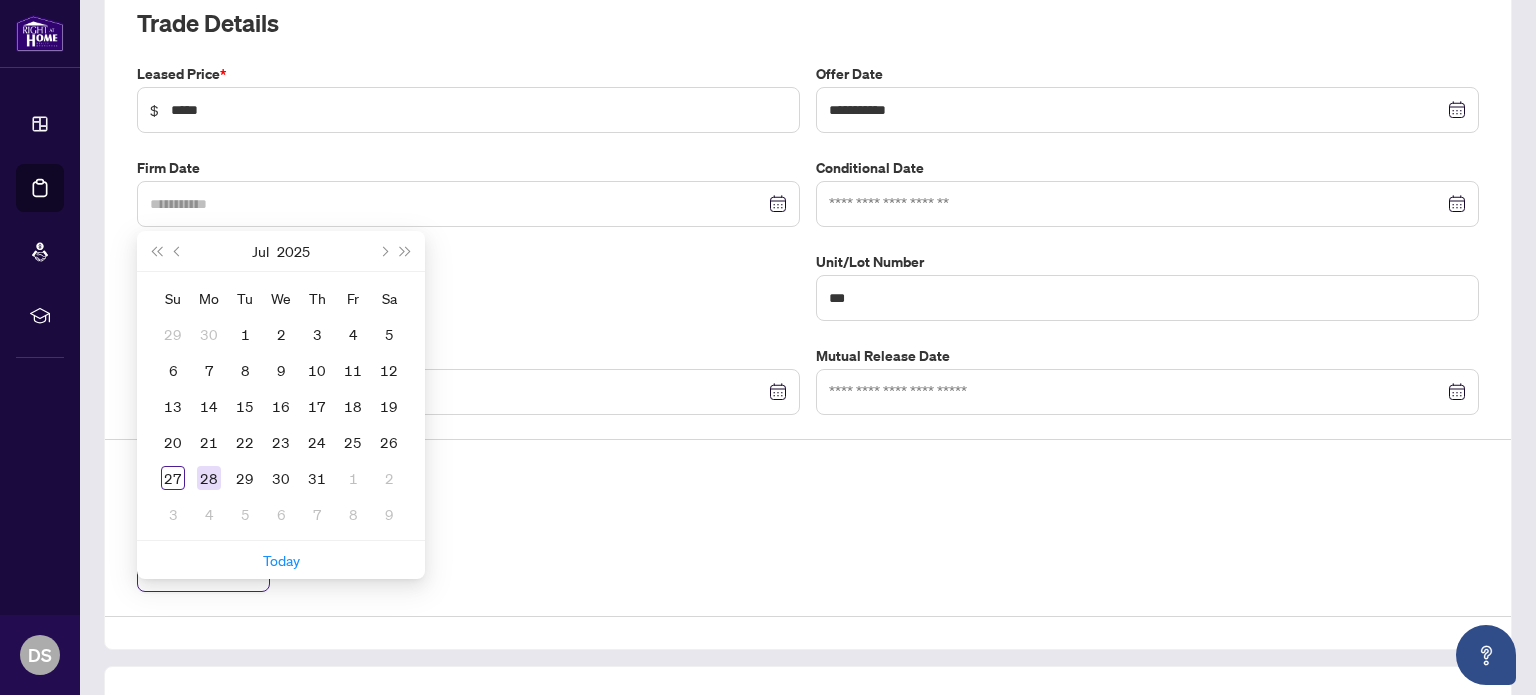 click on "28" at bounding box center (209, 478) 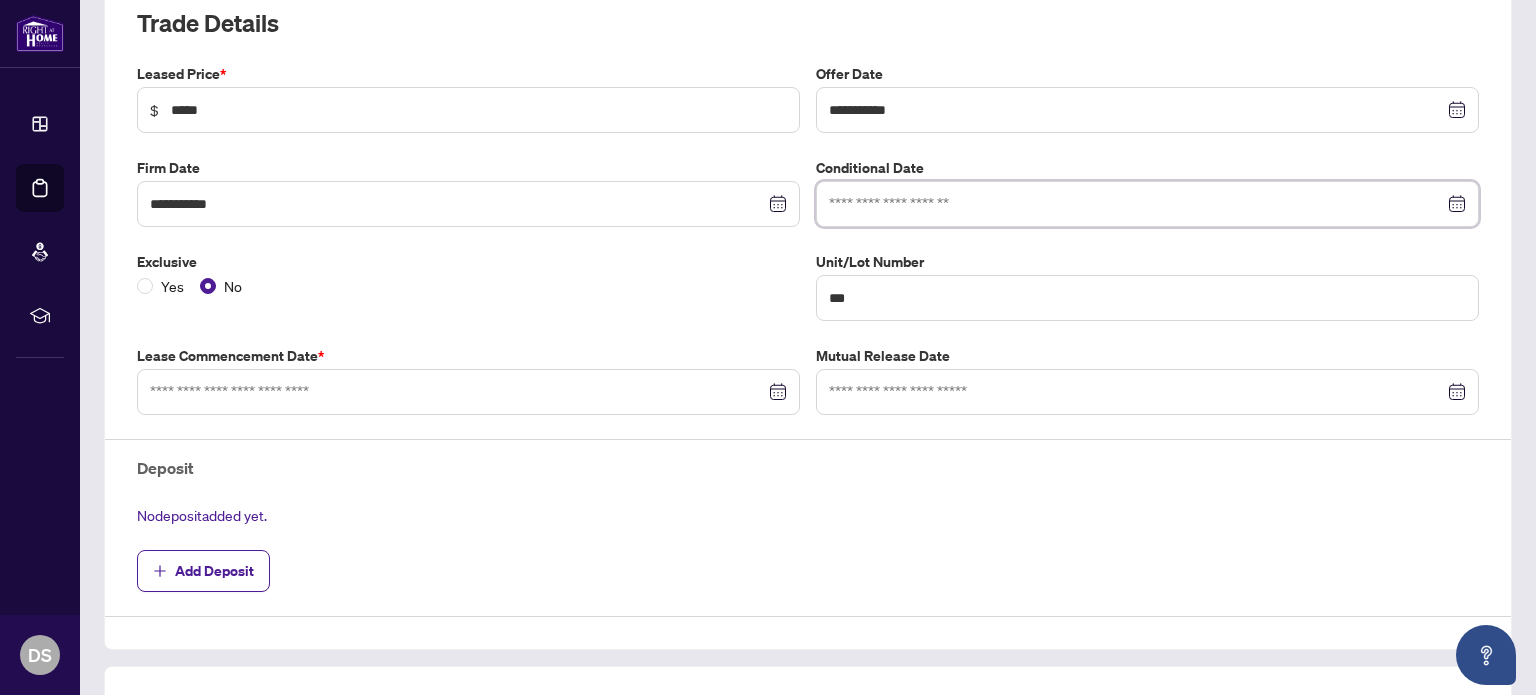 click at bounding box center (1136, 204) 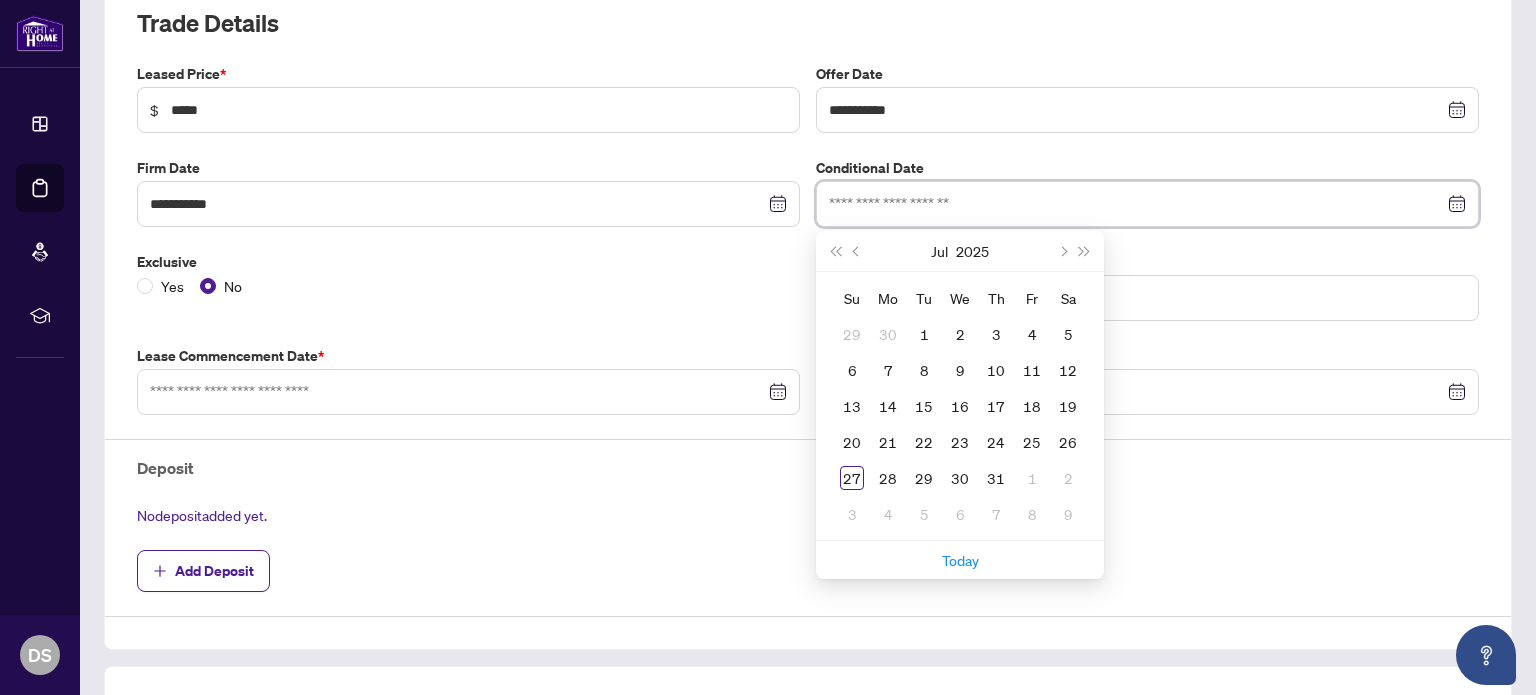 click at bounding box center [1136, 204] 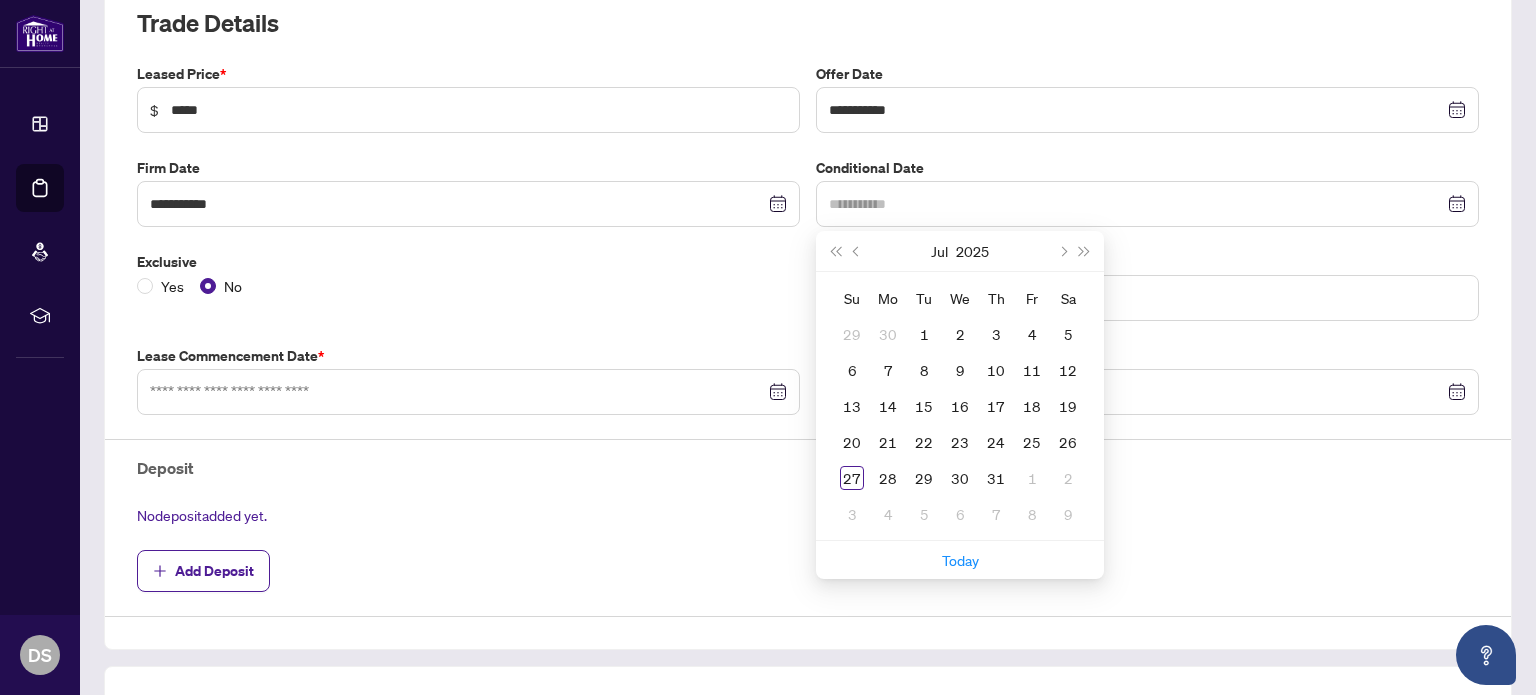 drag, startPoint x: 845, startPoint y: 475, endPoint x: 931, endPoint y: 378, distance: 129.6341 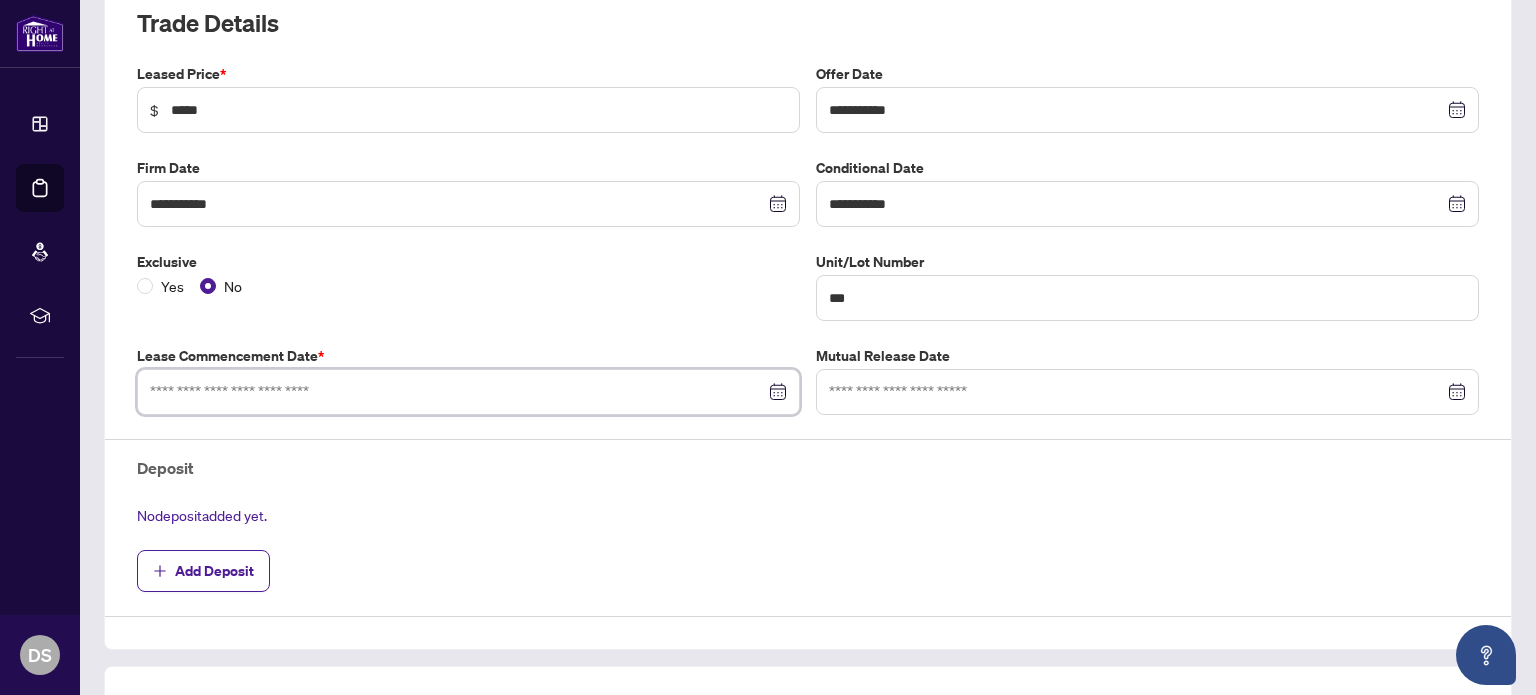 click at bounding box center [457, 392] 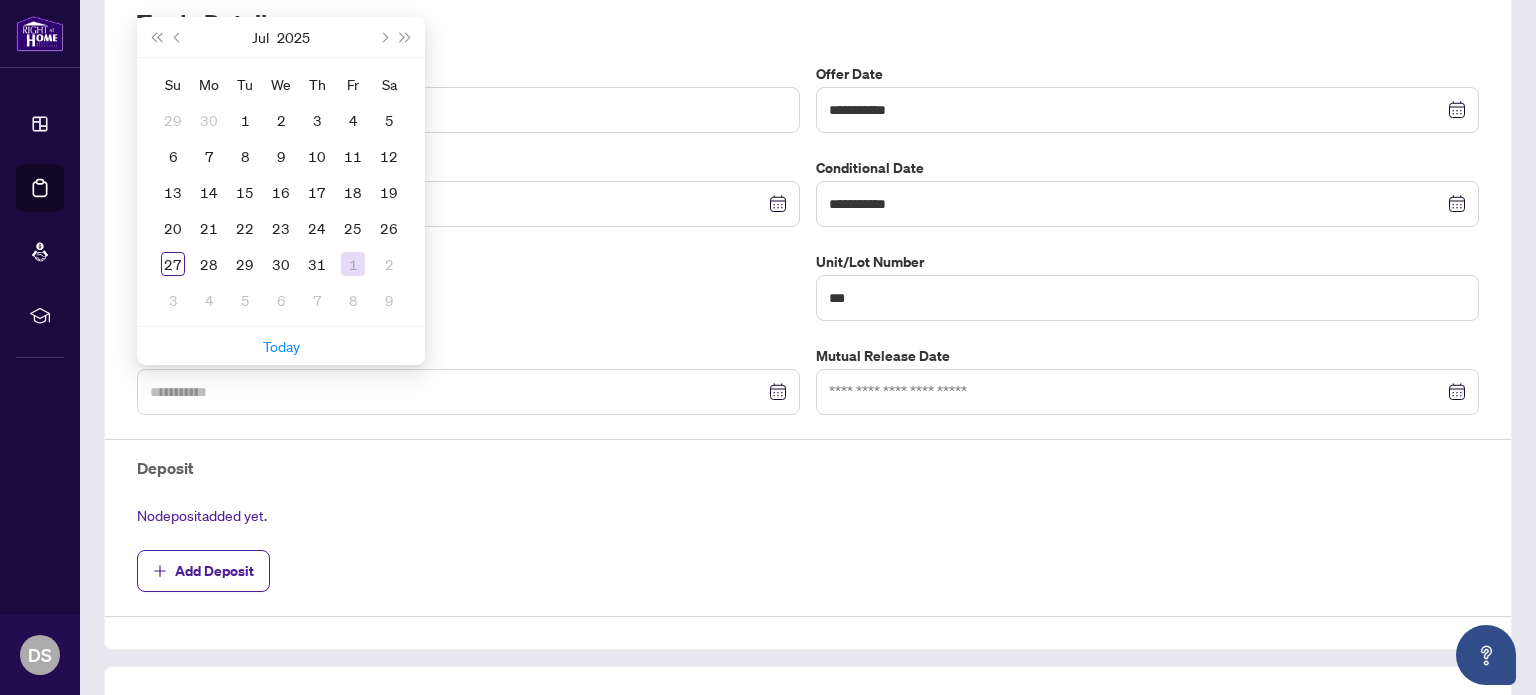 click on "1" at bounding box center (353, 264) 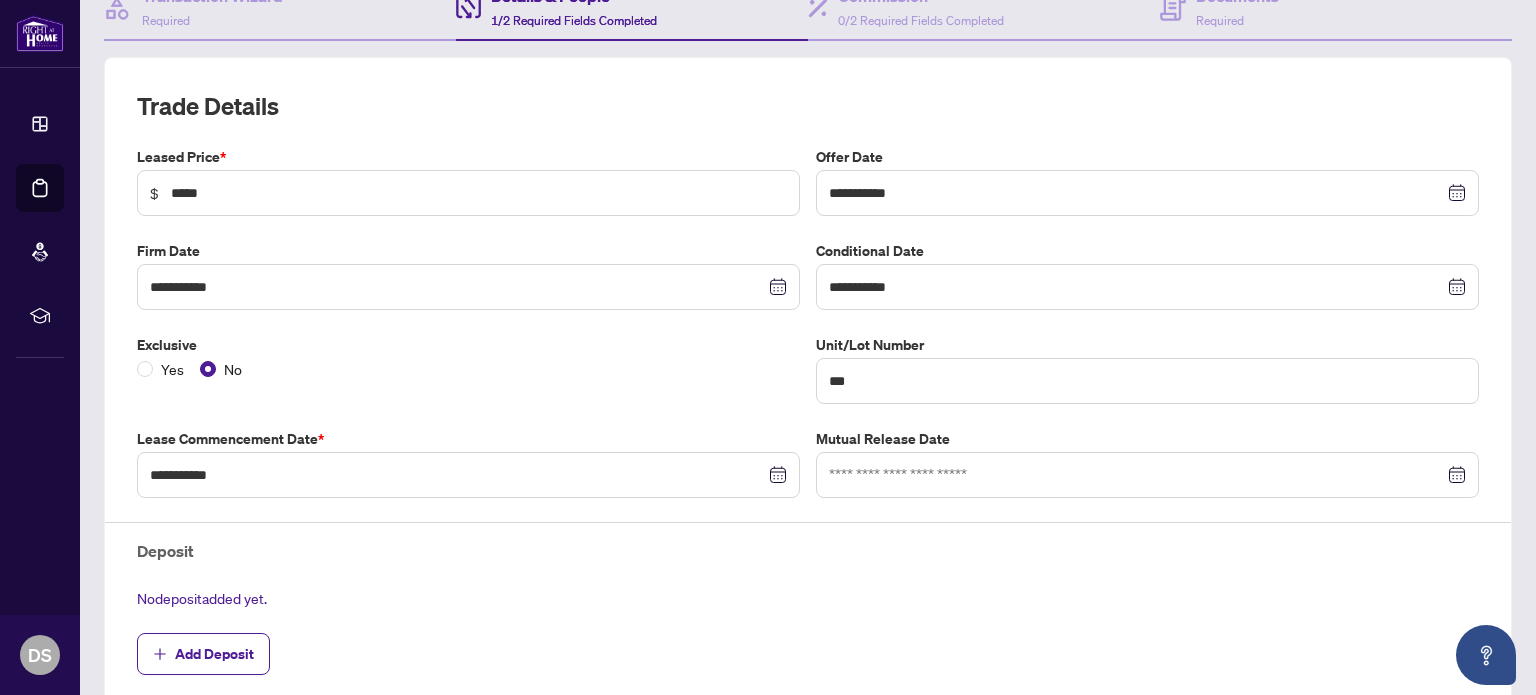 scroll, scrollTop: 0, scrollLeft: 0, axis: both 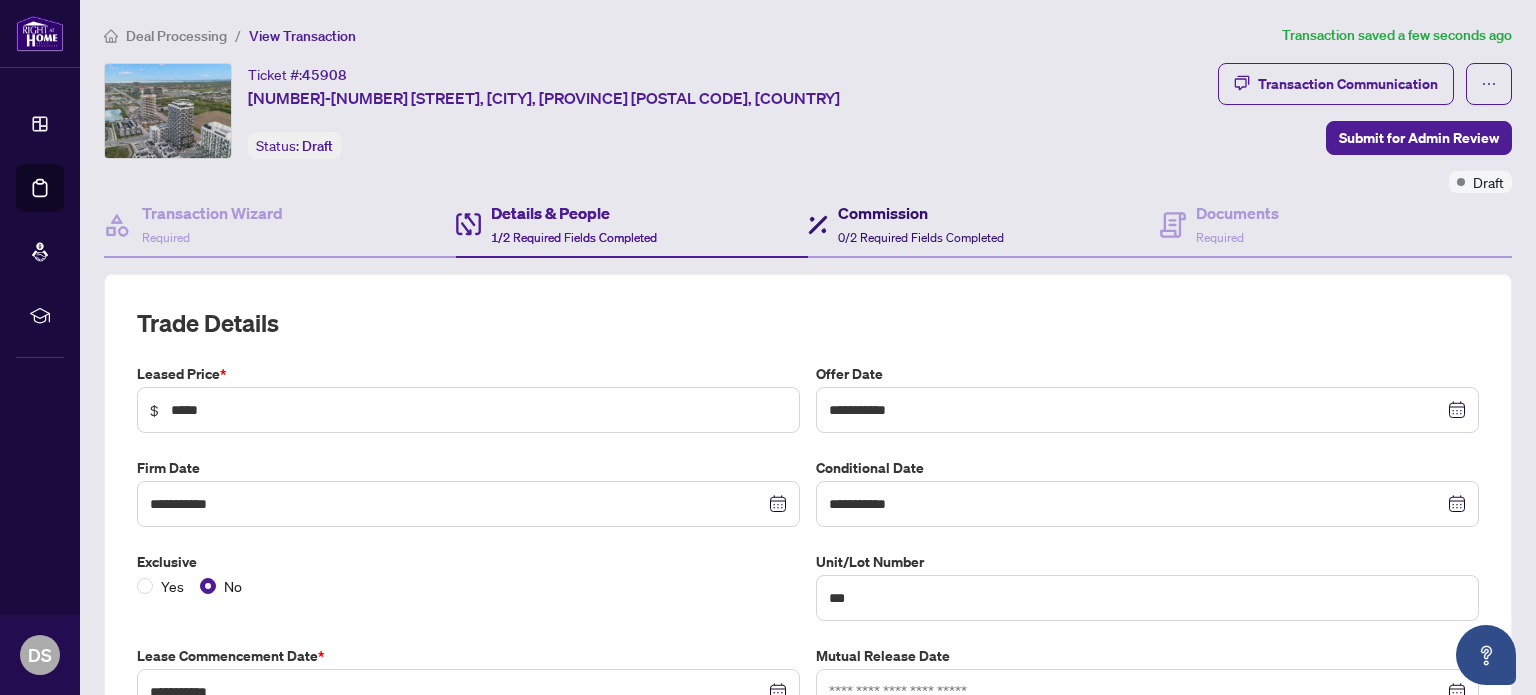 click on "Commission 0/2 Required Fields Completed" at bounding box center (921, 224) 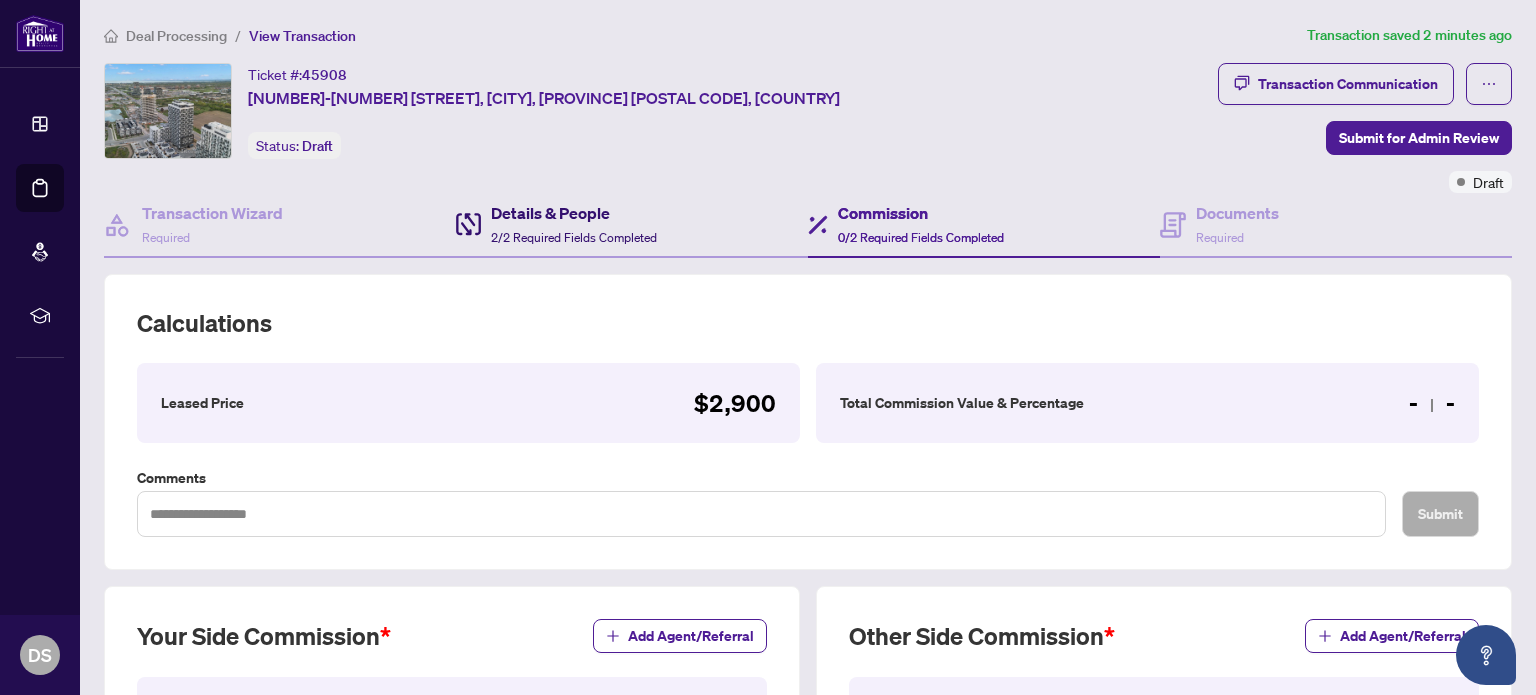 click on "Details & People" at bounding box center [574, 213] 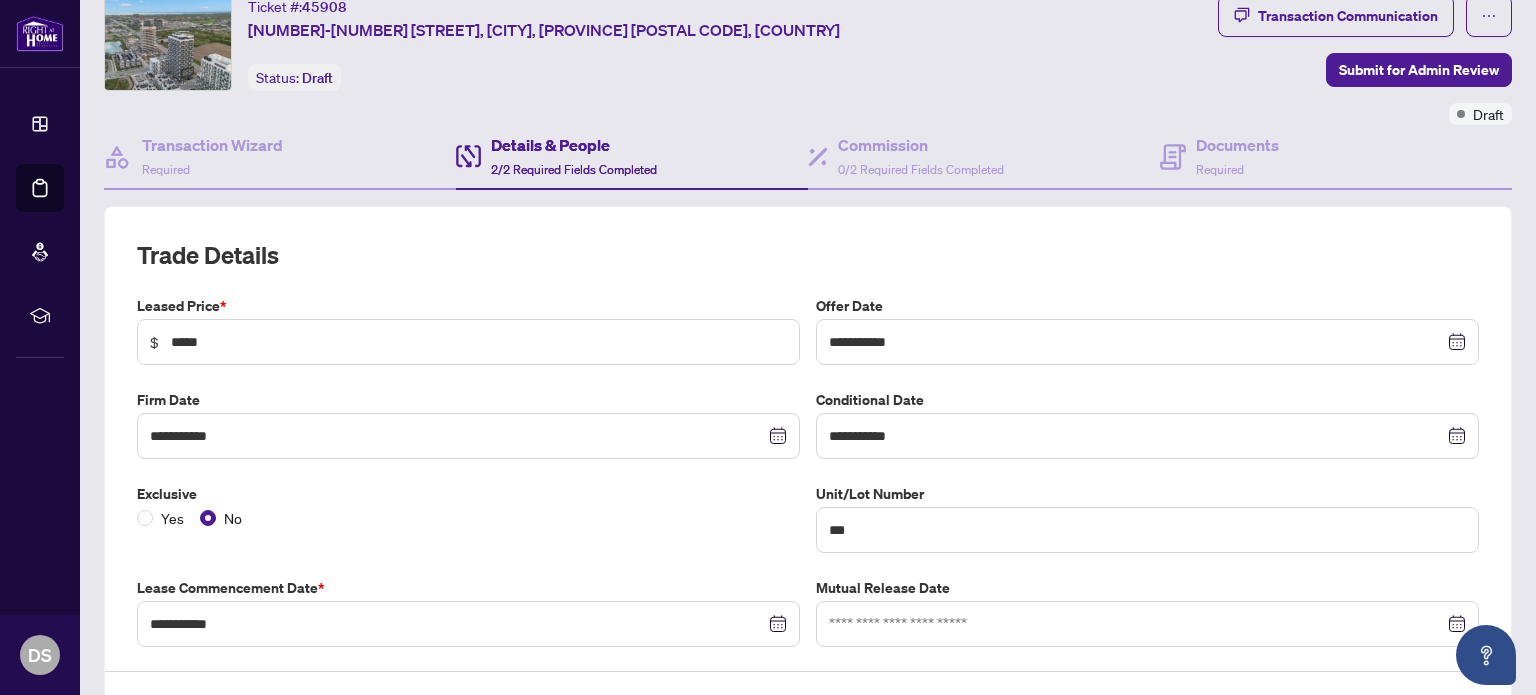 scroll, scrollTop: 100, scrollLeft: 0, axis: vertical 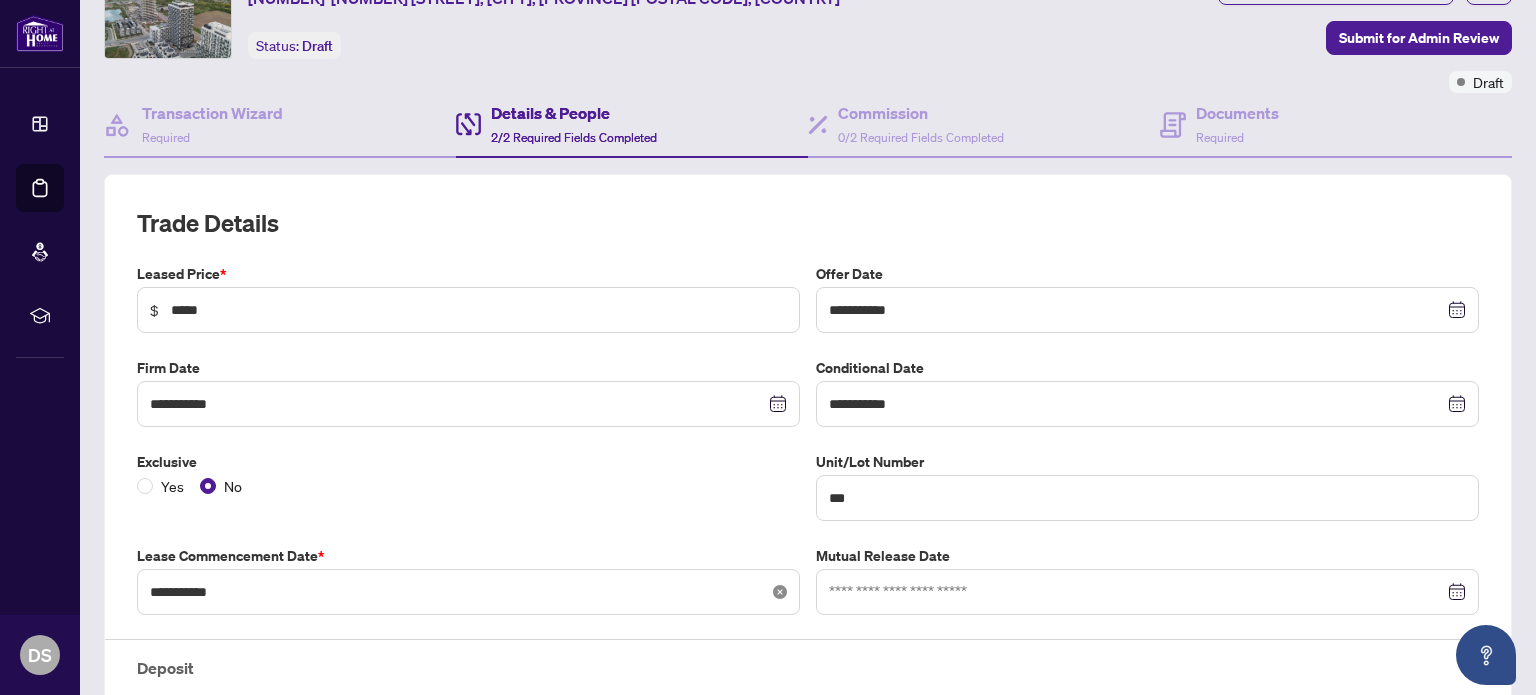 click 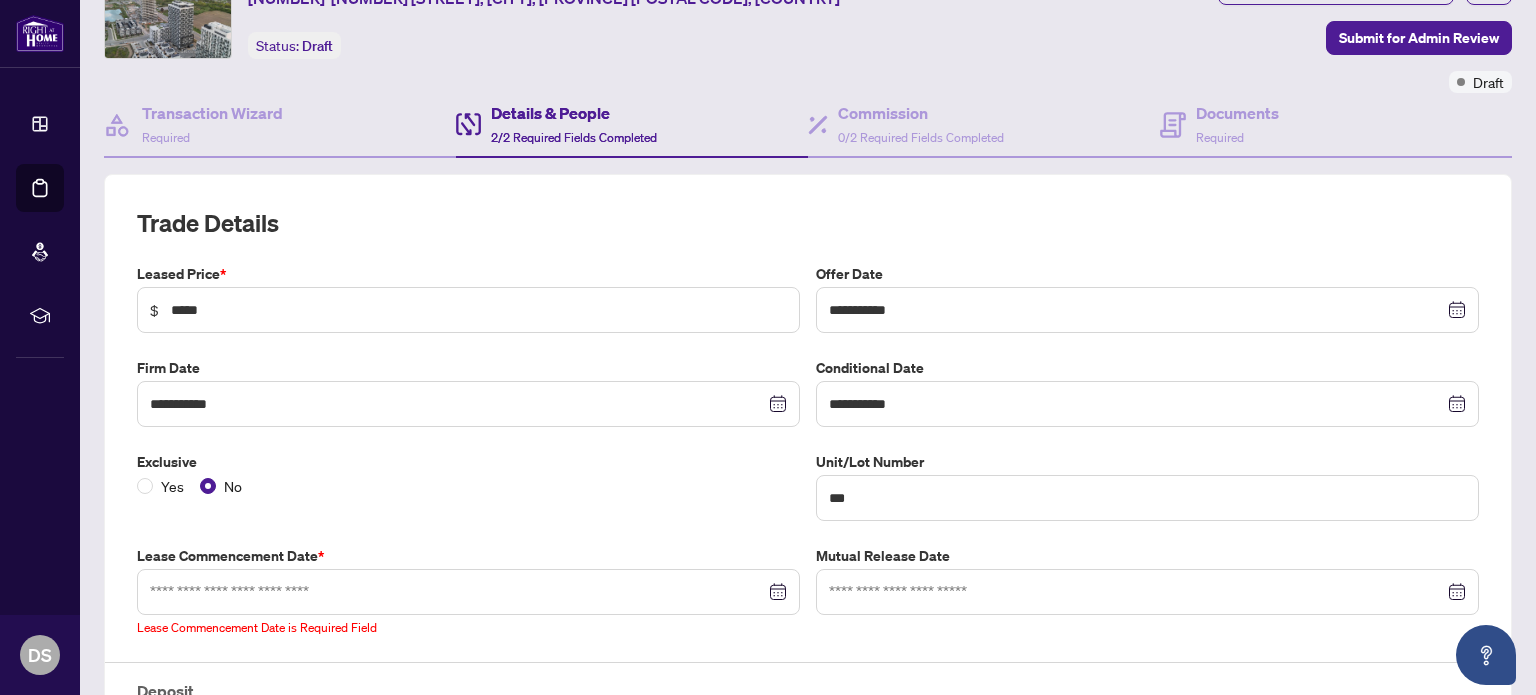 click at bounding box center (468, 592) 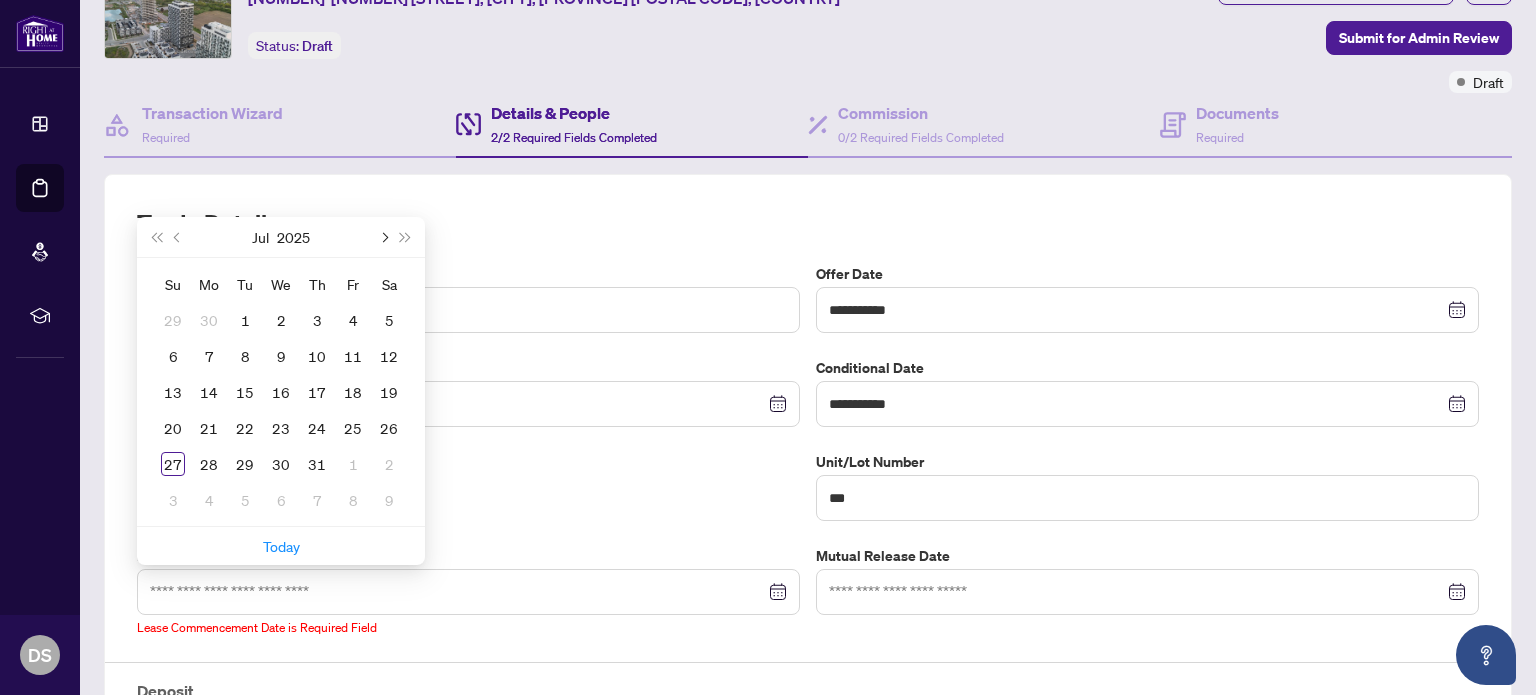 drag, startPoint x: 380, startPoint y: 226, endPoint x: 373, endPoint y: 238, distance: 13.892444 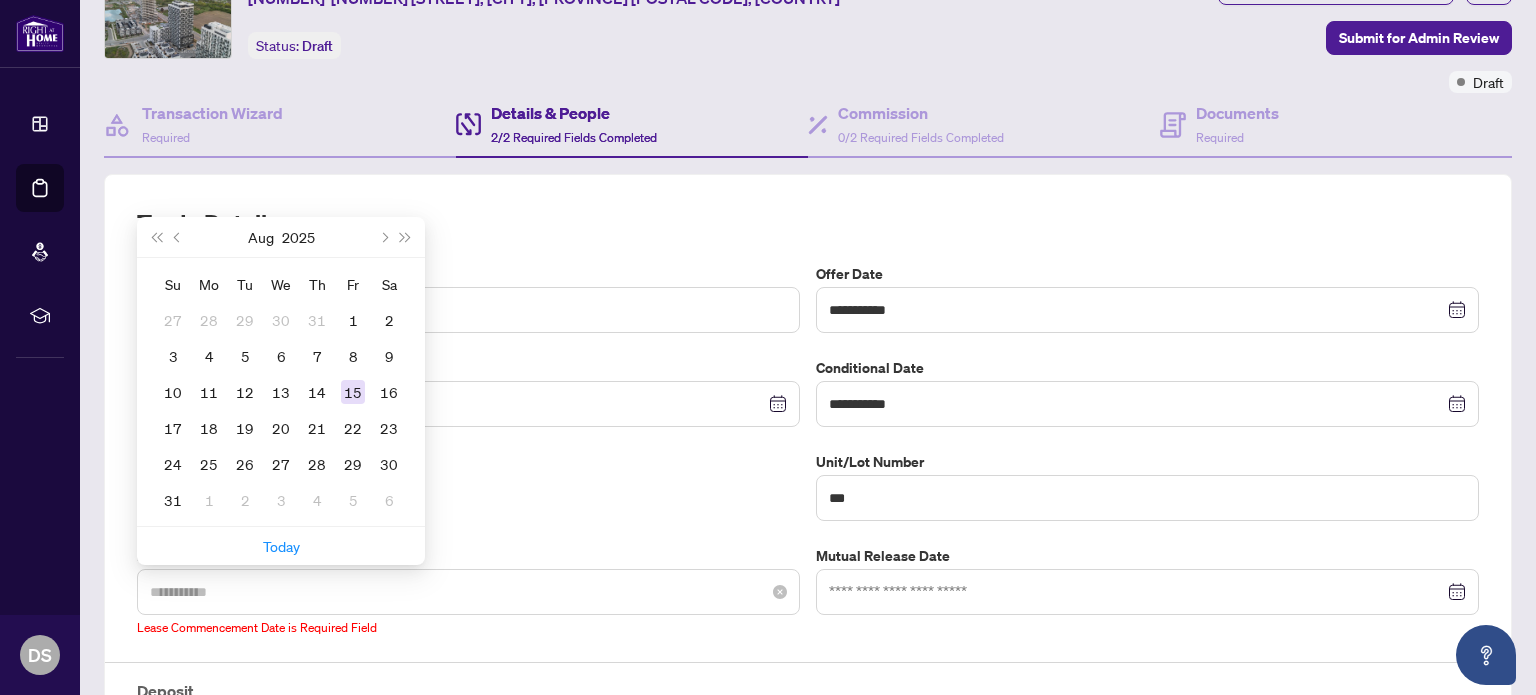 click on "15" at bounding box center (353, 392) 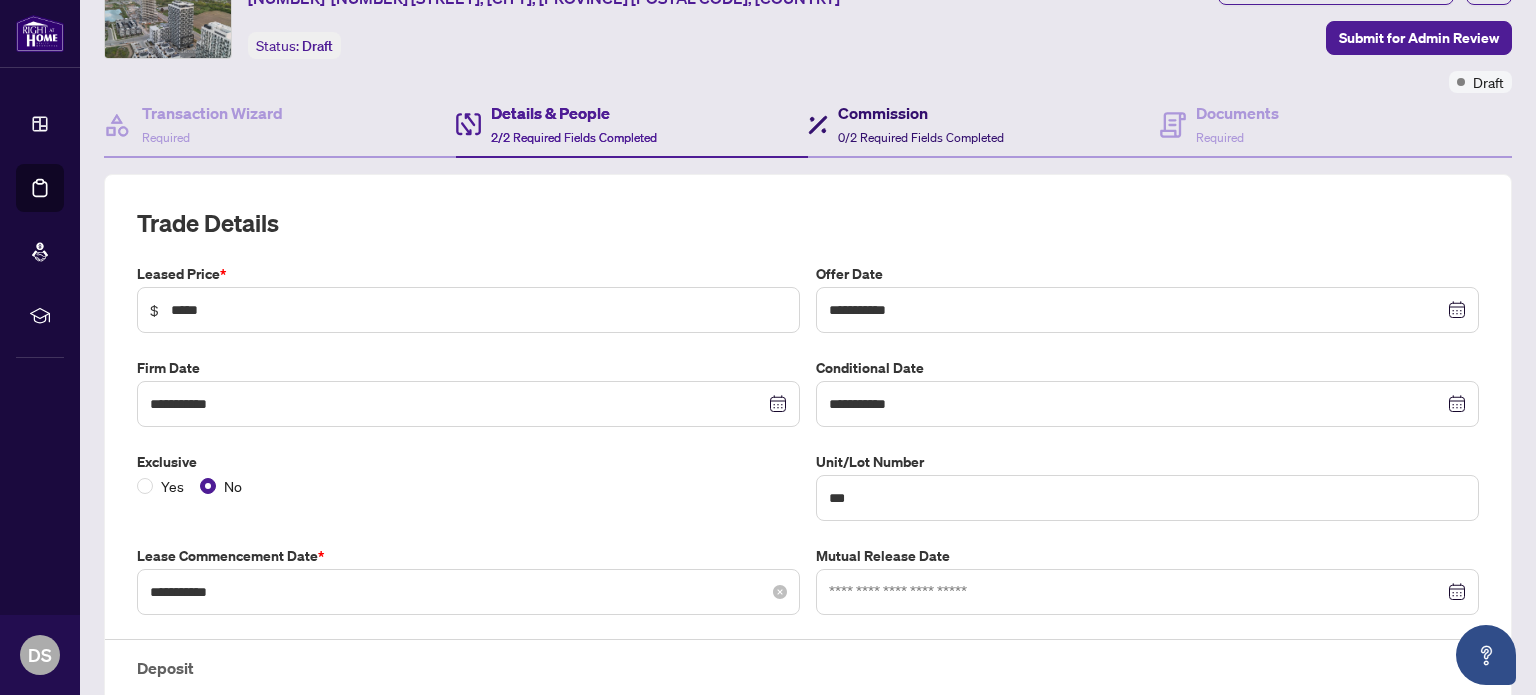 click on "Commission" at bounding box center (921, 113) 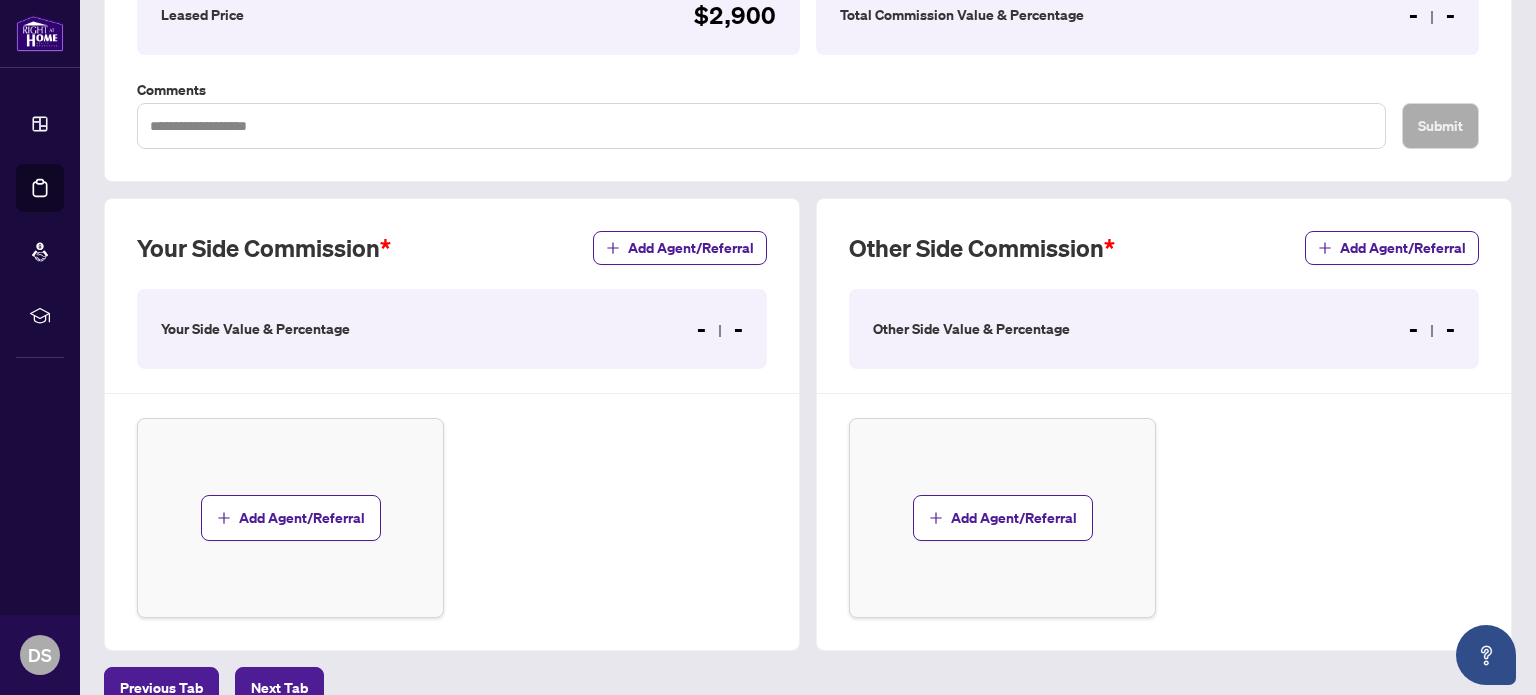 scroll, scrollTop: 400, scrollLeft: 0, axis: vertical 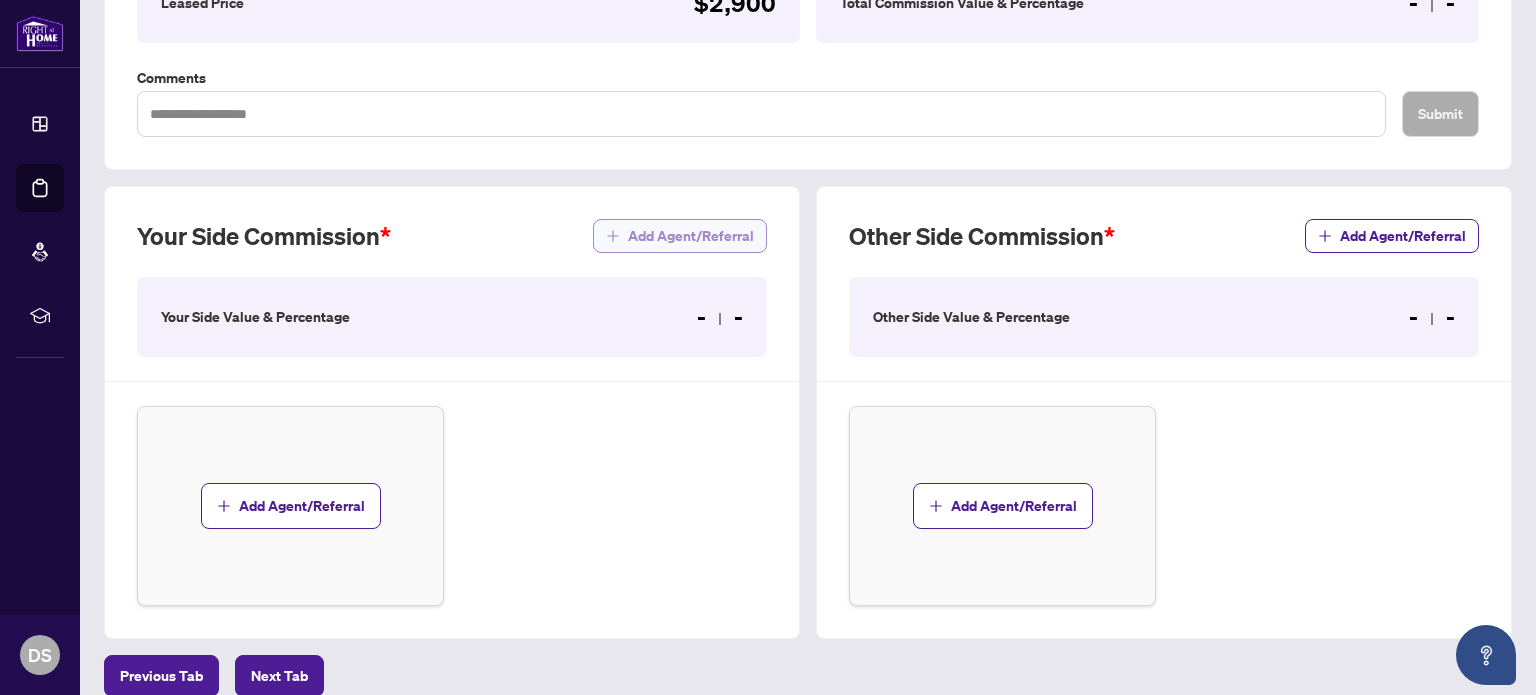 click on "Add Agent/Referral" at bounding box center [691, 236] 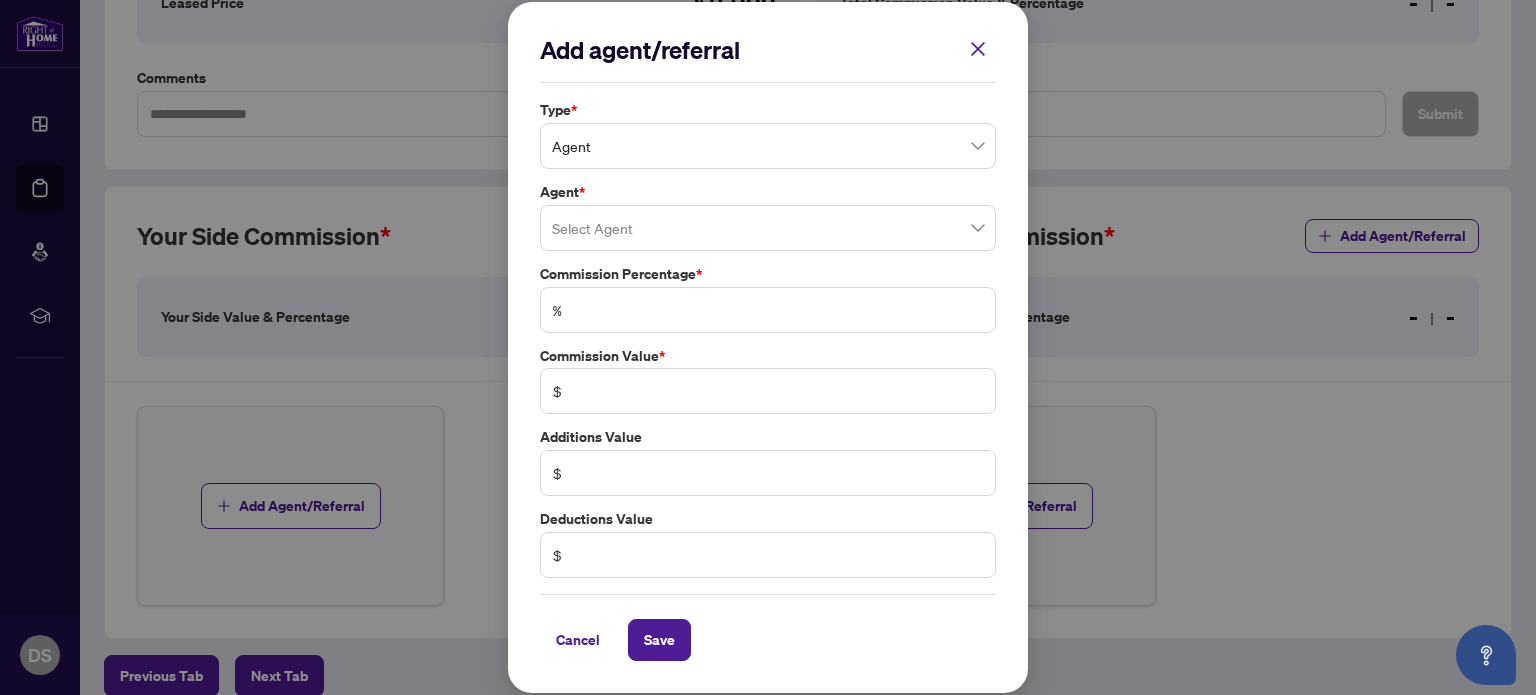 click at bounding box center (768, 228) 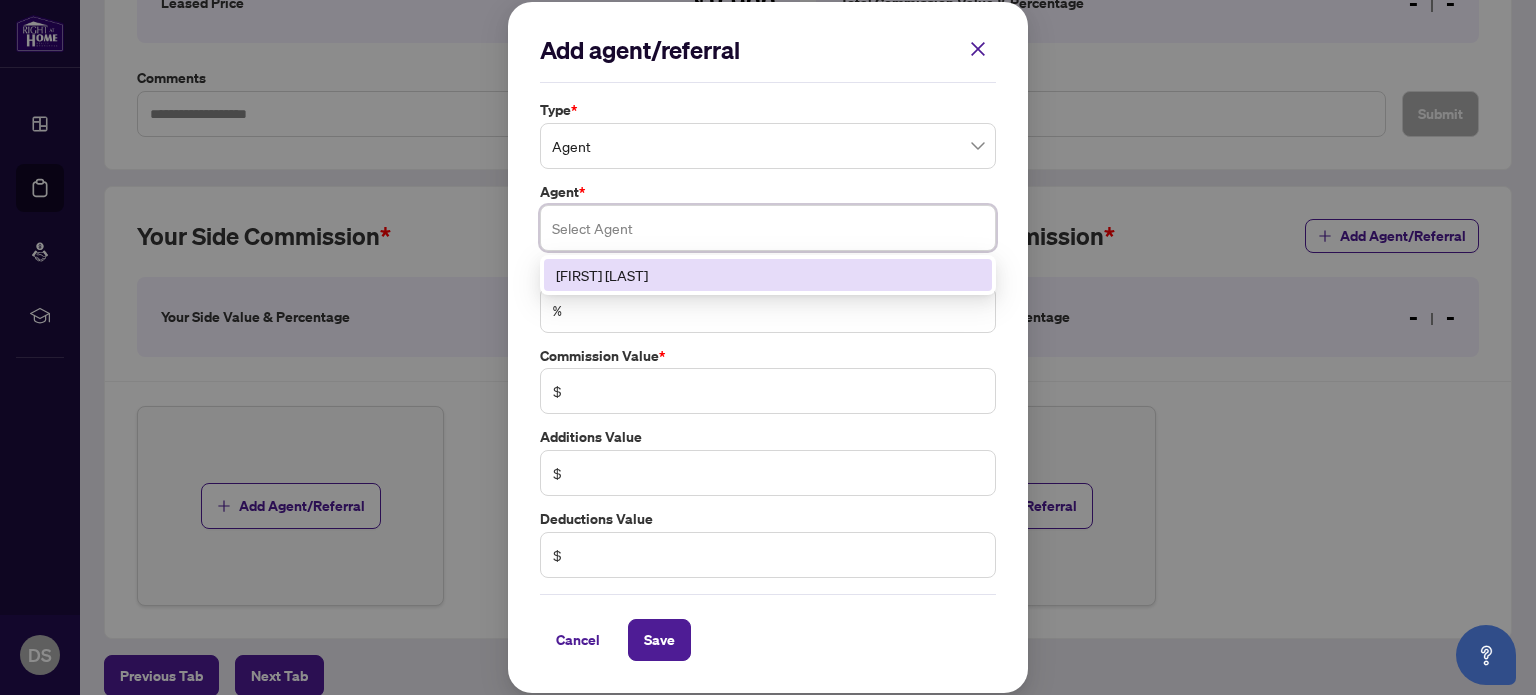 click on "[FIRST] [LAST]" at bounding box center [768, 275] 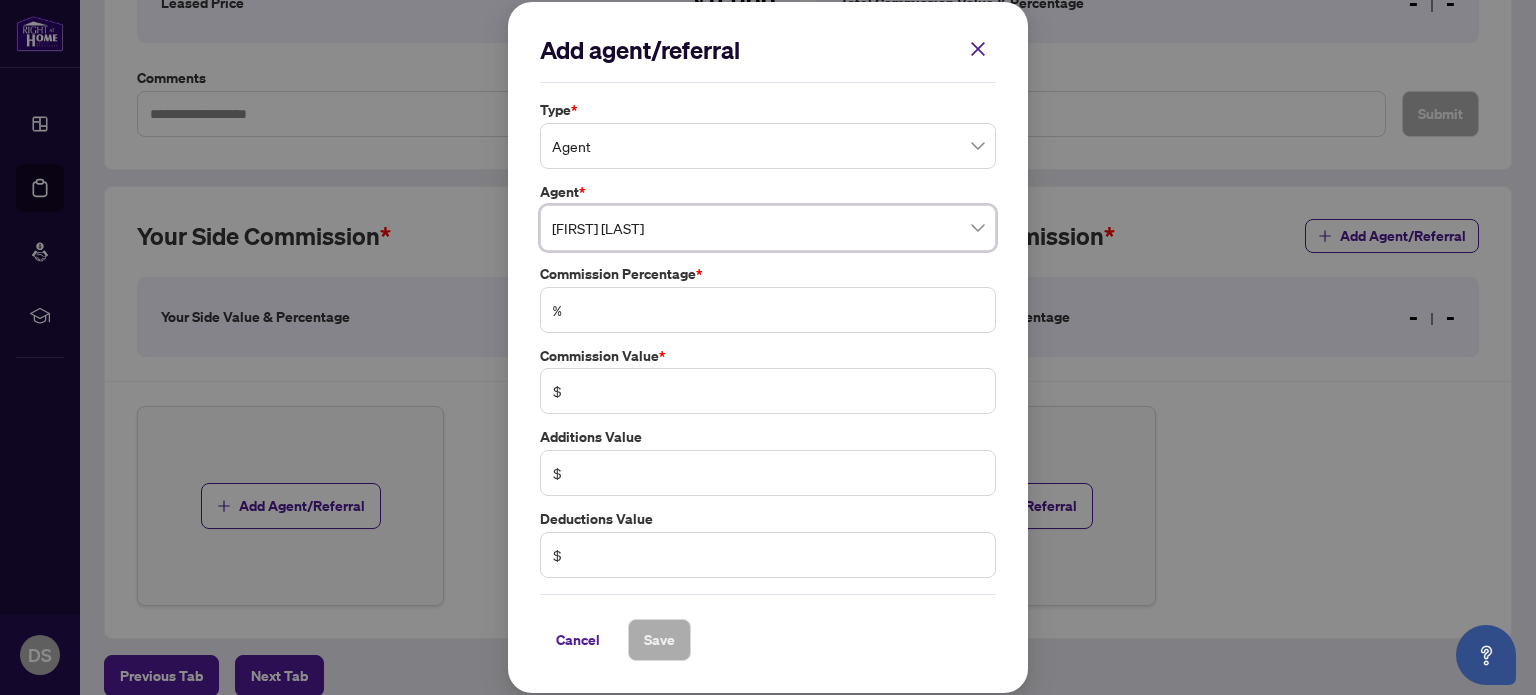 click on "%" at bounding box center (768, 310) 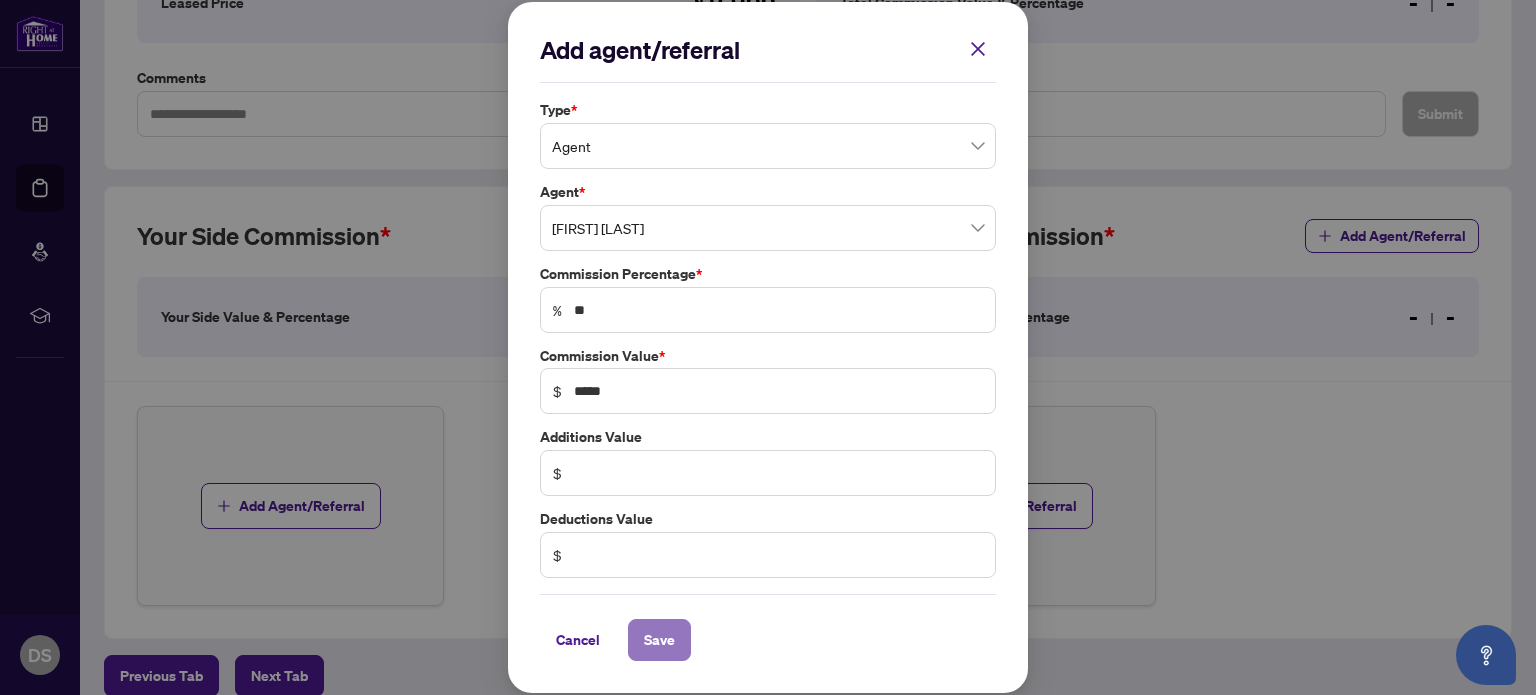 click on "Save" at bounding box center [659, 640] 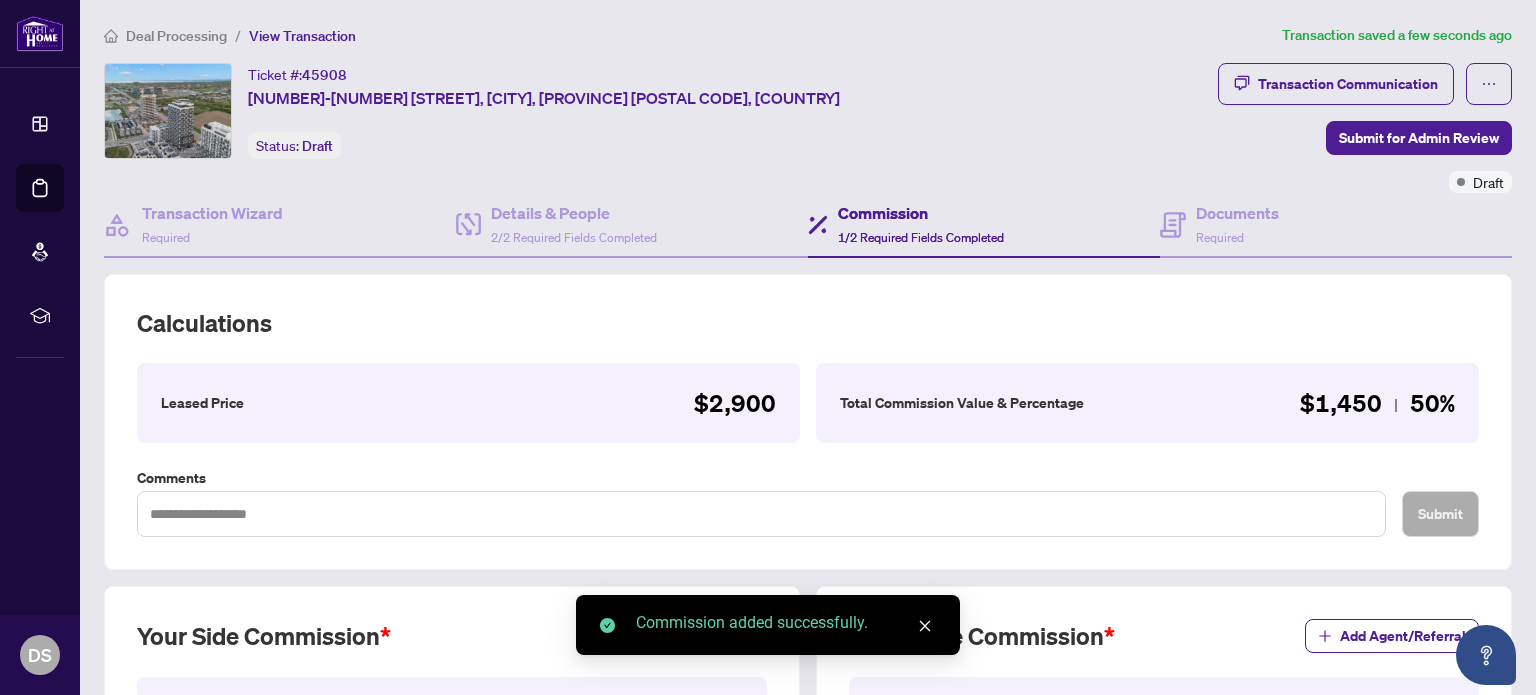 scroll, scrollTop: 0, scrollLeft: 0, axis: both 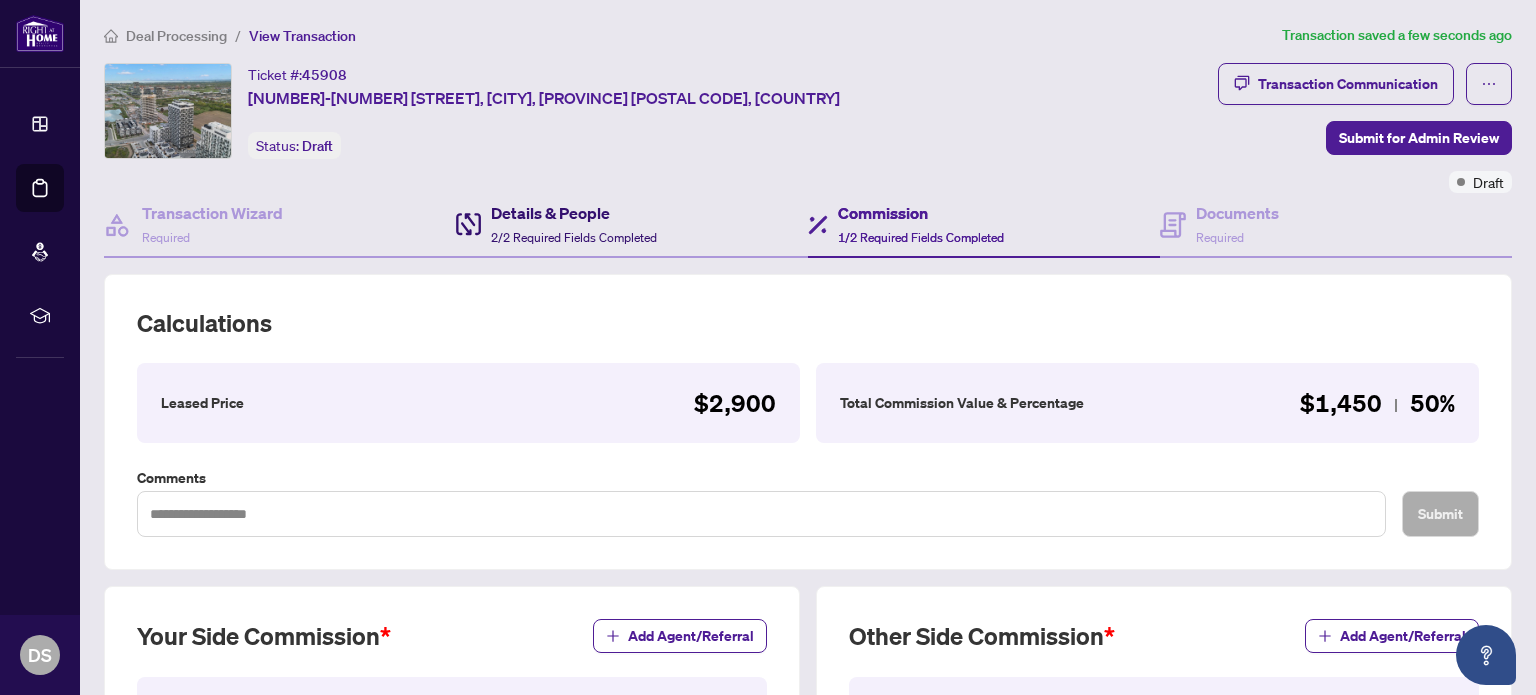click on "Details & People 2/2 Required Fields Completed" at bounding box center (574, 224) 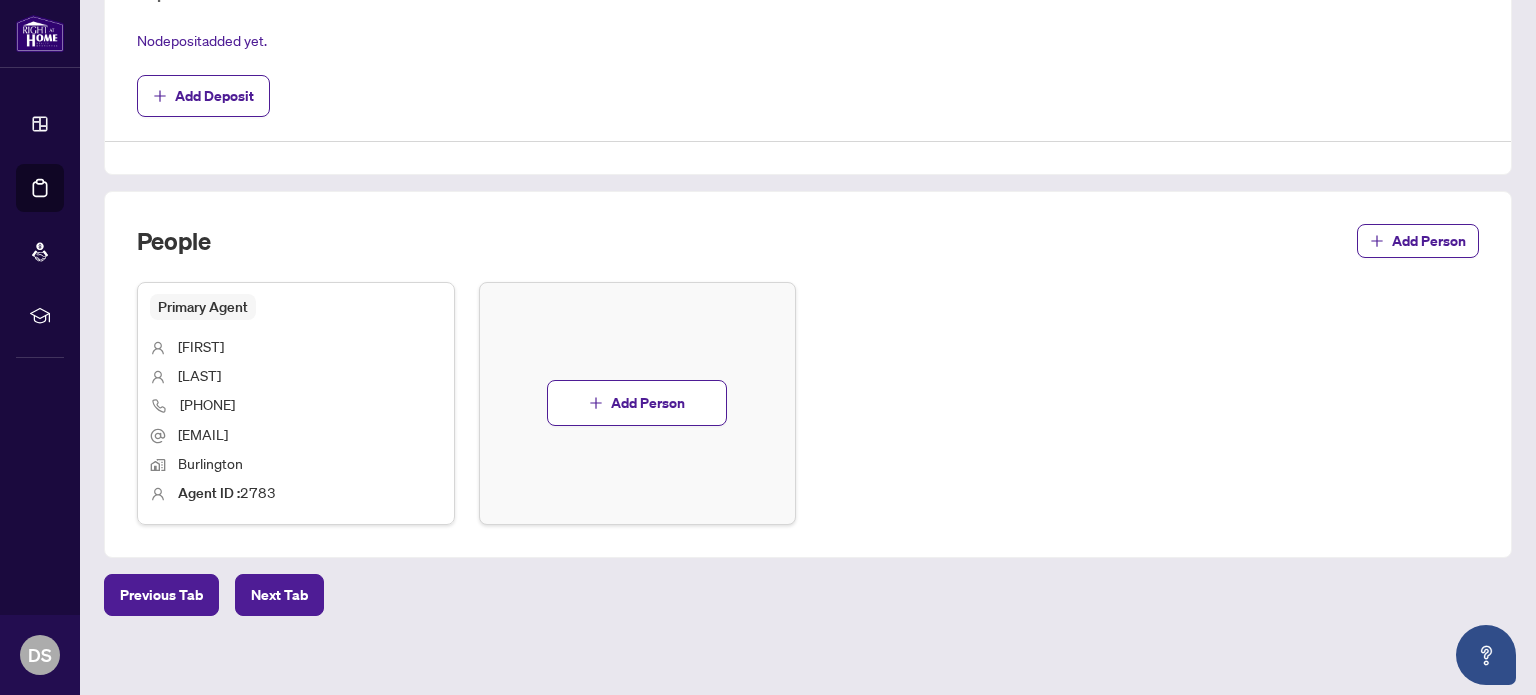 scroll, scrollTop: 782, scrollLeft: 0, axis: vertical 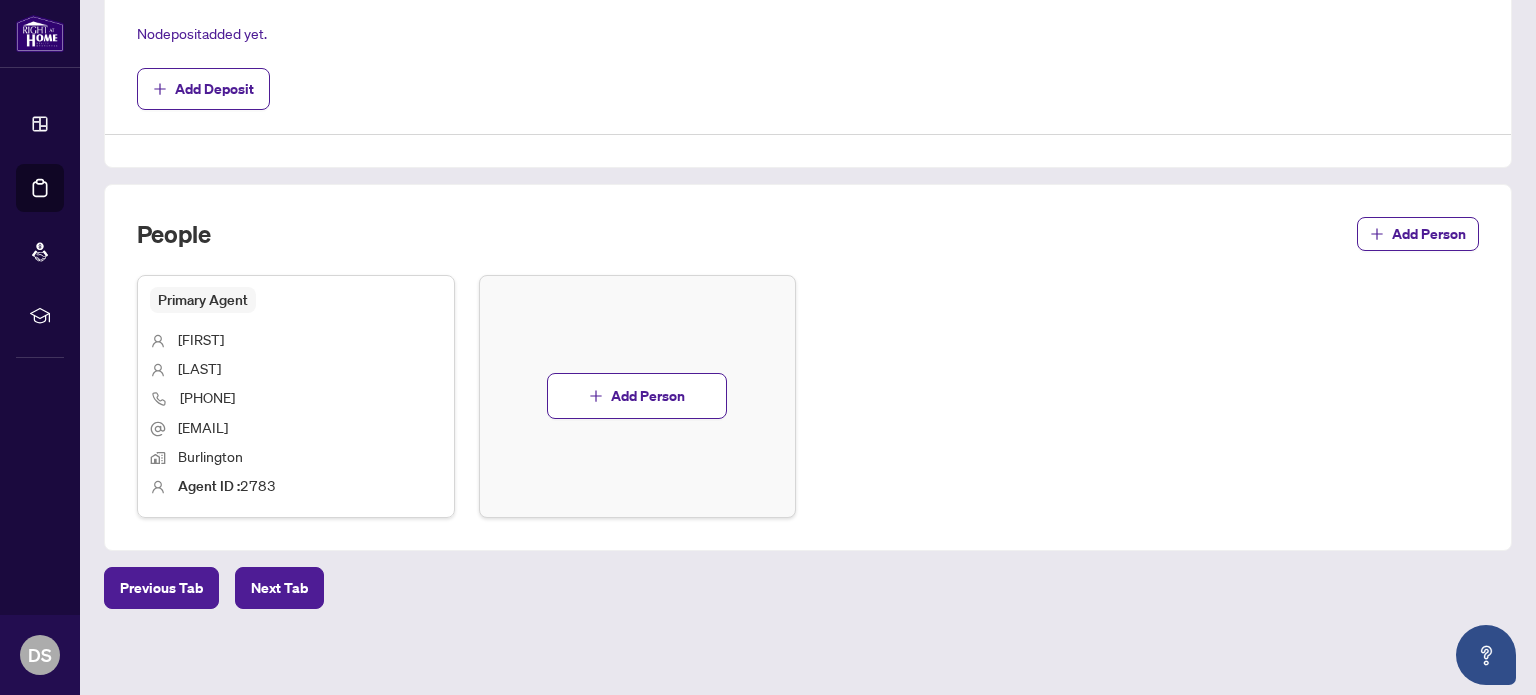 click on "Add Person" at bounding box center [648, 396] 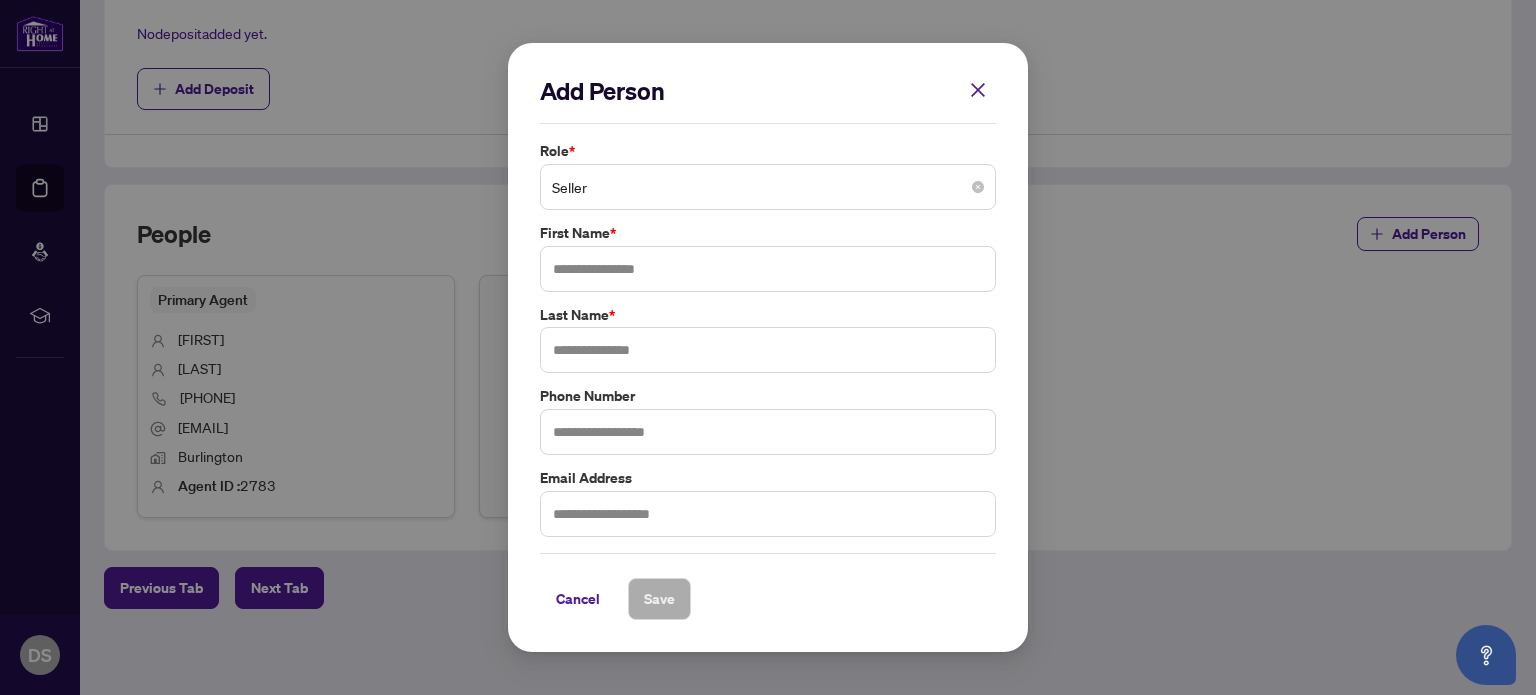 click on "Seller" at bounding box center (768, 187) 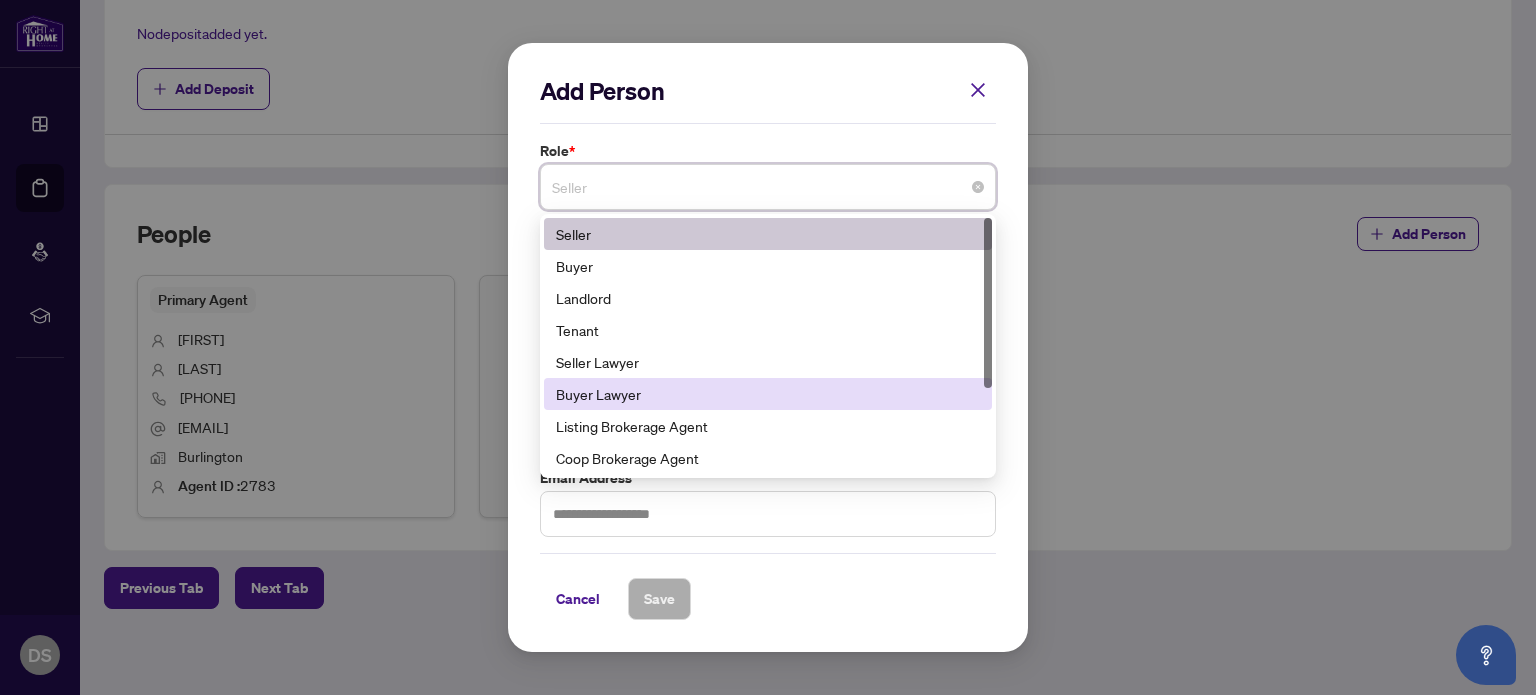 scroll, scrollTop: 100, scrollLeft: 0, axis: vertical 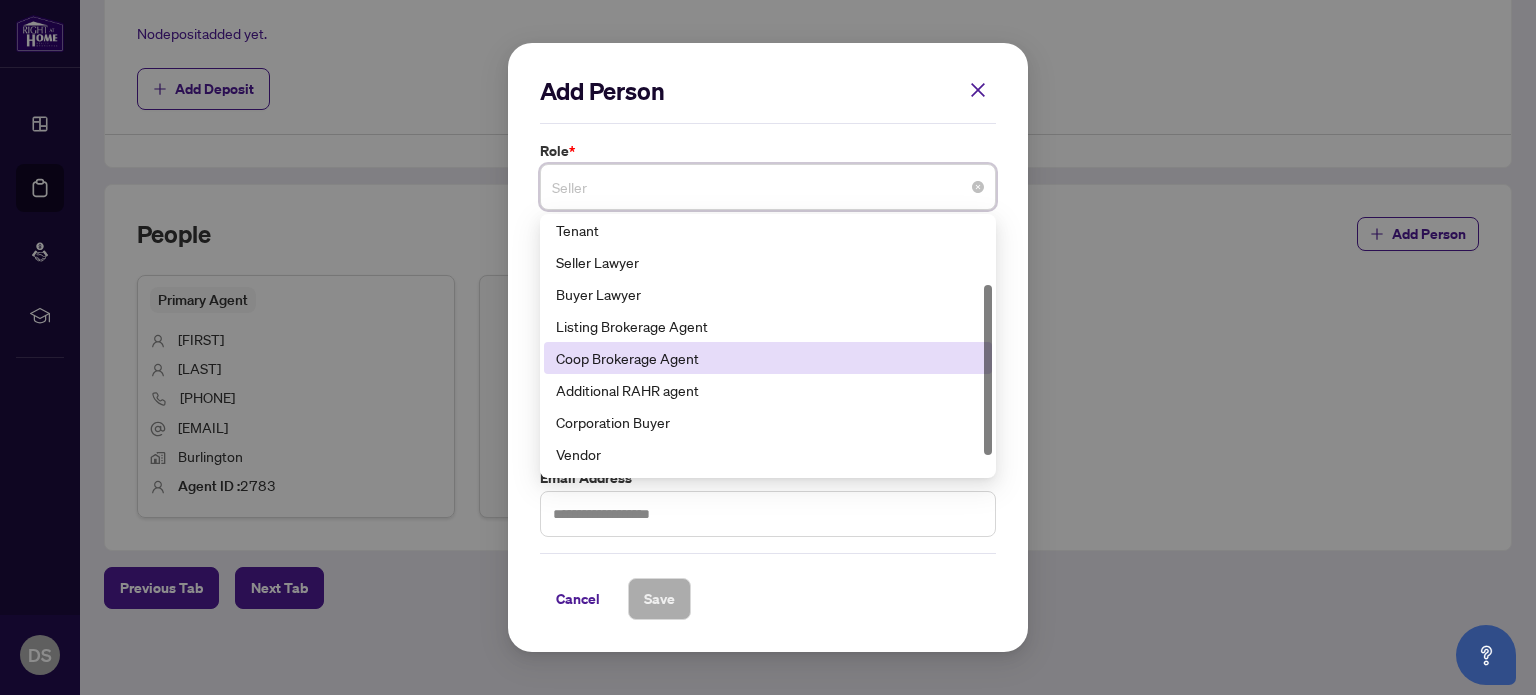 click on "Coop Brokerage Agent" at bounding box center (768, 358) 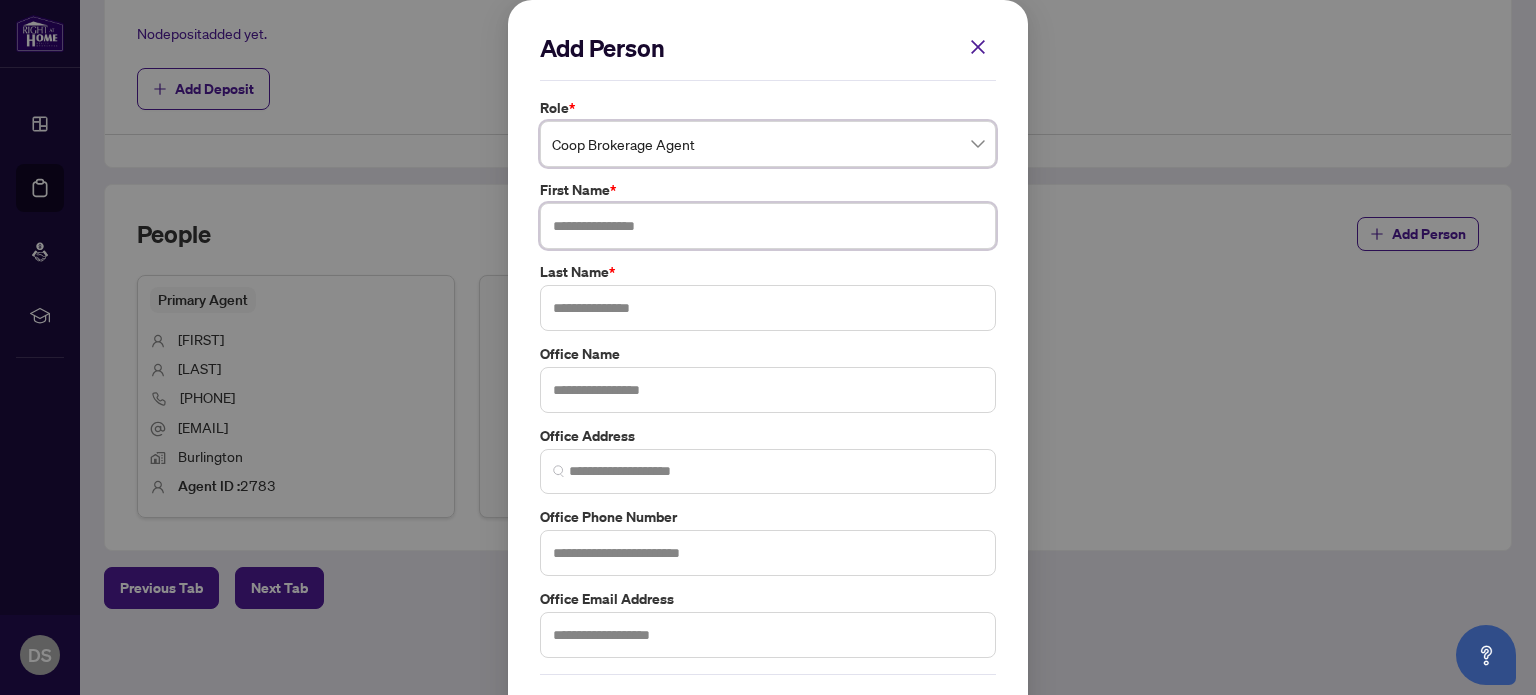 click at bounding box center [768, 226] 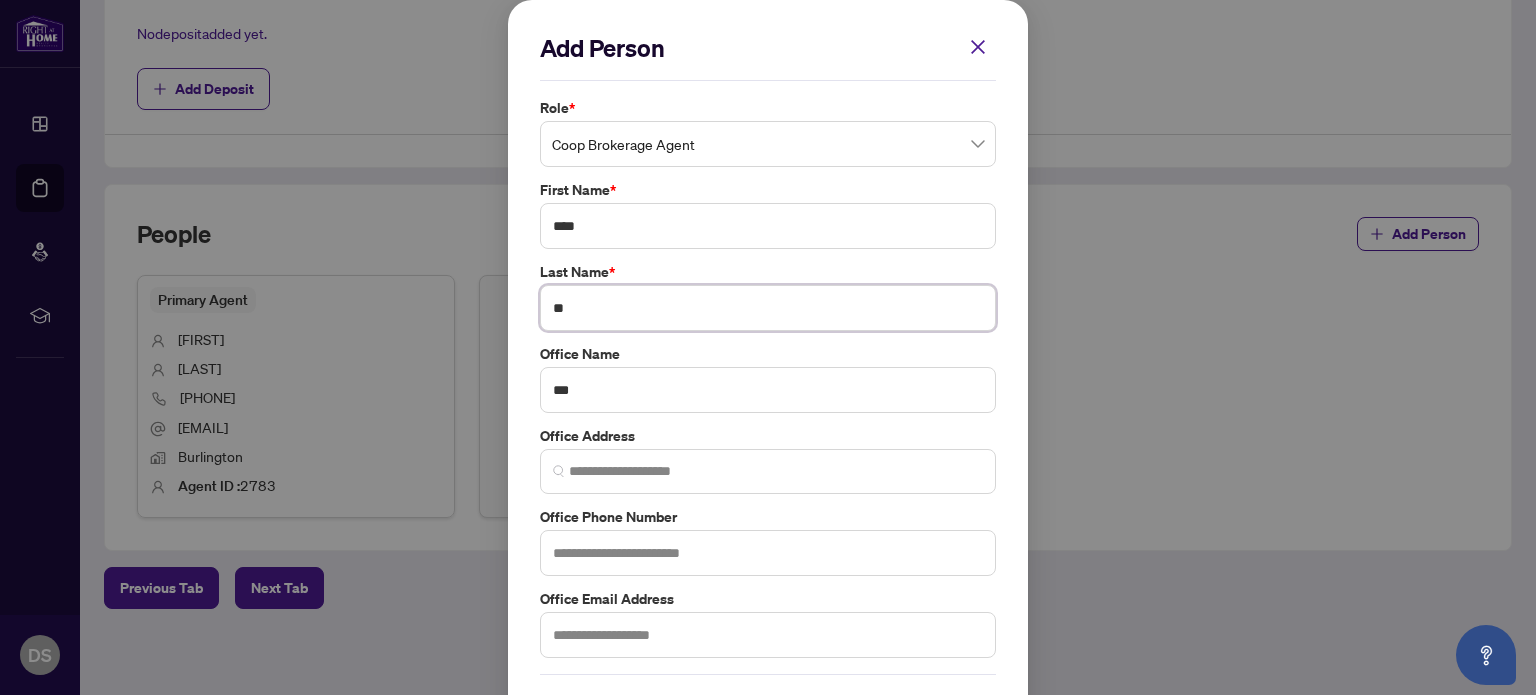 drag, startPoint x: 584, startPoint y: 303, endPoint x: 498, endPoint y: 296, distance: 86.28442 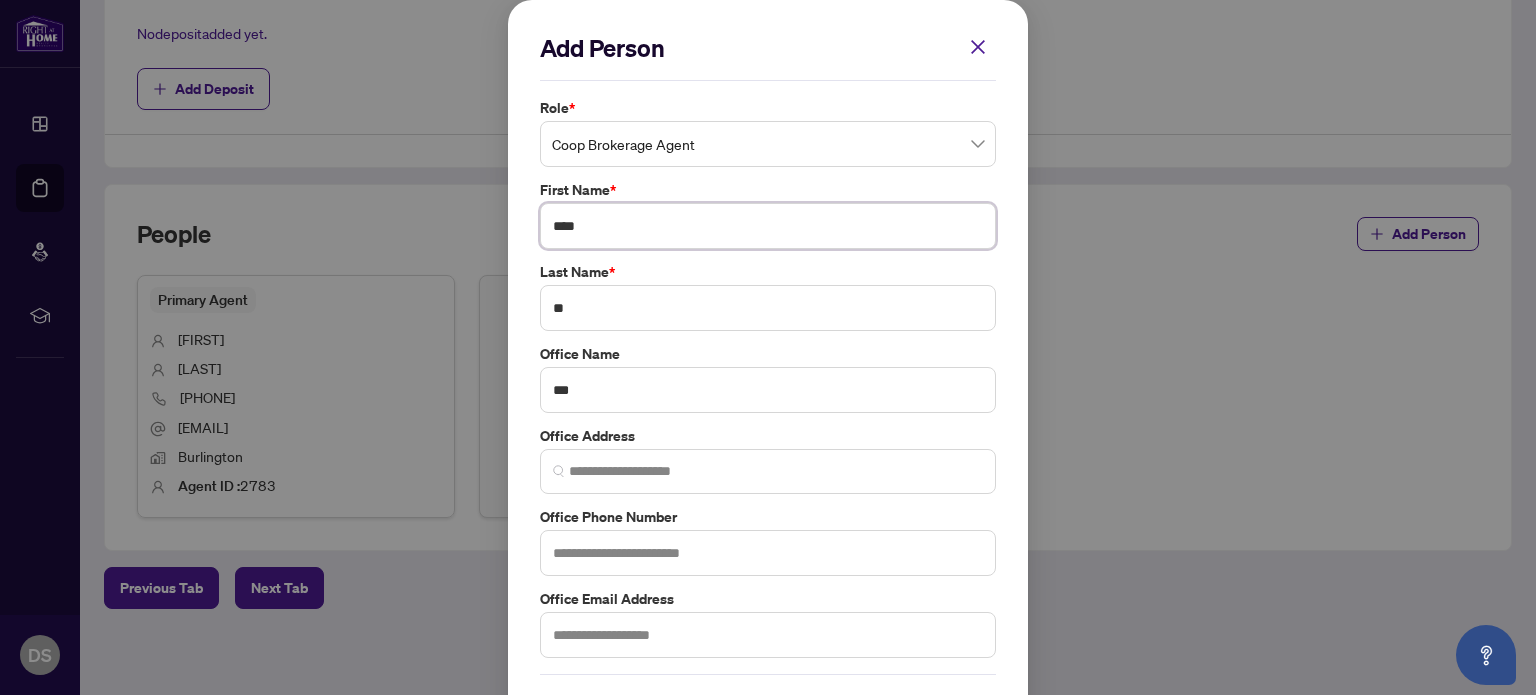 click on "****" at bounding box center (768, 226) 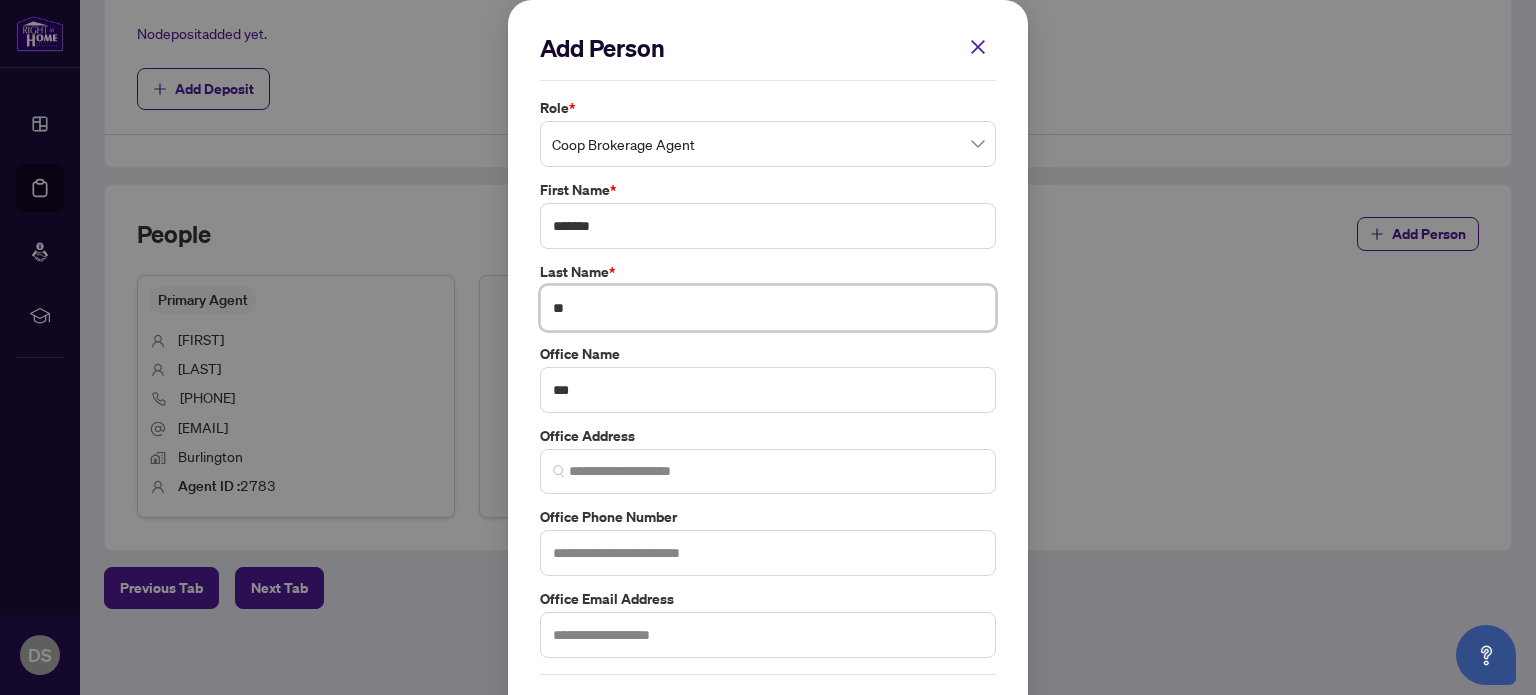 drag, startPoint x: 582, startPoint y: 316, endPoint x: 488, endPoint y: 292, distance: 97.015465 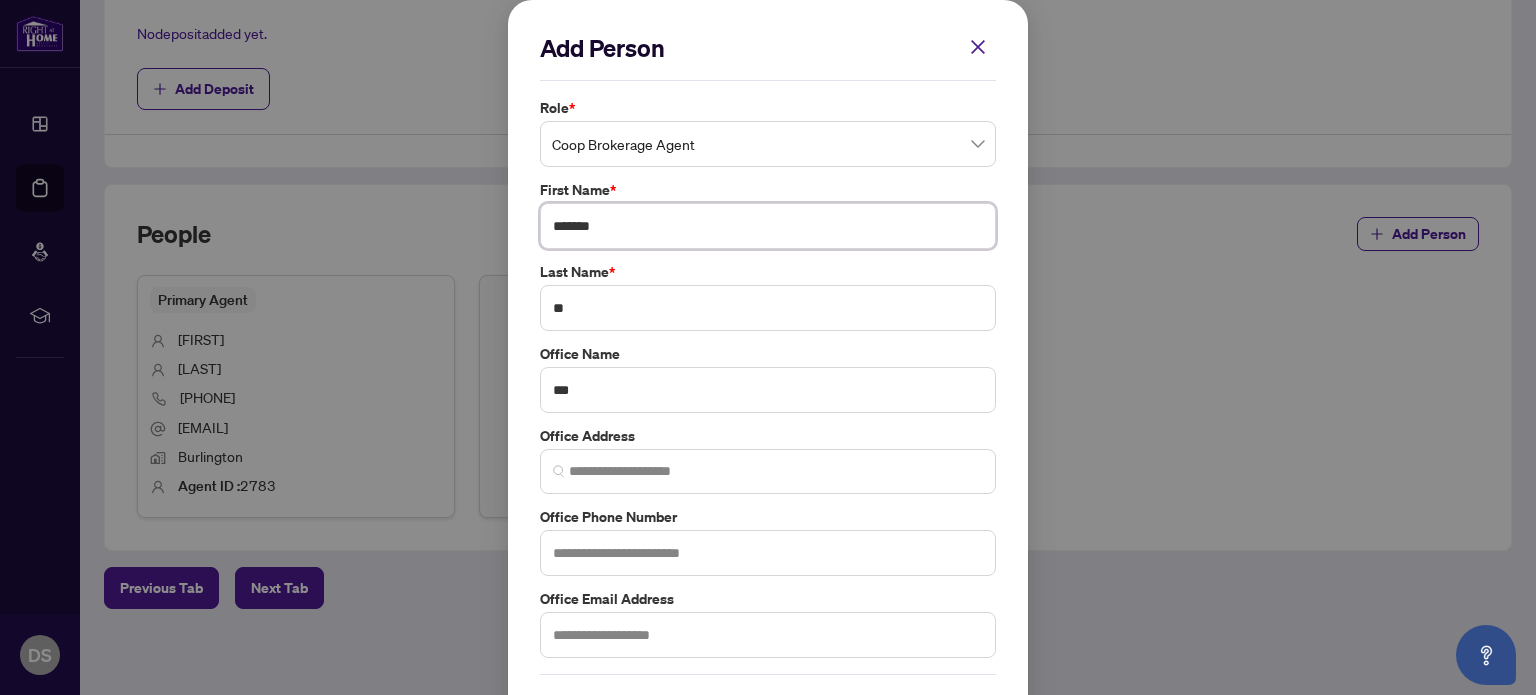 drag, startPoint x: 593, startPoint y: 222, endPoint x: 580, endPoint y: 220, distance: 13.152946 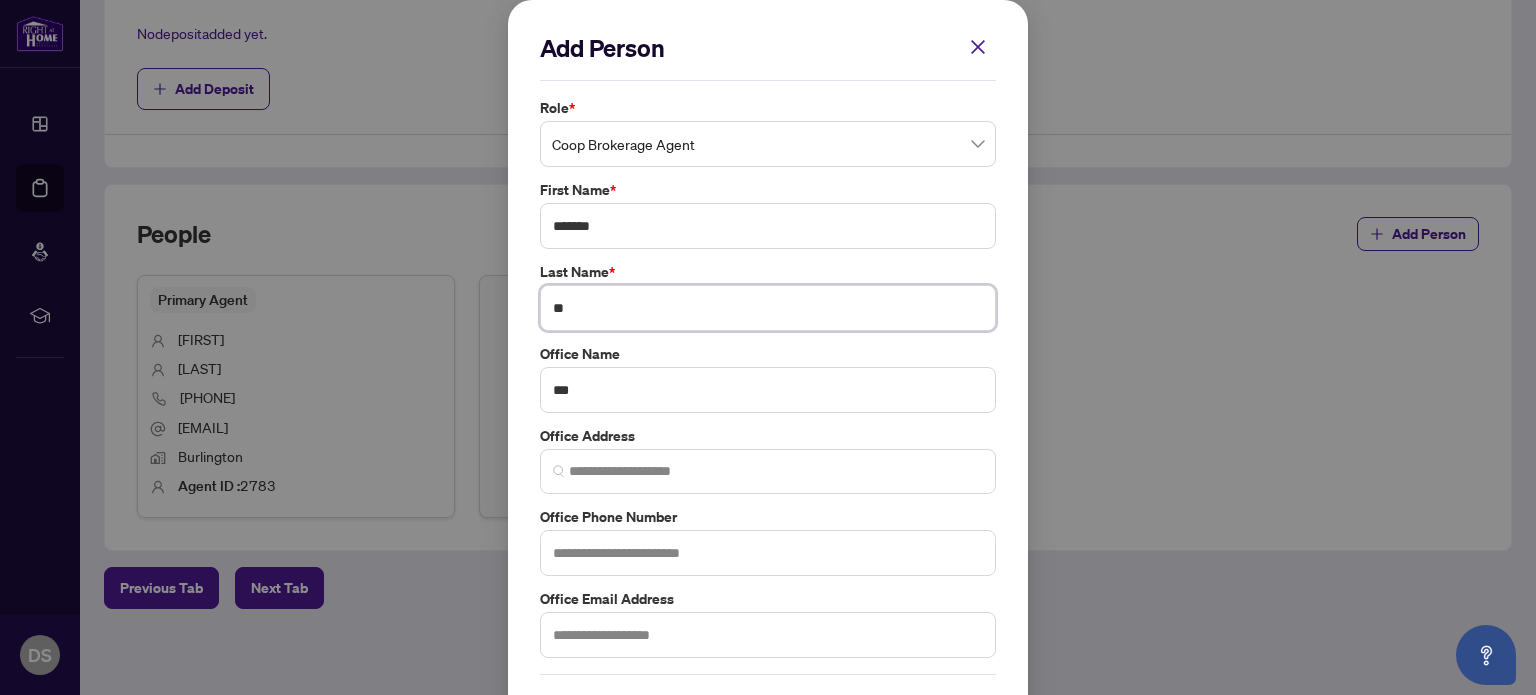drag, startPoint x: 567, startPoint y: 305, endPoint x: 536, endPoint y: 302, distance: 31.144823 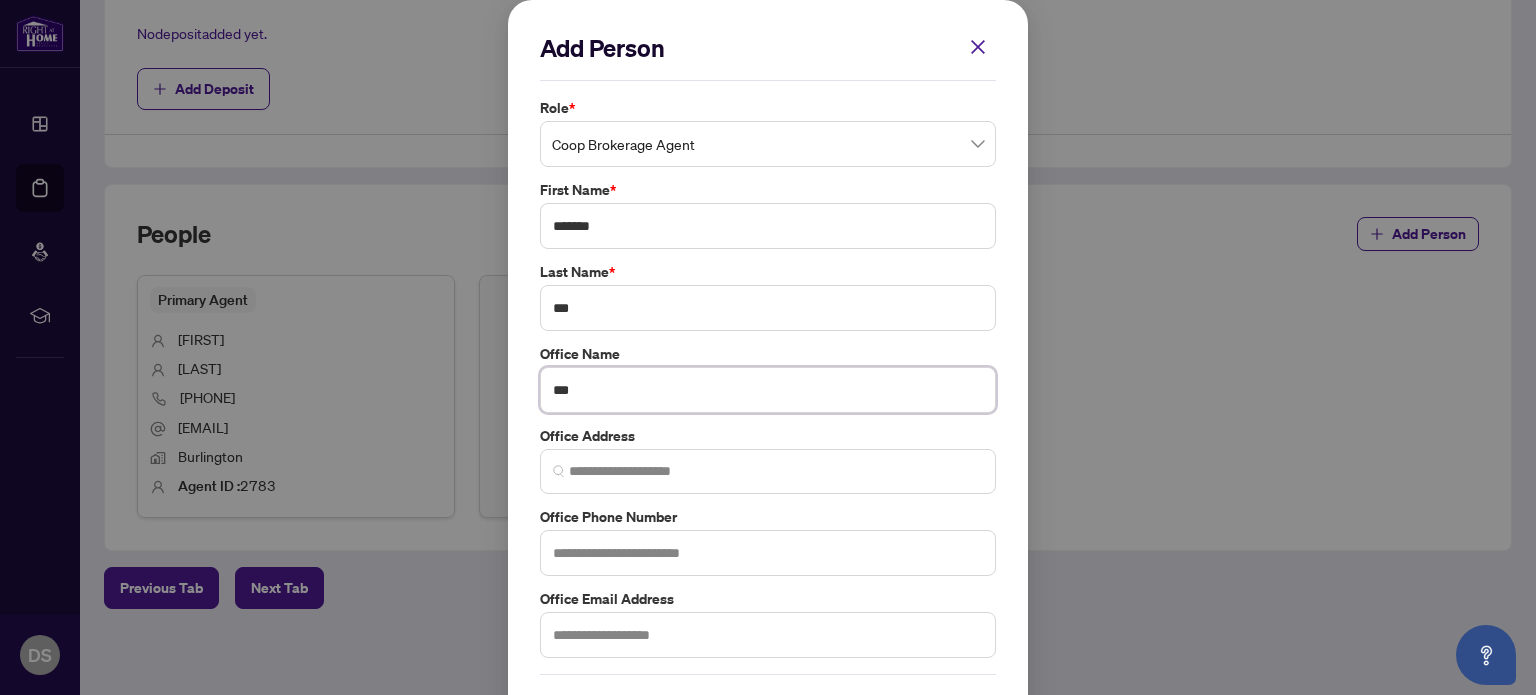 drag, startPoint x: 587, startPoint y: 399, endPoint x: 479, endPoint y: 383, distance: 109.17875 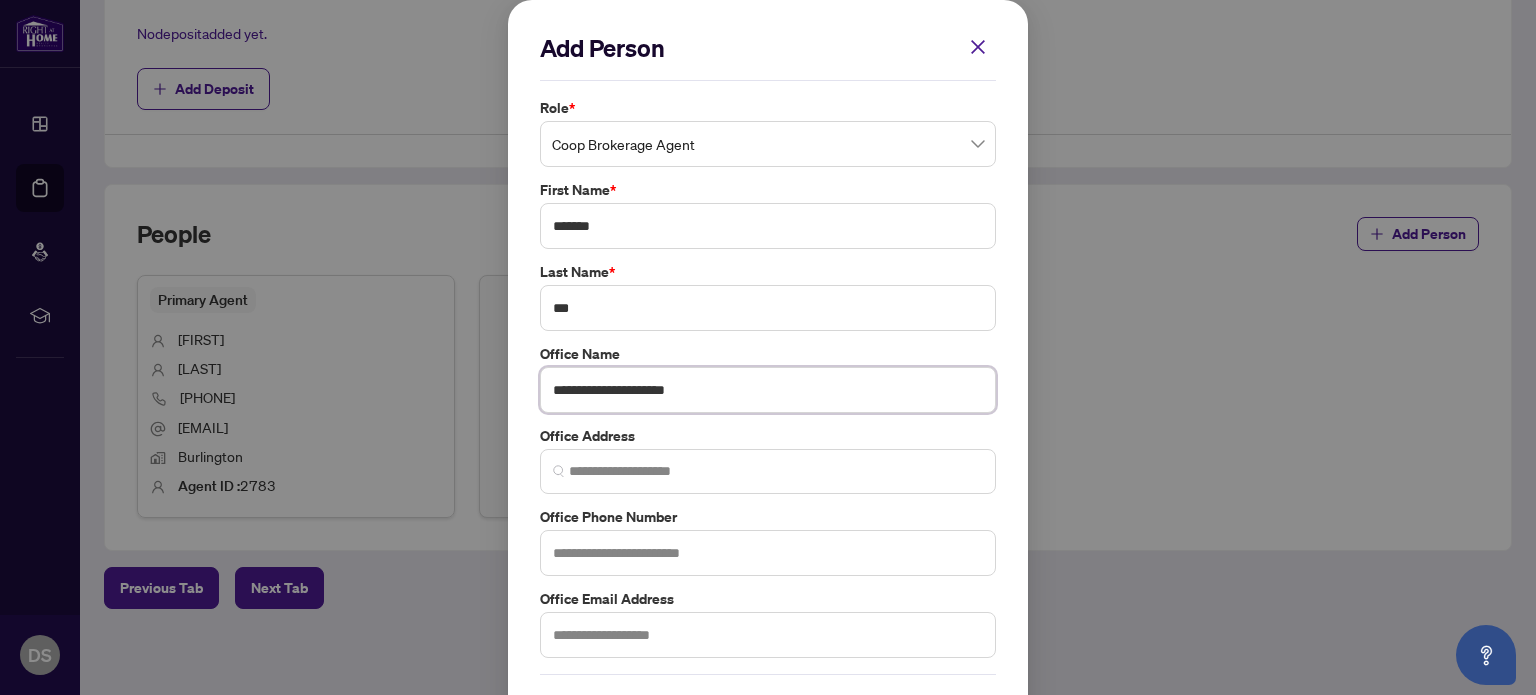 click on "**********" at bounding box center [768, 390] 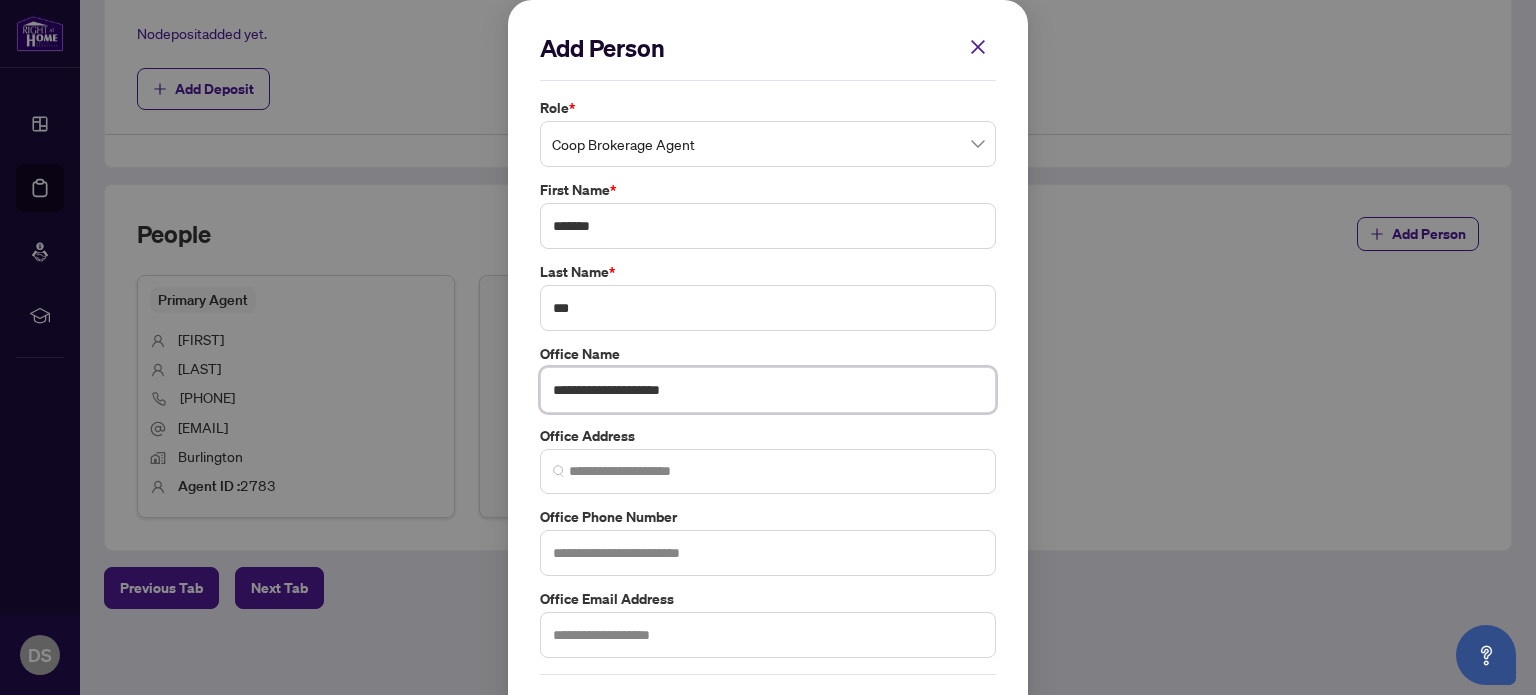 click on "**********" at bounding box center [768, 390] 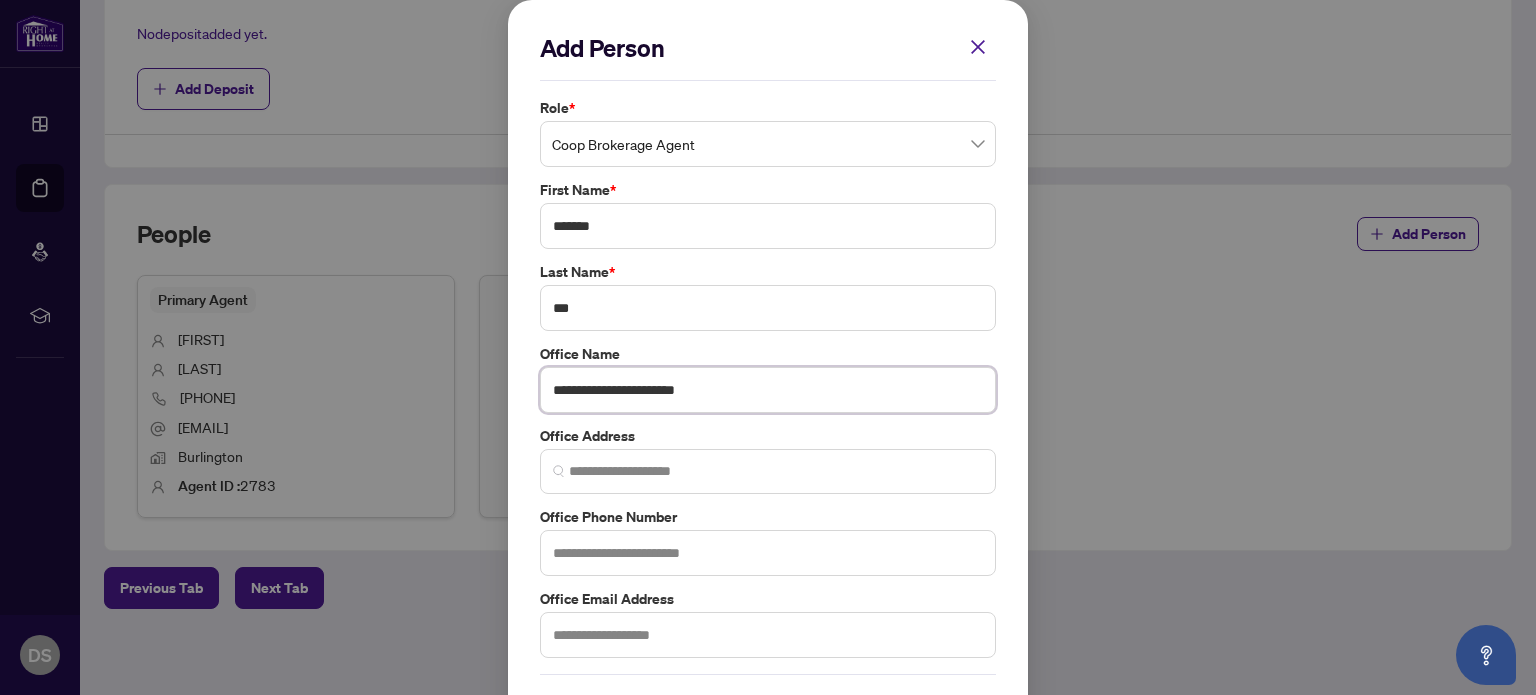 click on "**********" at bounding box center [768, 390] 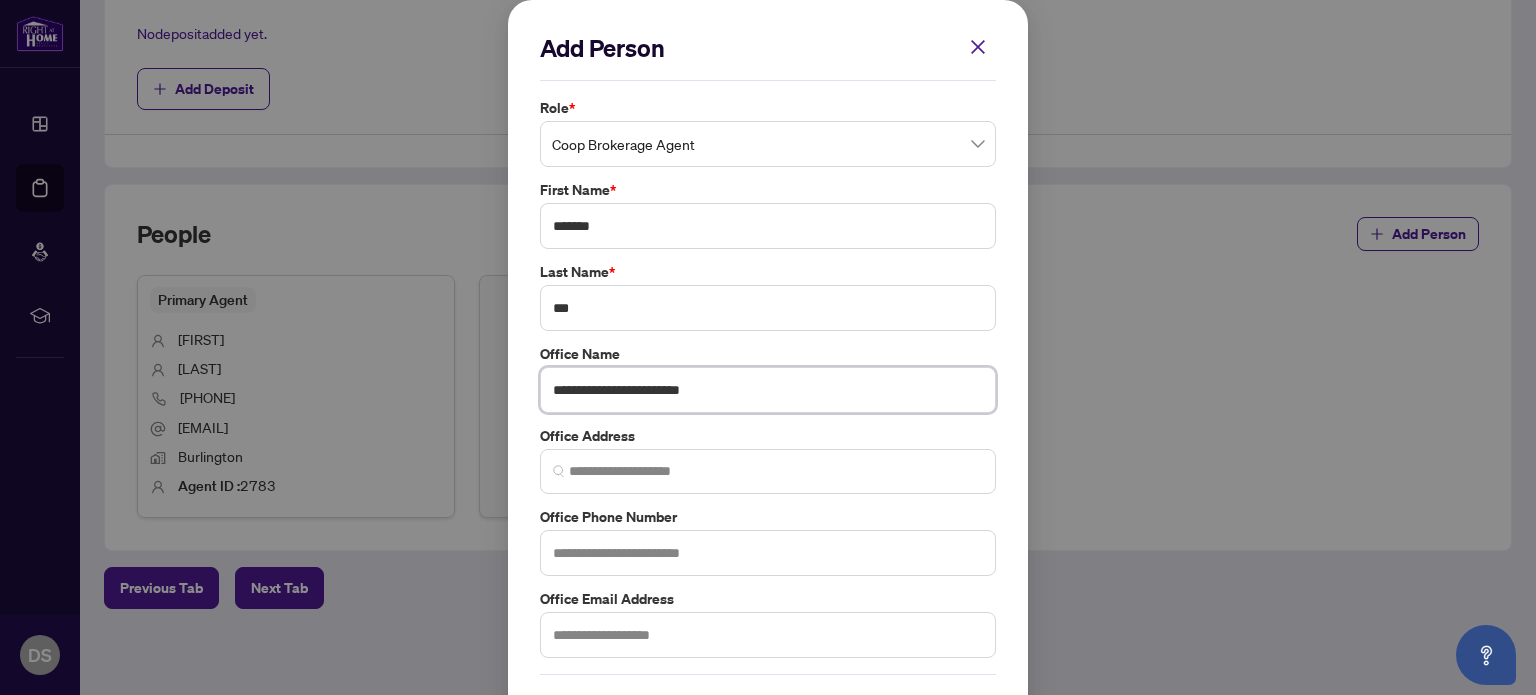click on "**********" at bounding box center (768, 390) 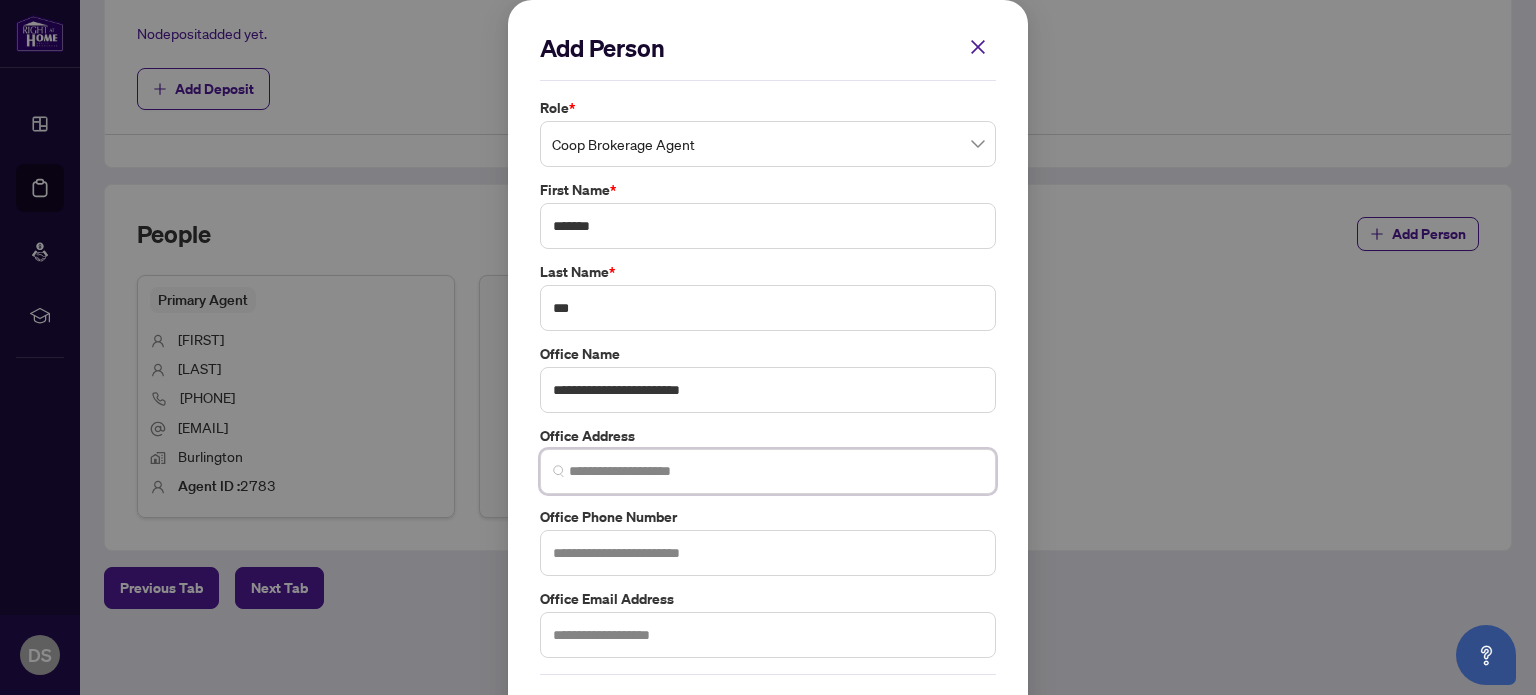 click at bounding box center [776, 471] 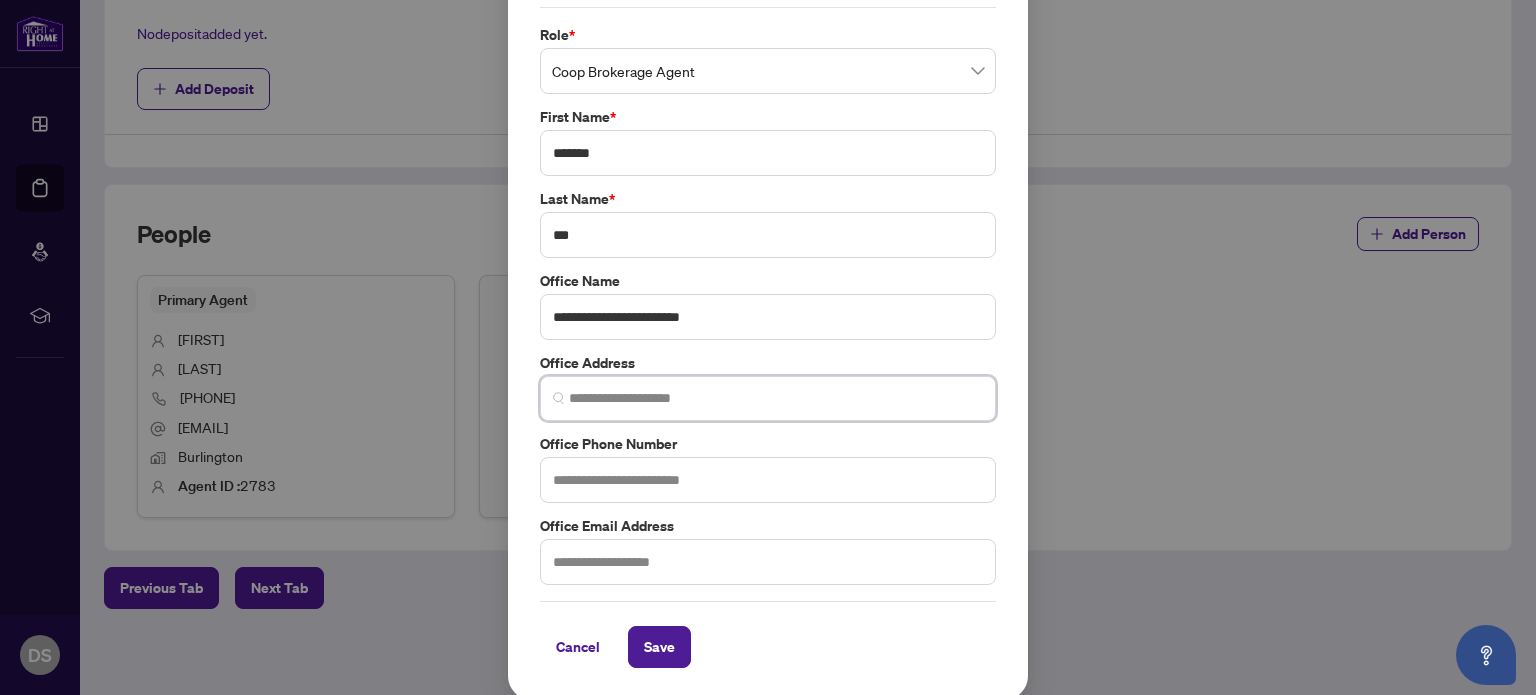 scroll, scrollTop: 74, scrollLeft: 0, axis: vertical 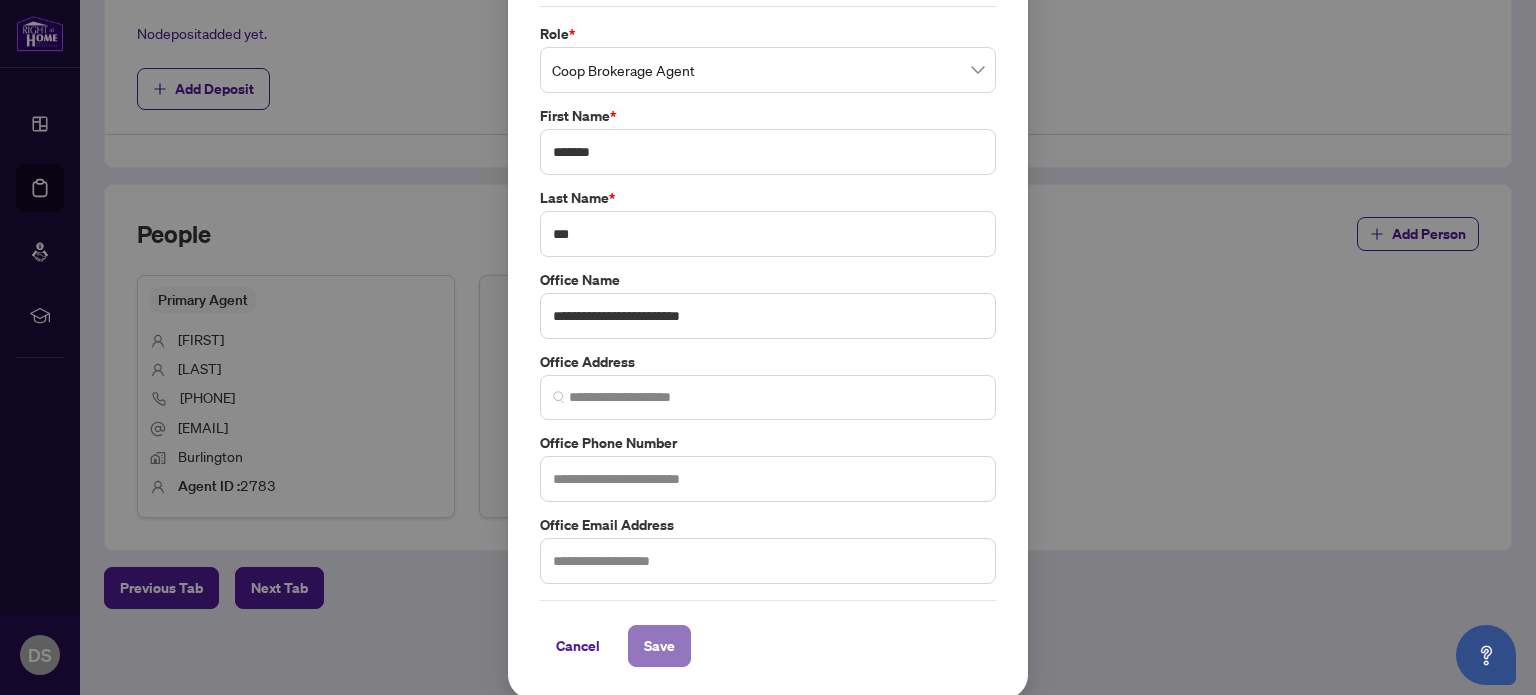 click on "Save" at bounding box center (659, 646) 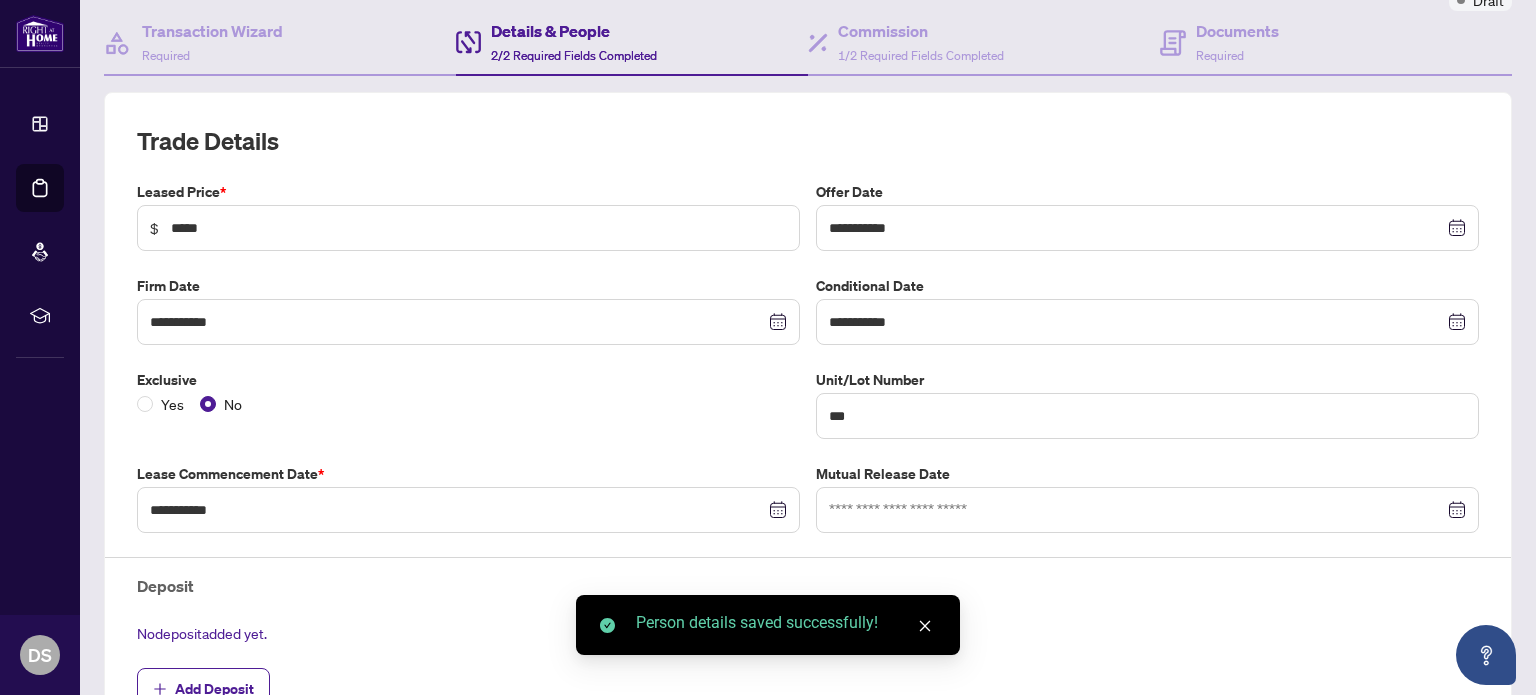 scroll, scrollTop: 0, scrollLeft: 0, axis: both 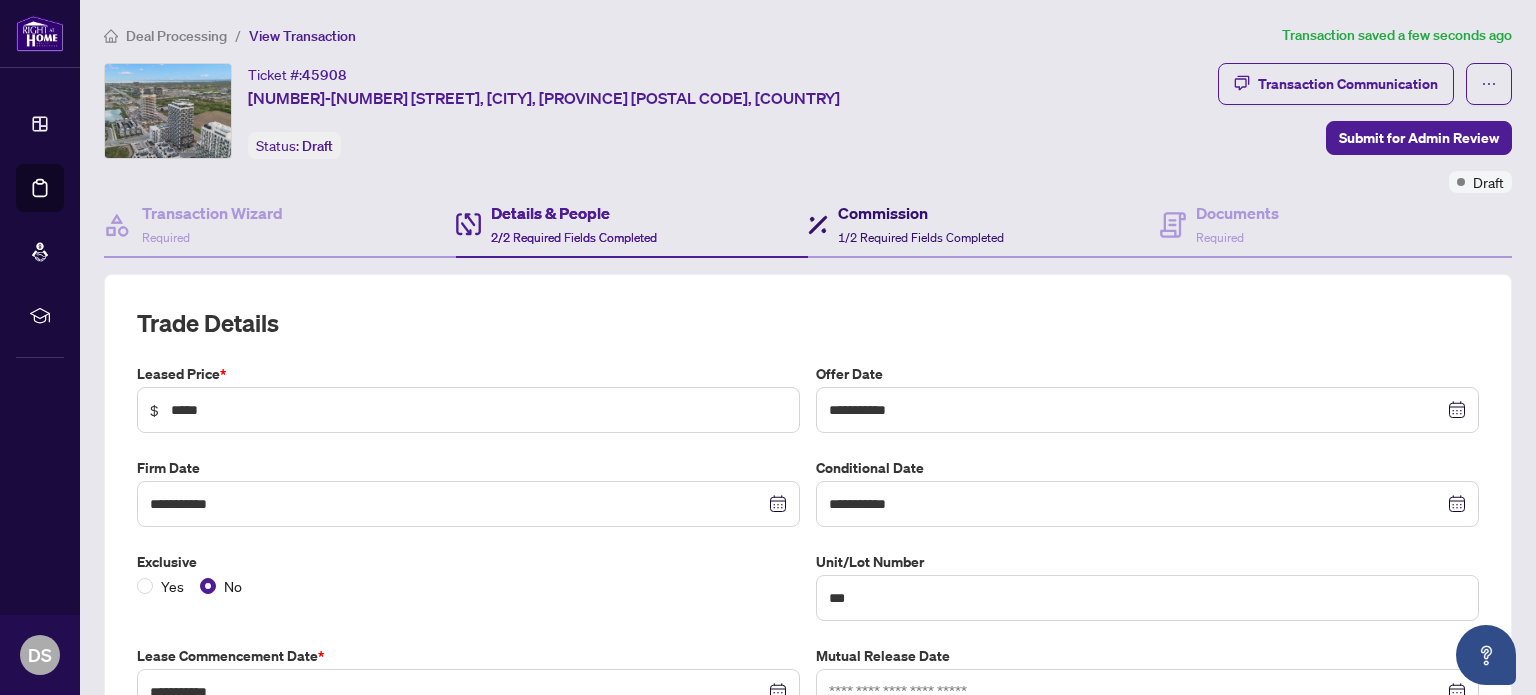 click on "Commission" at bounding box center (921, 213) 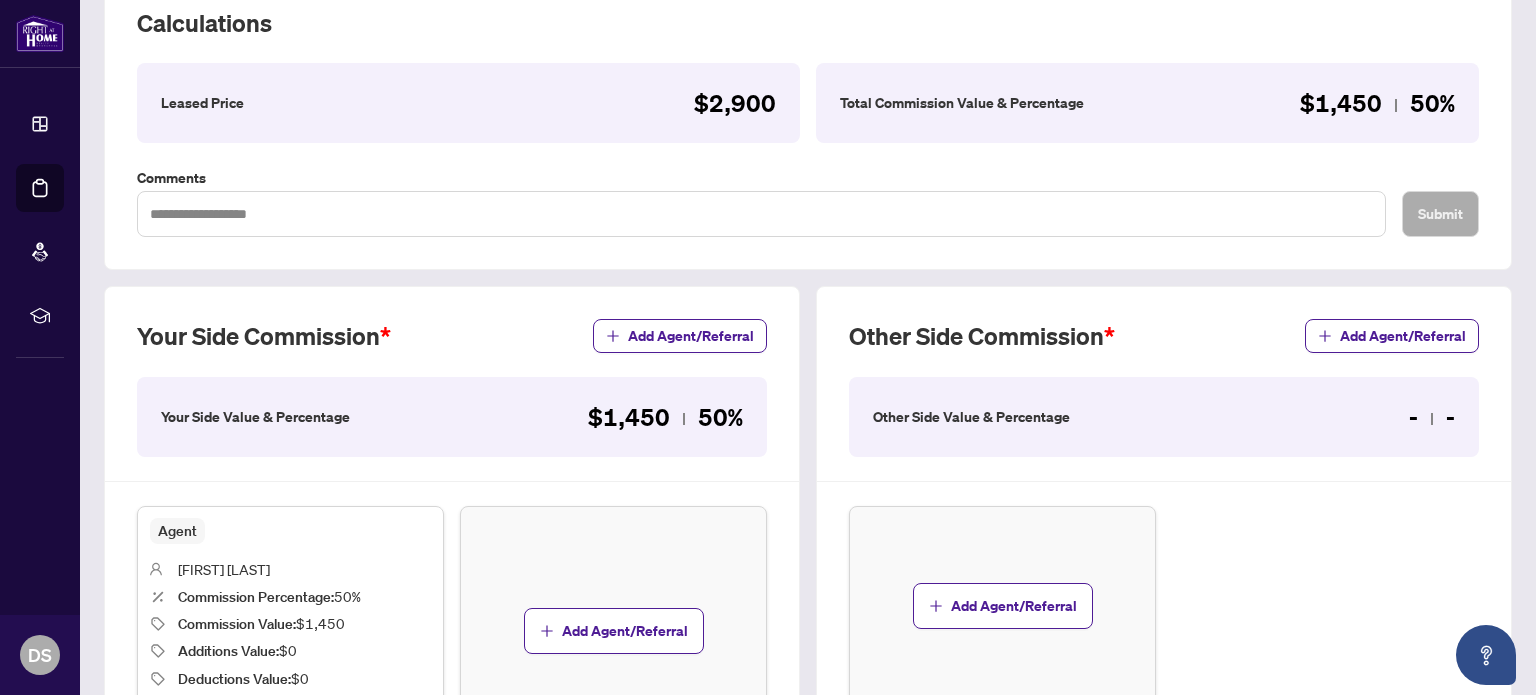 scroll, scrollTop: 400, scrollLeft: 0, axis: vertical 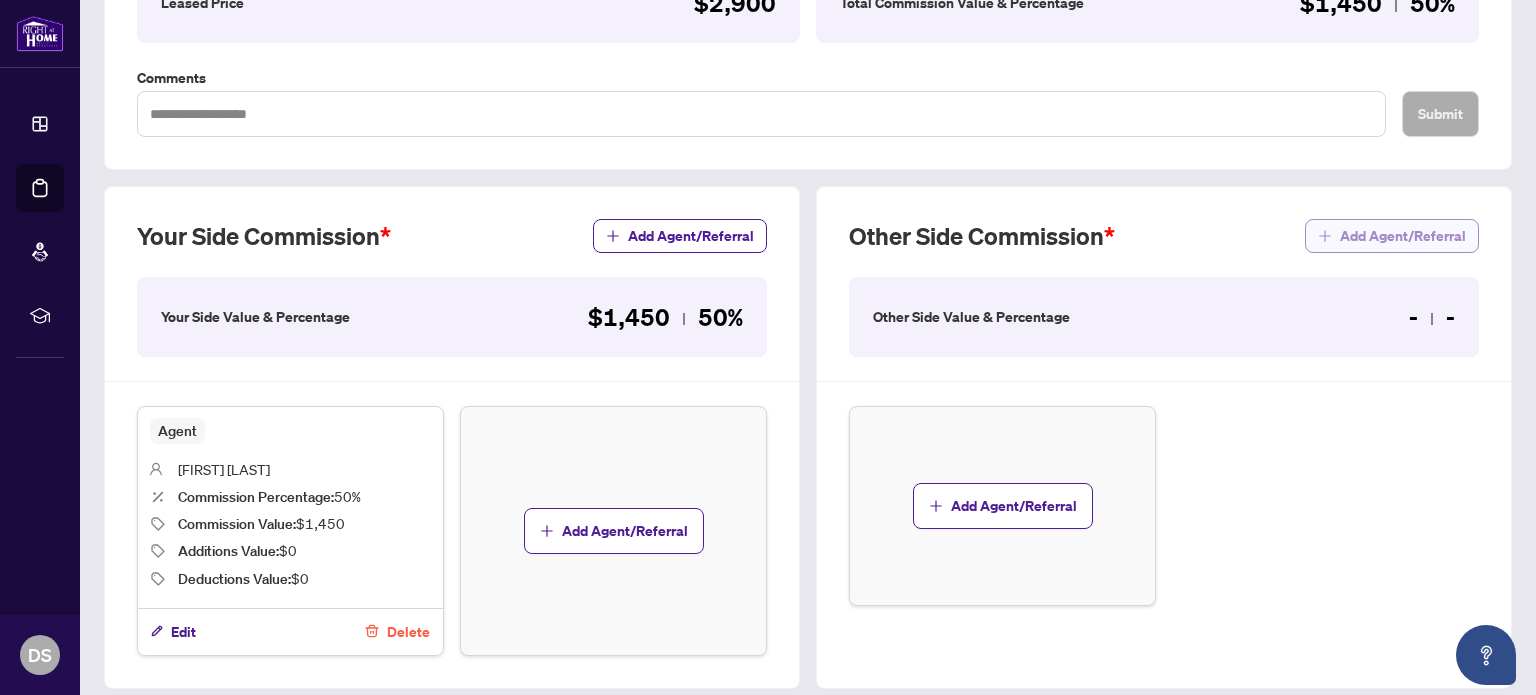 click on "Add Agent/Referral" at bounding box center [1403, 236] 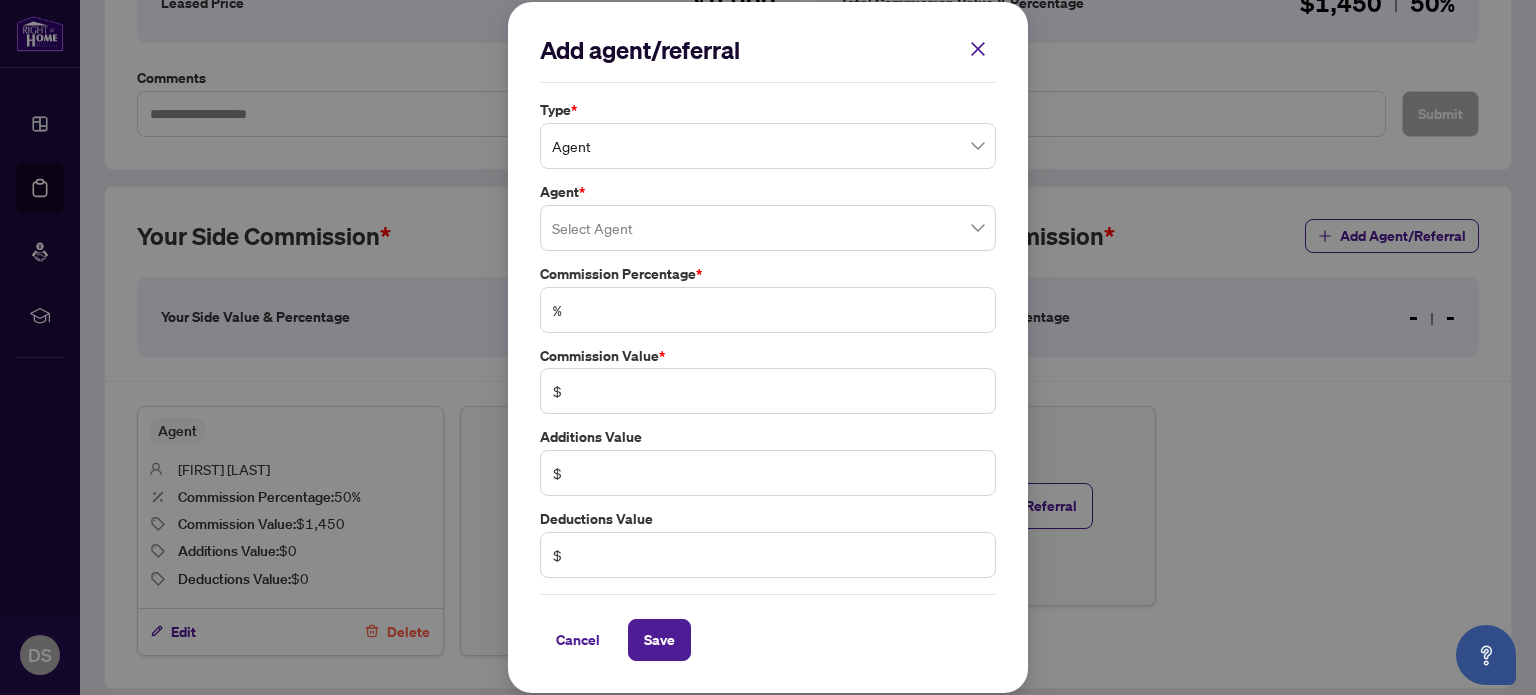 click at bounding box center (768, 228) 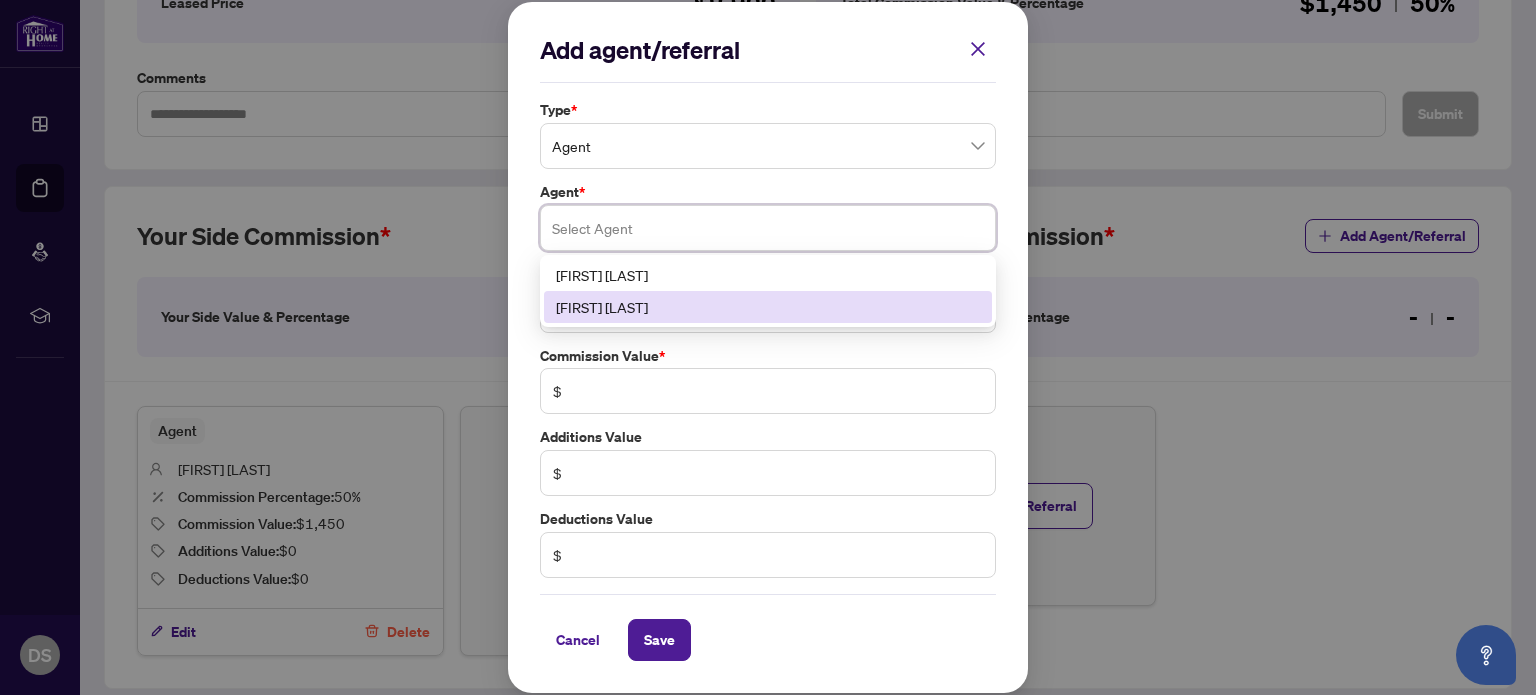click on "[FIRST] [LAST]" at bounding box center [768, 307] 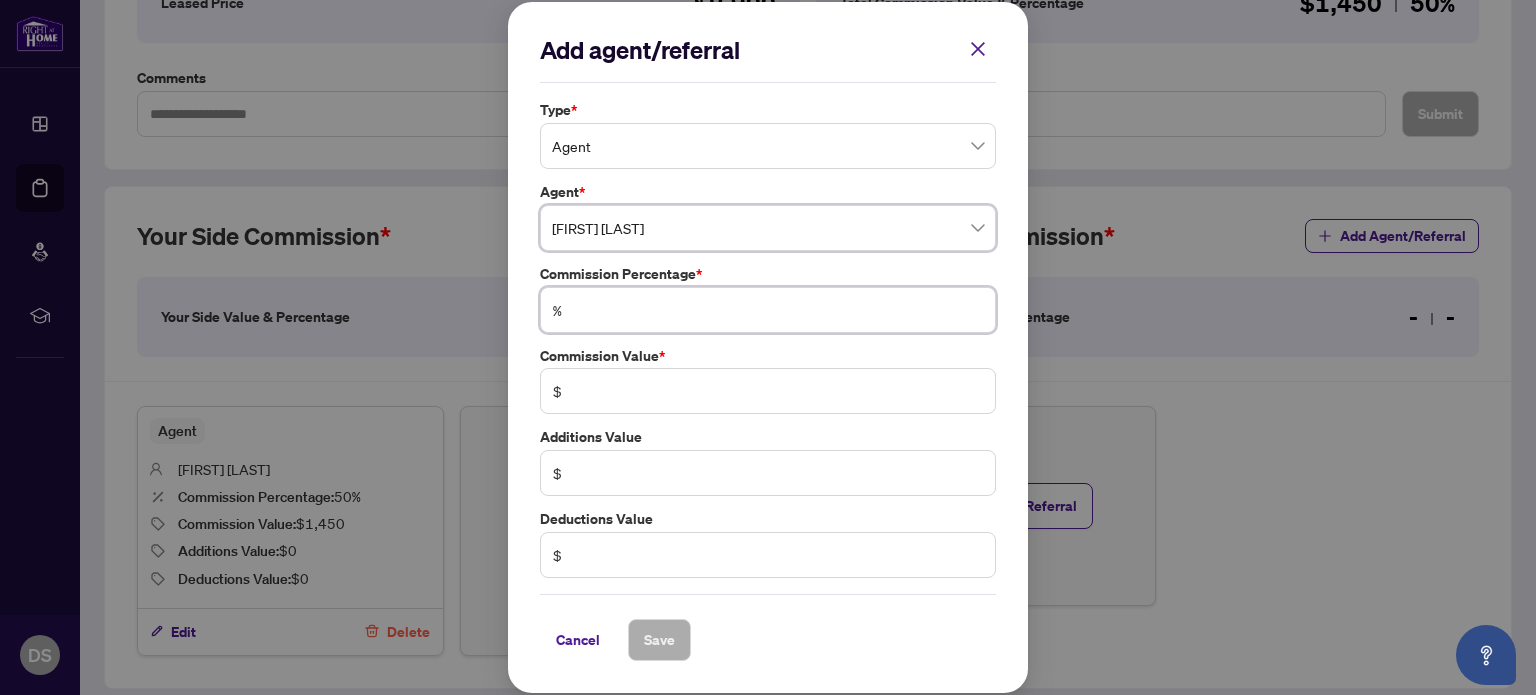 click at bounding box center (778, 310) 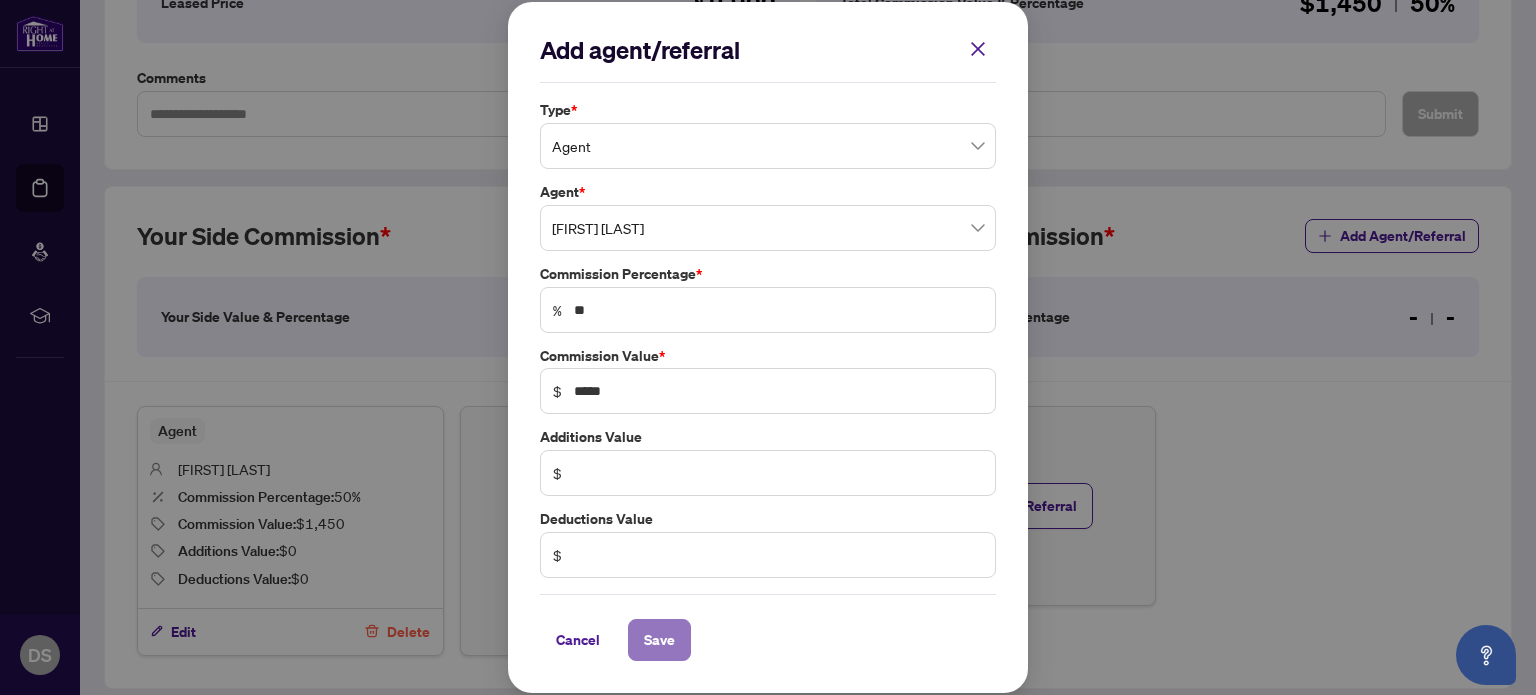 click on "Save" at bounding box center [659, 640] 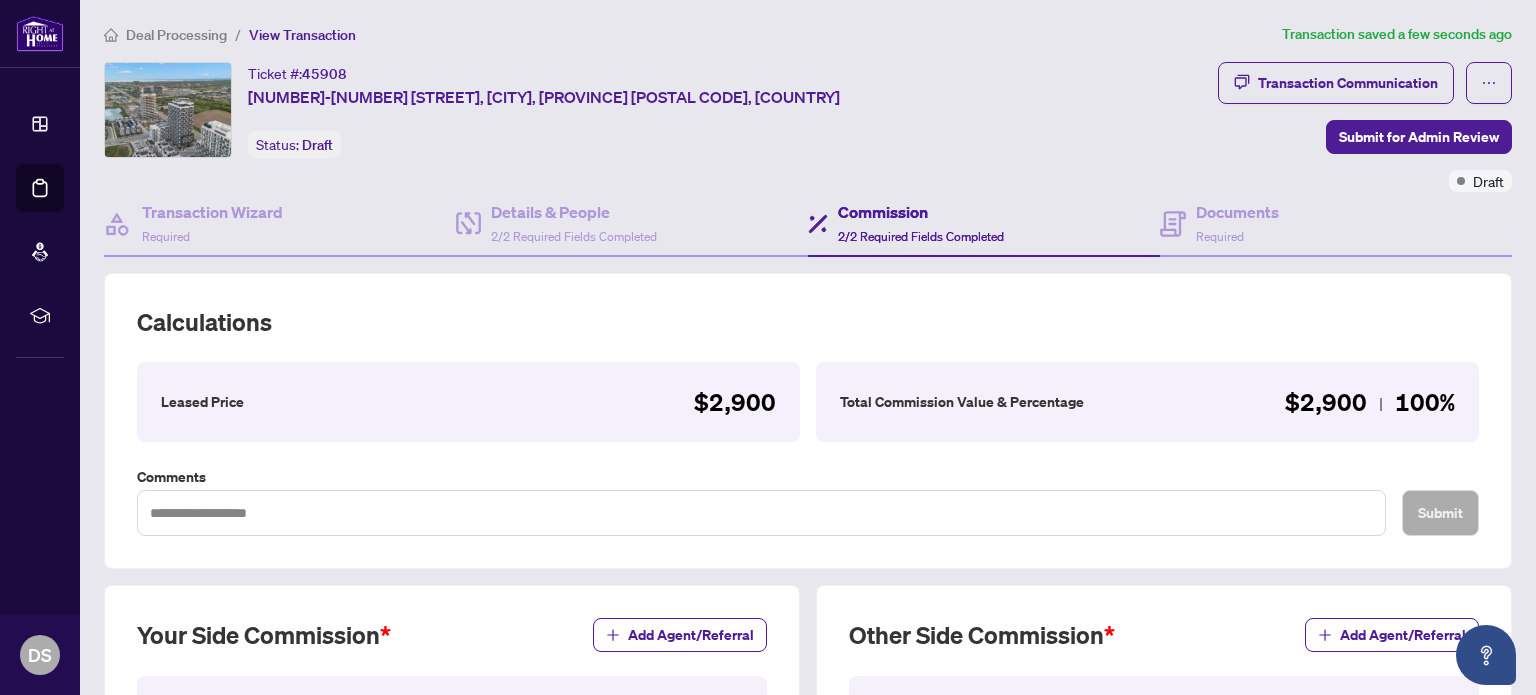 scroll, scrollTop: 0, scrollLeft: 0, axis: both 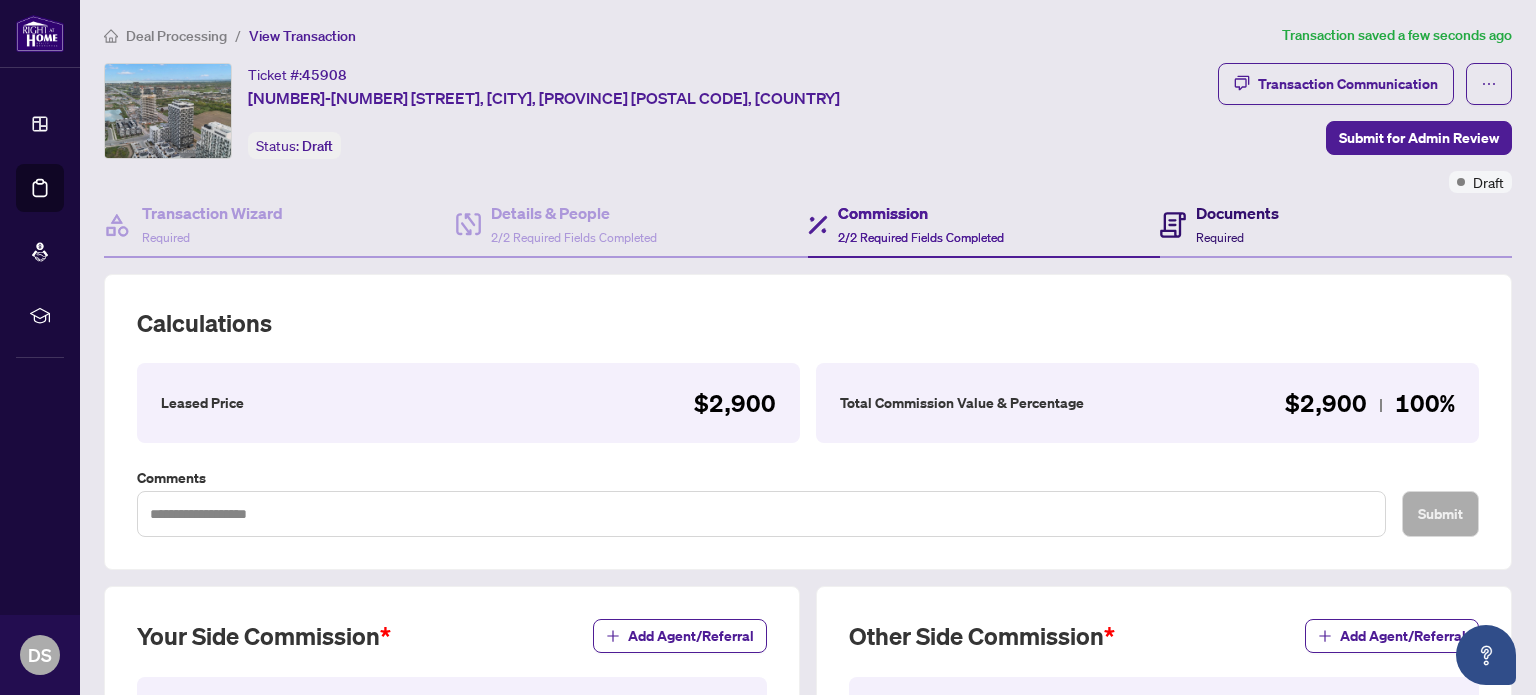 click on "Documents" at bounding box center (1237, 213) 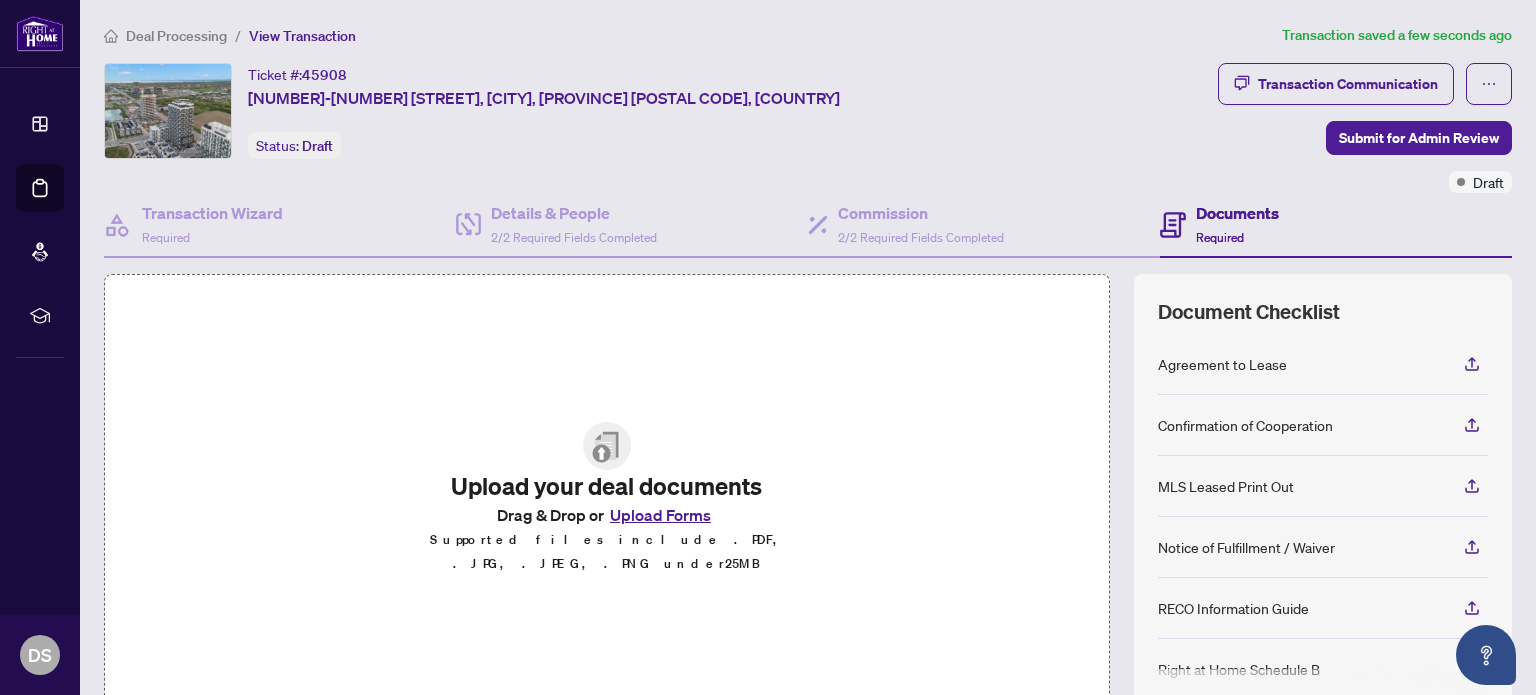 click on "Upload Forms" at bounding box center (660, 515) 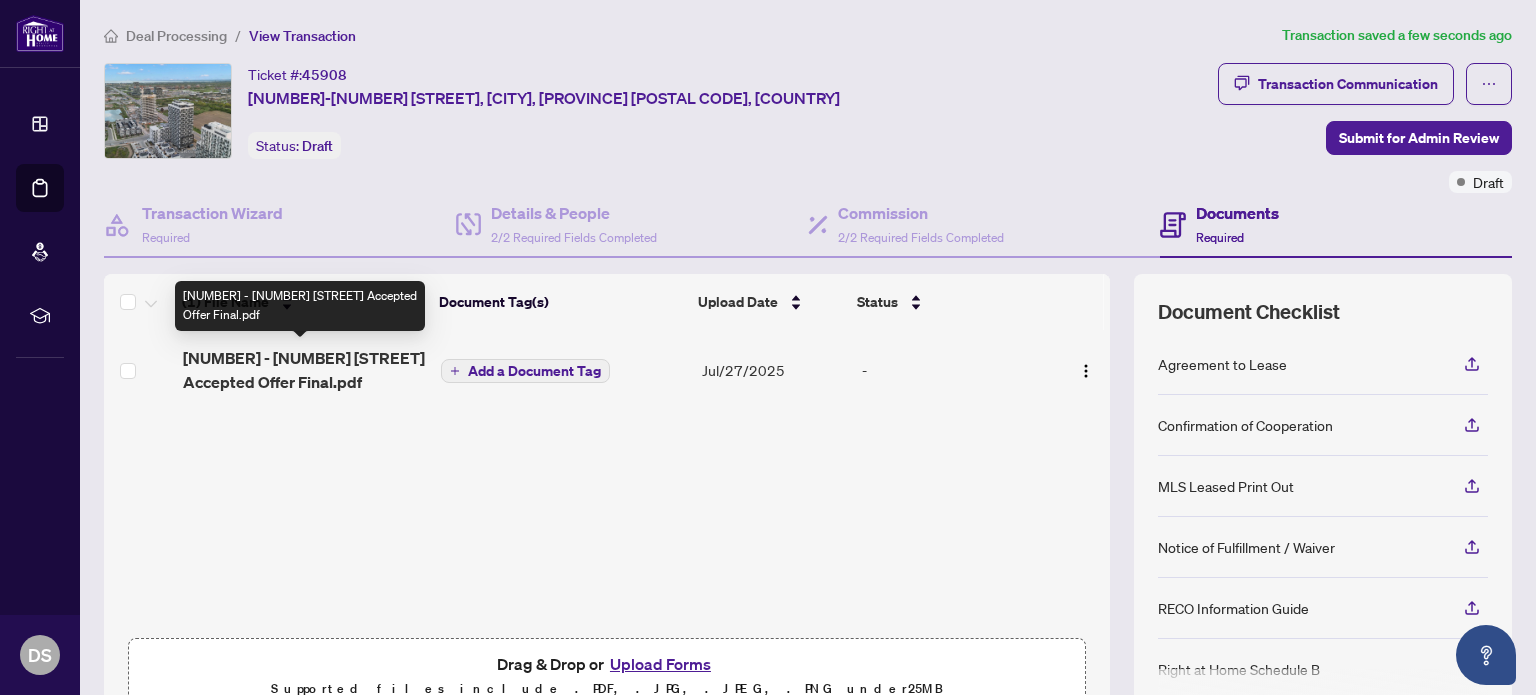 click on "[NUMBER] - [NUMBER] [STREET] Accepted Offer Final.pdf" at bounding box center (304, 370) 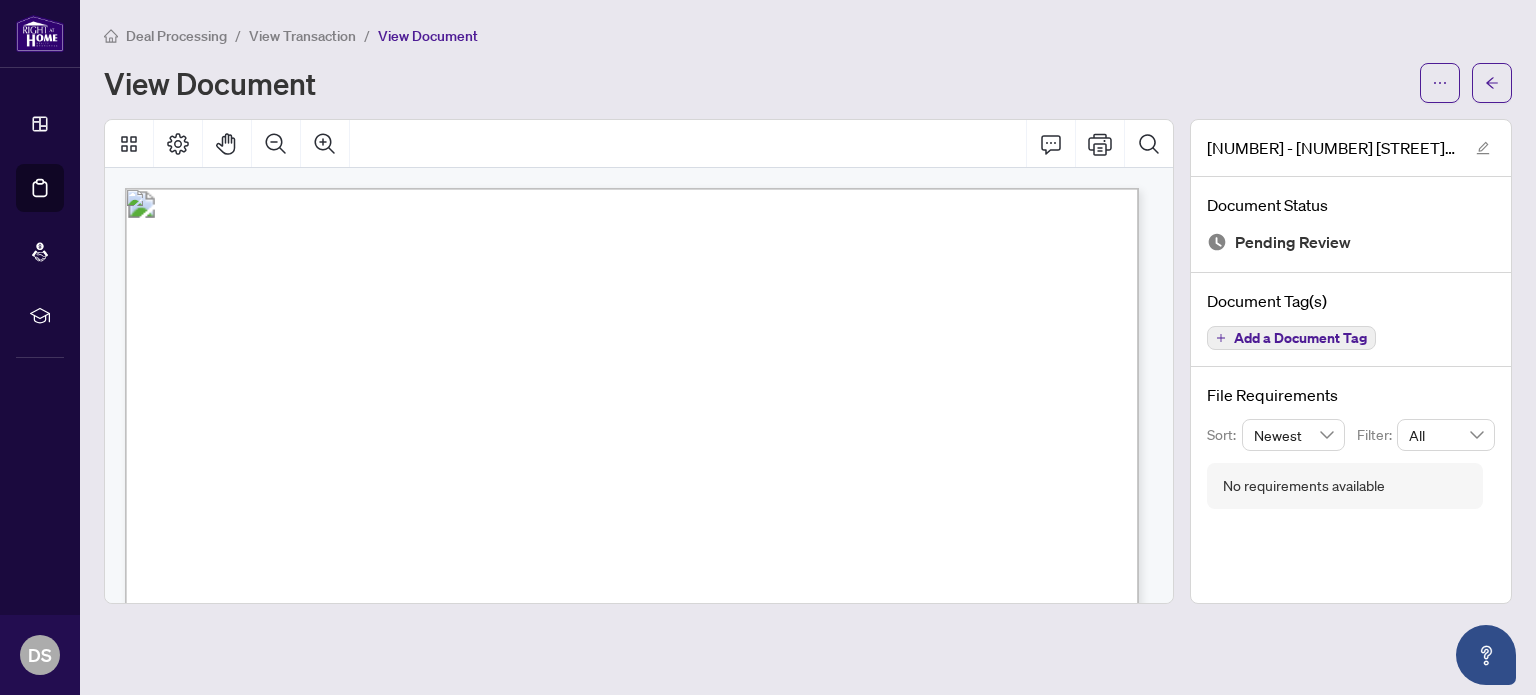click on "Add a Document Tag" at bounding box center [1300, 338] 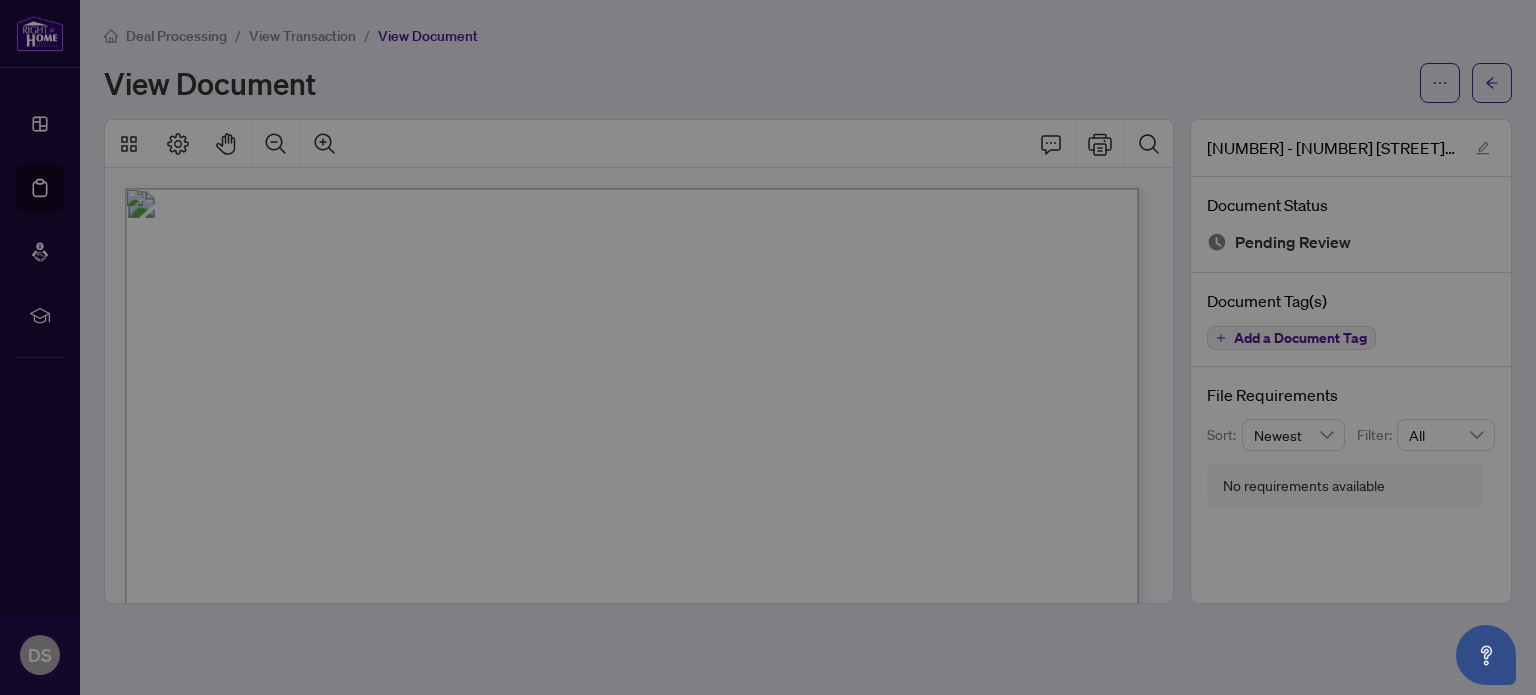 click on "Manage document tags Please browse the list or search to apply tags to: [NUMBER] - [NUMBER] [STREET] Accepted Offer Final.pdf Use the checkboxes below to apply multiple document tags, if your file contains multiple document types. Cancel Save Cancel OK" at bounding box center [768, 347] 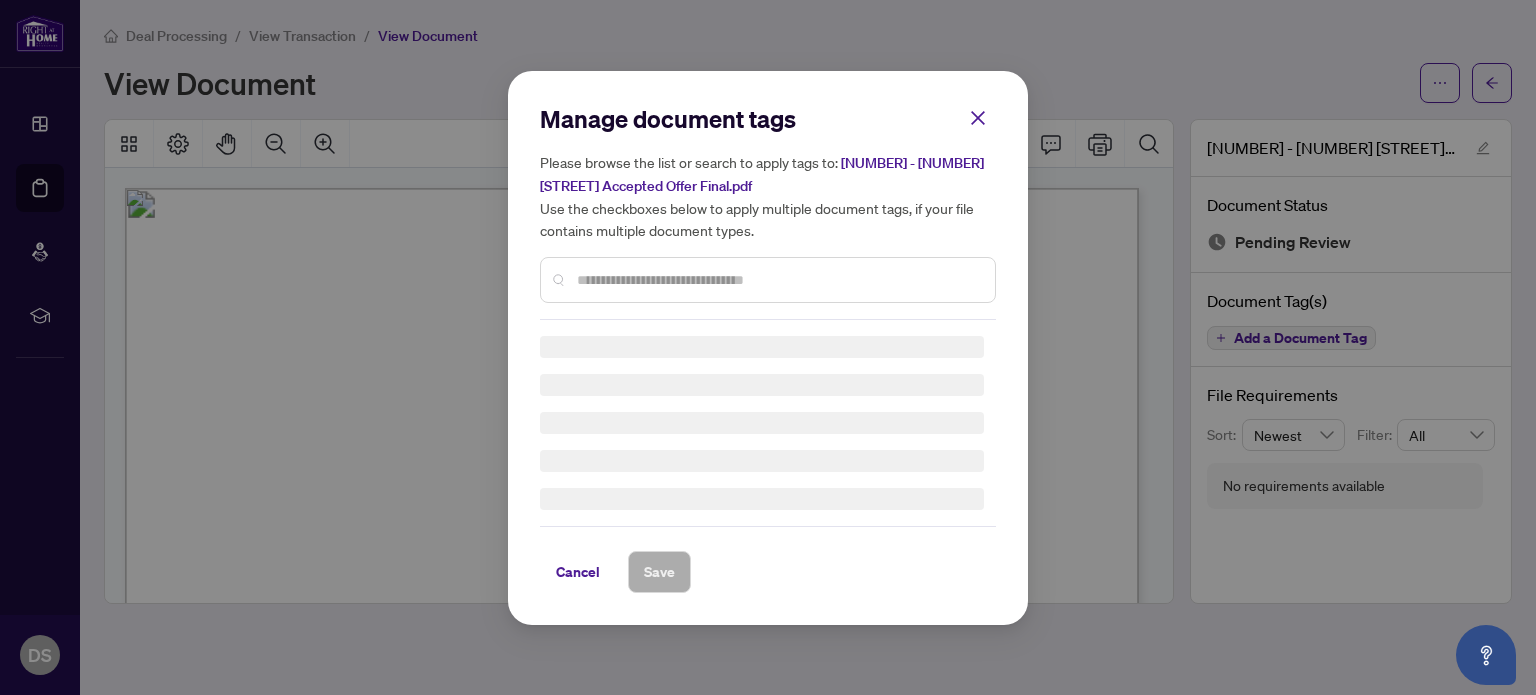 click on "Manage document tags Please browse the list or search to apply tags to: [NUMBER] - [NUMBER] [STREET] Accepted Offer Final.pdf Use the checkboxes below to apply multiple document tags, if your file contains multiple document types." at bounding box center (768, 211) 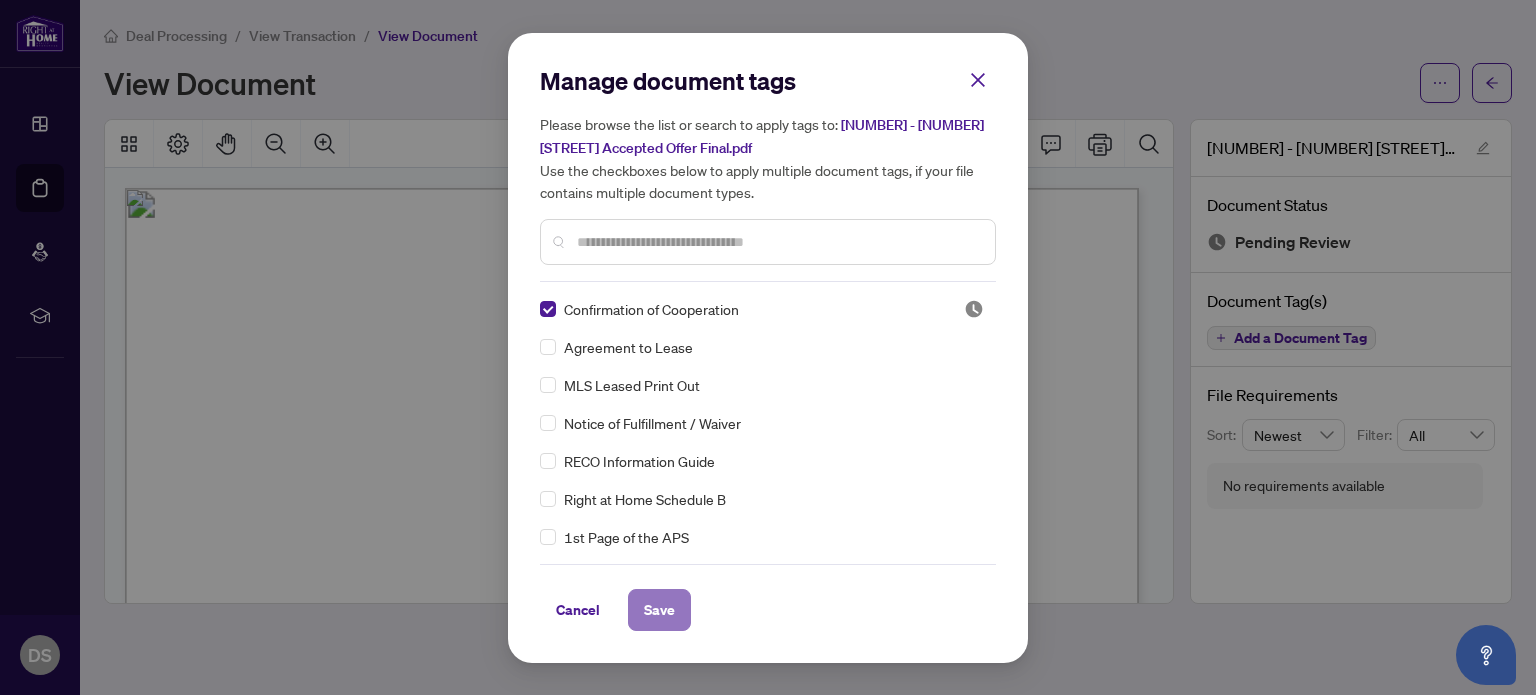 click on "Save" at bounding box center (659, 610) 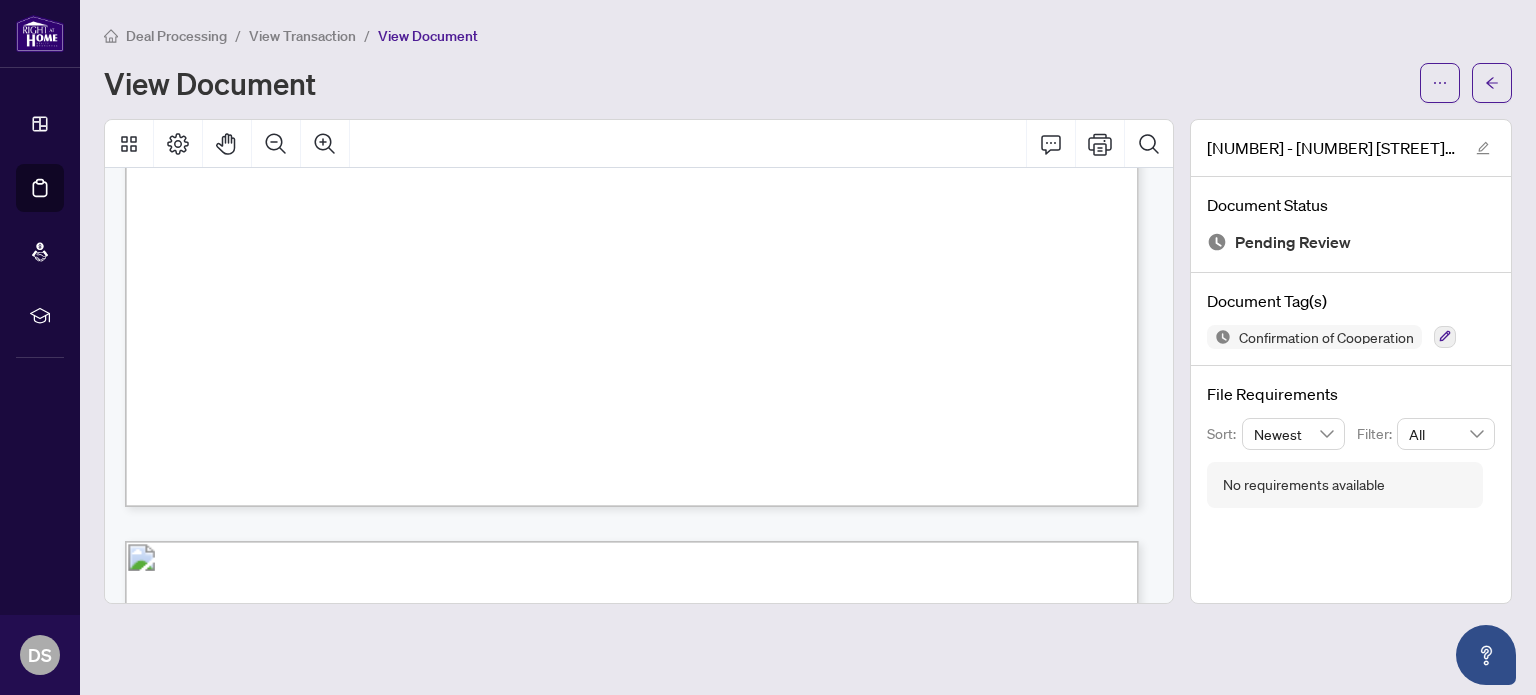 scroll, scrollTop: 6400, scrollLeft: 0, axis: vertical 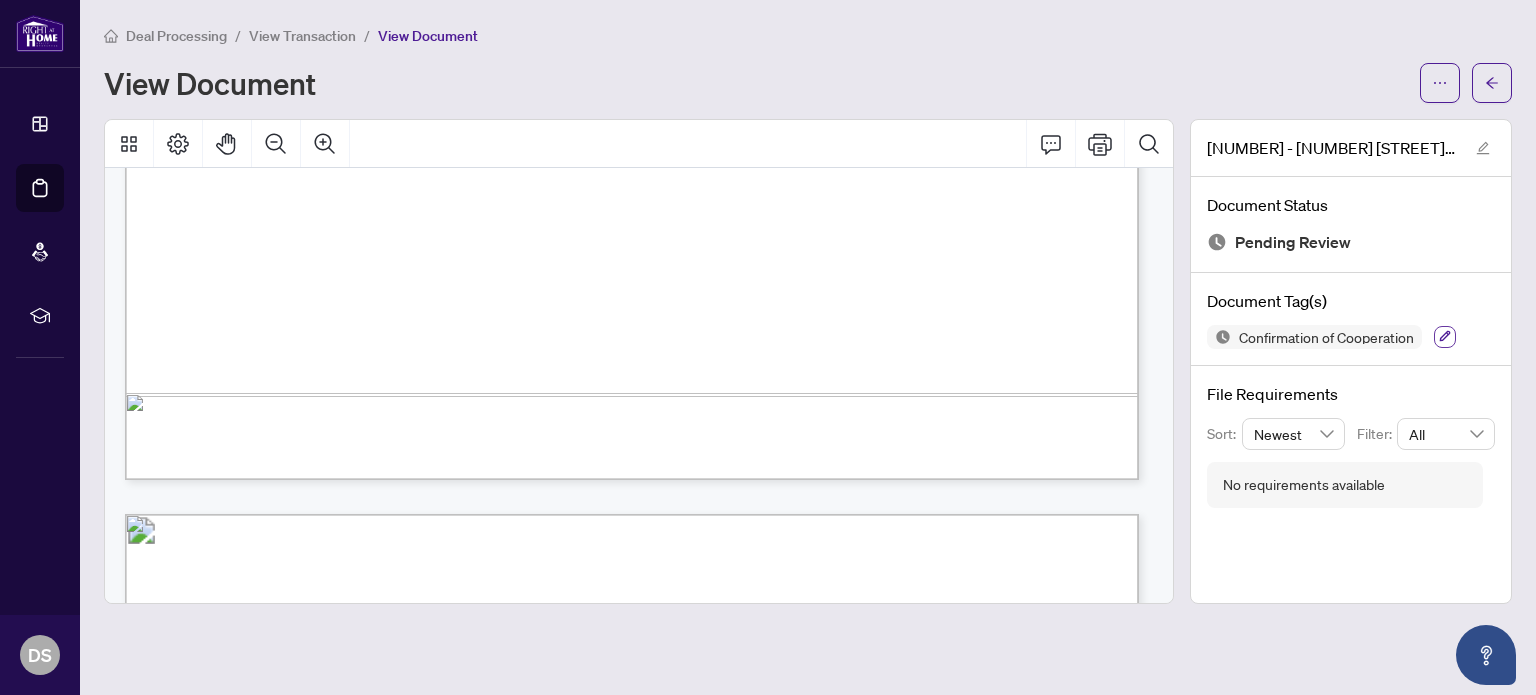 click at bounding box center (1445, 337) 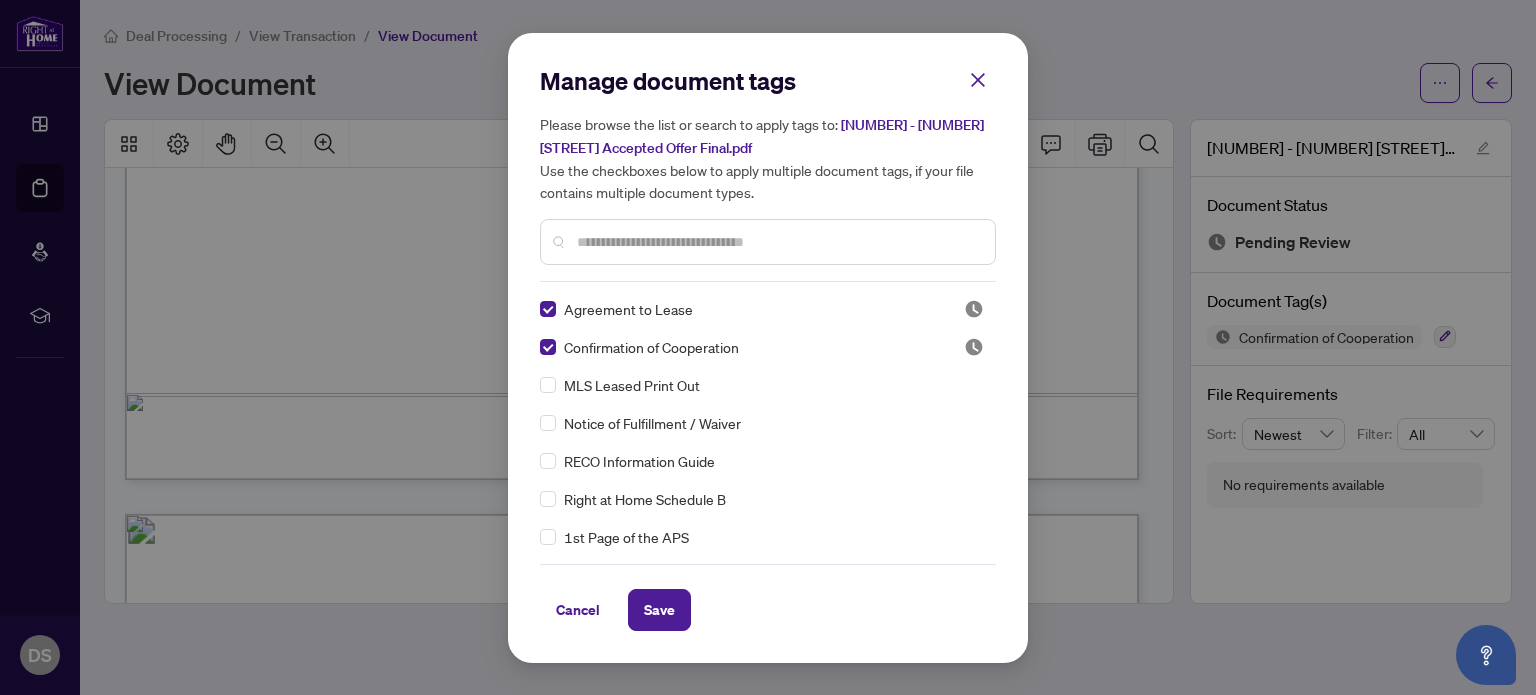 click at bounding box center [778, 242] 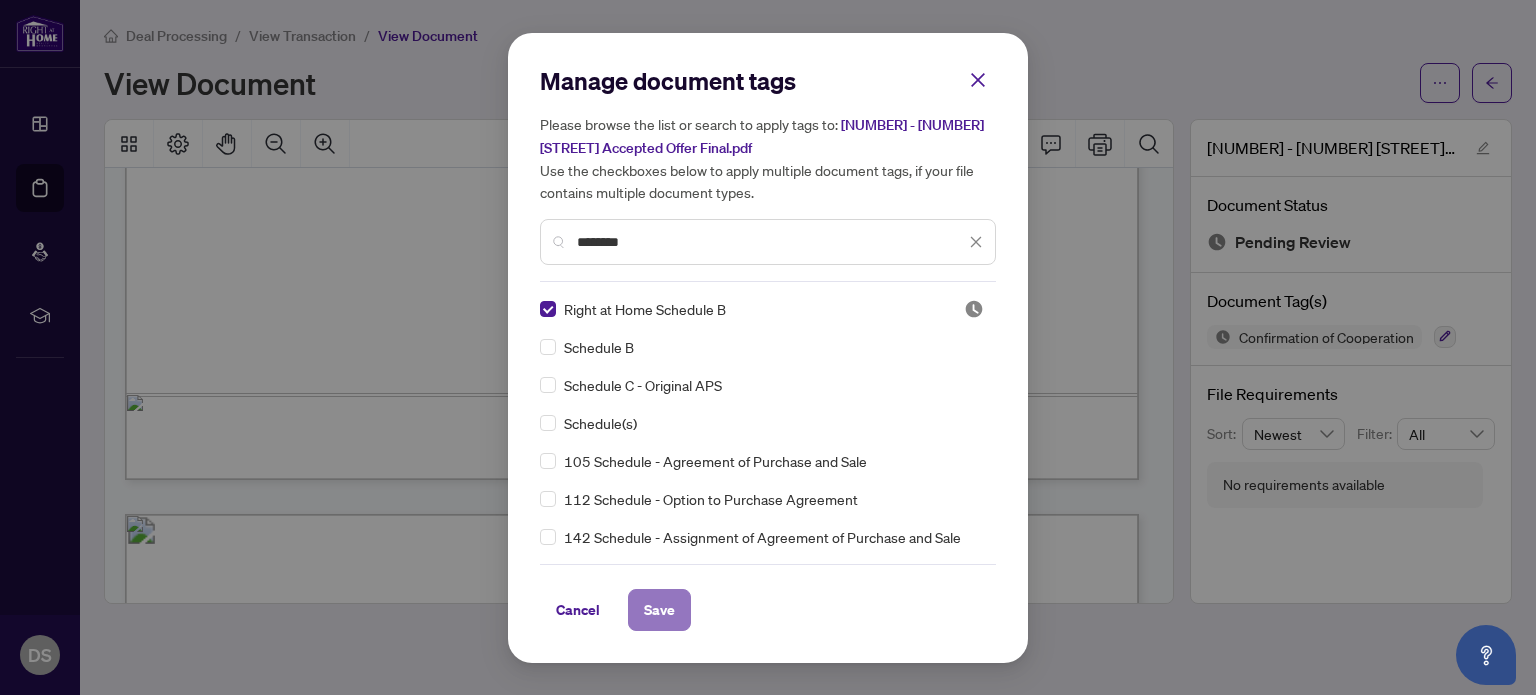 click on "Save" at bounding box center (659, 610) 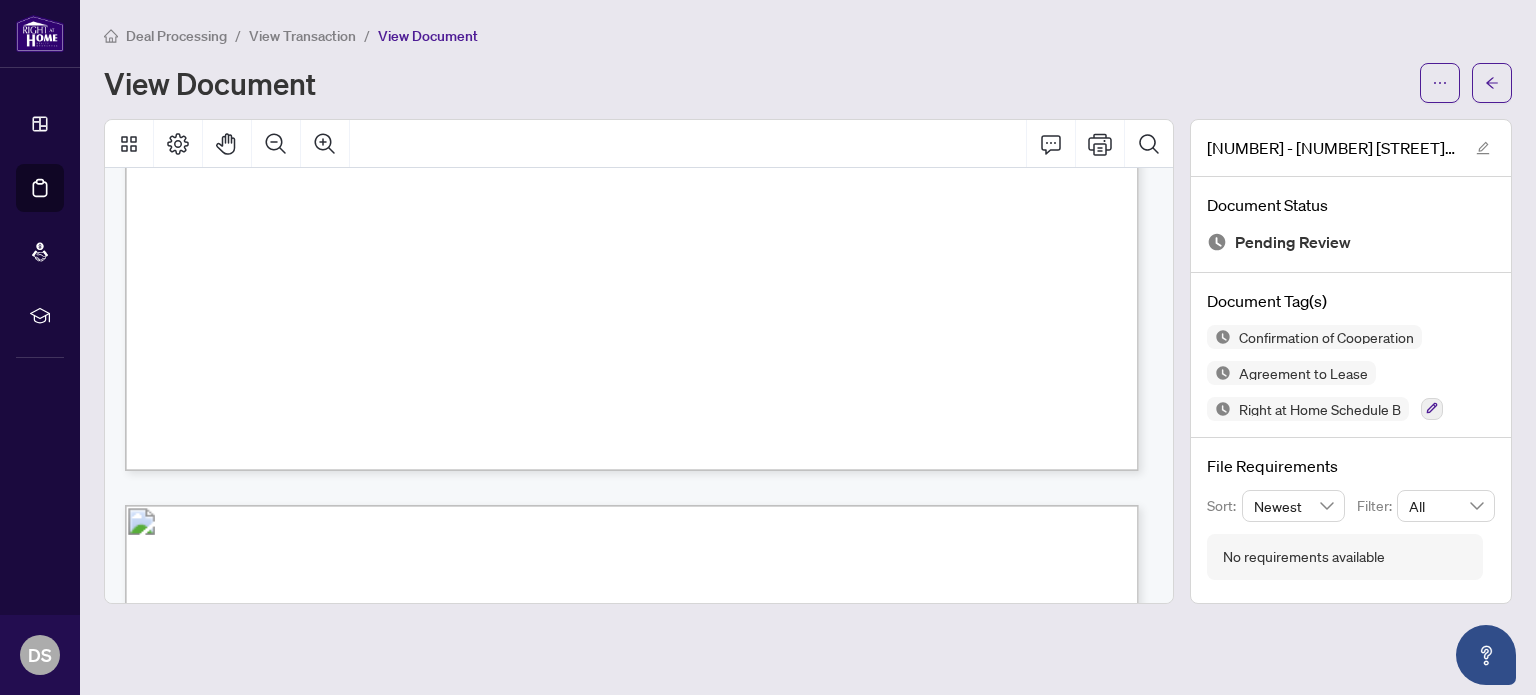 scroll, scrollTop: 6167, scrollLeft: 0, axis: vertical 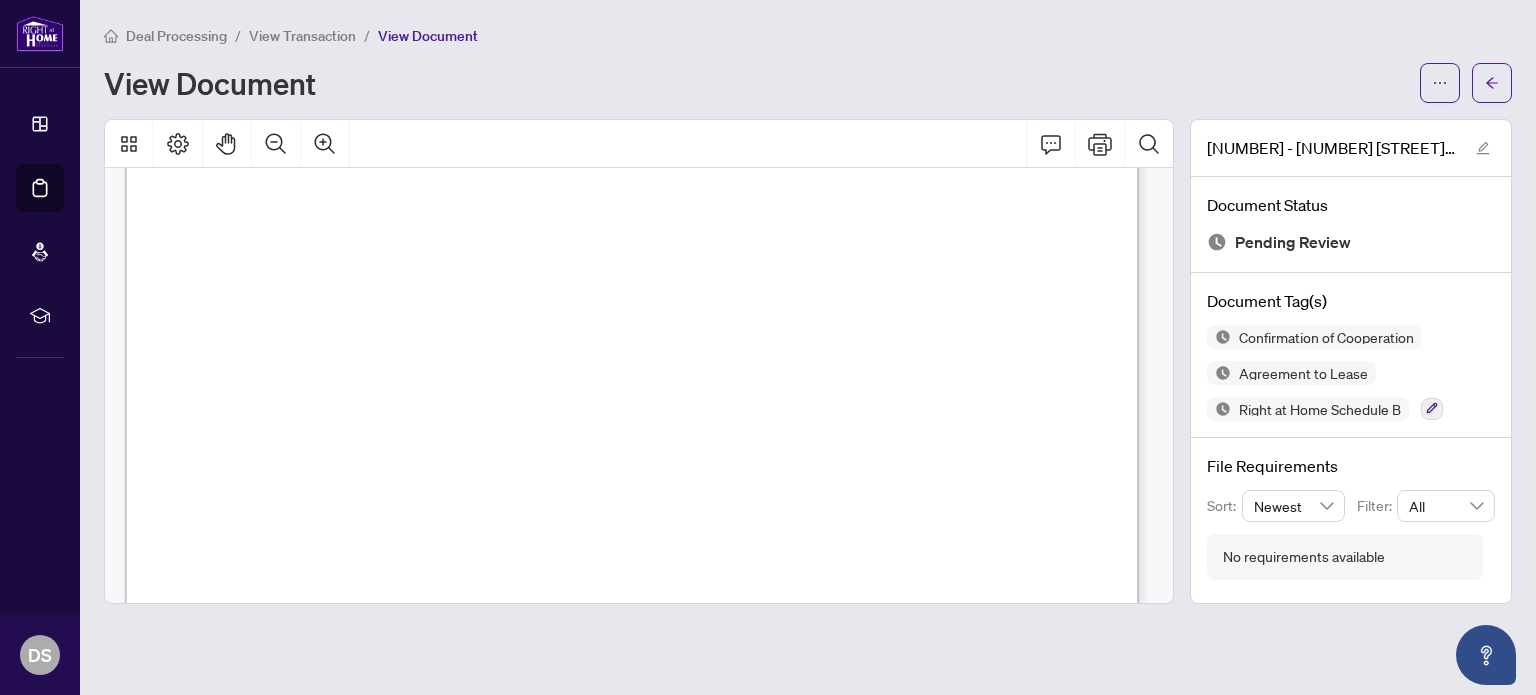 click on "View Transaction" at bounding box center [302, 36] 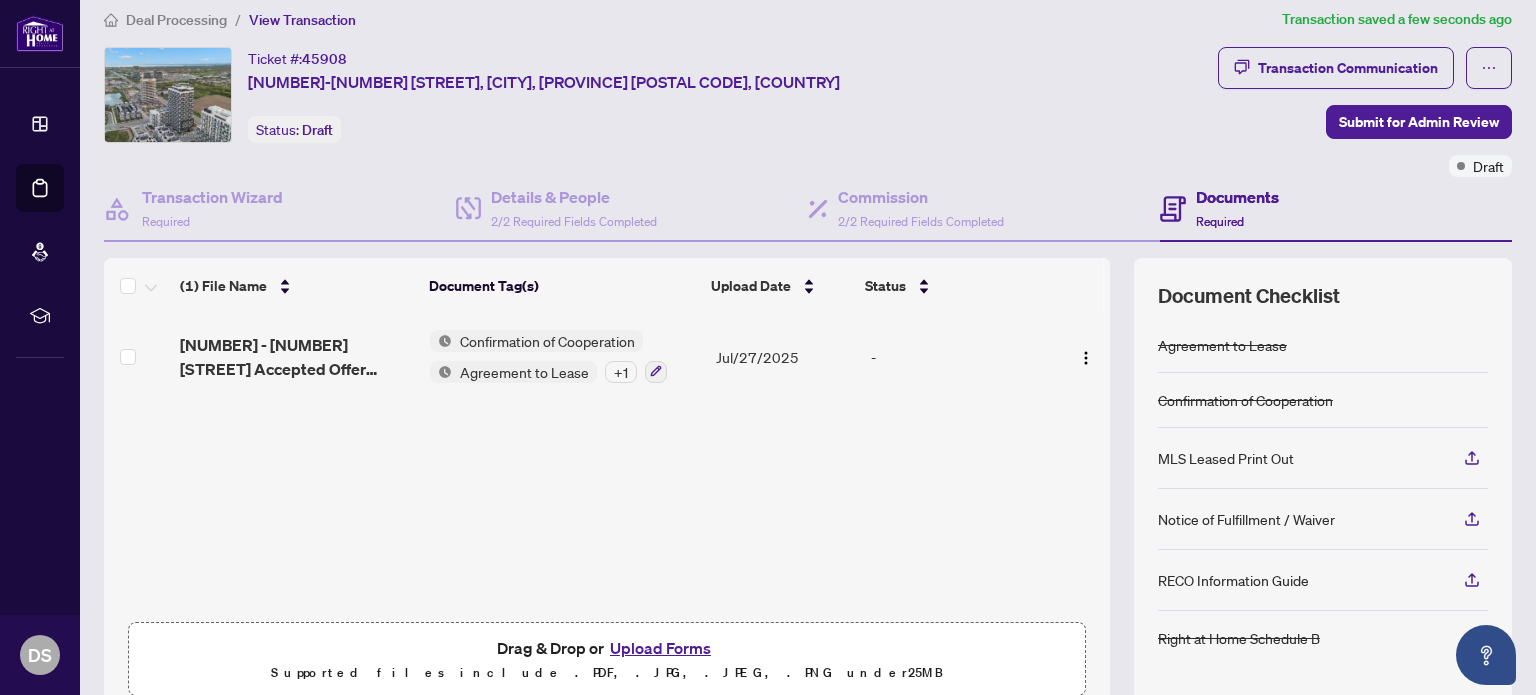 scroll, scrollTop: 0, scrollLeft: 0, axis: both 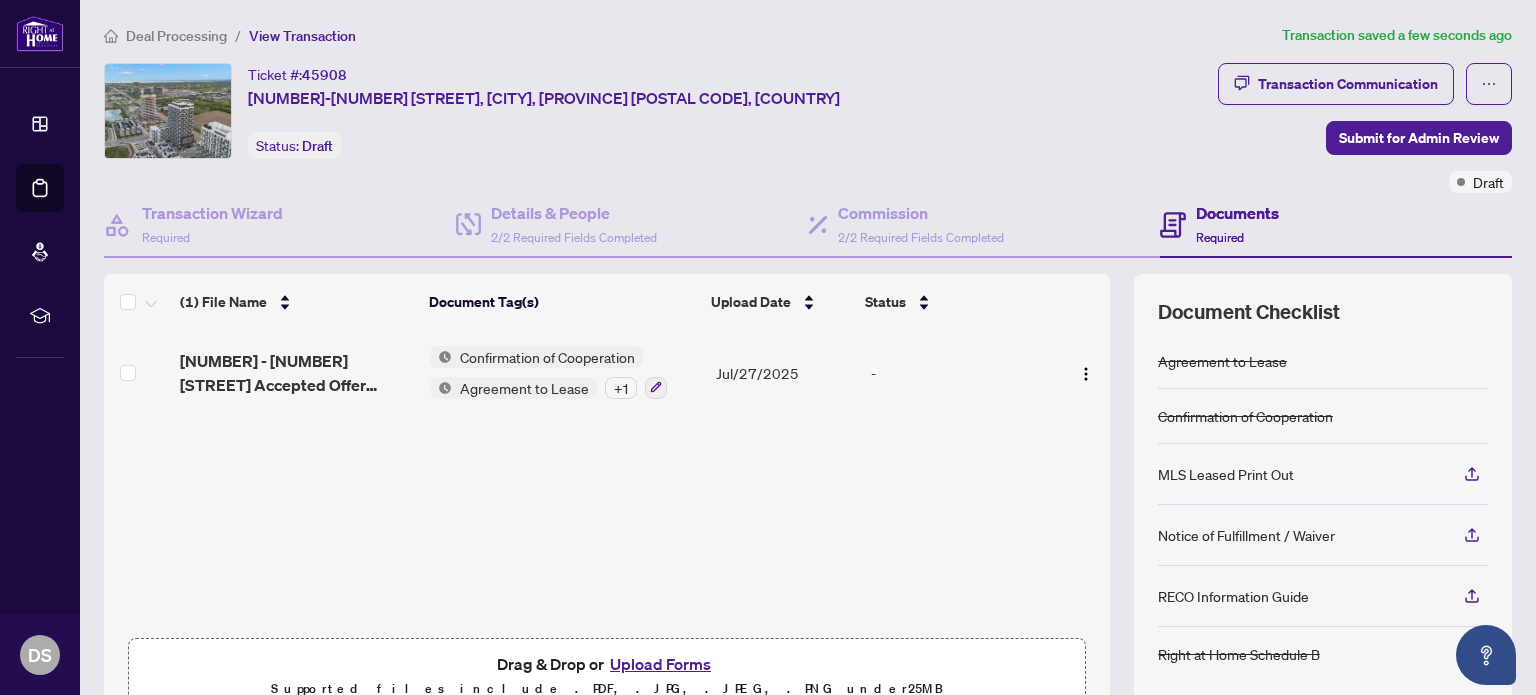 click on "Deal Processing" at bounding box center [176, 36] 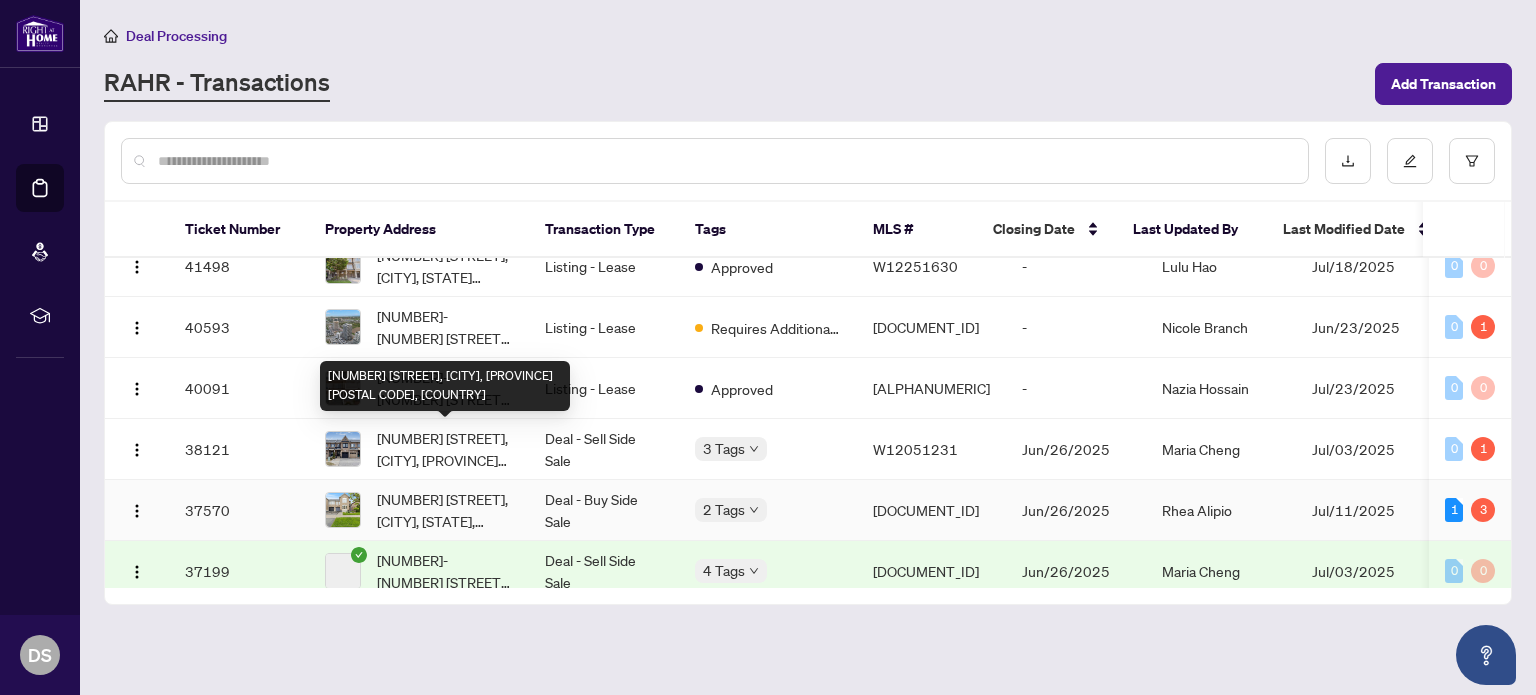 scroll, scrollTop: 500, scrollLeft: 0, axis: vertical 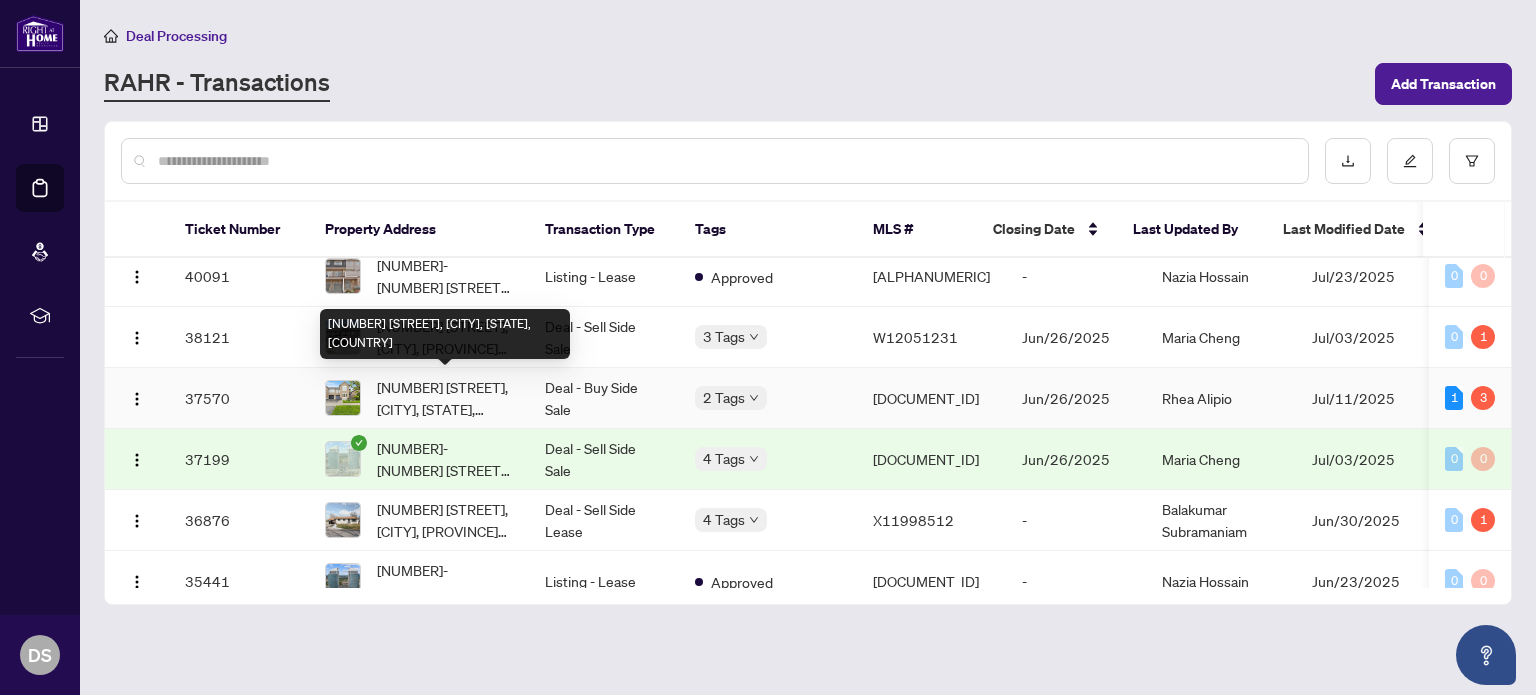 click on "[NUMBER] [STREET], [CITY], [STATE], [COUNTRY]" at bounding box center [445, 398] 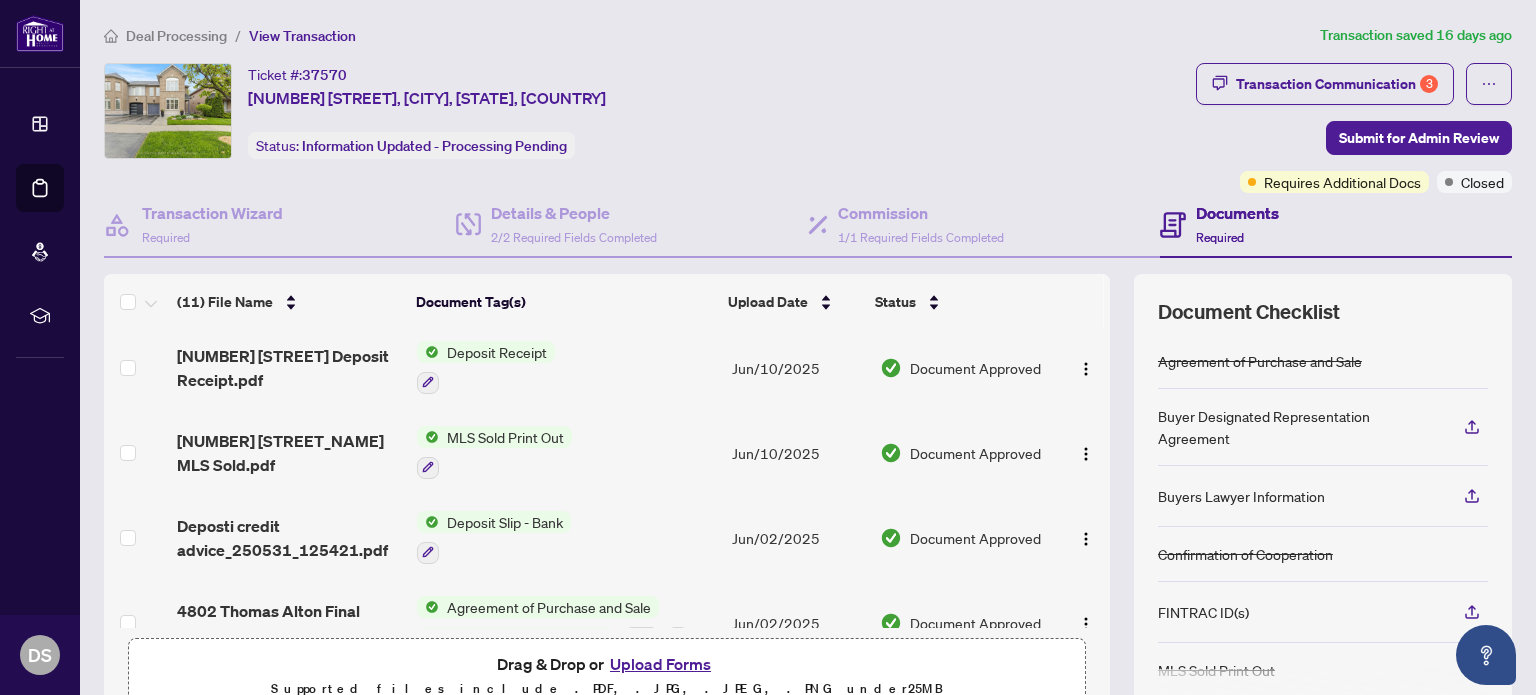 scroll, scrollTop: 636, scrollLeft: 0, axis: vertical 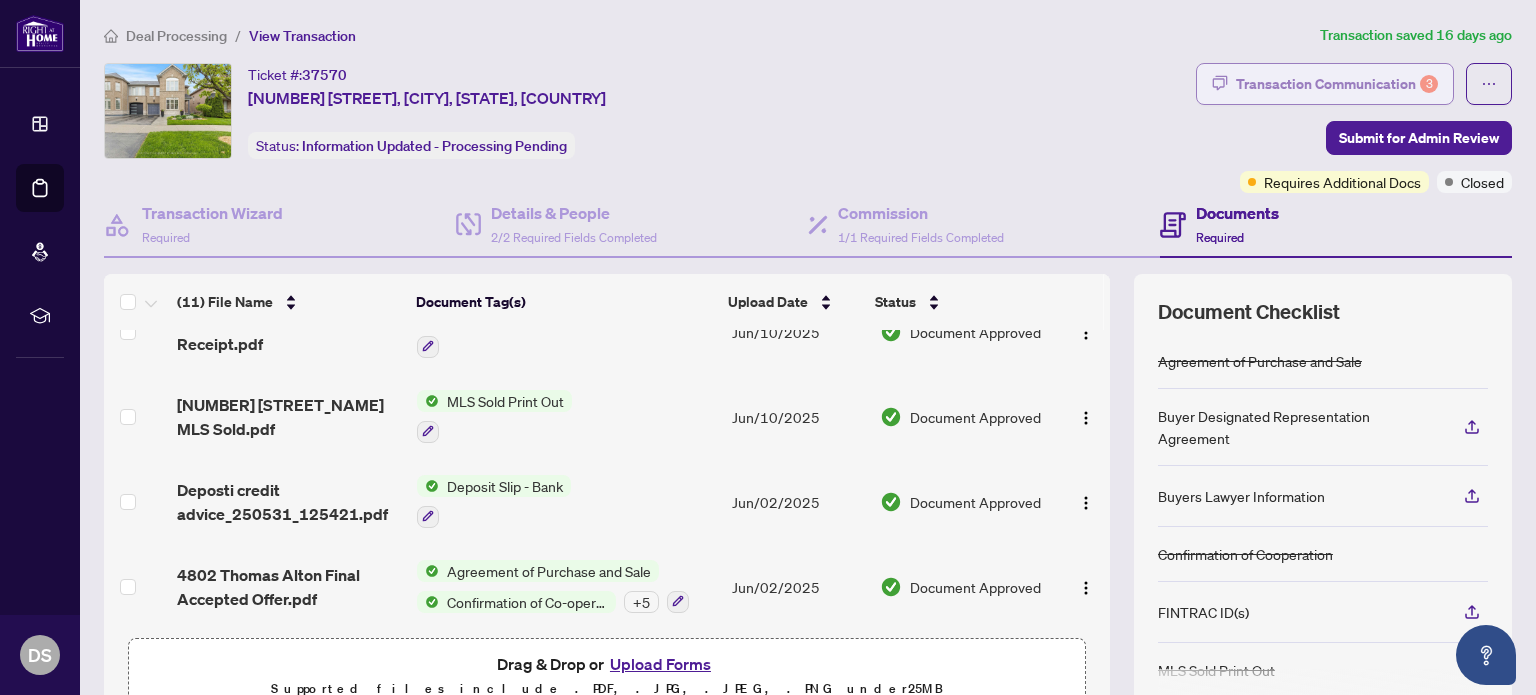 click on "Transaction Communication 3" at bounding box center (1337, 84) 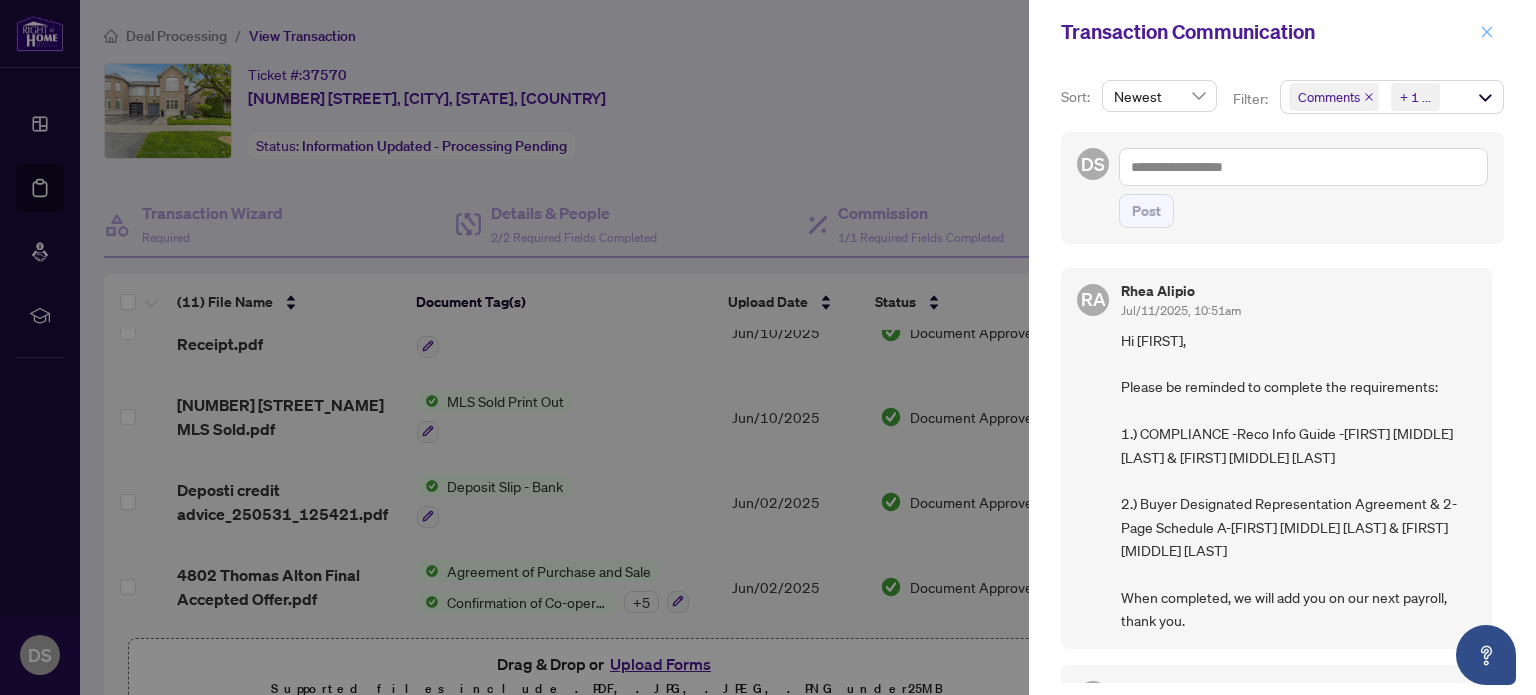 click 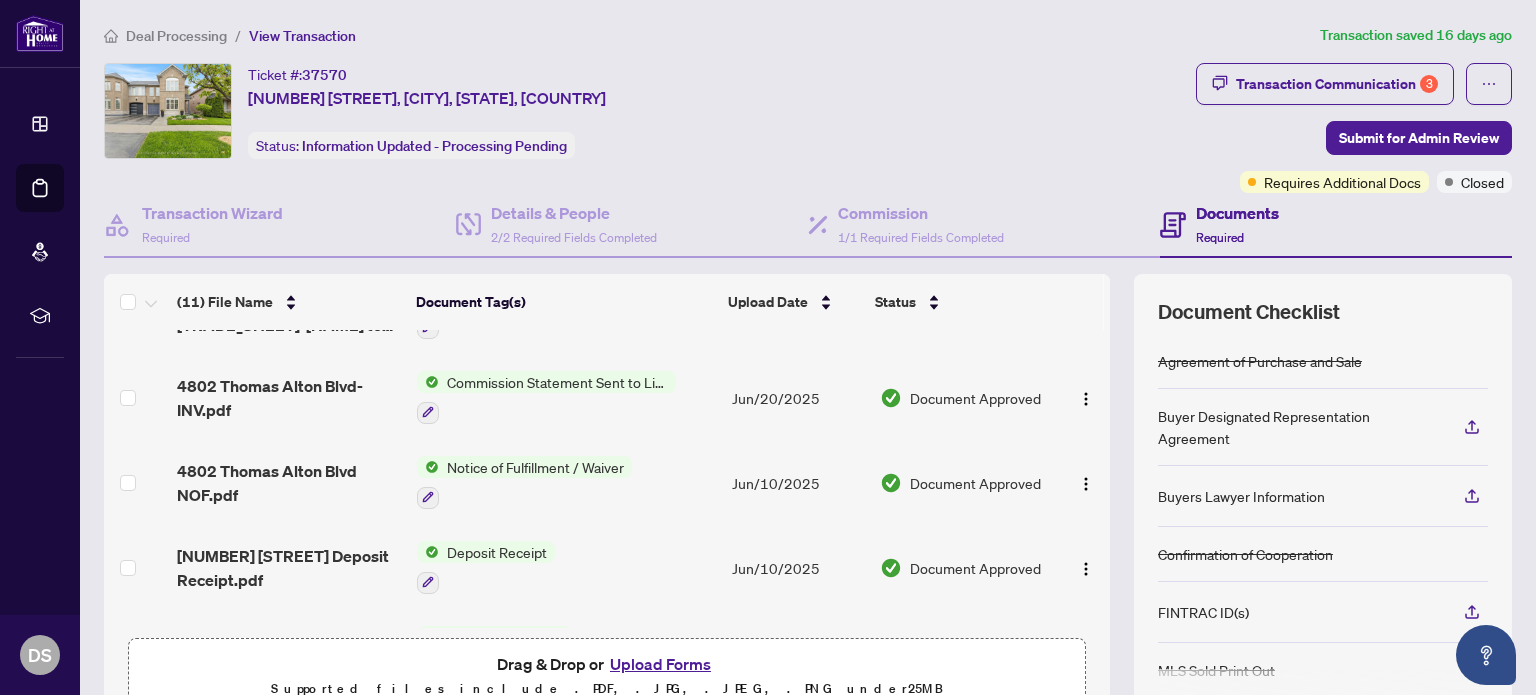 scroll, scrollTop: 300, scrollLeft: 0, axis: vertical 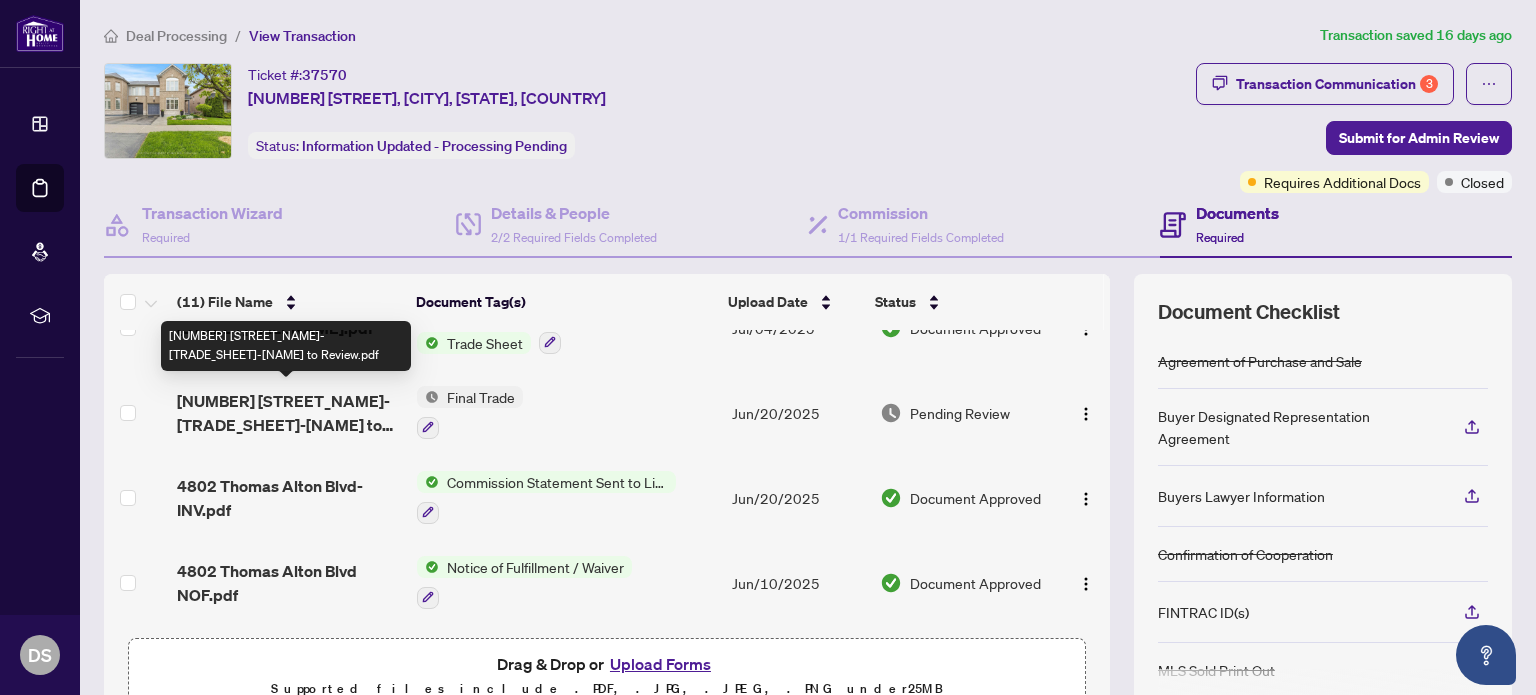 click on "[NUMBER] [STREET_NAME]-[TRADE_SHEET]-[NAME] to Review.pdf" at bounding box center [289, 413] 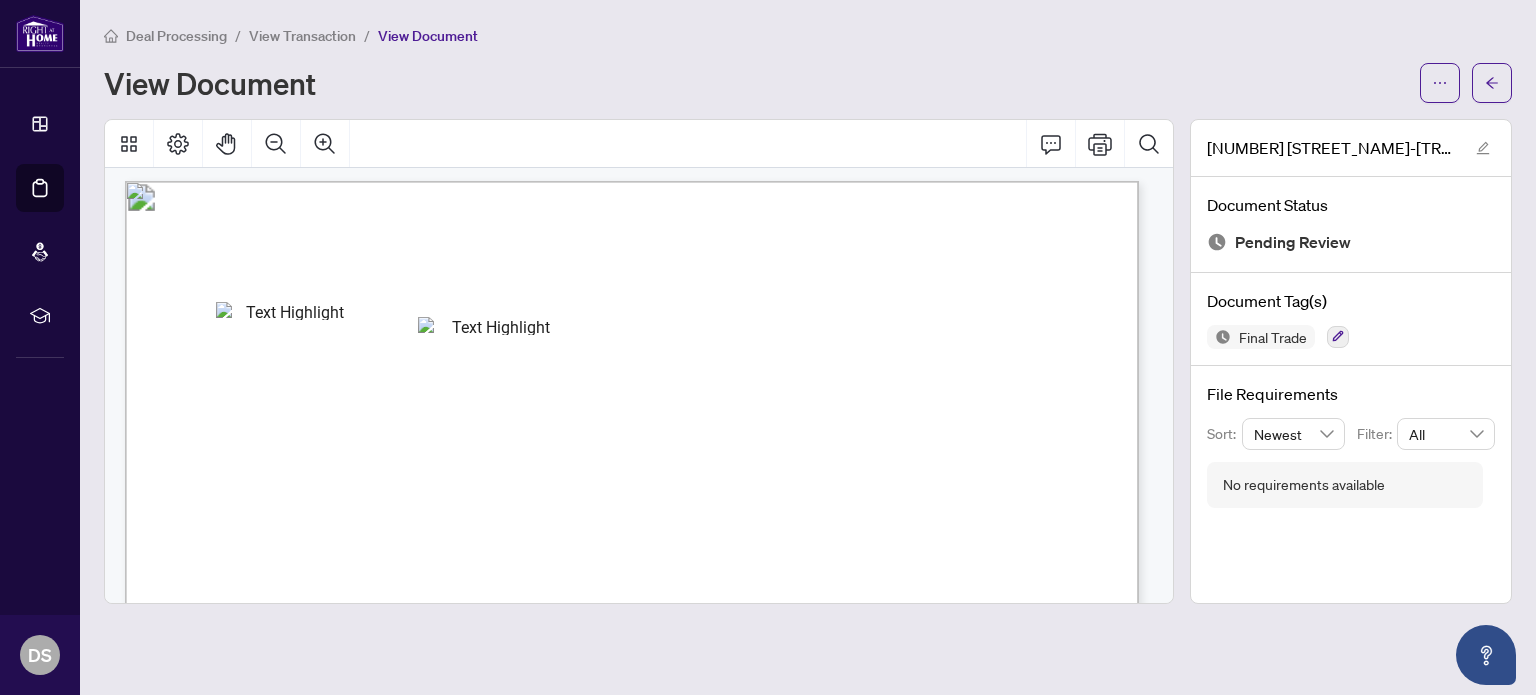 scroll, scrollTop: 0, scrollLeft: 0, axis: both 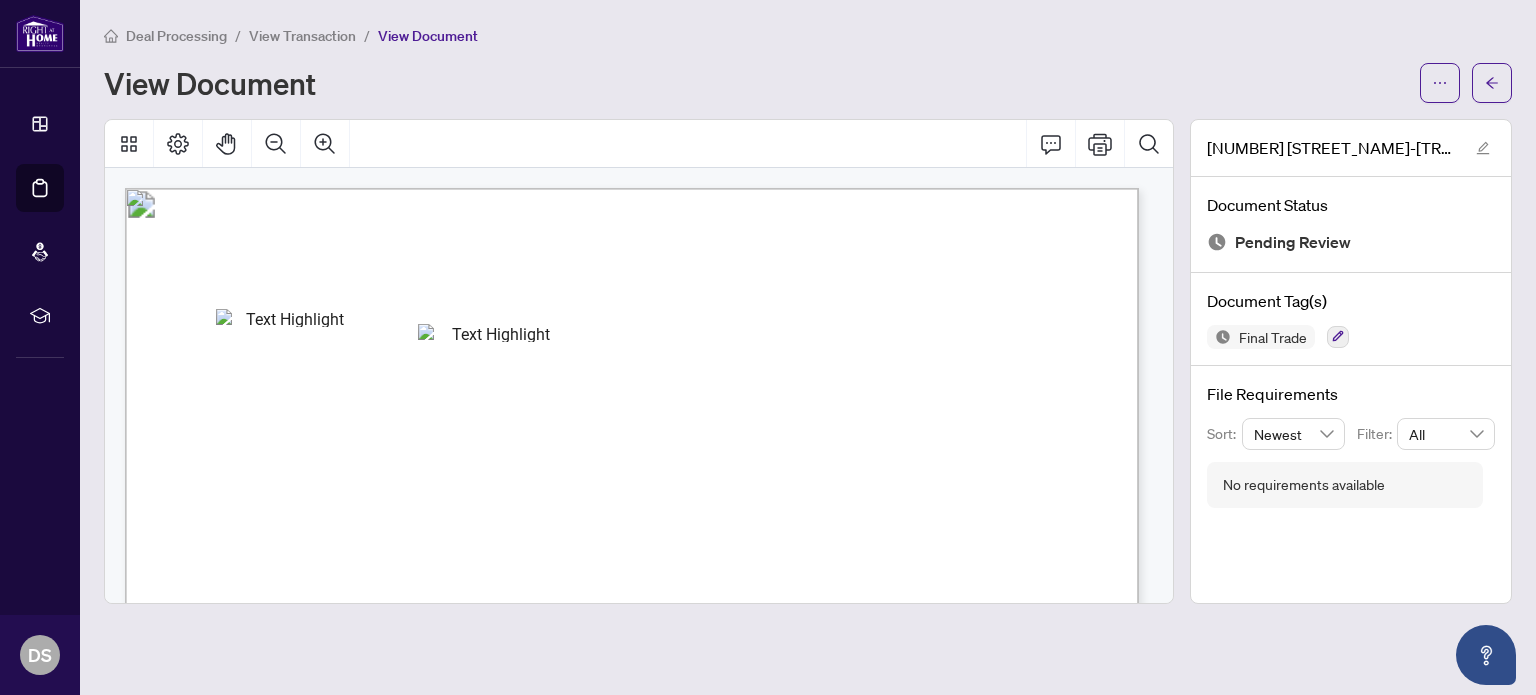 click on "View Transaction" at bounding box center (302, 36) 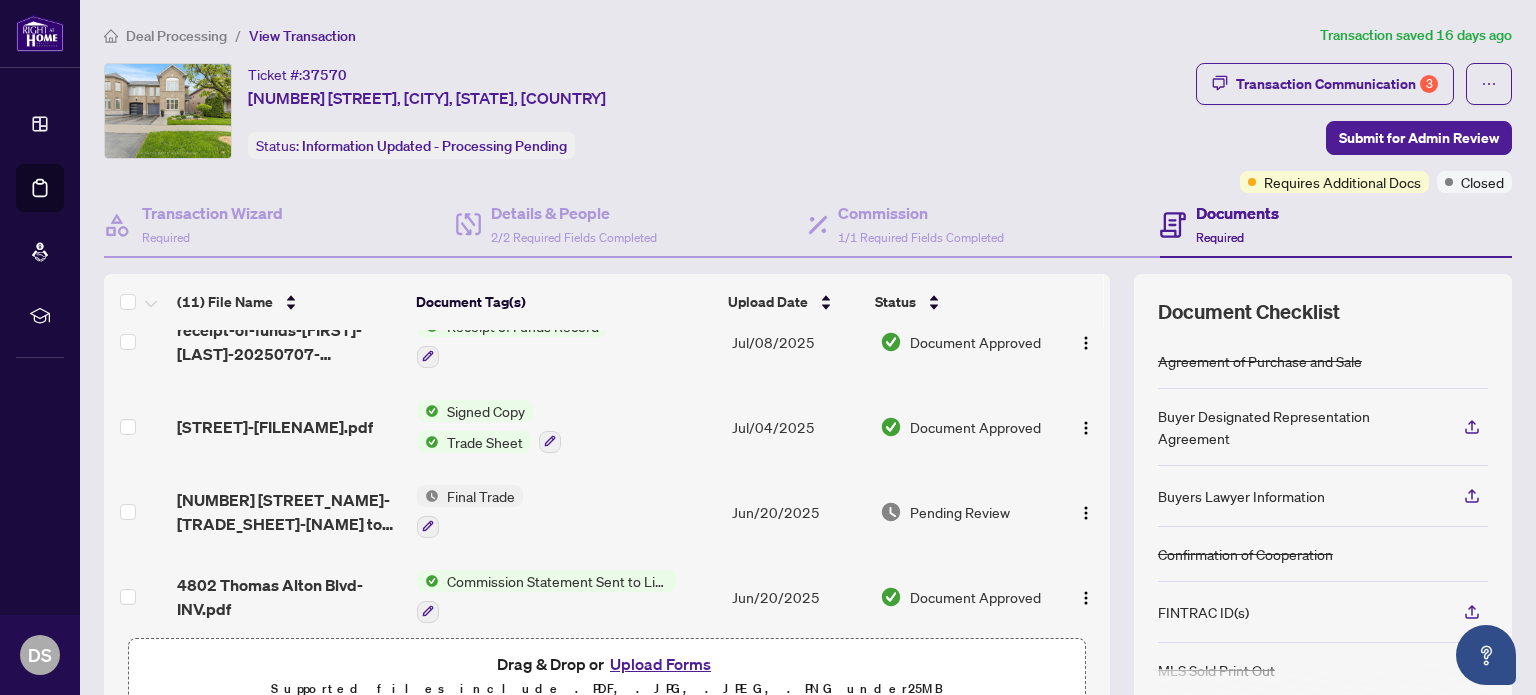 scroll, scrollTop: 200, scrollLeft: 0, axis: vertical 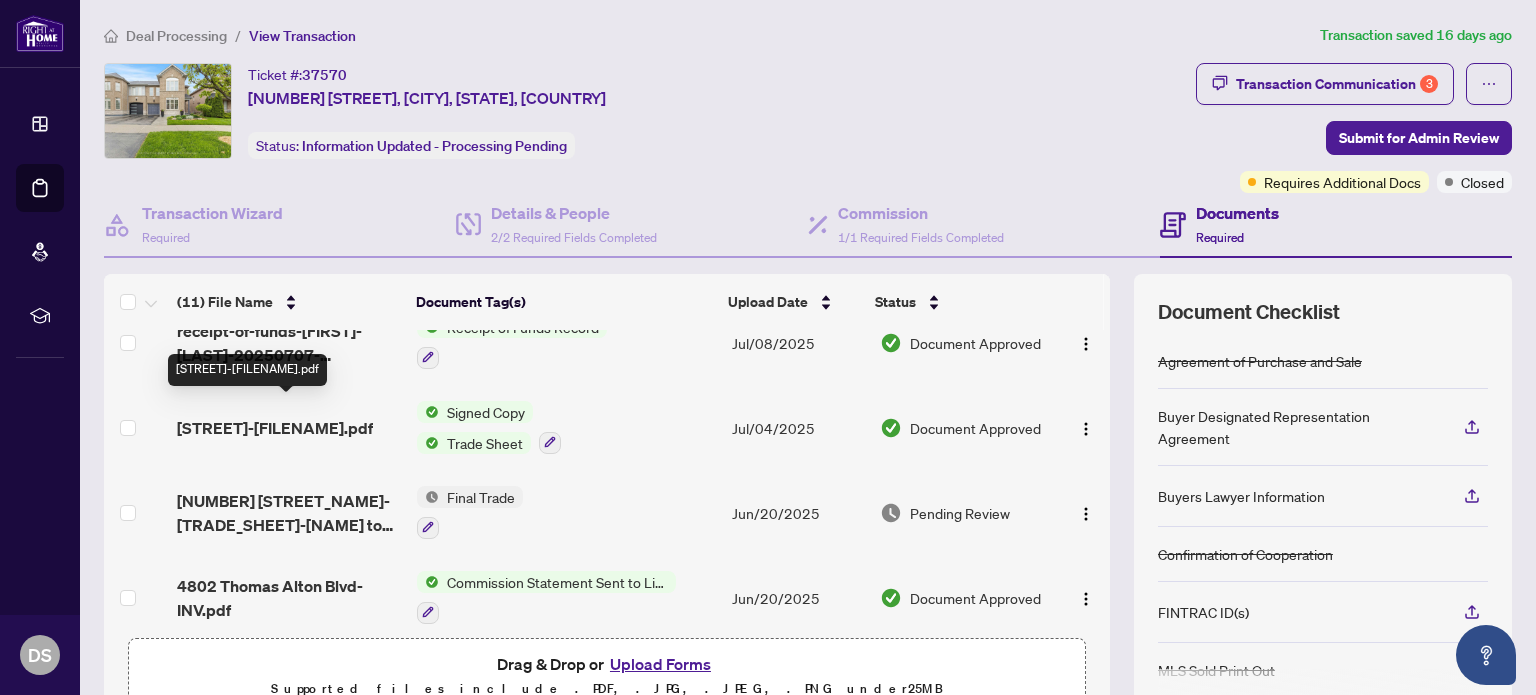 click on "[STREET]-[FILENAME].pdf" at bounding box center [275, 428] 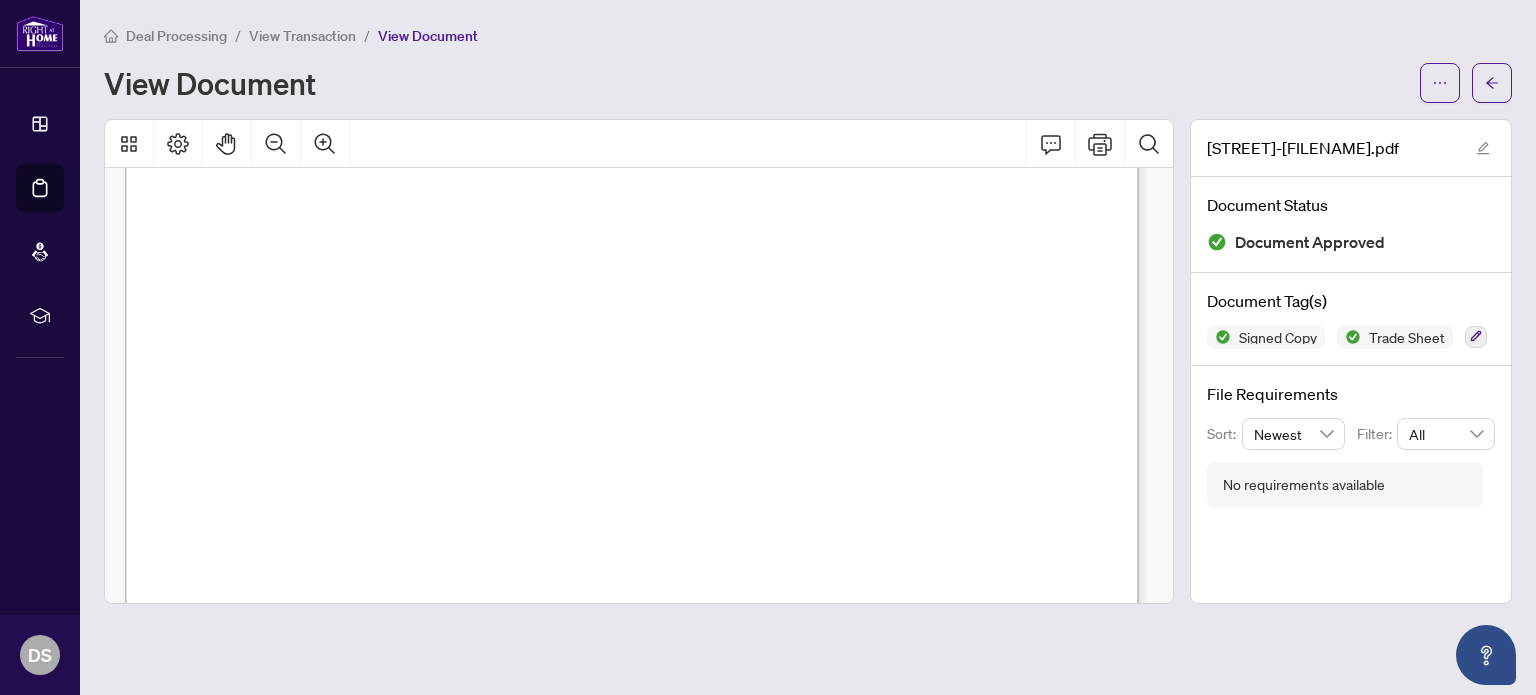 scroll, scrollTop: 0, scrollLeft: 0, axis: both 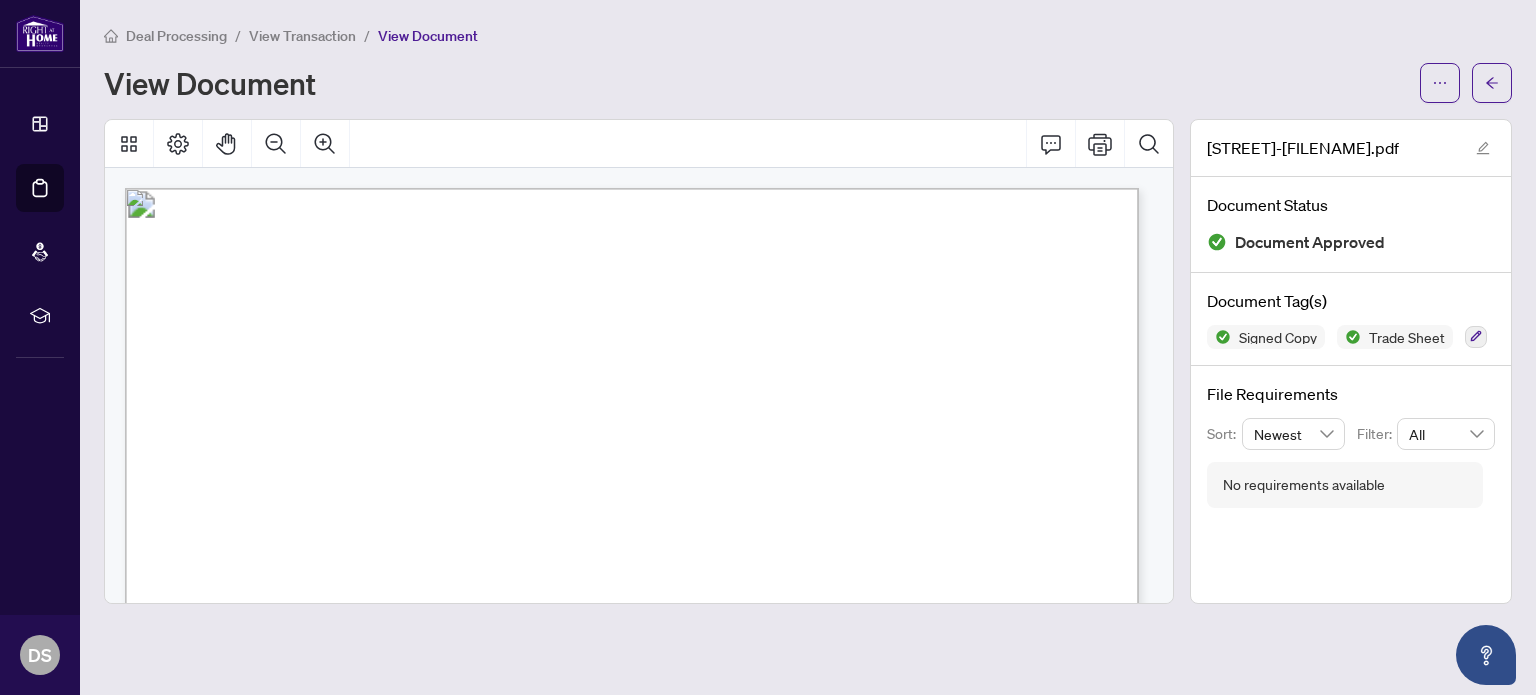 click on "View Transaction" at bounding box center (302, 36) 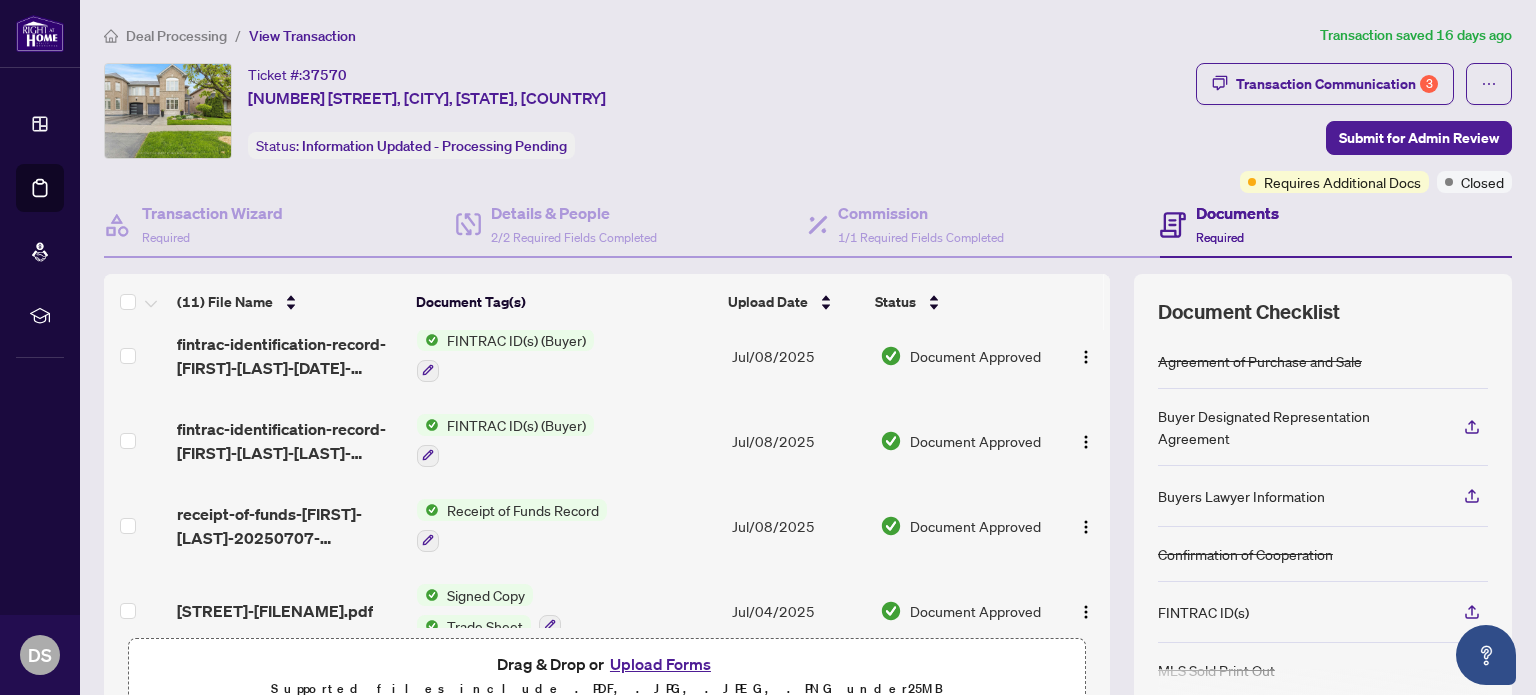 scroll, scrollTop: 0, scrollLeft: 0, axis: both 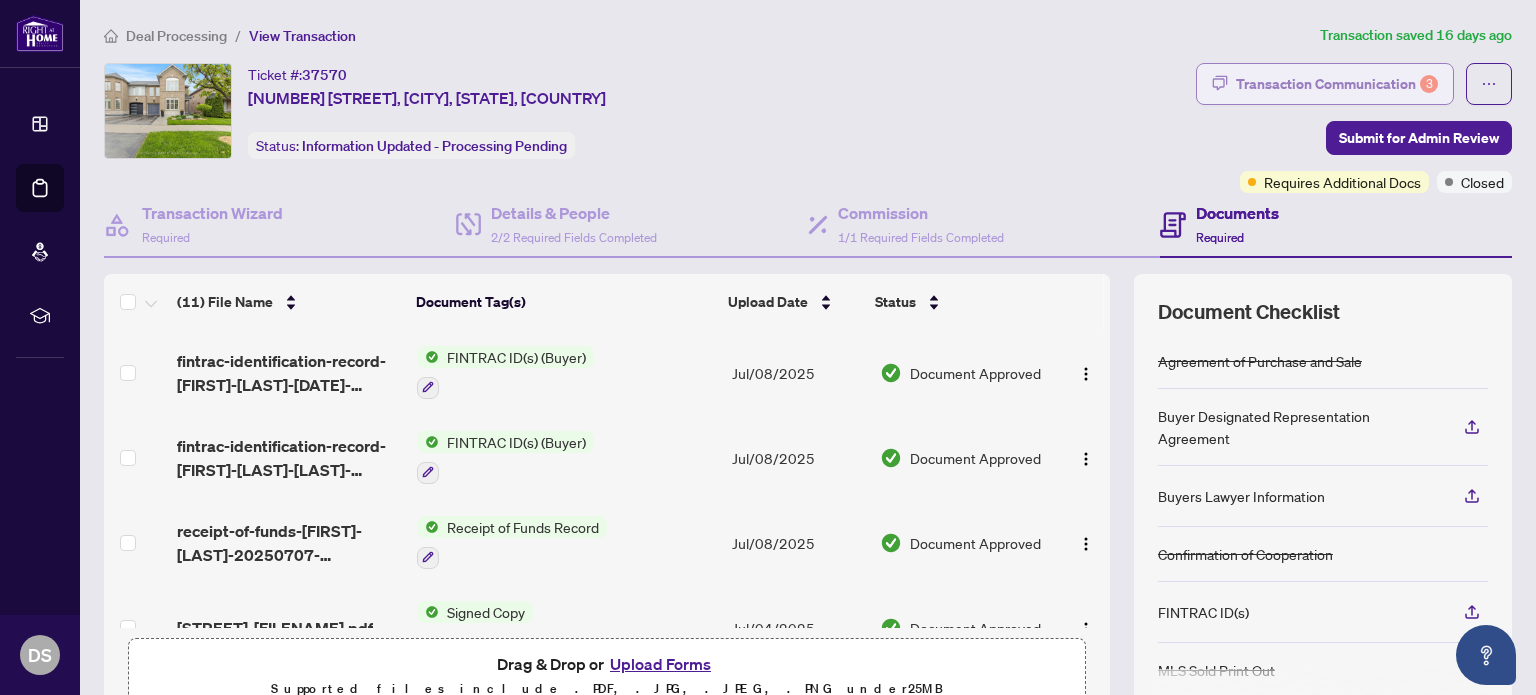 click on "Transaction Communication 3" at bounding box center [1337, 84] 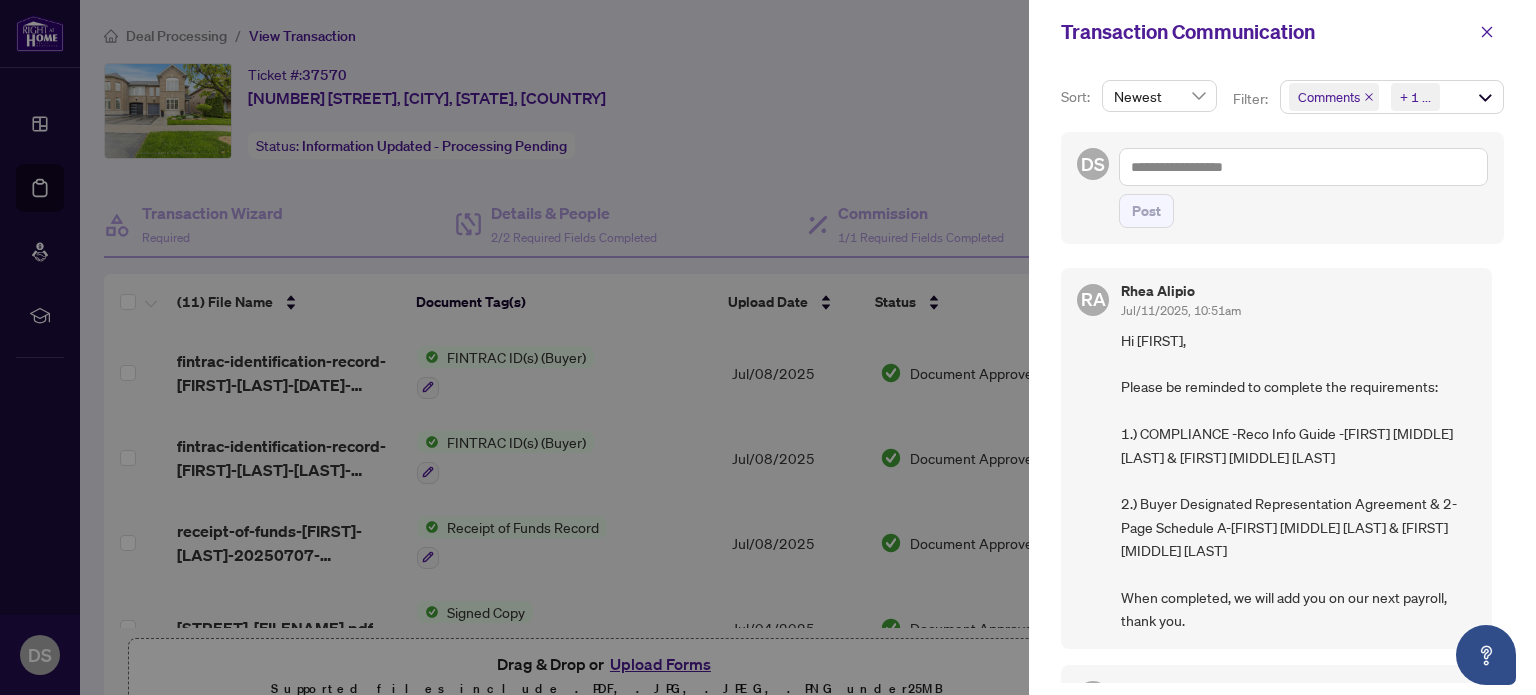 drag, startPoint x: 924, startPoint y: 108, endPoint x: 1241, endPoint y: 56, distance: 321.23666 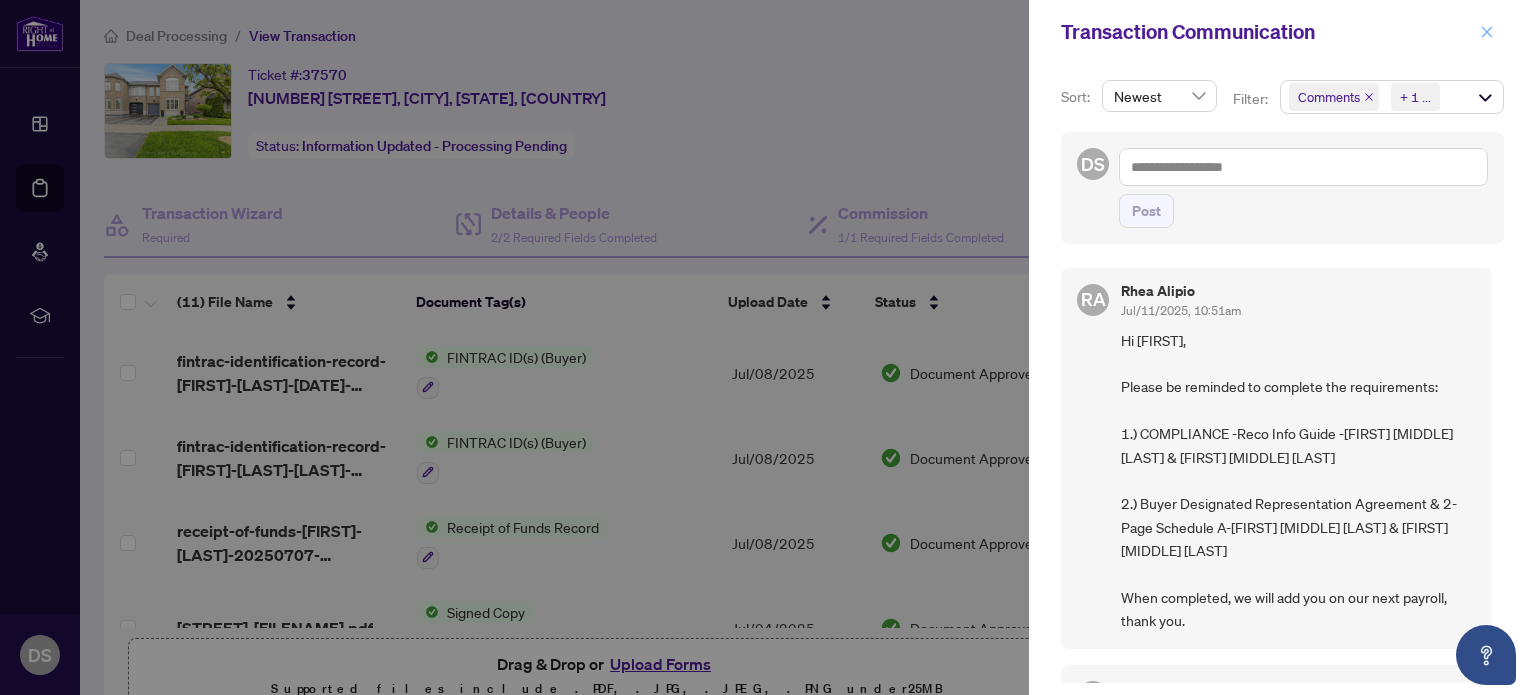 click at bounding box center (1487, 32) 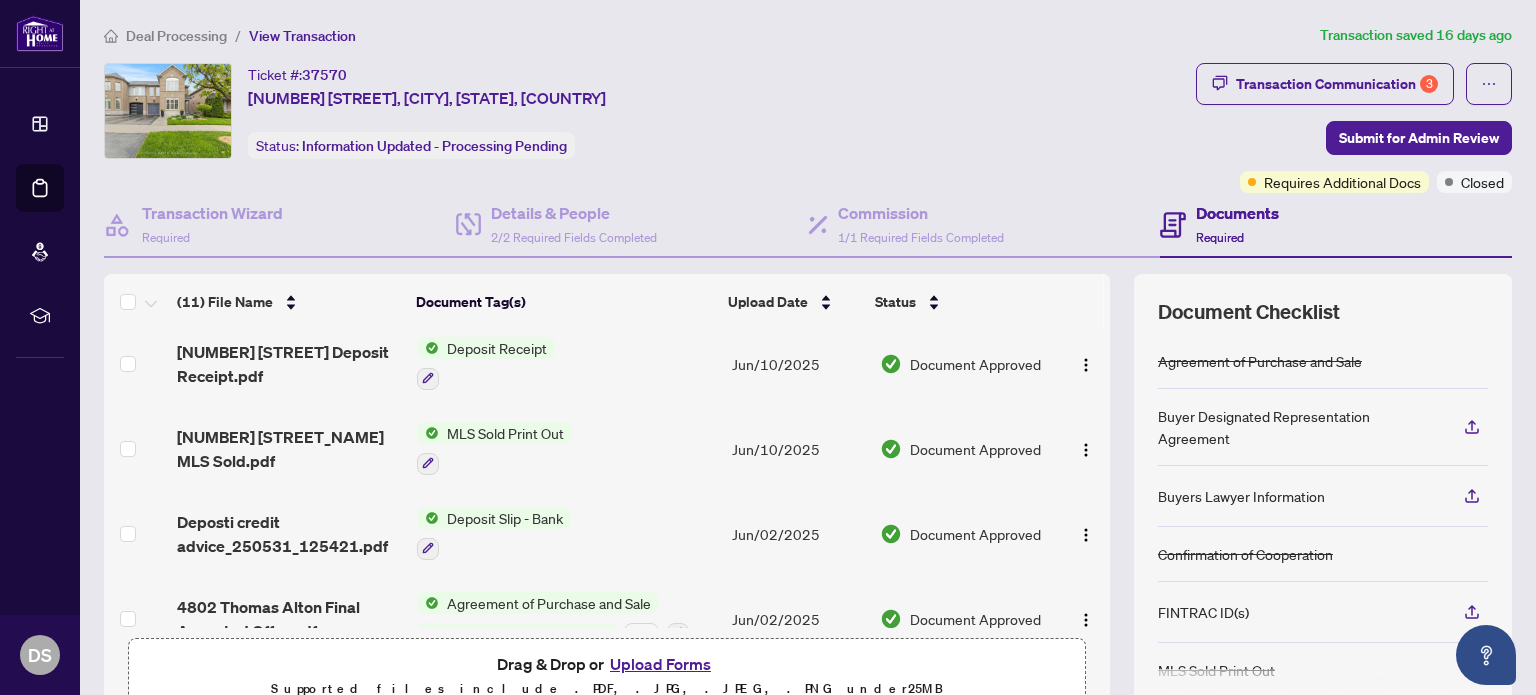 scroll, scrollTop: 636, scrollLeft: 0, axis: vertical 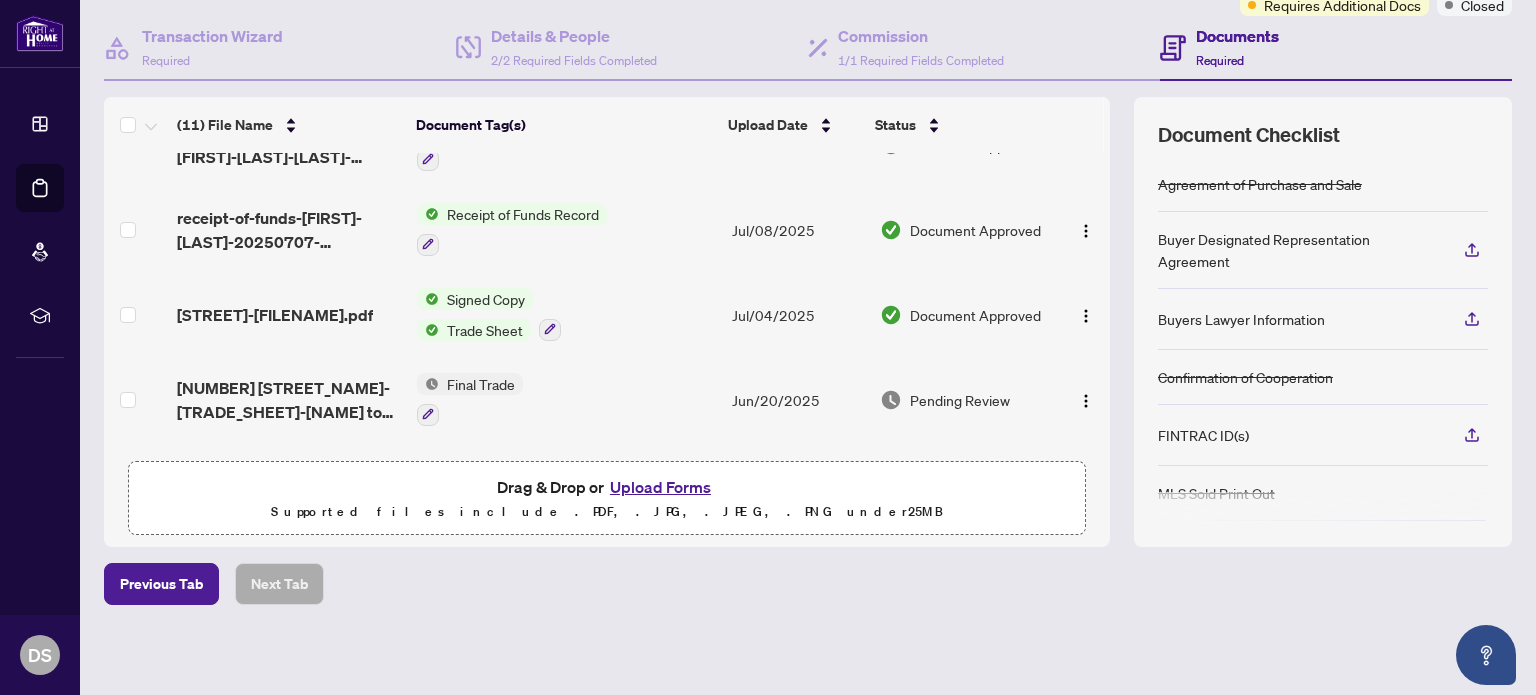 click on "Upload Forms" at bounding box center [660, 487] 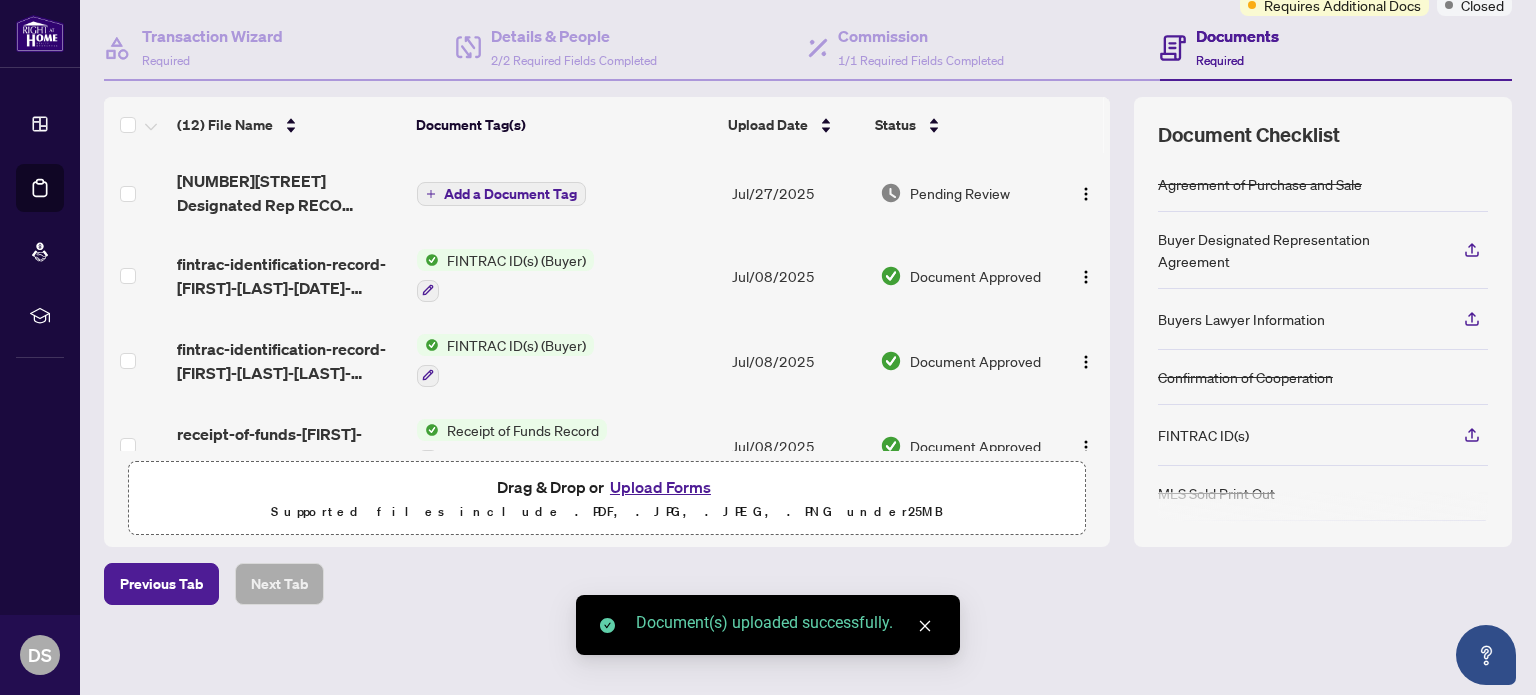 scroll, scrollTop: 0, scrollLeft: 0, axis: both 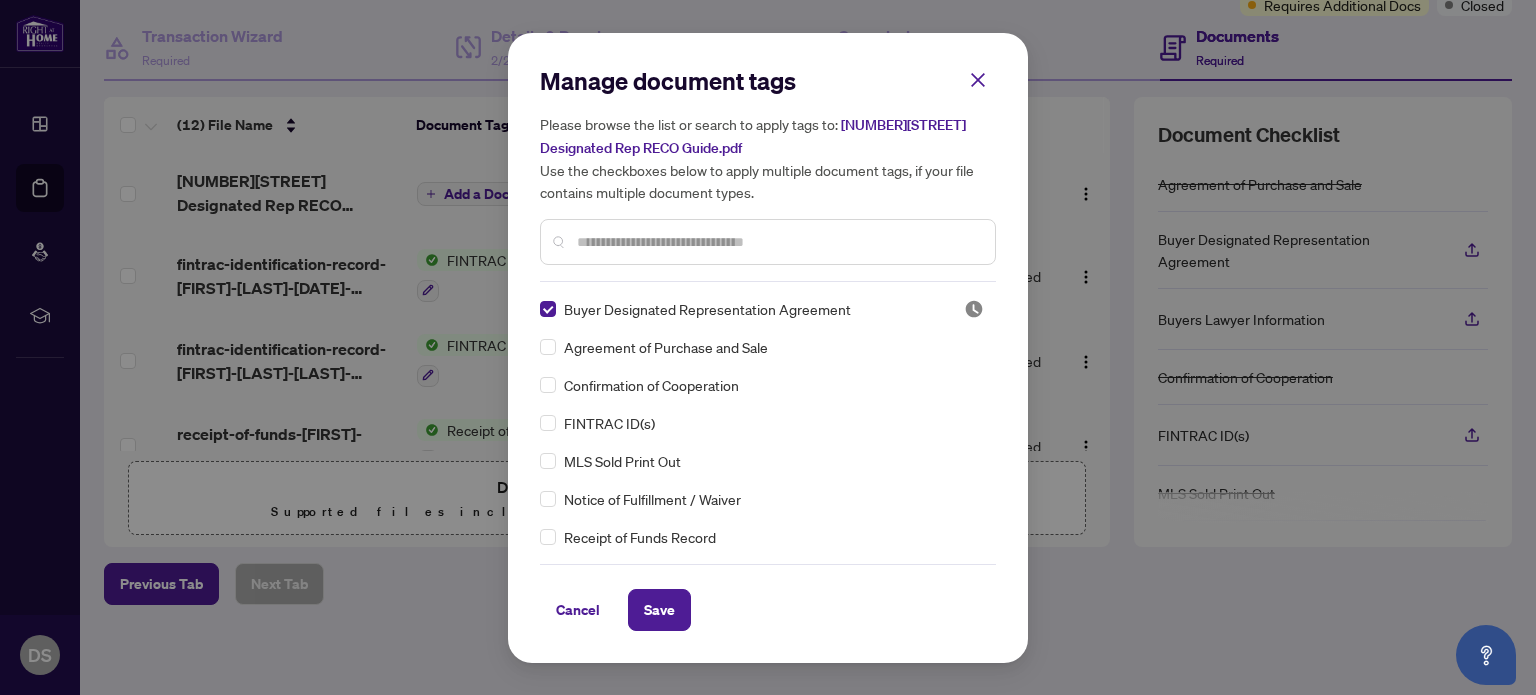 click at bounding box center (778, 242) 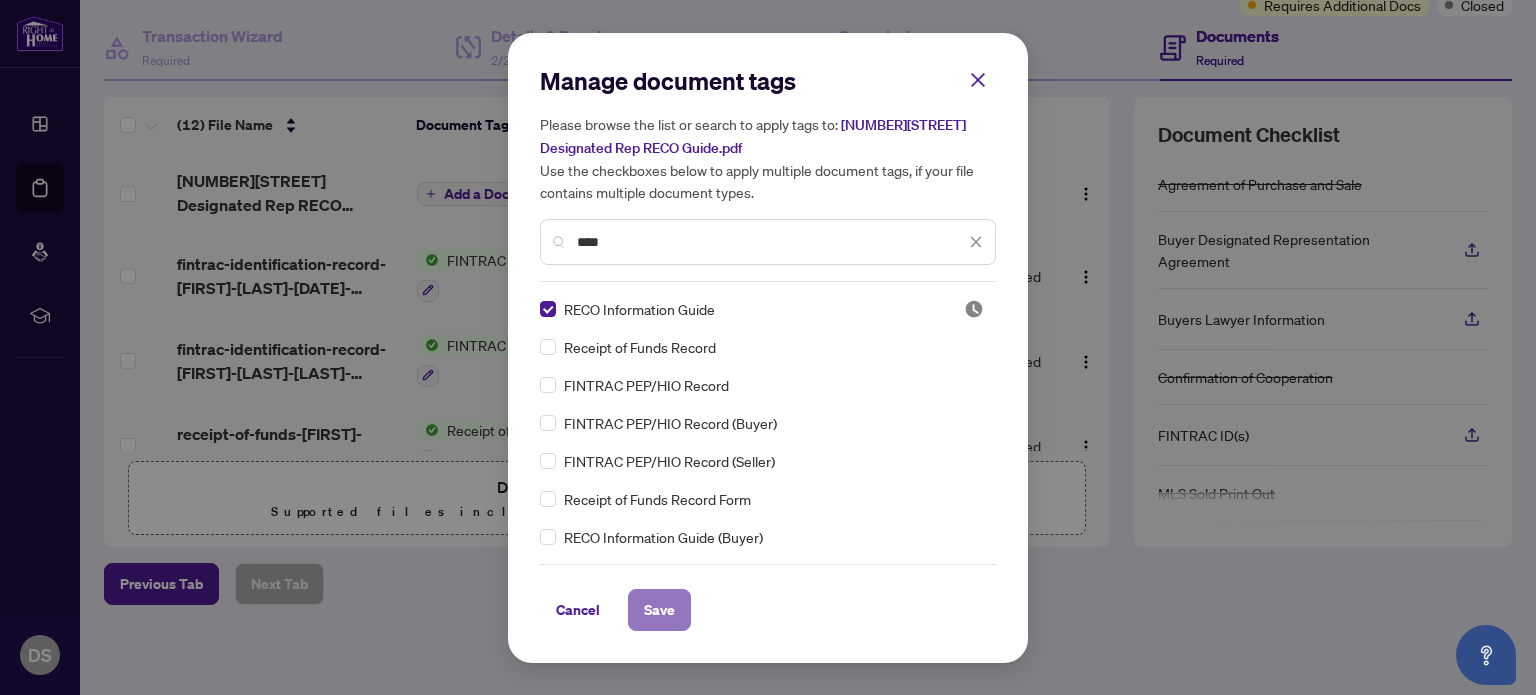 click on "Save" at bounding box center (659, 610) 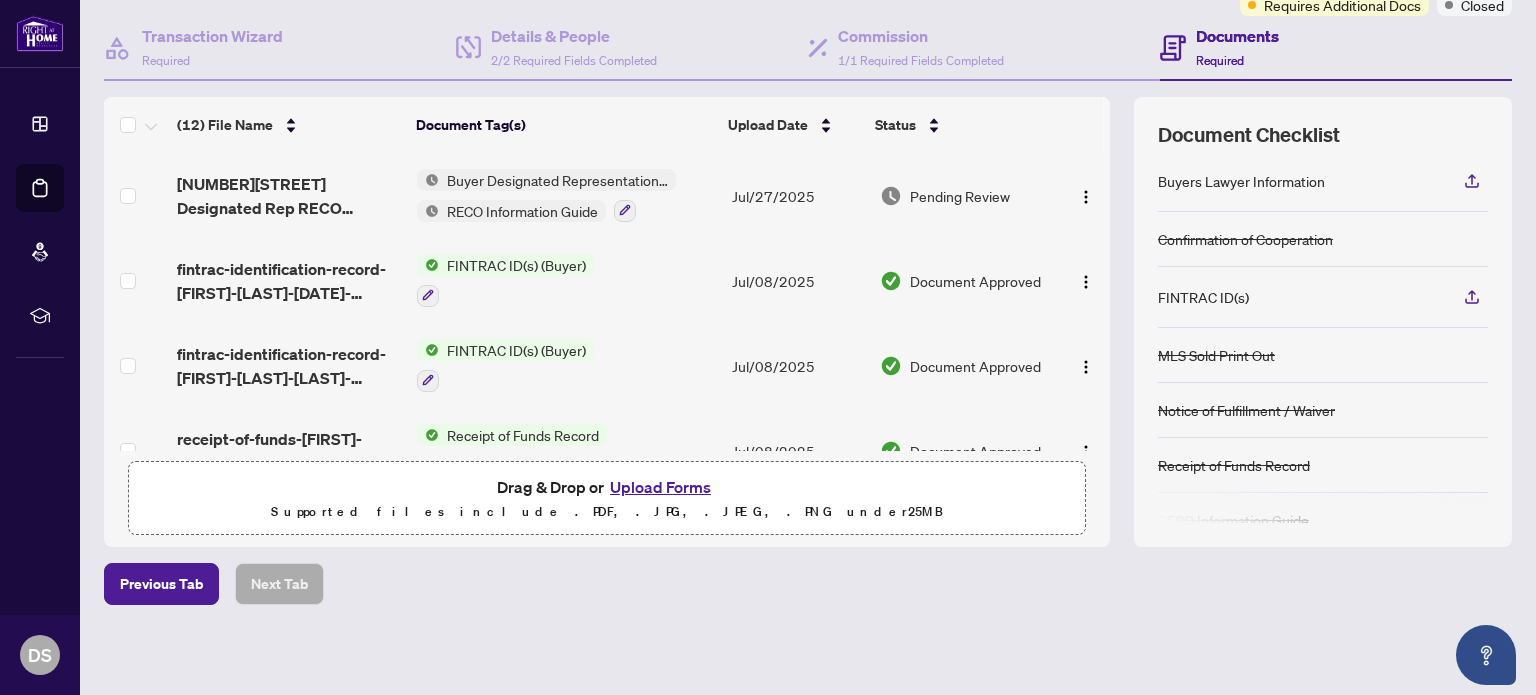 scroll, scrollTop: 0, scrollLeft: 0, axis: both 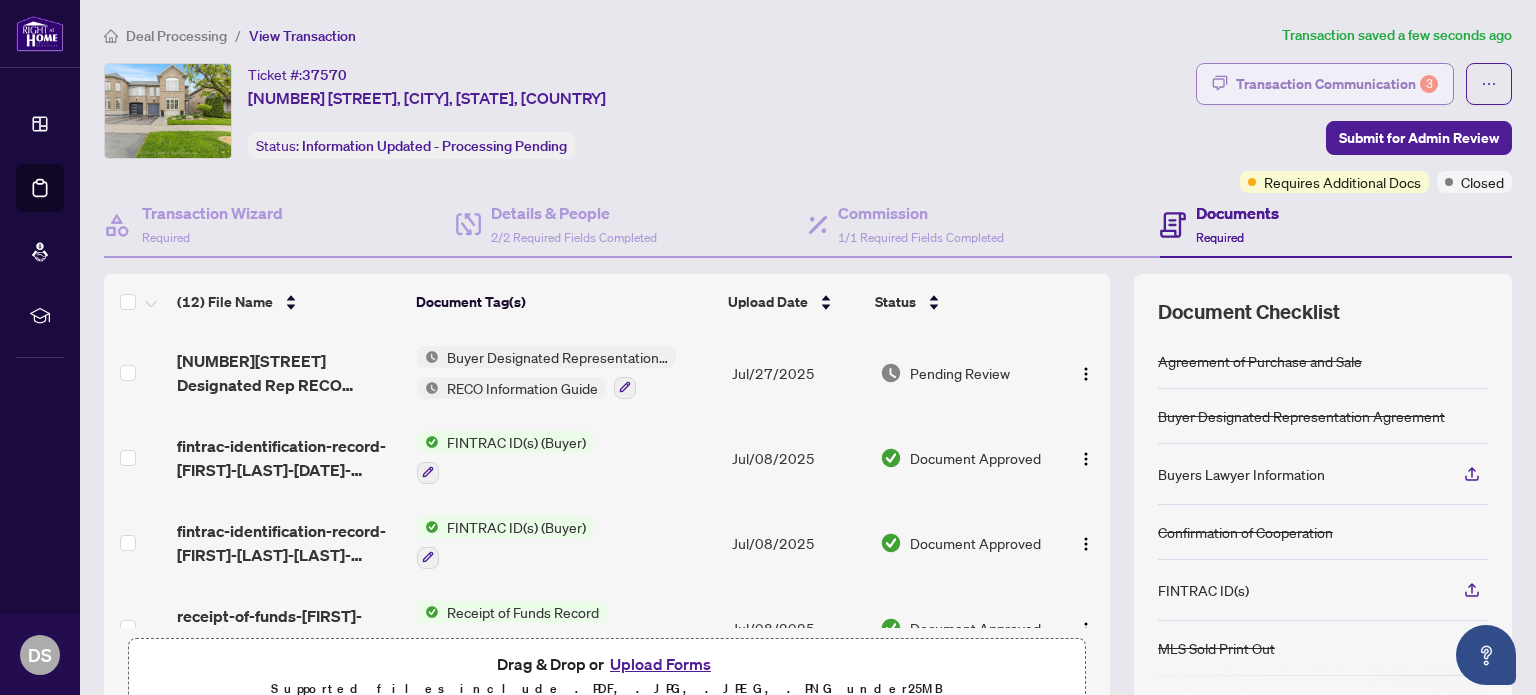 click on "Transaction Communication 3" at bounding box center (1337, 84) 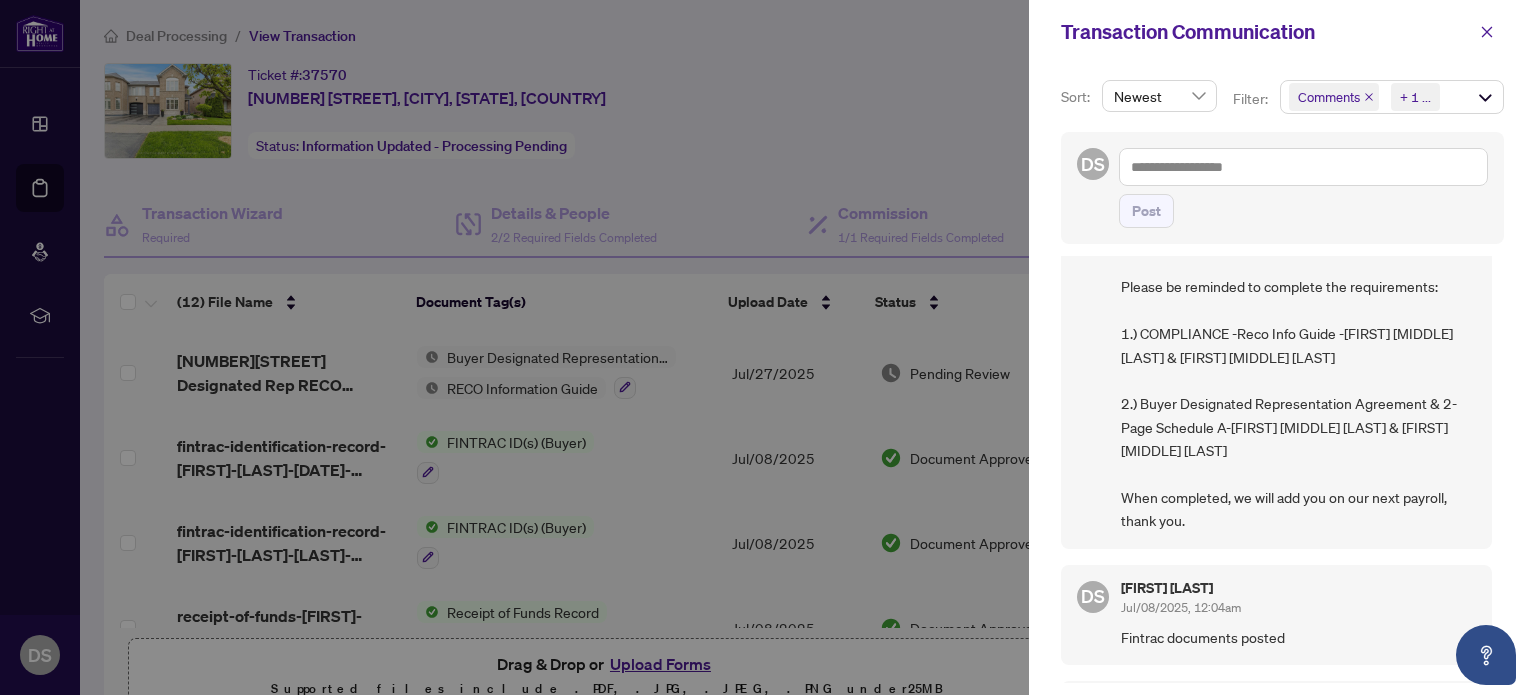scroll, scrollTop: 200, scrollLeft: 0, axis: vertical 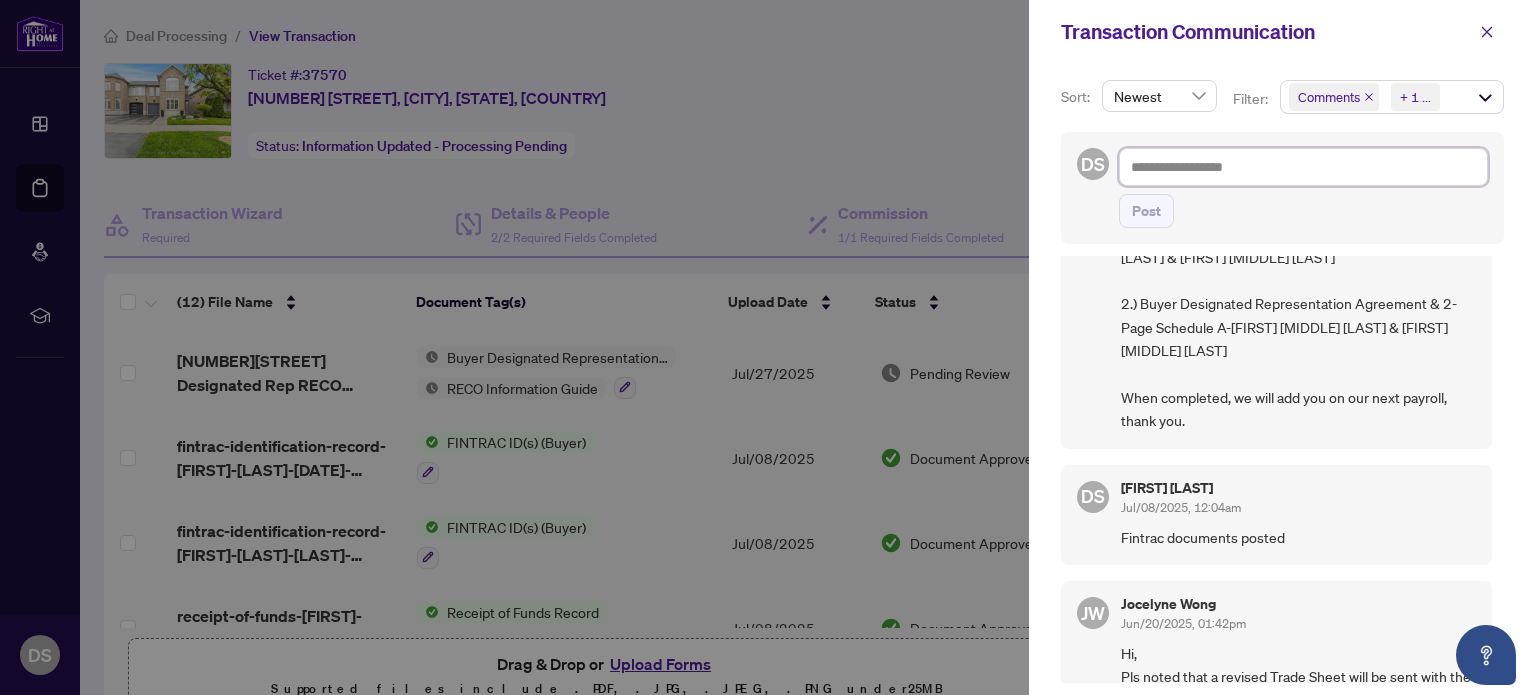 click at bounding box center [1303, 167] 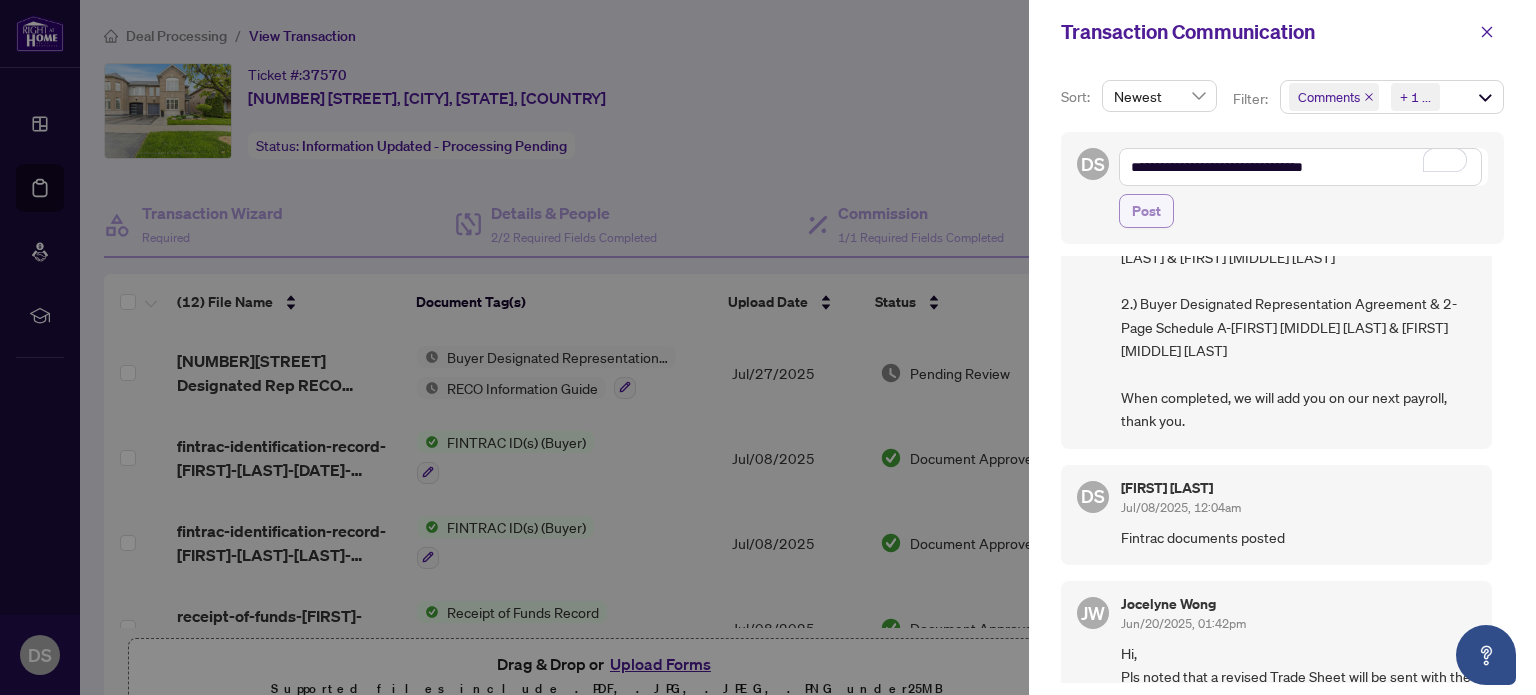 click on "Post" at bounding box center (1146, 211) 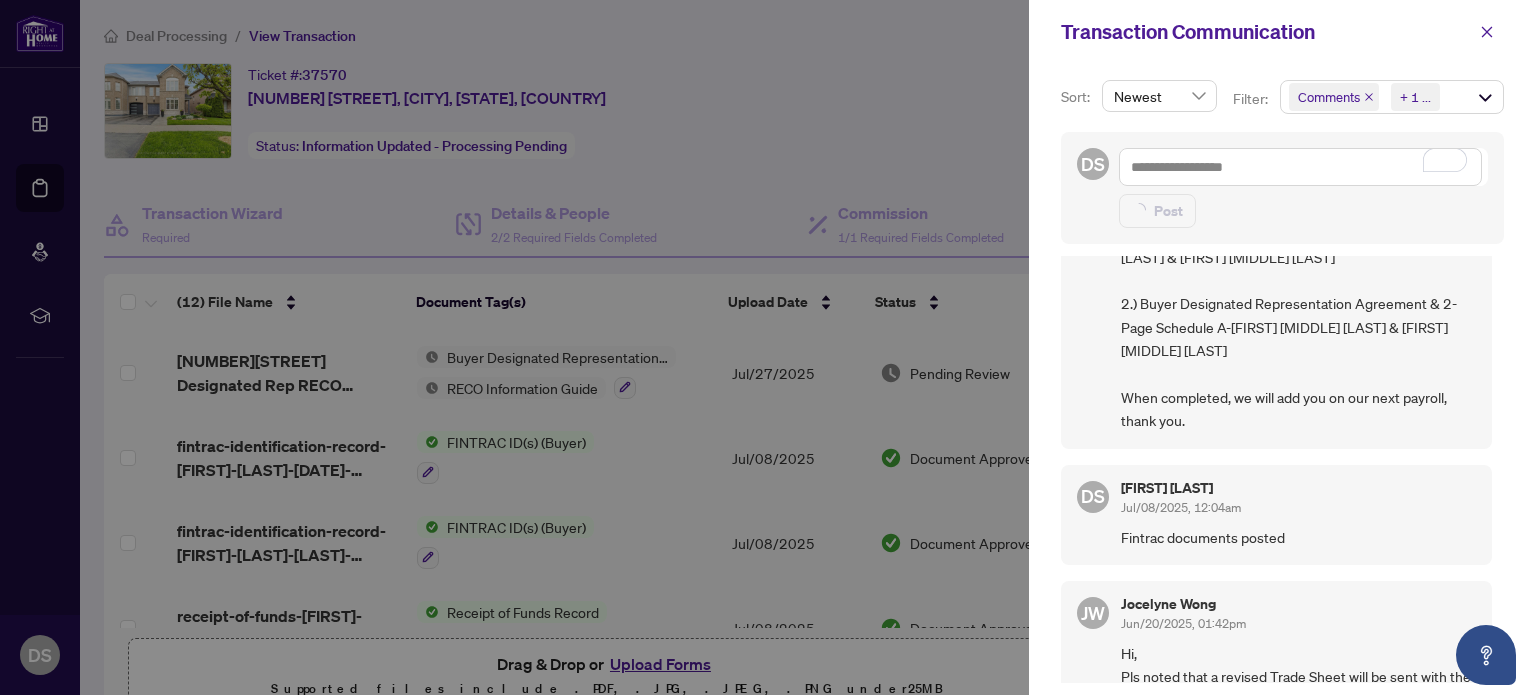 scroll, scrollTop: 0, scrollLeft: 0, axis: both 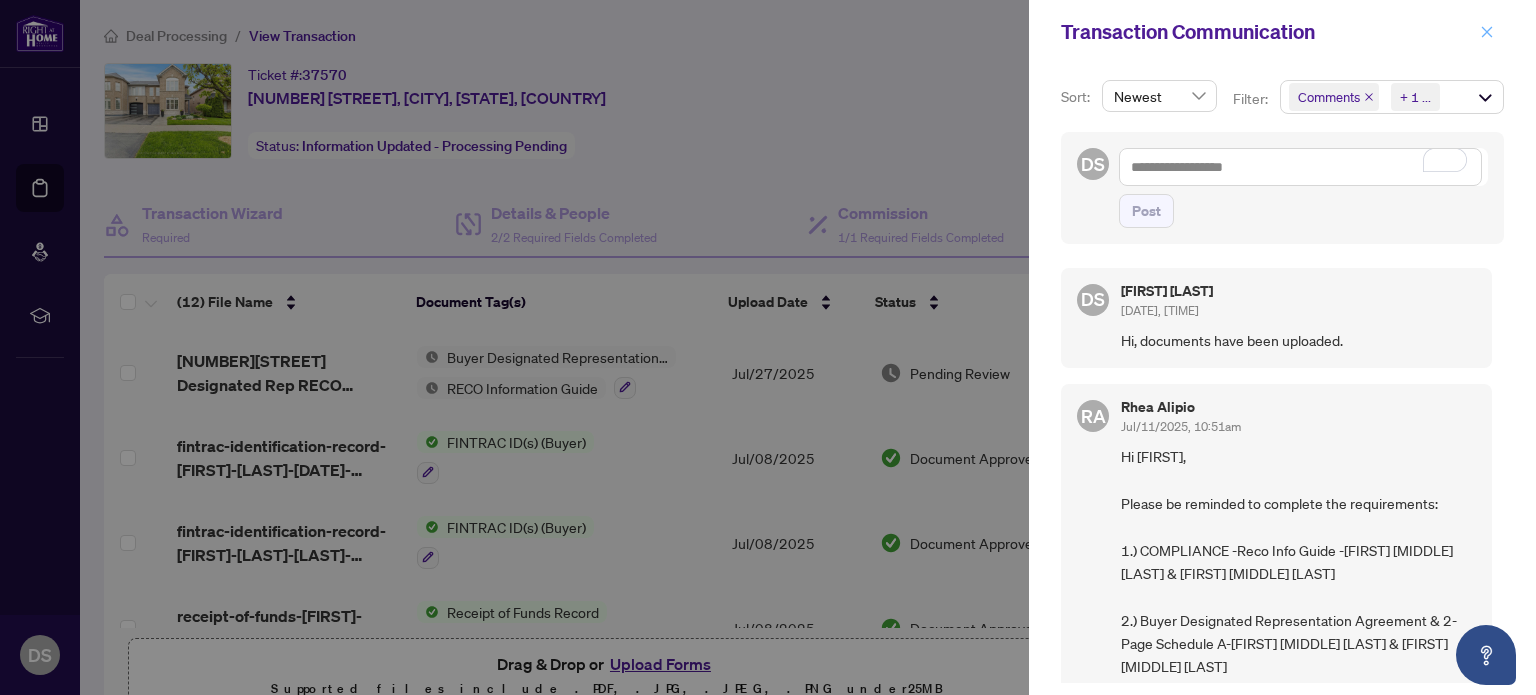 click at bounding box center [1487, 32] 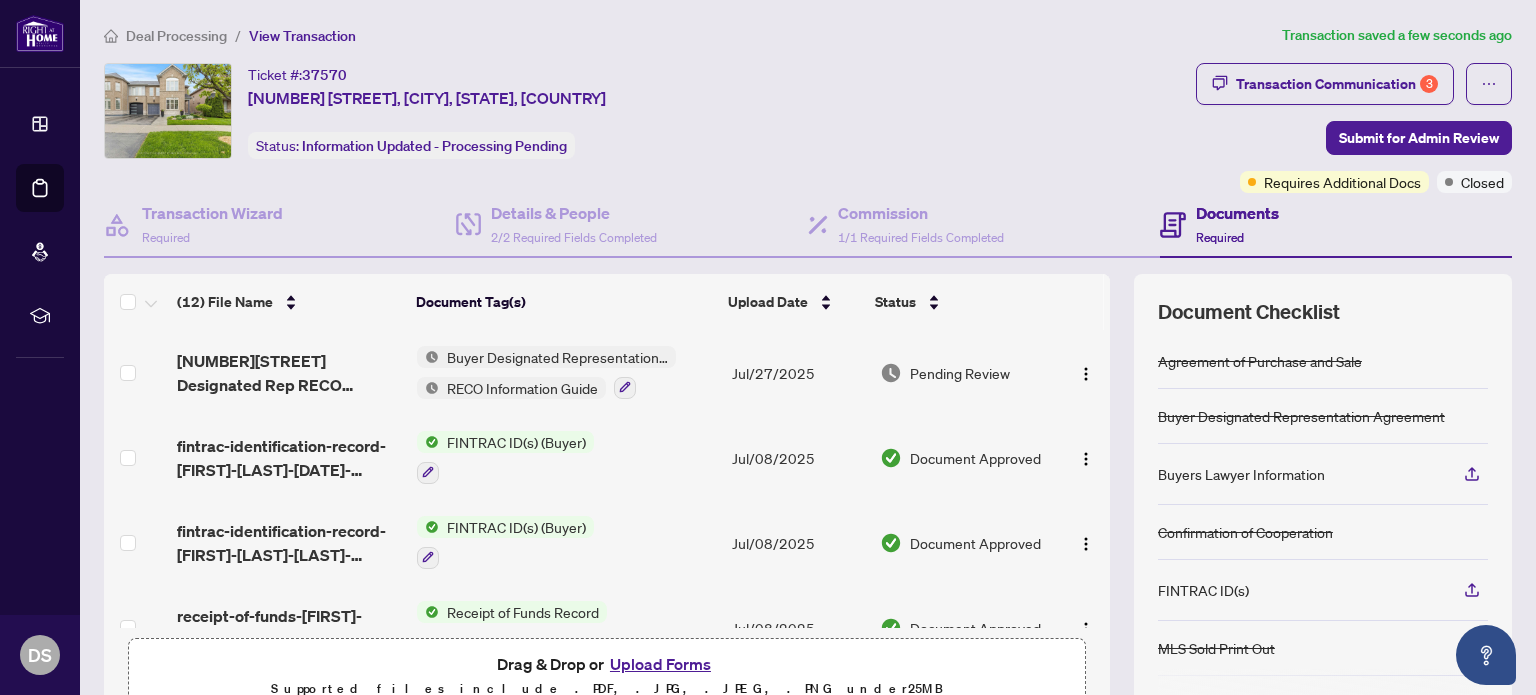 click on "Deal Processing" at bounding box center [176, 36] 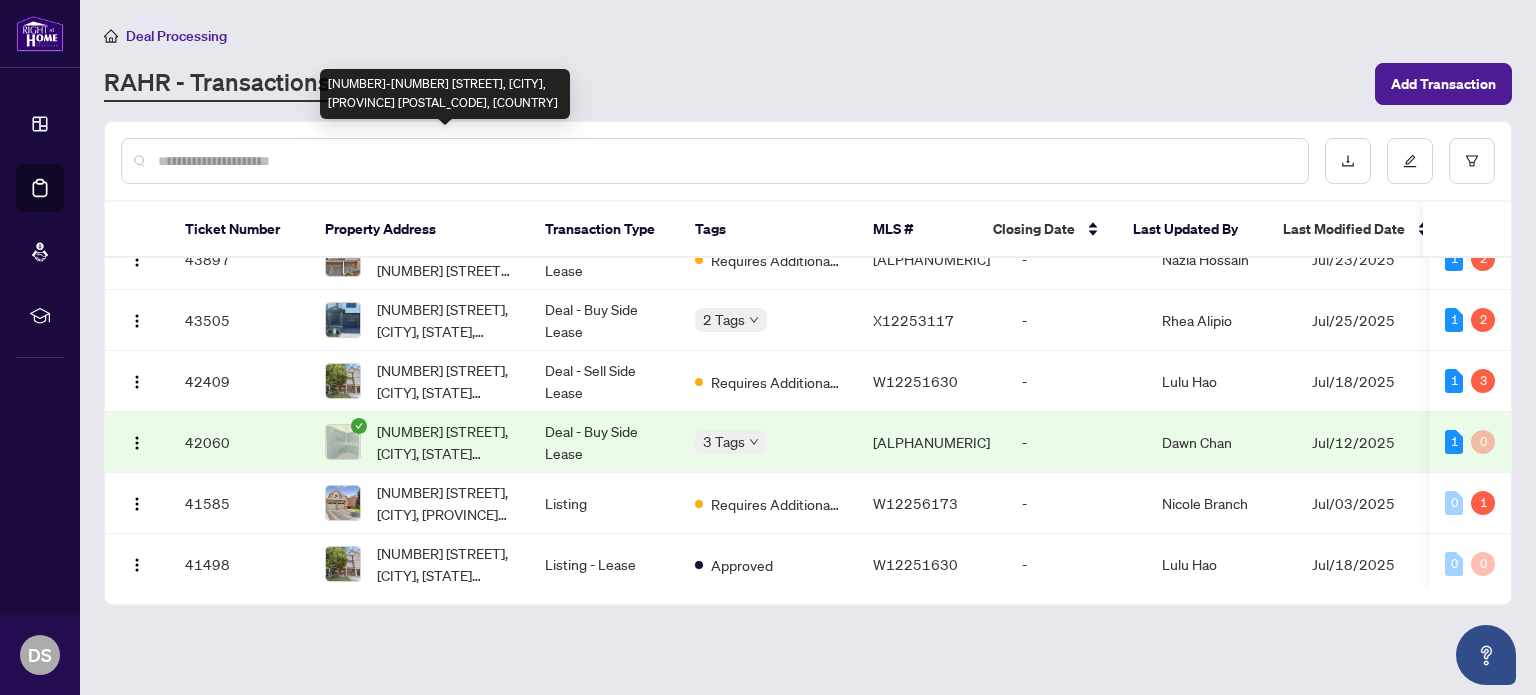 scroll, scrollTop: 200, scrollLeft: 0, axis: vertical 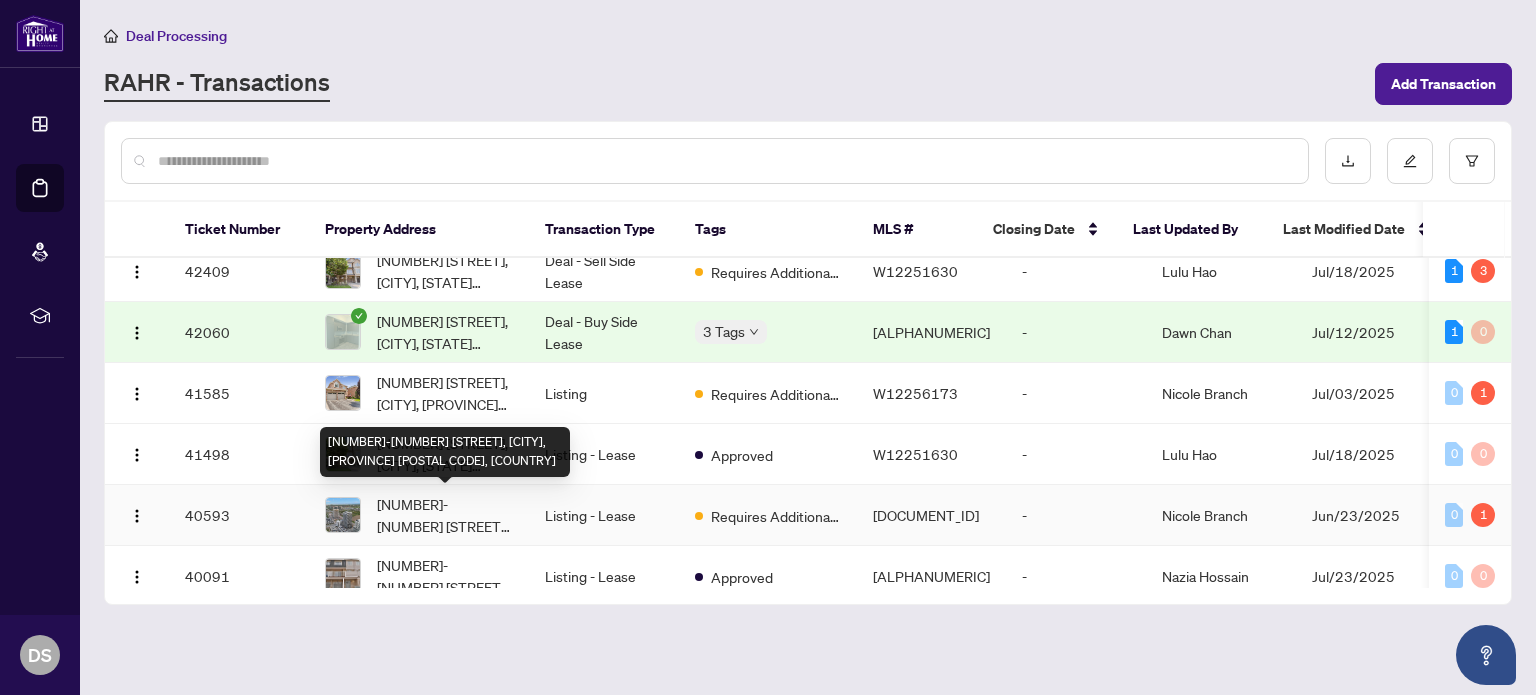 click on "[NUMBER]-[NUMBER] [STREET], [CITY], [PROVINCE] [POSTAL CODE], [COUNTRY]" at bounding box center (445, 515) 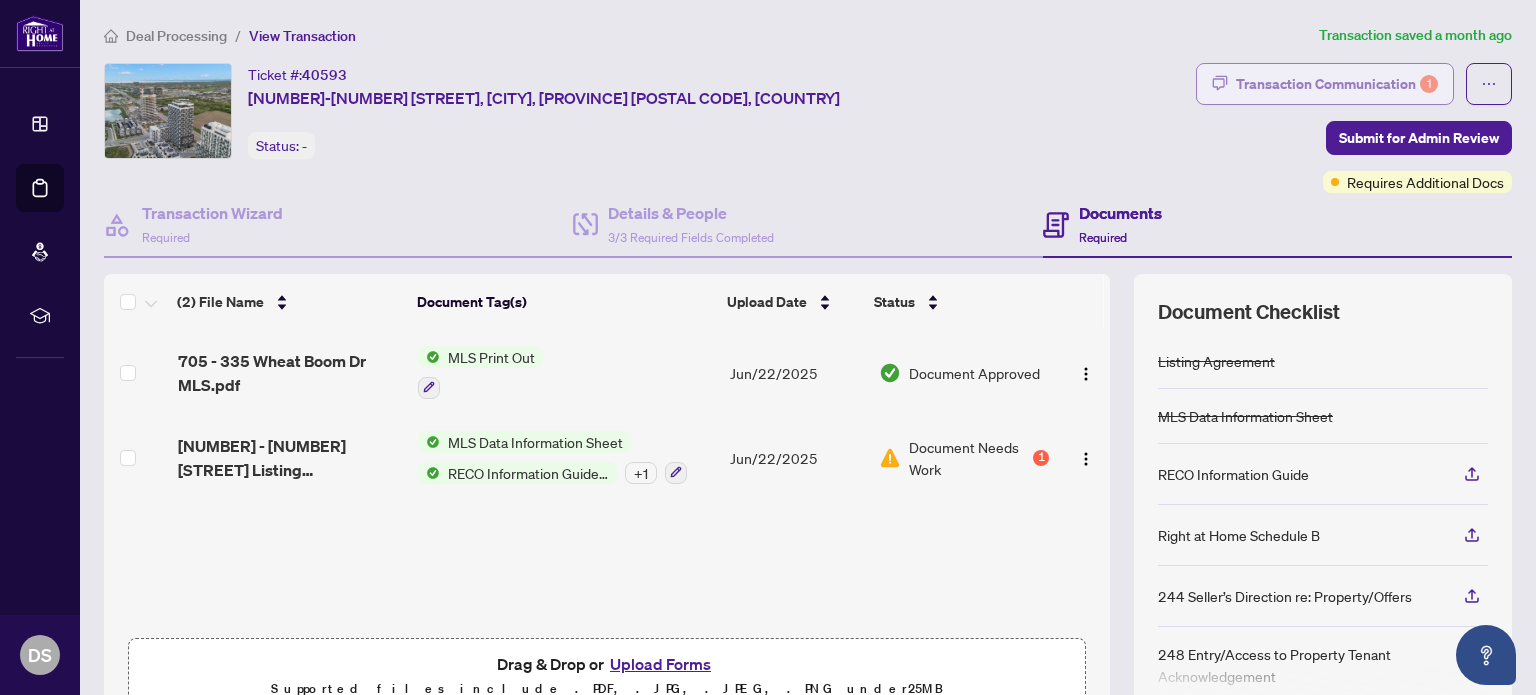 click on "Transaction Communication 1" at bounding box center [1337, 84] 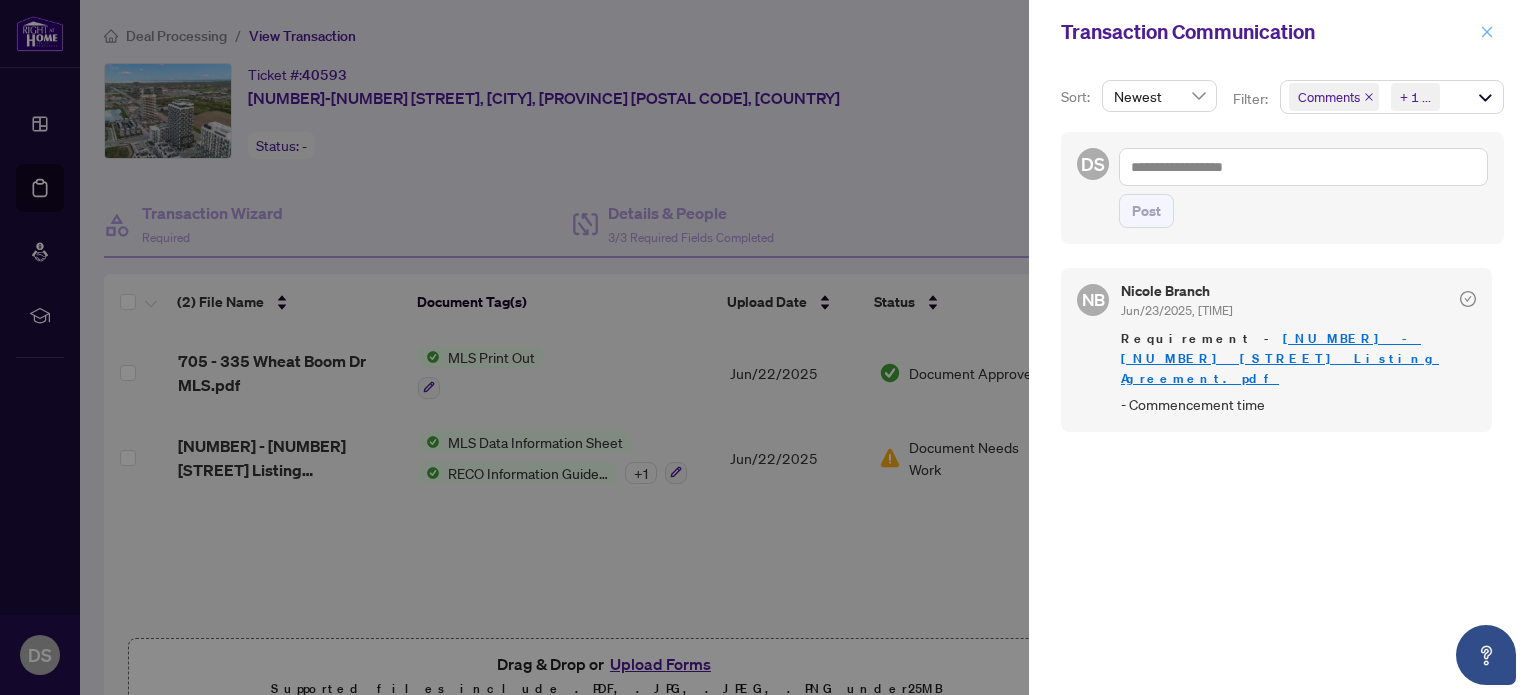 click at bounding box center (1487, 32) 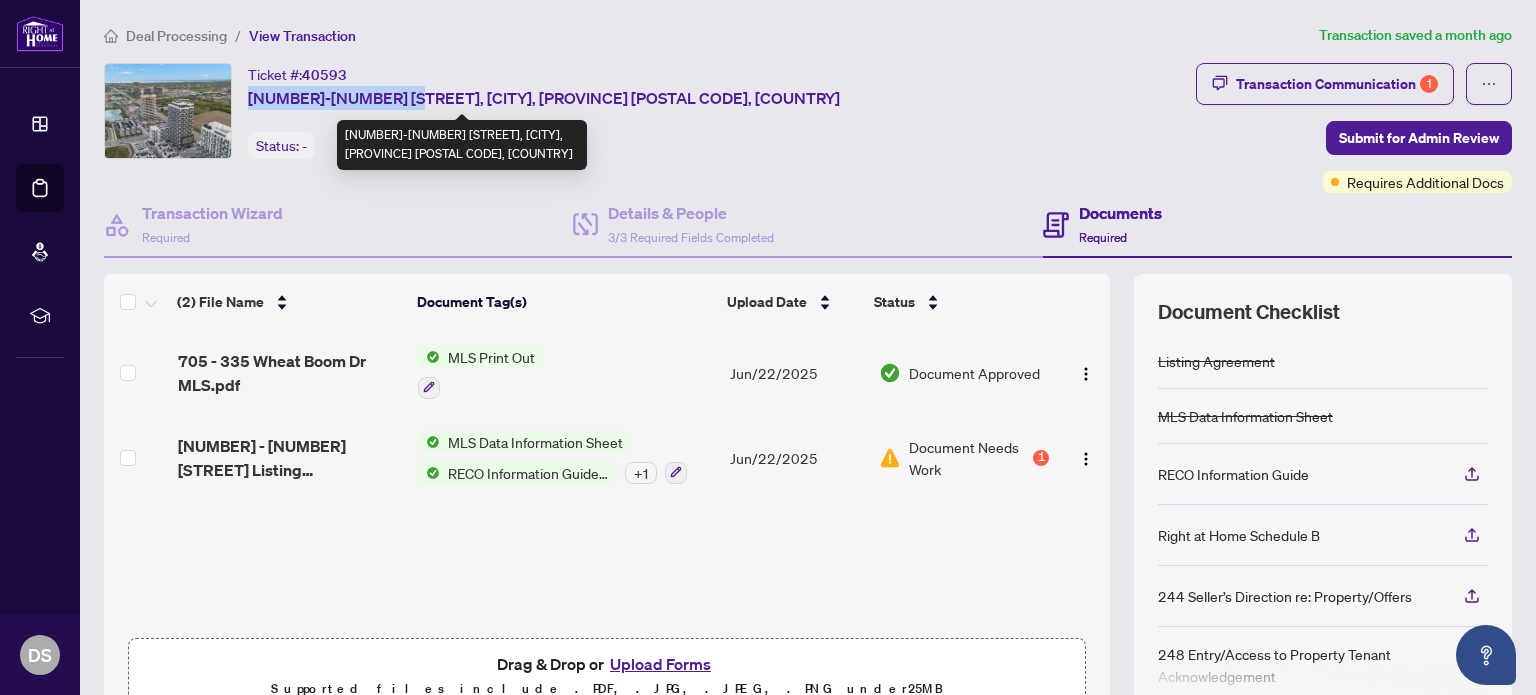 drag, startPoint x: 245, startPoint y: 99, endPoint x: 421, endPoint y: 89, distance: 176.28386 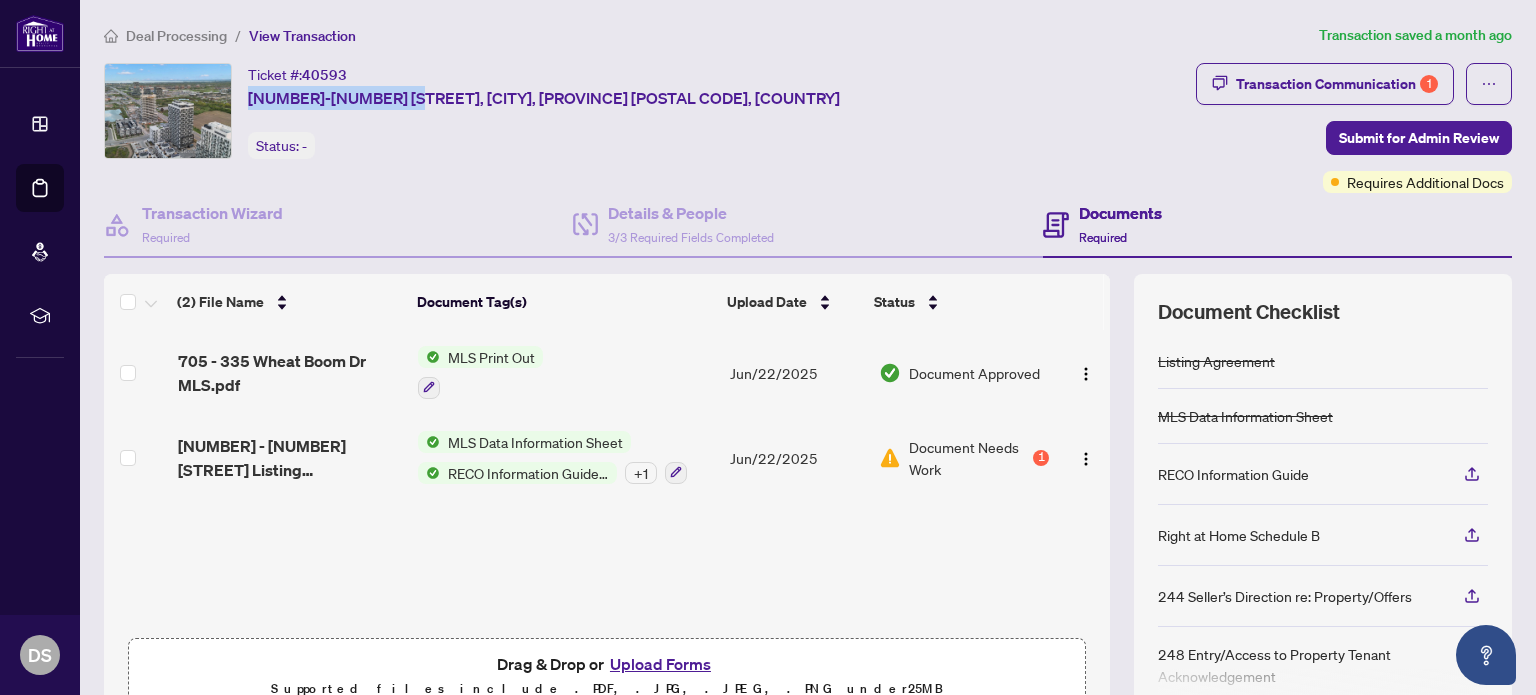 copy on "705-335 Wheatboom Dr" 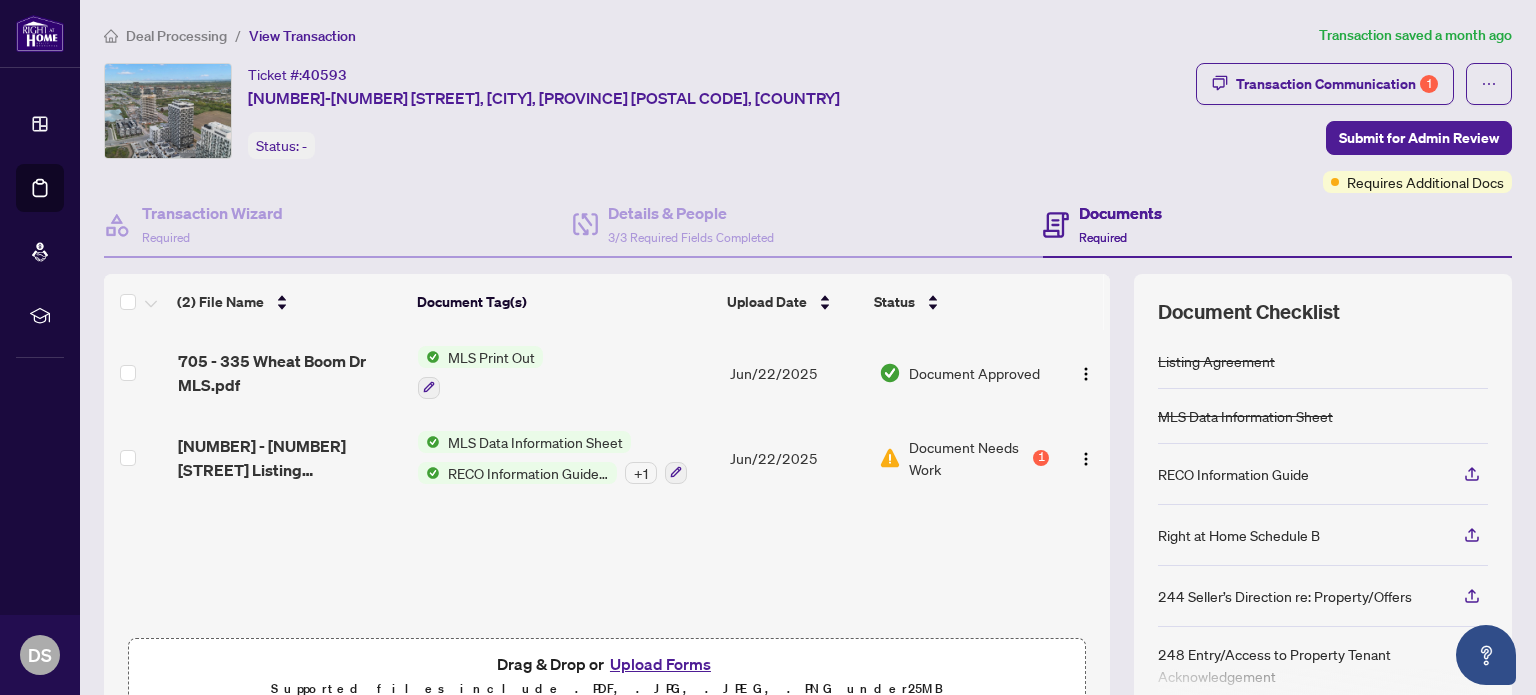 click on "Deal Processing" at bounding box center [176, 36] 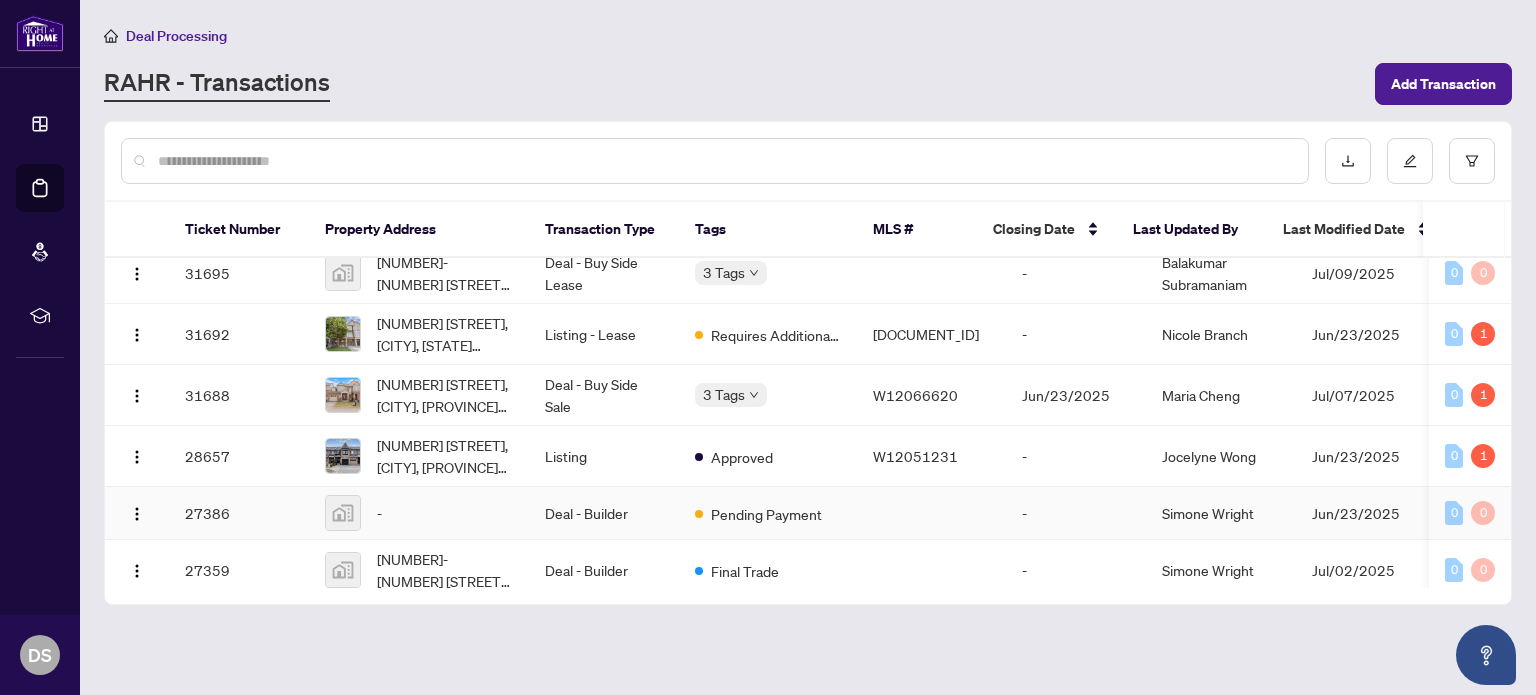 scroll, scrollTop: 1091, scrollLeft: 0, axis: vertical 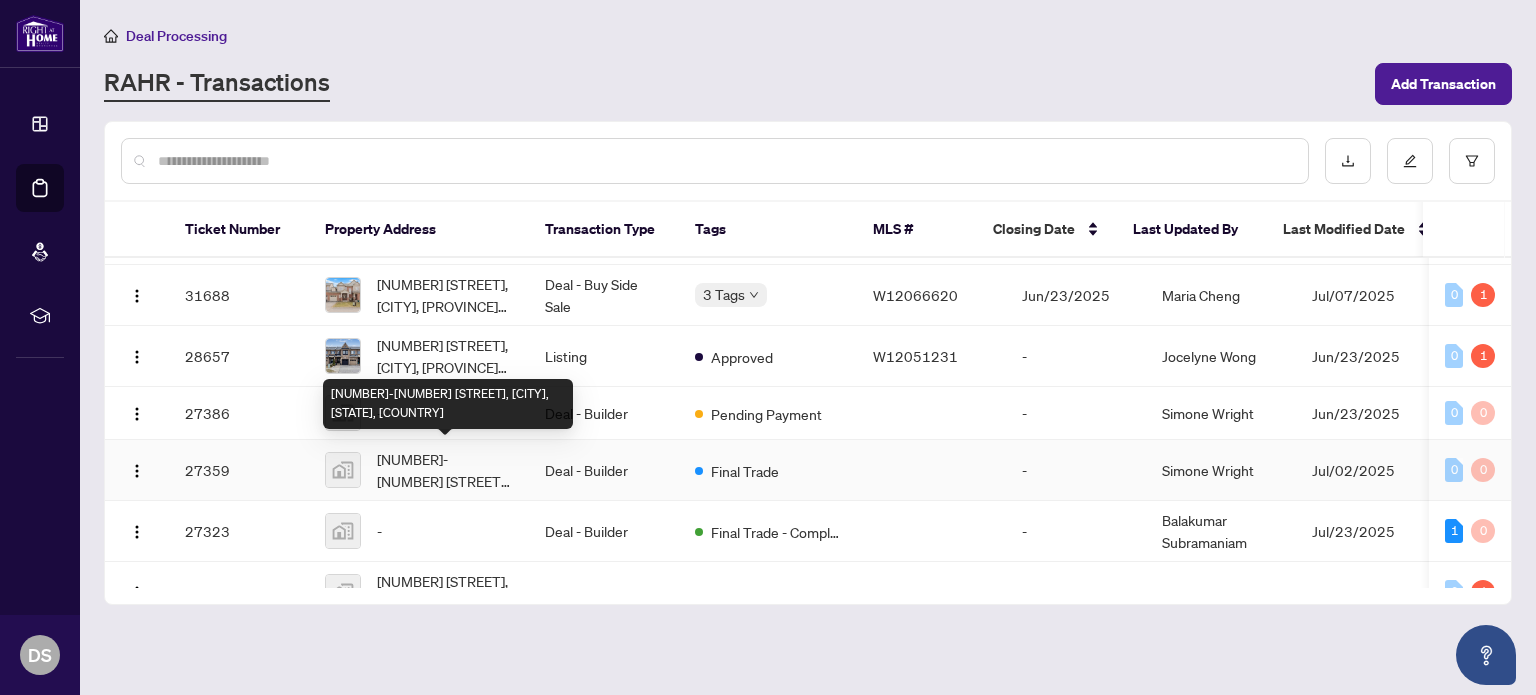 click on "[NUMBER]-[NUMBER] [STREET], [CITY], [STATE], [COUNTRY]" at bounding box center (445, 470) 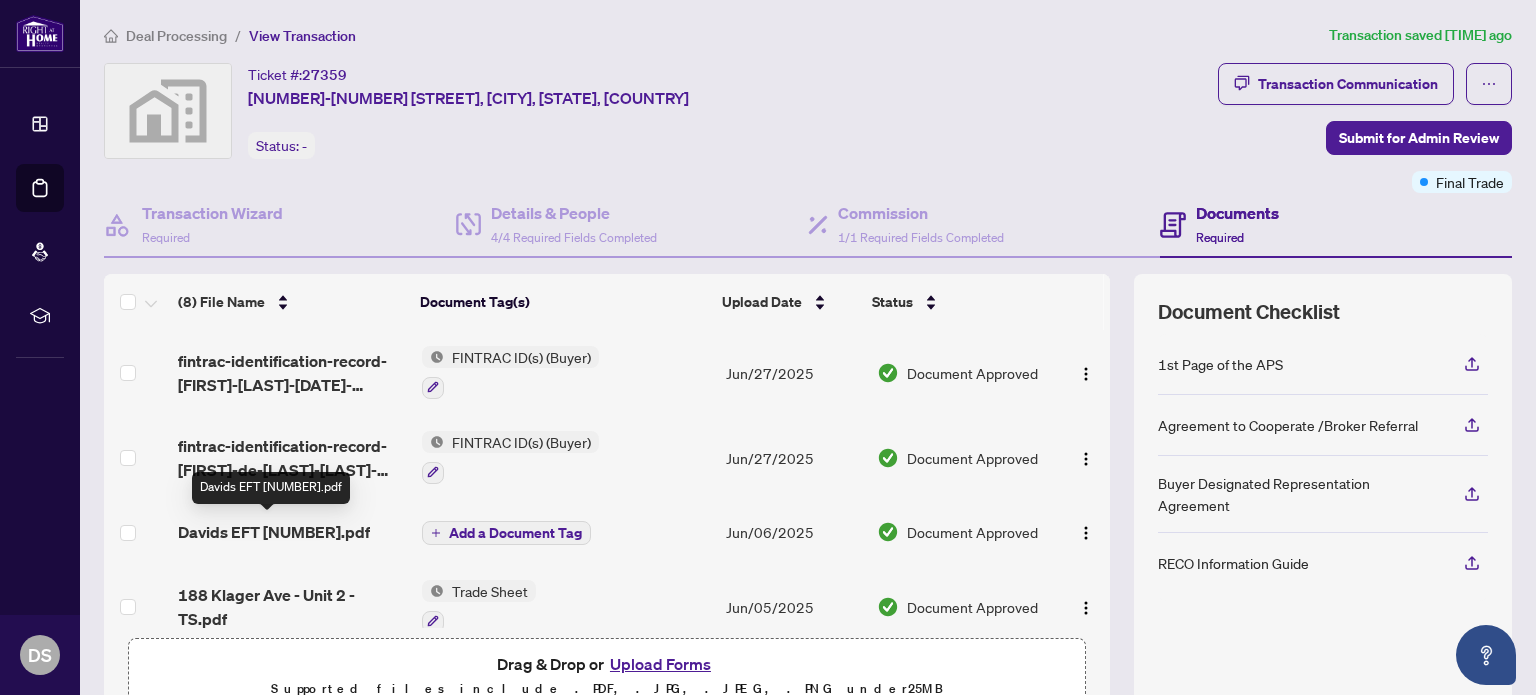 click on "Davids EFT [NUMBER].pdf" at bounding box center [274, 532] 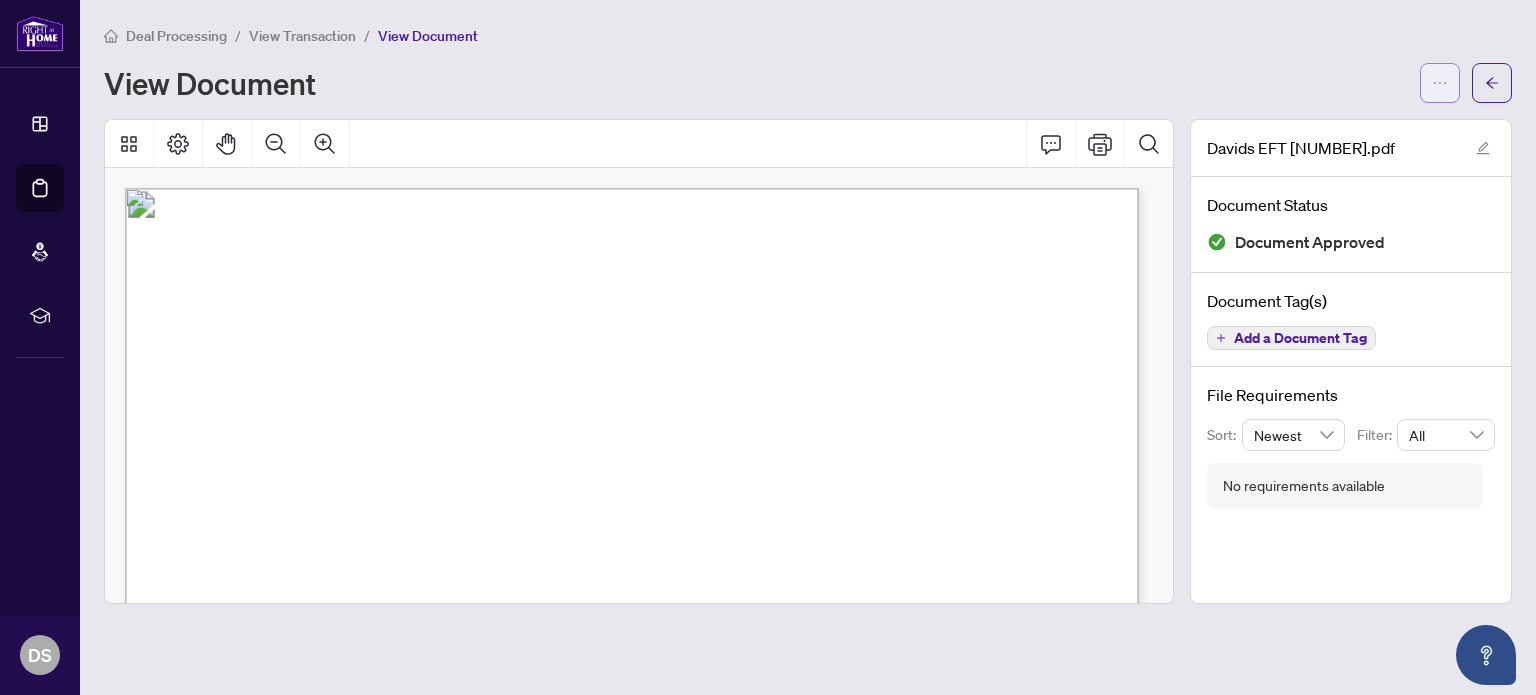 click at bounding box center (1440, 83) 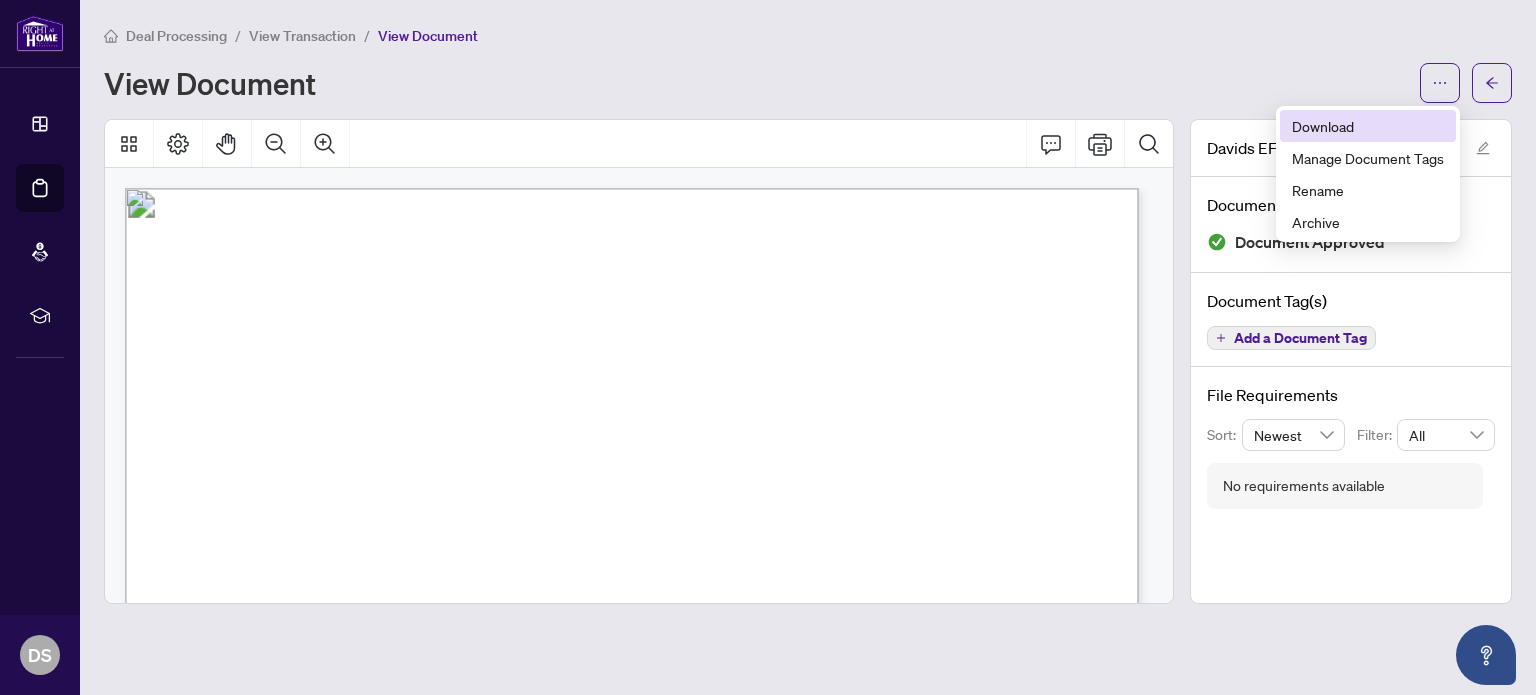 click on "Download" at bounding box center (1368, 126) 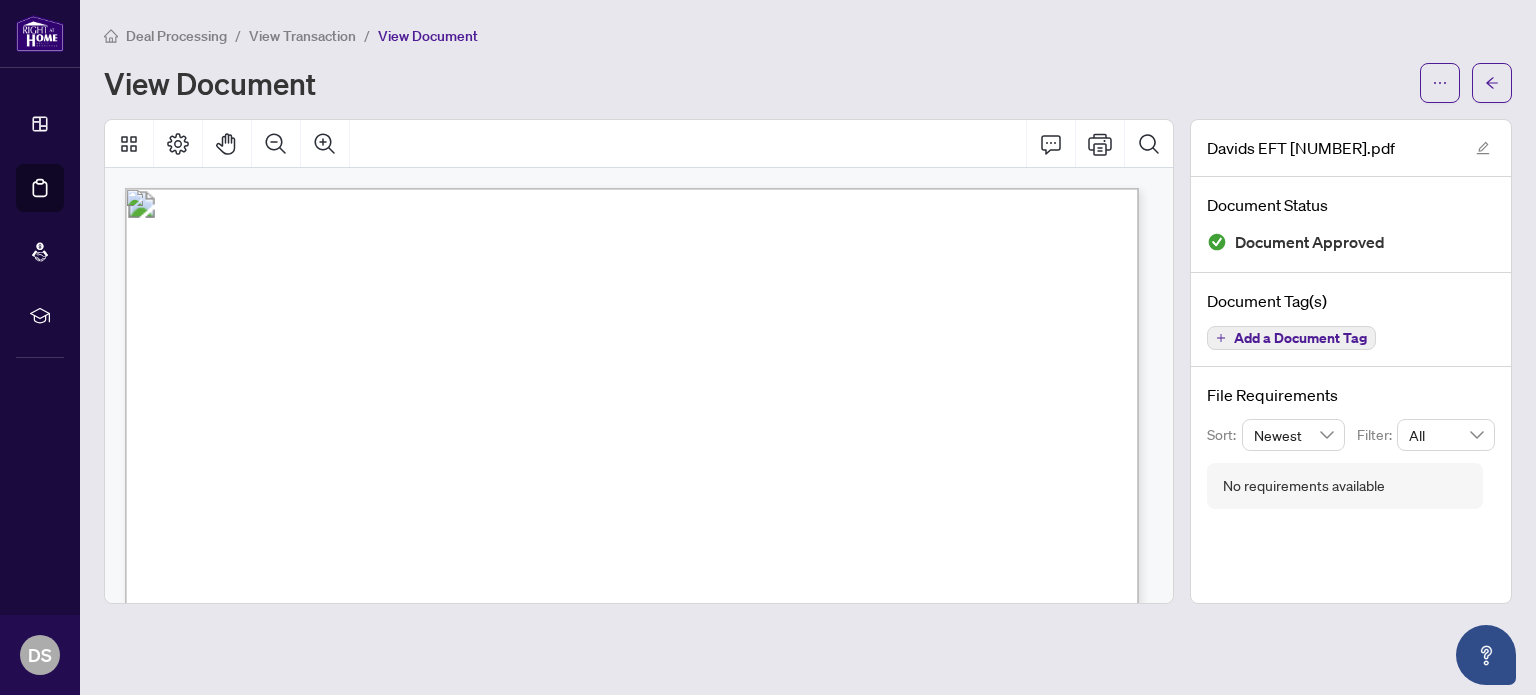 click on "View Transaction" at bounding box center (302, 36) 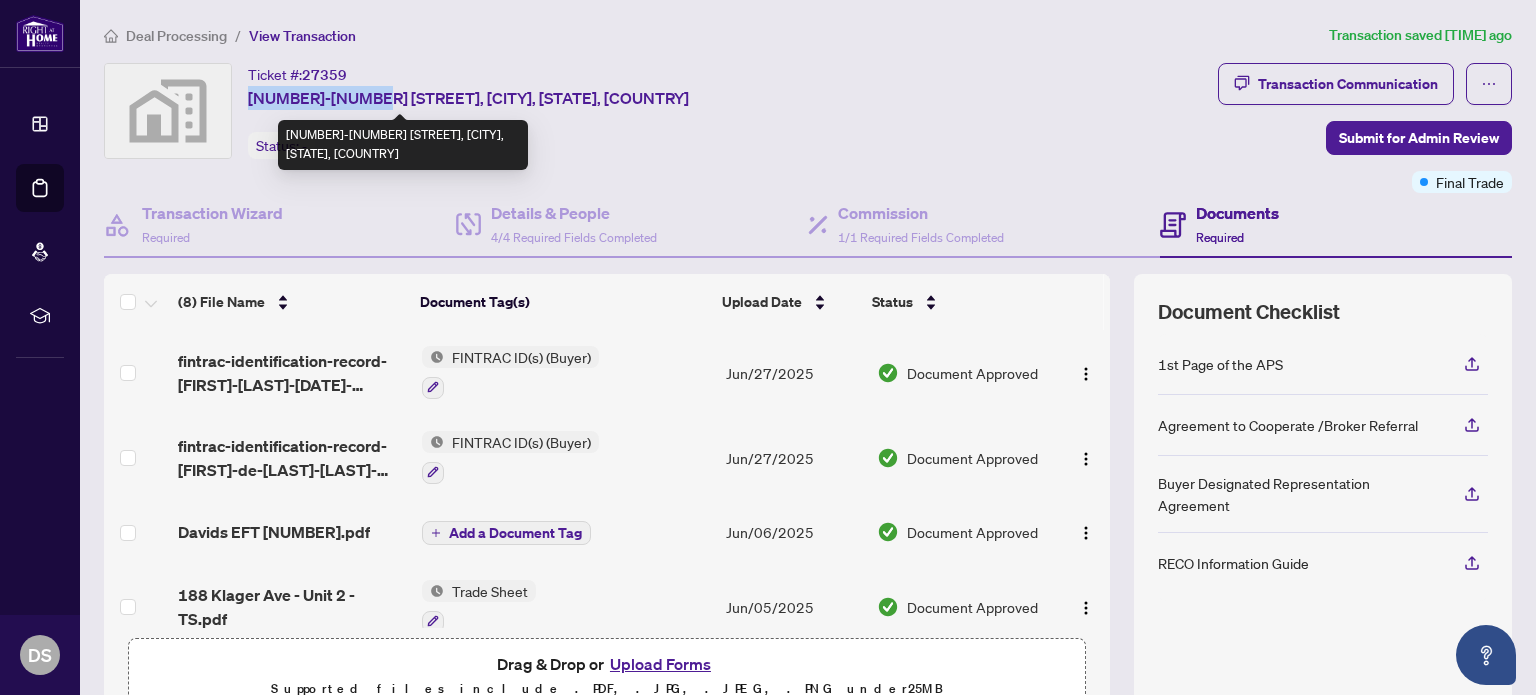 drag, startPoint x: 248, startPoint y: 95, endPoint x: 367, endPoint y: 90, distance: 119.104996 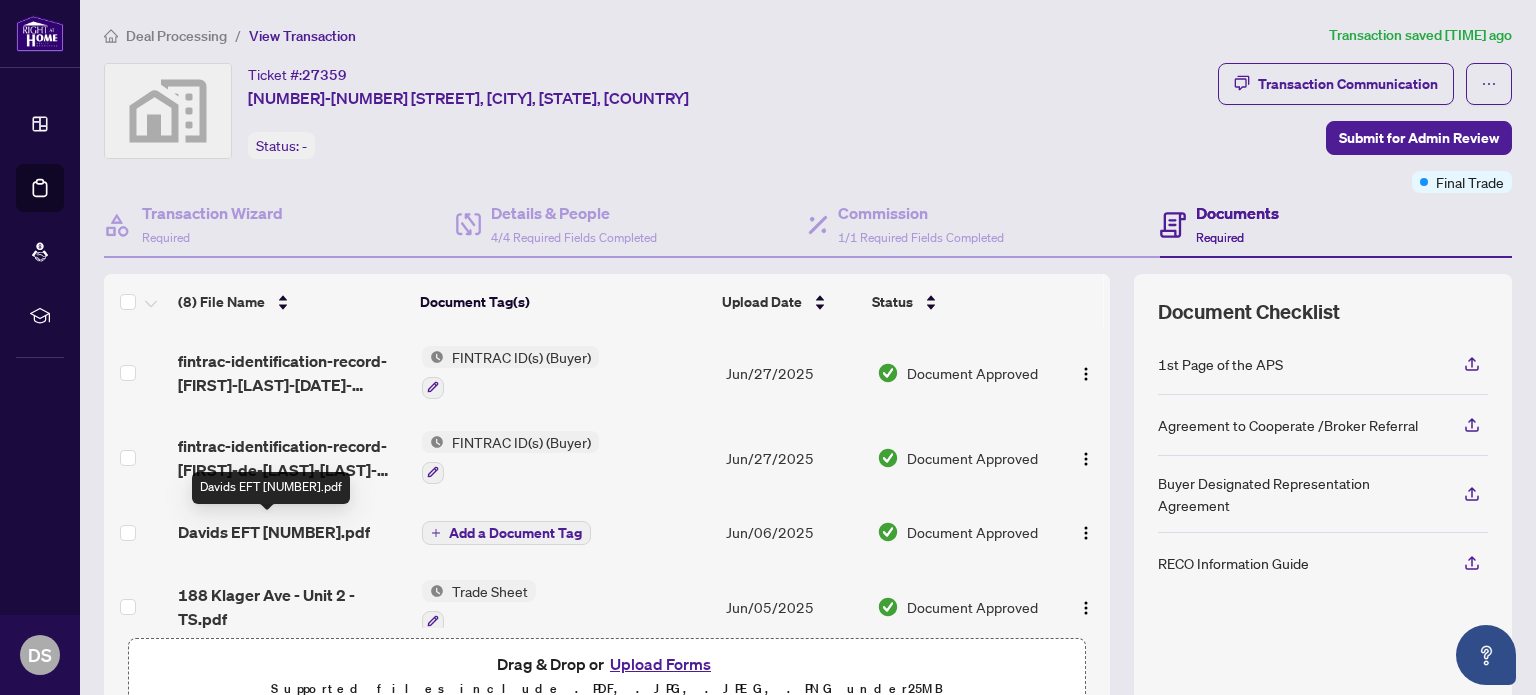 click on "Davids EFT [NUMBER].pdf" at bounding box center [274, 532] 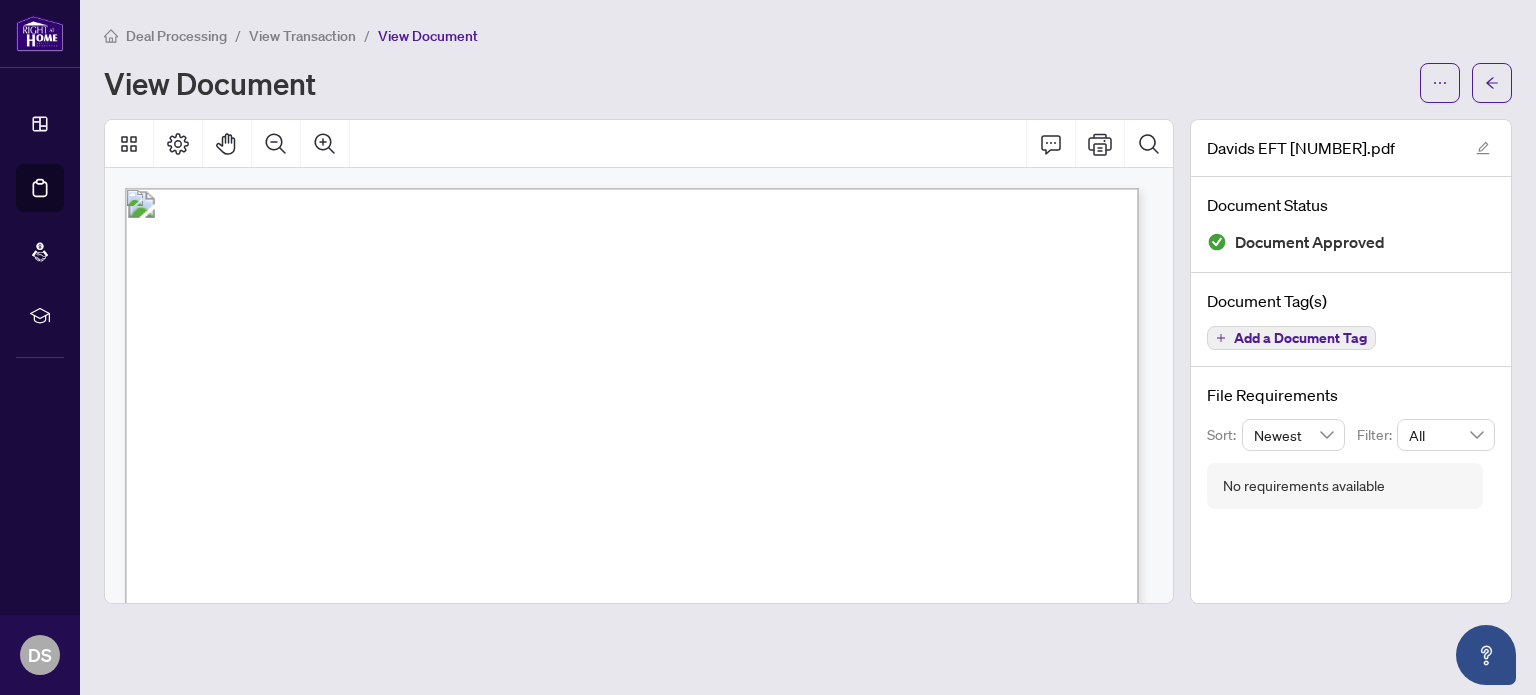 click on "View Transaction" at bounding box center [302, 36] 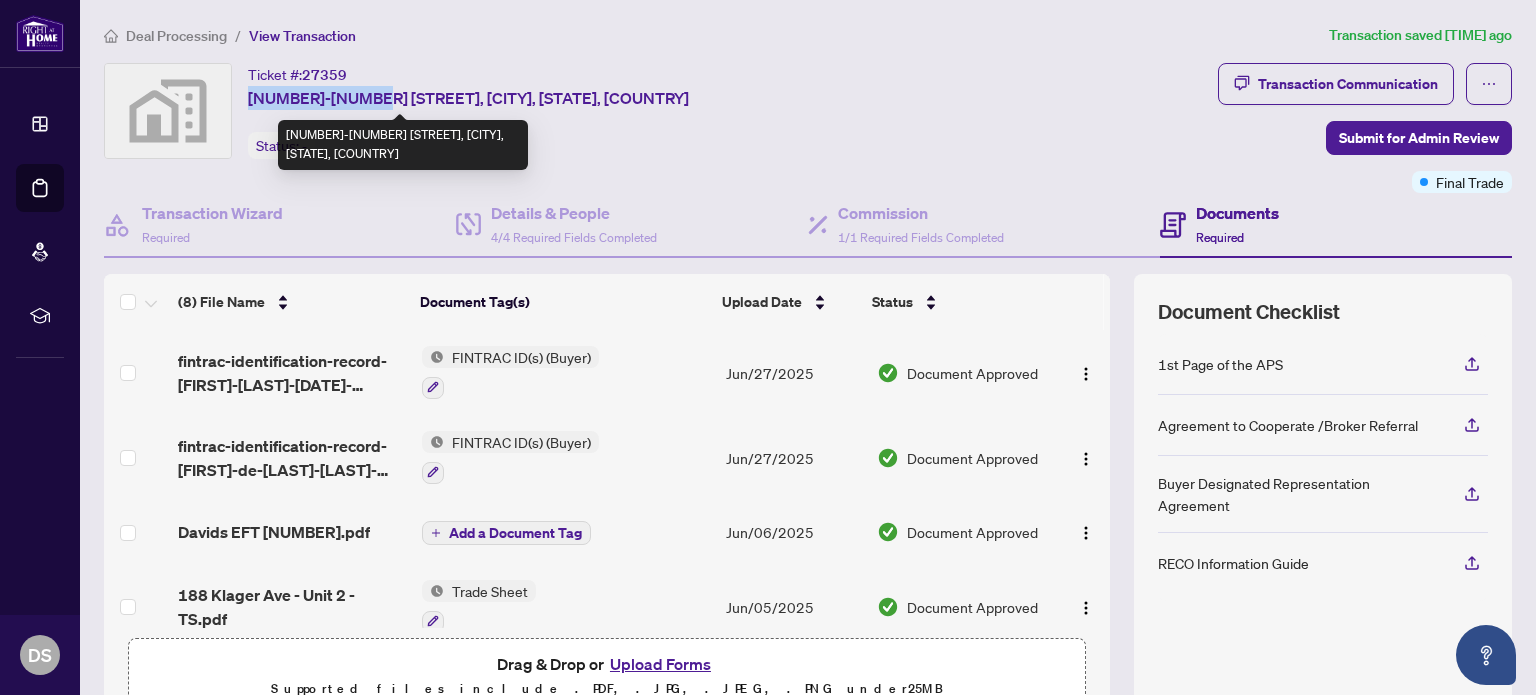 drag, startPoint x: 249, startPoint y: 99, endPoint x: 364, endPoint y: 88, distance: 115.52489 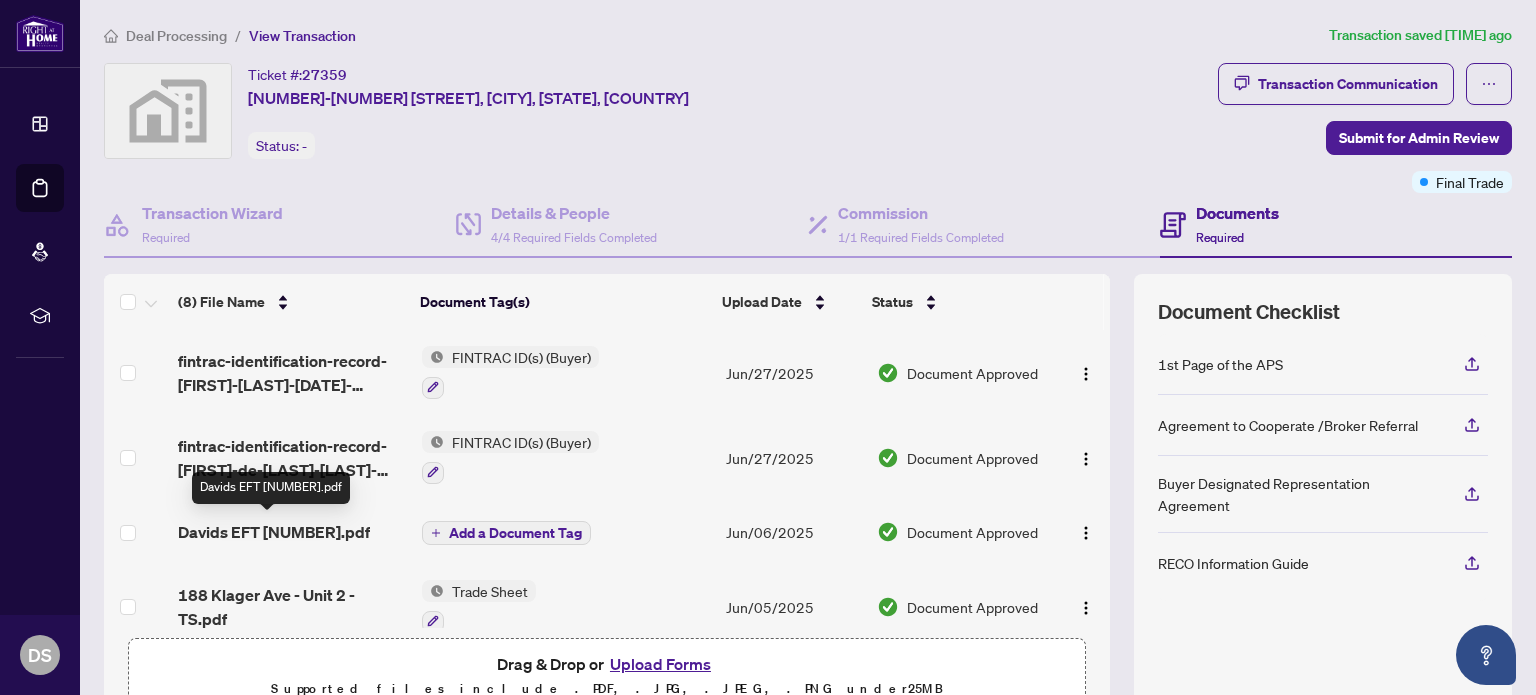 click on "Davids EFT [NUMBER].pdf" at bounding box center (274, 532) 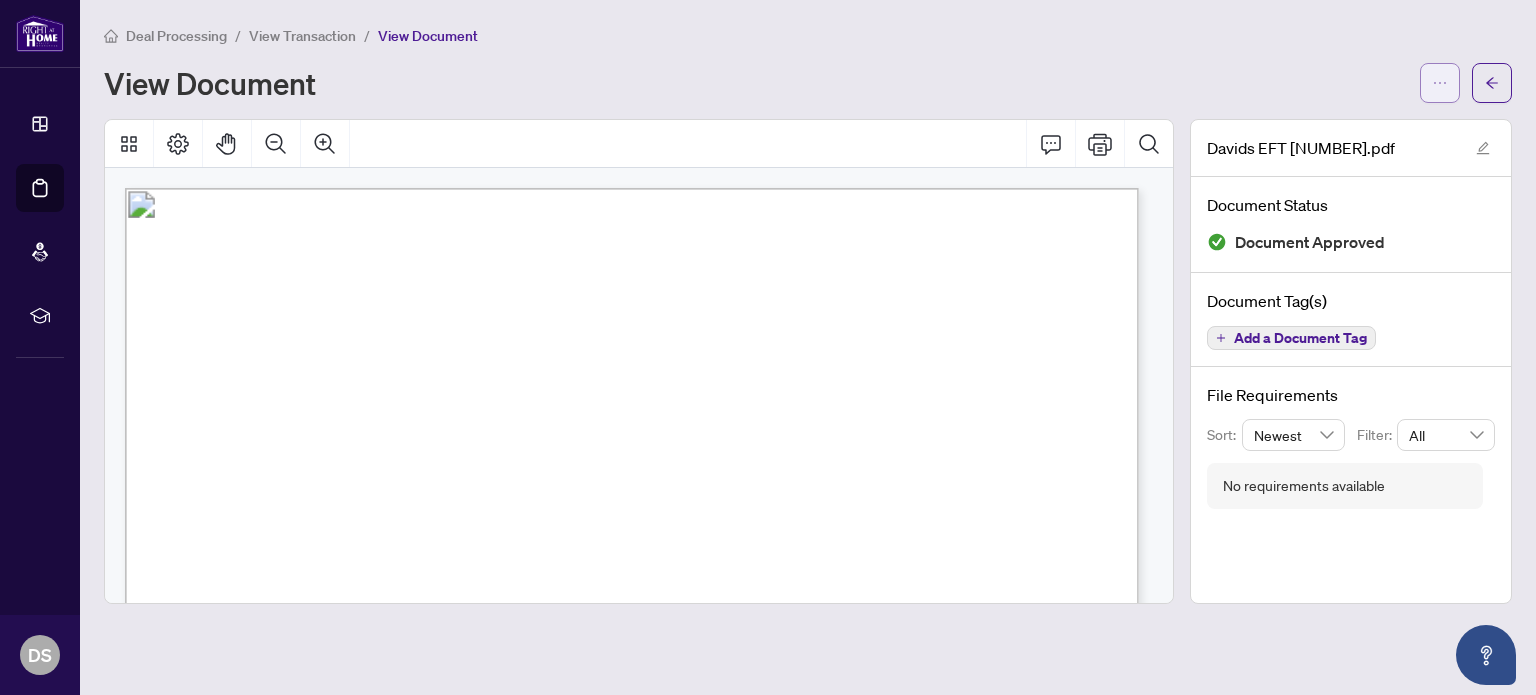 click 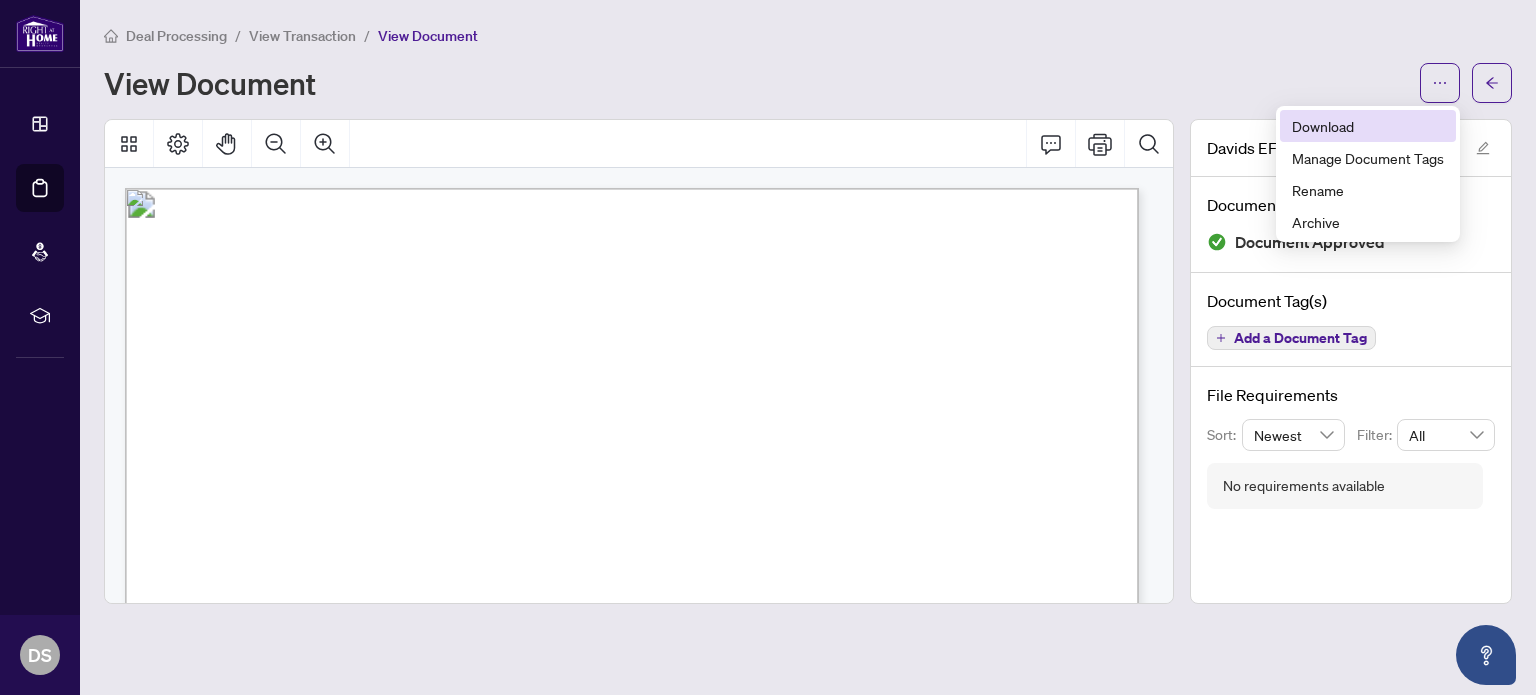 click on "Download" at bounding box center [1368, 126] 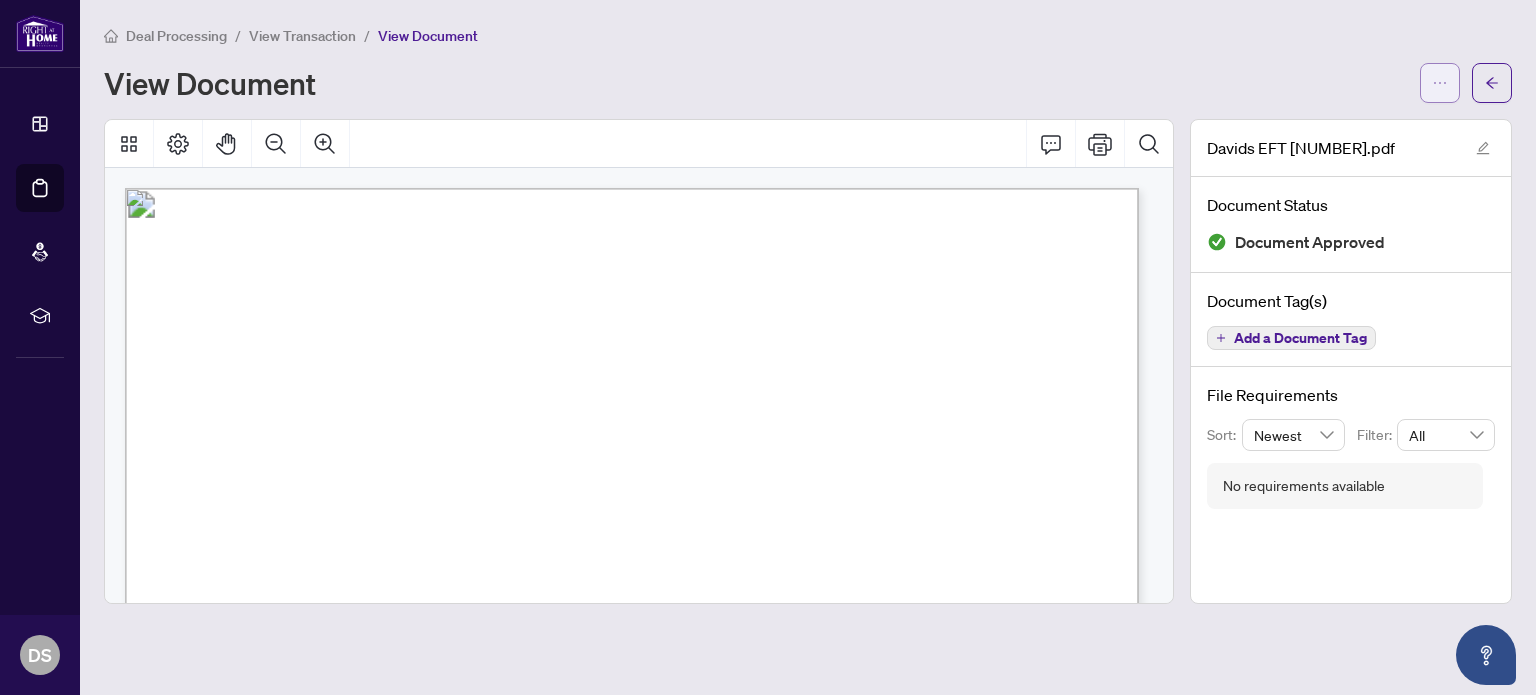 click at bounding box center [1440, 83] 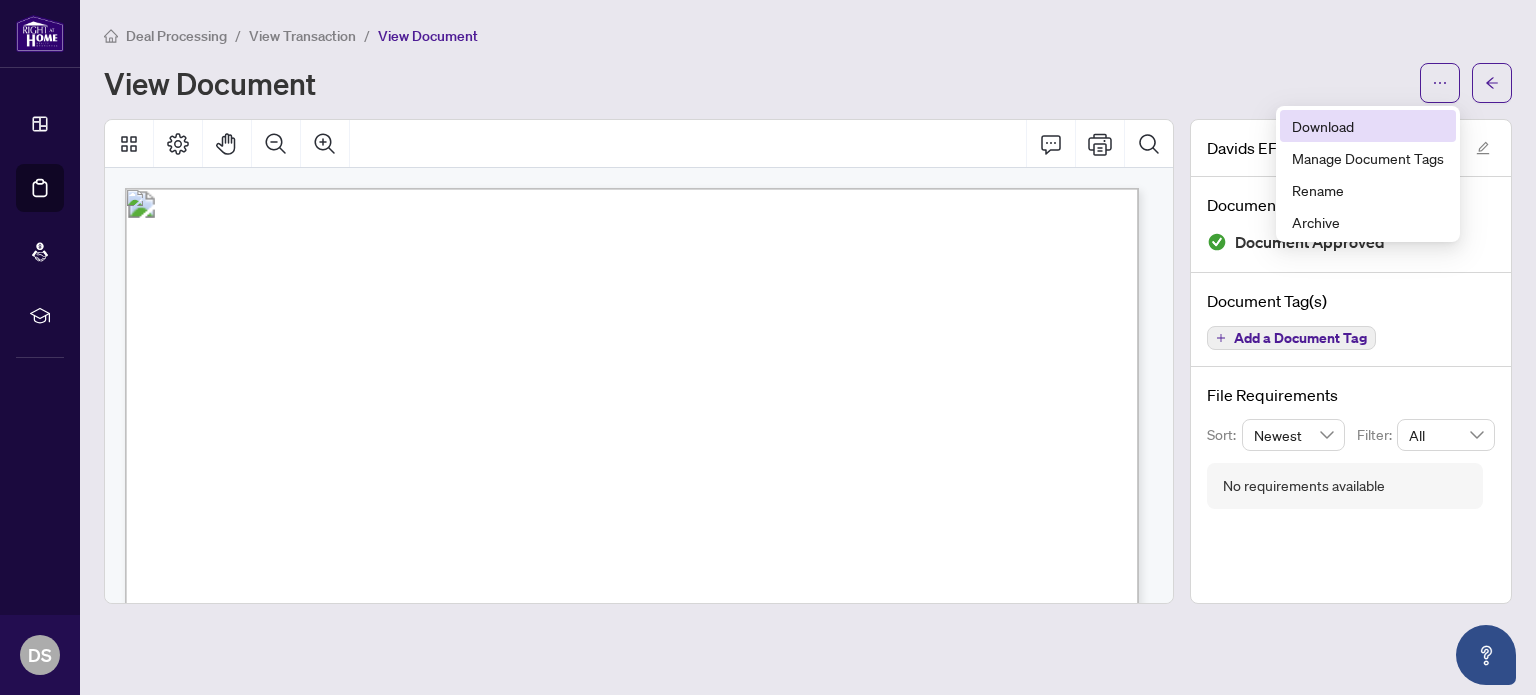 click on "Download" at bounding box center [1368, 126] 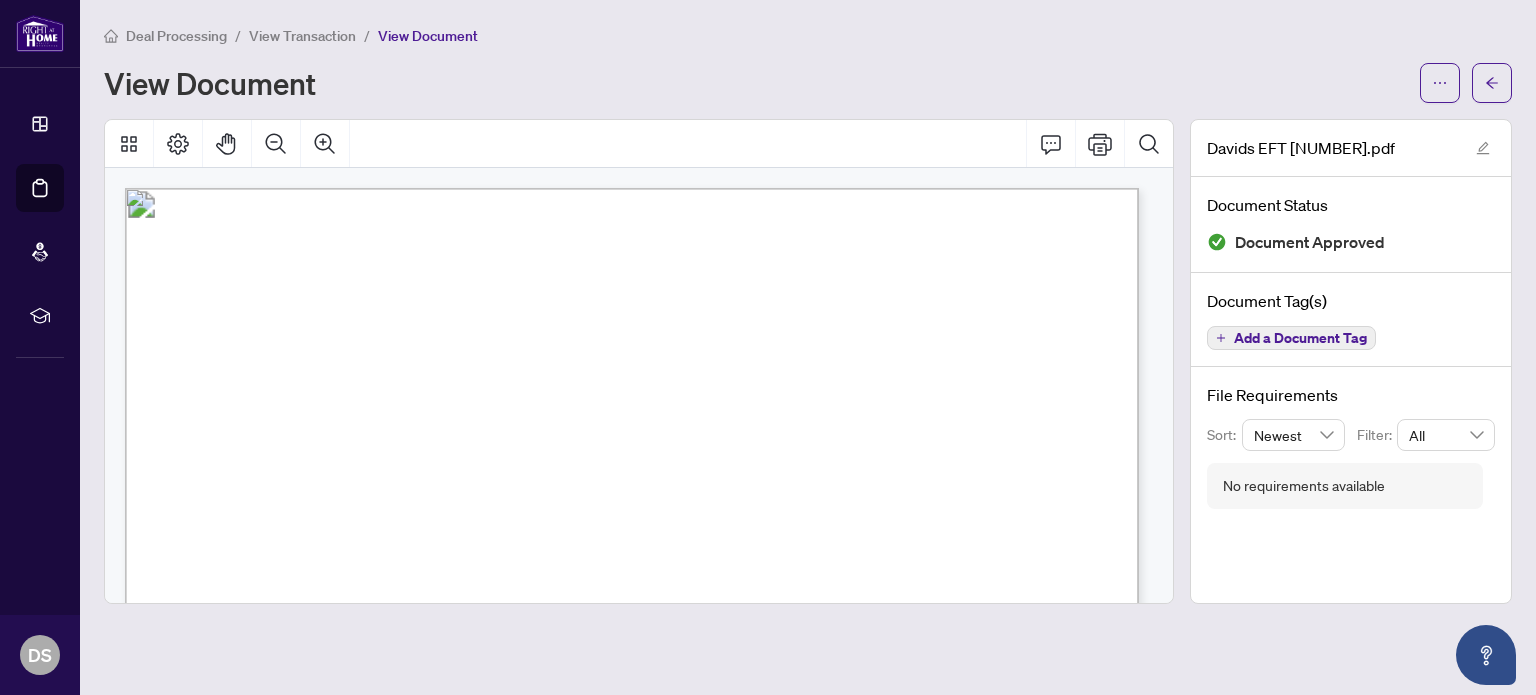 click on "Deal Processing" at bounding box center [176, 36] 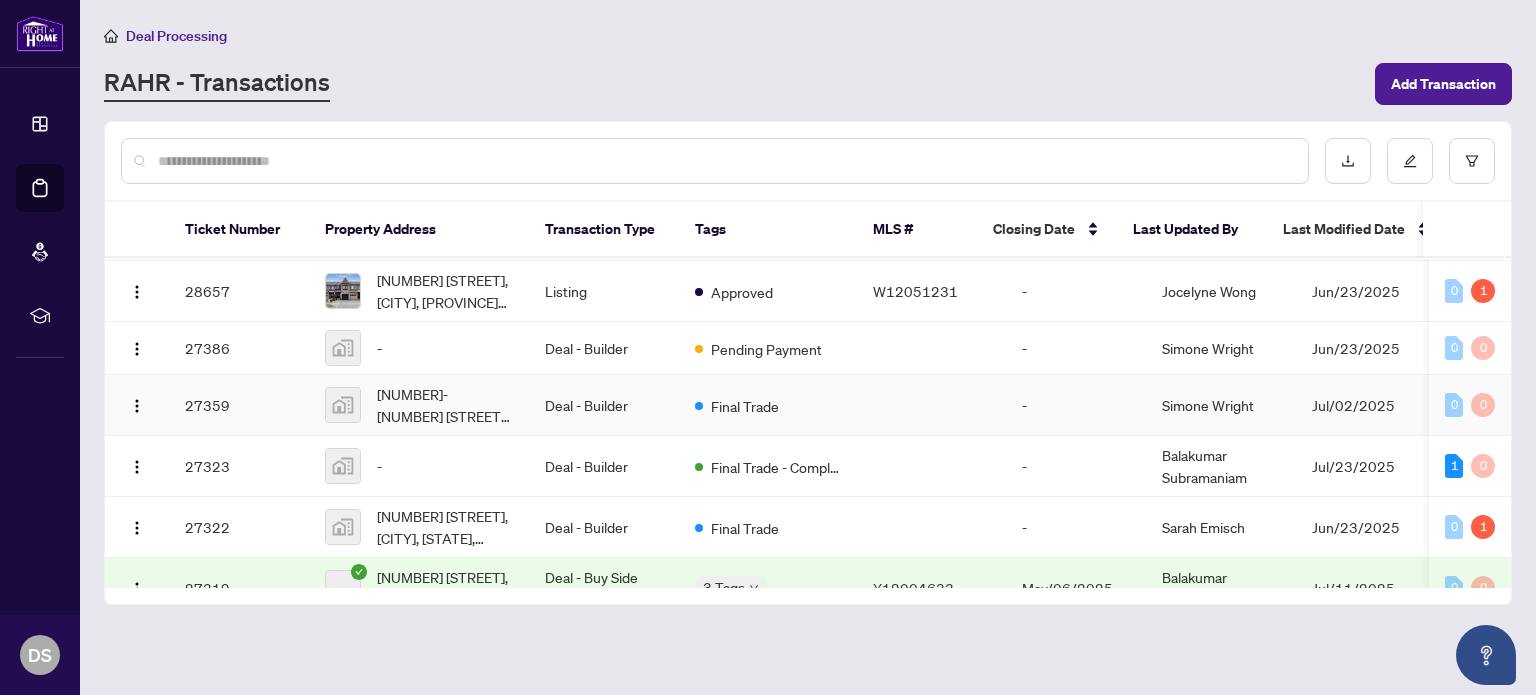 scroll, scrollTop: 1192, scrollLeft: 0, axis: vertical 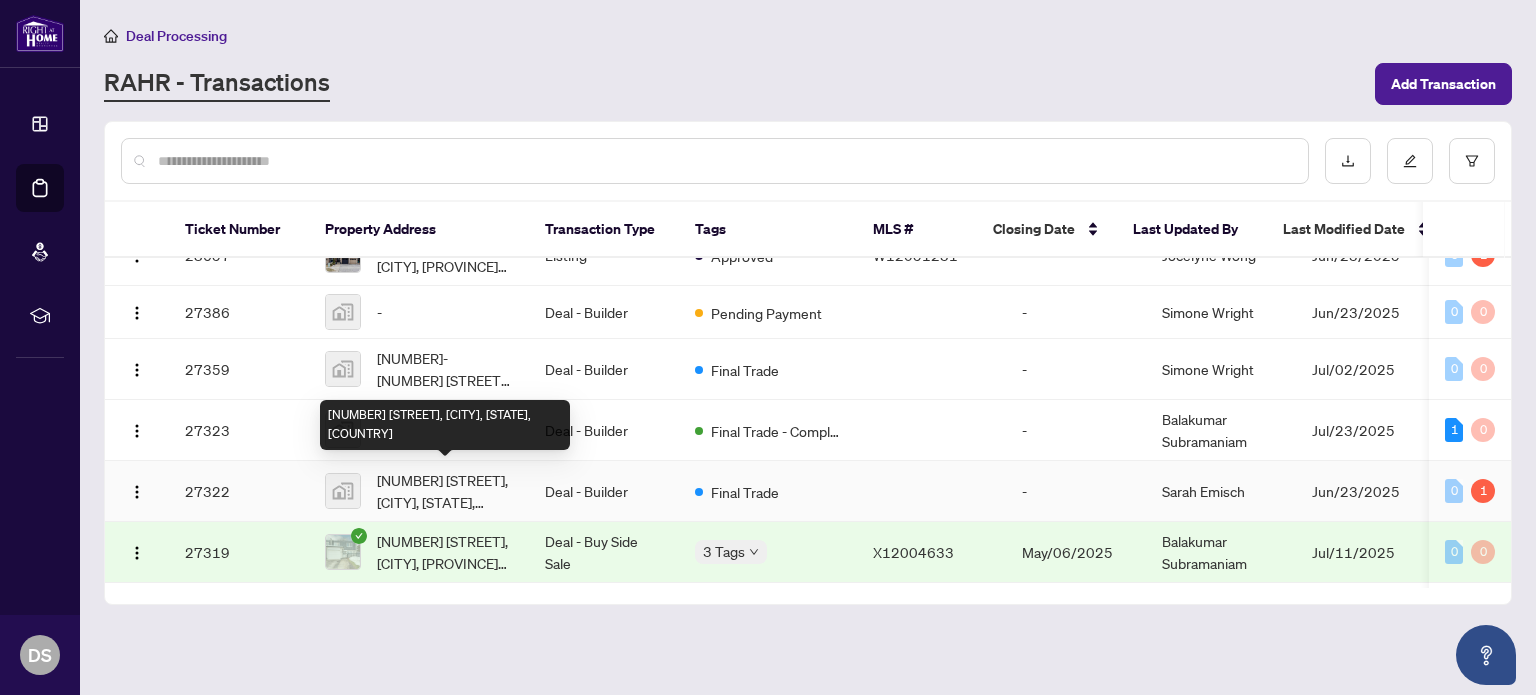 click on "[NUMBER] [STREET], [CITY], [STATE], [COUNTRY]" at bounding box center (445, 491) 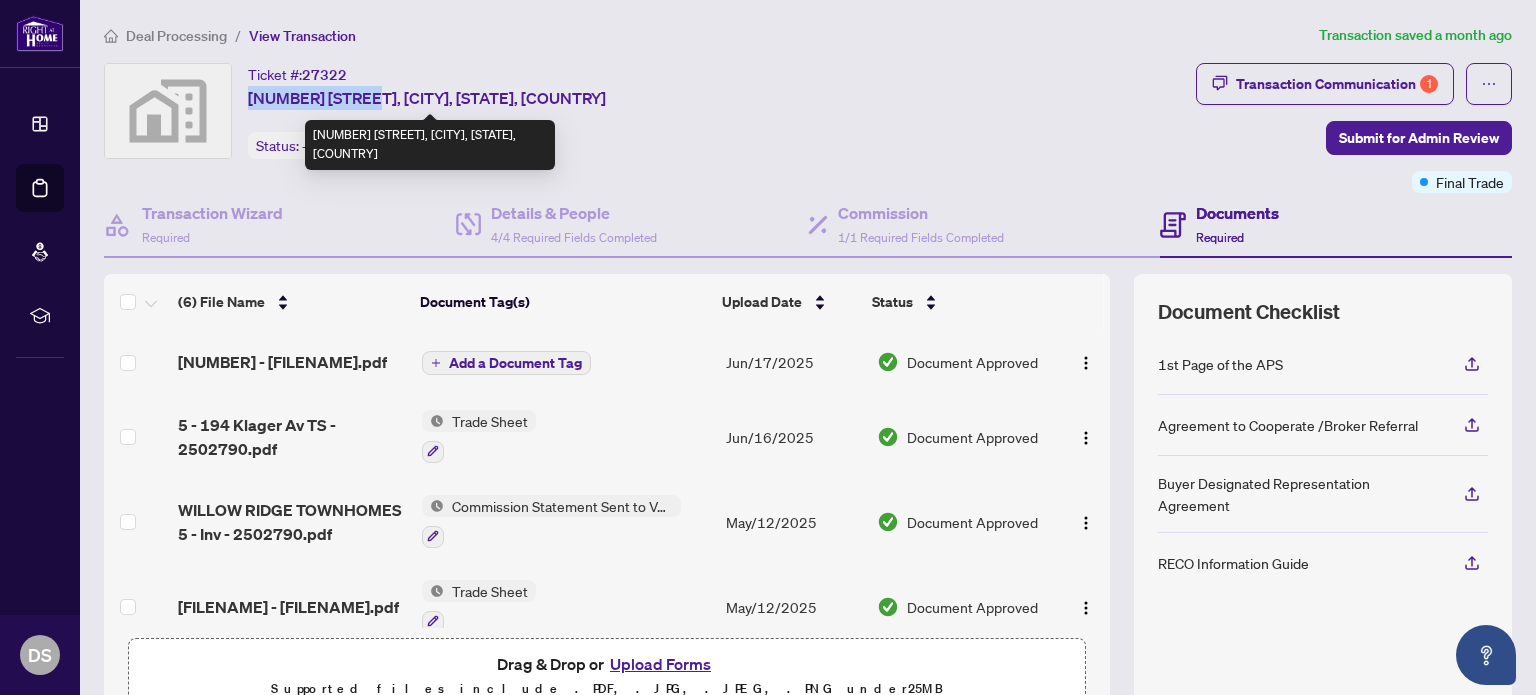 drag, startPoint x: 241, startPoint y: 94, endPoint x: 366, endPoint y: 94, distance: 125 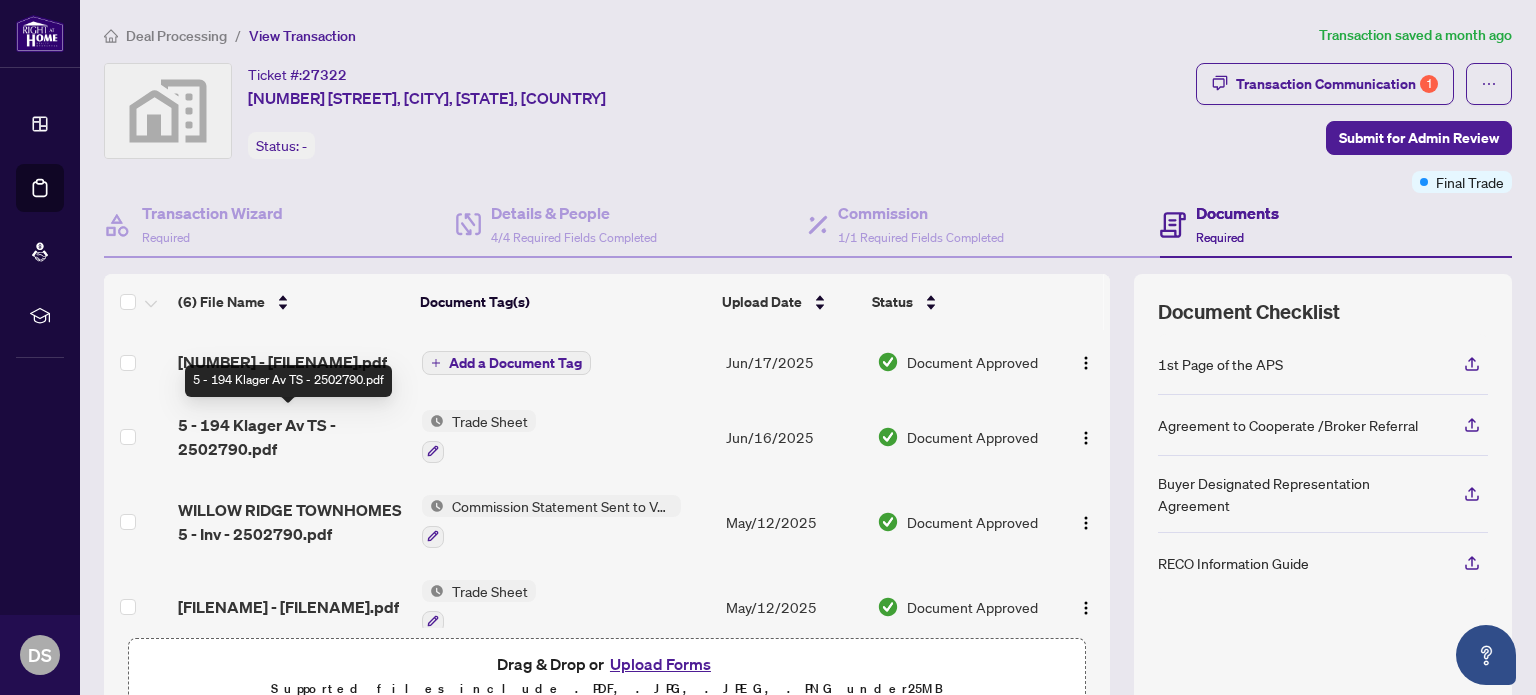 click on "5 - 194 Klager Av TS - 2502790.pdf" at bounding box center [291, 437] 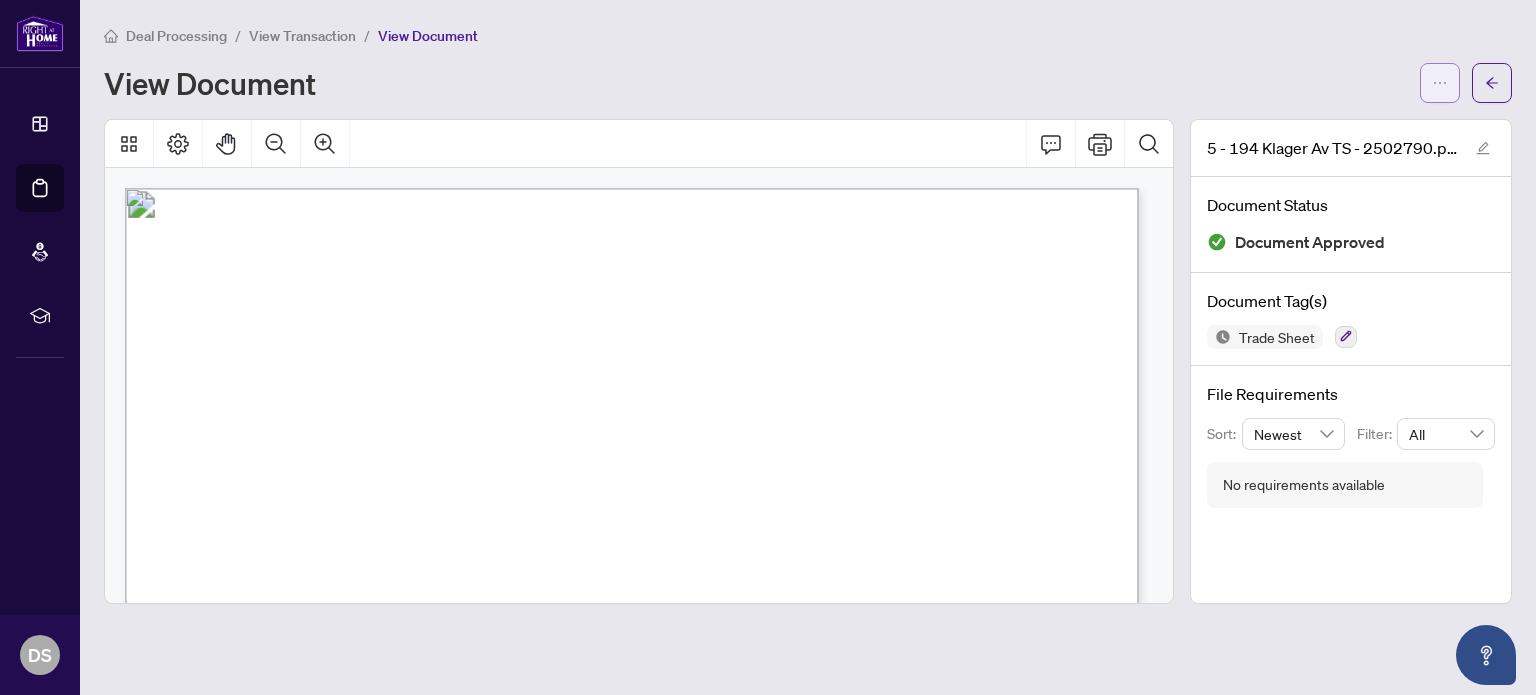 click 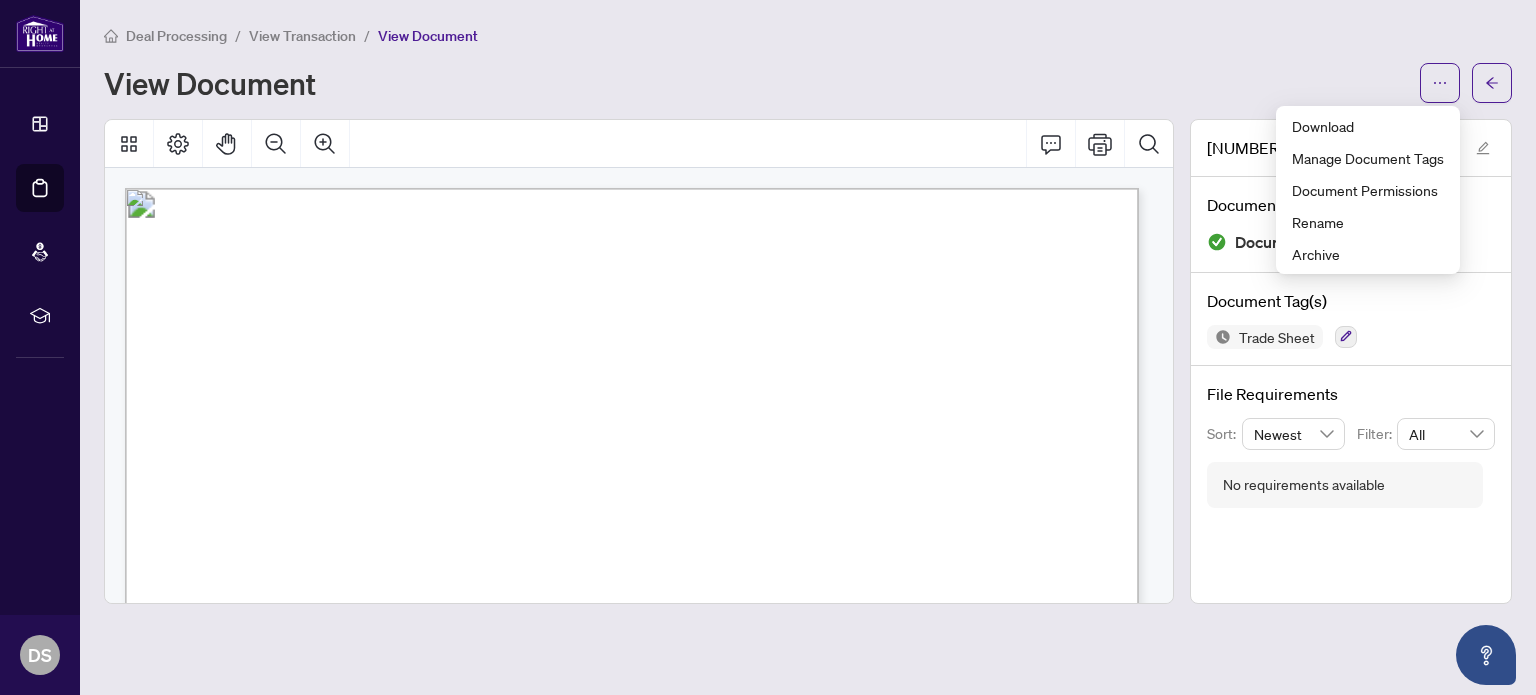 scroll, scrollTop: 0, scrollLeft: 0, axis: both 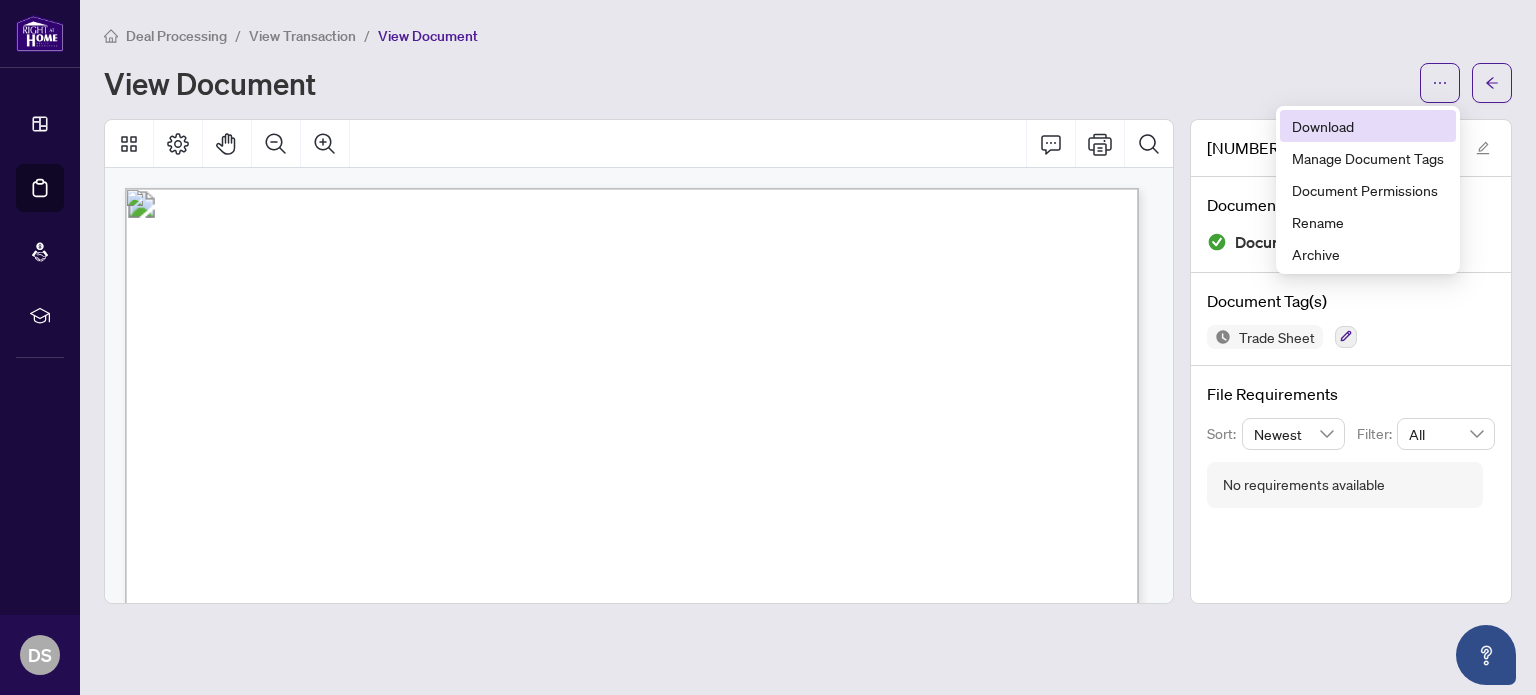 click on "Download" at bounding box center [1368, 126] 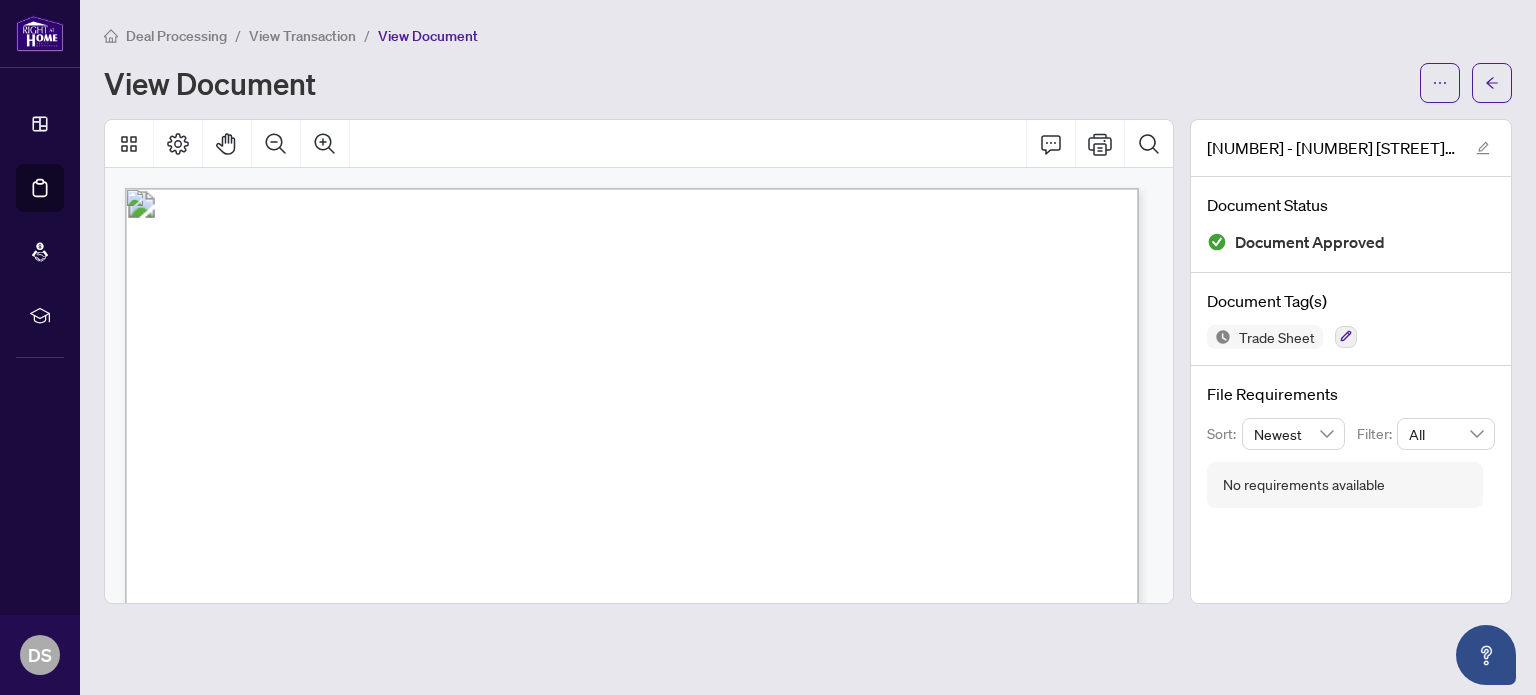 click on "View Transaction" at bounding box center (302, 36) 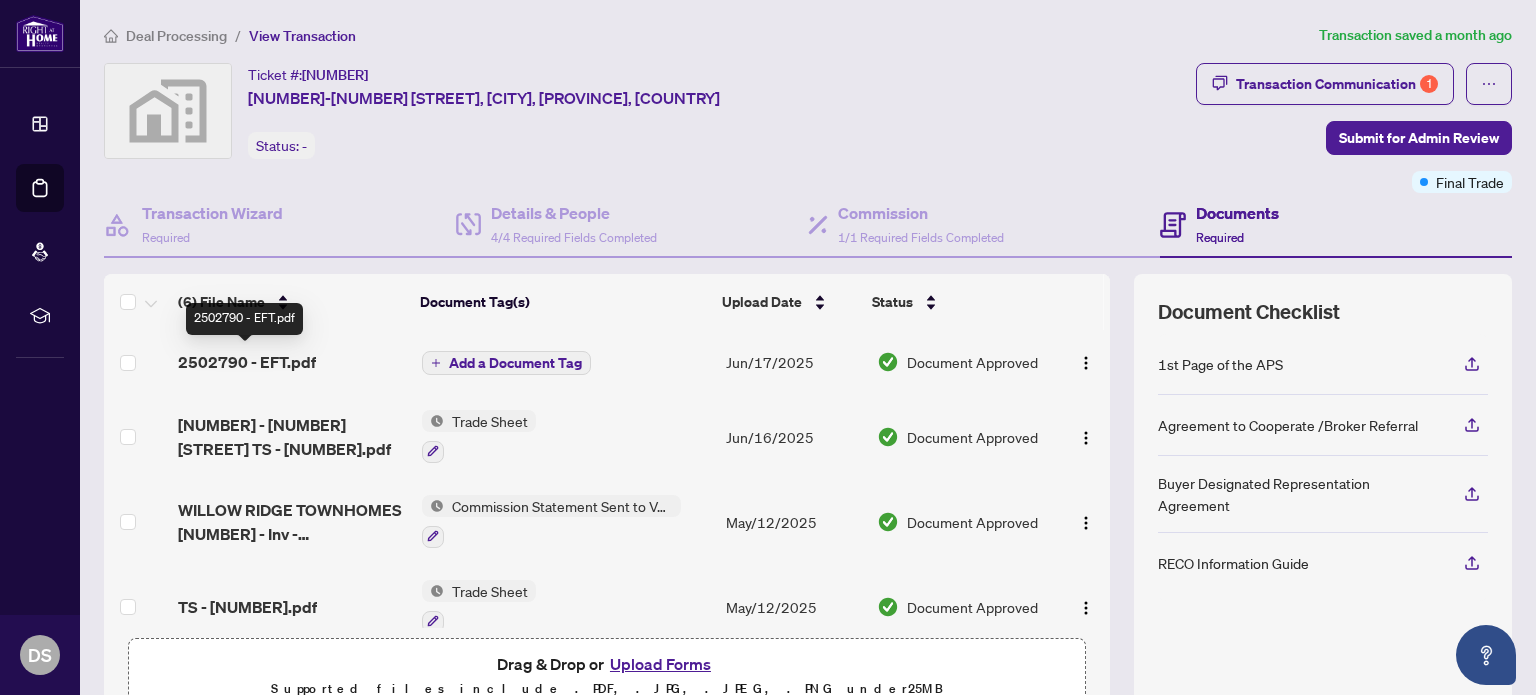 click on "2502790 - EFT.pdf" at bounding box center [247, 362] 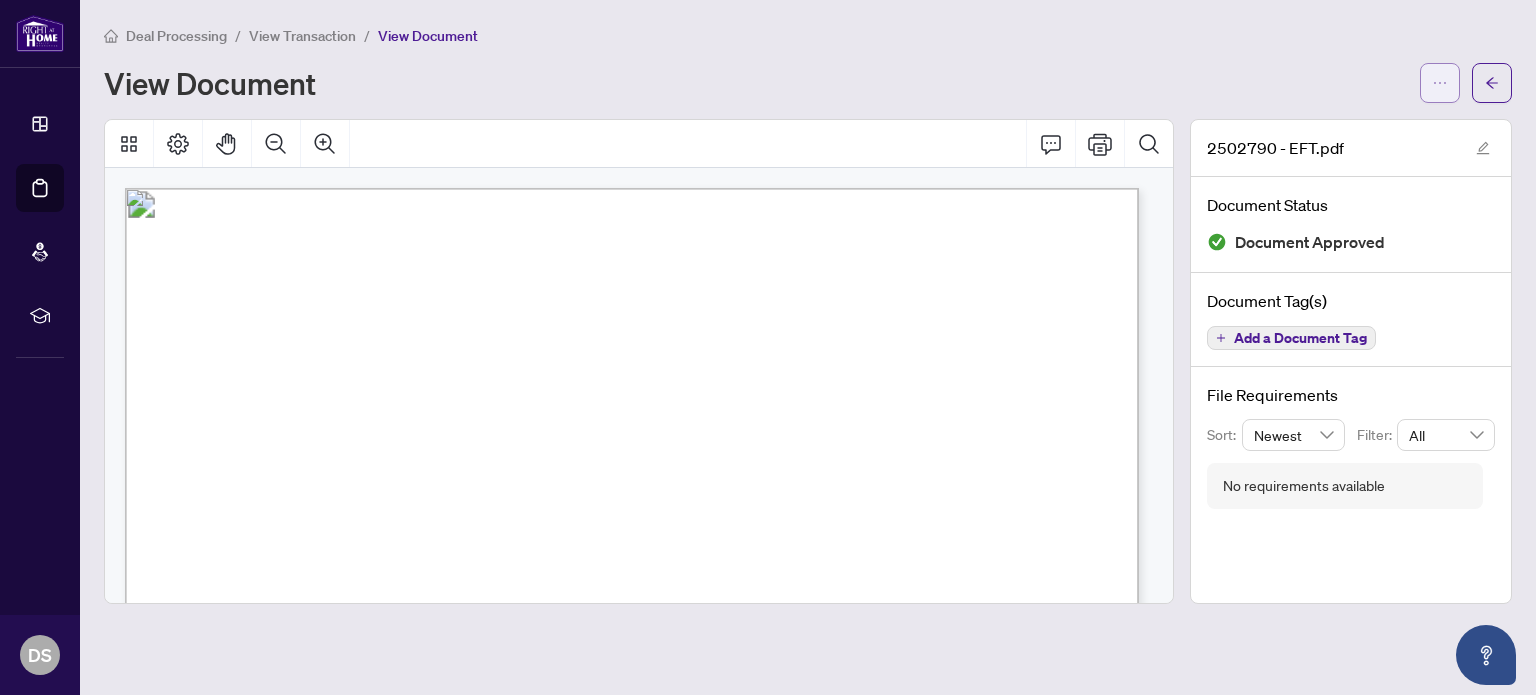 click 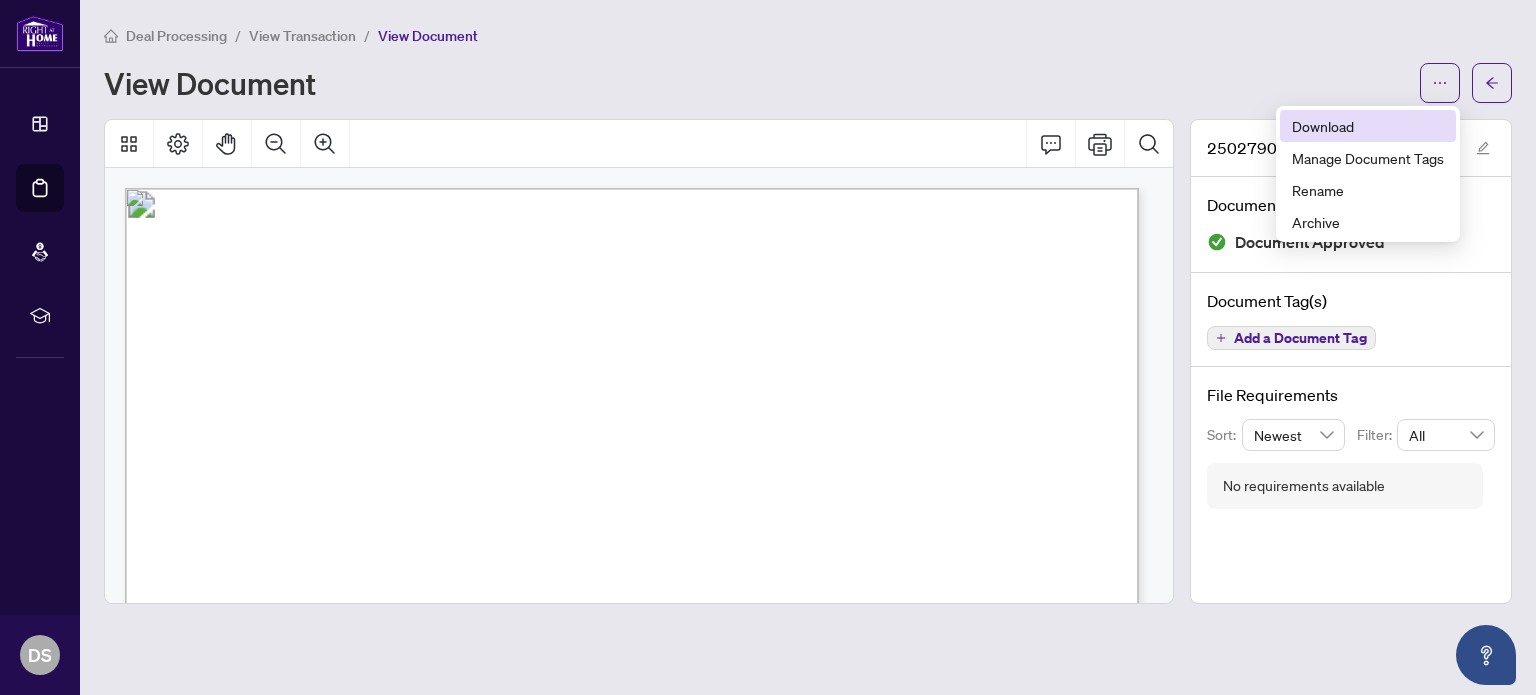 click on "Download" at bounding box center (1368, 126) 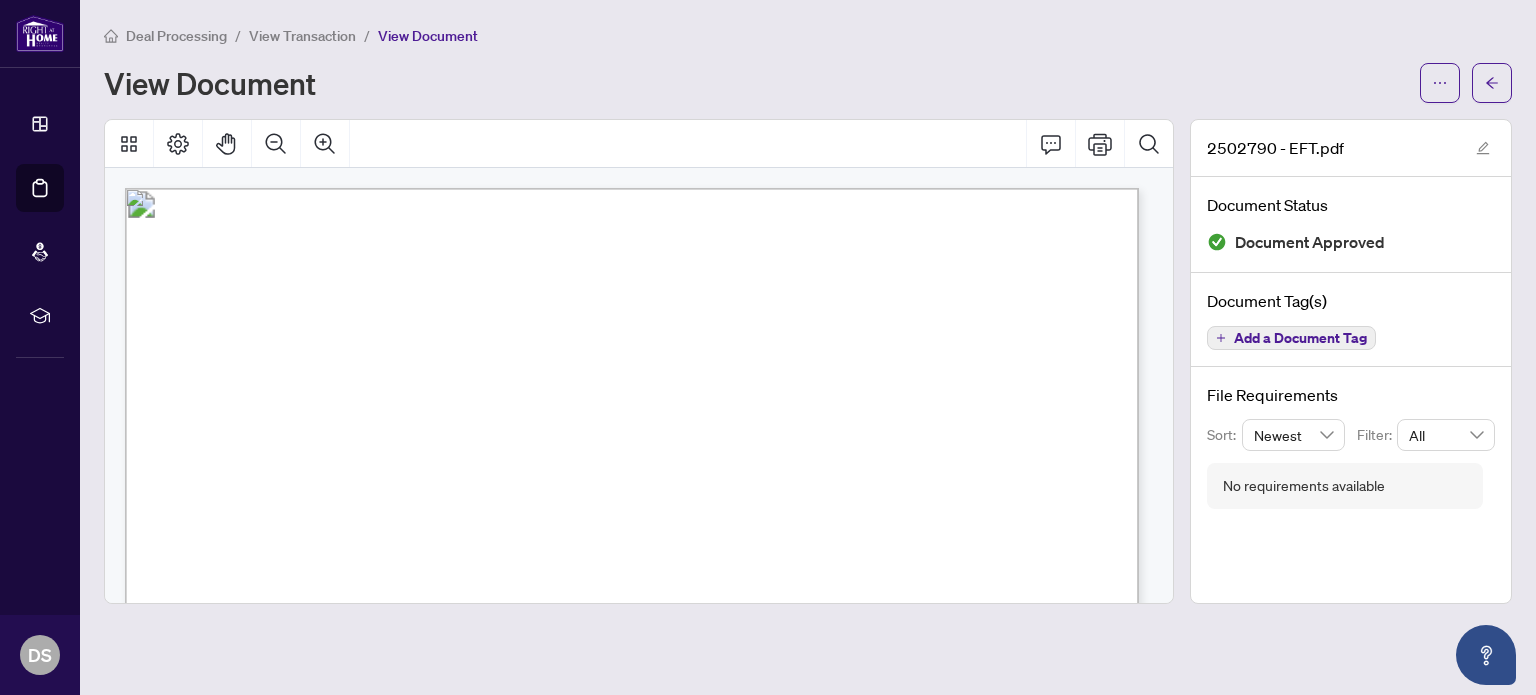 click on "View Transaction" at bounding box center (302, 36) 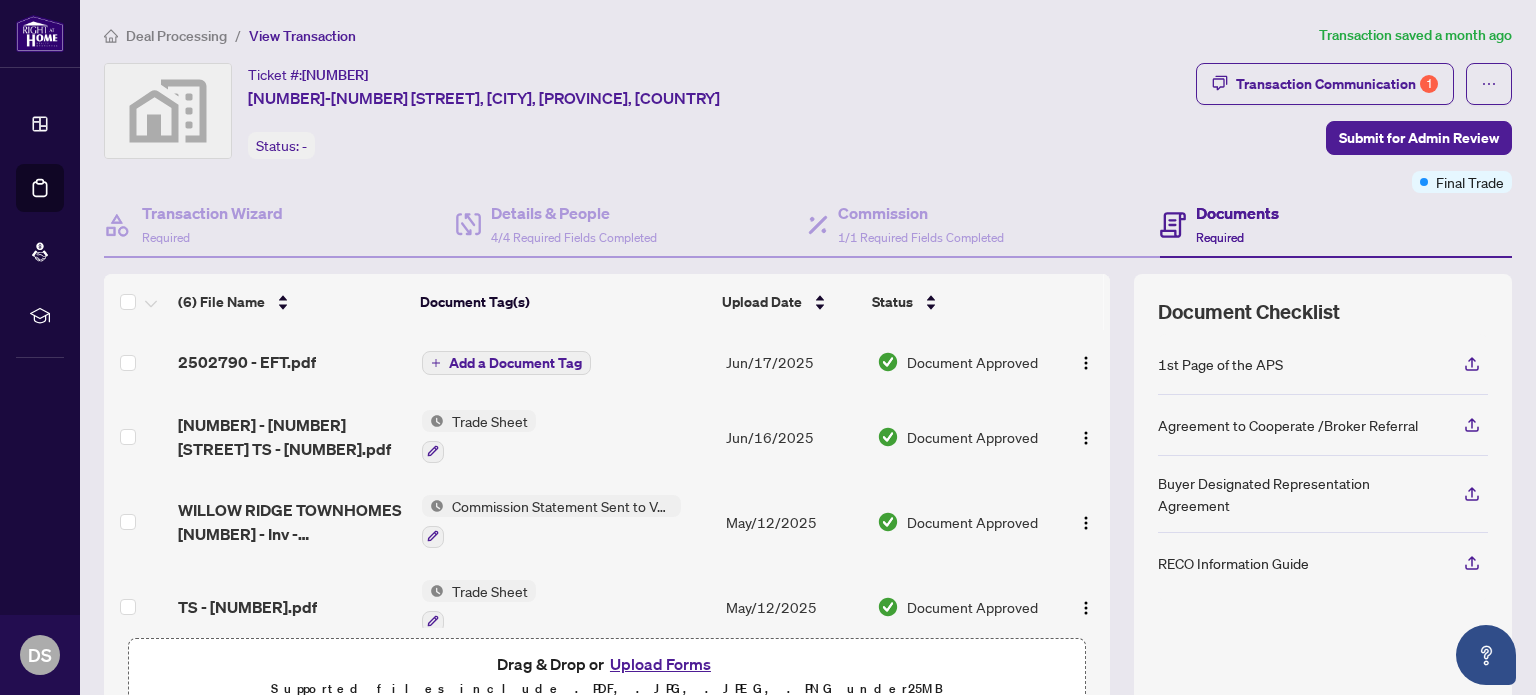 click on "Deal Processing" at bounding box center (176, 36) 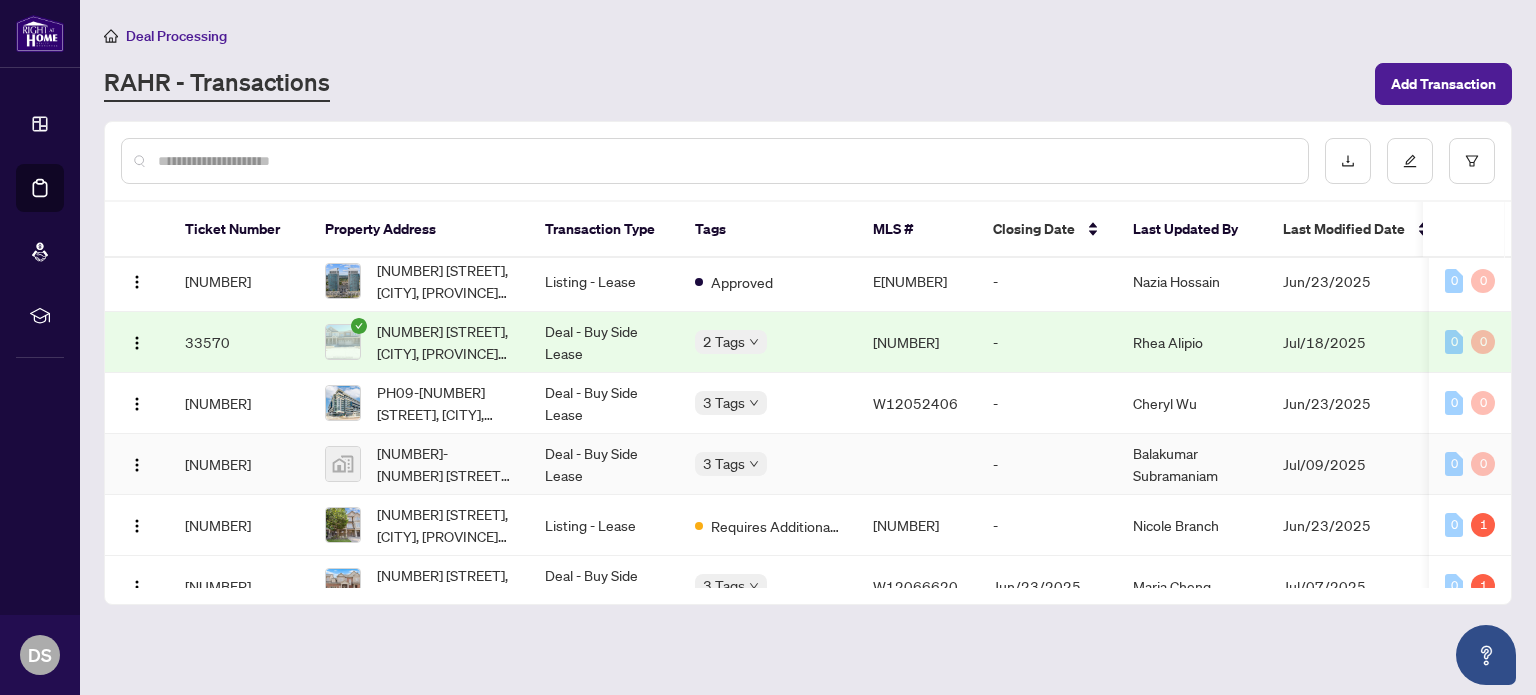 scroll, scrollTop: 891, scrollLeft: 0, axis: vertical 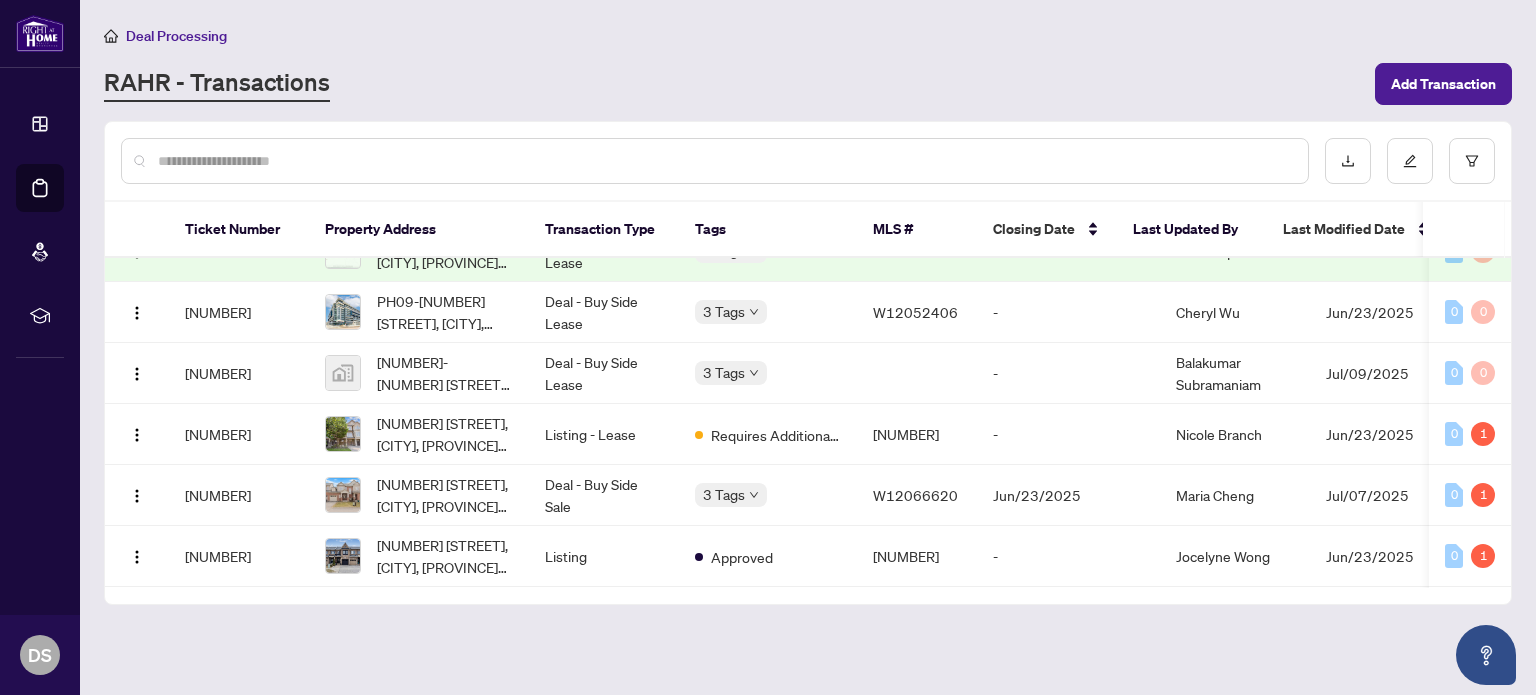 click on "[NUMBER] [STREET], [CITY], [PROVINCE] [POSTAL_CODE], [COUNTRY]" at bounding box center (445, 495) 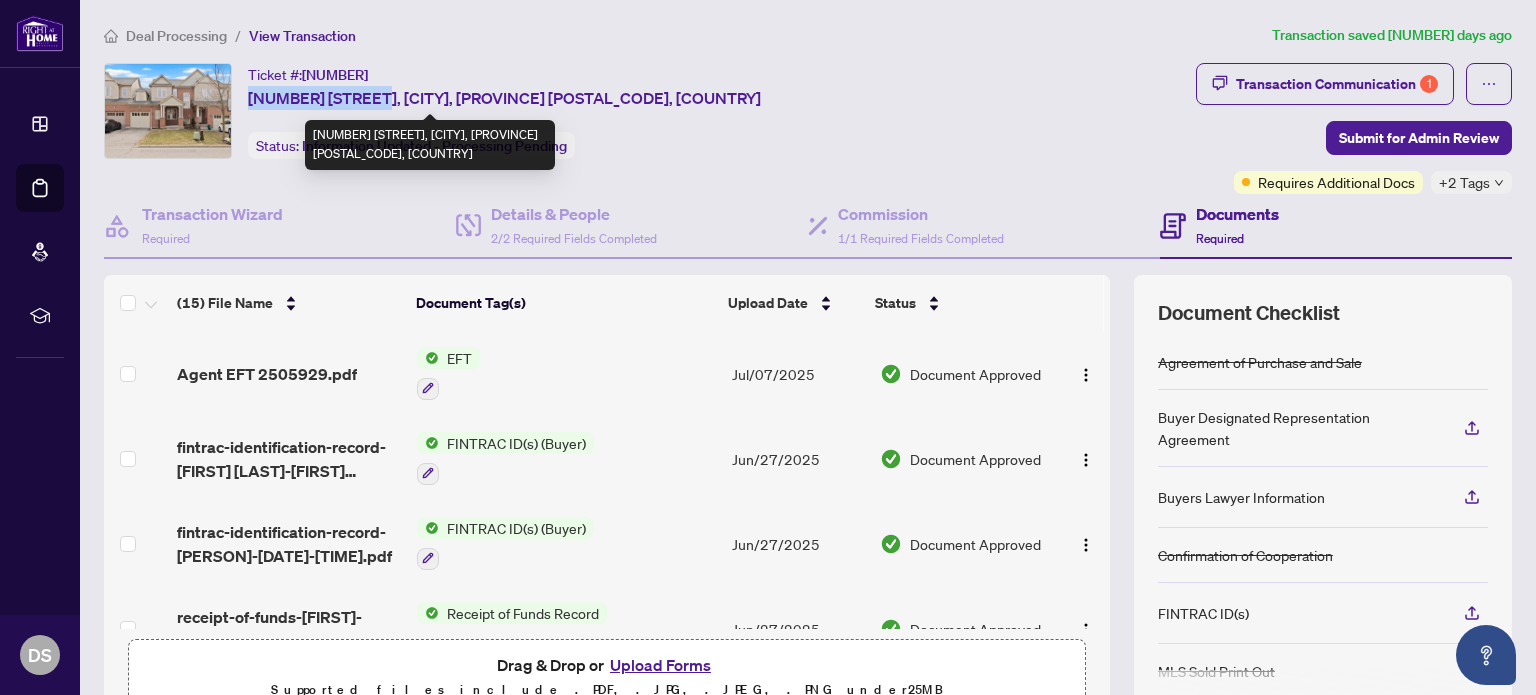 drag, startPoint x: 241, startPoint y: 98, endPoint x: 373, endPoint y: 95, distance: 132.03409 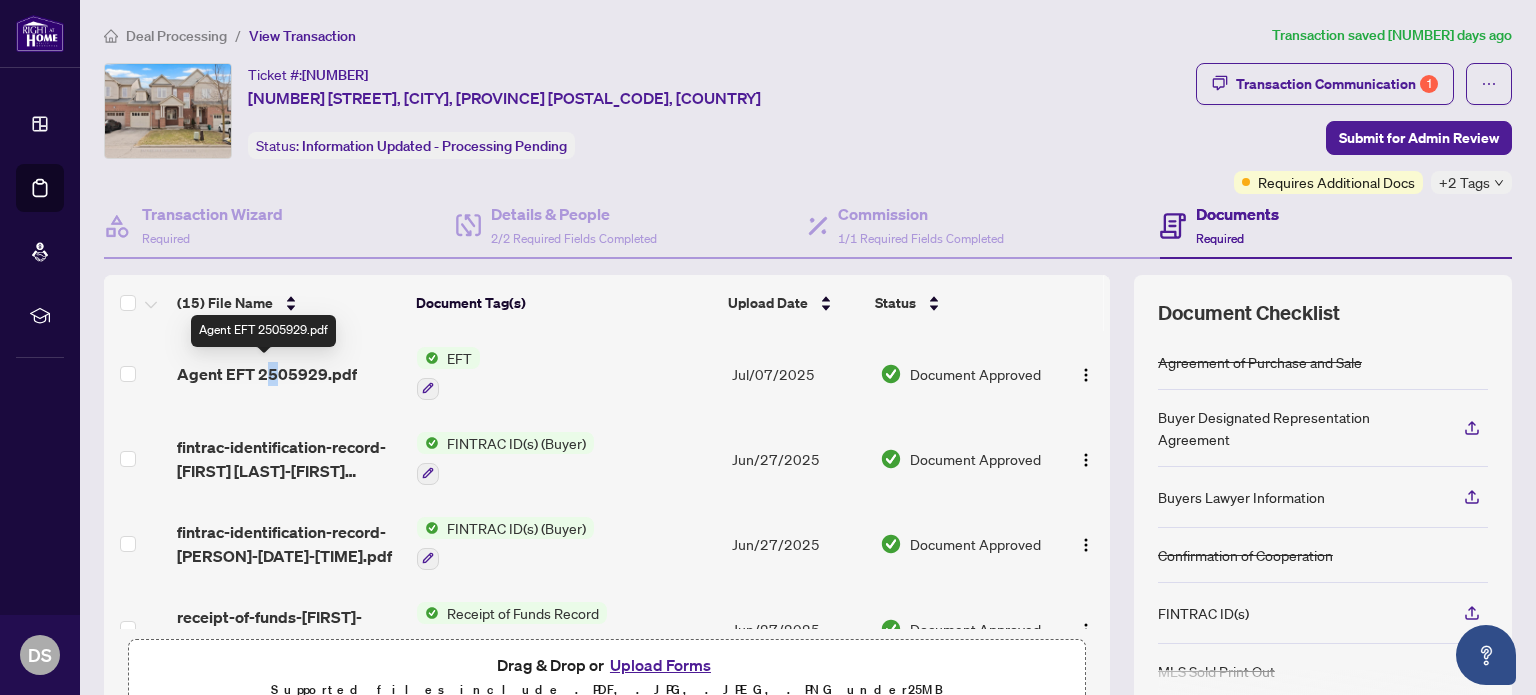 click on "Agent EFT 2505929.pdf" at bounding box center [267, 374] 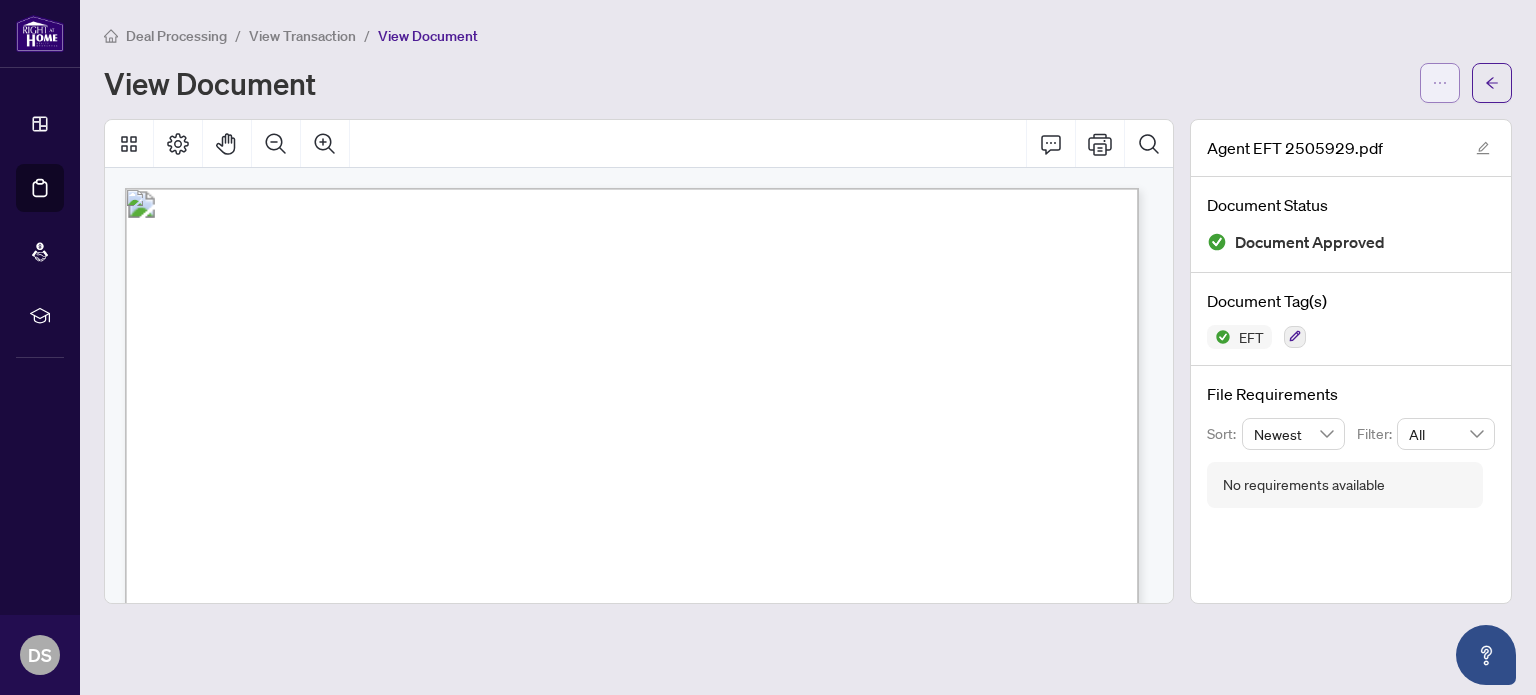 click 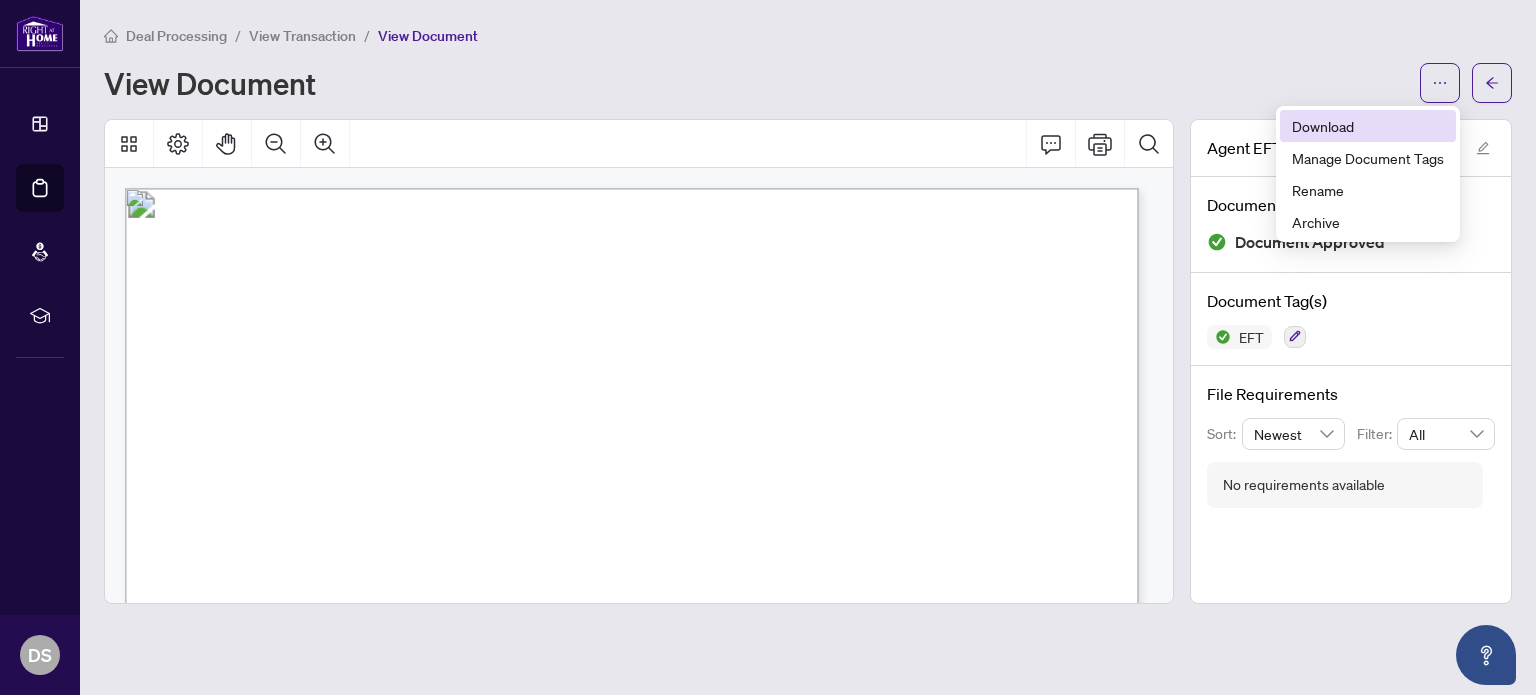 click on "Download" at bounding box center (1368, 126) 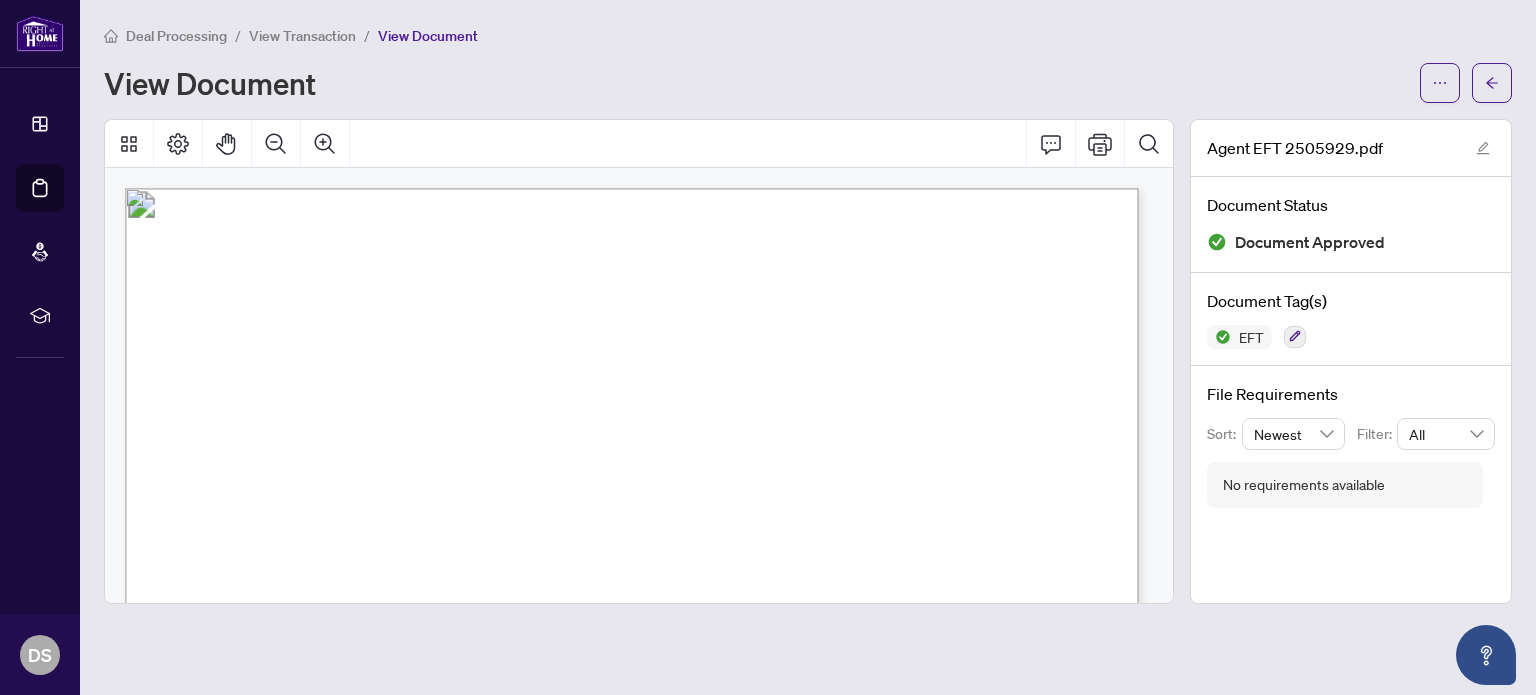 click on "Deal Processing" at bounding box center (176, 36) 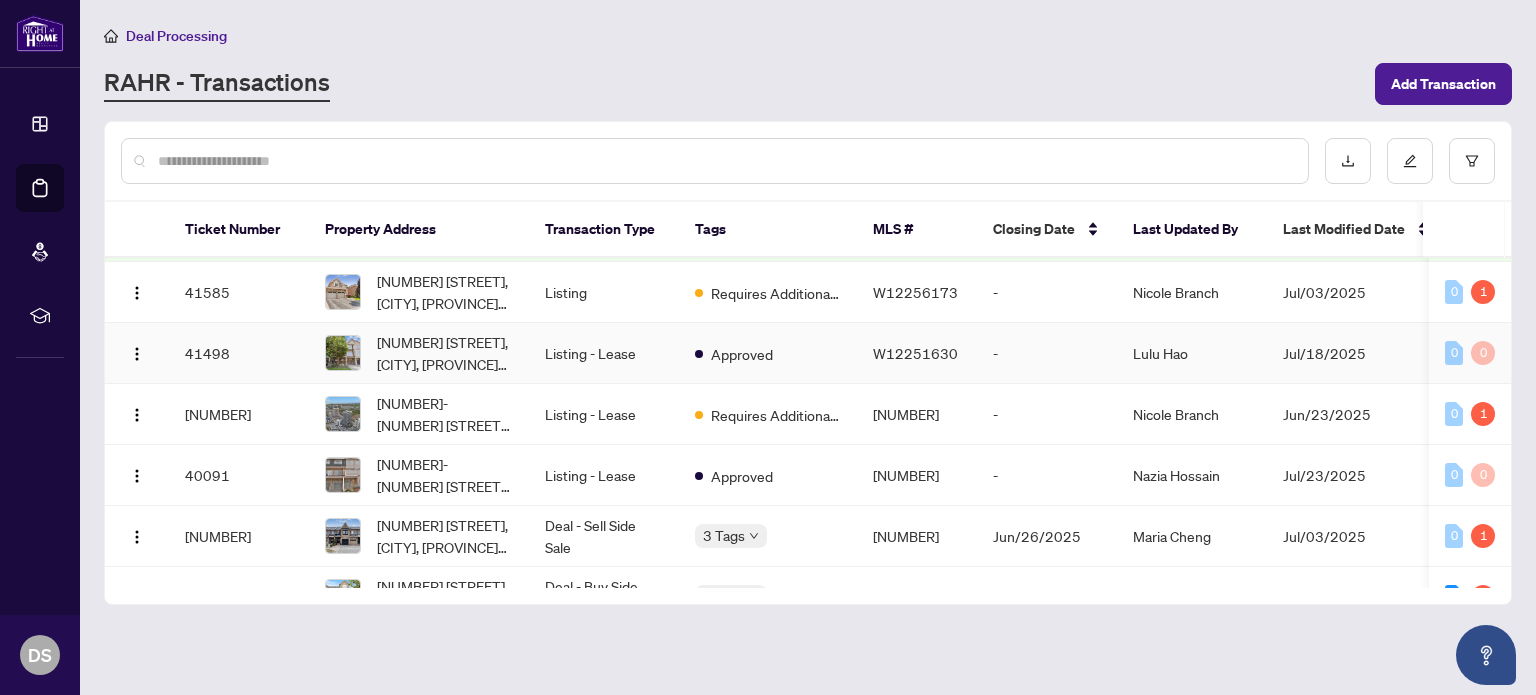 scroll, scrollTop: 400, scrollLeft: 0, axis: vertical 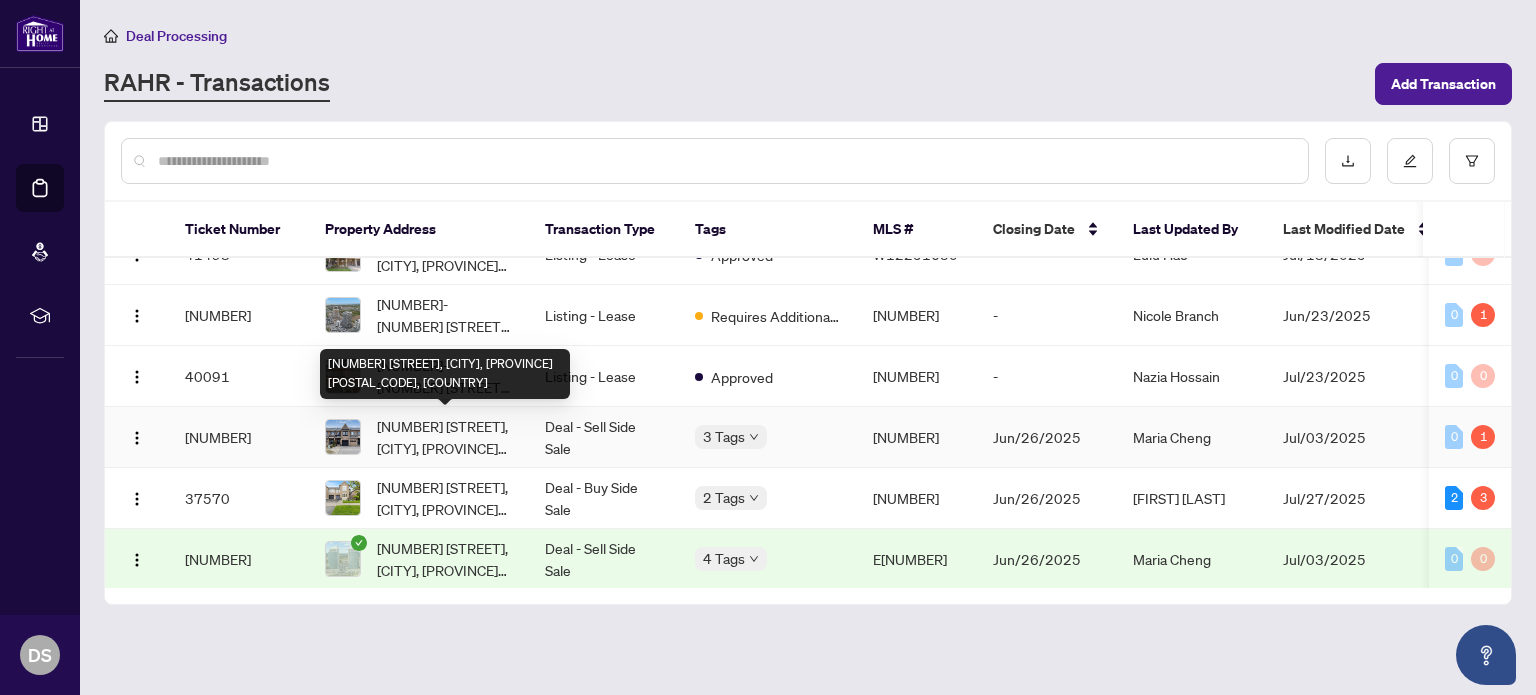 click on "[NUMBER] [STREET], [CITY], [PROVINCE] [POSTAL CODE], [COUNTRY]" at bounding box center [445, 437] 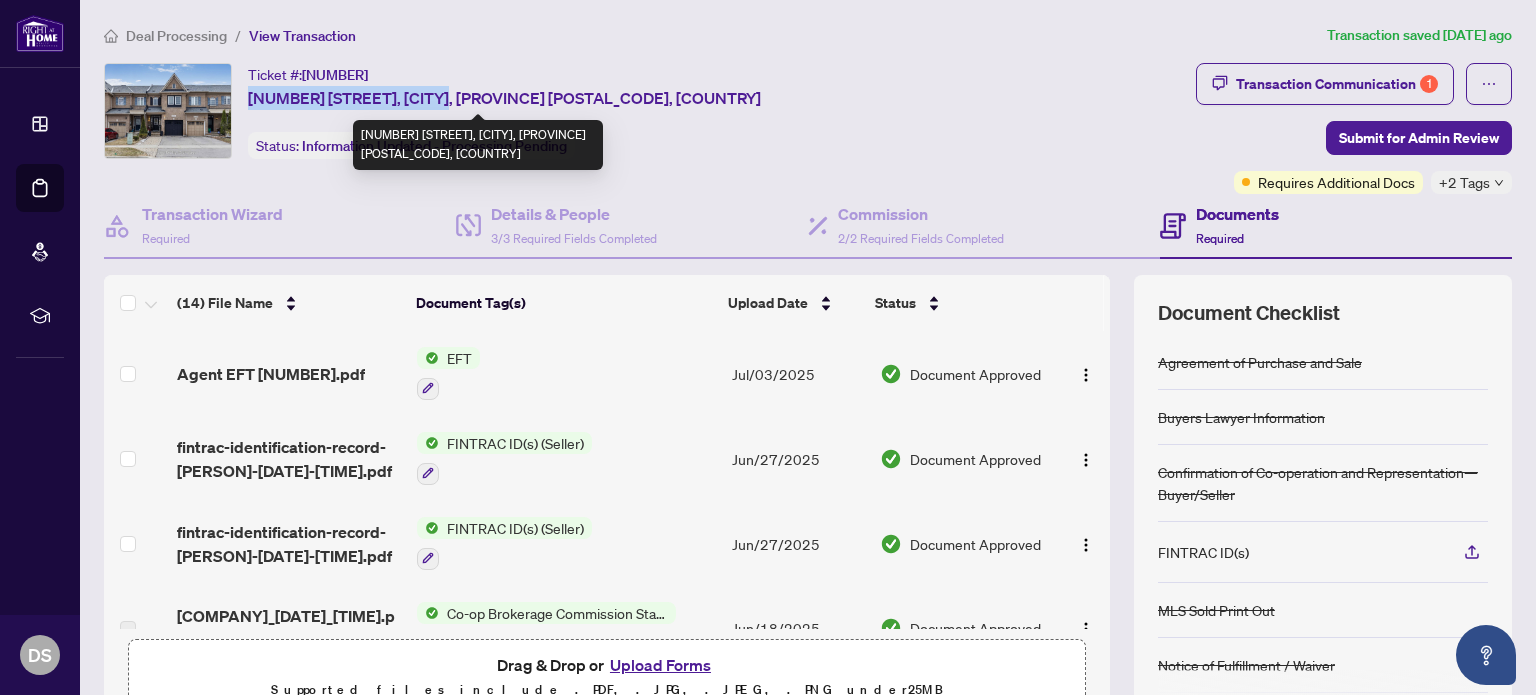 drag, startPoint x: 268, startPoint y: 97, endPoint x: 434, endPoint y: 84, distance: 166.50826 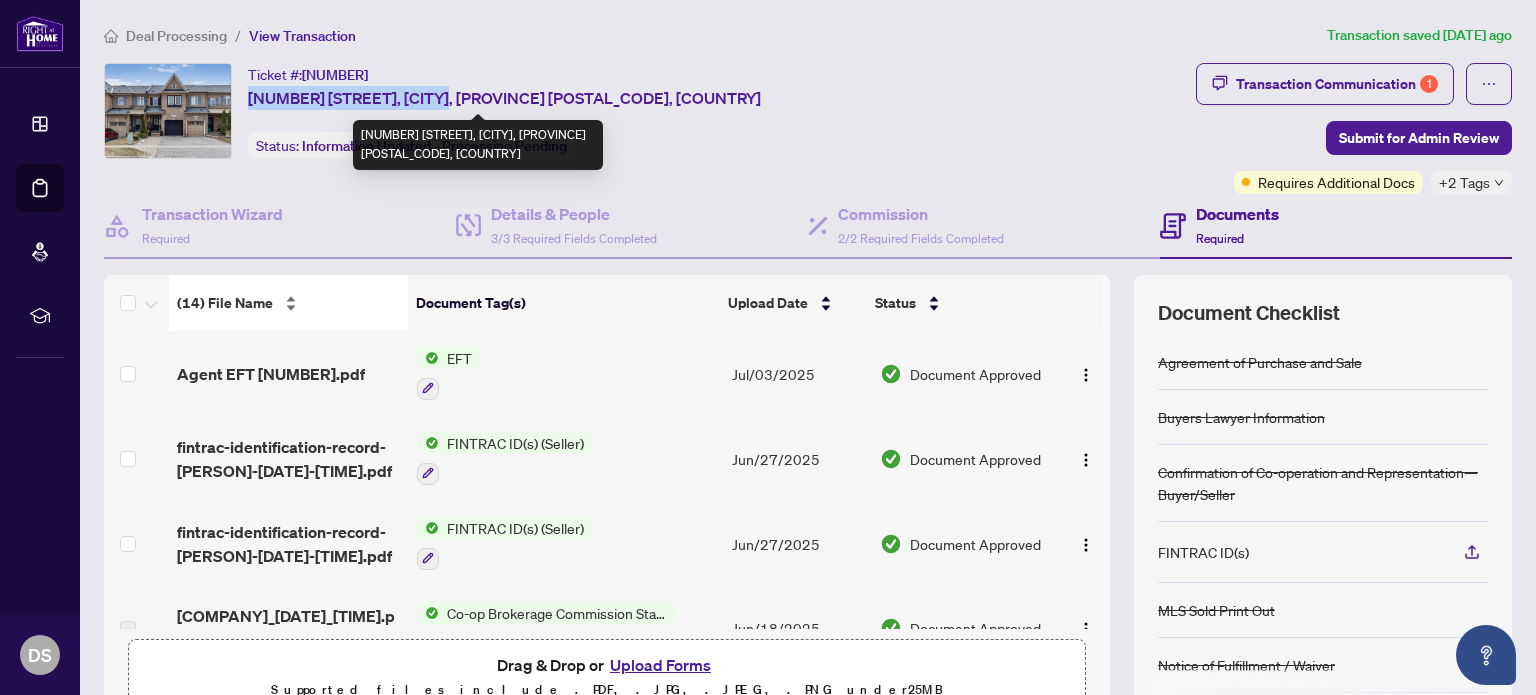 copy on "2401 Whistling Springs Cr" 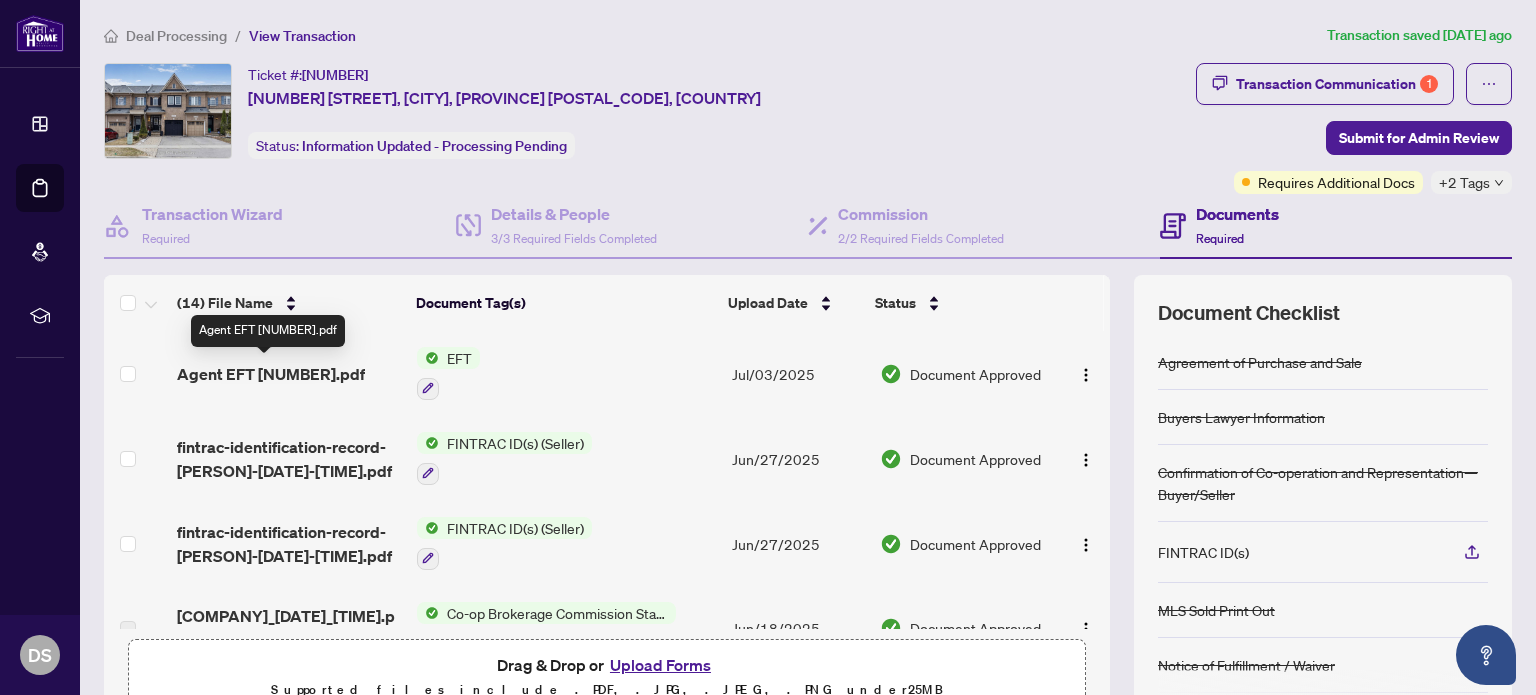 click on "Agent EFT 2507815.pdf" at bounding box center [271, 374] 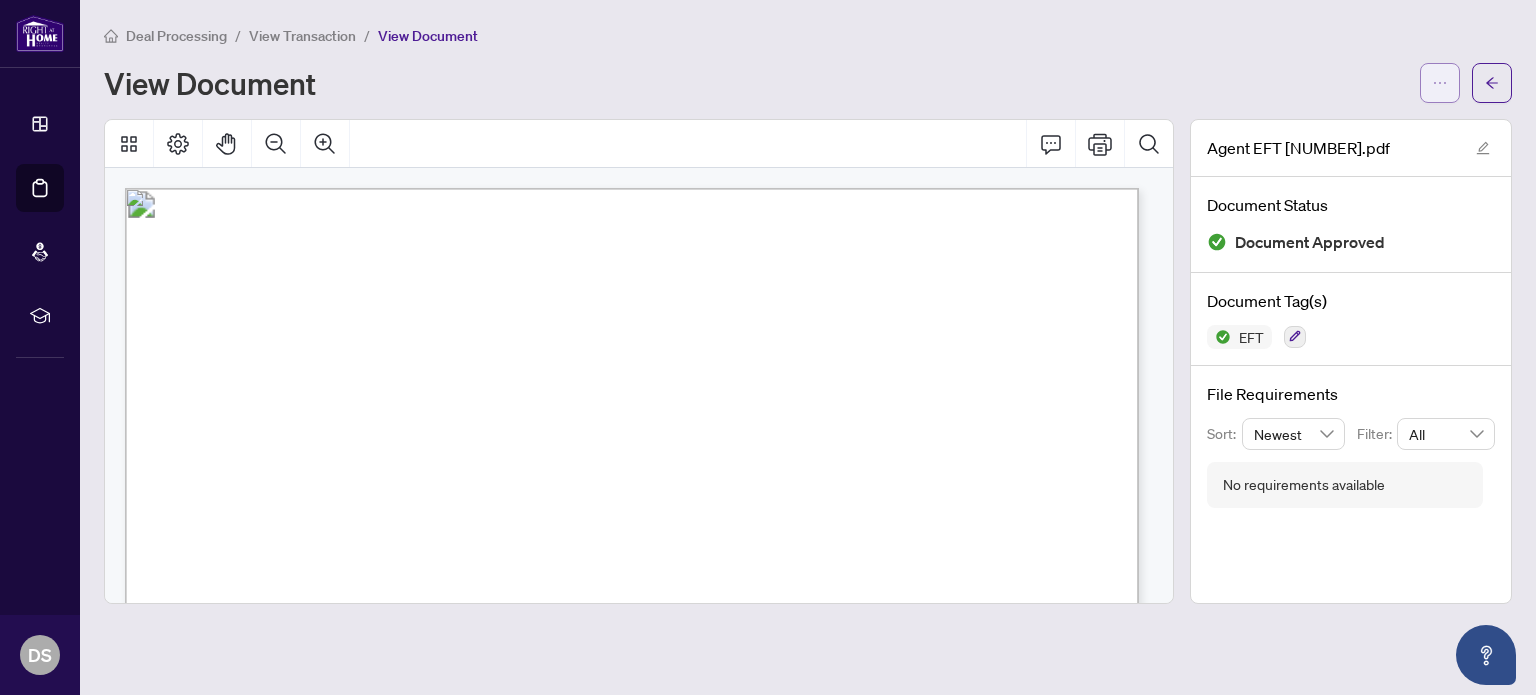 click 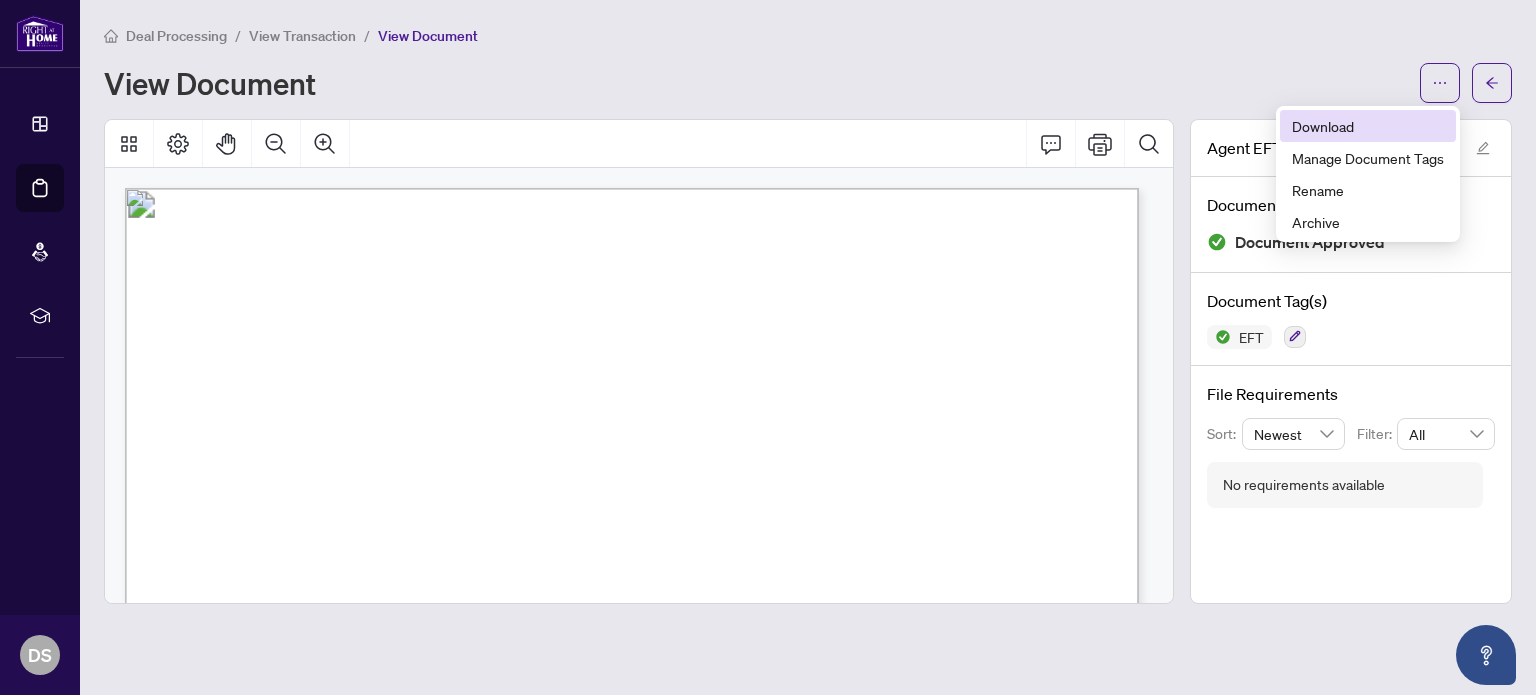 click on "Download" at bounding box center [1368, 126] 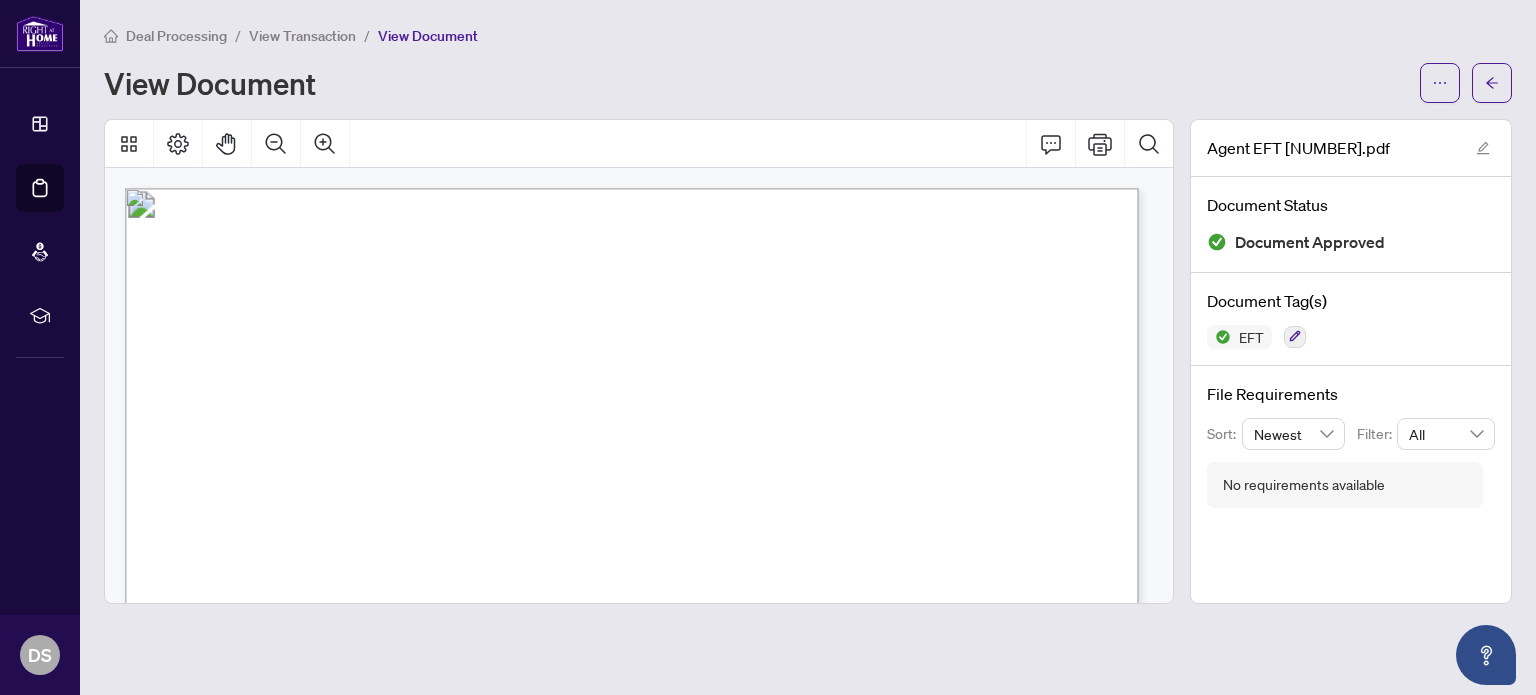 click on "Deal Processing" at bounding box center [176, 36] 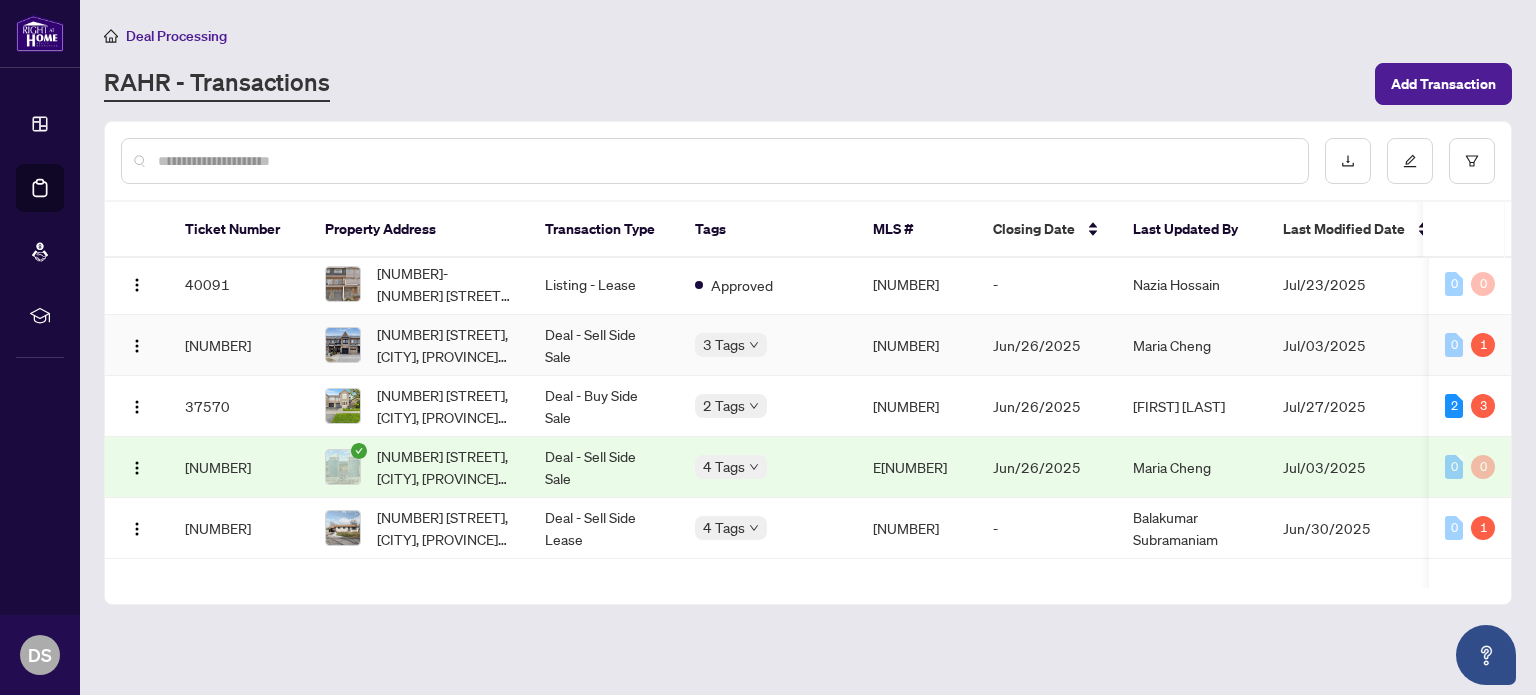 scroll, scrollTop: 500, scrollLeft: 0, axis: vertical 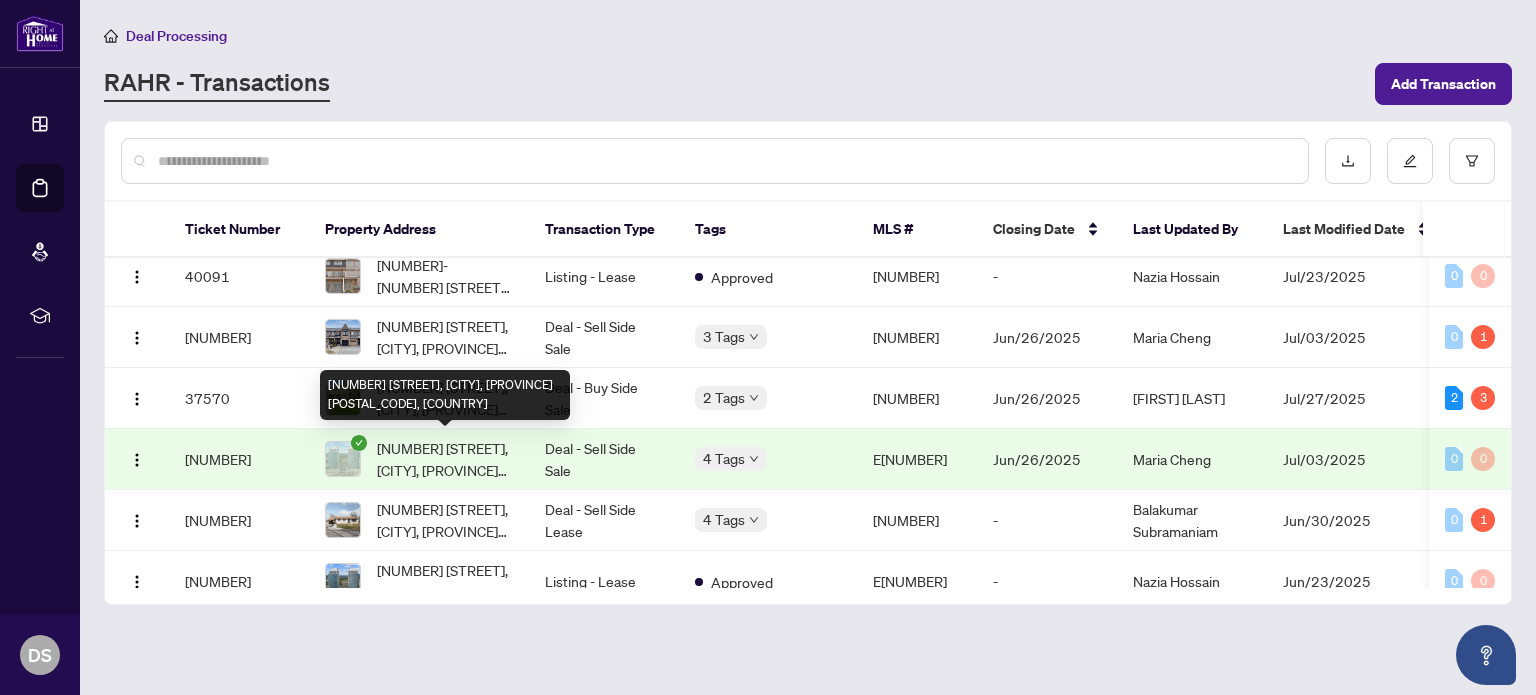 click on "[NUMBER]-[NUMBER] [STREET], [CITY], [PROVINCE] [POSTAL_CODE], [COUNTRY]" at bounding box center [445, 459] 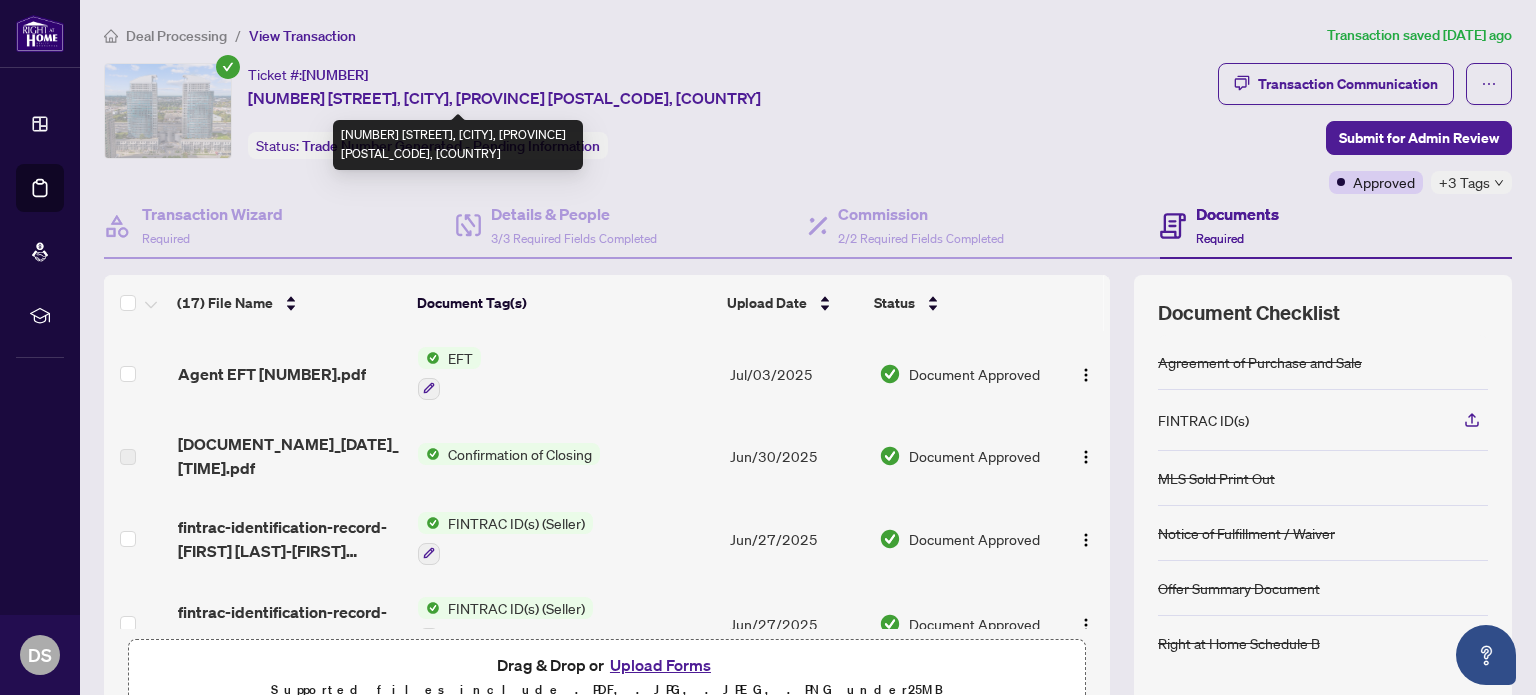 click on "[NUMBER]-[NUMBER] [STREET], [CITY], [PROVINCE] [POSTAL_CODE], [COUNTRY]" at bounding box center (504, 98) 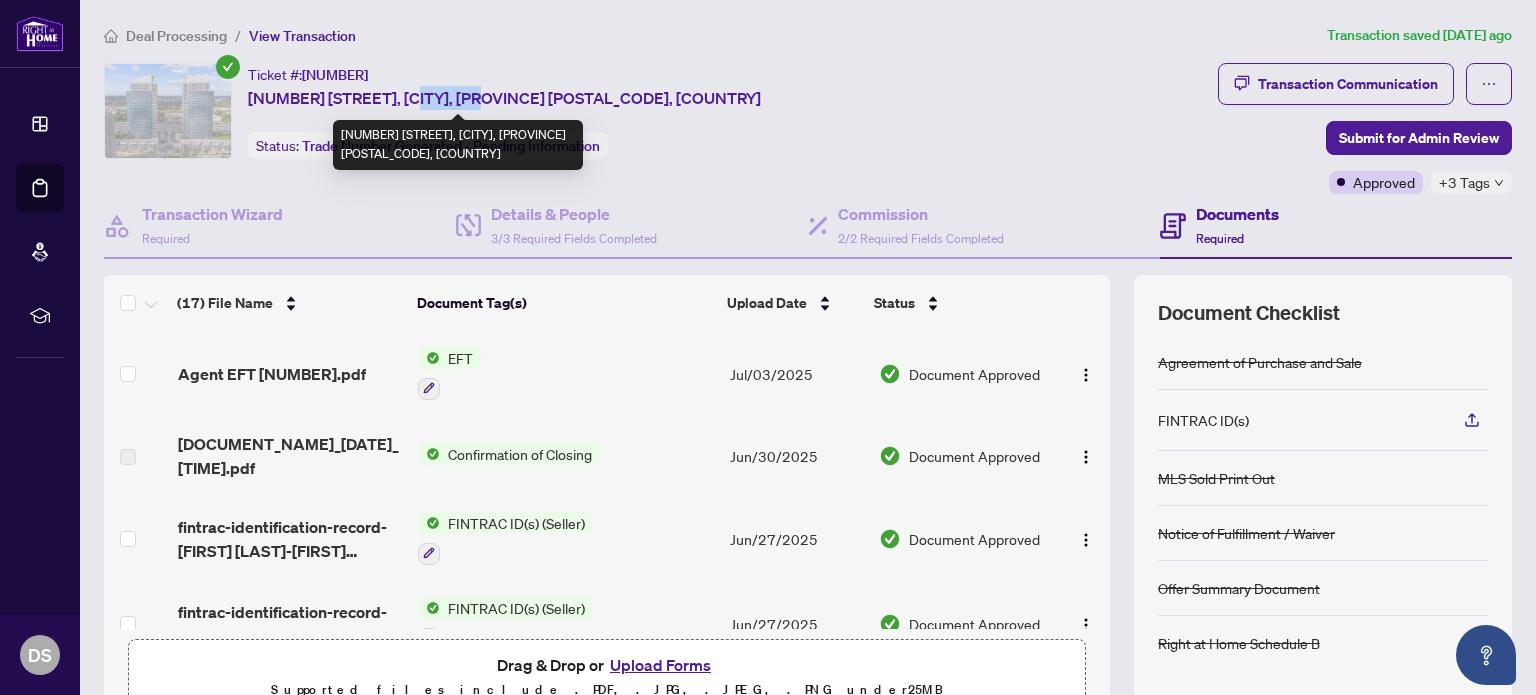 copy on ", Toronto" 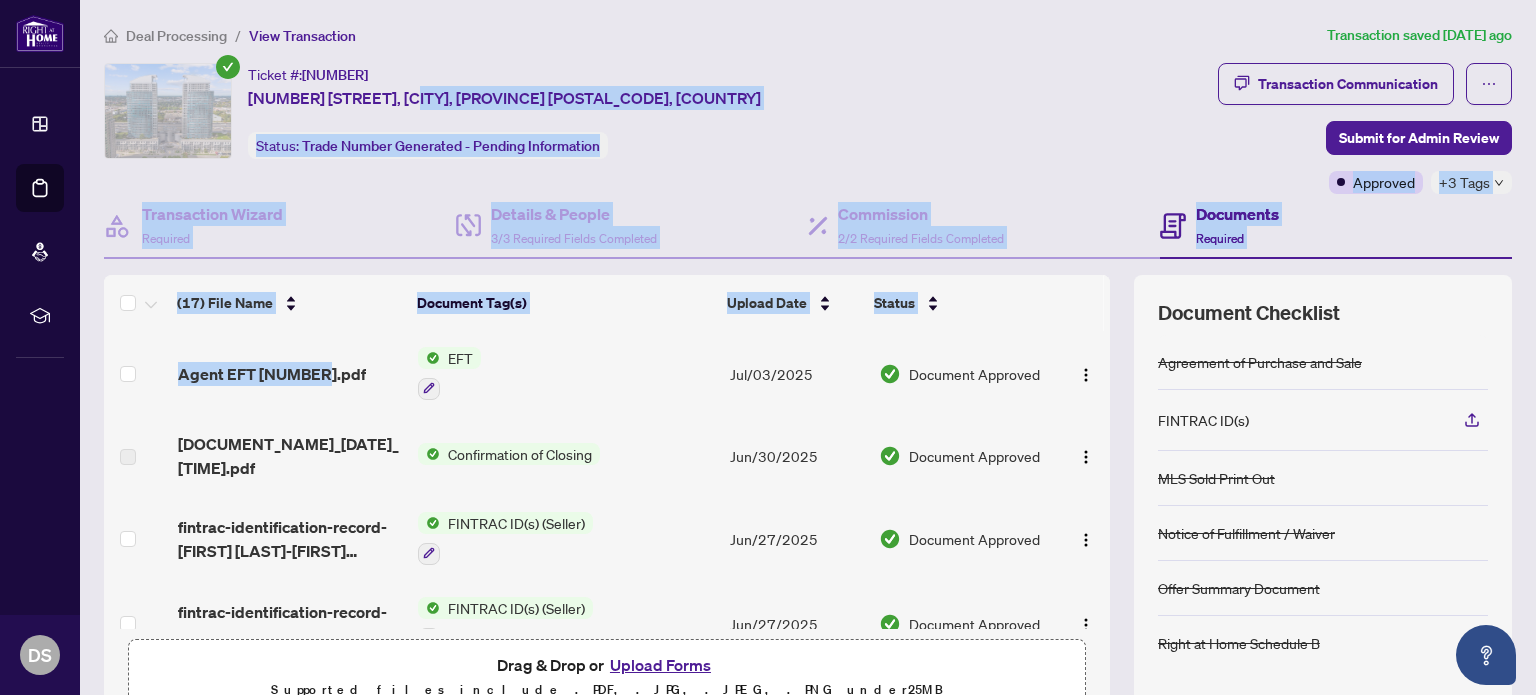 drag, startPoint x: 413, startPoint y: 83, endPoint x: 291, endPoint y: 396, distance: 335.936 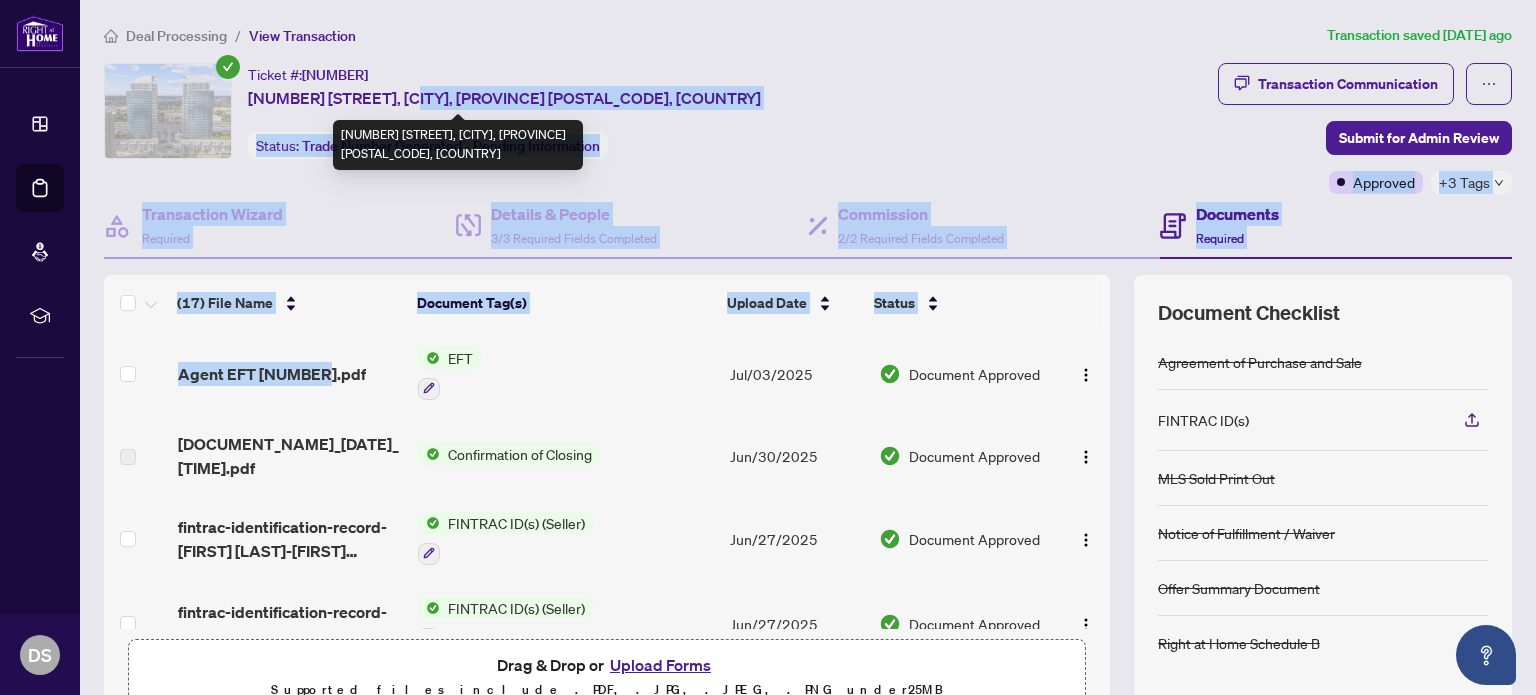 click on "[NUMBER]-[NUMBER] [STREET], [CITY], [PROVINCE] [POSTAL_CODE], [COUNTRY]" at bounding box center (504, 98) 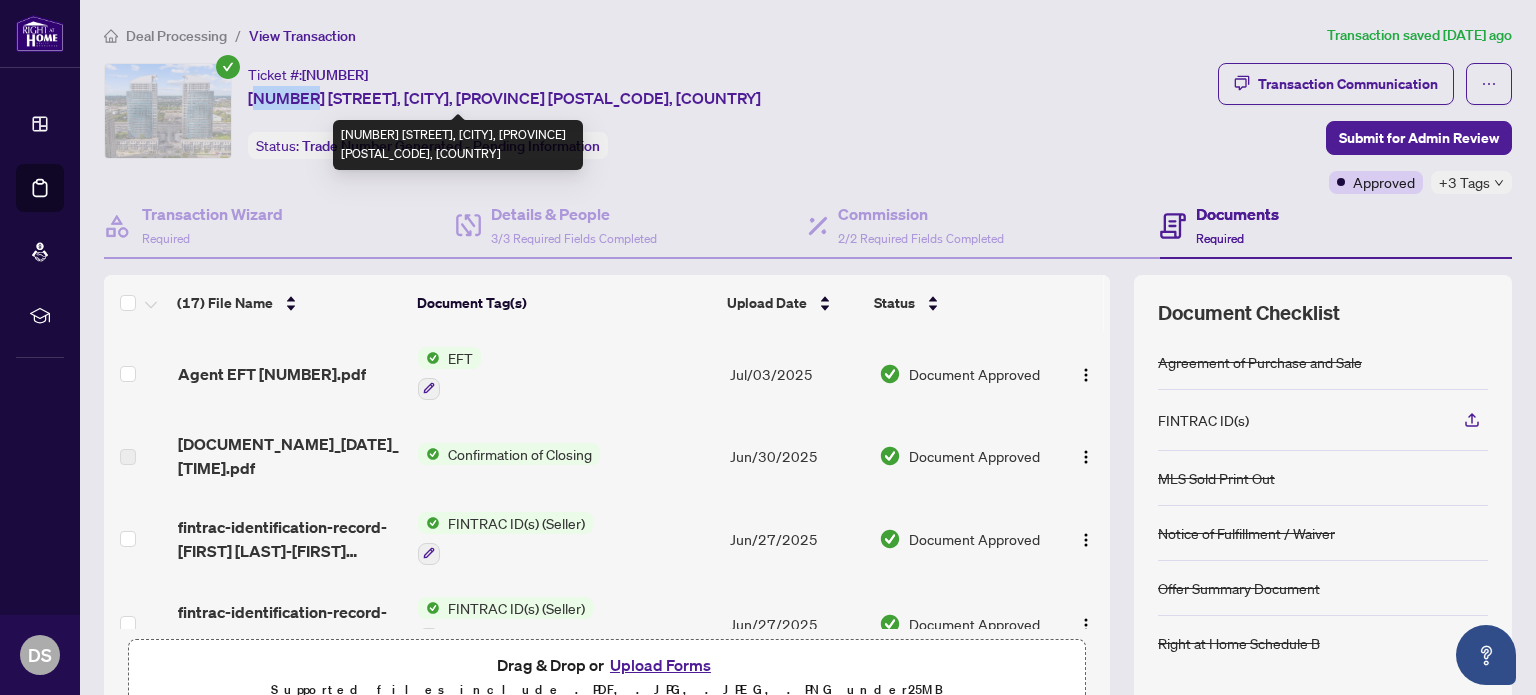 drag, startPoint x: 254, startPoint y: 101, endPoint x: 265, endPoint y: 91, distance: 14.866069 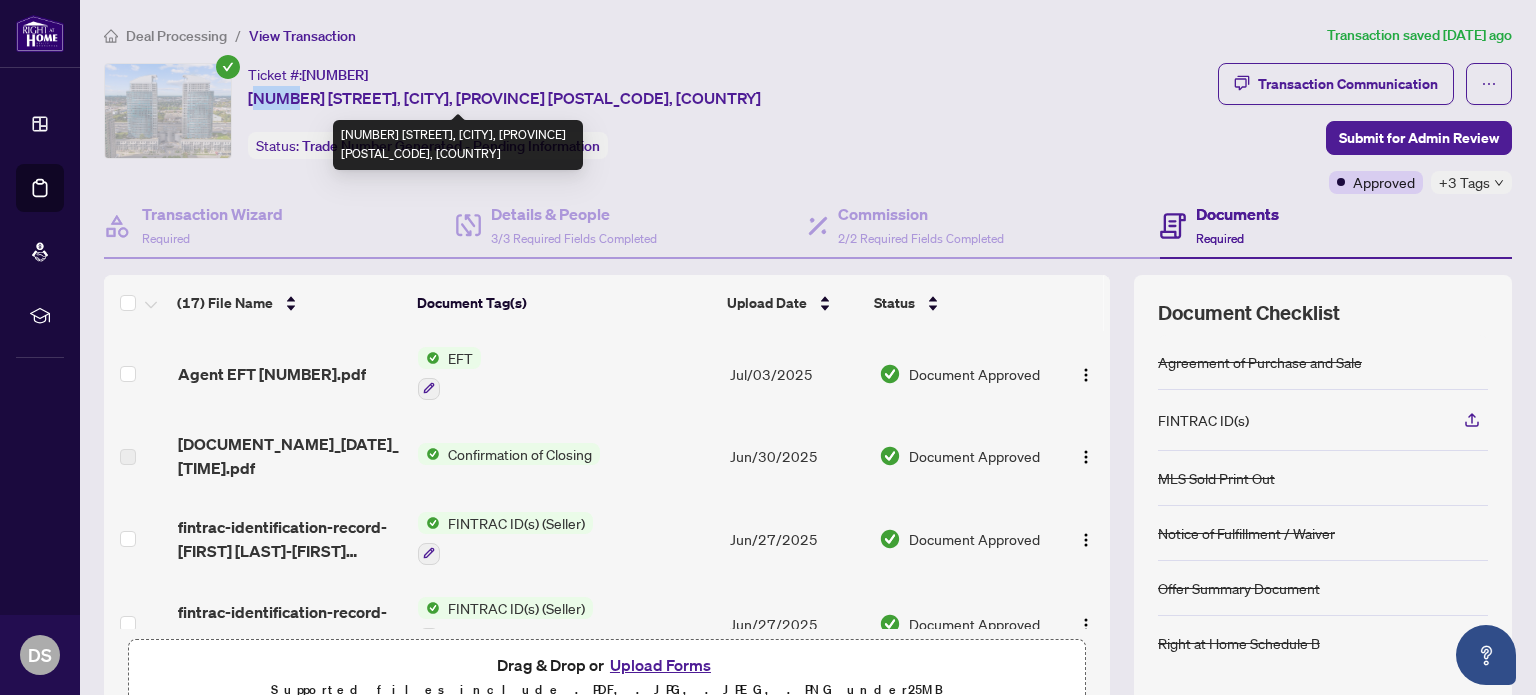 click on "[NUMBER]-[NUMBER] [STREET], [CITY], [PROVINCE] [POSTAL_CODE], [COUNTRY]" at bounding box center [504, 98] 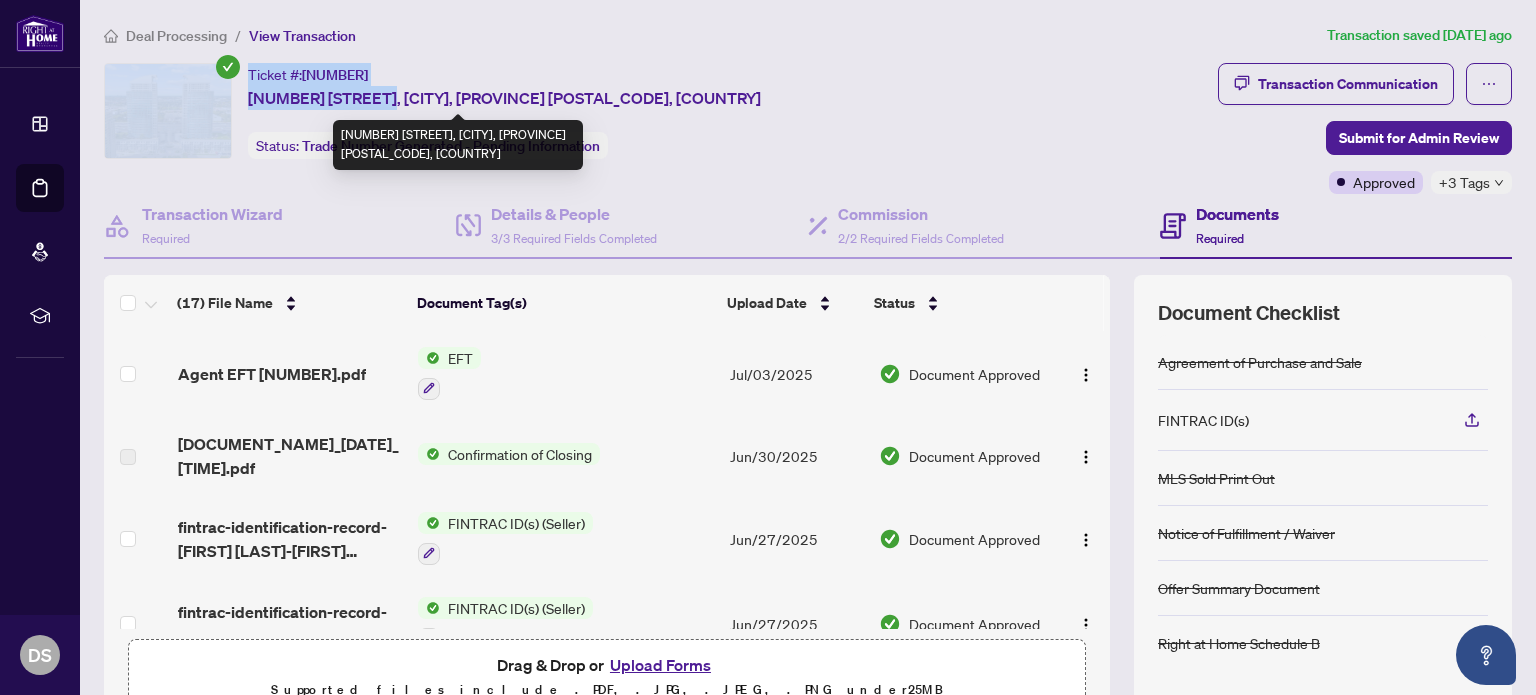 drag, startPoint x: 237, startPoint y: 93, endPoint x: 371, endPoint y: 96, distance: 134.03358 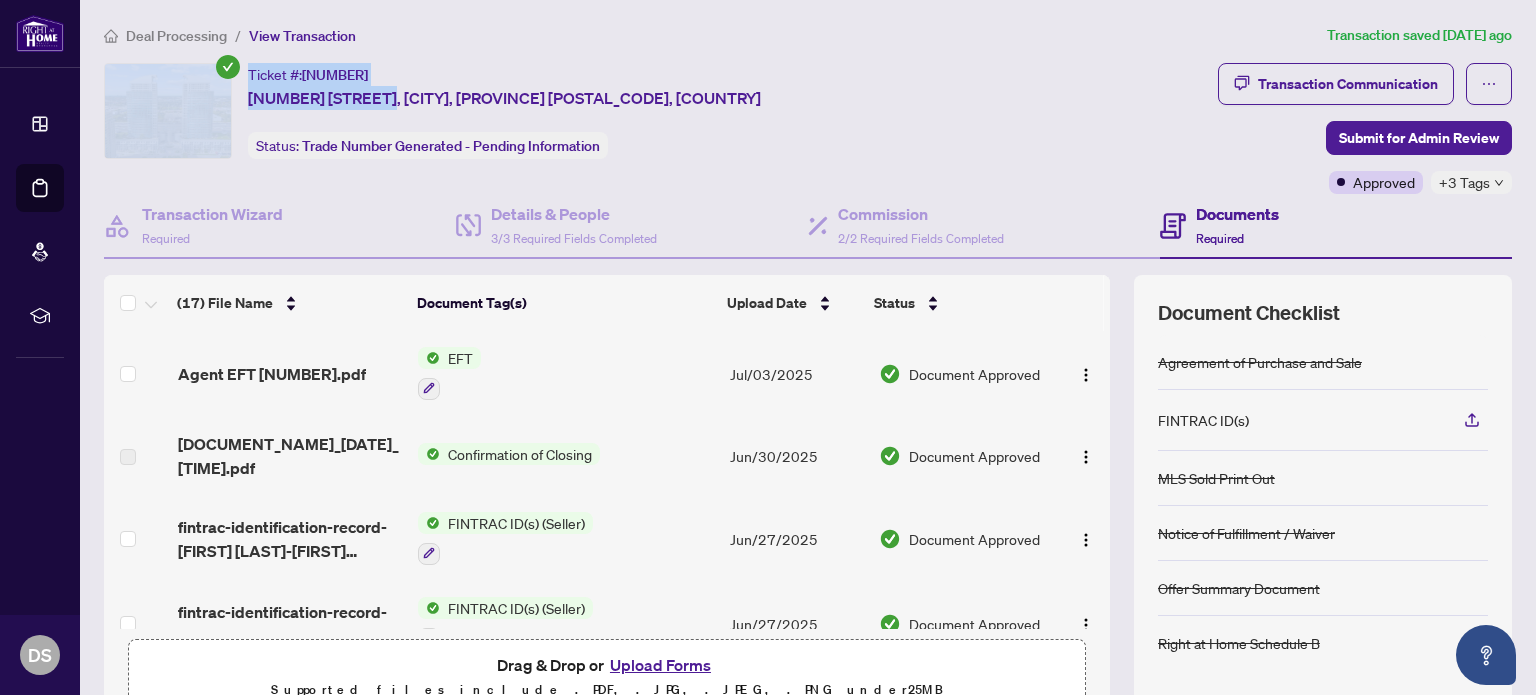 click on "[NUMBER]-[NUMBER] [STREET], [CITY], [PROVINCE] [POSTAL_CODE], [COUNTRY]" at bounding box center (504, 98) 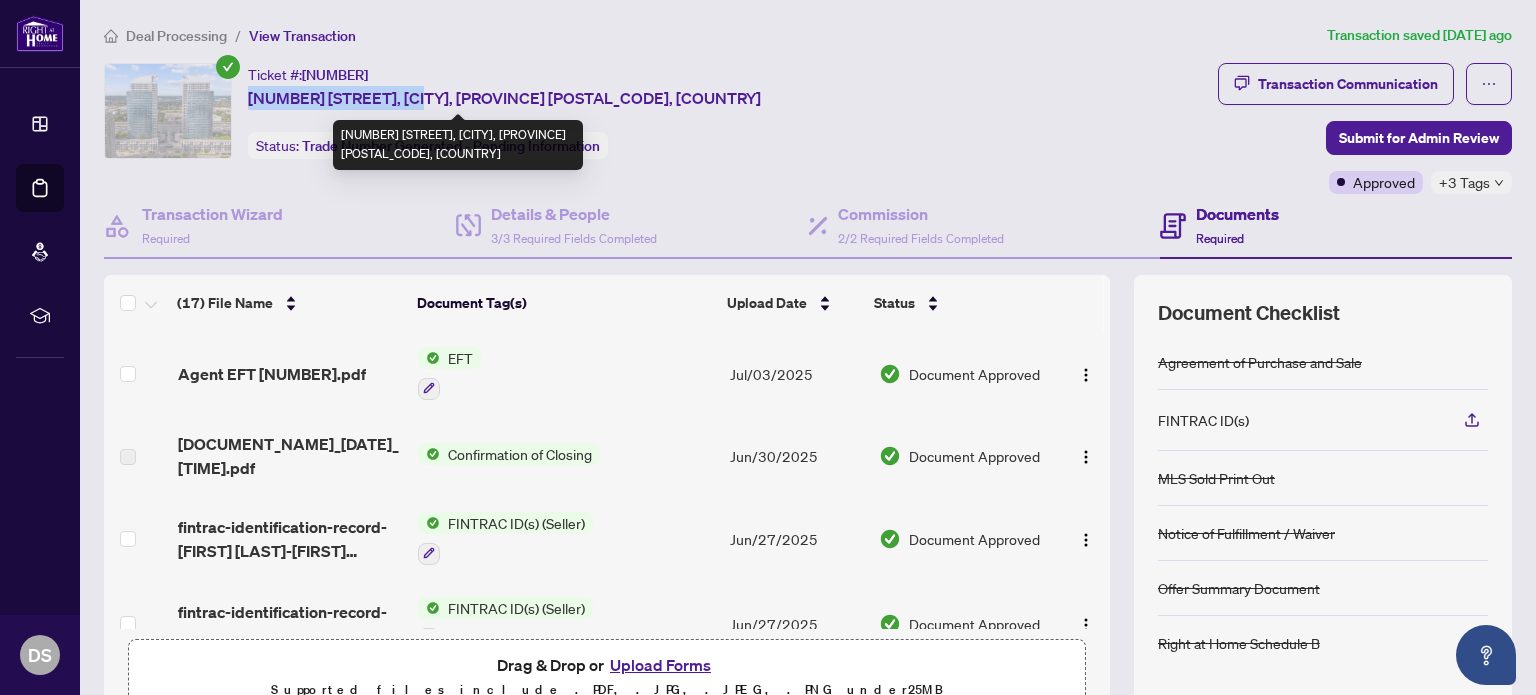drag, startPoint x: 414, startPoint y: 91, endPoint x: 251, endPoint y: 94, distance: 163.0276 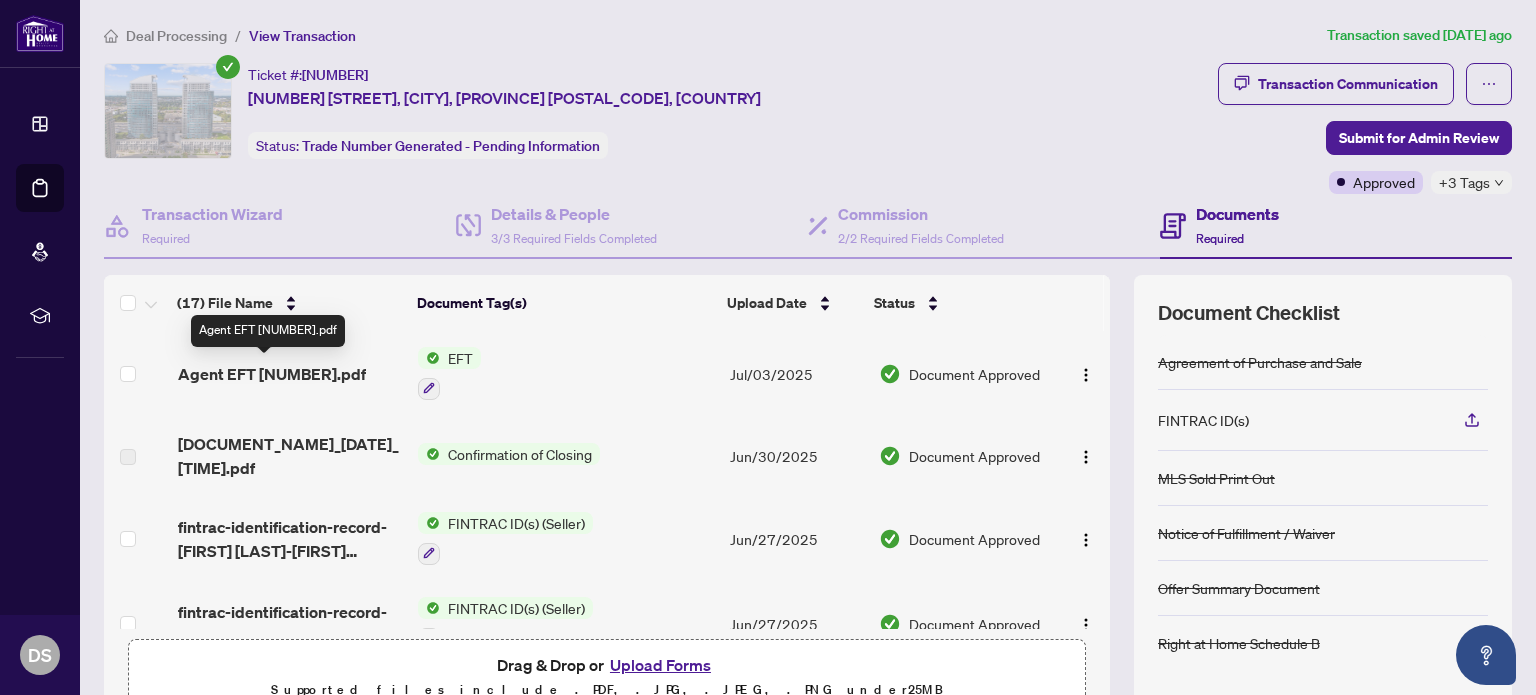 click on "Agent EFT 2507508.pdf" at bounding box center [272, 374] 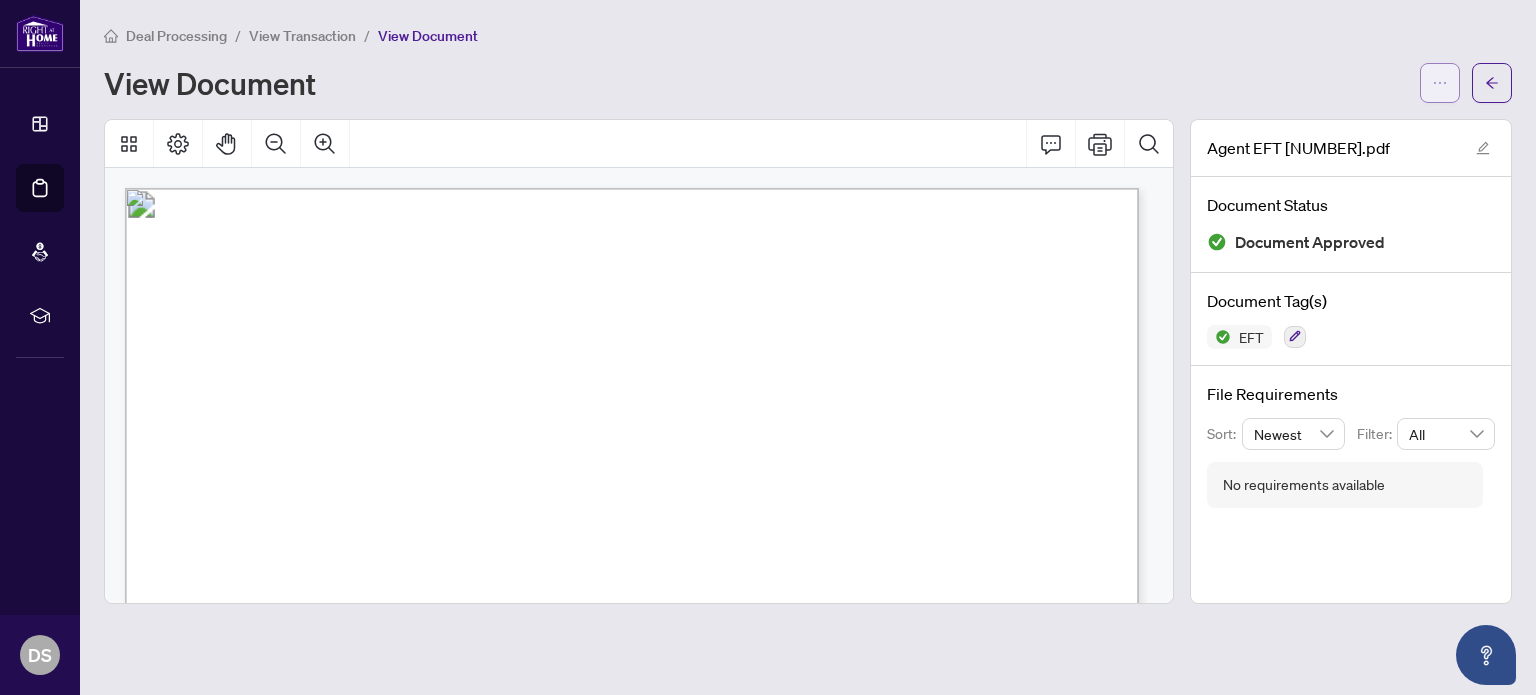click at bounding box center (1440, 83) 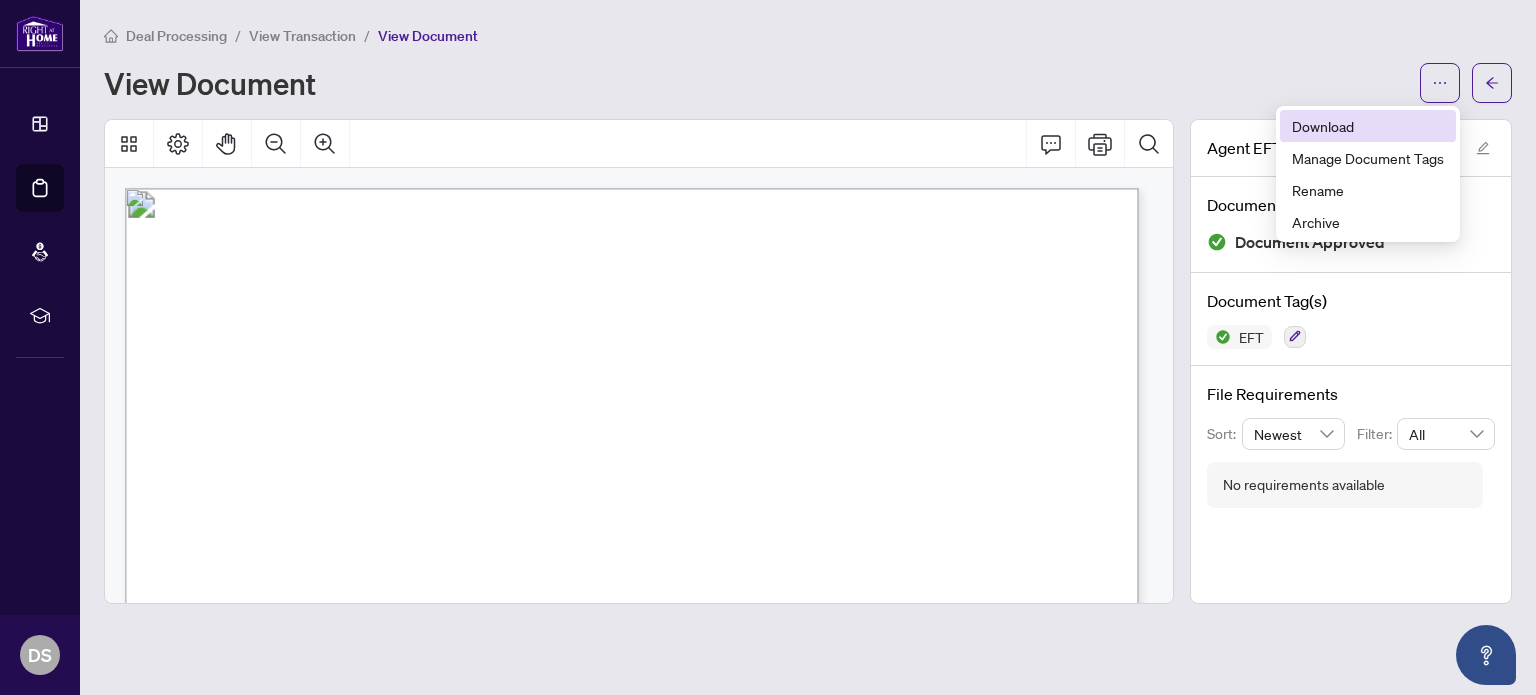 click on "Download" at bounding box center [1368, 126] 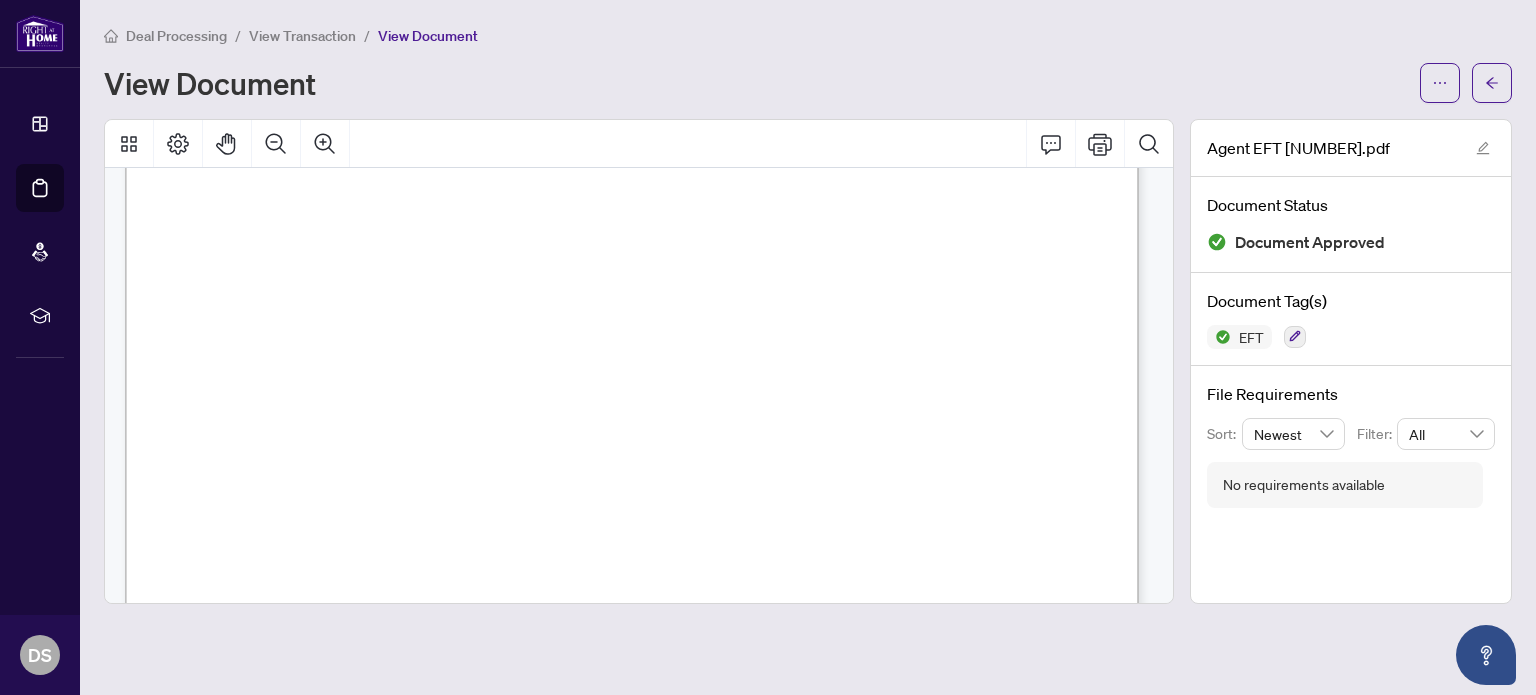 scroll, scrollTop: 400, scrollLeft: 0, axis: vertical 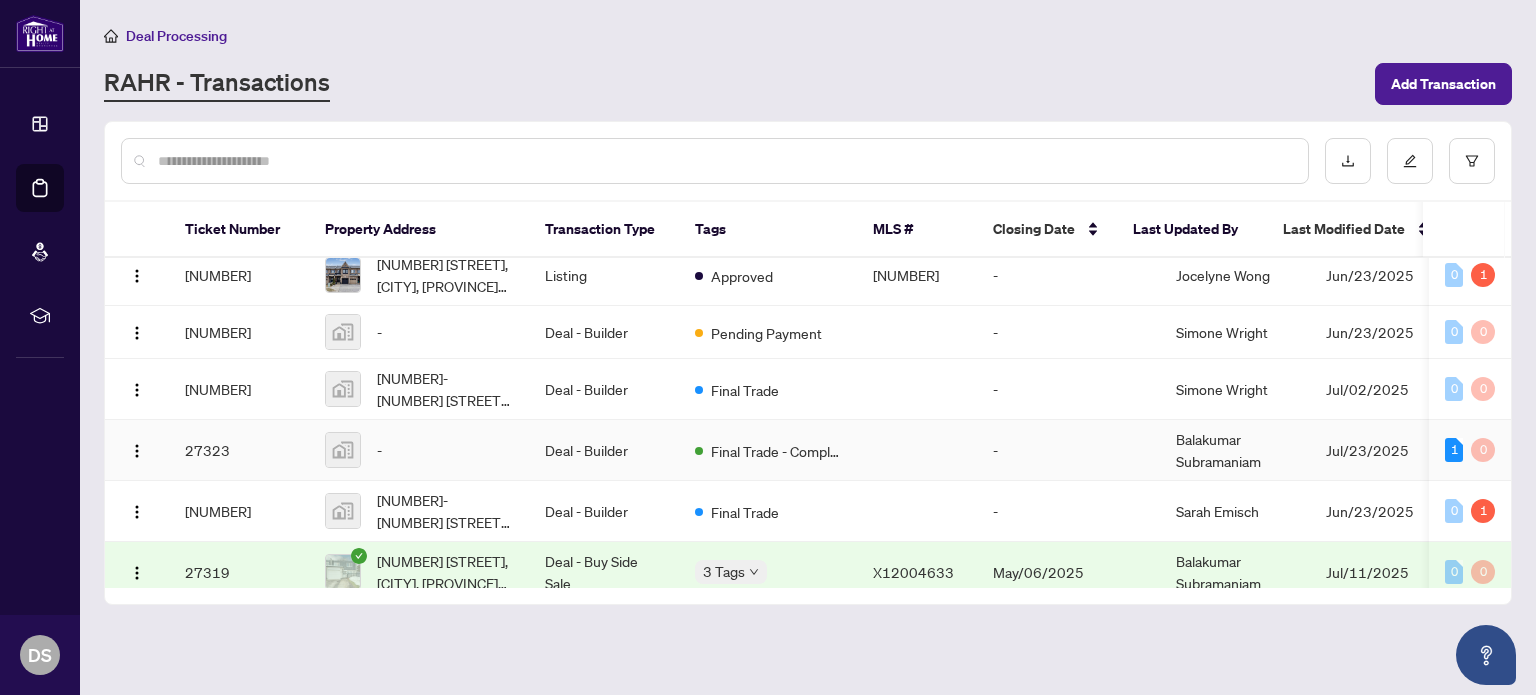 click on "Deal - Builder" at bounding box center (604, 450) 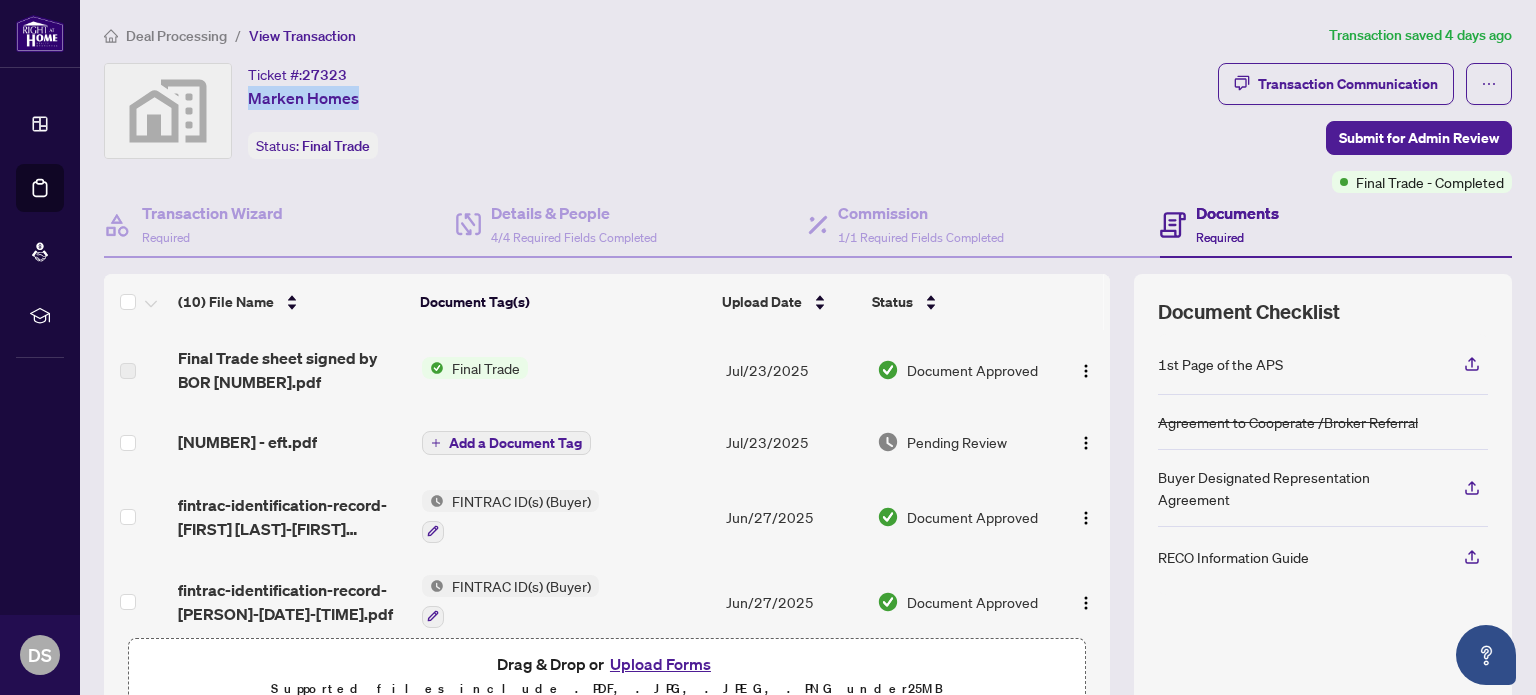 drag, startPoint x: 247, startPoint y: 91, endPoint x: 364, endPoint y: 99, distance: 117.273186 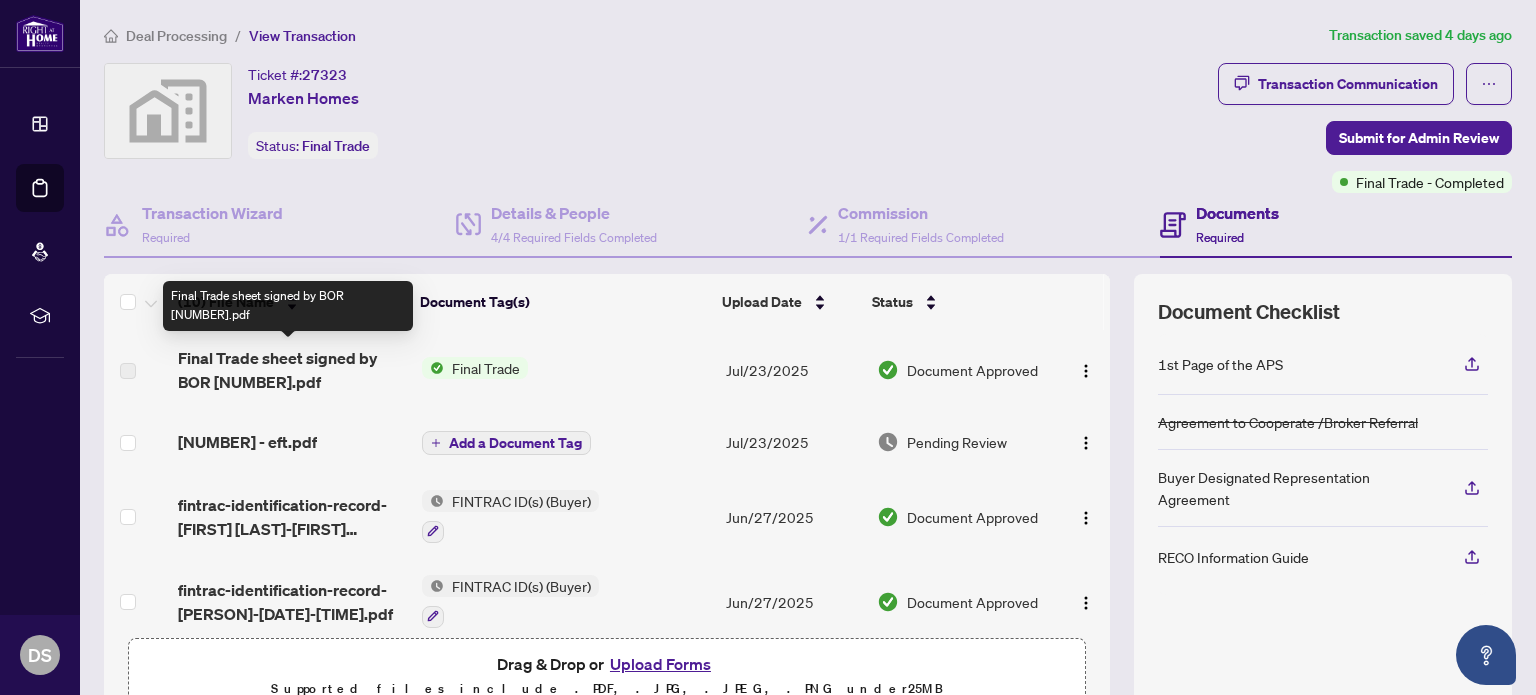 click on "Final Trade sheet signed by BOR 2502784.pdf" at bounding box center [291, 370] 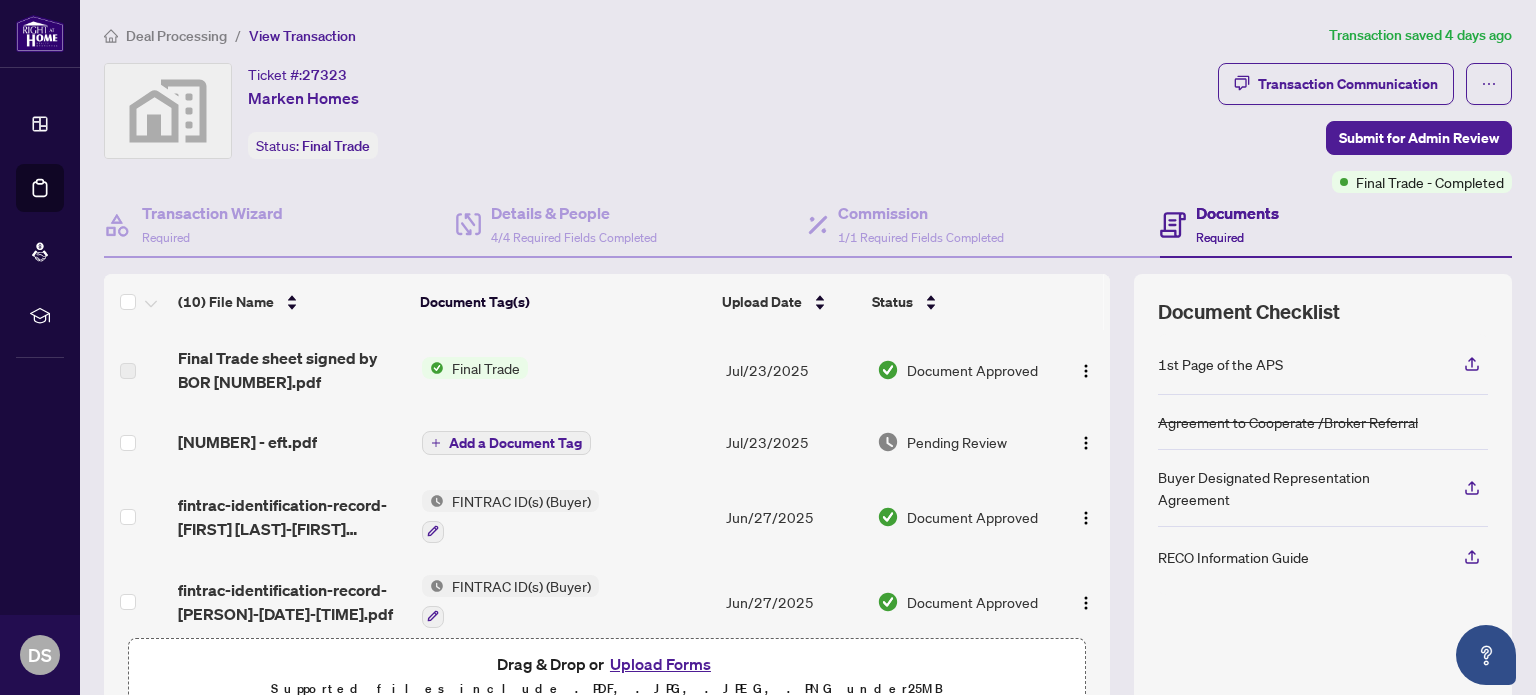 click on "Final Trade" at bounding box center (486, 368) 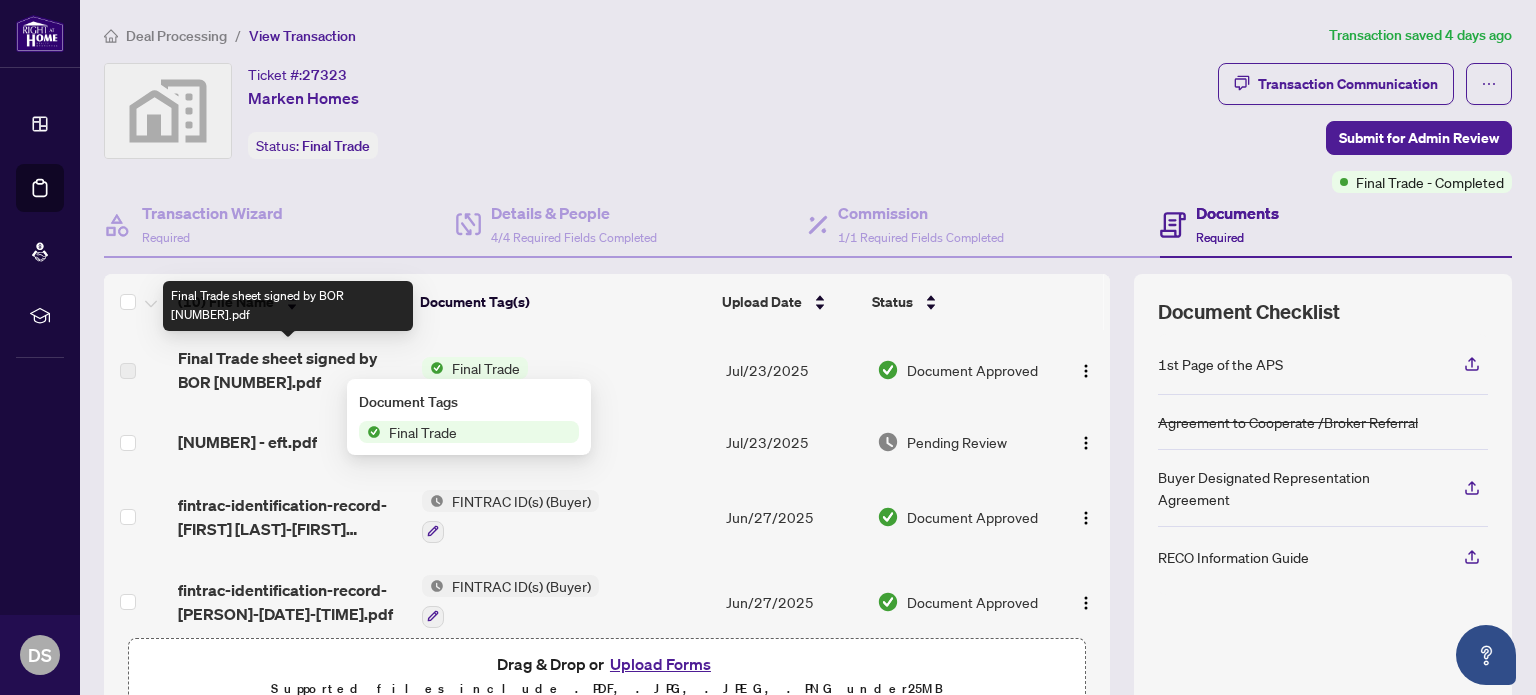 click on "Final Trade sheet signed by BOR 2502784.pdf" at bounding box center (291, 370) 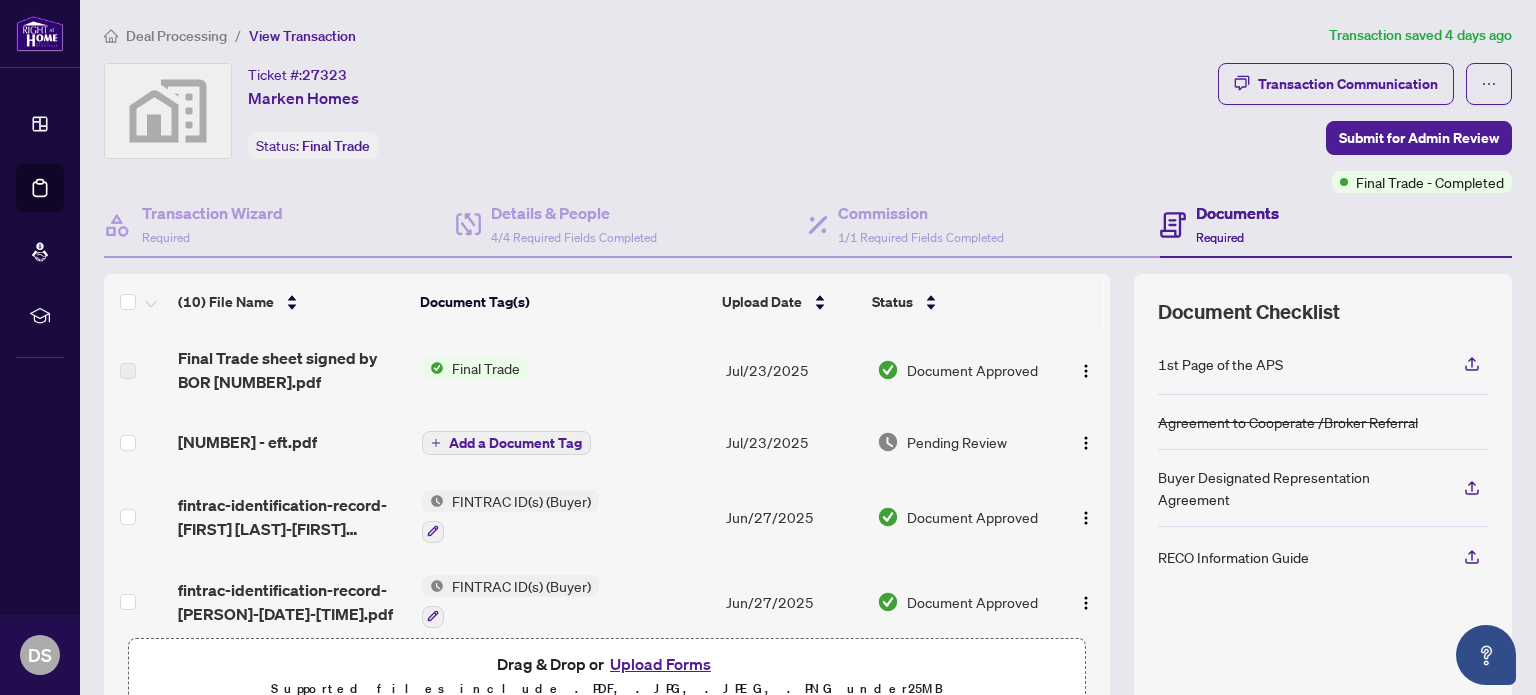 drag, startPoint x: 601, startPoint y: 360, endPoint x: 784, endPoint y: 360, distance: 183 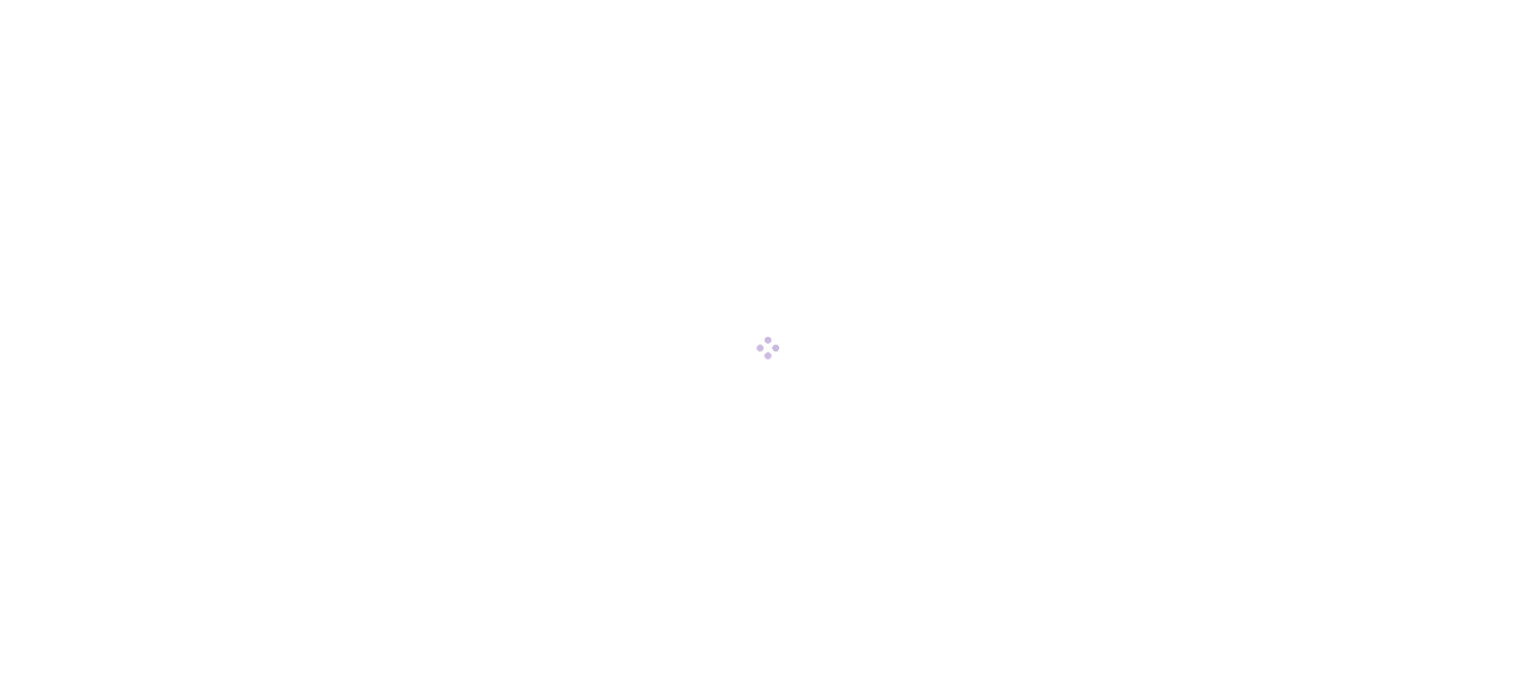 scroll, scrollTop: 0, scrollLeft: 0, axis: both 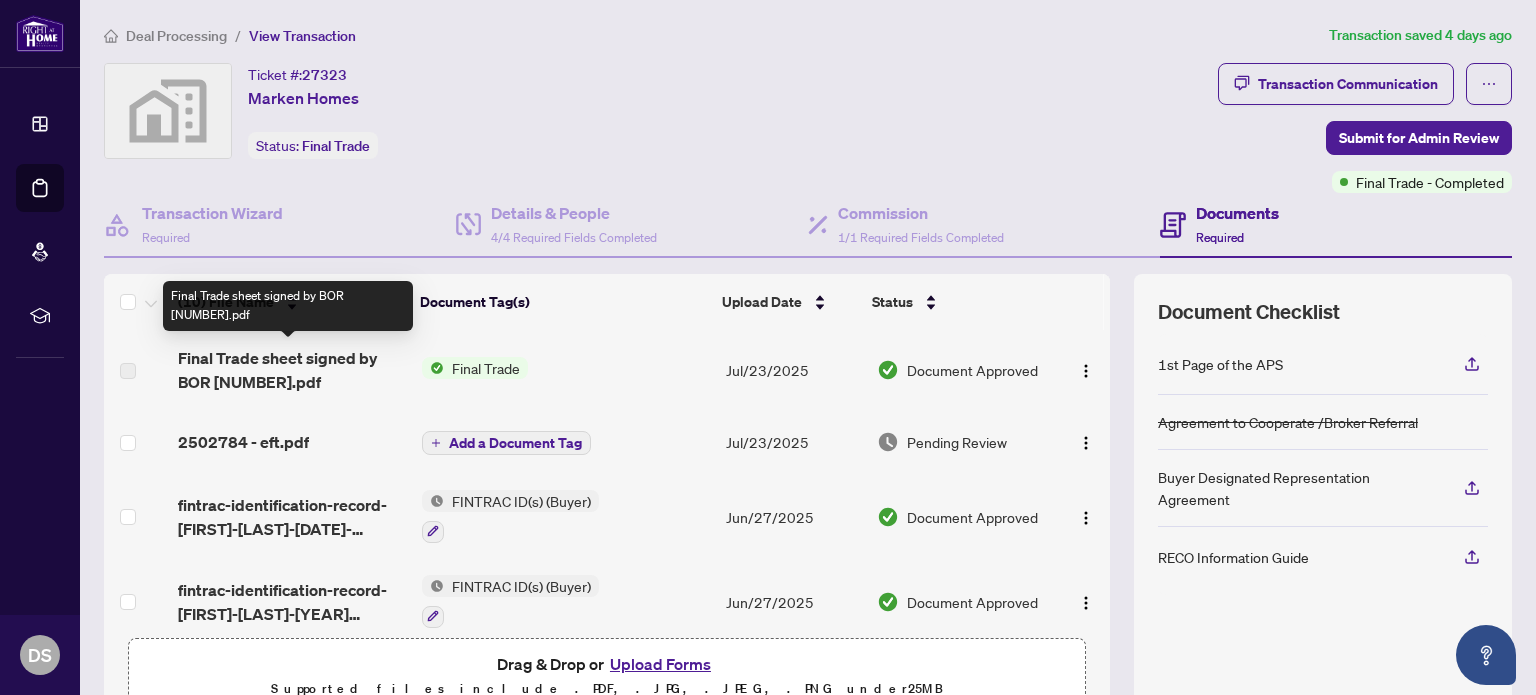click on "Final Trade sheet signed by BOR [NUMBER].pdf" at bounding box center (291, 370) 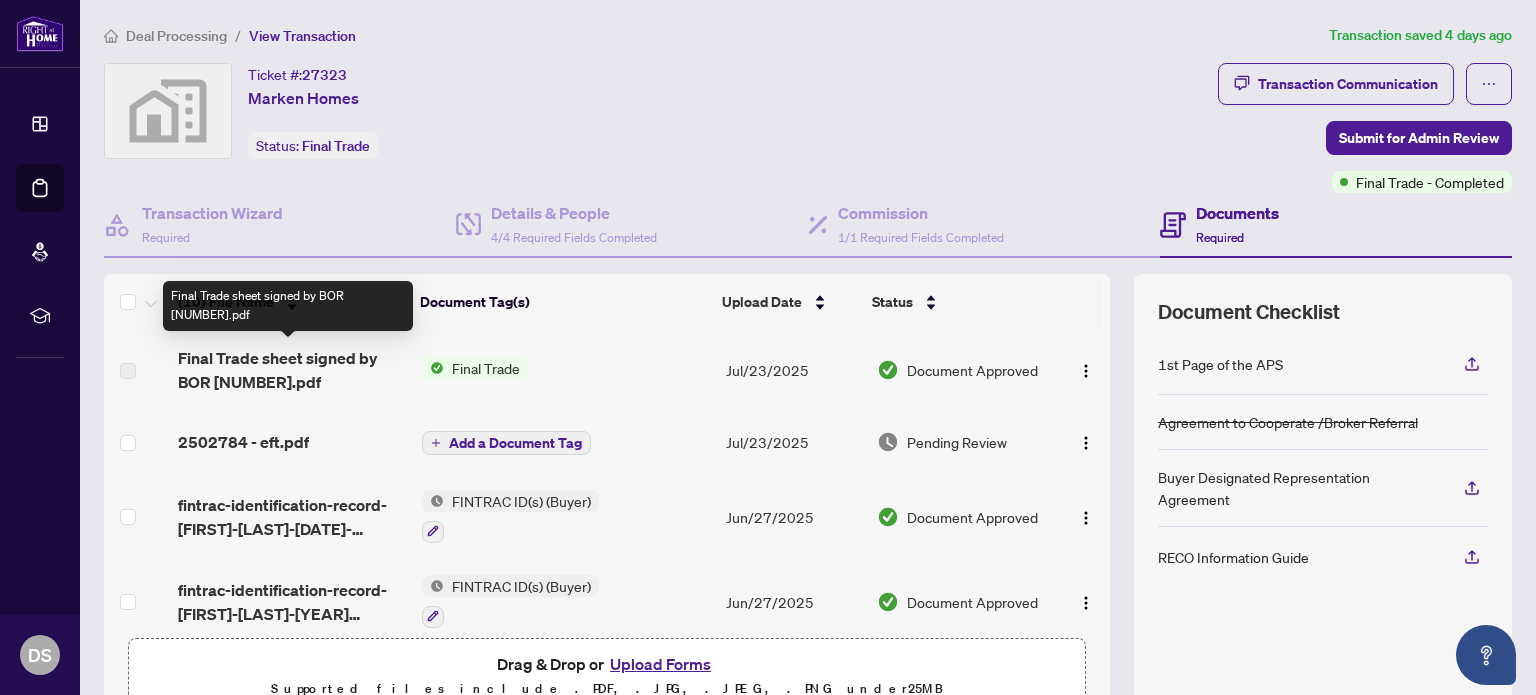 click on "Final Trade sheet signed by BOR [NUMBER].pdf" at bounding box center [291, 370] 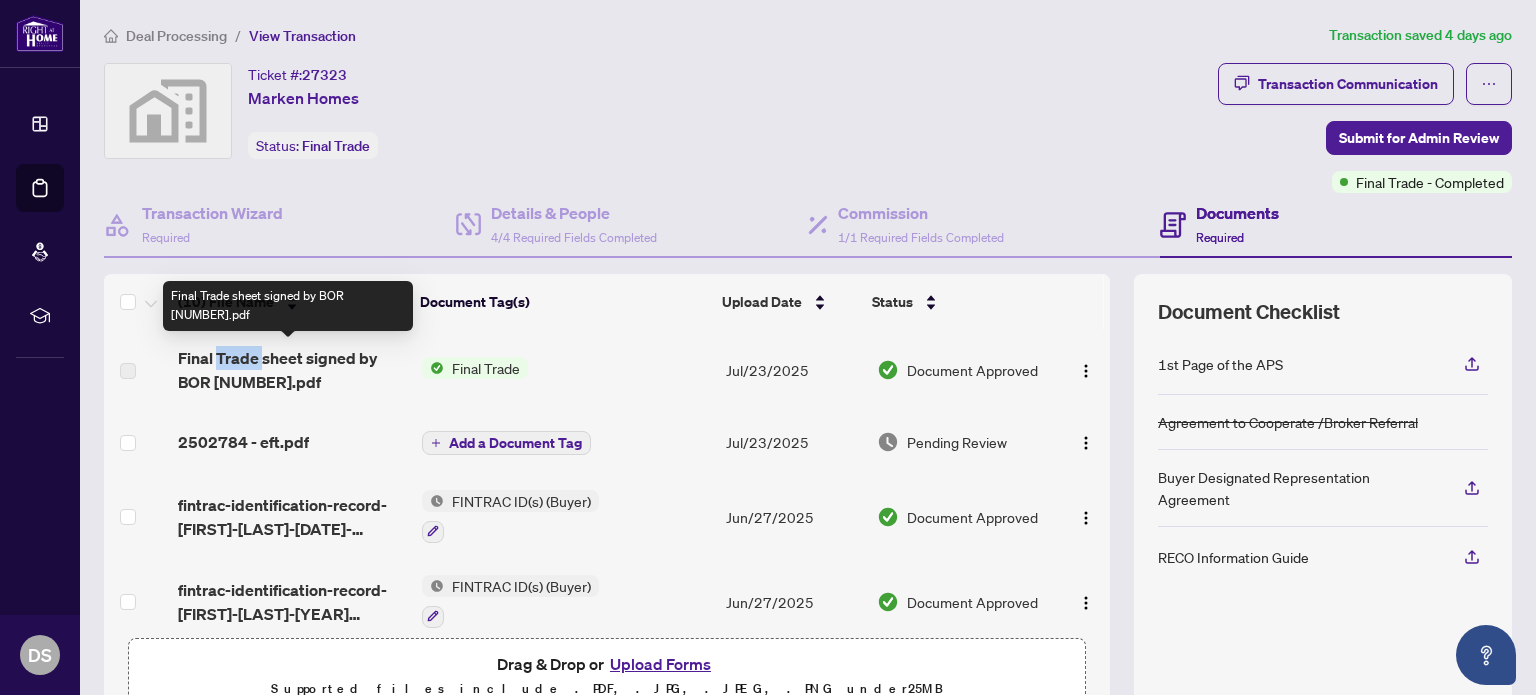 click on "Final Trade sheet signed by BOR [NUMBER].pdf" at bounding box center [291, 370] 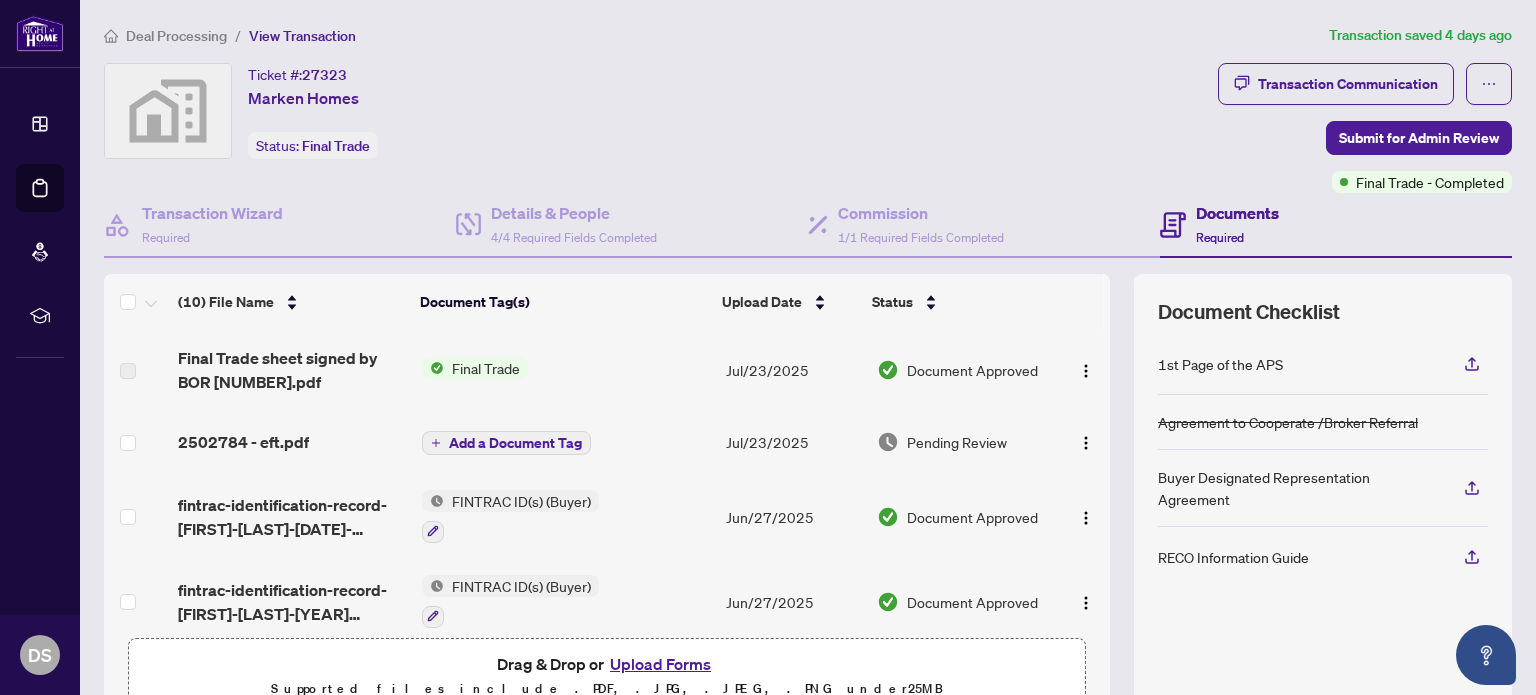 click on "Document Approved" at bounding box center (972, 370) 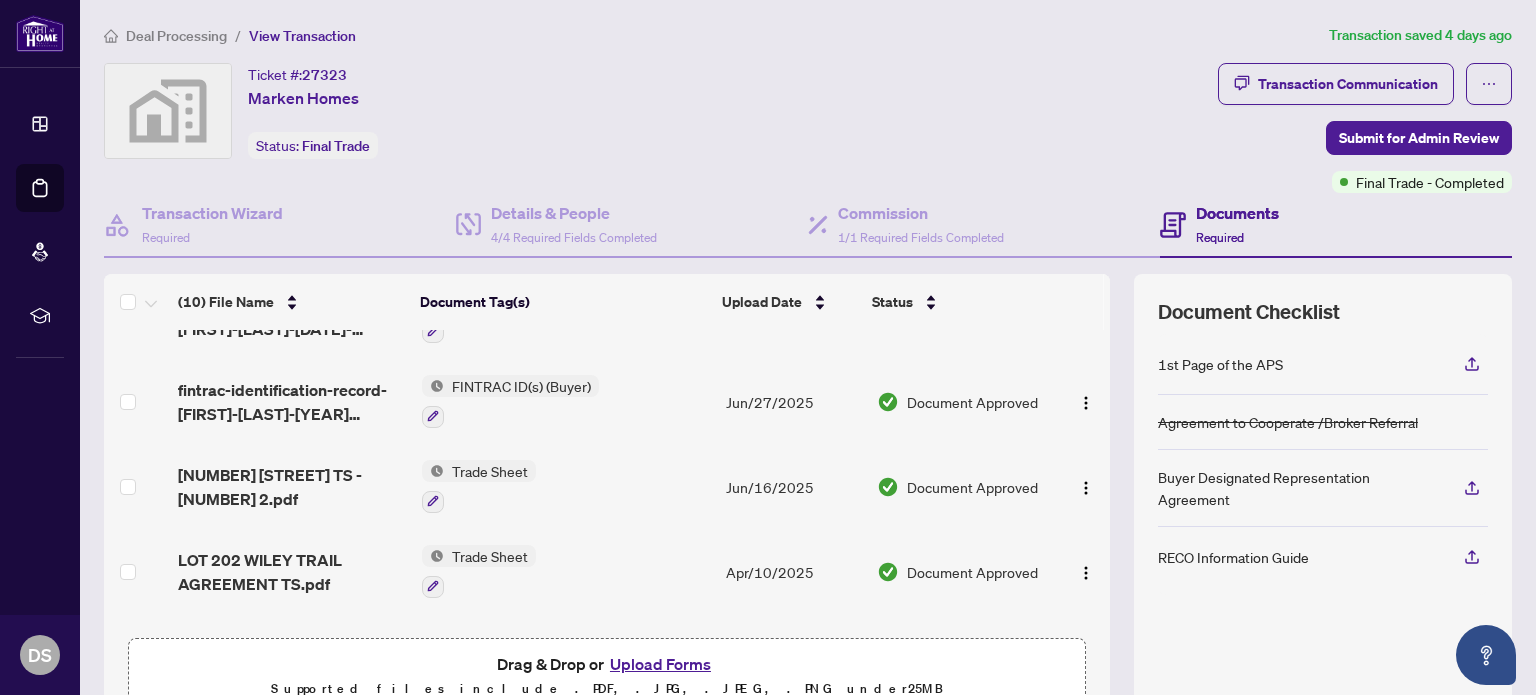 scroll, scrollTop: 100, scrollLeft: 0, axis: vertical 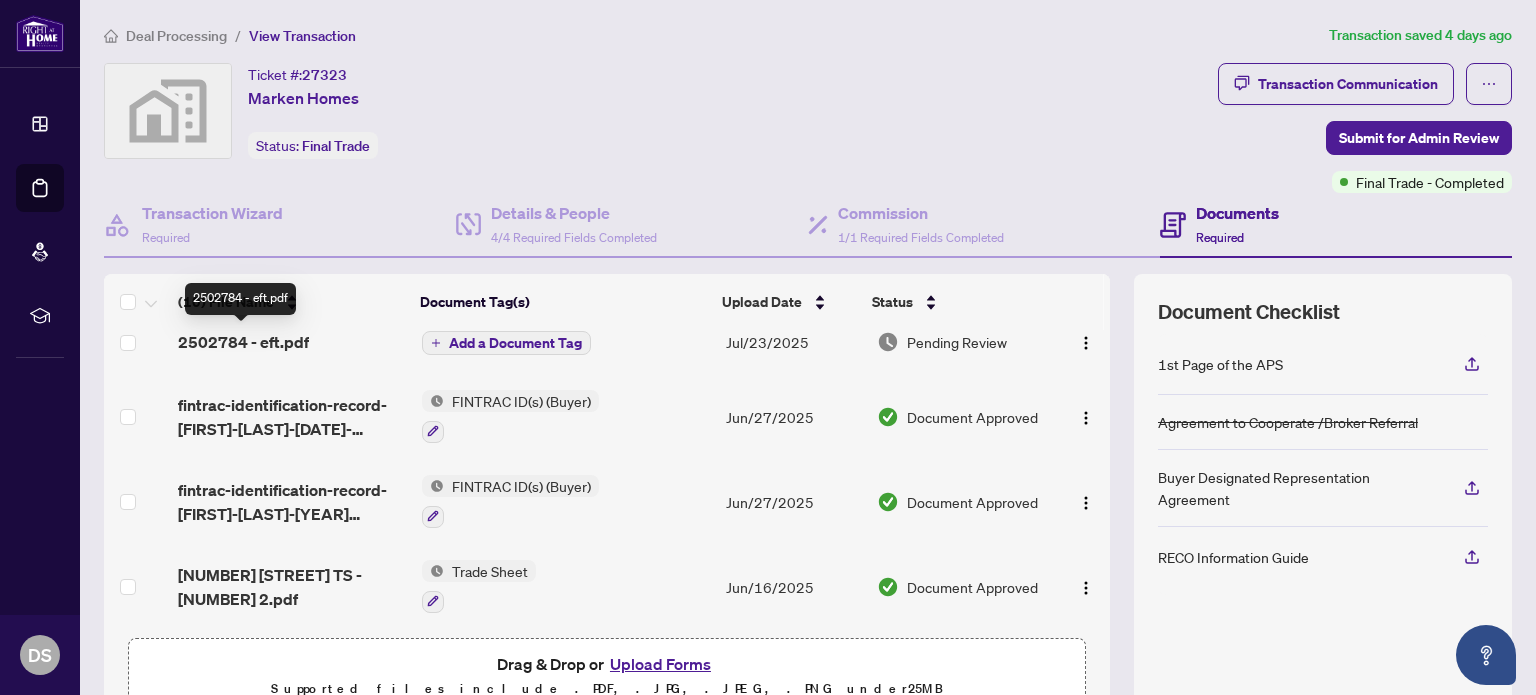 click on "[NUMBER] - eft.pdf" at bounding box center [243, 342] 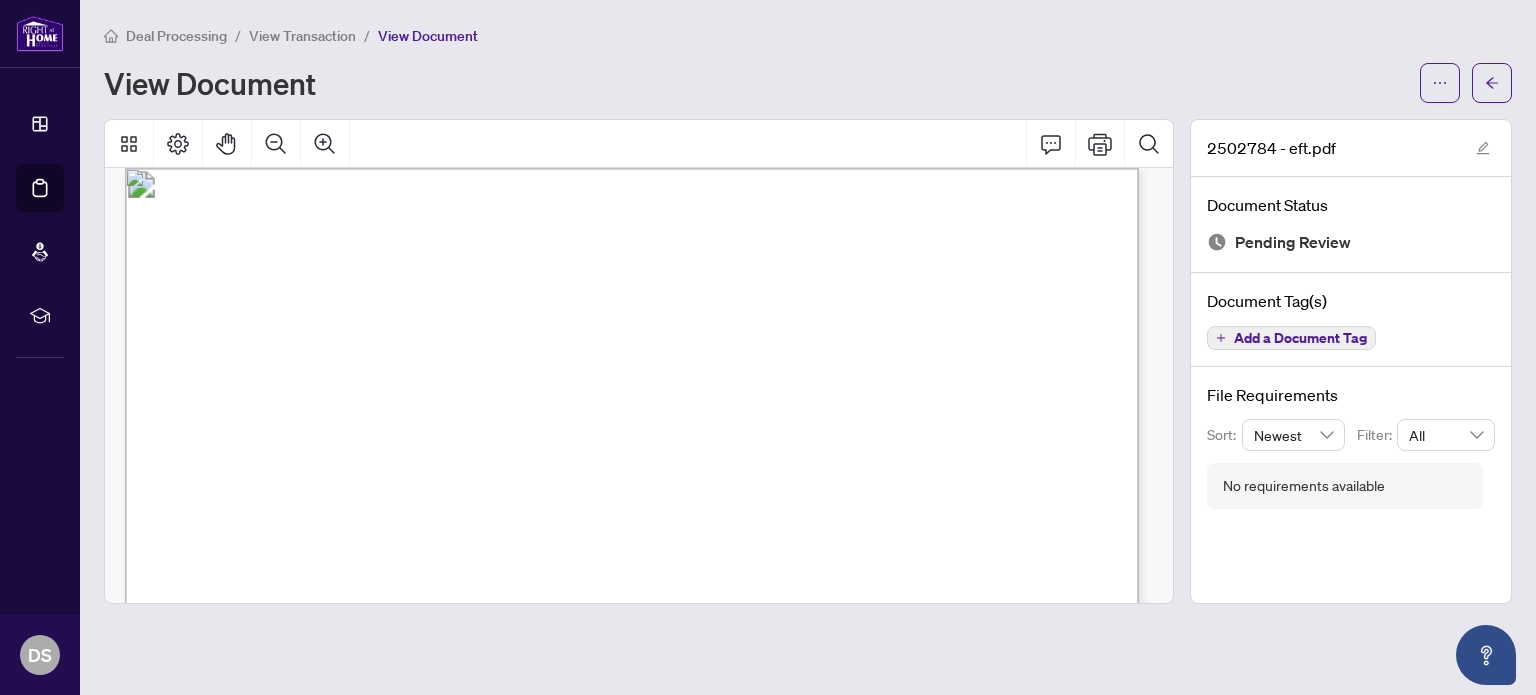 scroll, scrollTop: 0, scrollLeft: 0, axis: both 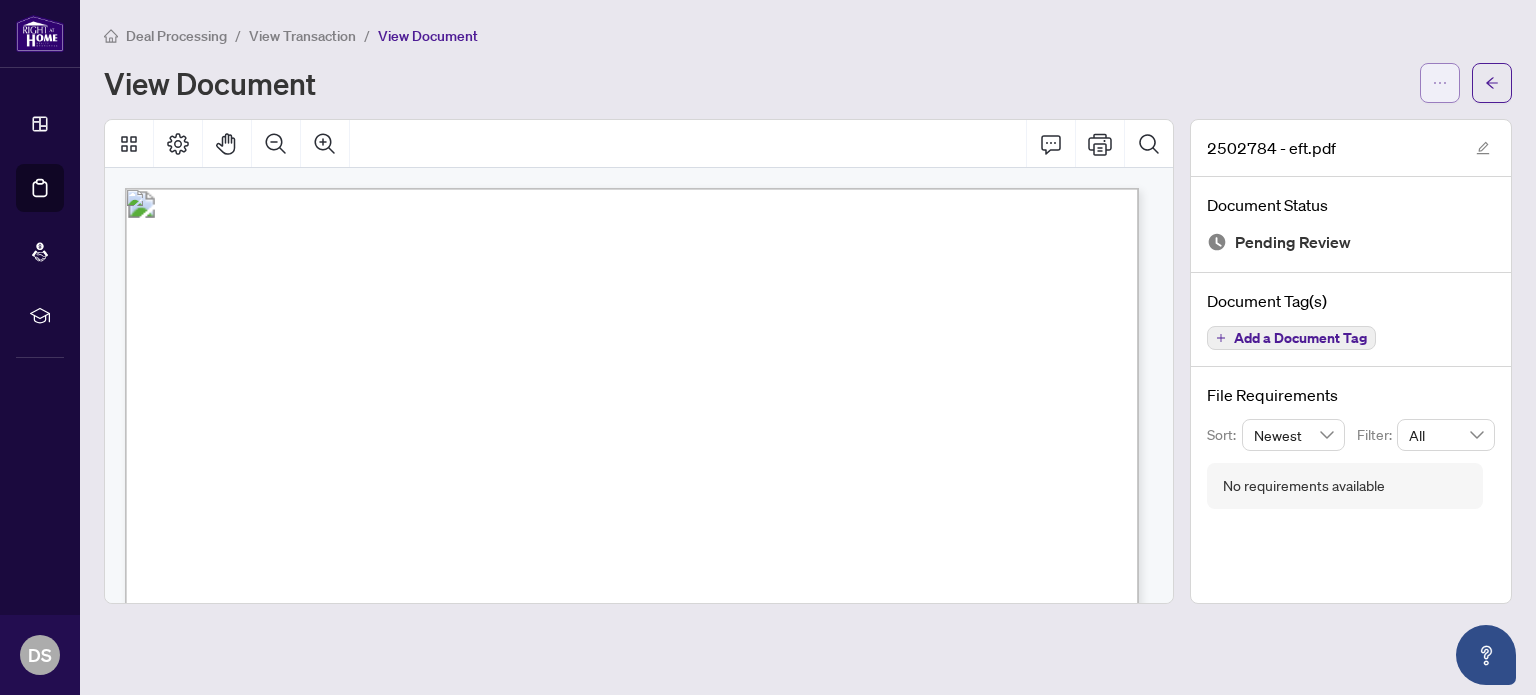click 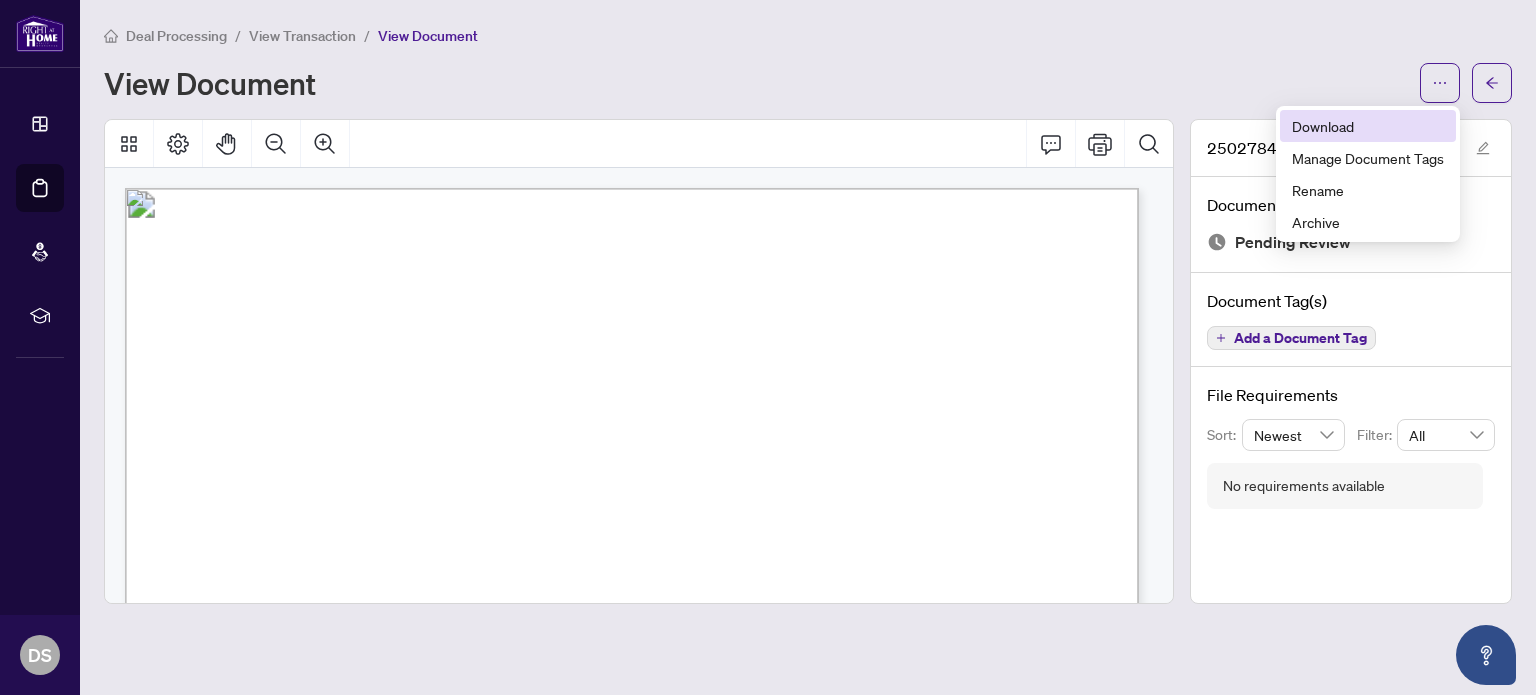 click on "Download" at bounding box center [1368, 126] 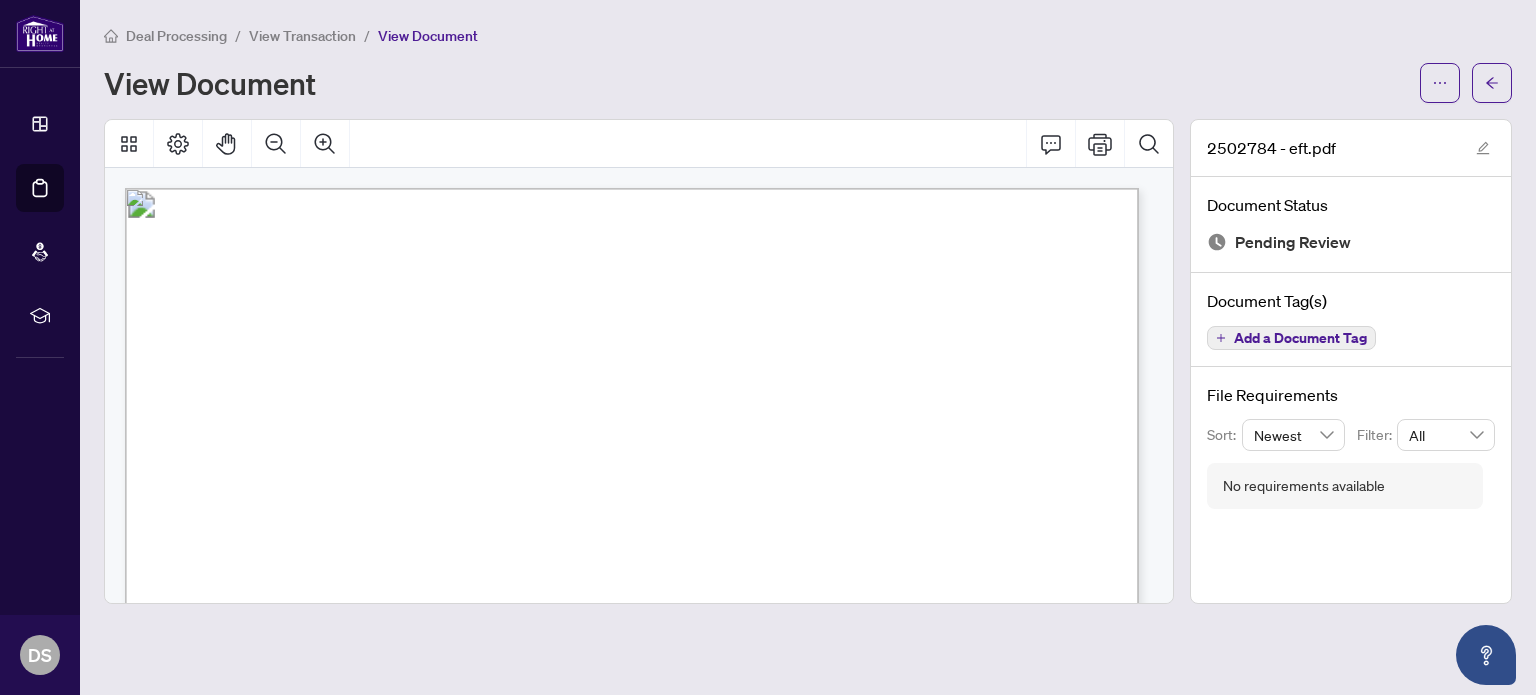 click on "Deal Processing" at bounding box center (176, 36) 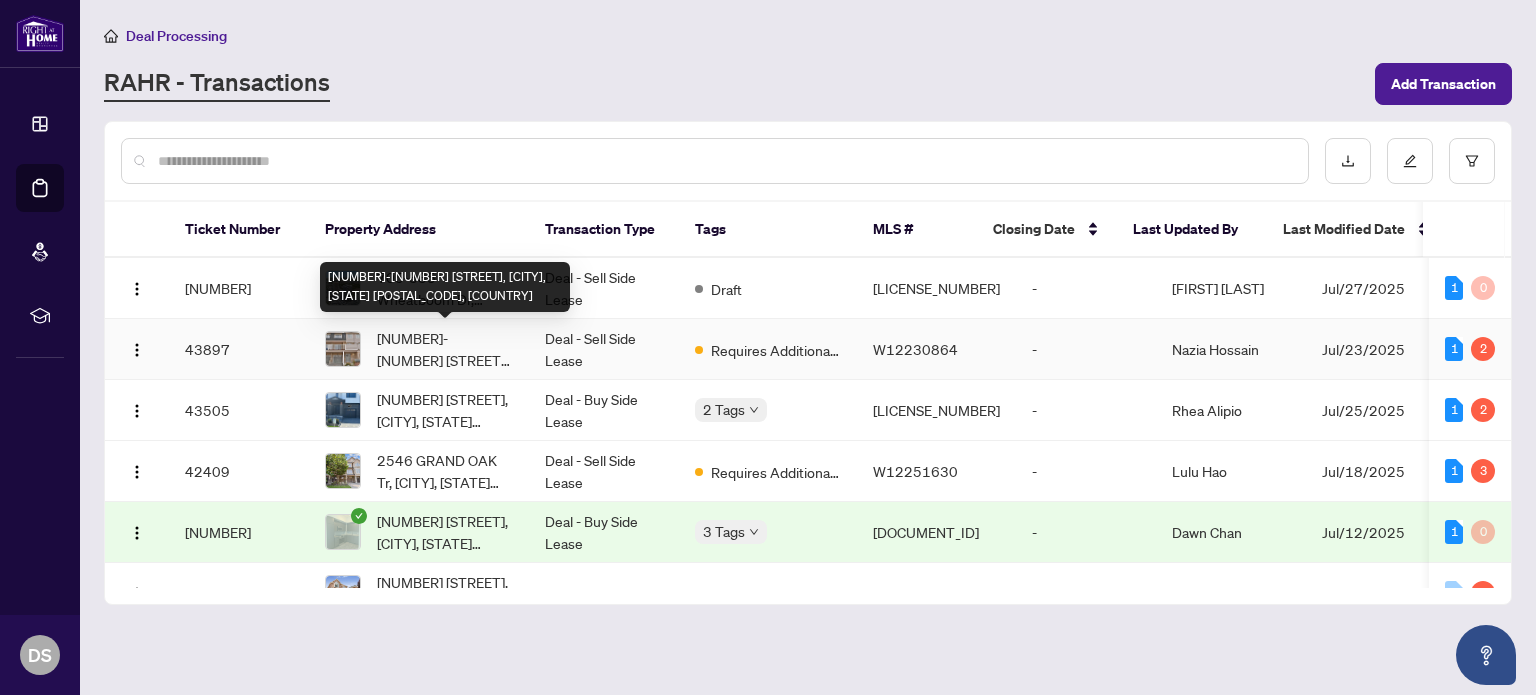 click on "[NUMBER]-[NUMBER] [STREET], [CITY], [PROVINCE] [POSTAL_CODE], [COUNTRY]" at bounding box center [445, 349] 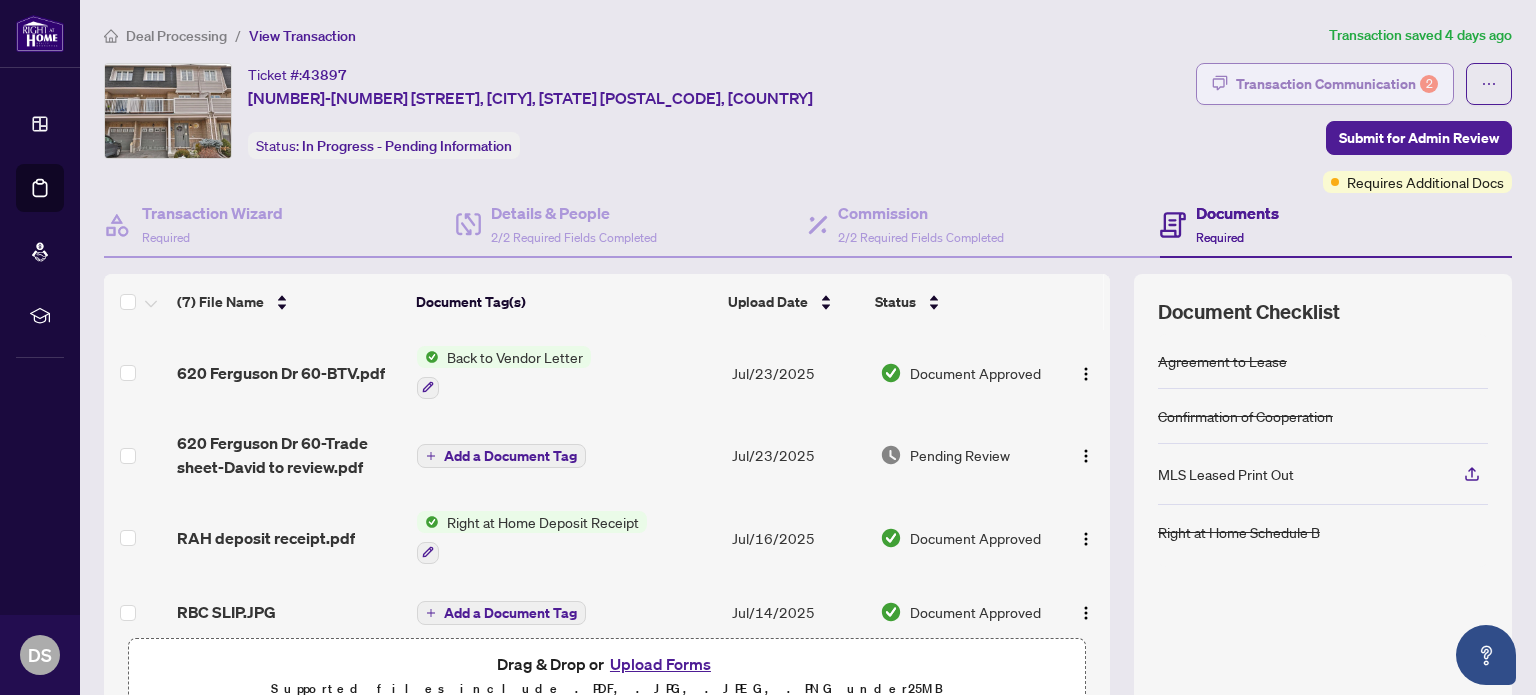 click on "Transaction Communication 2" at bounding box center [1337, 84] 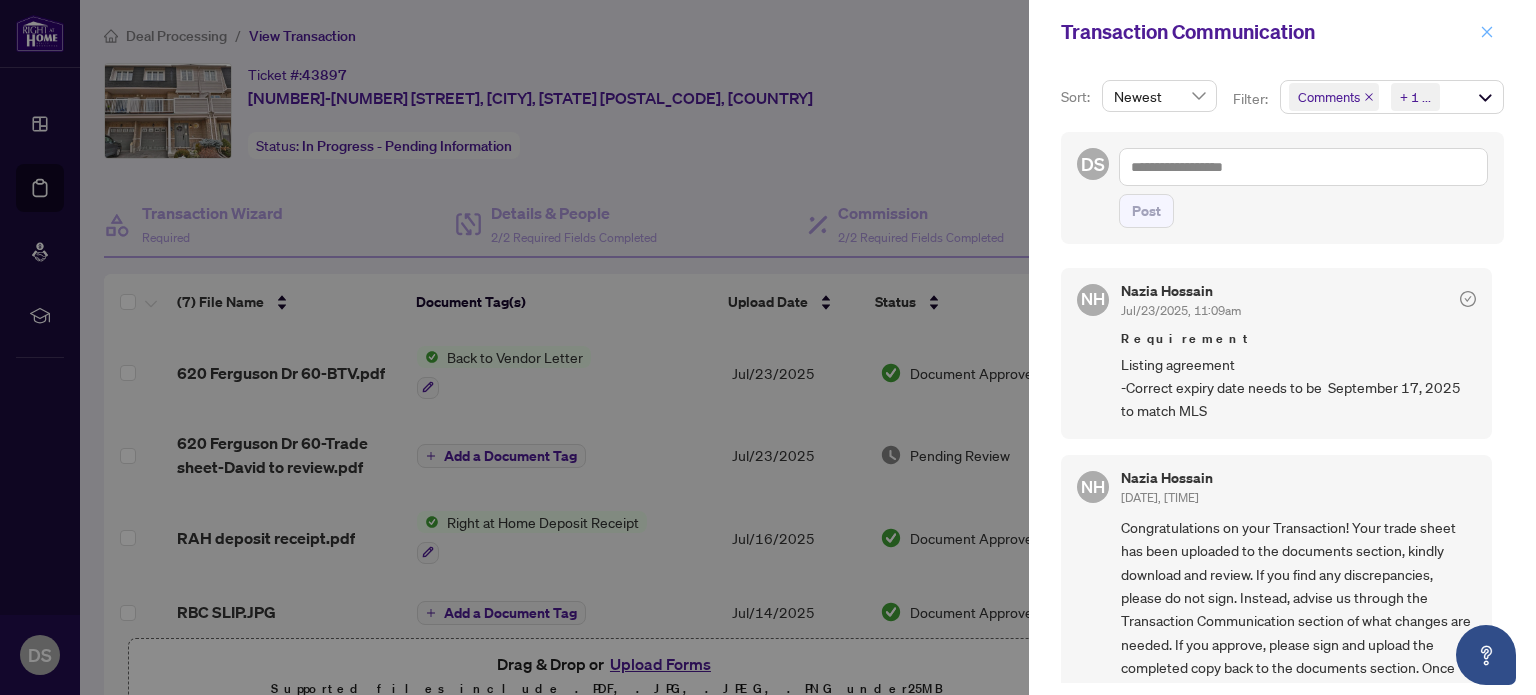 click 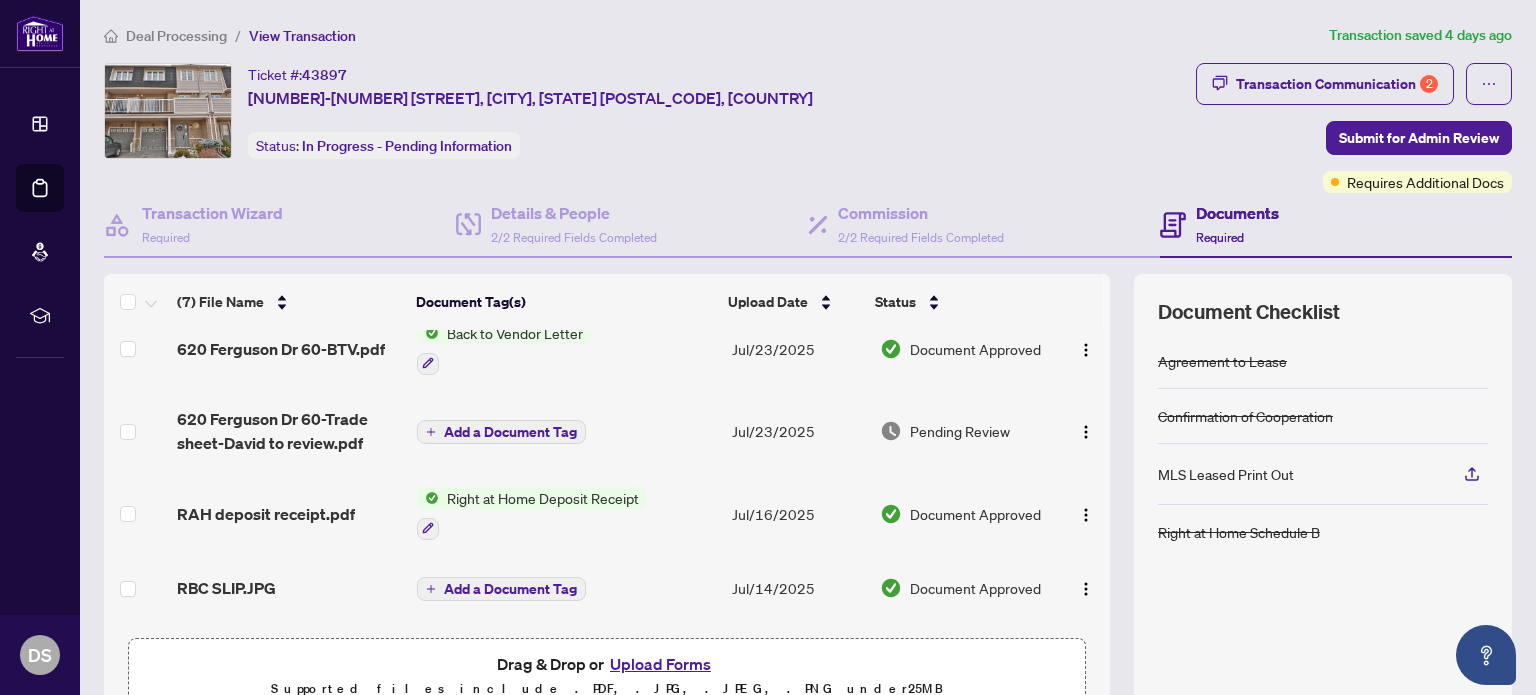 scroll, scrollTop: 0, scrollLeft: 0, axis: both 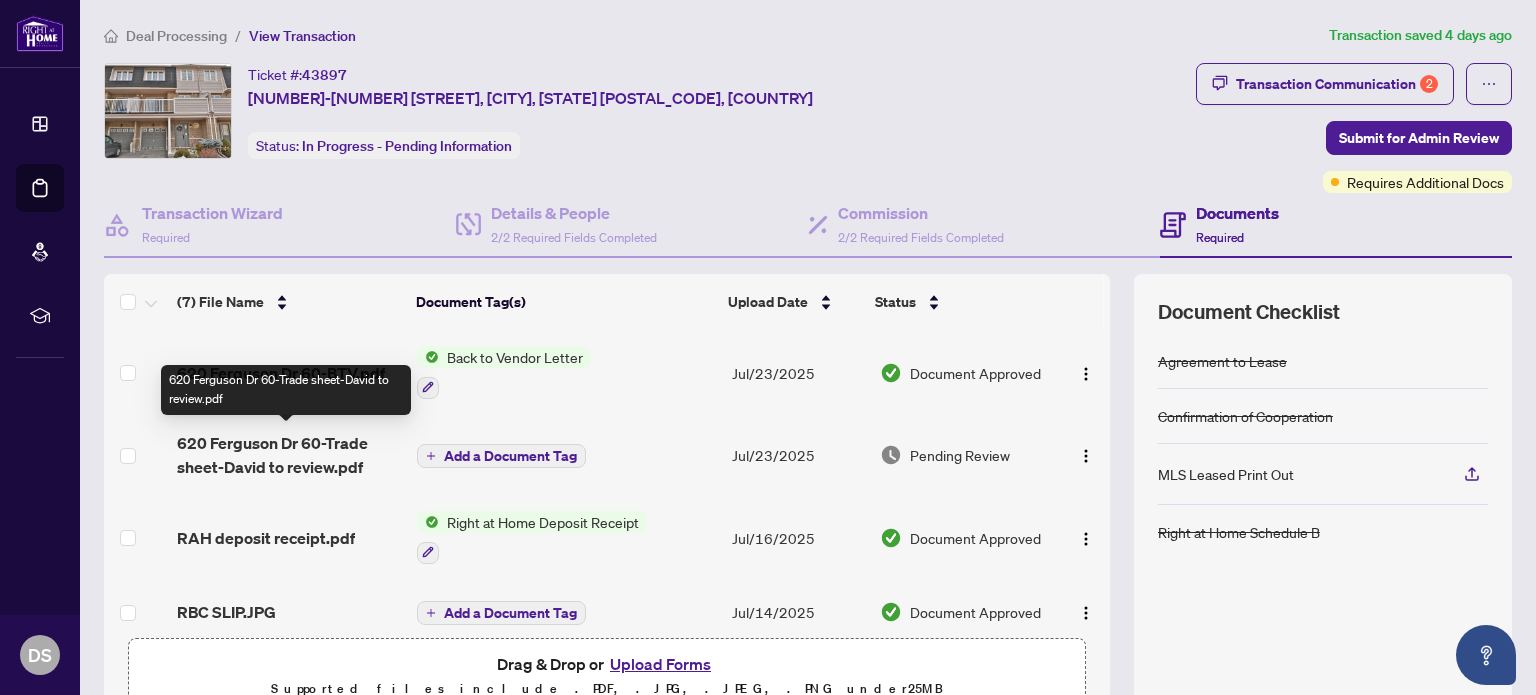click on "620 Ferguson Dr 60-Trade sheet-David to review.pdf" at bounding box center [289, 455] 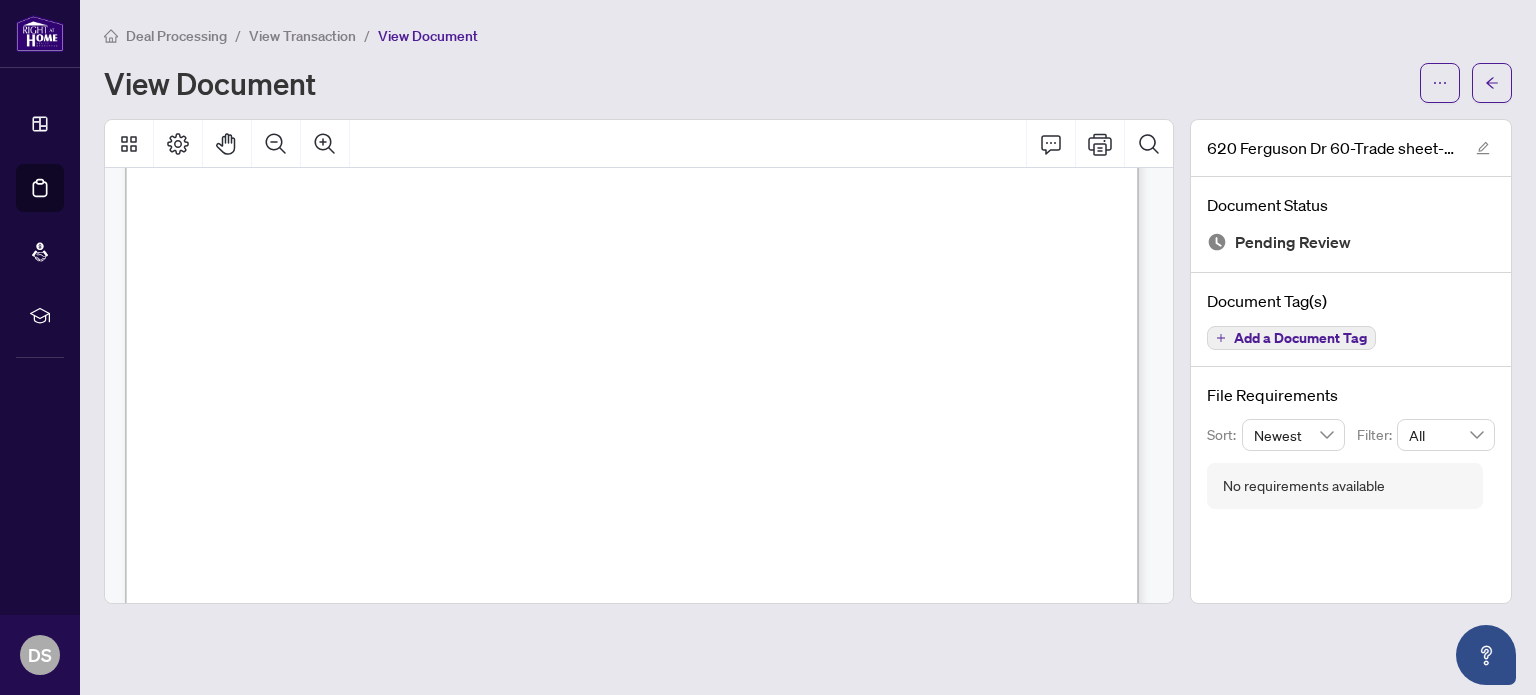 scroll, scrollTop: 800, scrollLeft: 0, axis: vertical 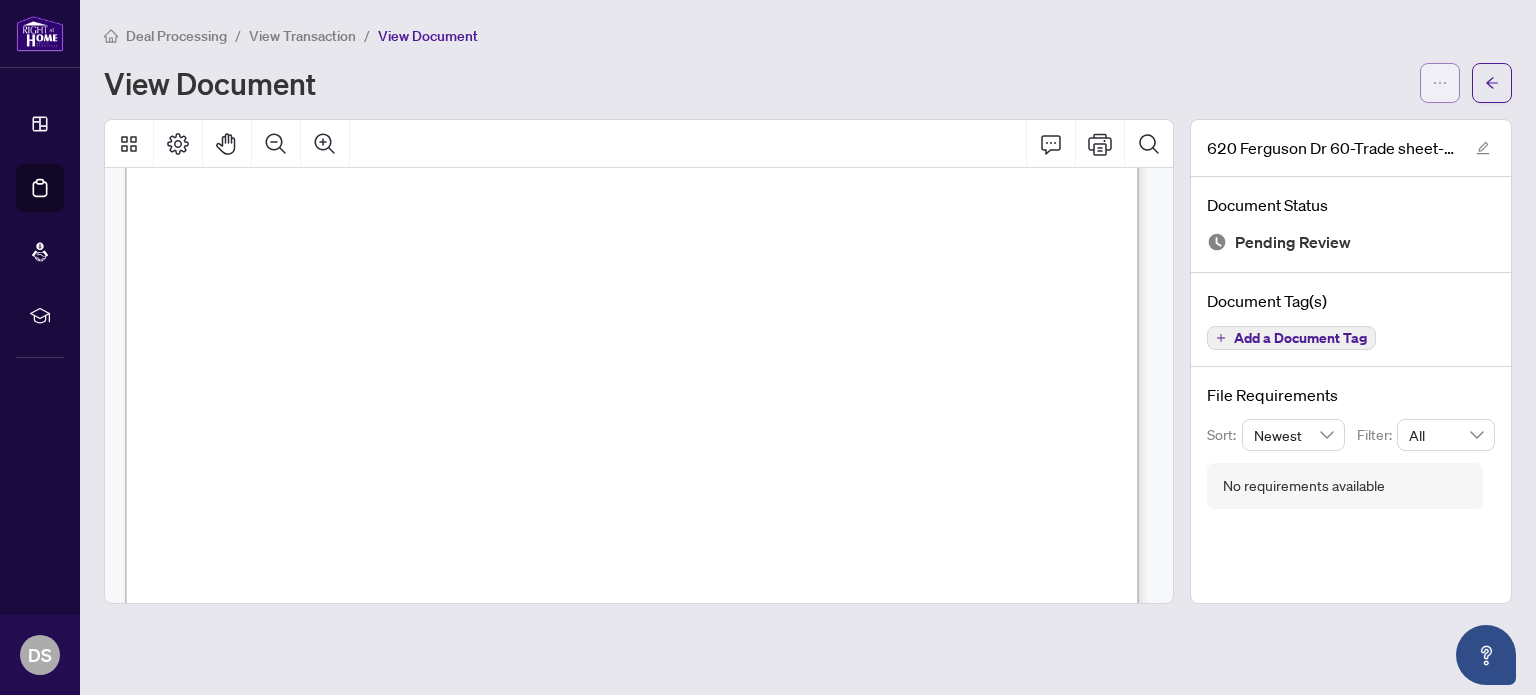 click 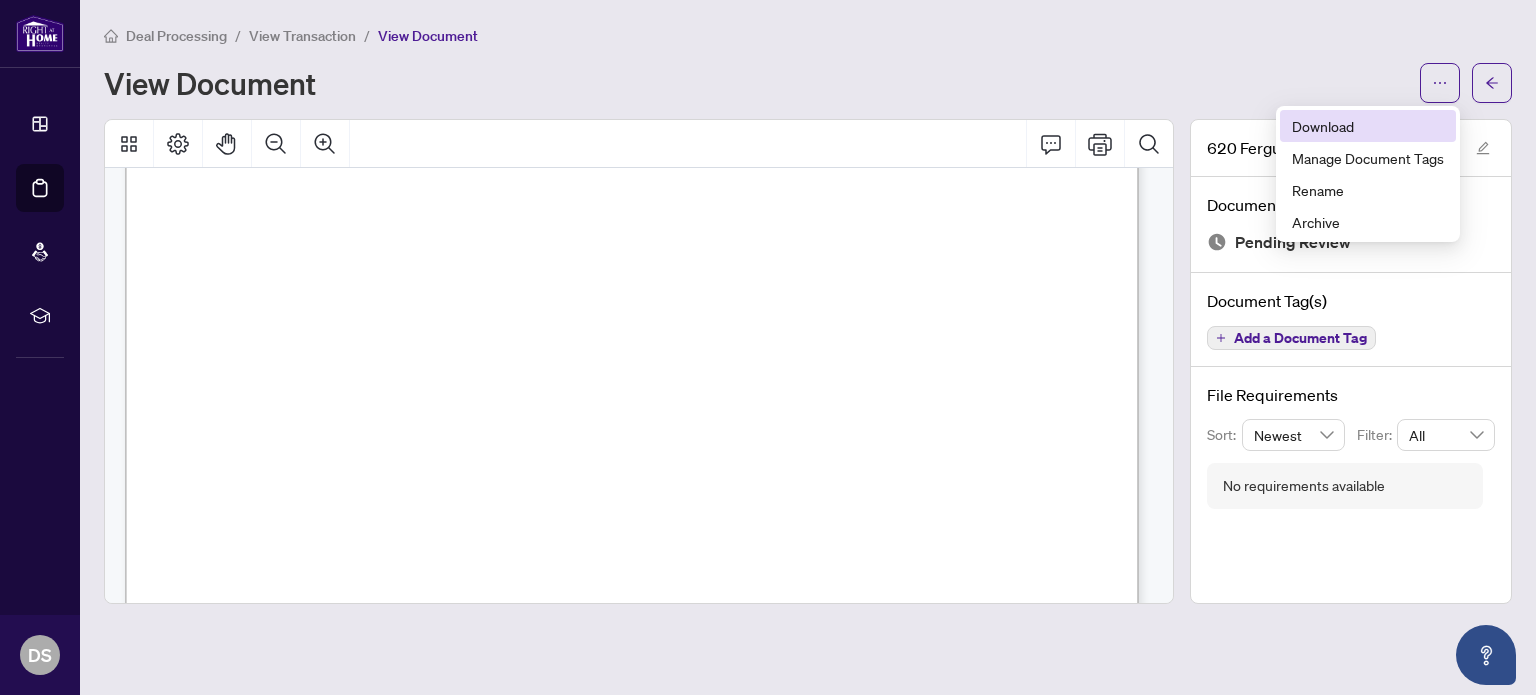 click on "Download" at bounding box center (1368, 126) 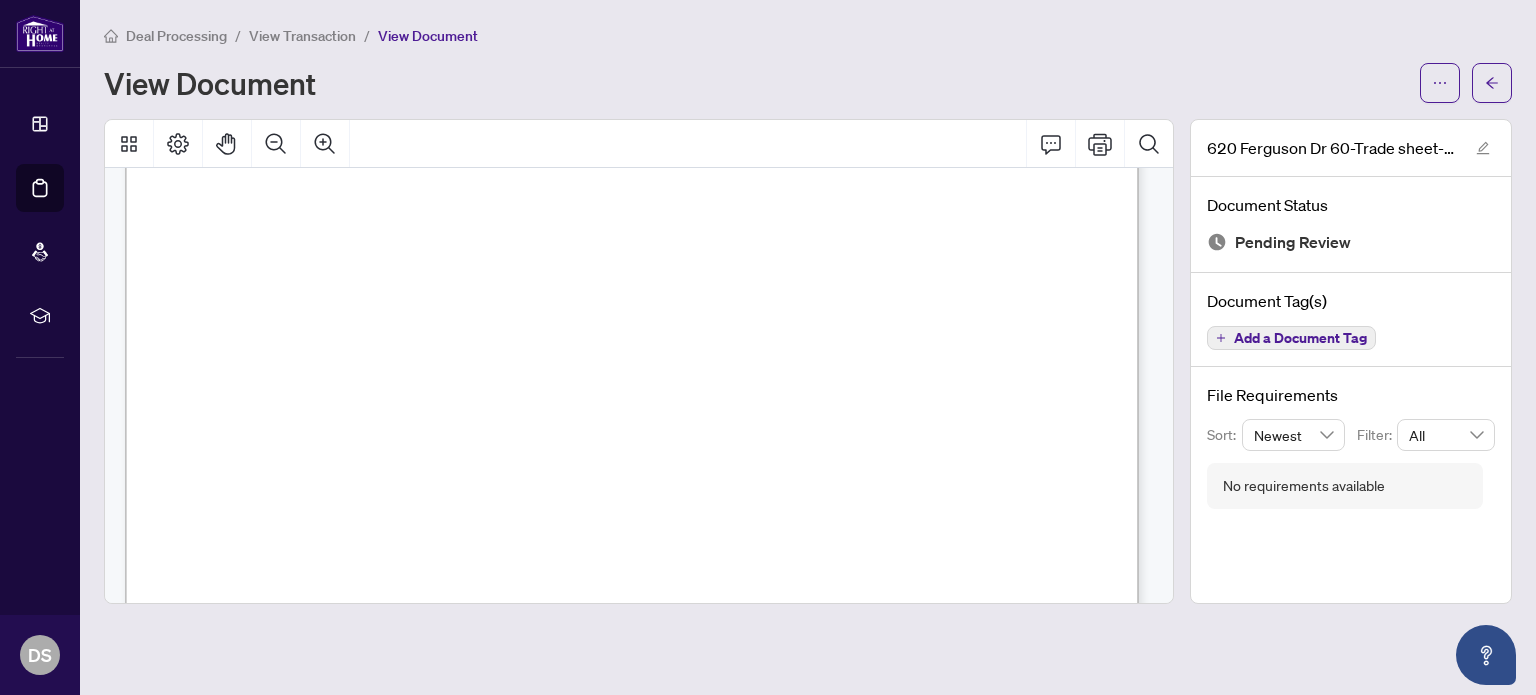 scroll, scrollTop: 400, scrollLeft: 0, axis: vertical 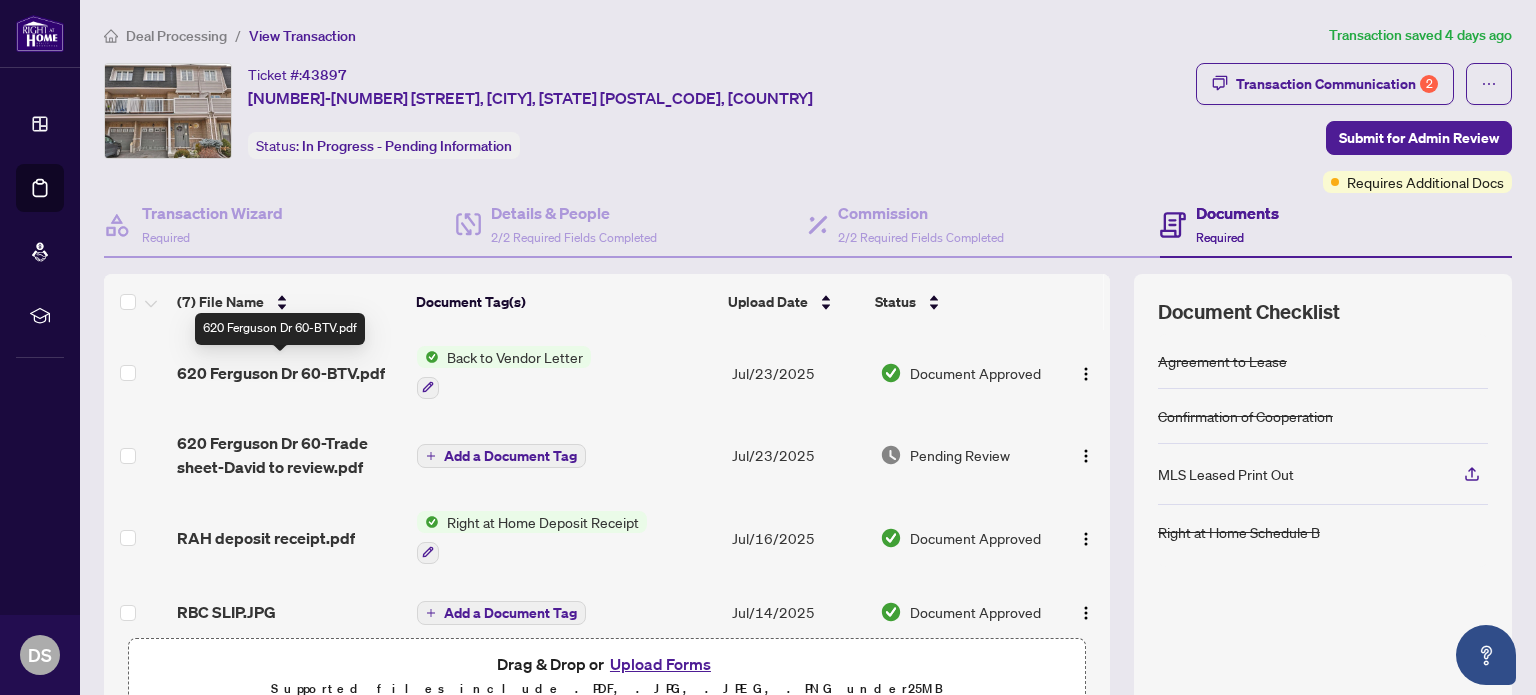click on "620 Ferguson Dr 60-BTV.pdf" at bounding box center [281, 373] 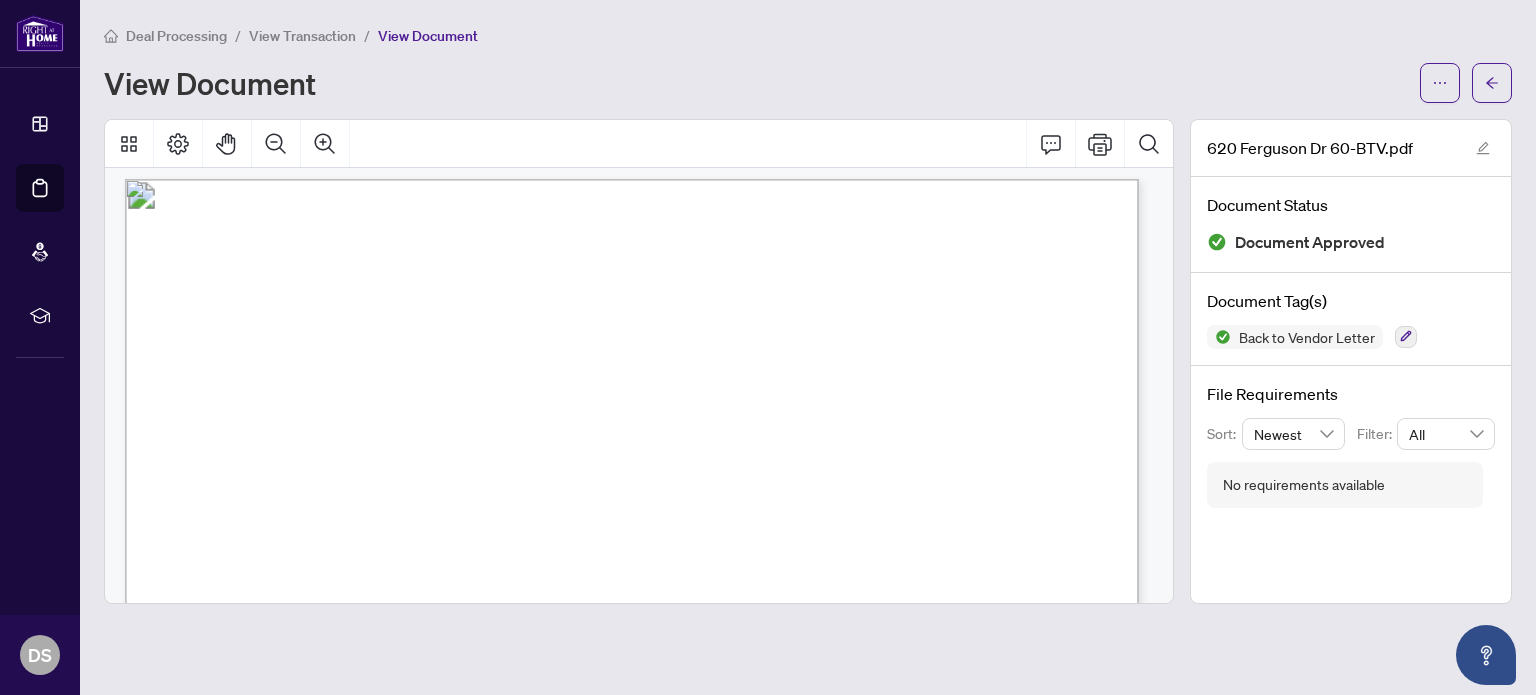 scroll, scrollTop: 0, scrollLeft: 0, axis: both 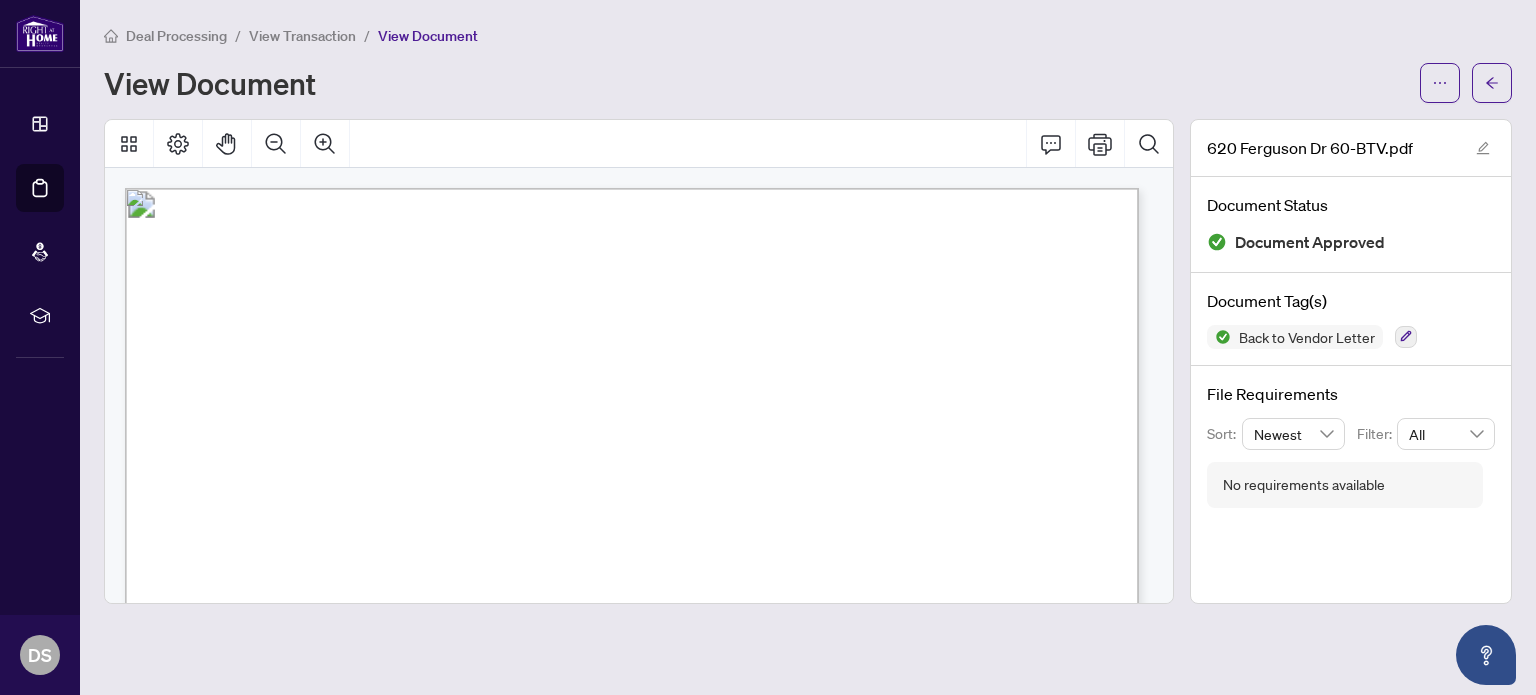 click on "View Transaction" at bounding box center [302, 36] 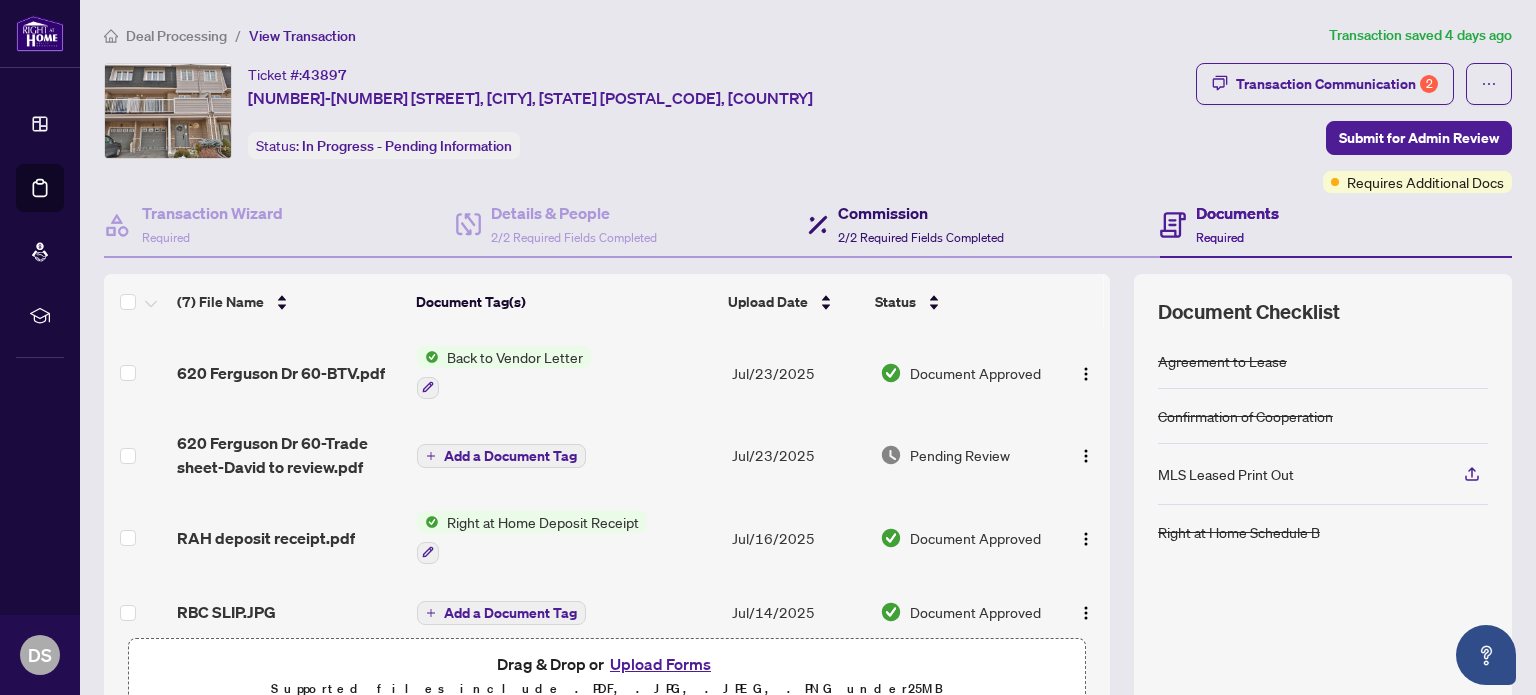 click on "Commission" at bounding box center (921, 213) 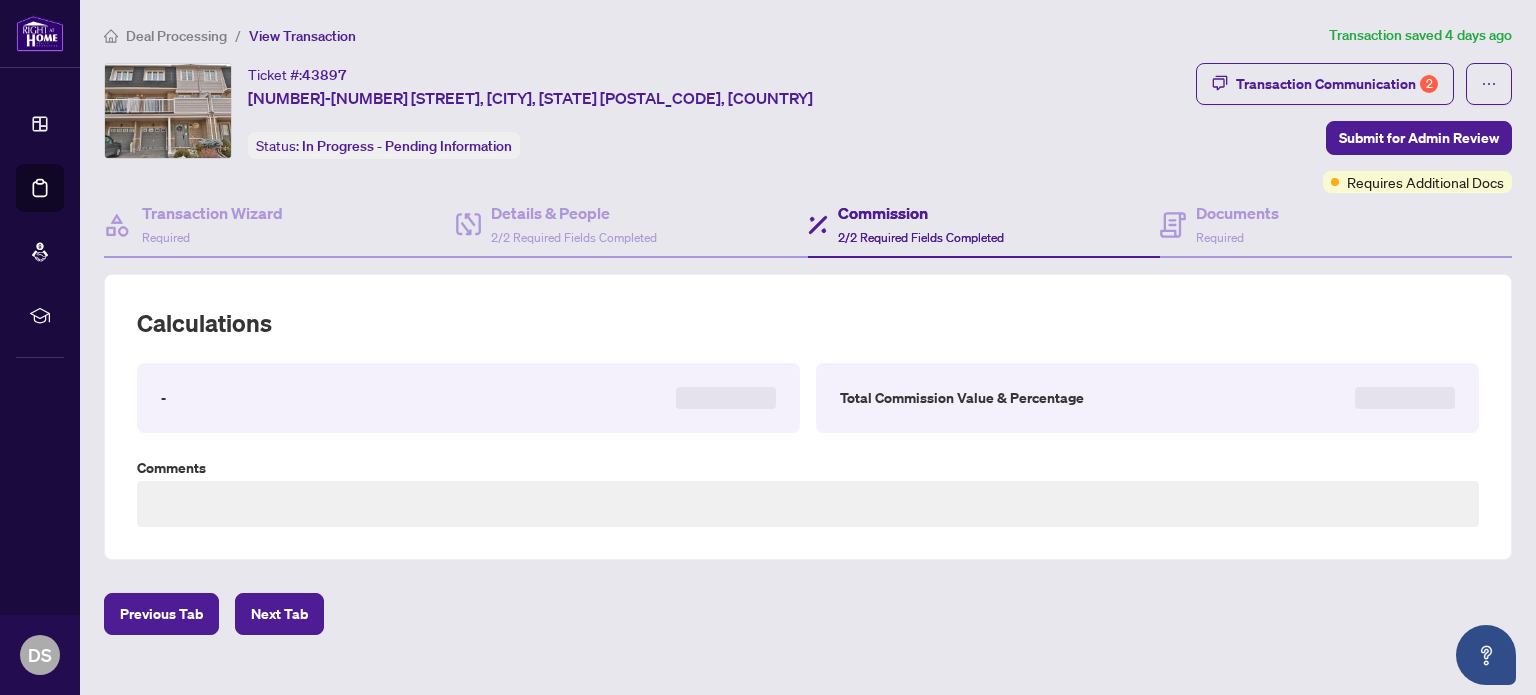 type on "**********" 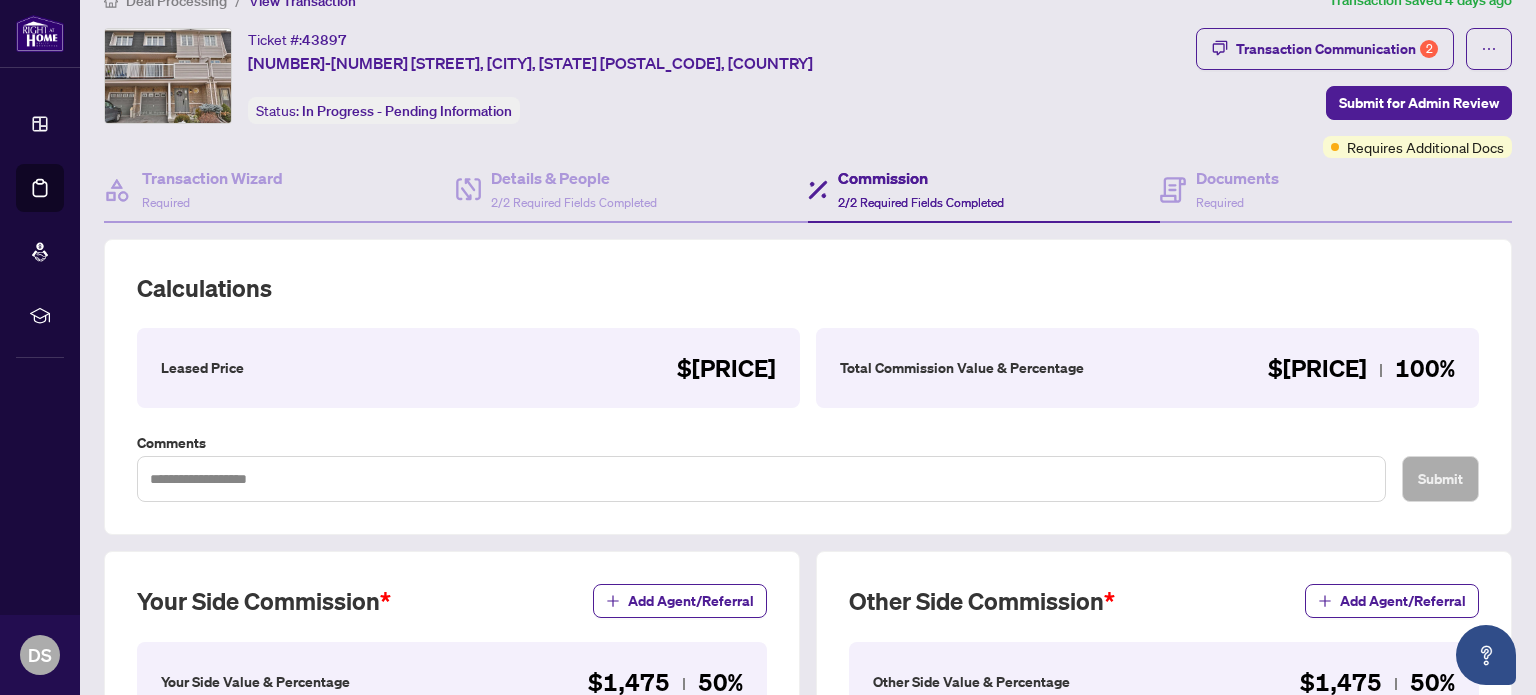 scroll, scrollTop: 0, scrollLeft: 0, axis: both 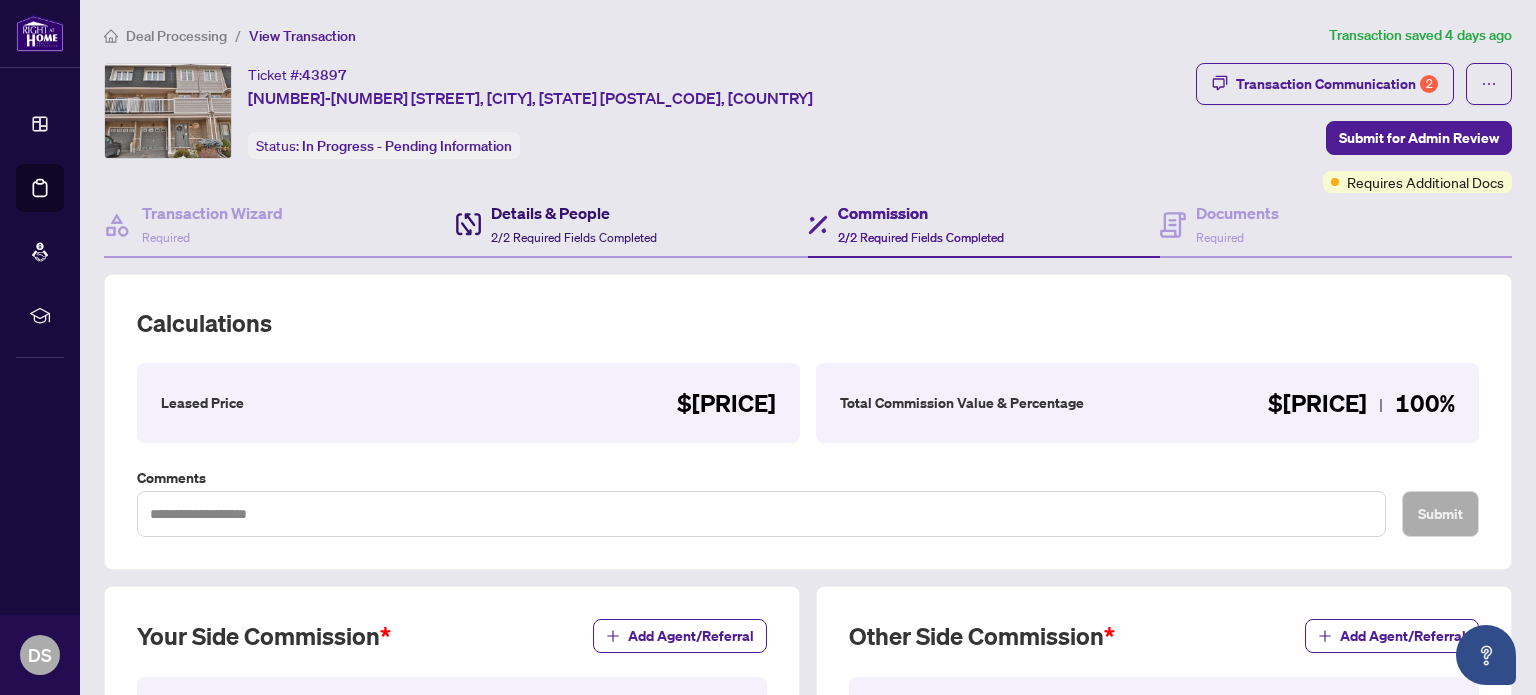 click on "Details & People" at bounding box center [574, 213] 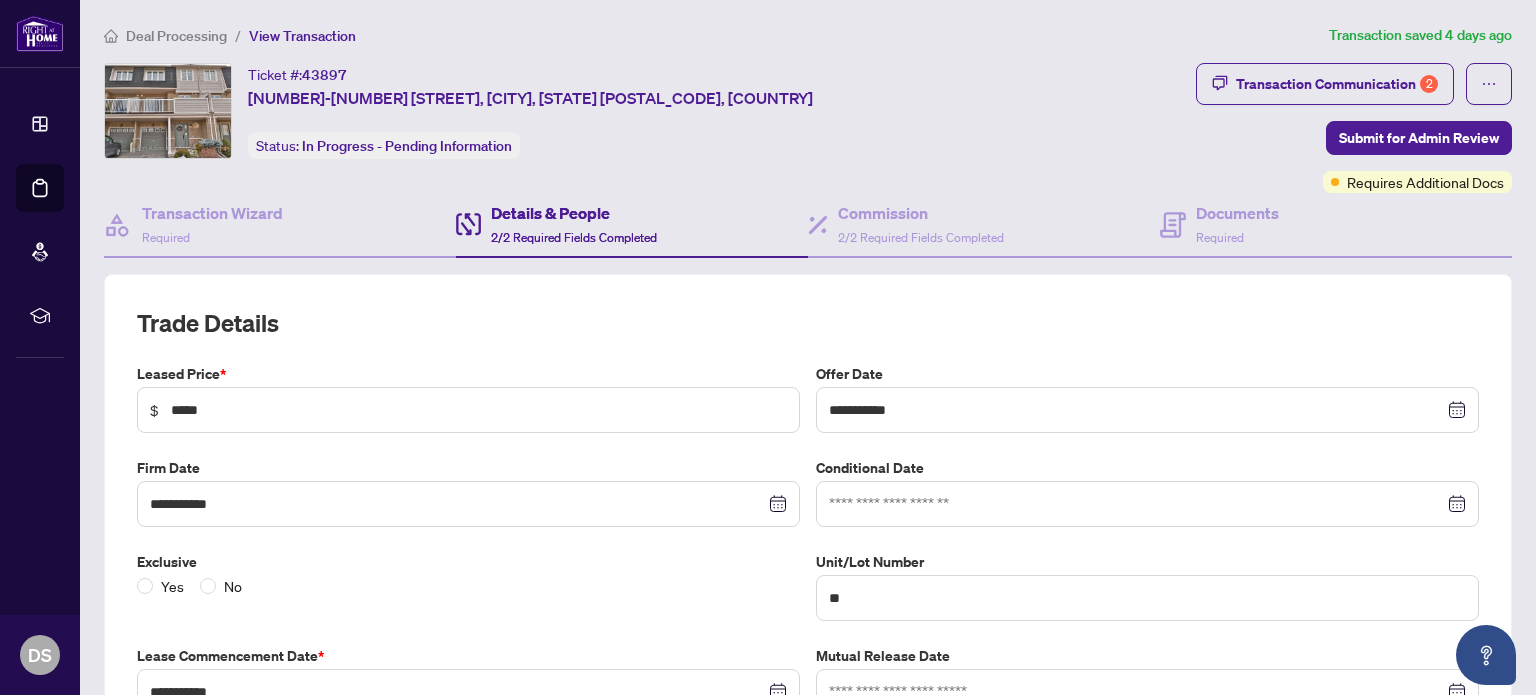 type on "**********" 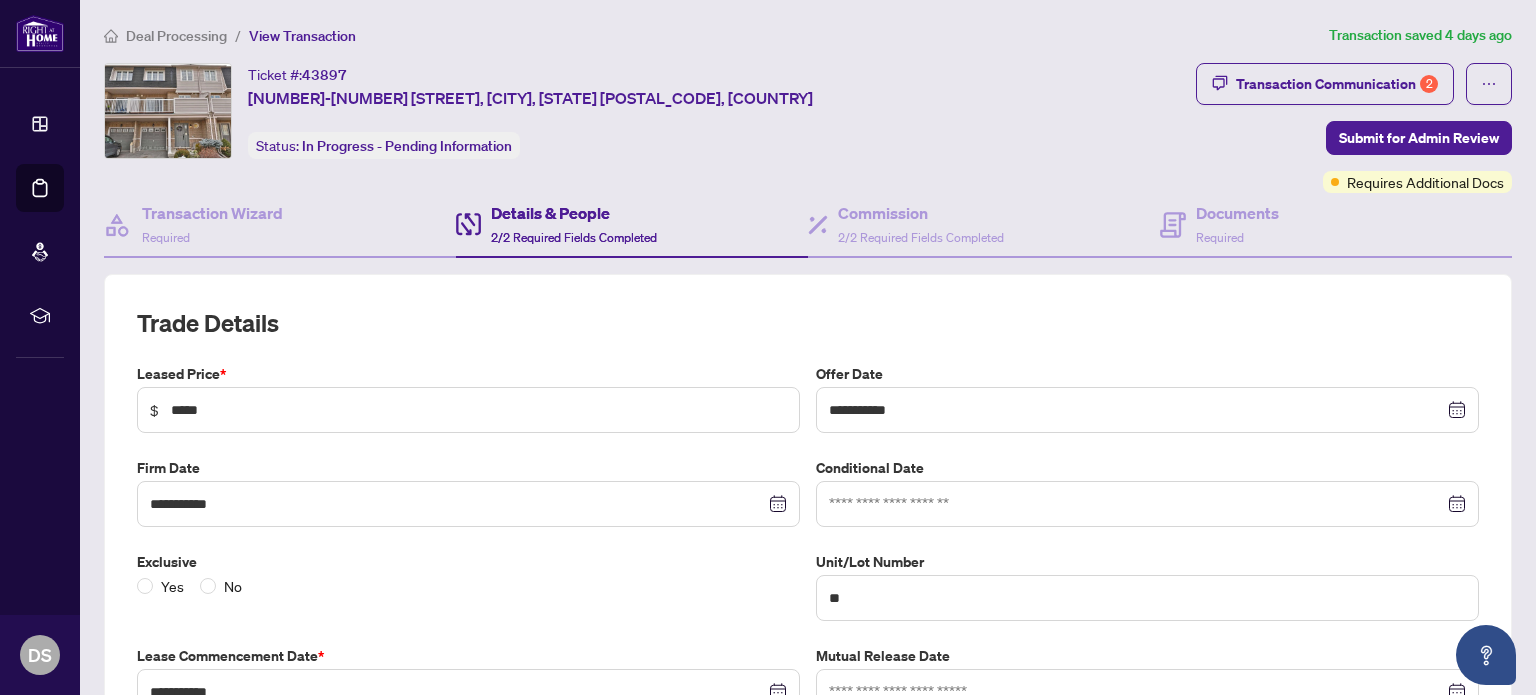 type on "**********" 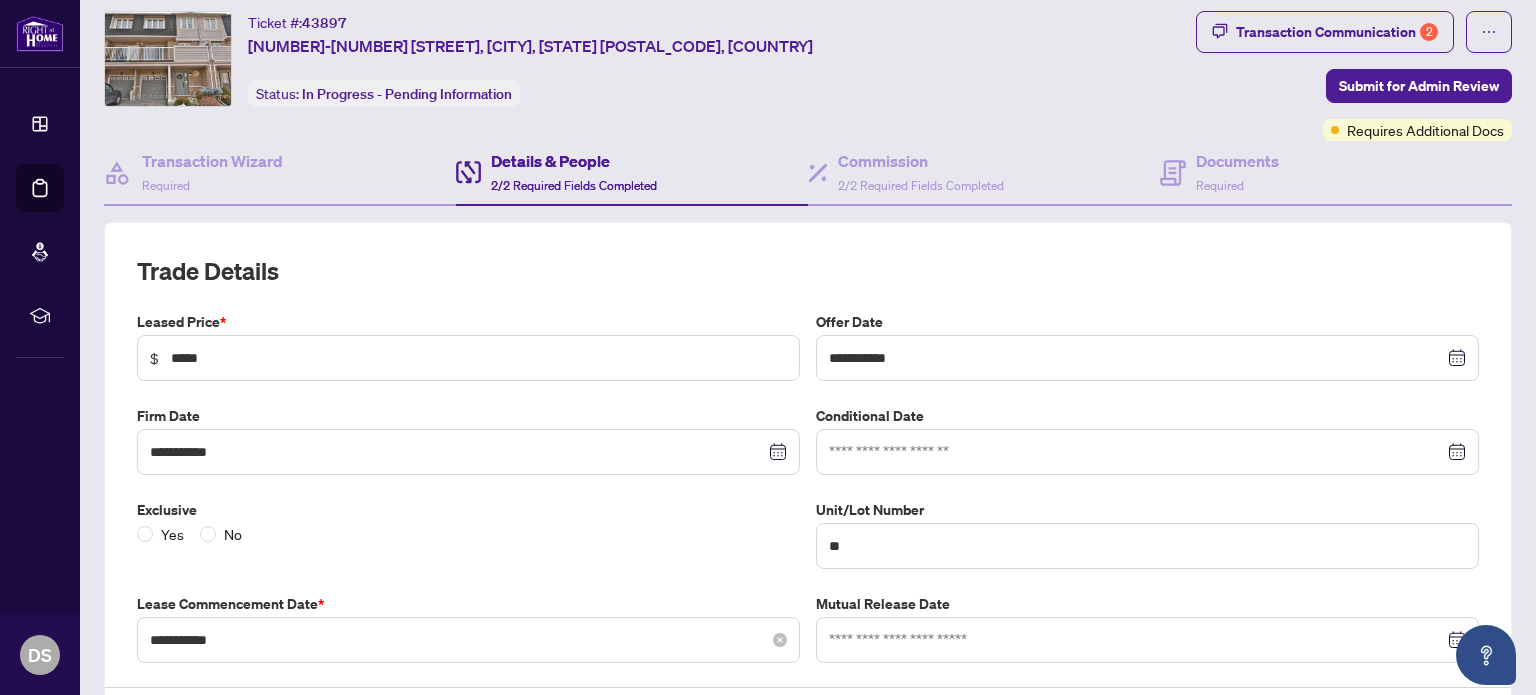 scroll, scrollTop: 0, scrollLeft: 0, axis: both 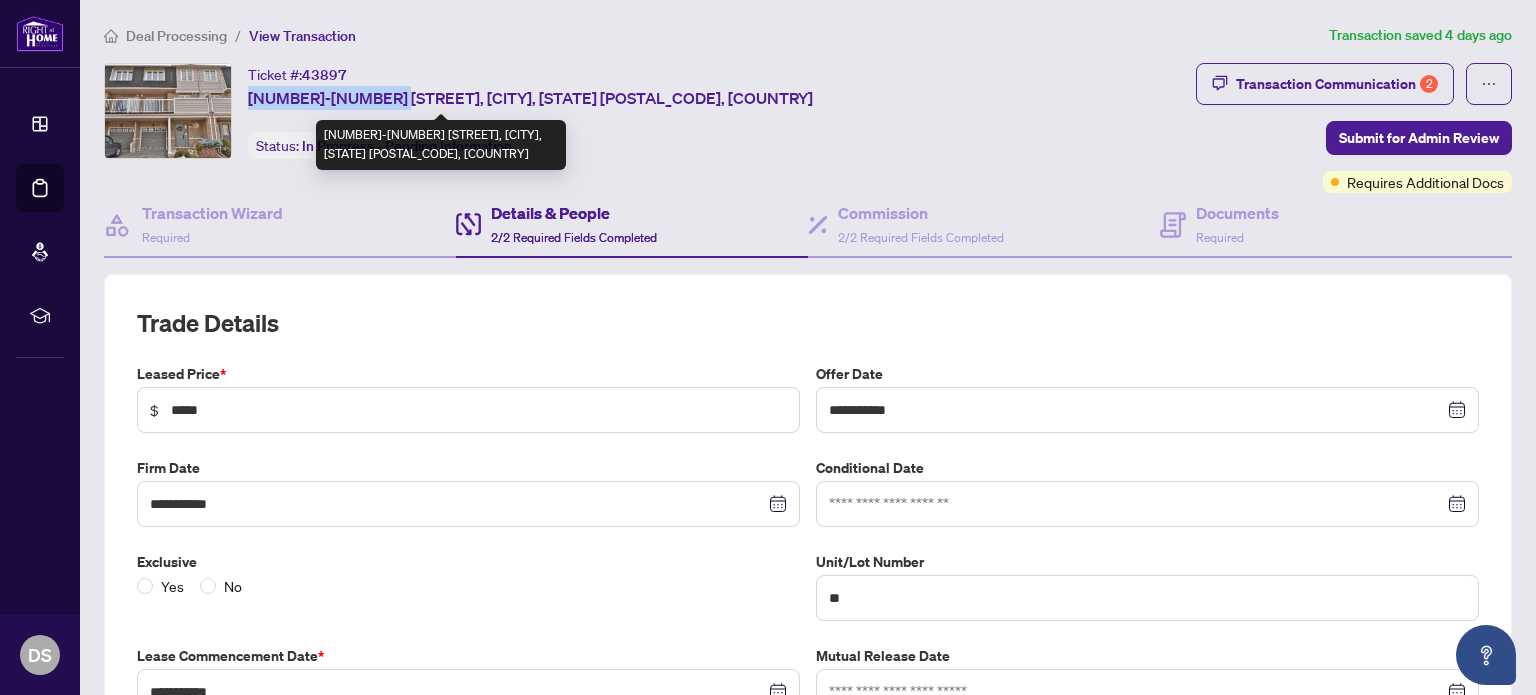 drag, startPoint x: 249, startPoint y: 96, endPoint x: 392, endPoint y: 99, distance: 143.03146 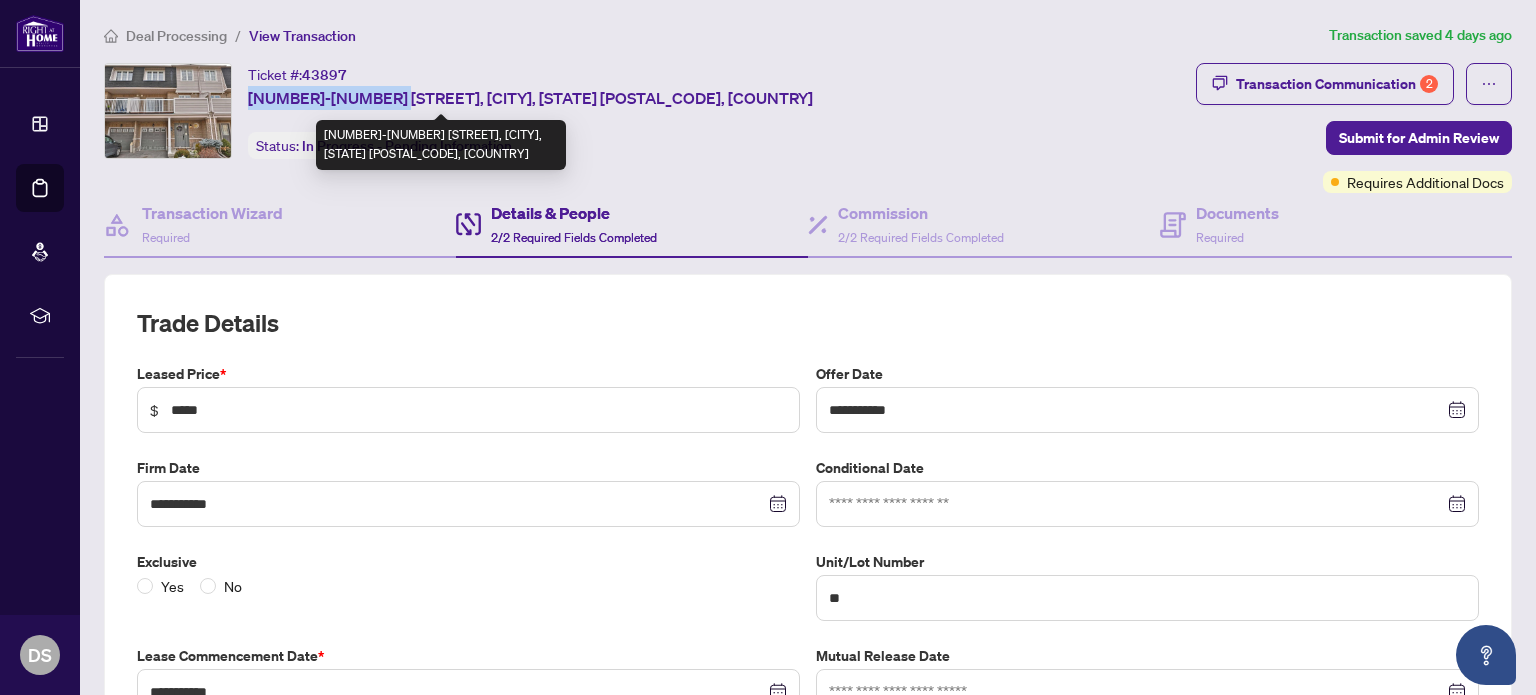 click on "Ticket #:  43897 60-620 Ferguson Dr, Milton, Ontario L9T 0M7, Canada Status:   In Progress - Pending Information" at bounding box center (646, 111) 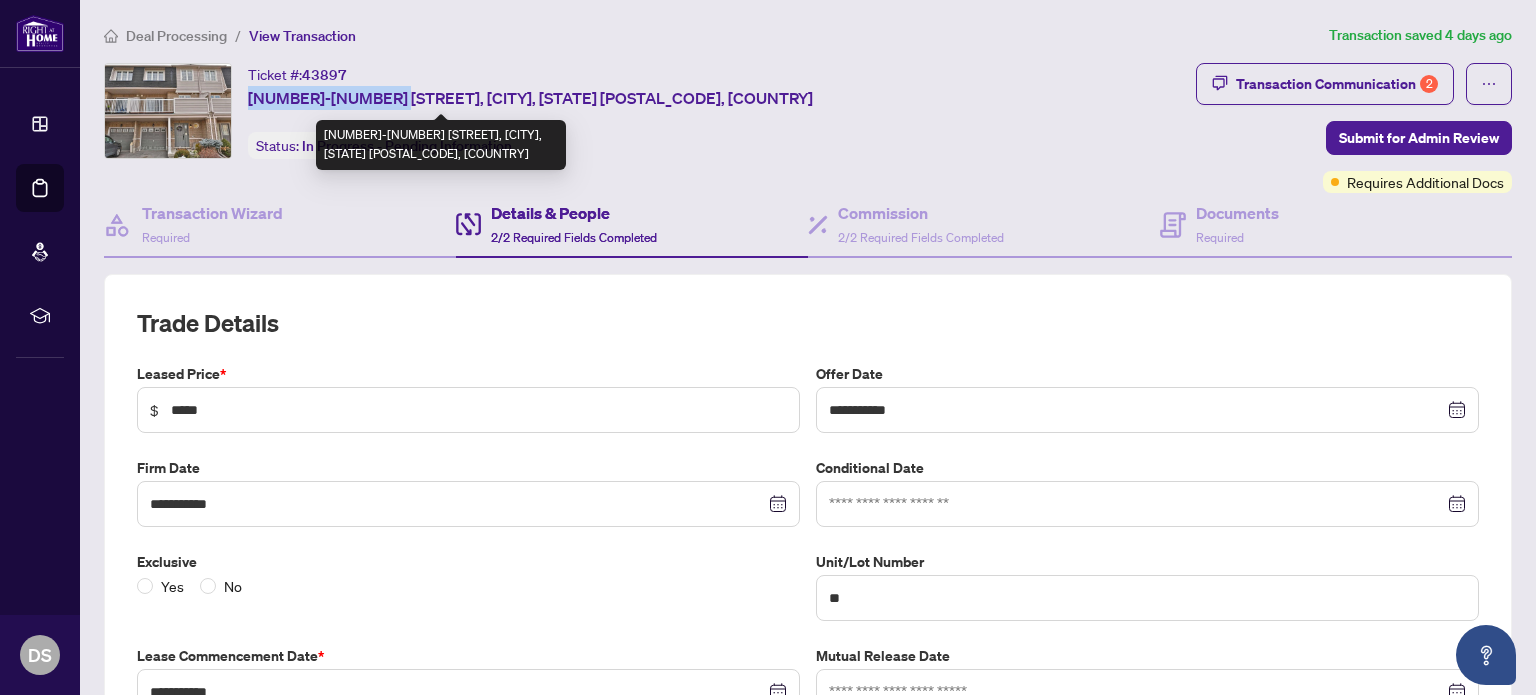 copy on "60-620 Ferguson Dr" 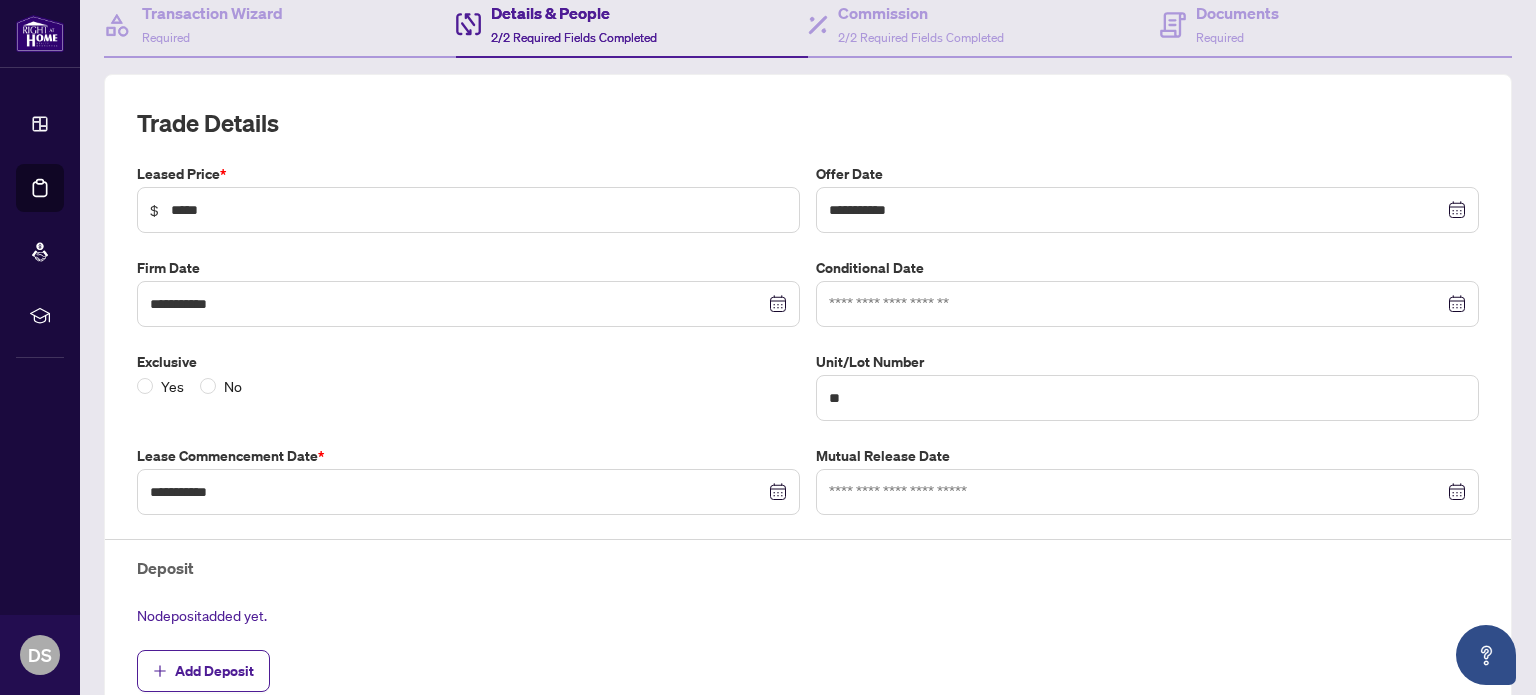scroll, scrollTop: 0, scrollLeft: 0, axis: both 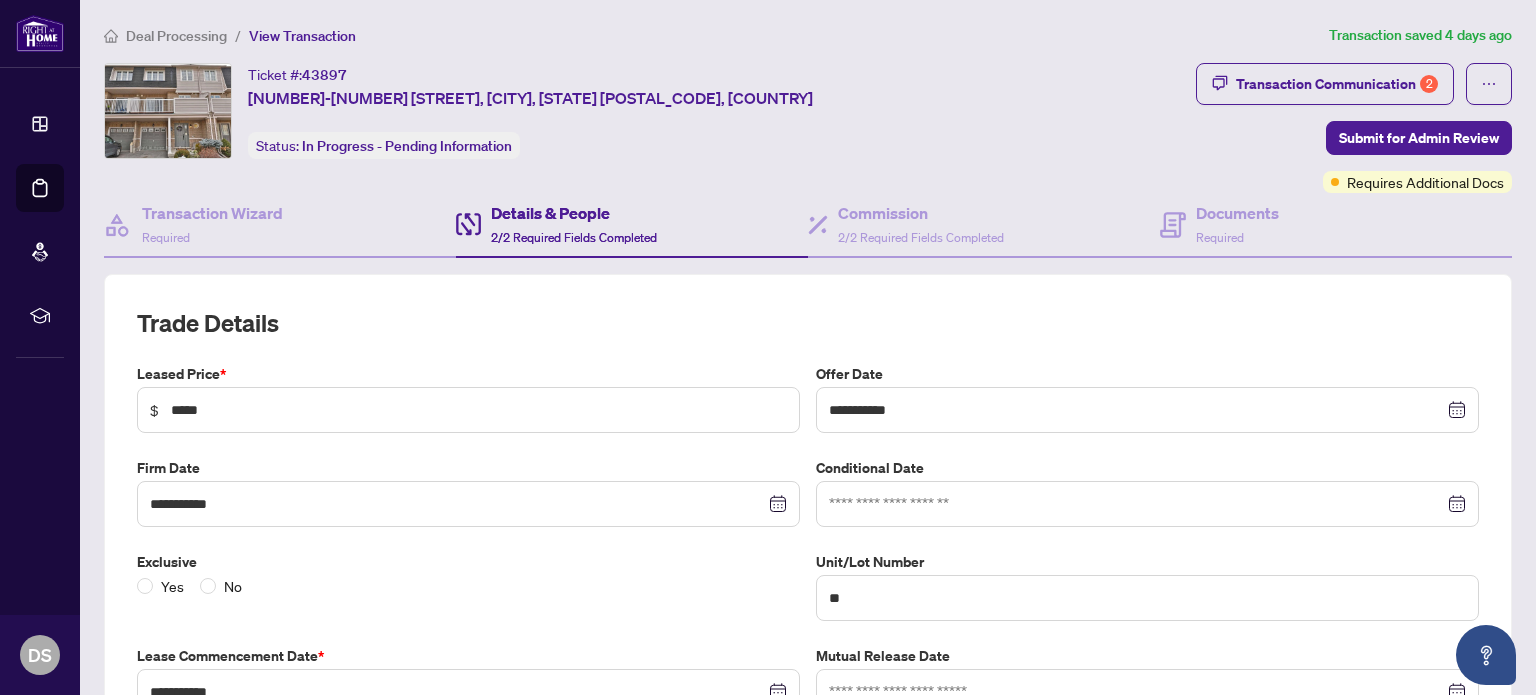 click on "Deal Processing" at bounding box center [176, 36] 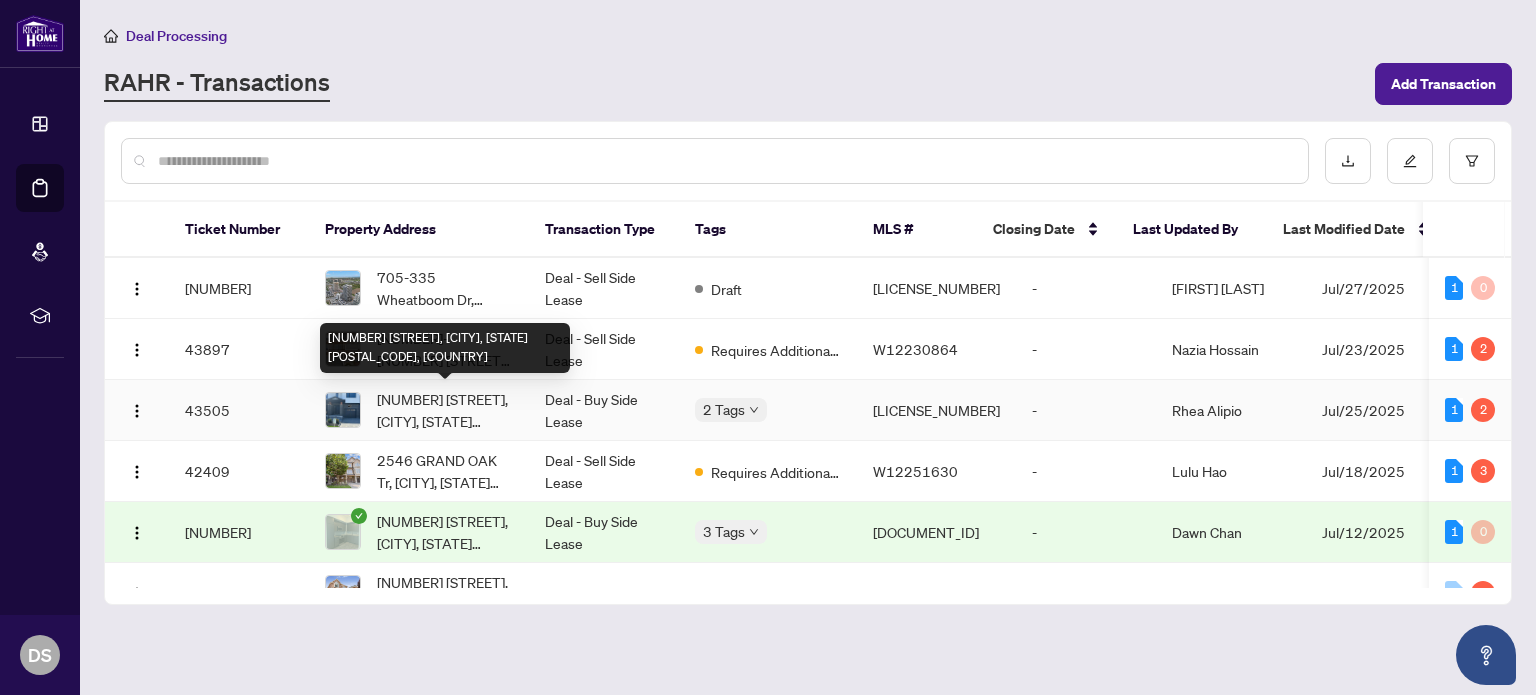 click on "[NUMBER] [STREET], [CITY], [STATE], [COUNTRY]" at bounding box center [445, 410] 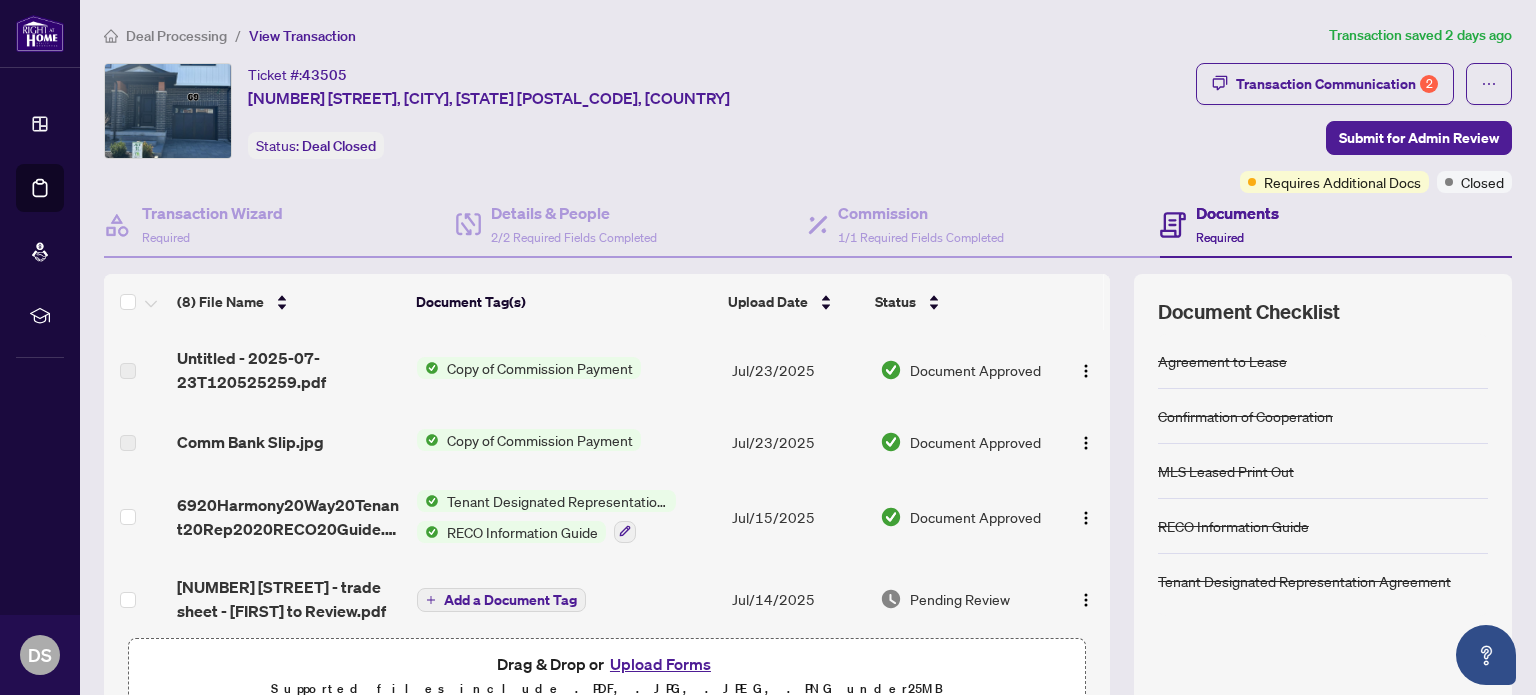 scroll, scrollTop: 0, scrollLeft: 0, axis: both 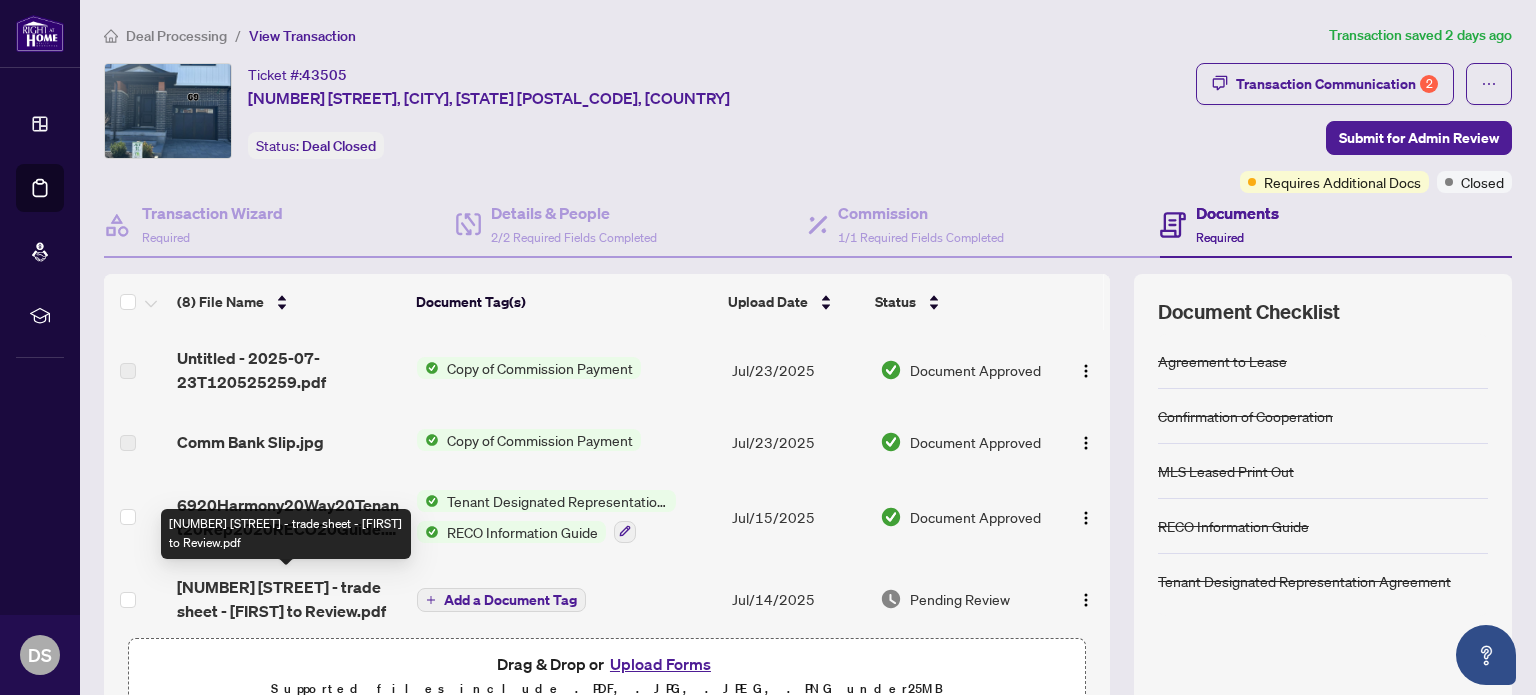 click on "TS - [NUMBER] [STREET_NAME] - [NAME] to Review.pdf" at bounding box center [289, 599] 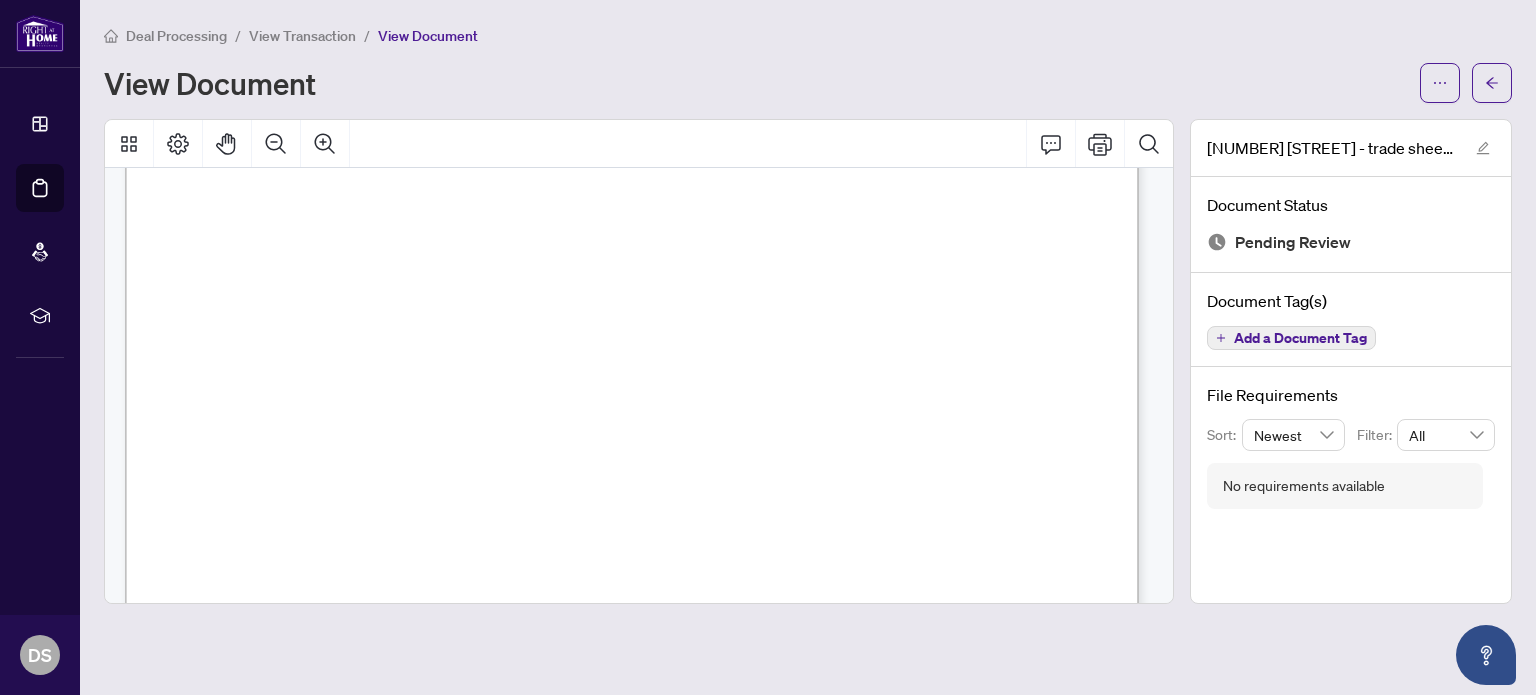 scroll, scrollTop: 800, scrollLeft: 0, axis: vertical 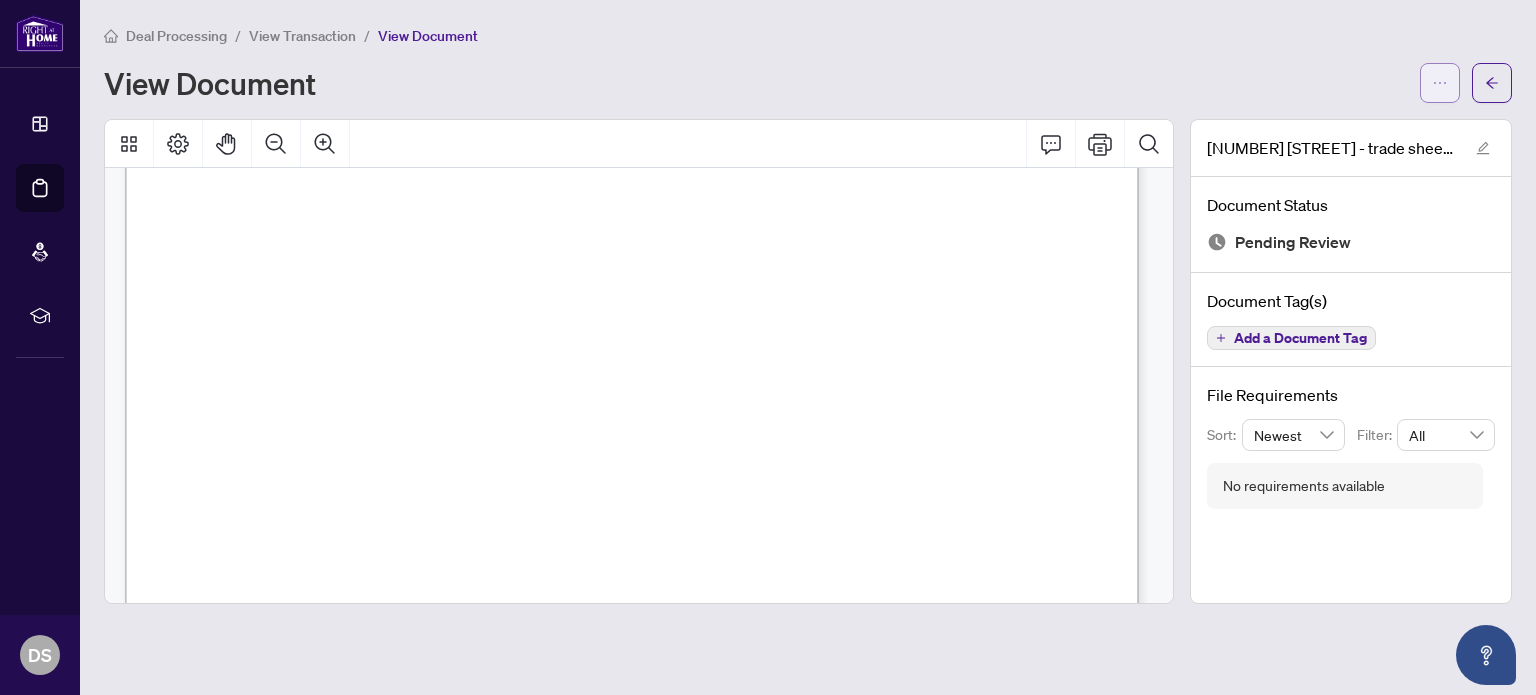 click at bounding box center [1440, 83] 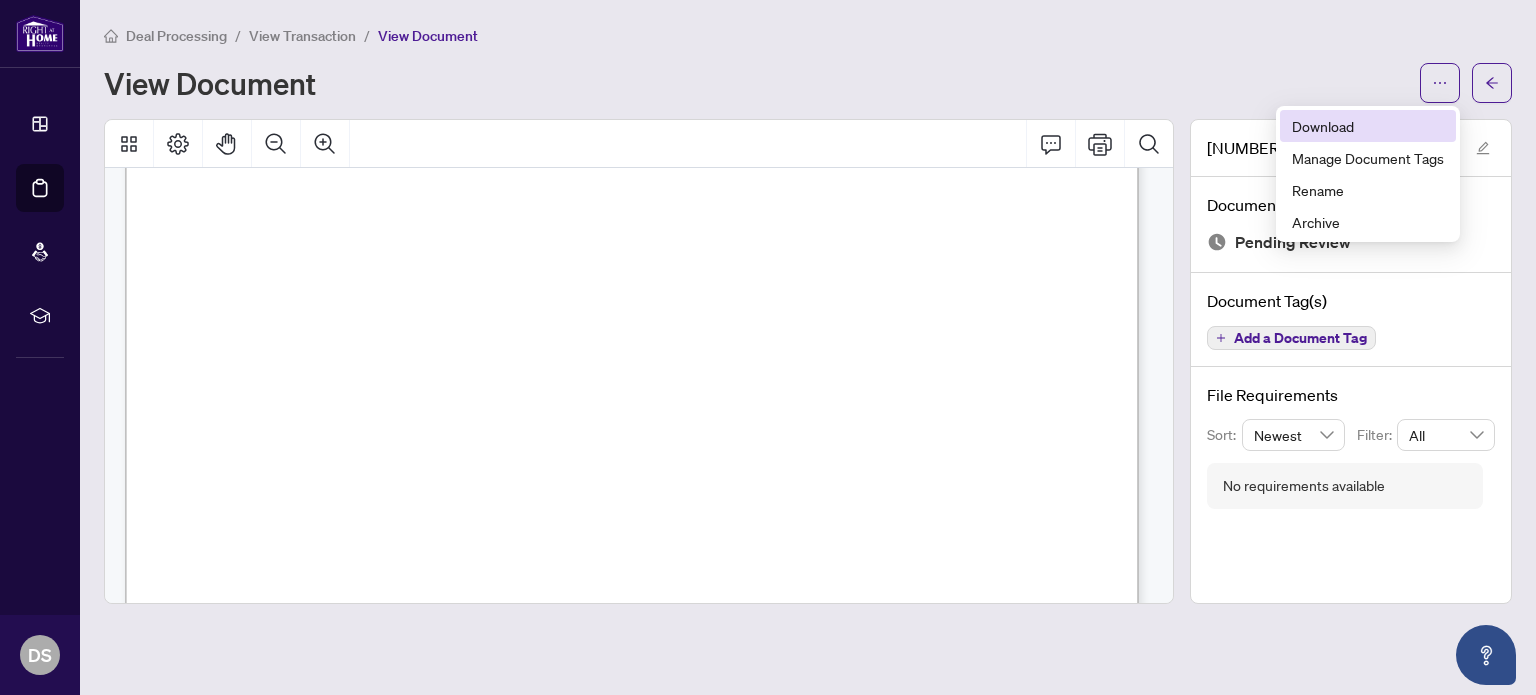 click on "Download" at bounding box center [1368, 126] 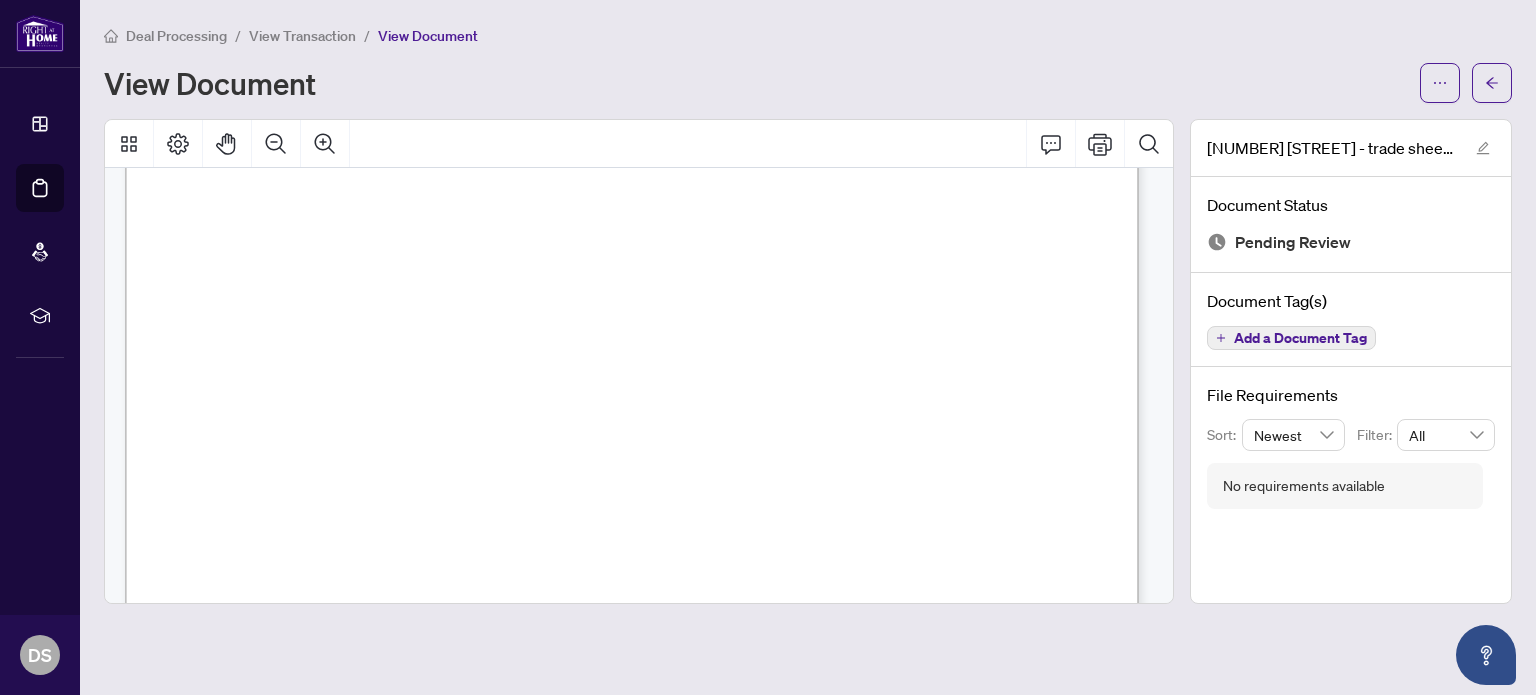 scroll, scrollTop: 300, scrollLeft: 0, axis: vertical 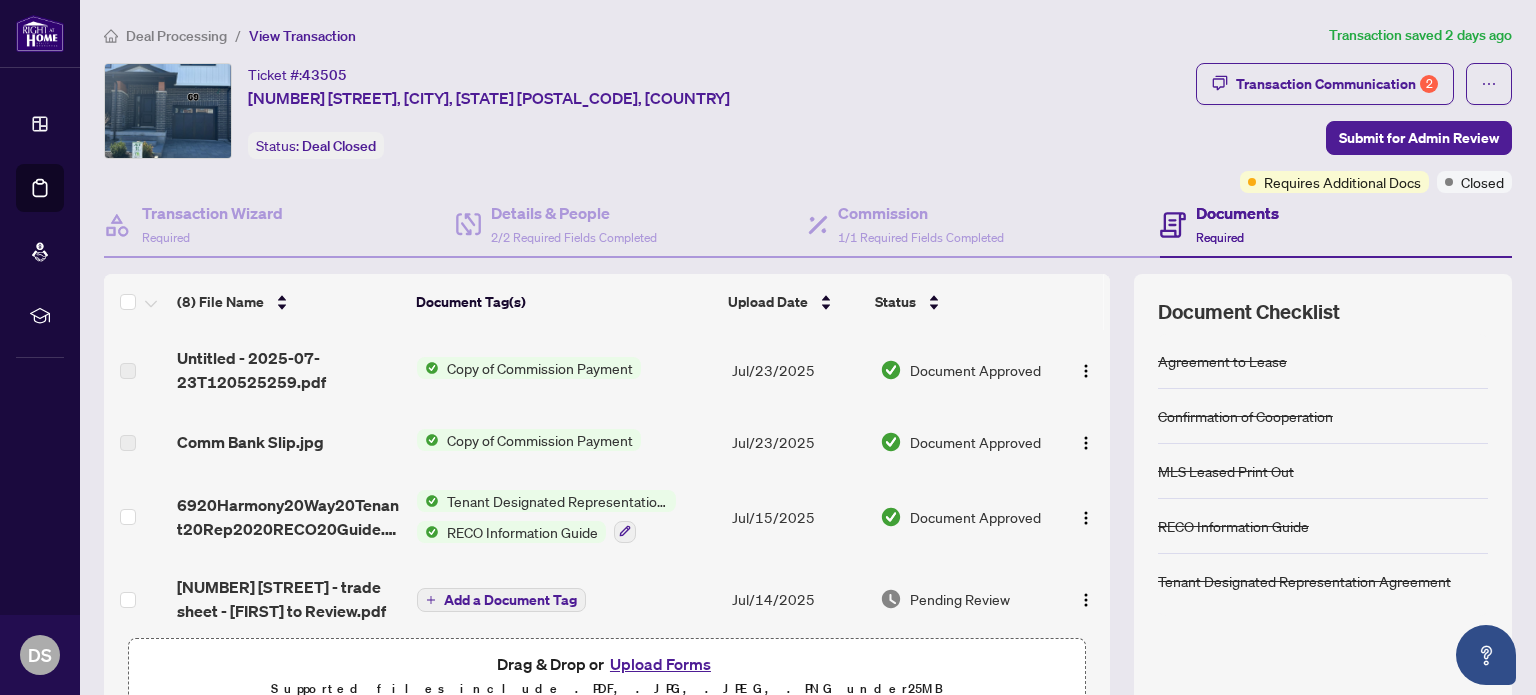 click on "Copy of Commission Payment" at bounding box center [540, 368] 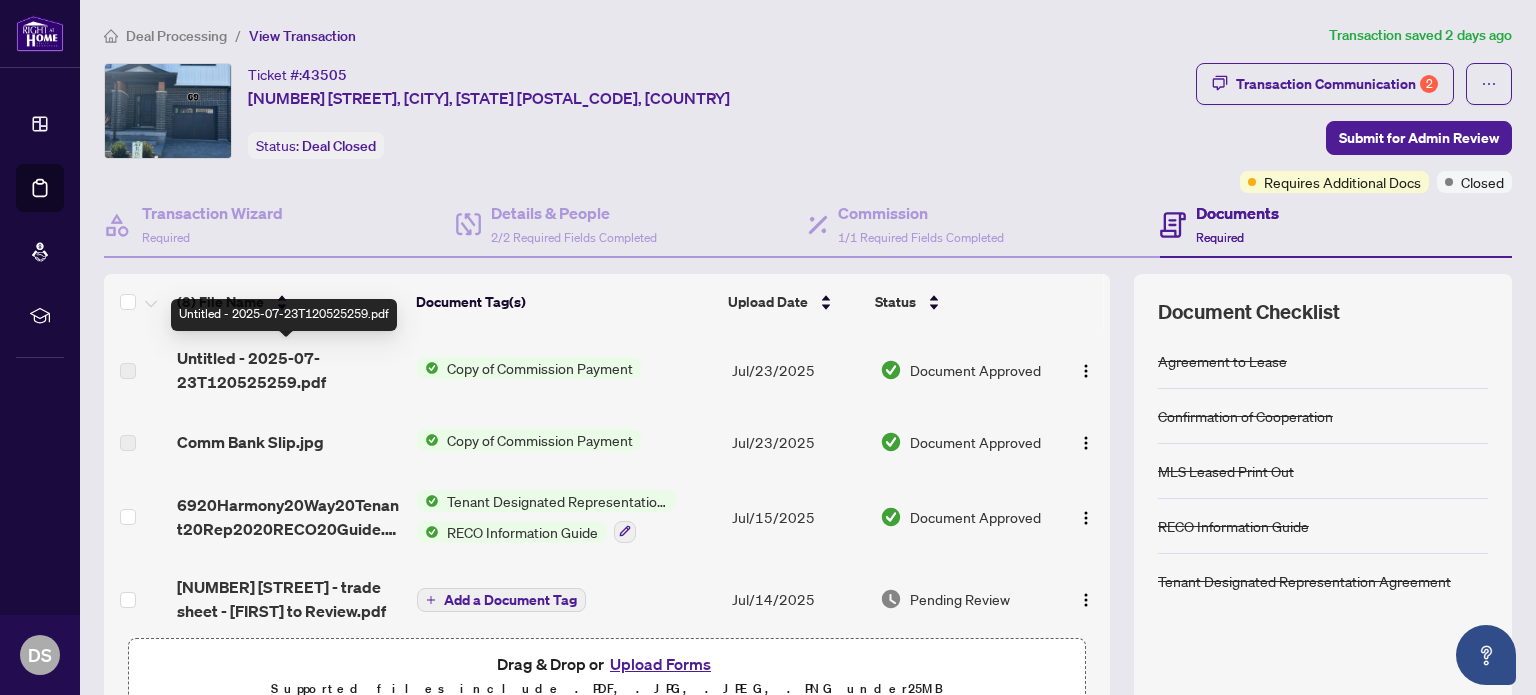 click on "Untitled - [DATE]T[TIME].pdf" at bounding box center [289, 370] 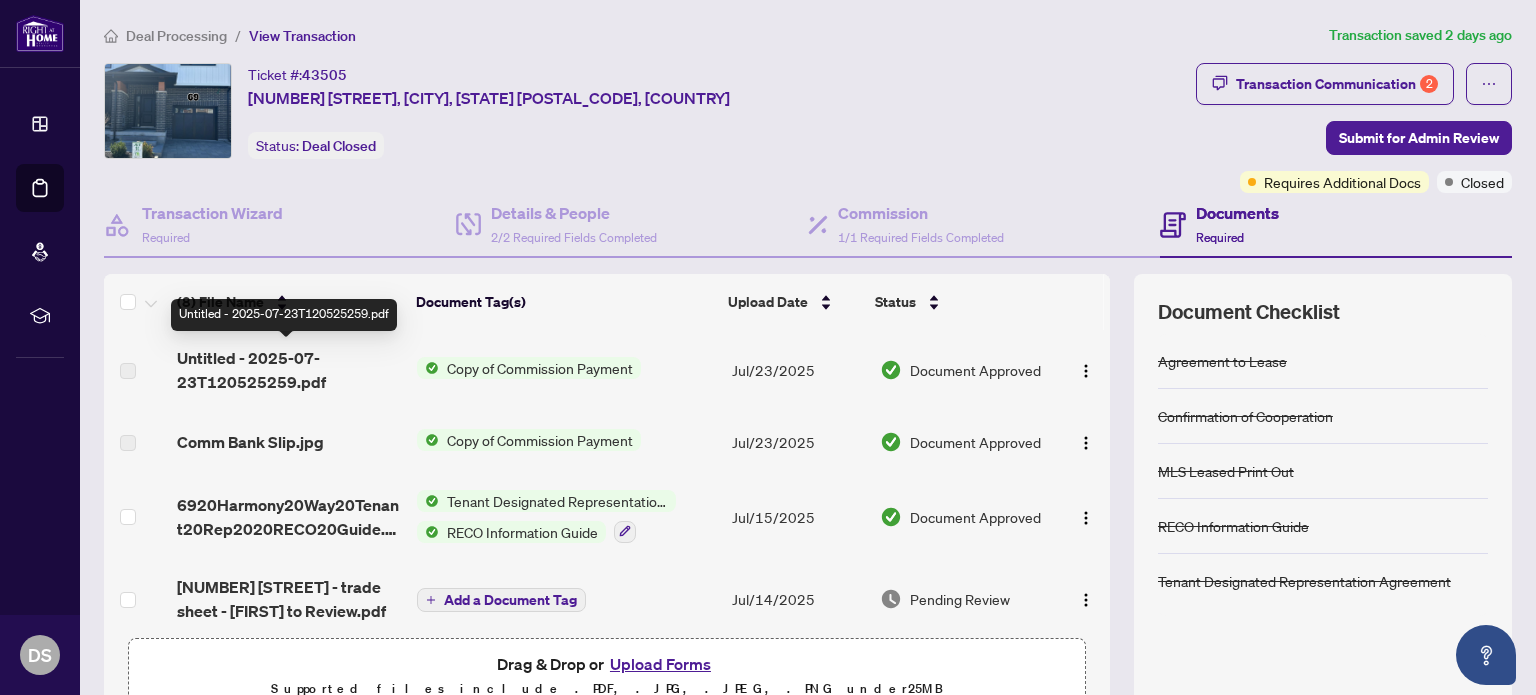 click on "Untitled - [DATE]T[TIME].pdf" at bounding box center (289, 370) 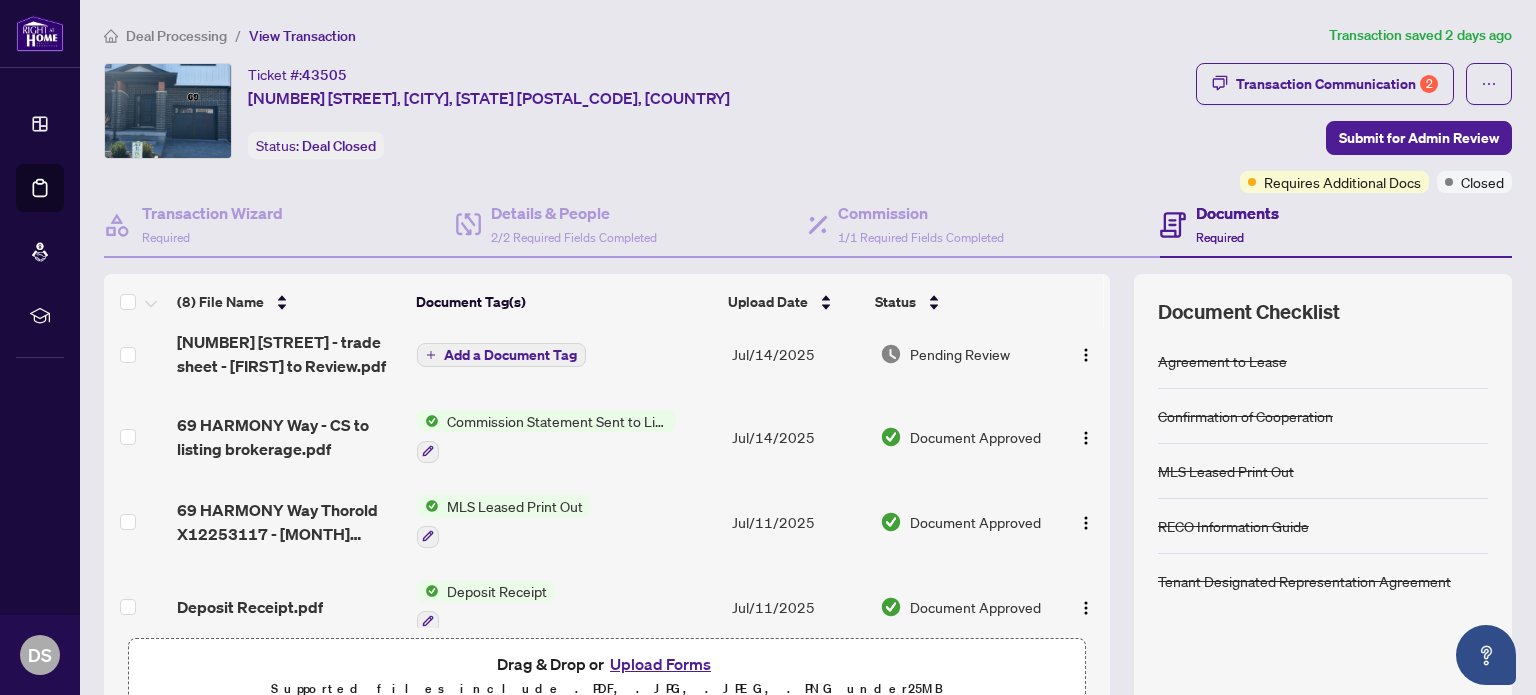 scroll, scrollTop: 354, scrollLeft: 0, axis: vertical 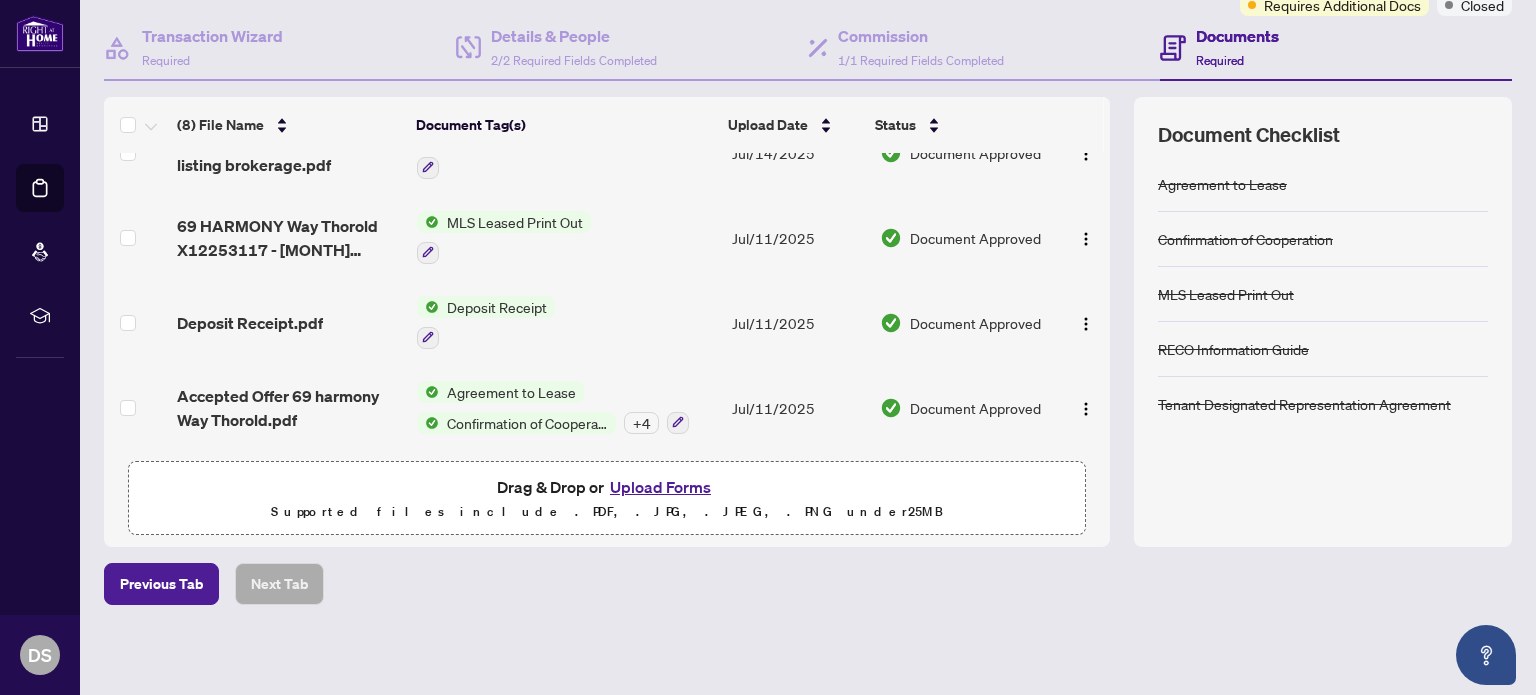 click on "Upload Forms" at bounding box center (660, 487) 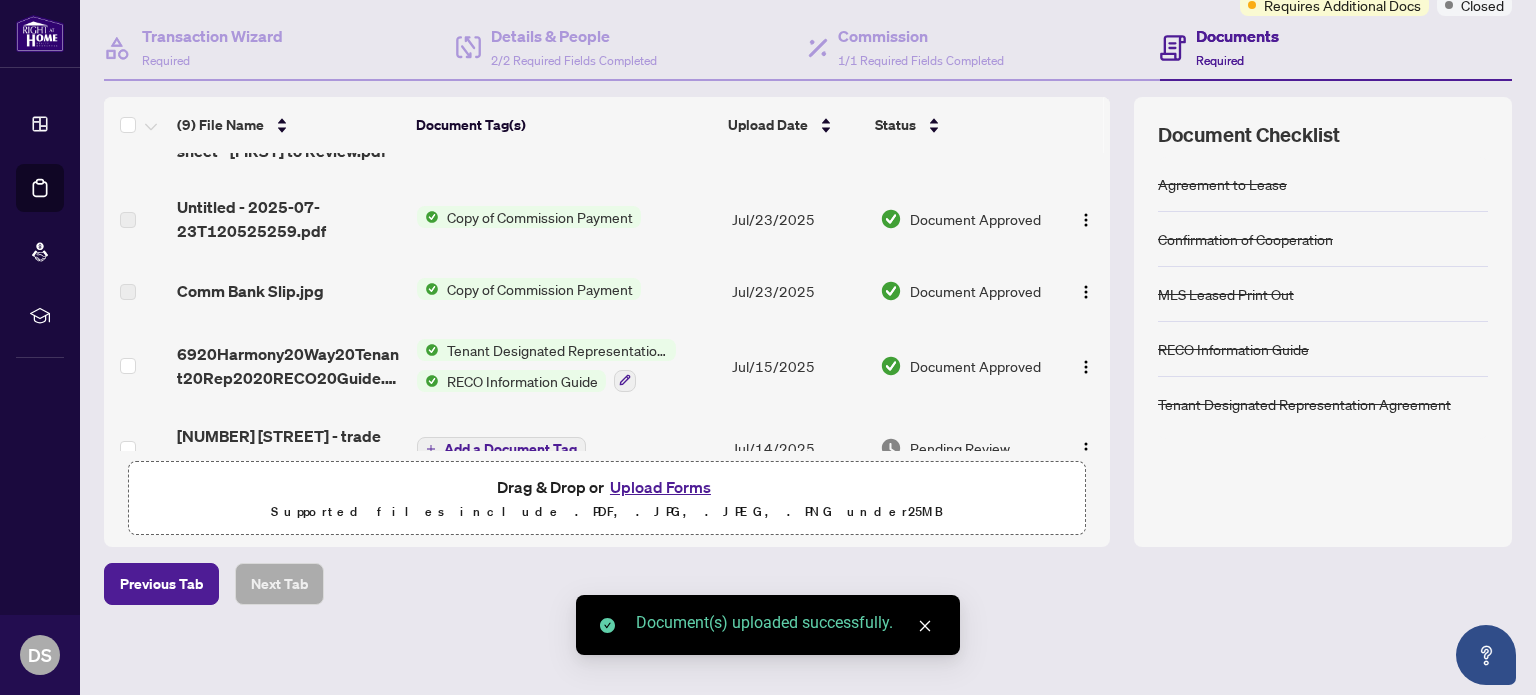 scroll, scrollTop: 0, scrollLeft: 0, axis: both 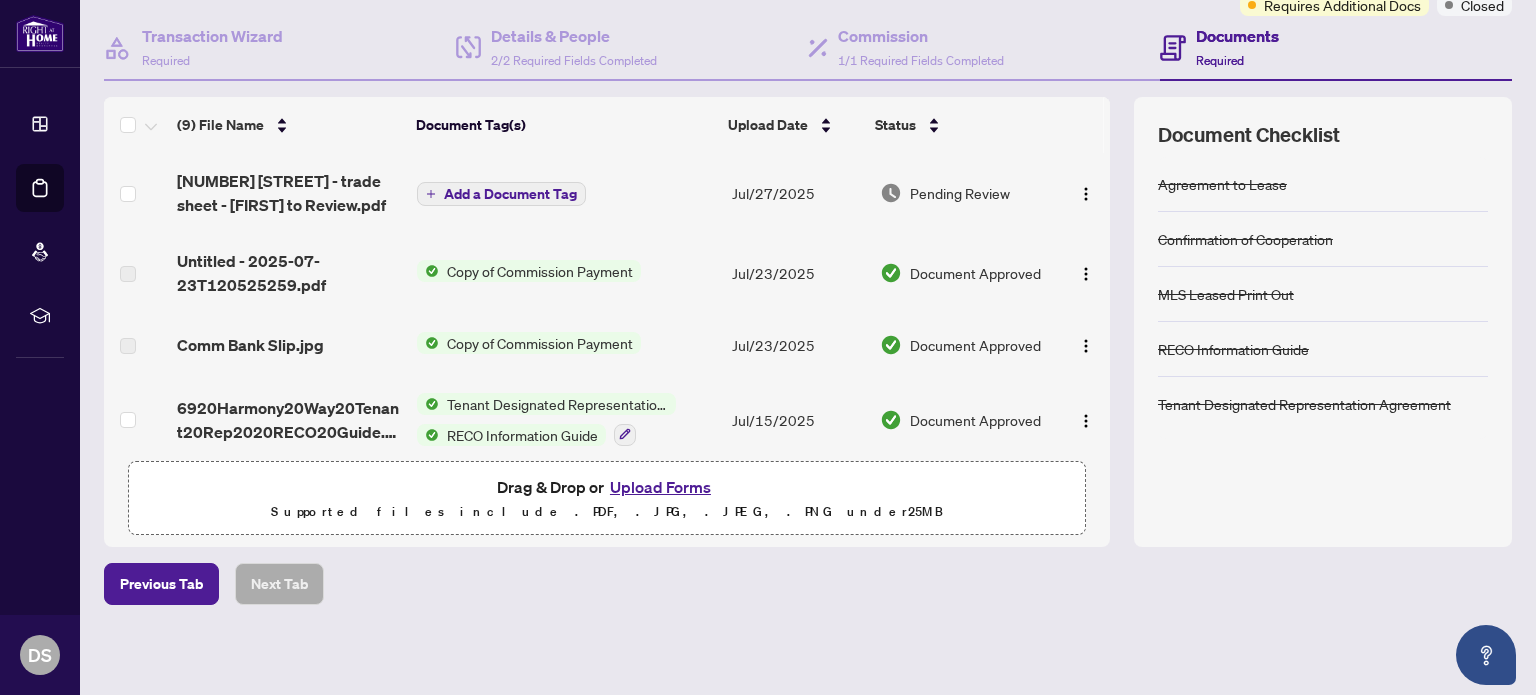 click on "Add a Document Tag" at bounding box center [510, 194] 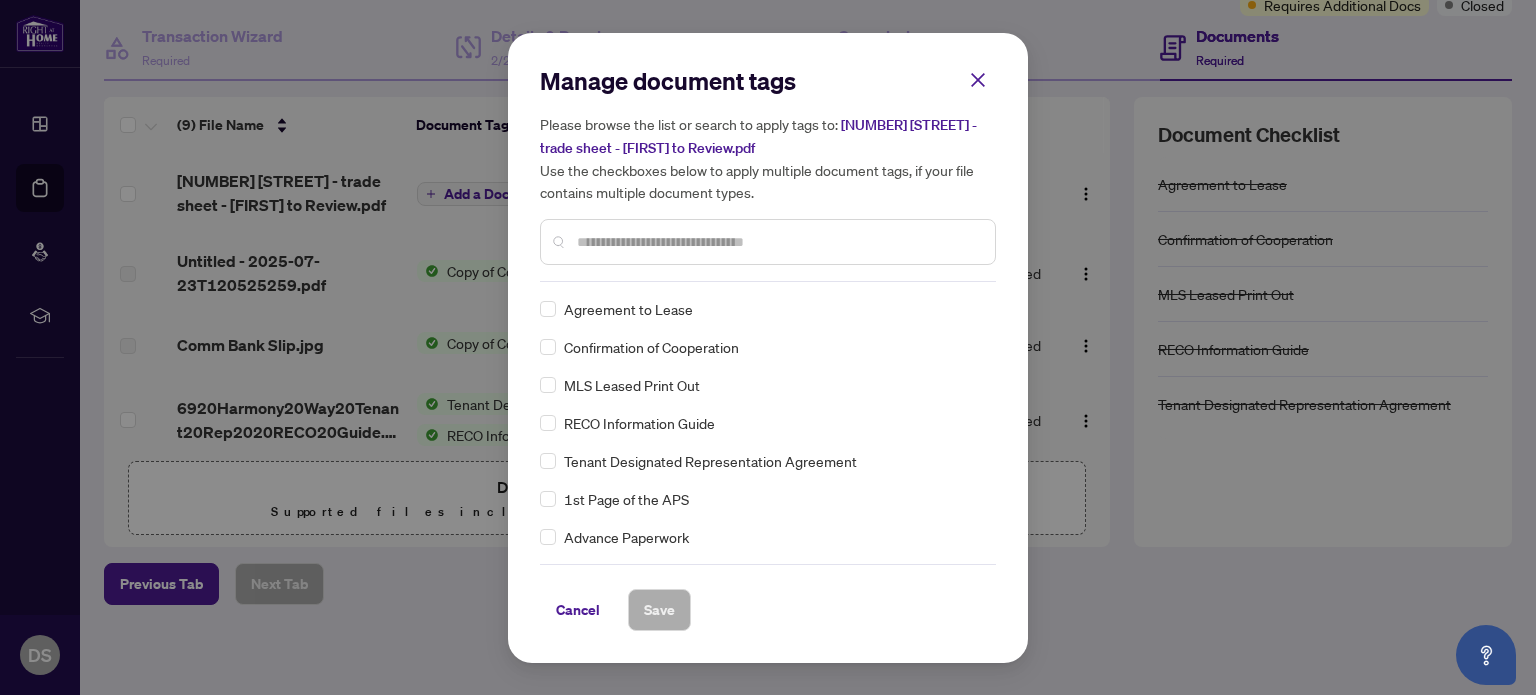 click at bounding box center [778, 242] 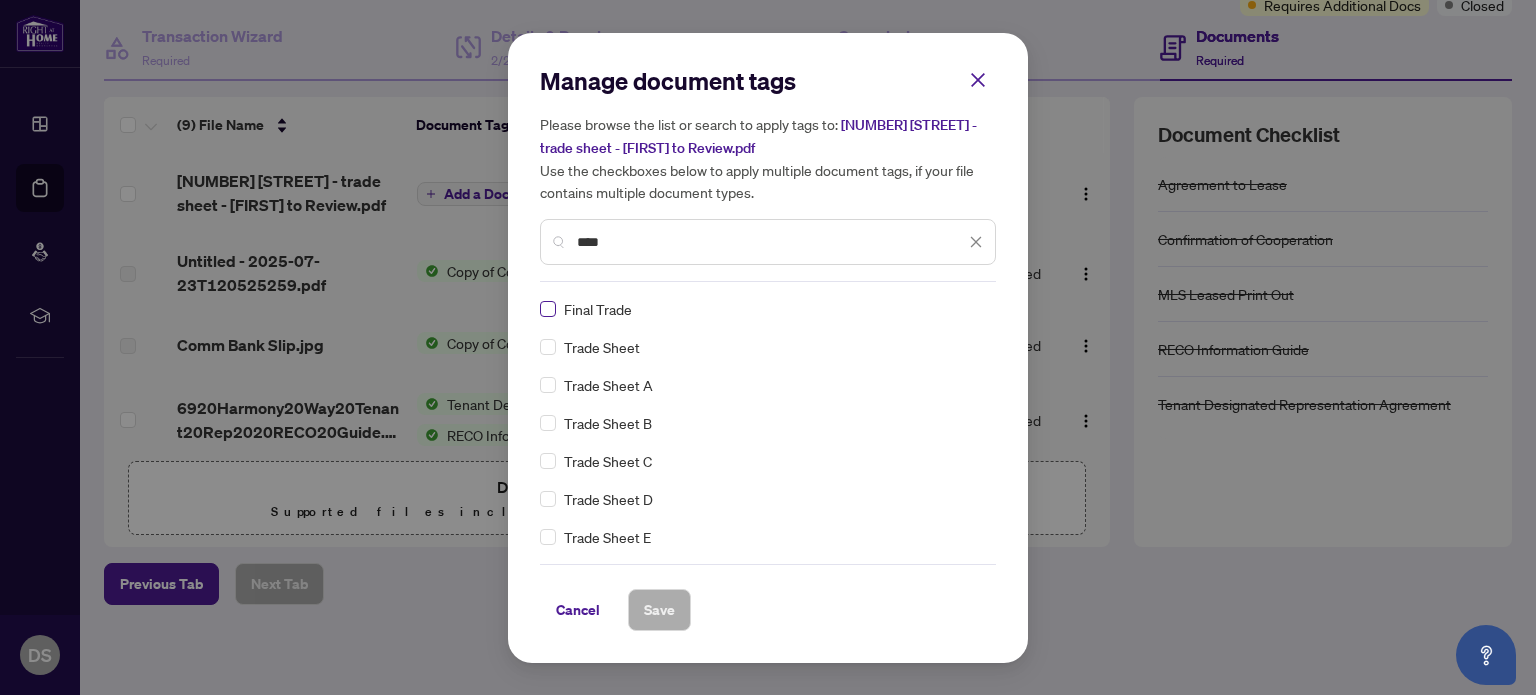 type on "****" 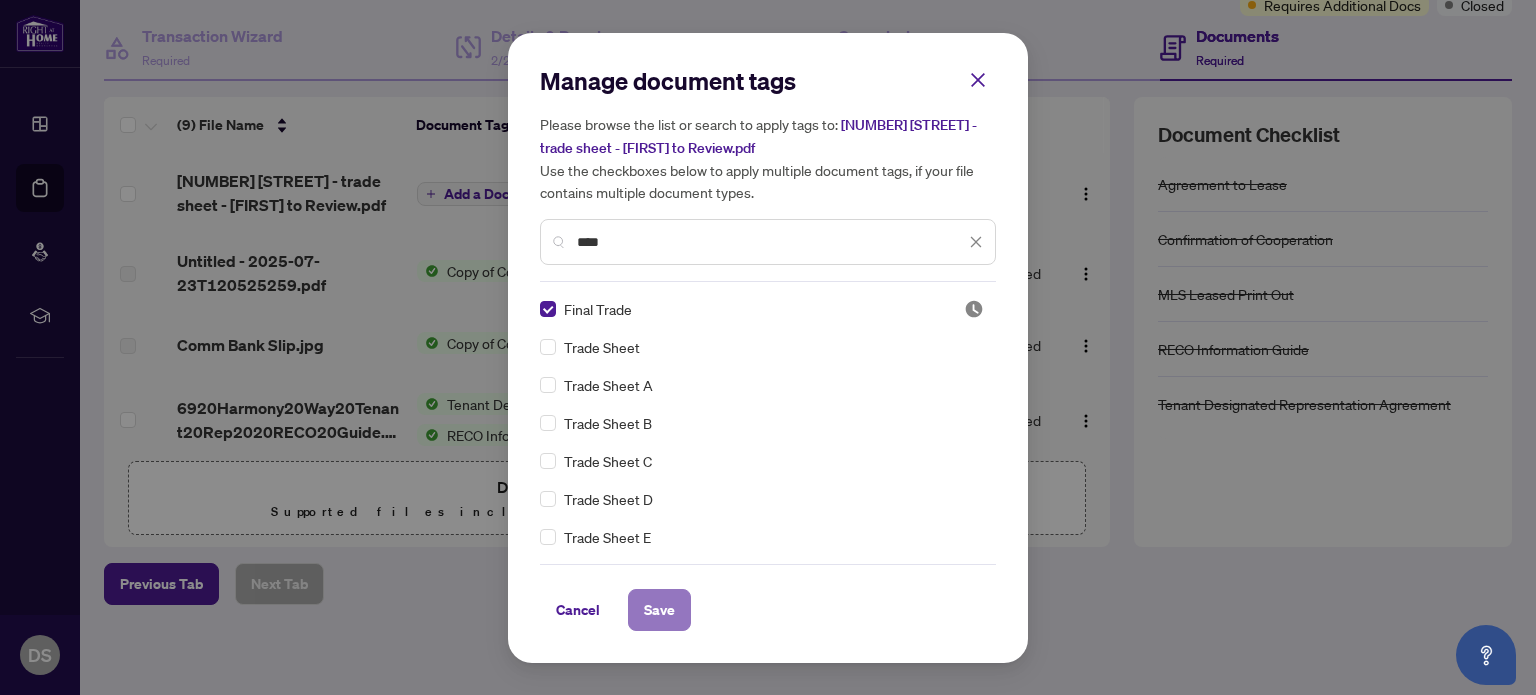 click on "Save" at bounding box center [659, 610] 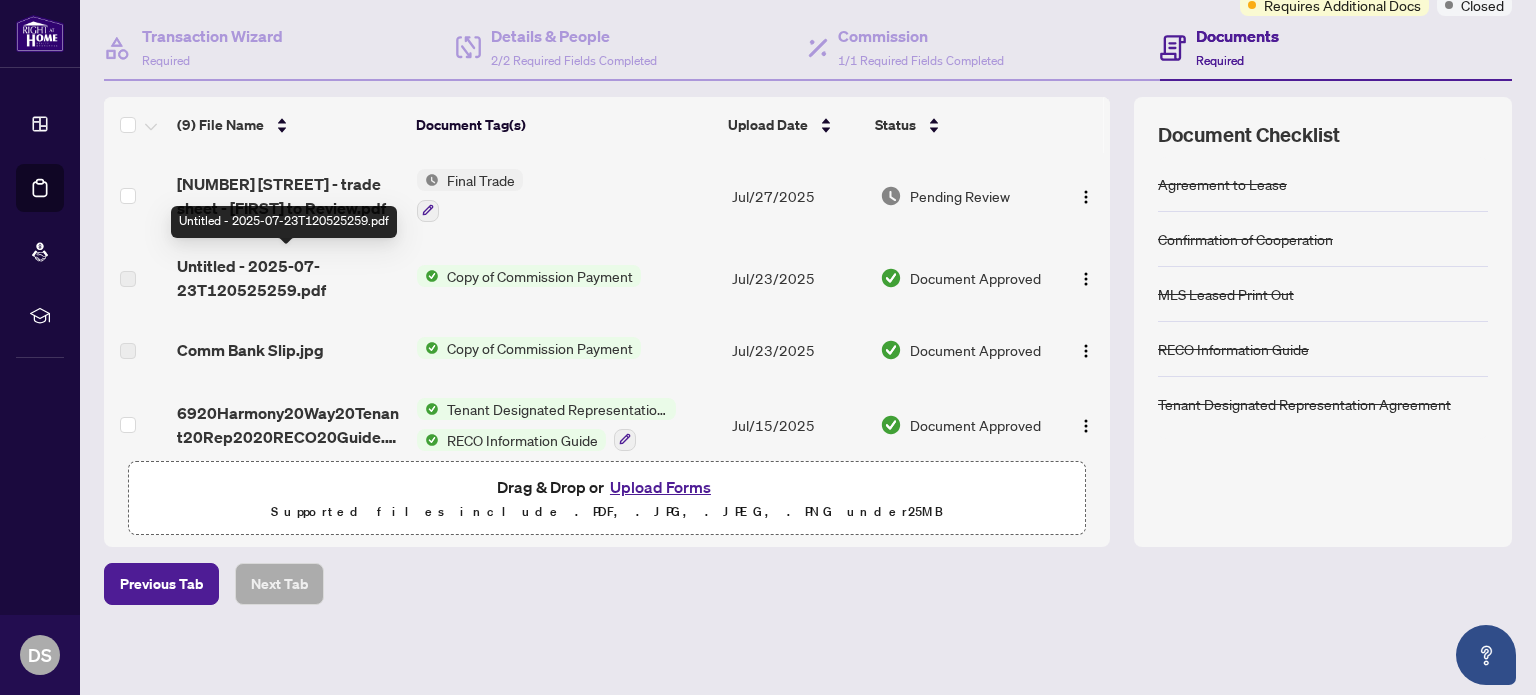 click on "Untitled - [DATE]T[TIME].pdf" at bounding box center (289, 278) 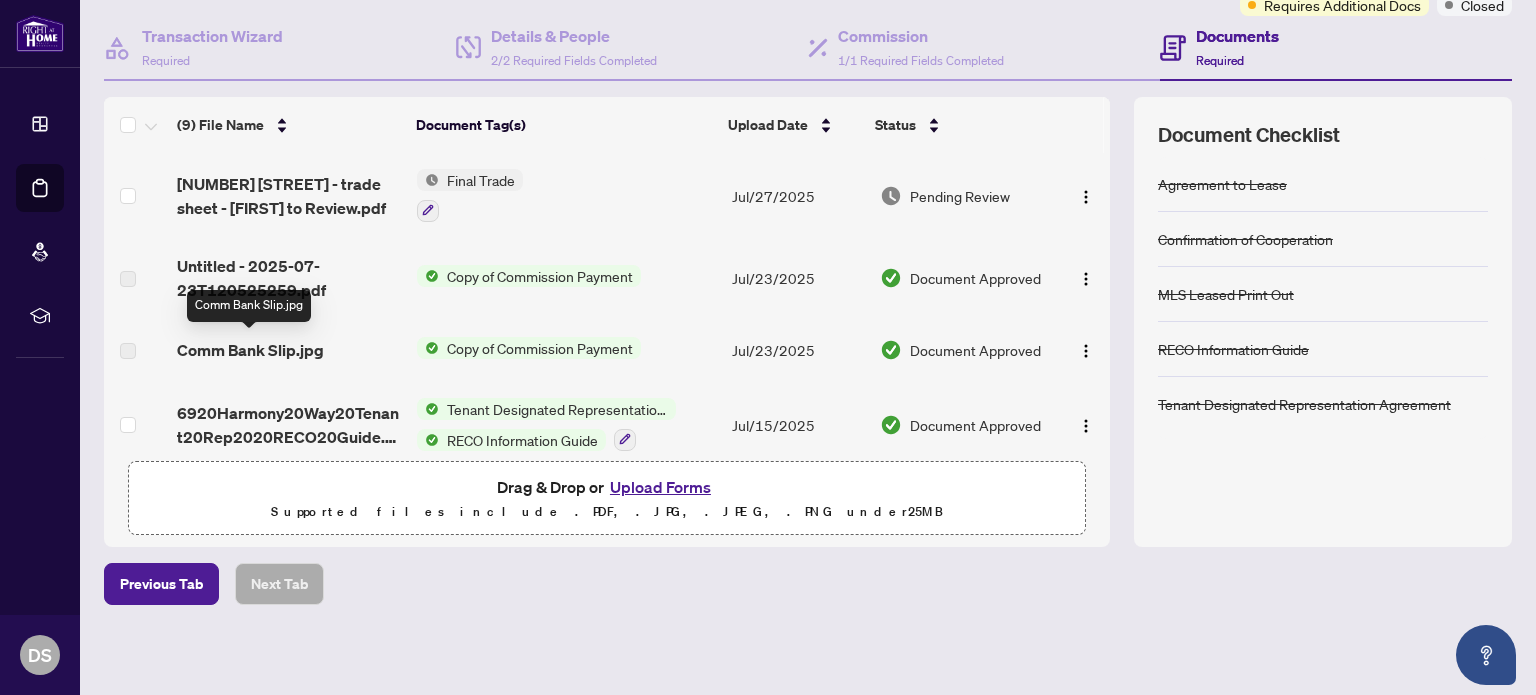click on "Comm Bank Slip.jpg" at bounding box center [250, 350] 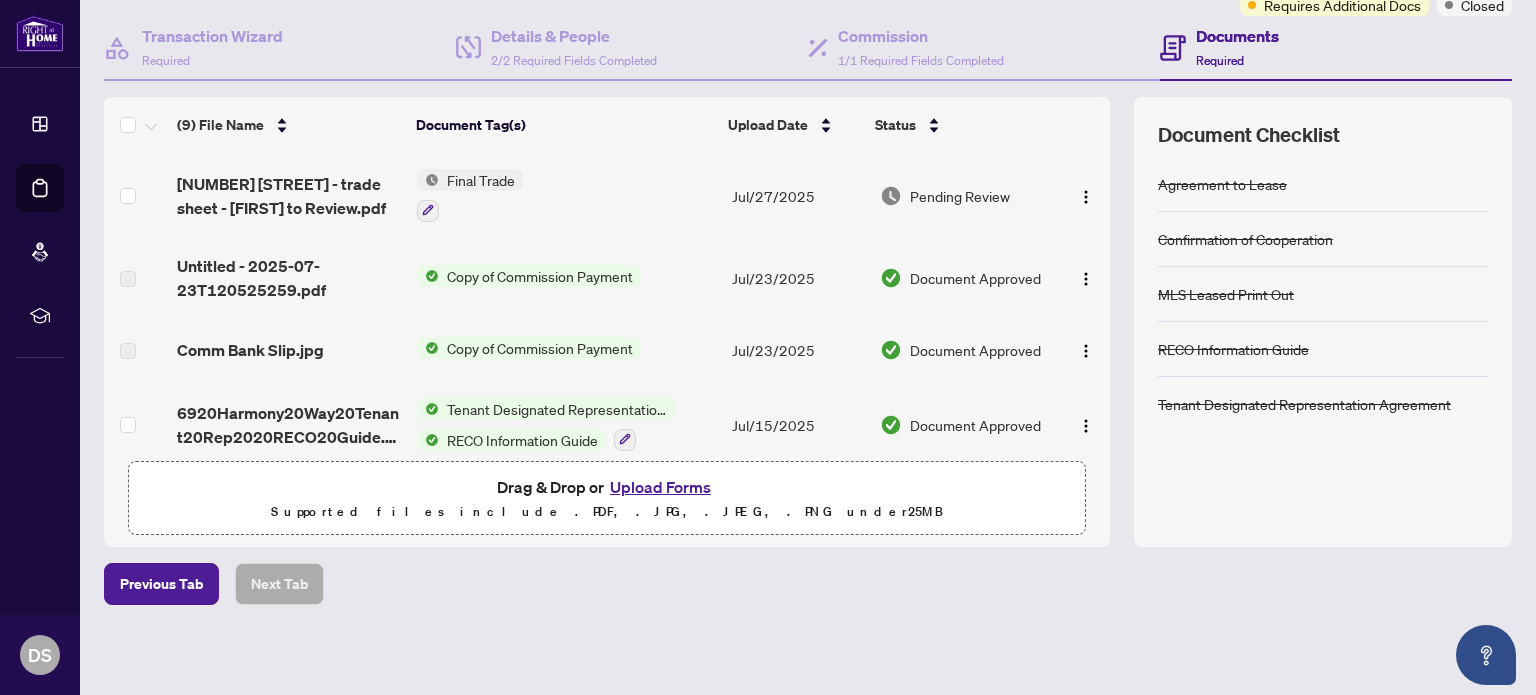 click on "Copy of Commission Payment" at bounding box center (540, 276) 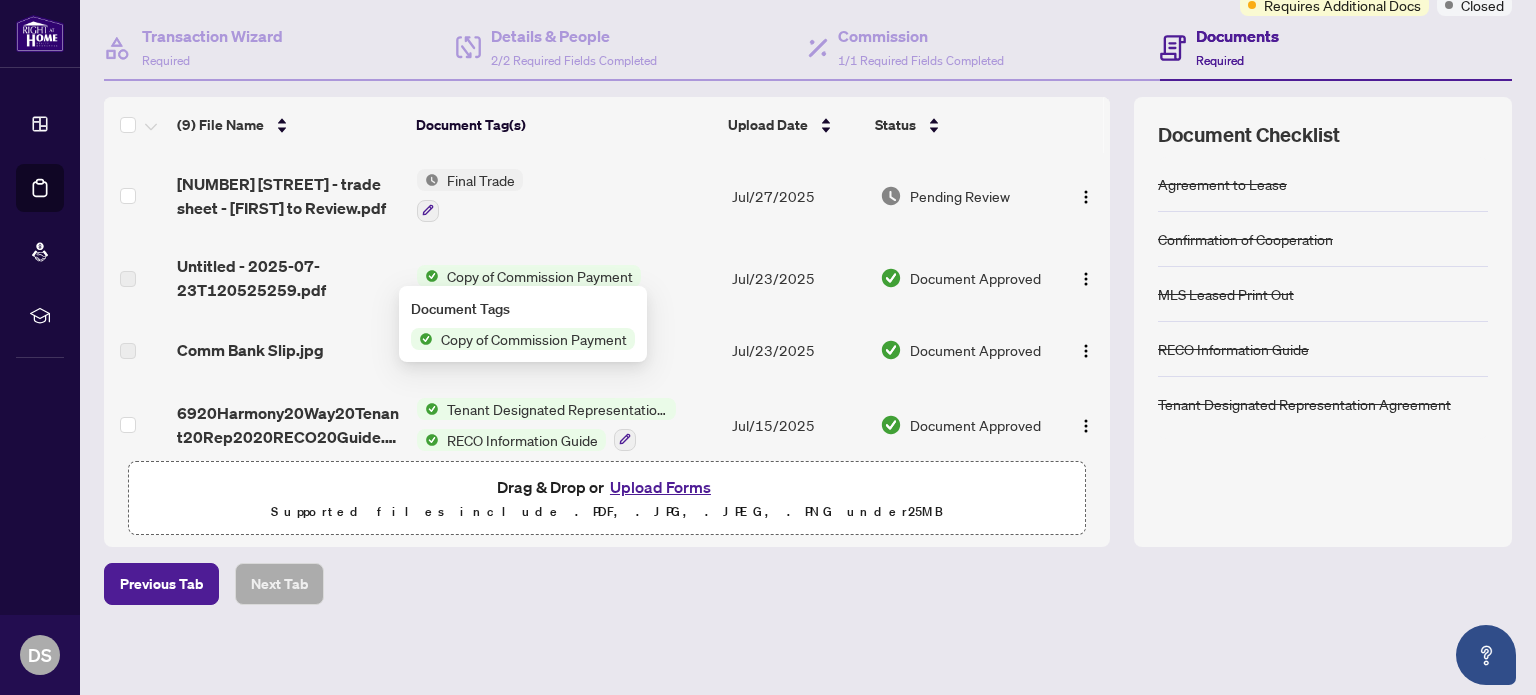 click on "Jul/23/2025" at bounding box center (798, 278) 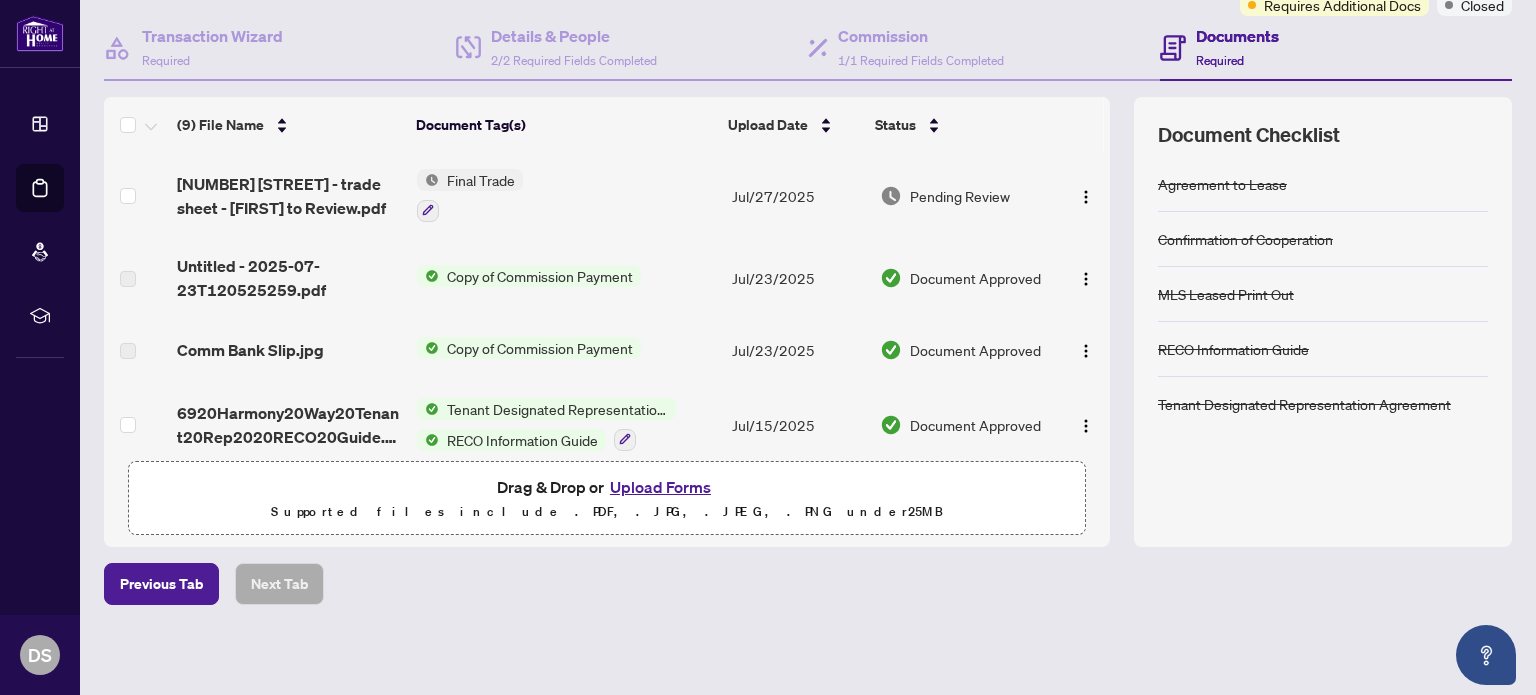 click on "Jul/23/2025" at bounding box center (798, 350) 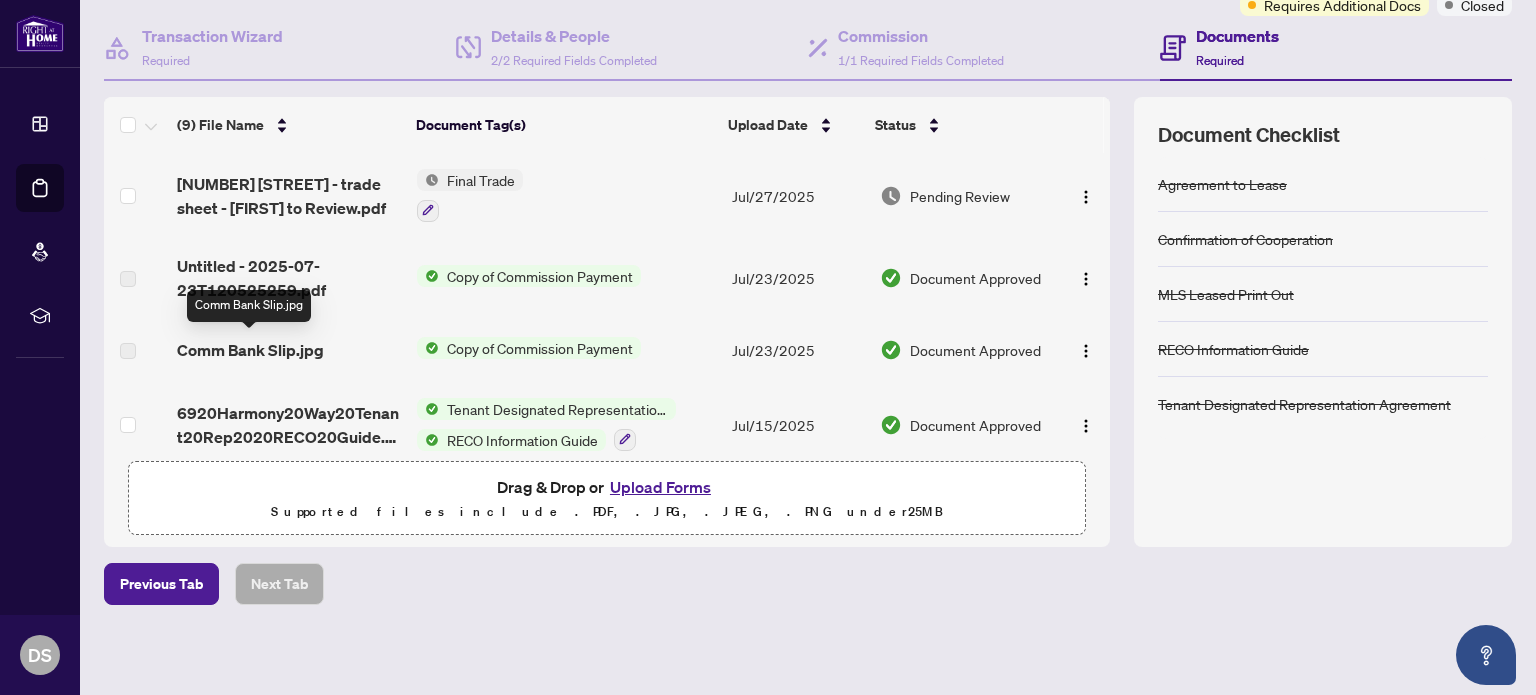 click on "Comm Bank Slip.jpg" at bounding box center (250, 350) 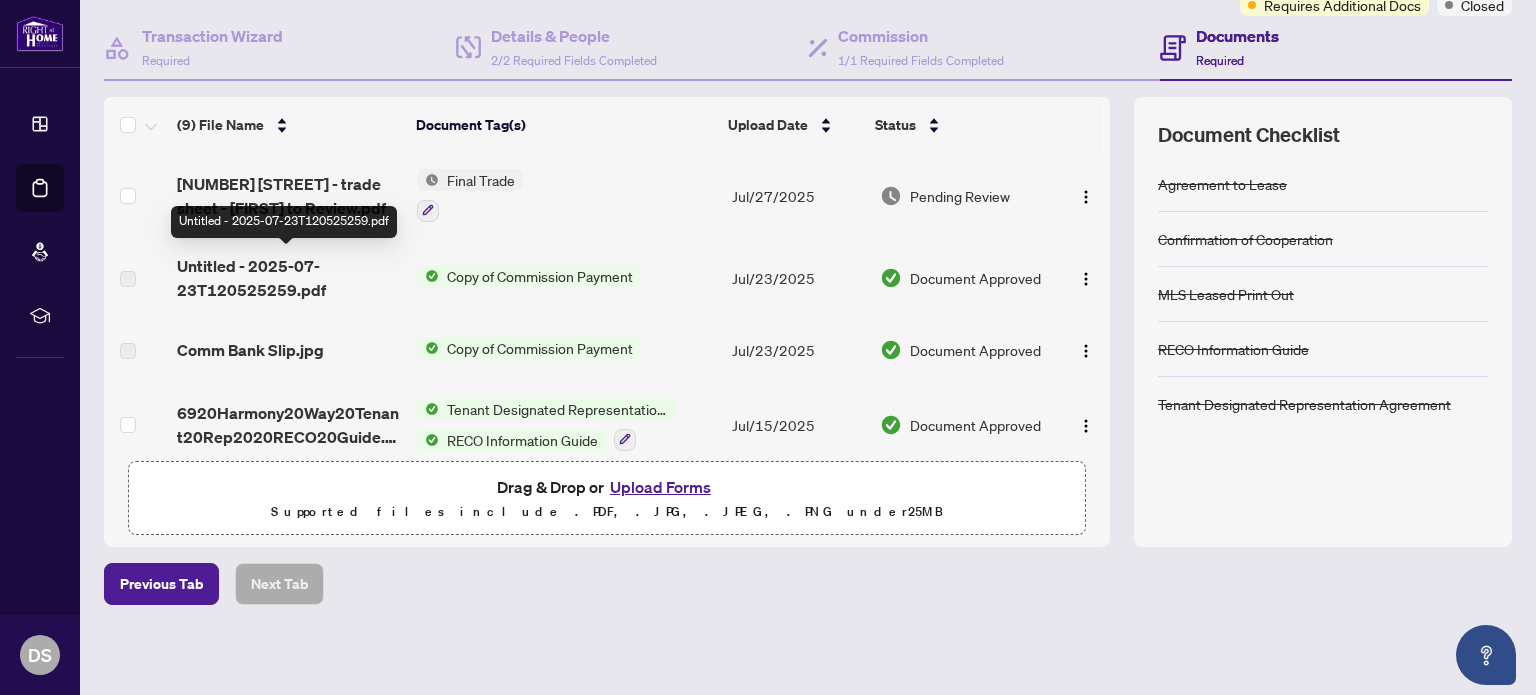 drag, startPoint x: 214, startPoint y: 275, endPoint x: 143, endPoint y: 271, distance: 71.11259 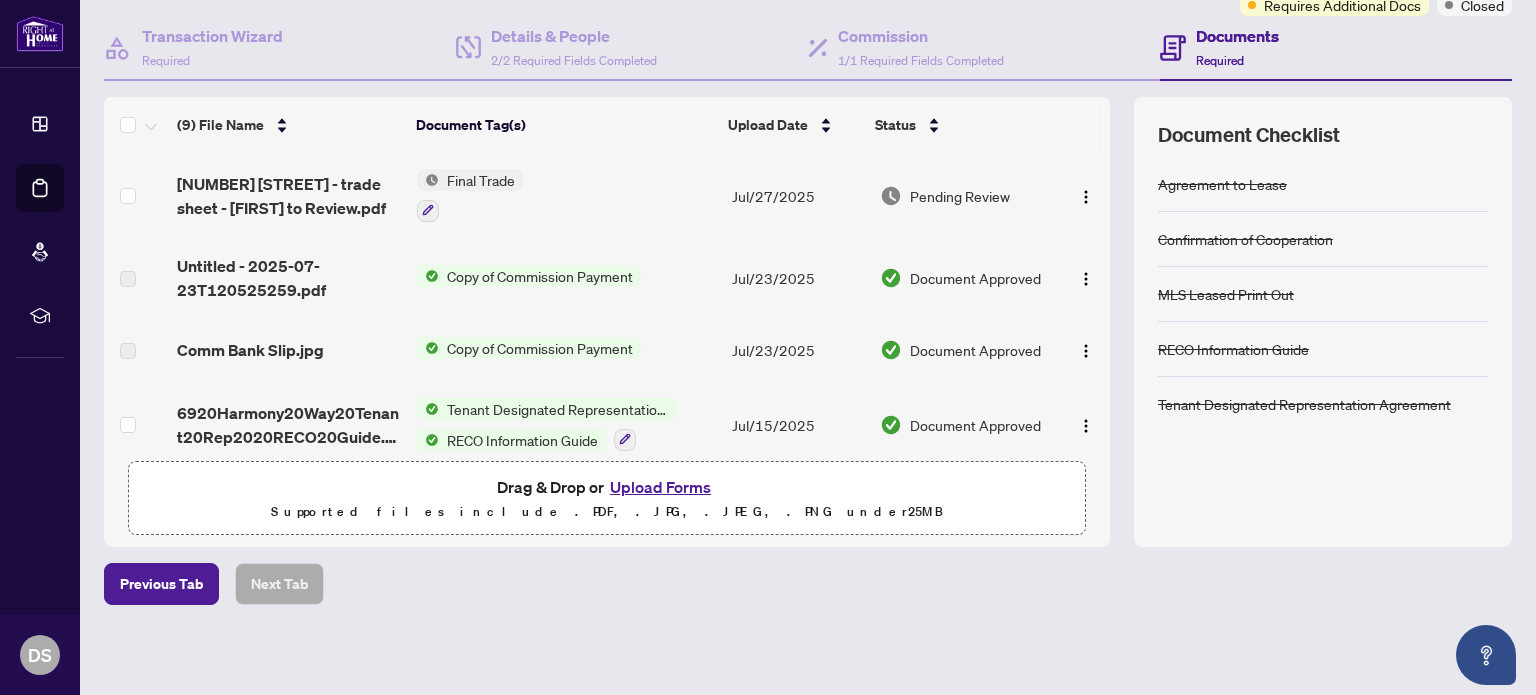 click at bounding box center (128, 279) 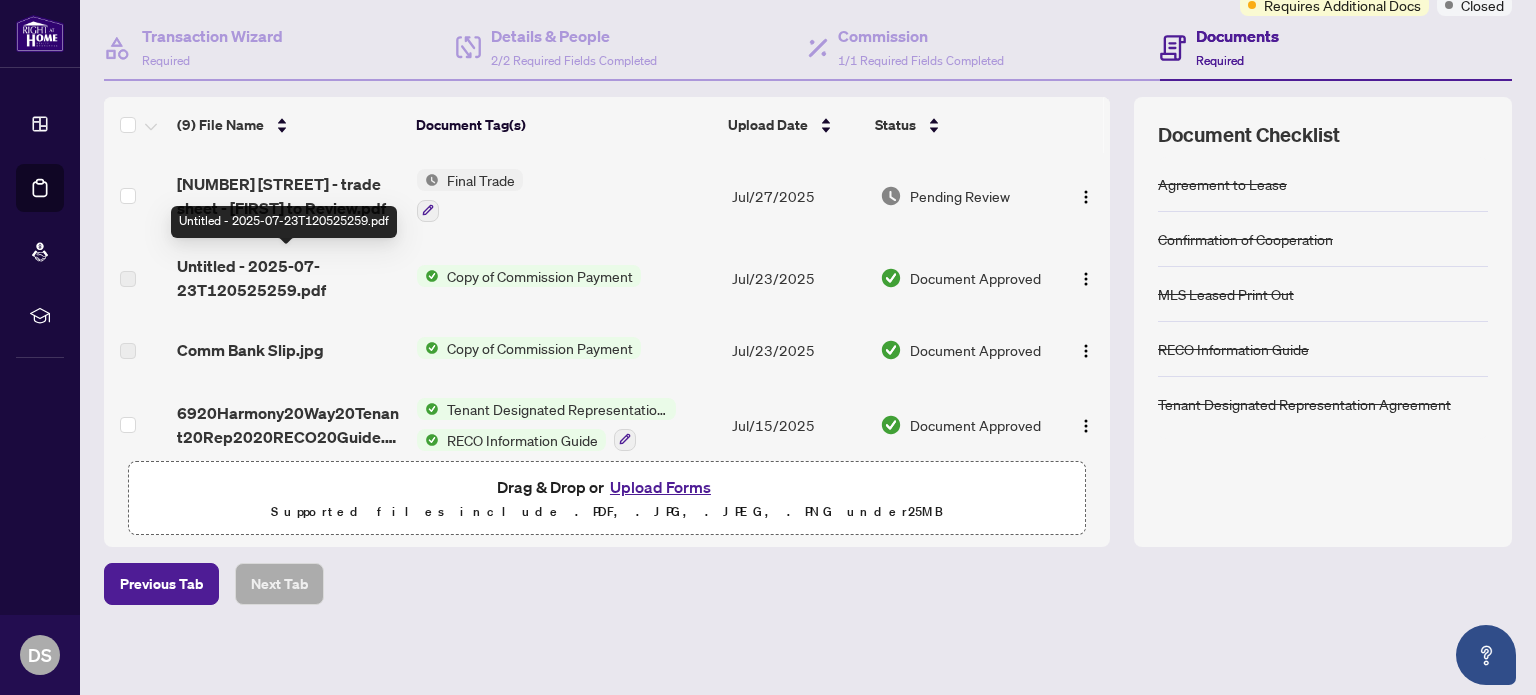 click on "Untitled - [DATE]T[TIME].pdf" at bounding box center (289, 278) 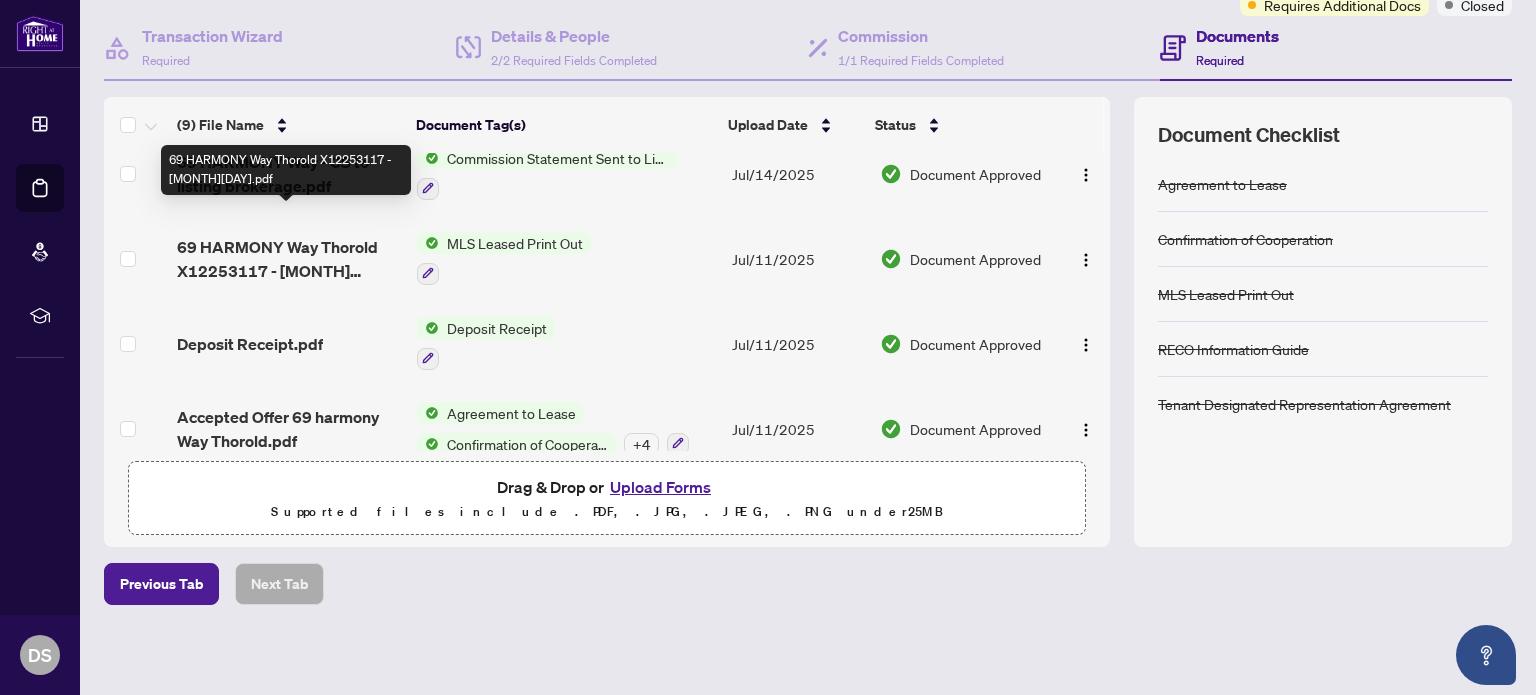 scroll, scrollTop: 438, scrollLeft: 0, axis: vertical 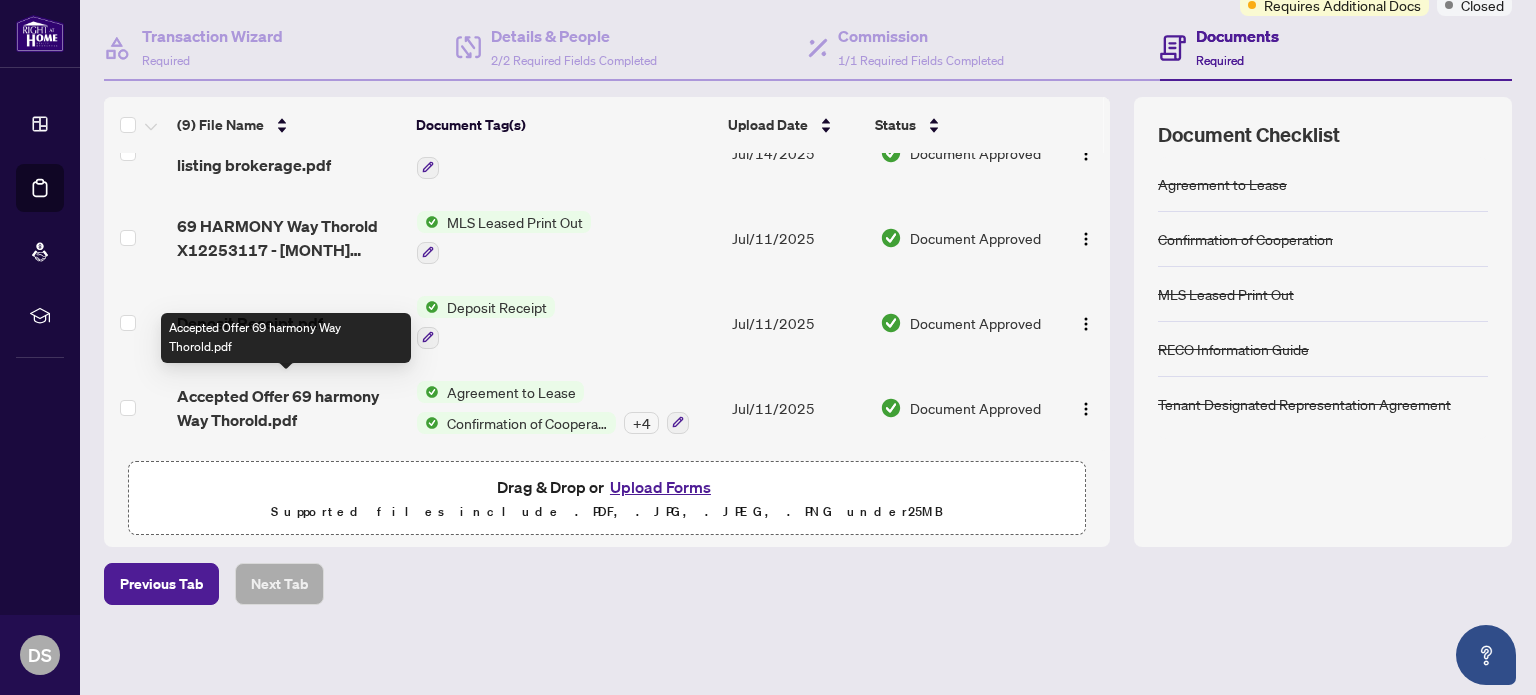 click on "Accepted Offer 69 harmony Way [CITY], [CITY].pdf" at bounding box center [289, 408] 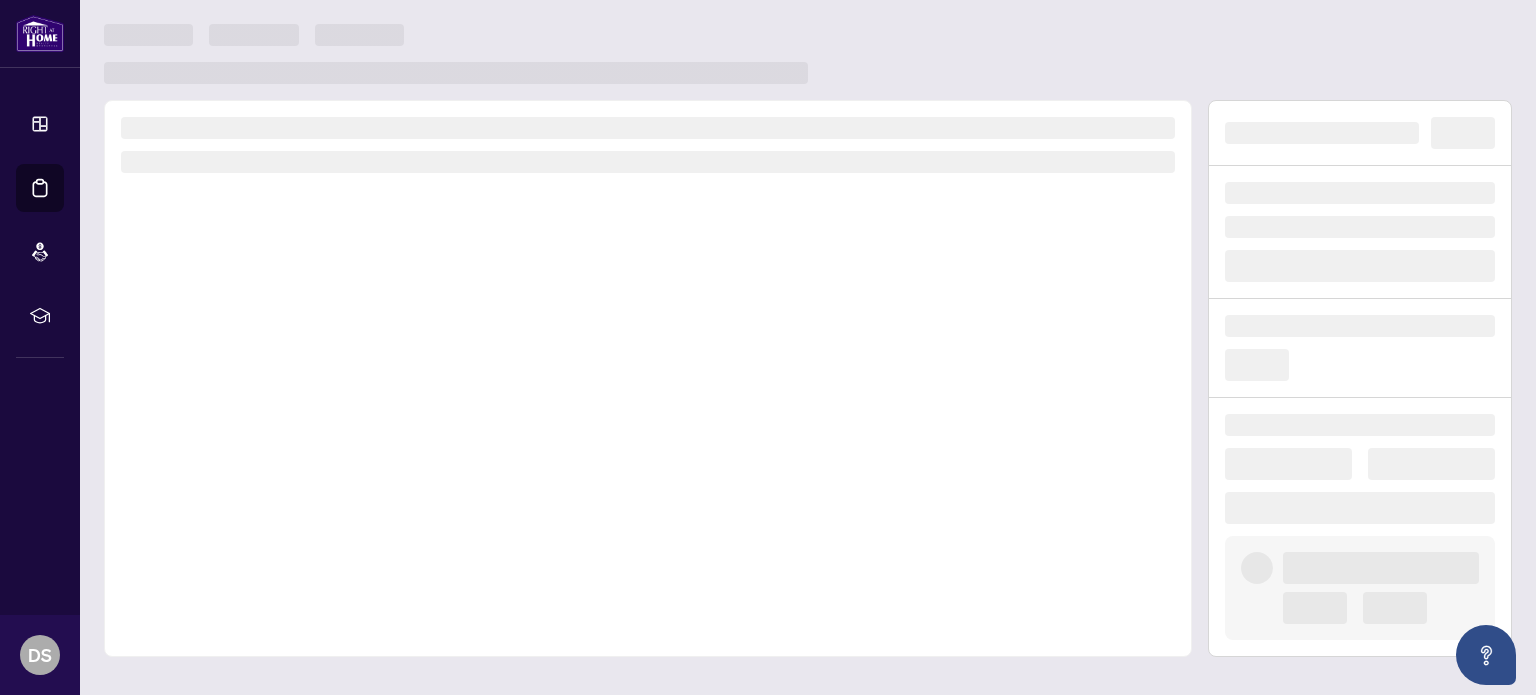 scroll, scrollTop: 0, scrollLeft: 0, axis: both 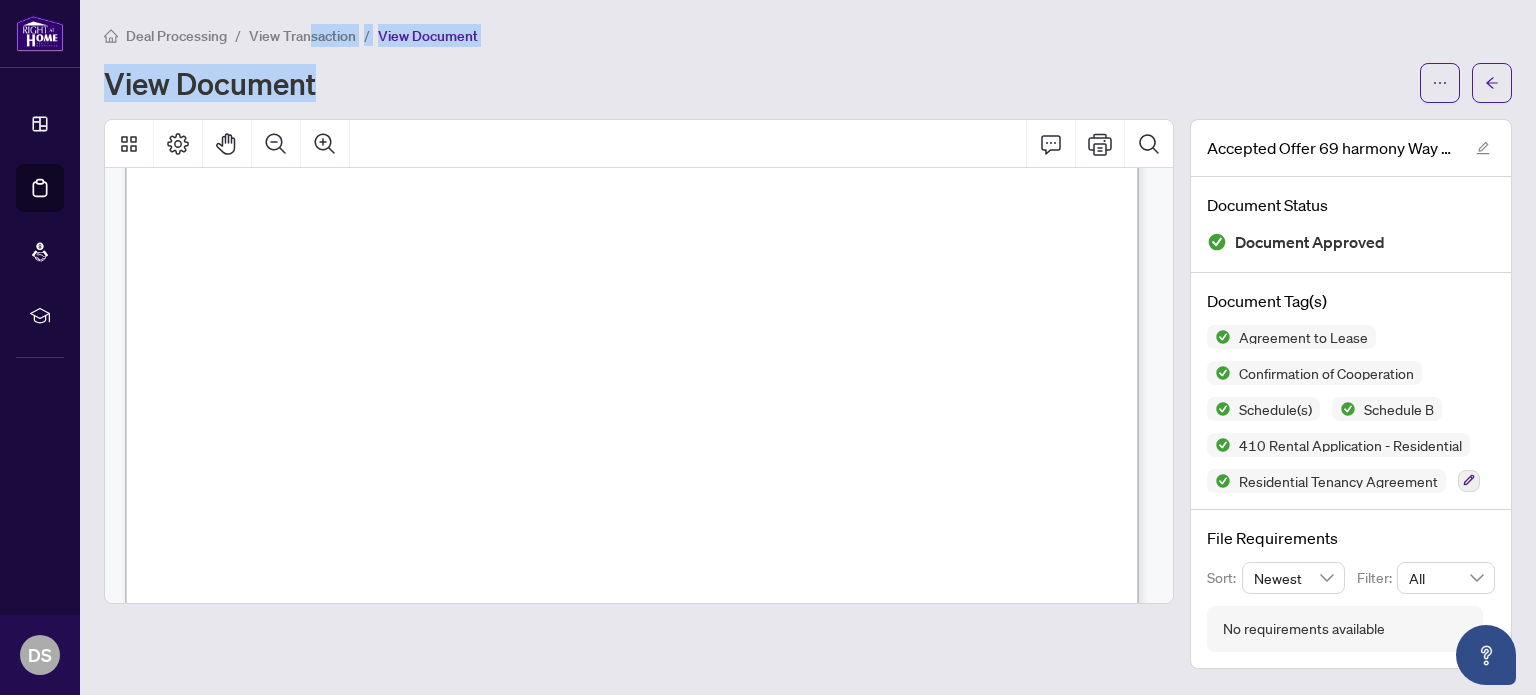 drag, startPoint x: 309, startPoint y: 30, endPoint x: 600, endPoint y: 278, distance: 382.34146 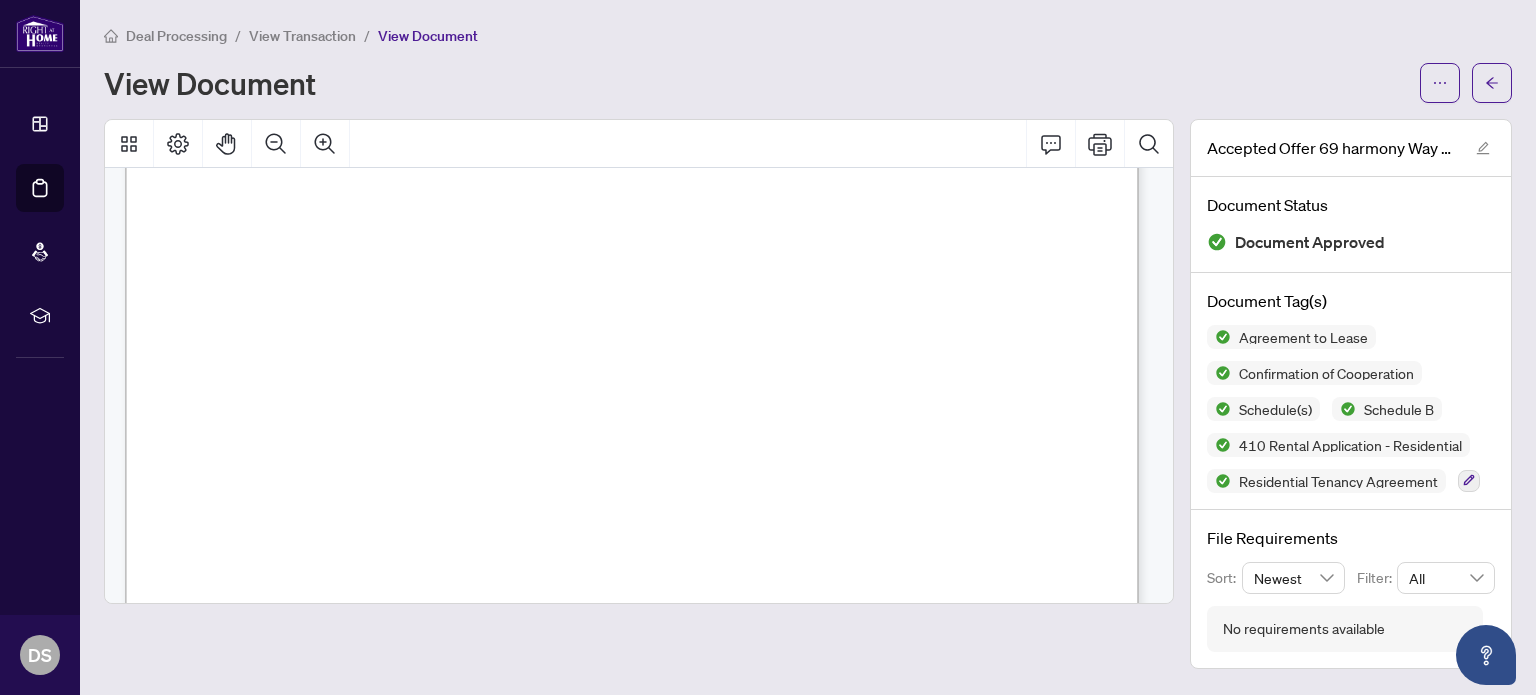 click on "The Tenant will pay to the said Landlord monthly and every month during the said term of the lease the sum of ..........................................." at bounding box center [664, 427] 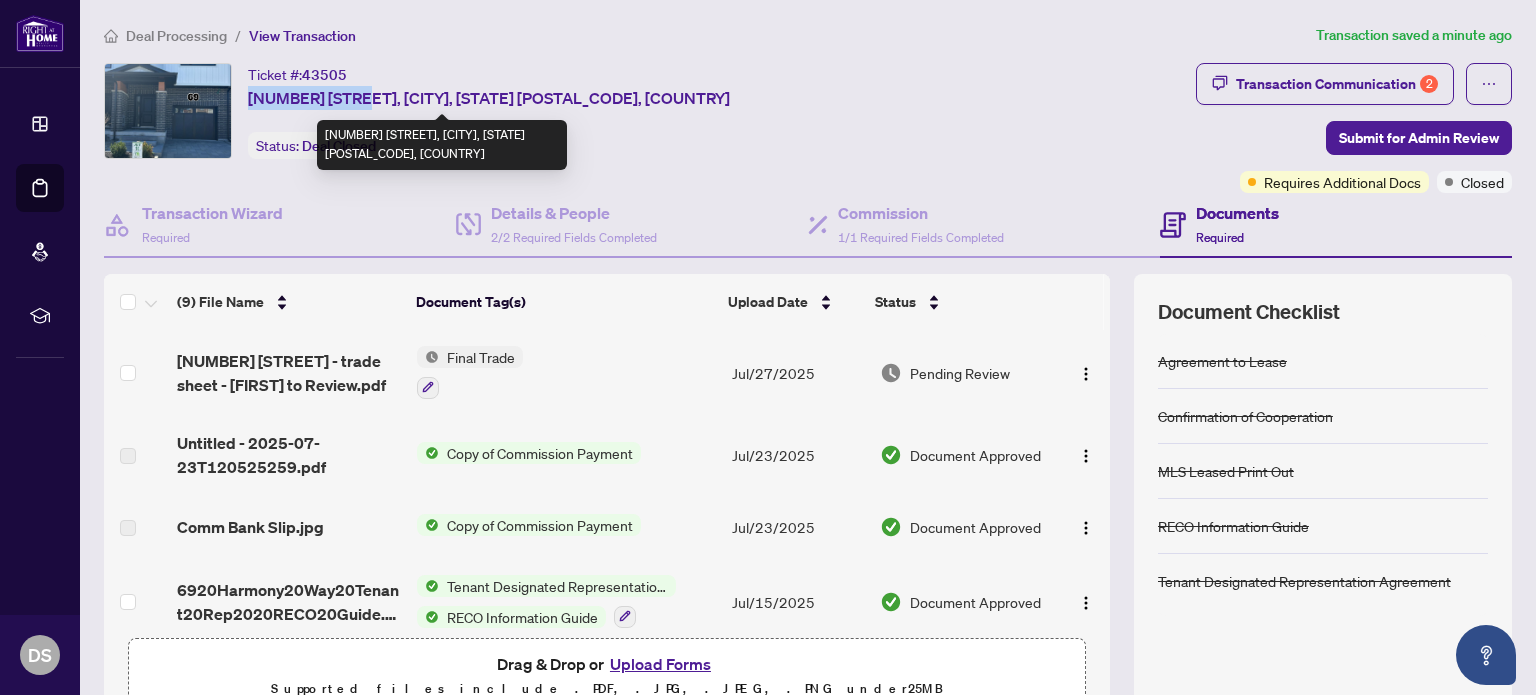 drag, startPoint x: 251, startPoint y: 92, endPoint x: 384, endPoint y: 95, distance: 133.03383 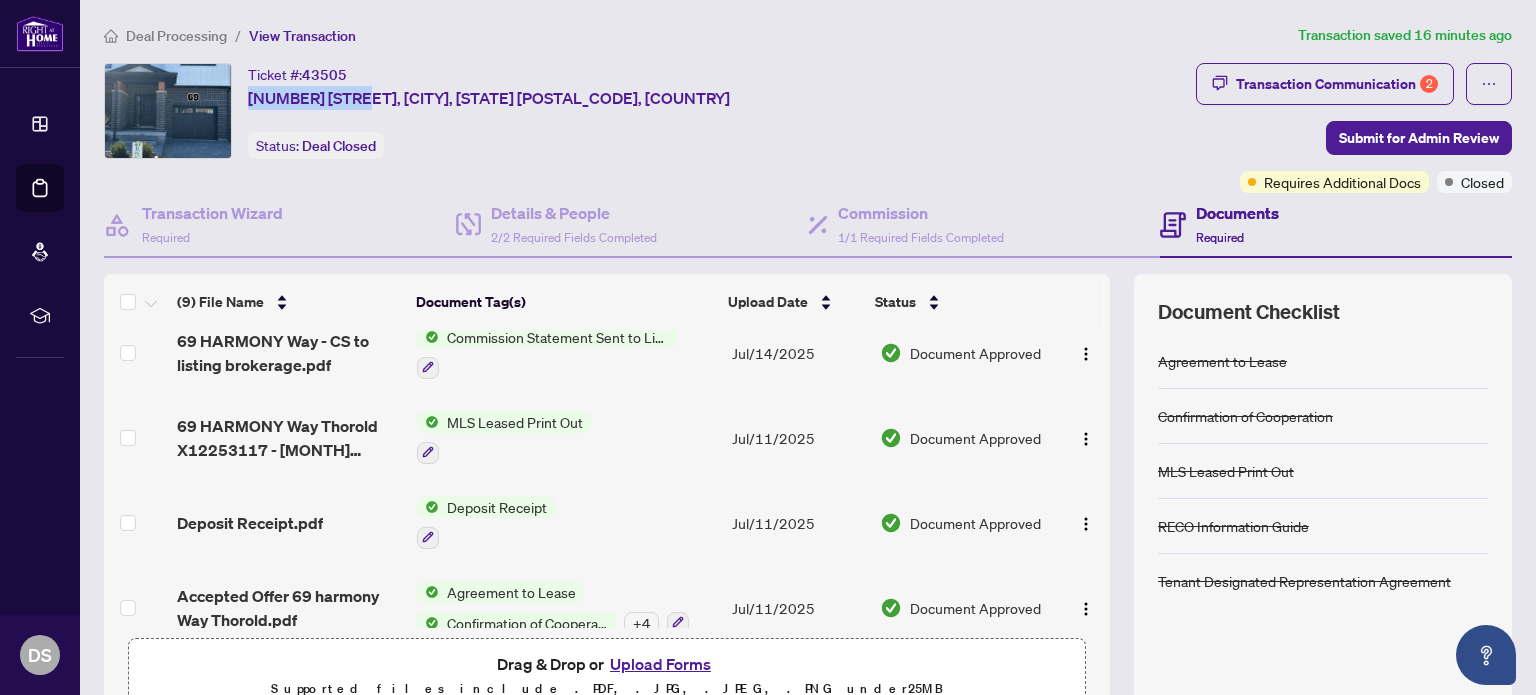 scroll, scrollTop: 438, scrollLeft: 0, axis: vertical 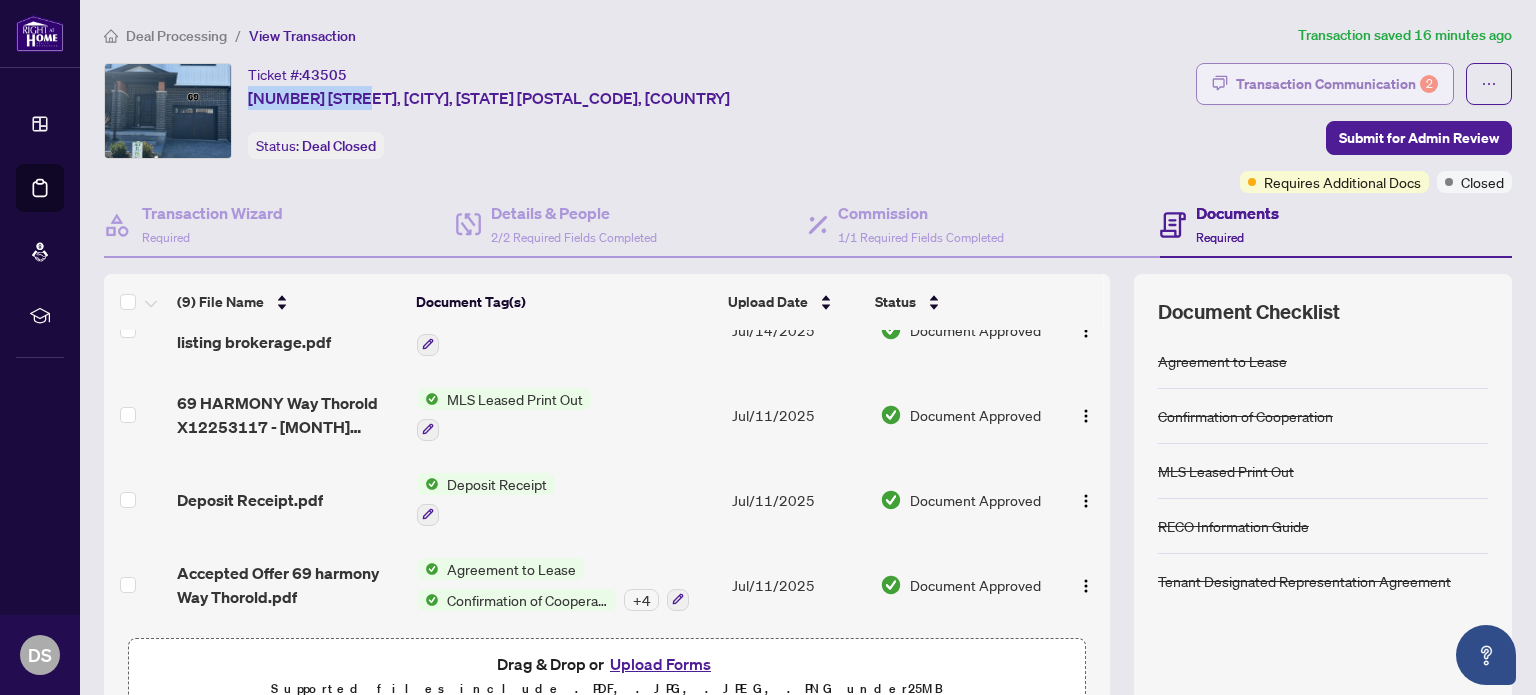 click on "Transaction Communication 2" at bounding box center [1337, 84] 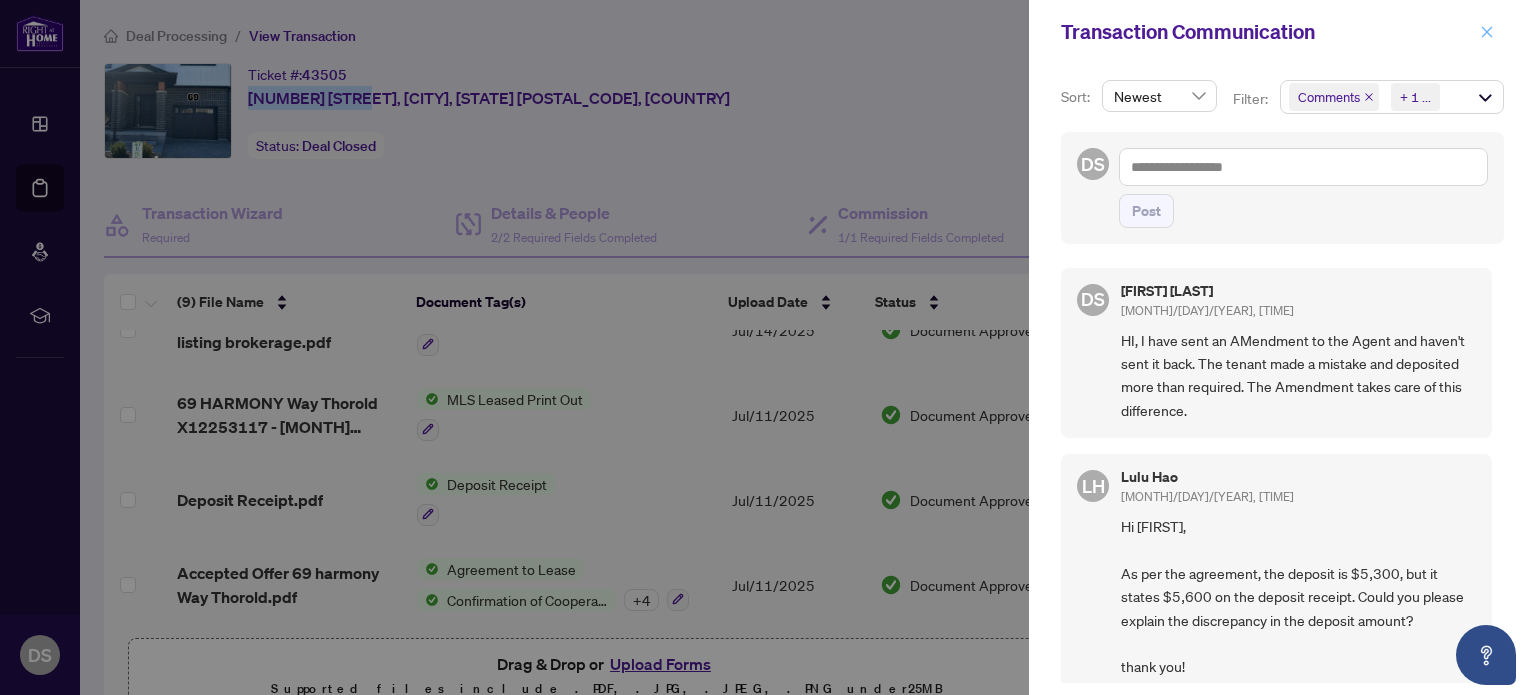 click 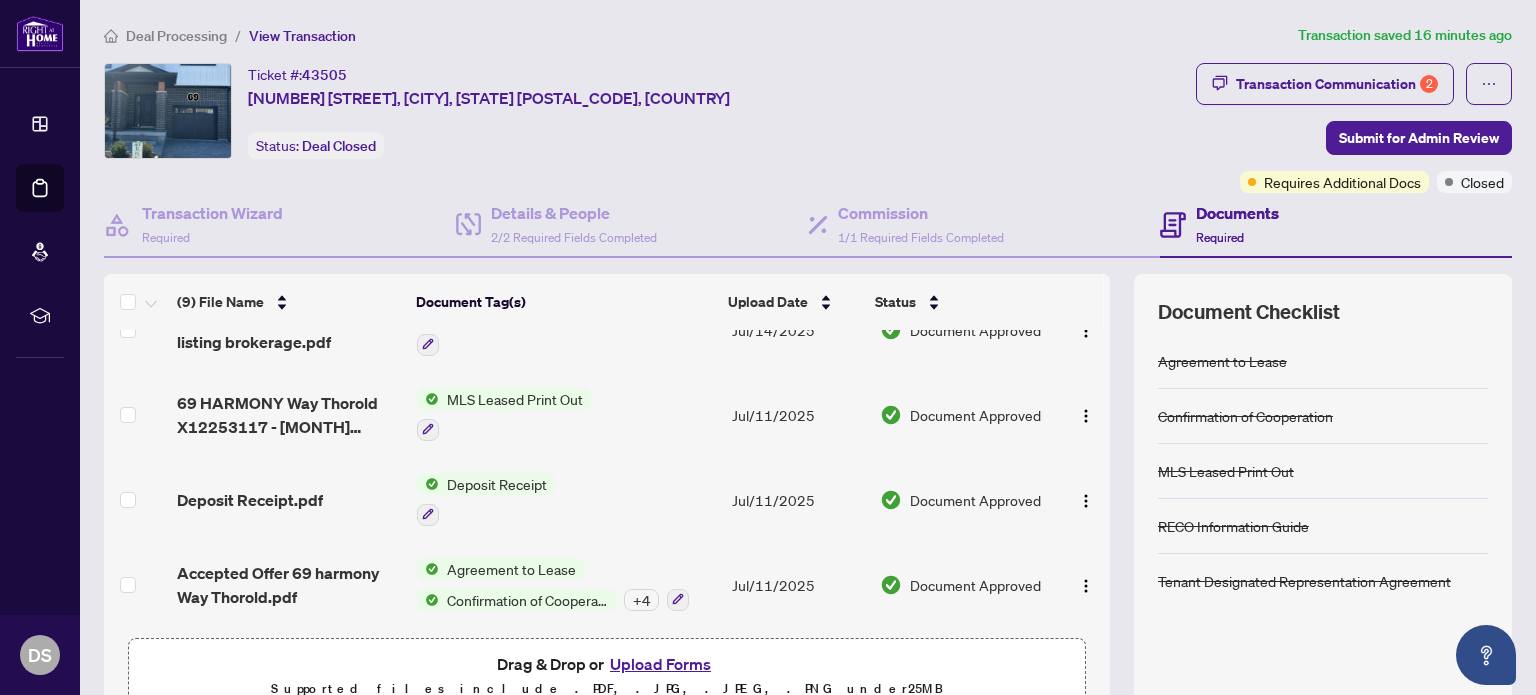click on "Deal Processing" at bounding box center (176, 36) 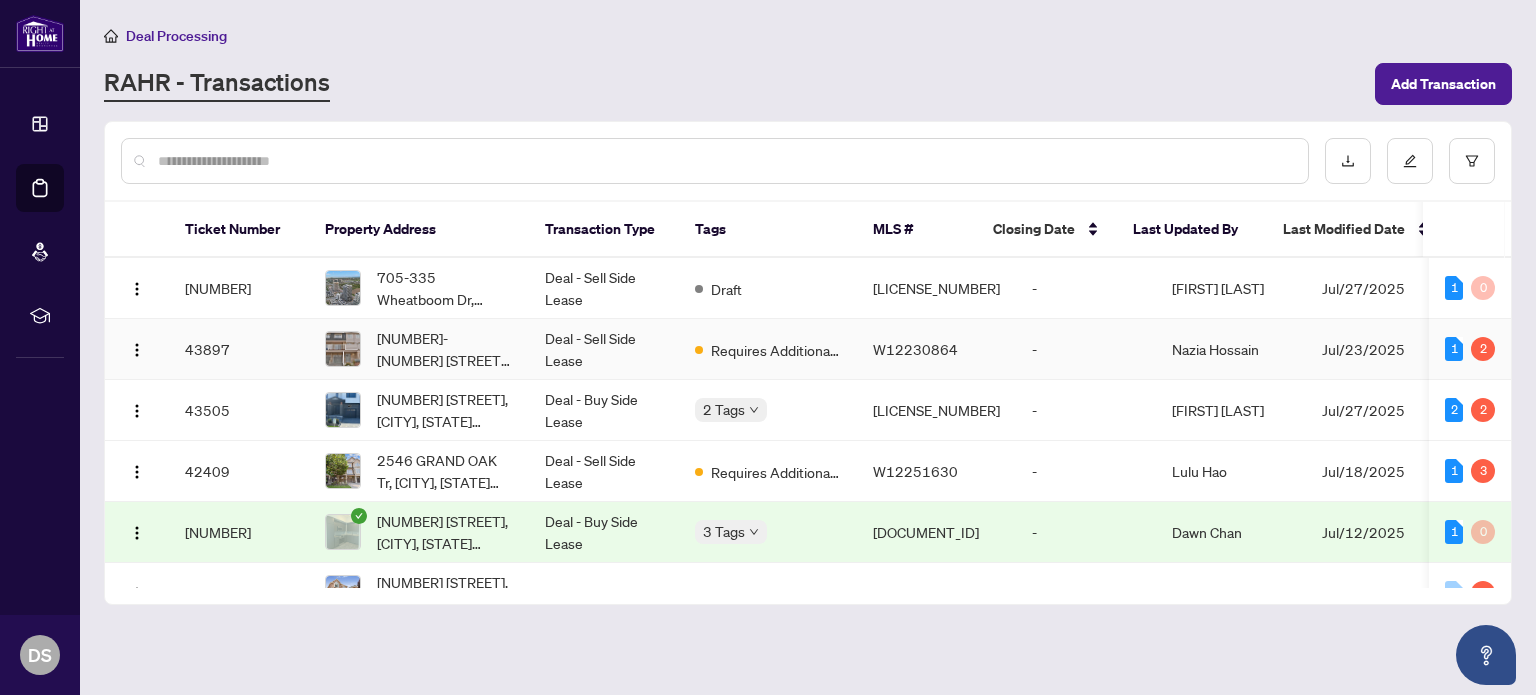 scroll, scrollTop: 100, scrollLeft: 0, axis: vertical 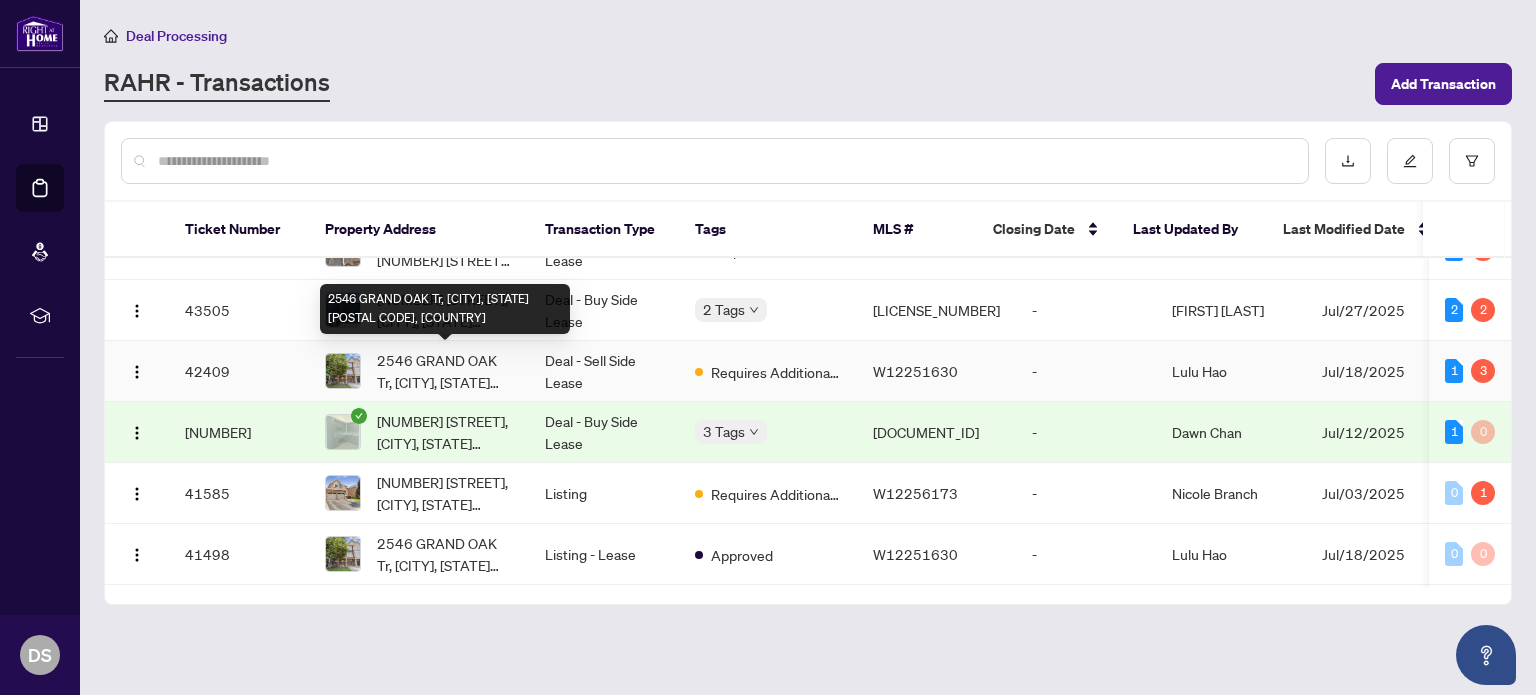 click on "[NUMBER] [STREET], [CITY], [STATE] [POSTAL_CODE], [COUNTRY]" at bounding box center [445, 371] 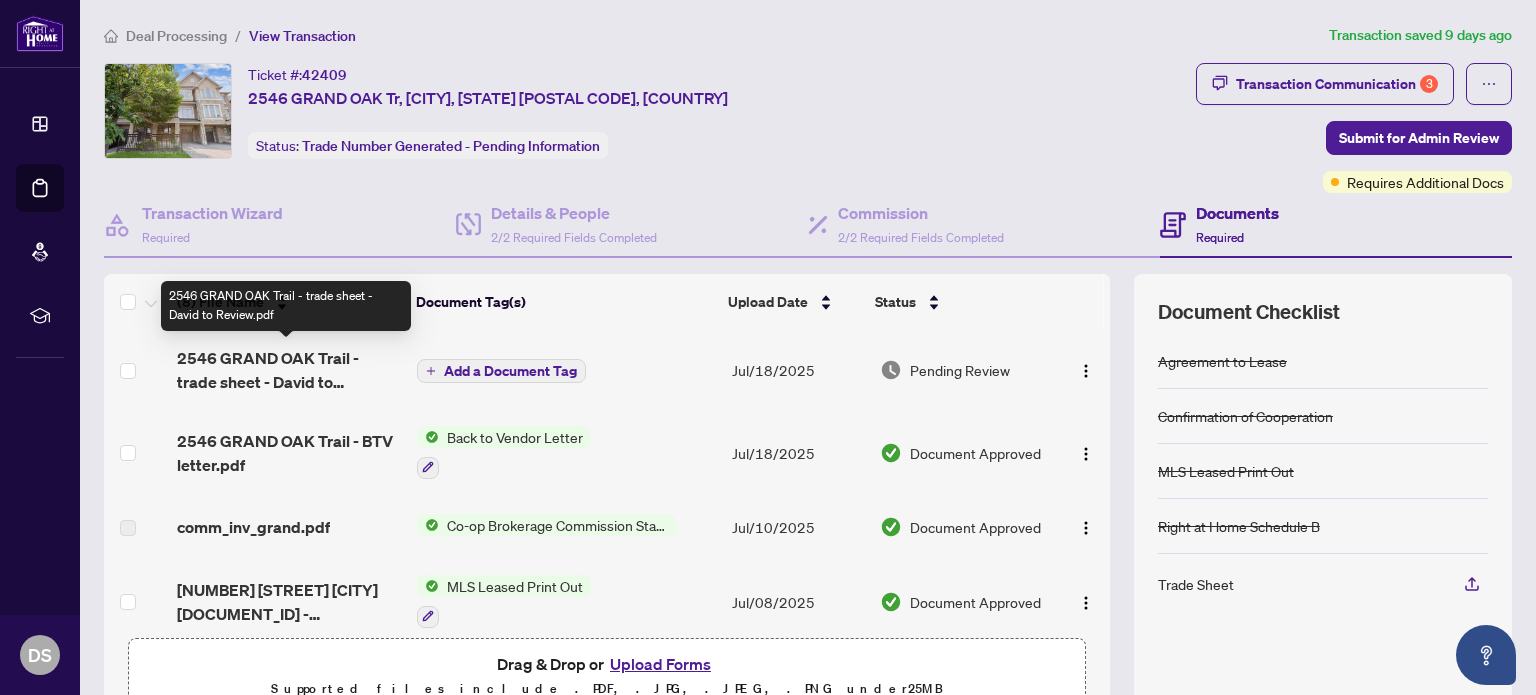 click on "2546 GRAND OAK Trail - trade sheet - David to Review.pdf" at bounding box center (289, 370) 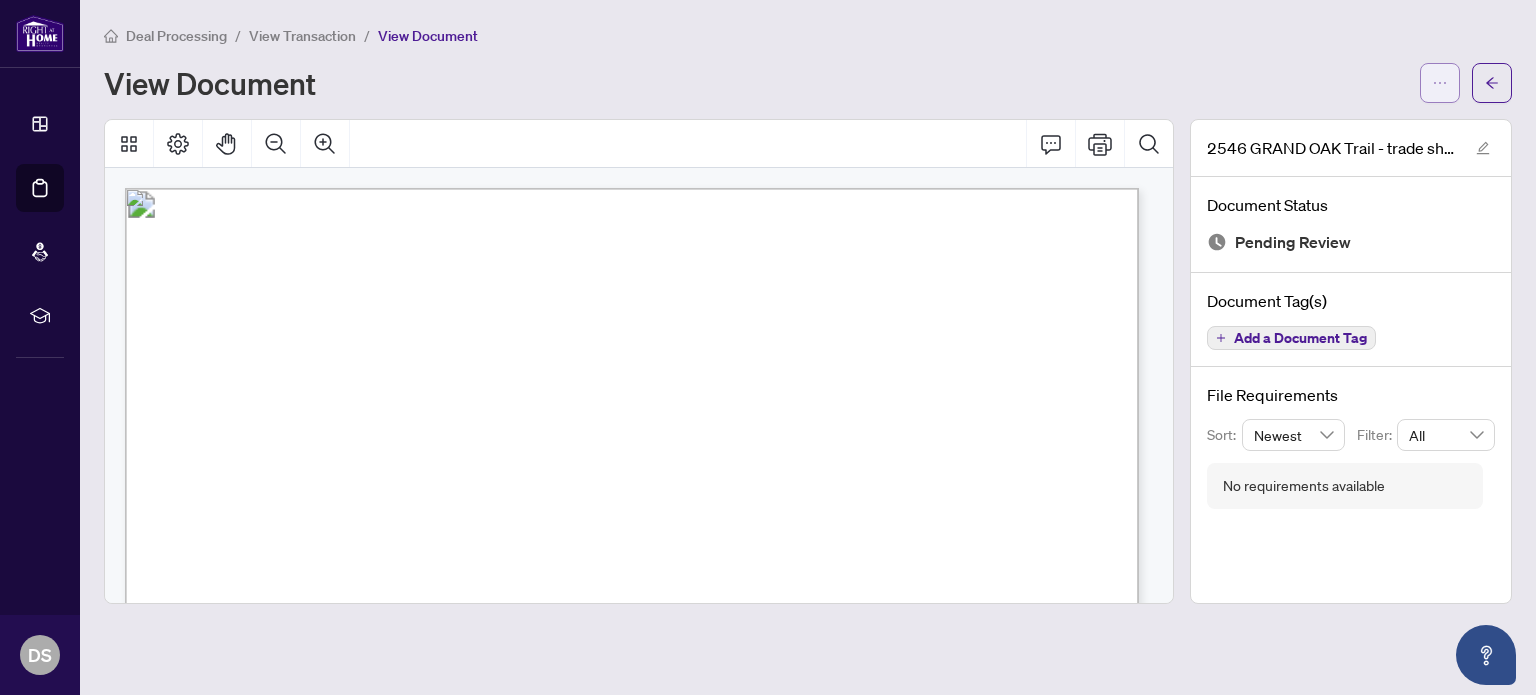 click 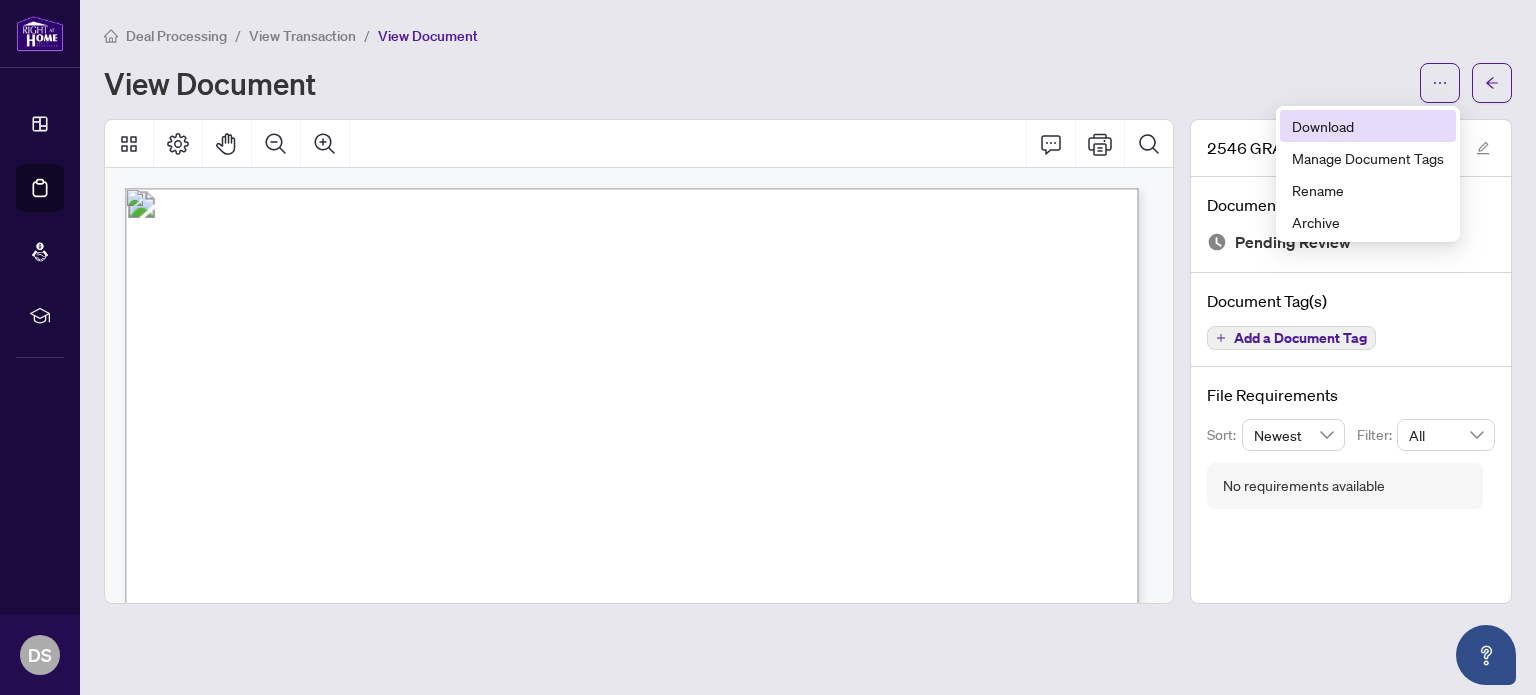 click on "Download" at bounding box center (1368, 126) 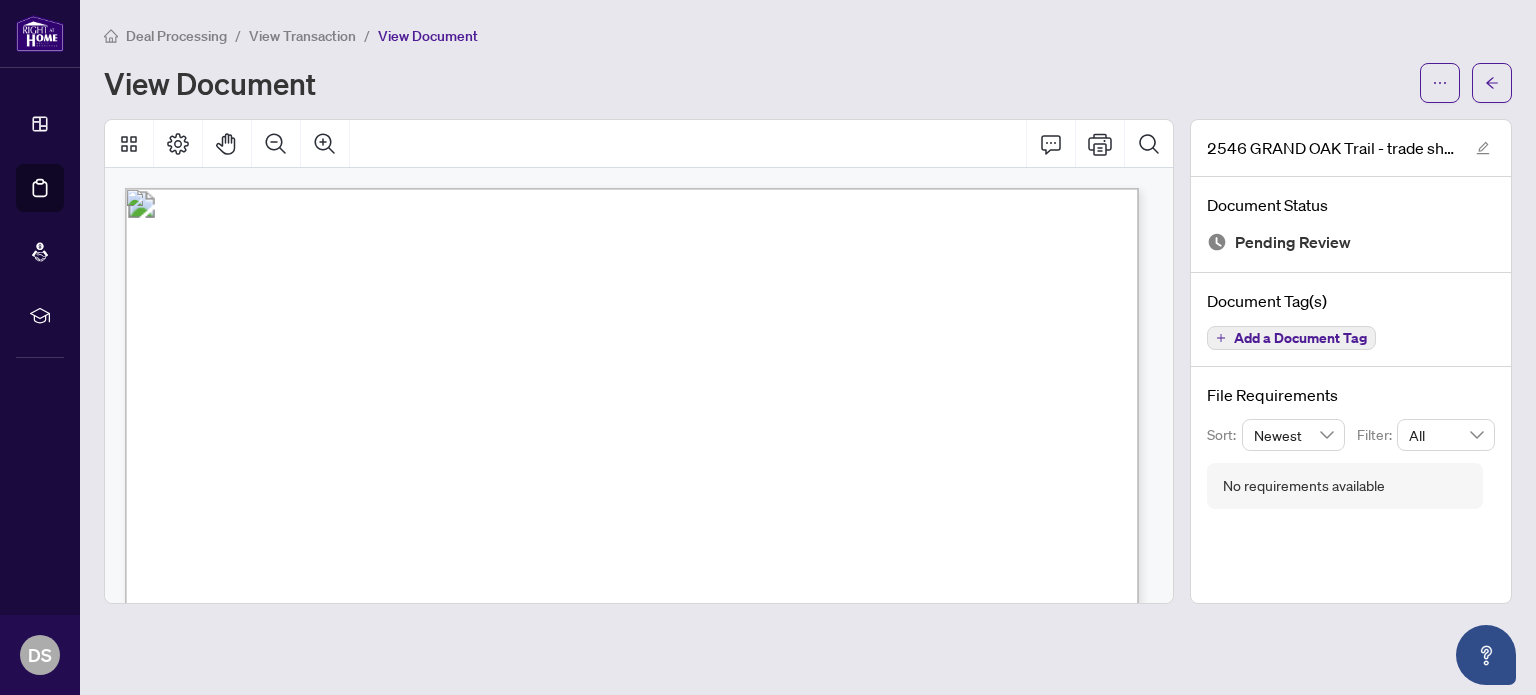 click on "View Transaction" at bounding box center (302, 36) 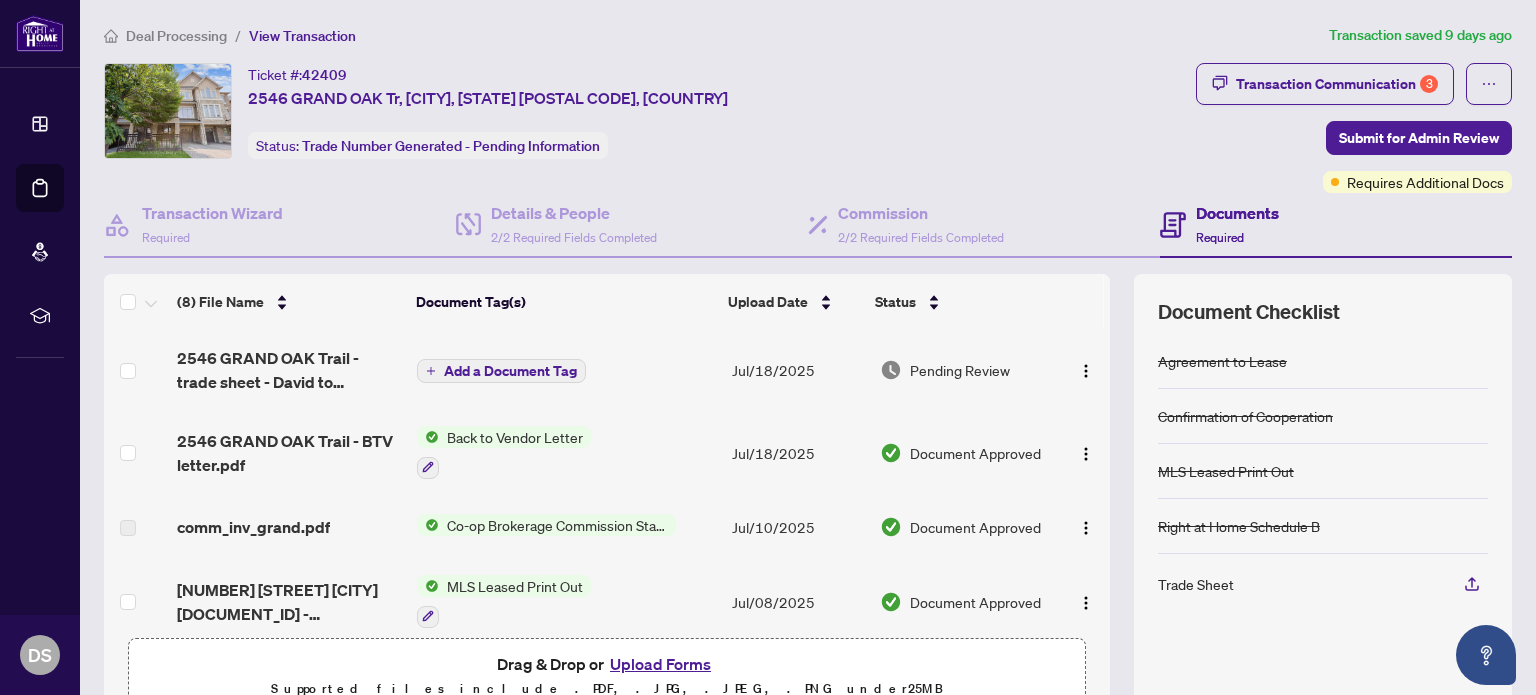 scroll, scrollTop: 358, scrollLeft: 0, axis: vertical 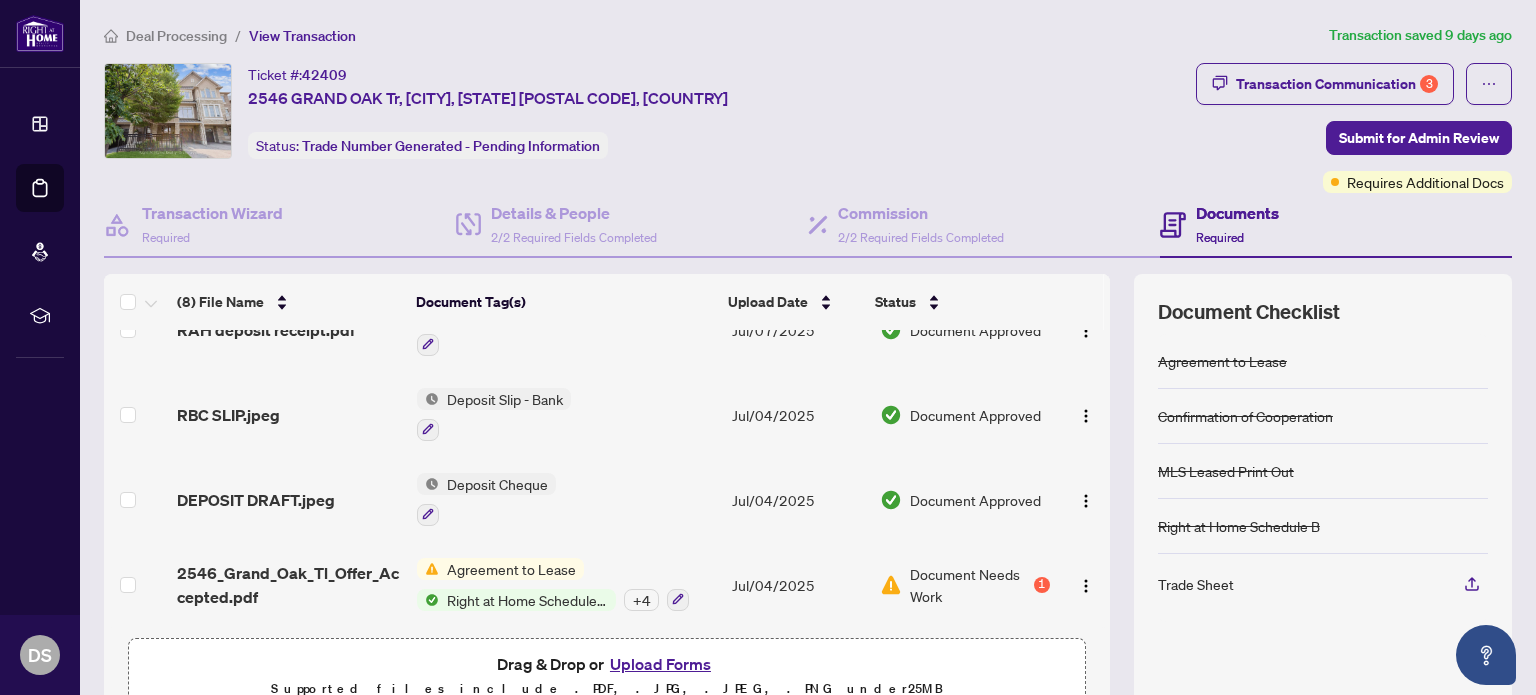 click on "Upload Forms" at bounding box center (660, 664) 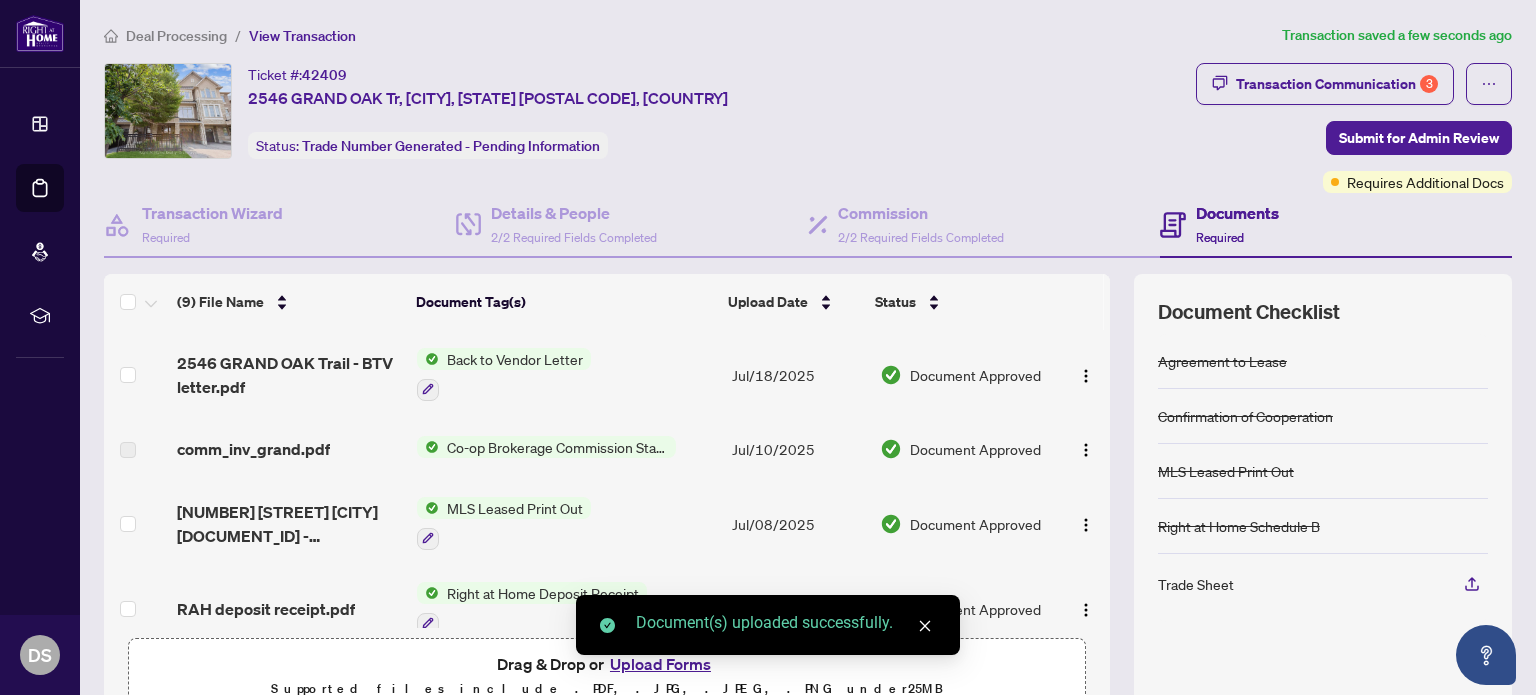 scroll, scrollTop: 0, scrollLeft: 0, axis: both 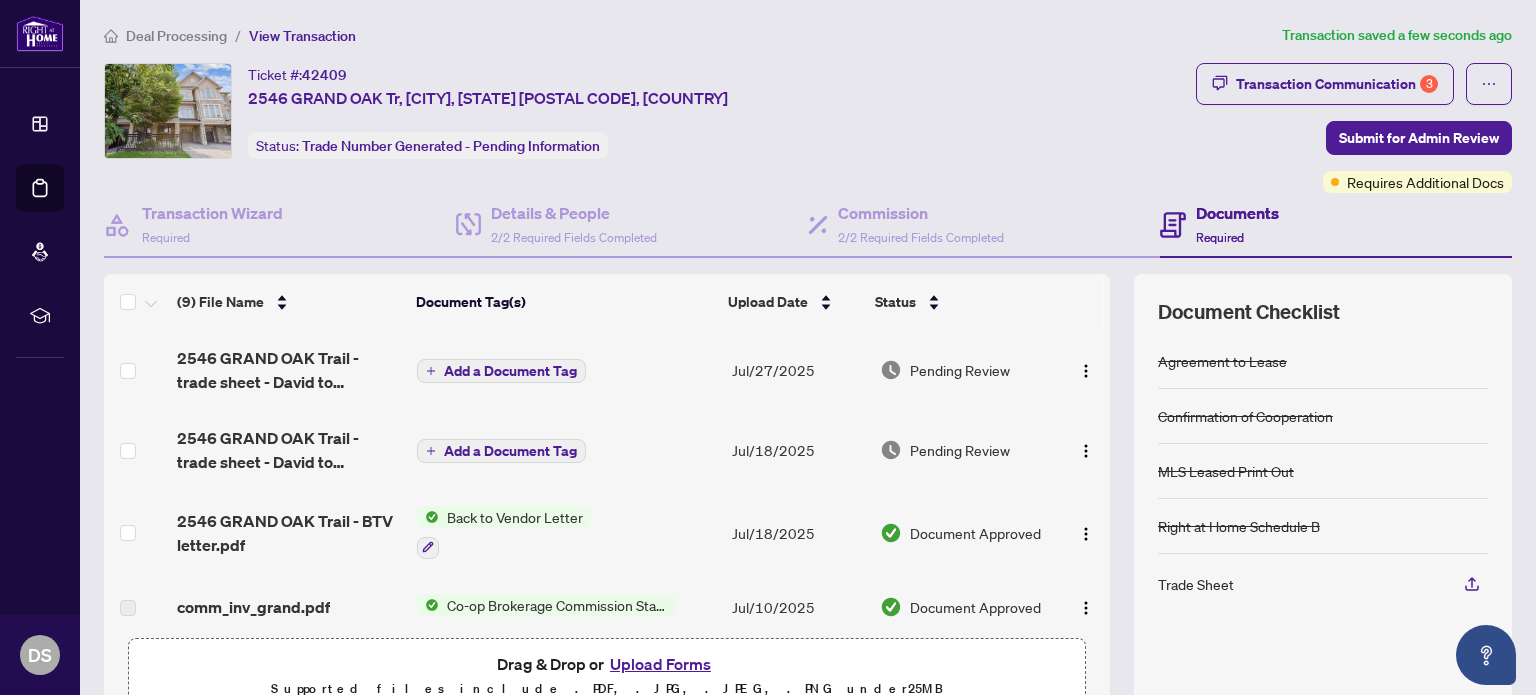 click on "Add a Document Tag" at bounding box center (501, 371) 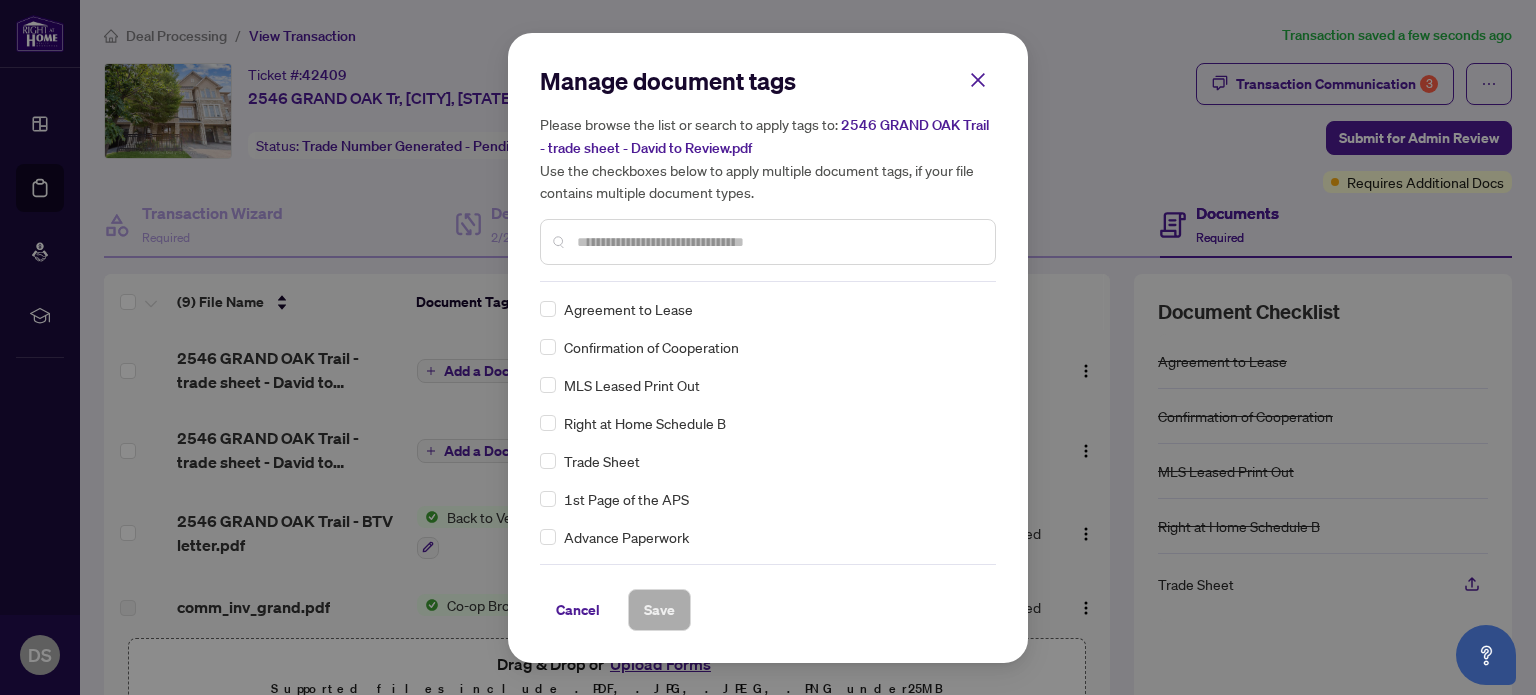 click on "Manage document tags Please browse the list or search to apply tags to:   2546 GRAND OAK Trail - trade sheet - David to Review.pdf   Use the checkboxes below to apply multiple document tags, if your file contains multiple document types." at bounding box center (768, 173) 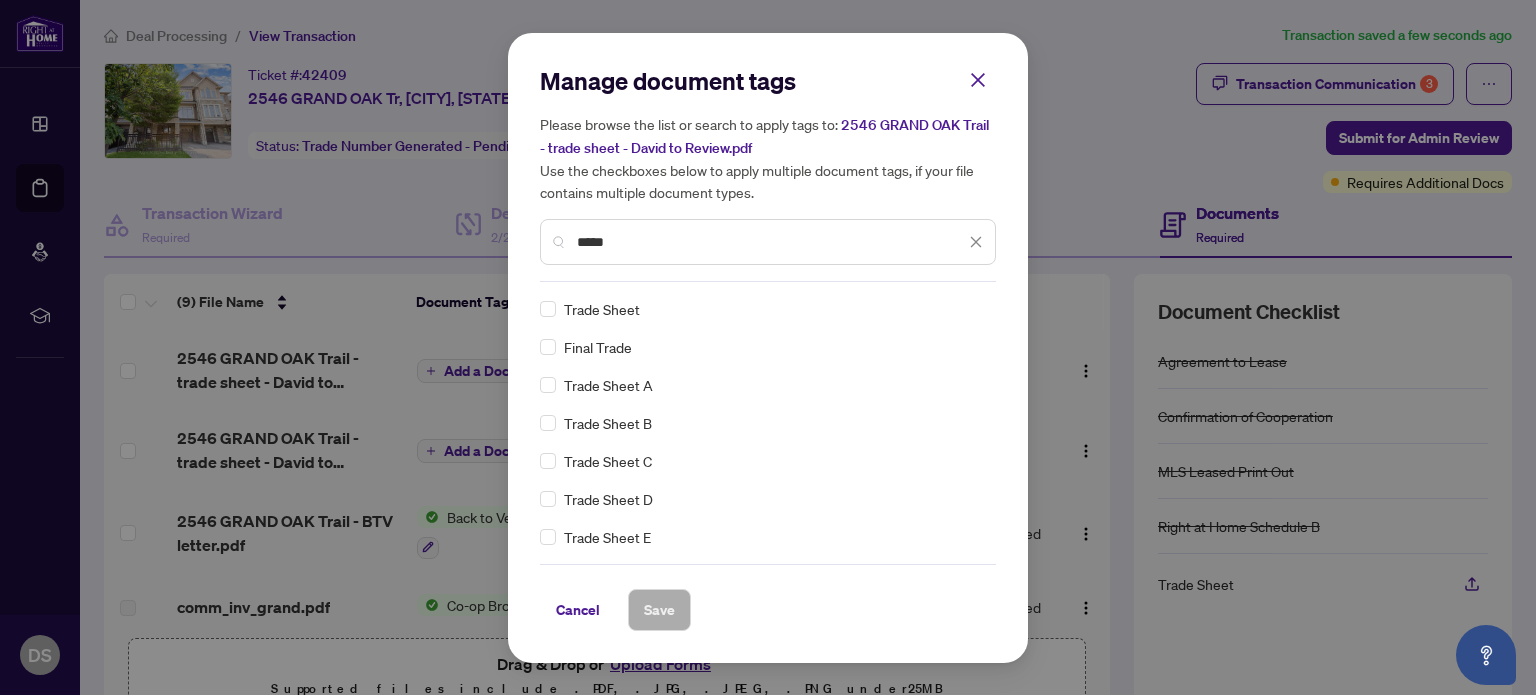 type on "*****" 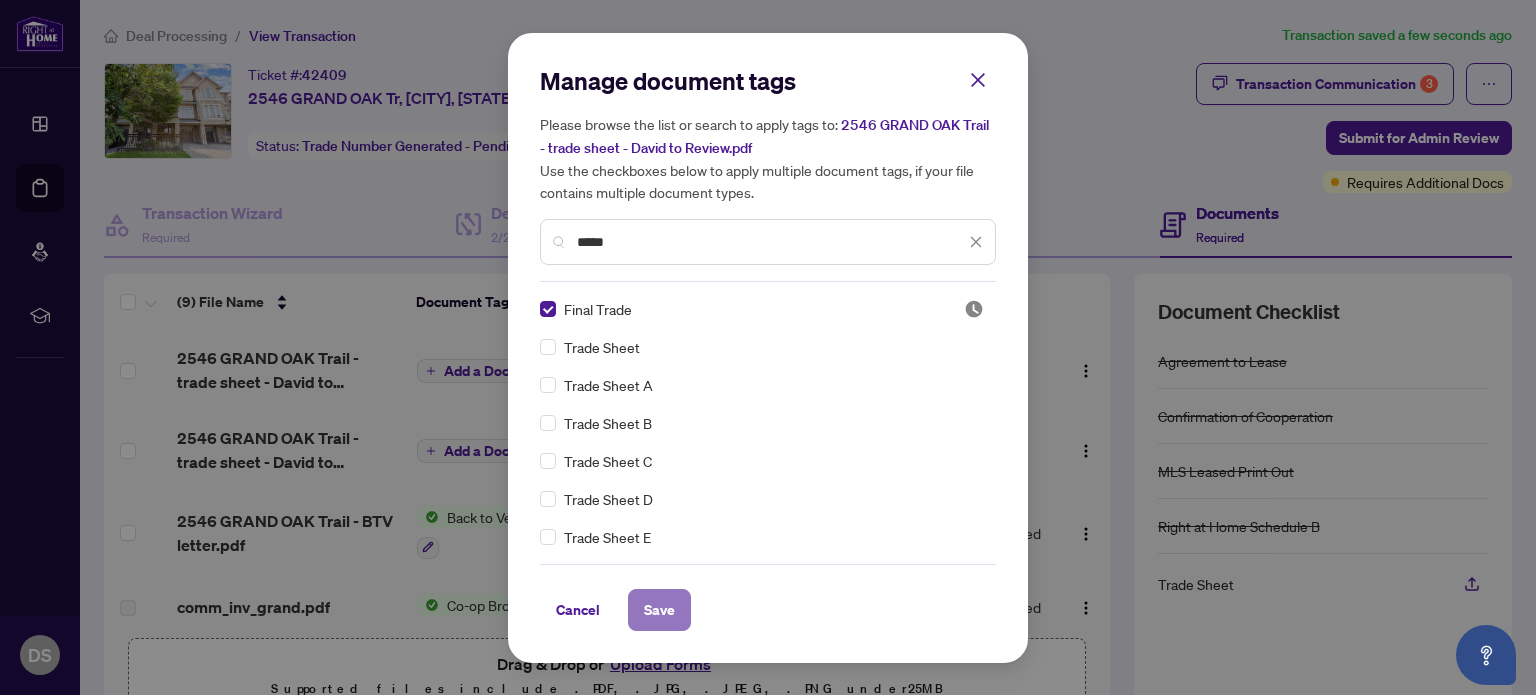 click on "Save" at bounding box center [659, 610] 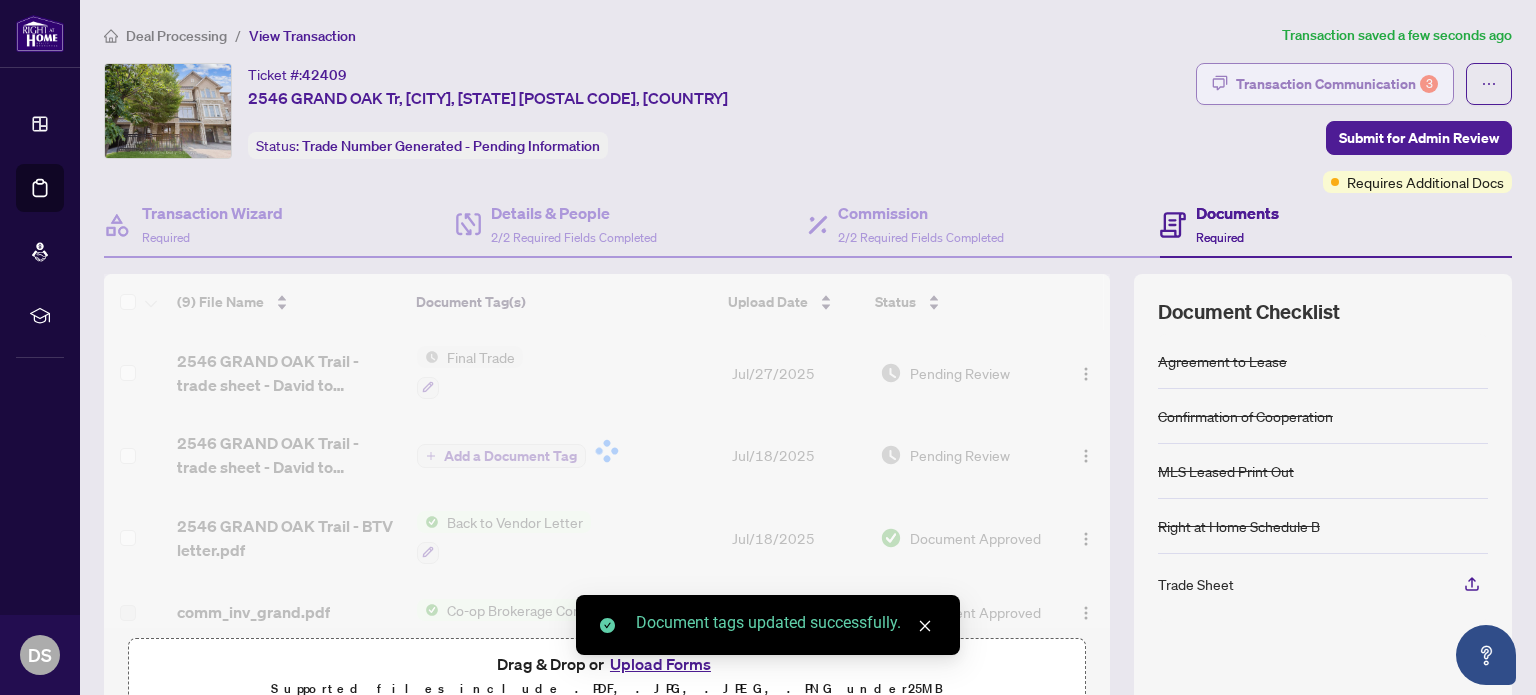 click on "Transaction Communication 3" at bounding box center [1337, 84] 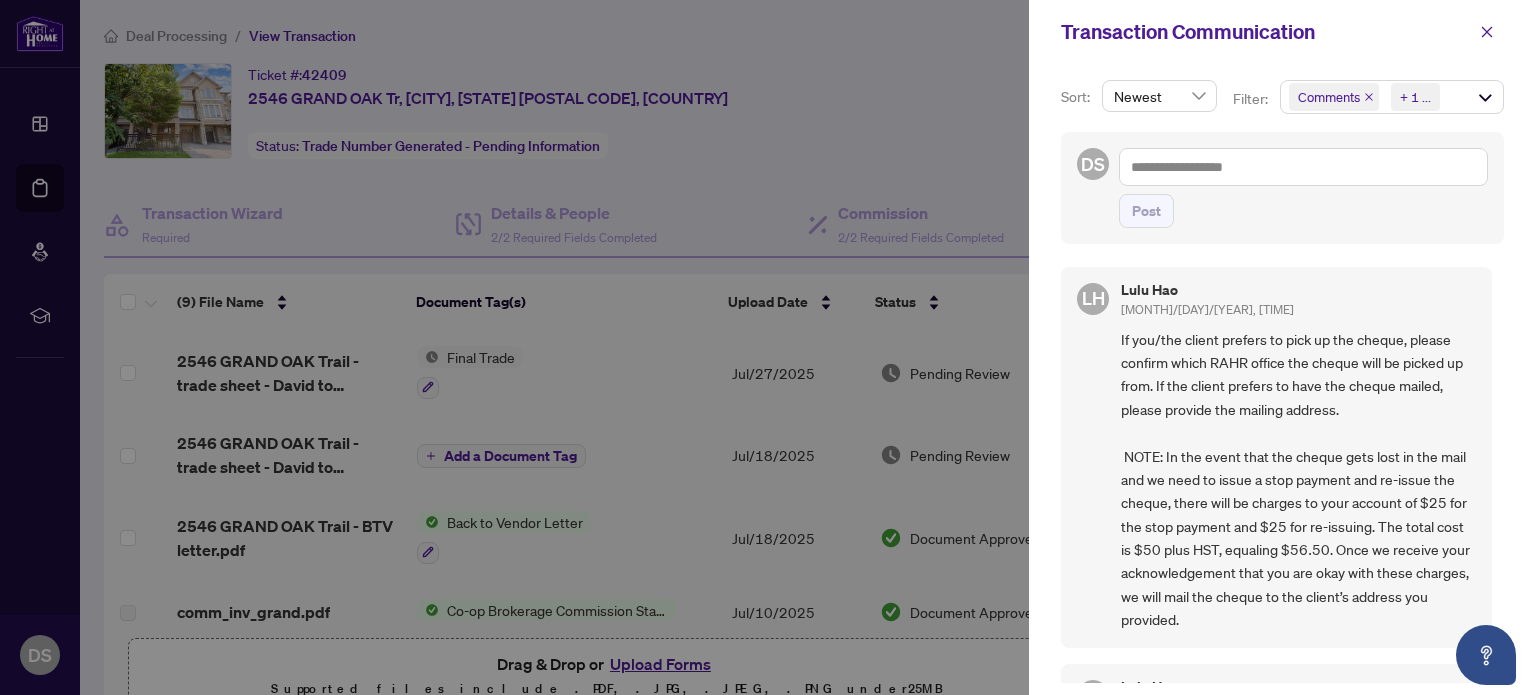 scroll, scrollTop: 0, scrollLeft: 0, axis: both 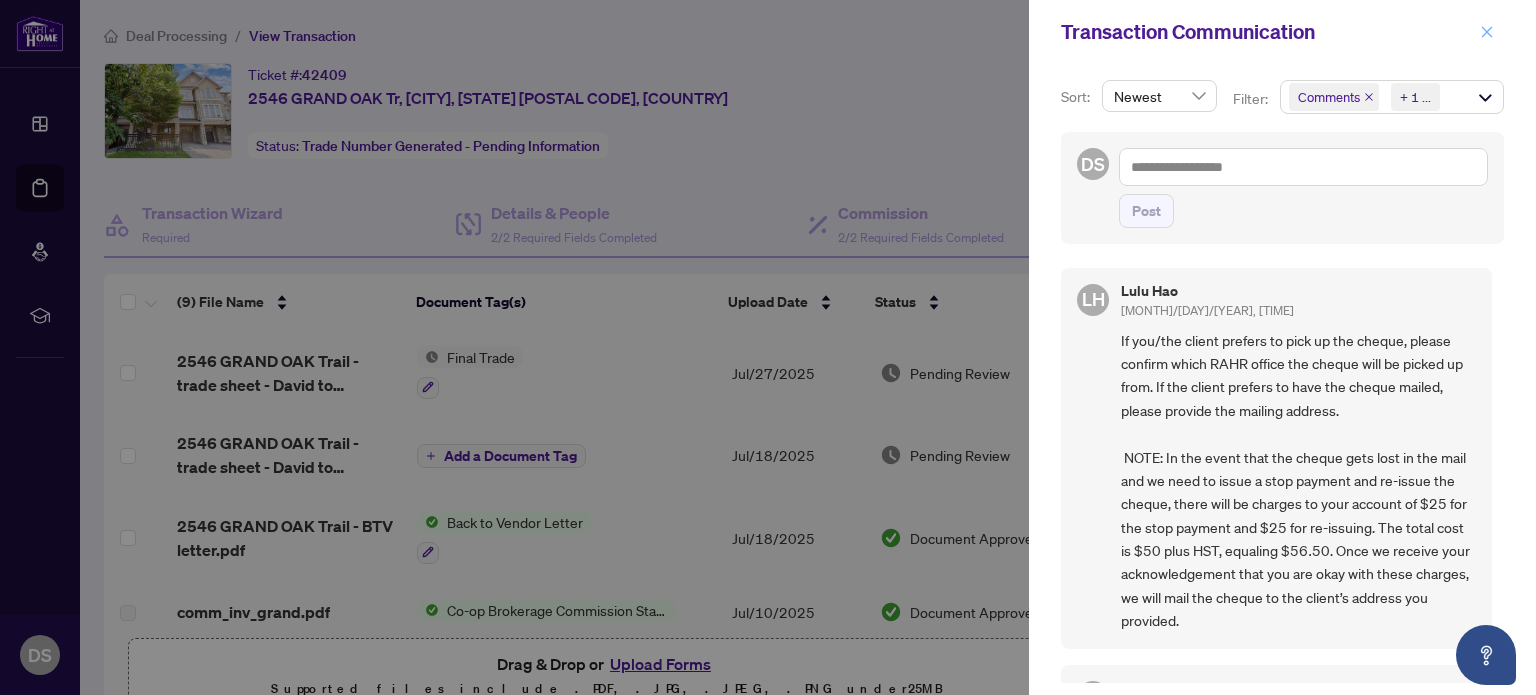 click 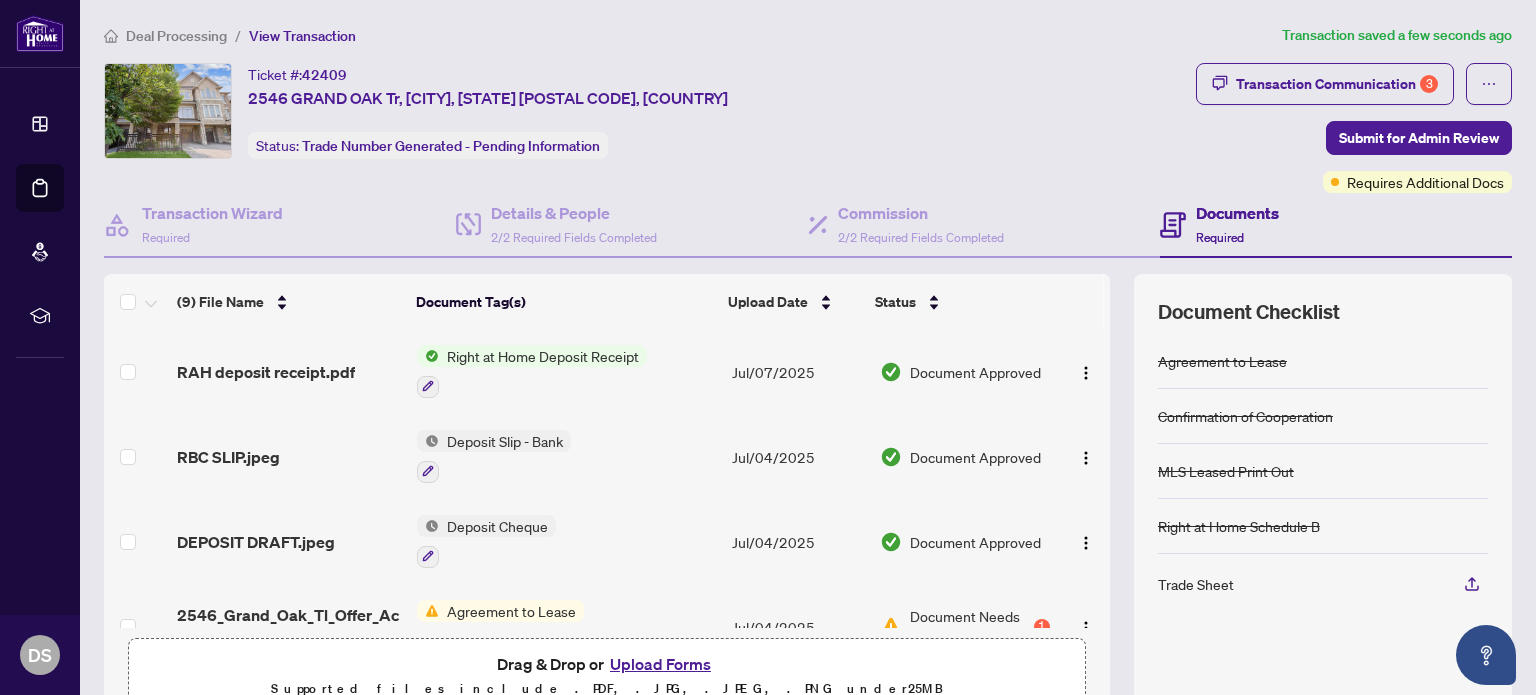 scroll, scrollTop: 0, scrollLeft: 0, axis: both 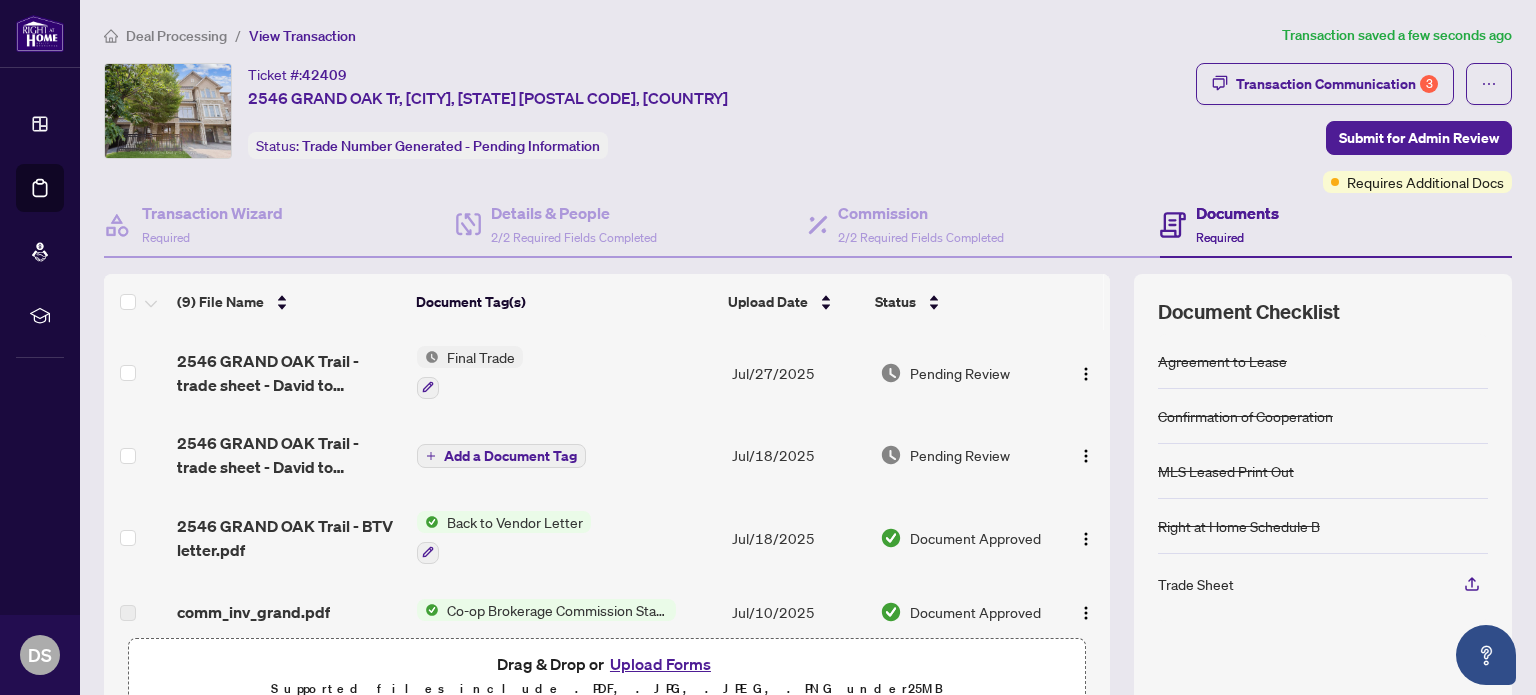 click on "Deal Processing" at bounding box center [176, 36] 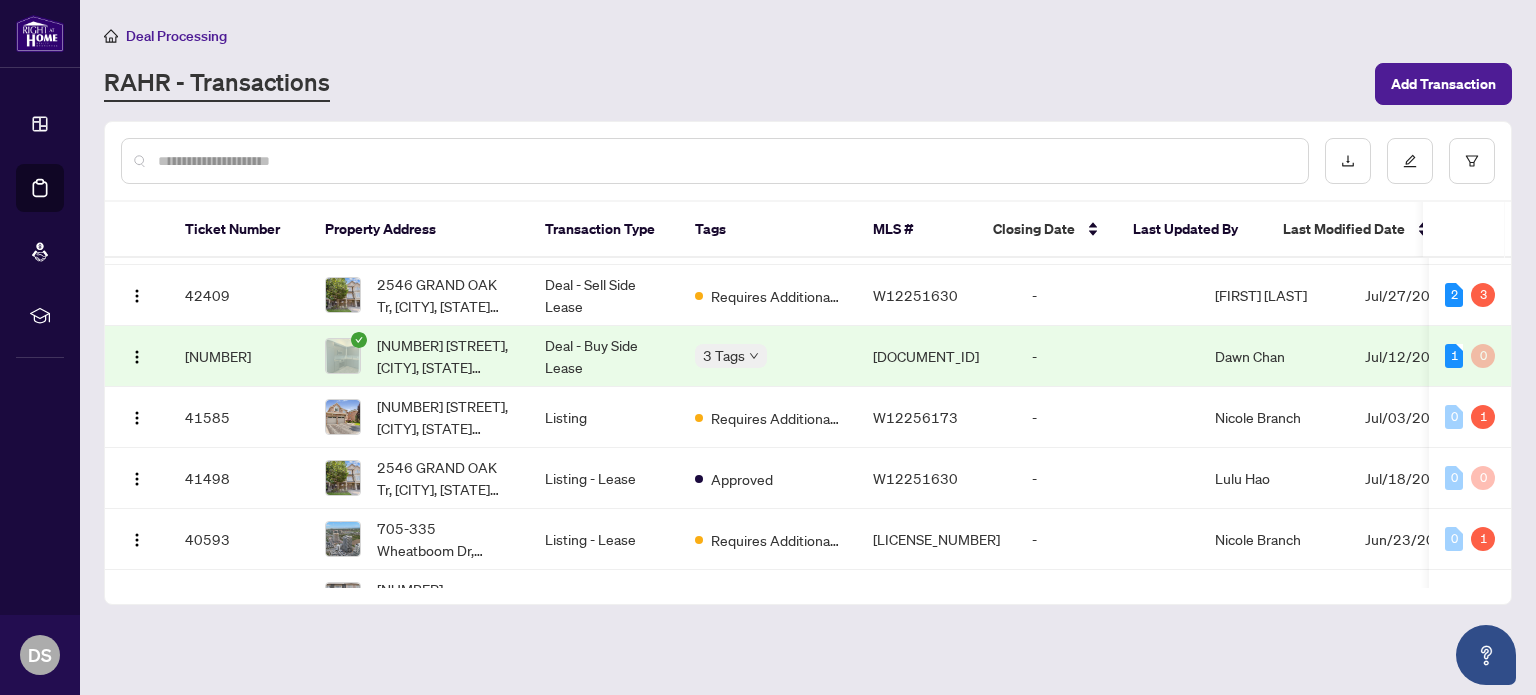 scroll, scrollTop: 0, scrollLeft: 0, axis: both 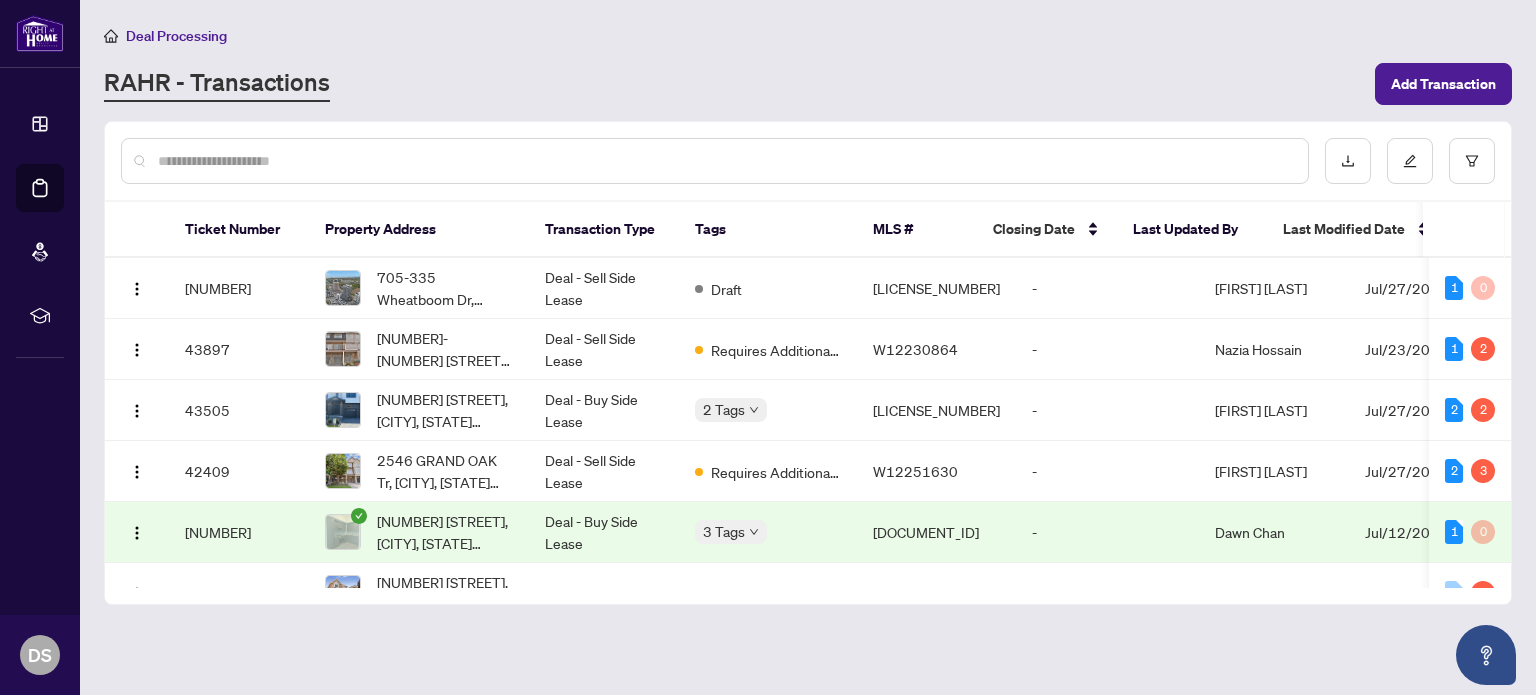 click at bounding box center [725, 161] 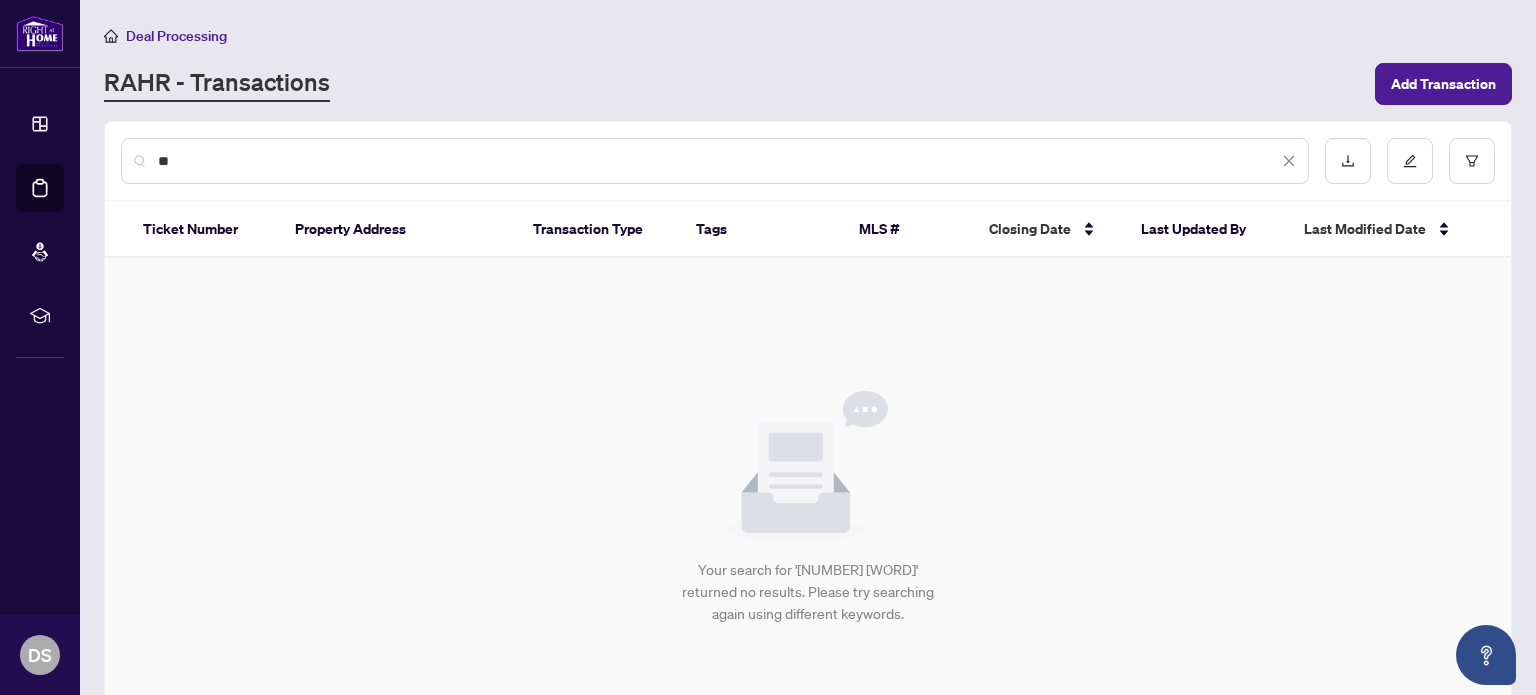 type on "*" 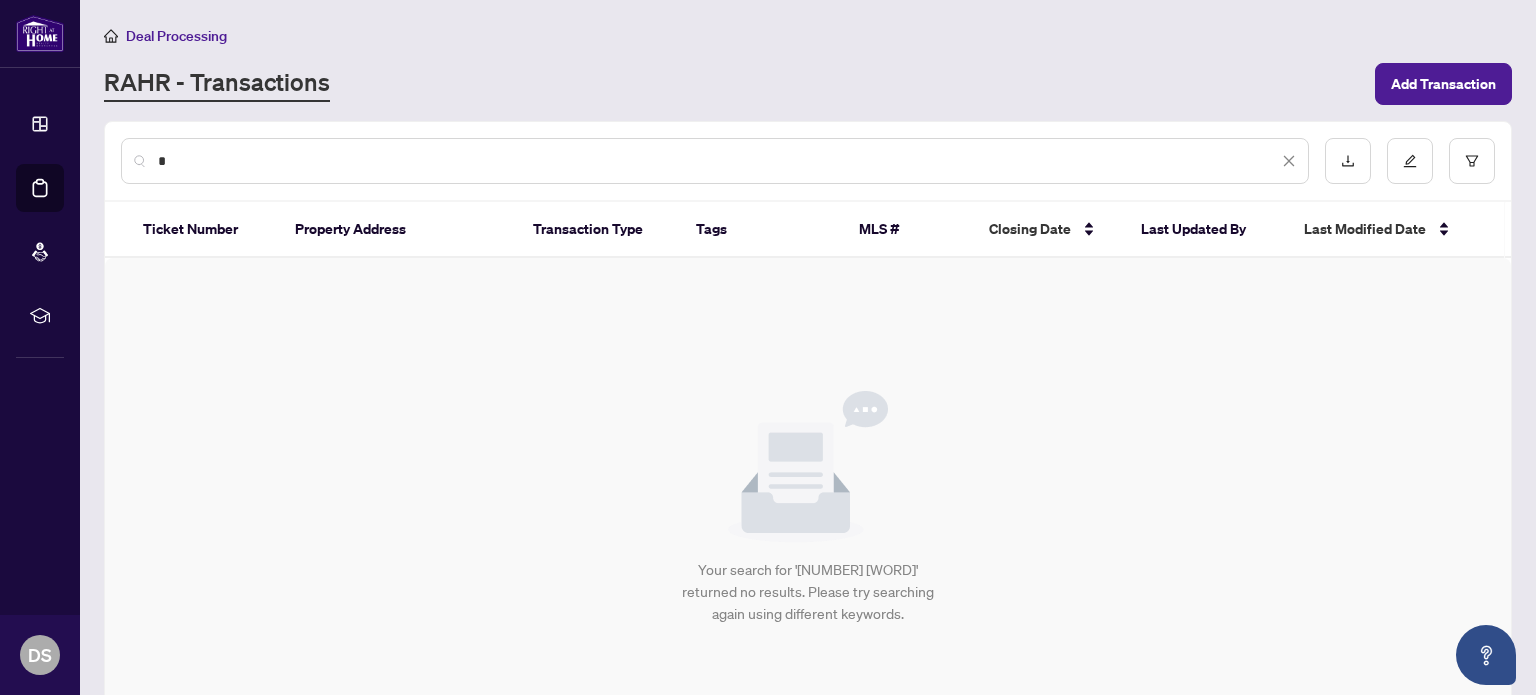 type 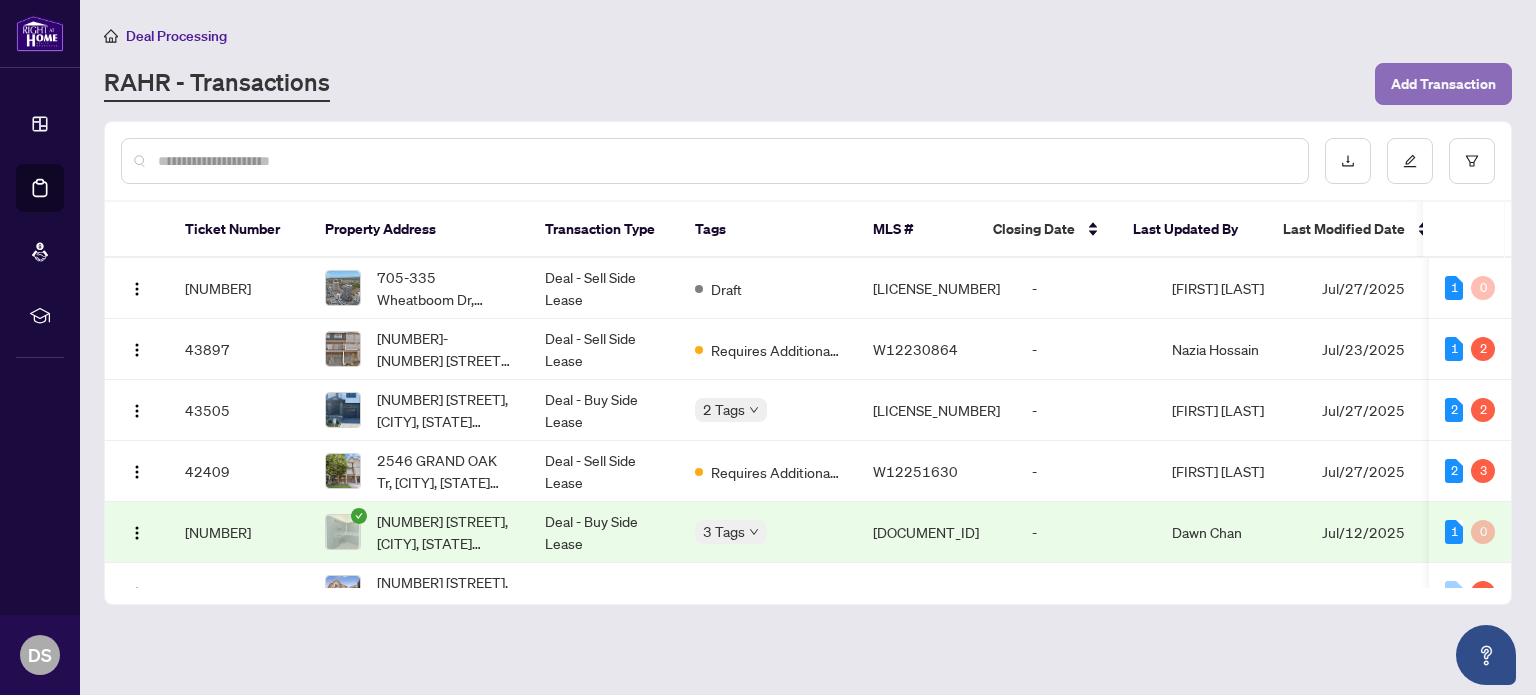 click on "Add Transaction" at bounding box center (1443, 84) 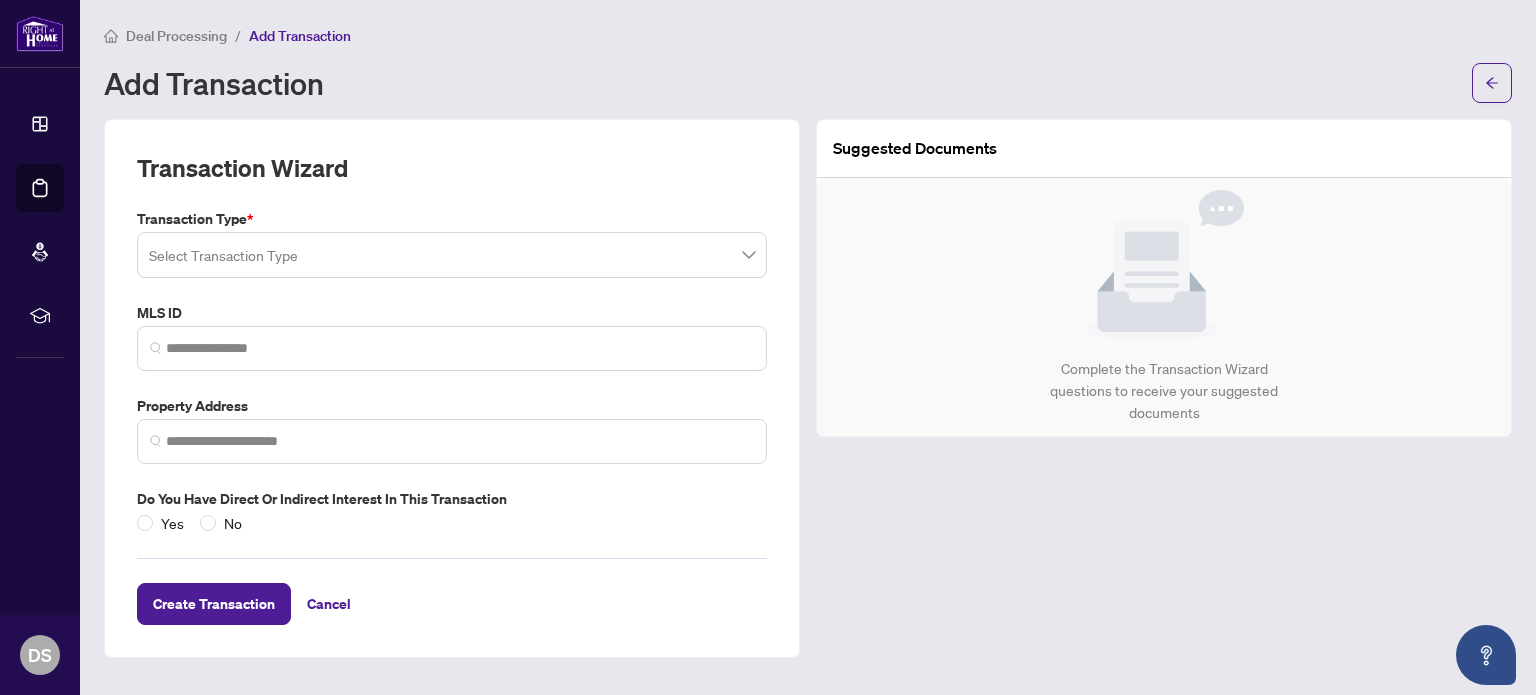 click at bounding box center [452, 255] 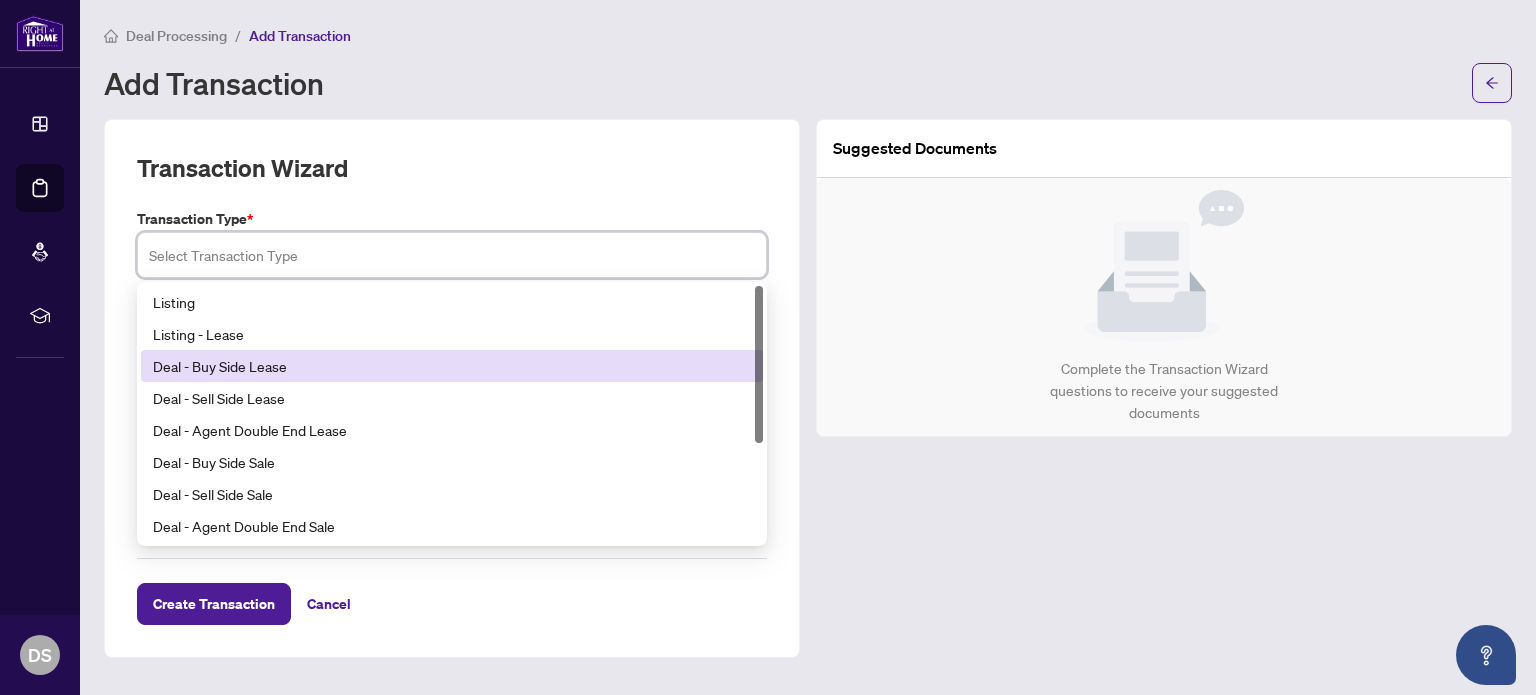 click on "Deal - Buy Side Lease" at bounding box center [452, 366] 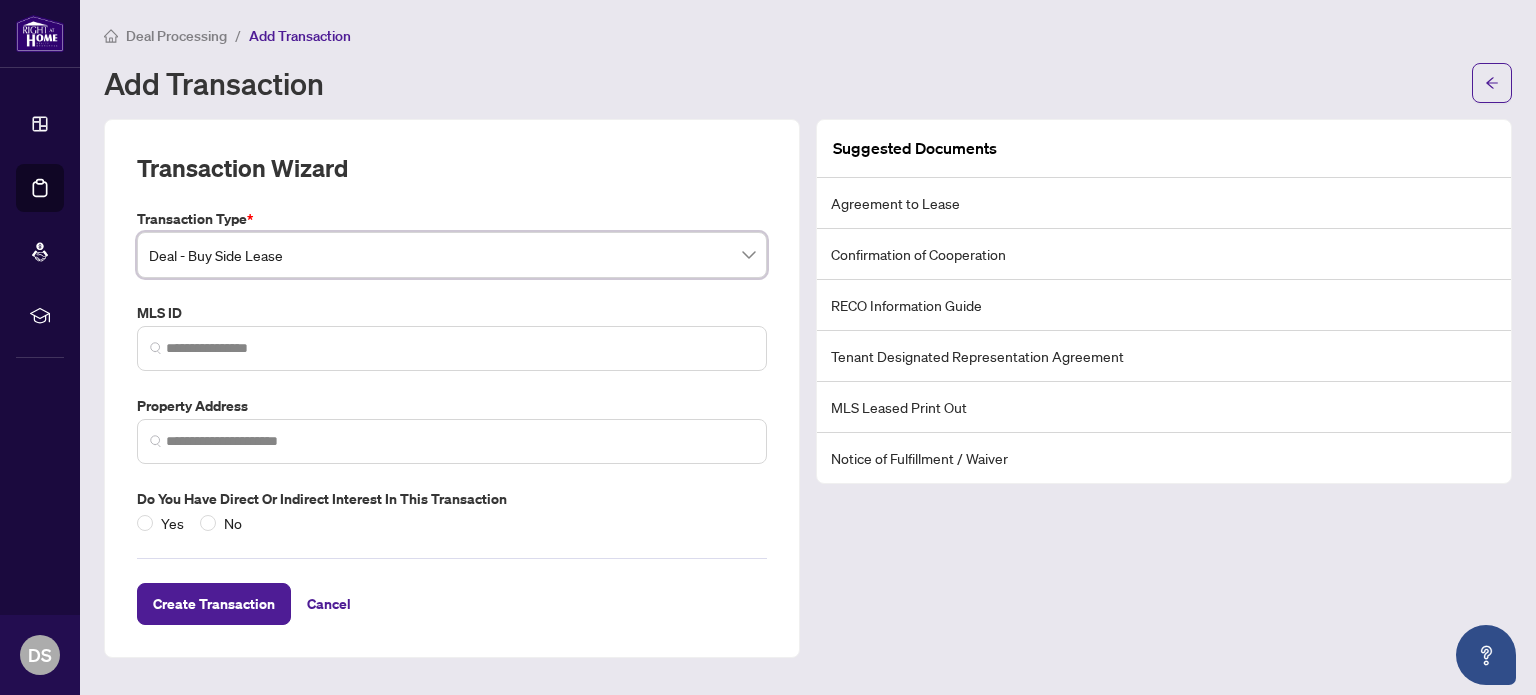 paste on "*********" 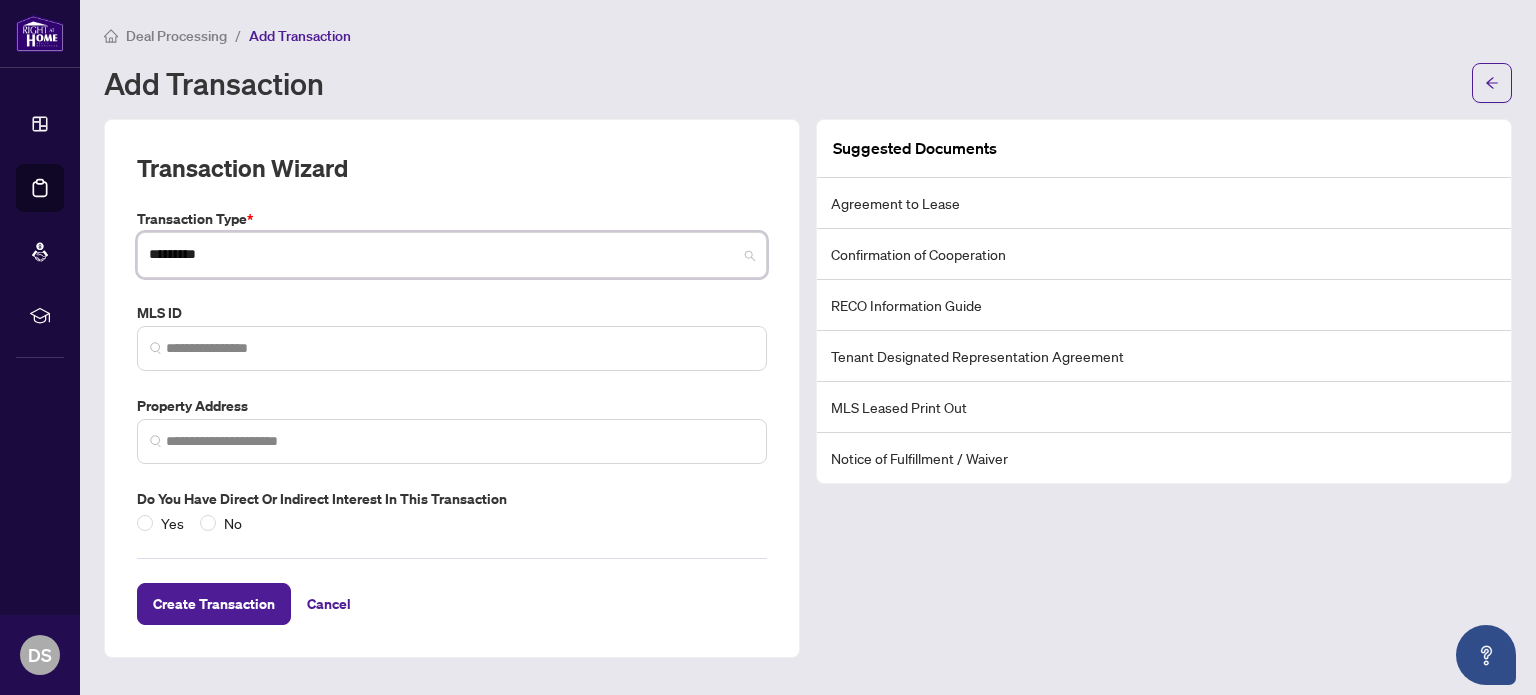 type on "*********" 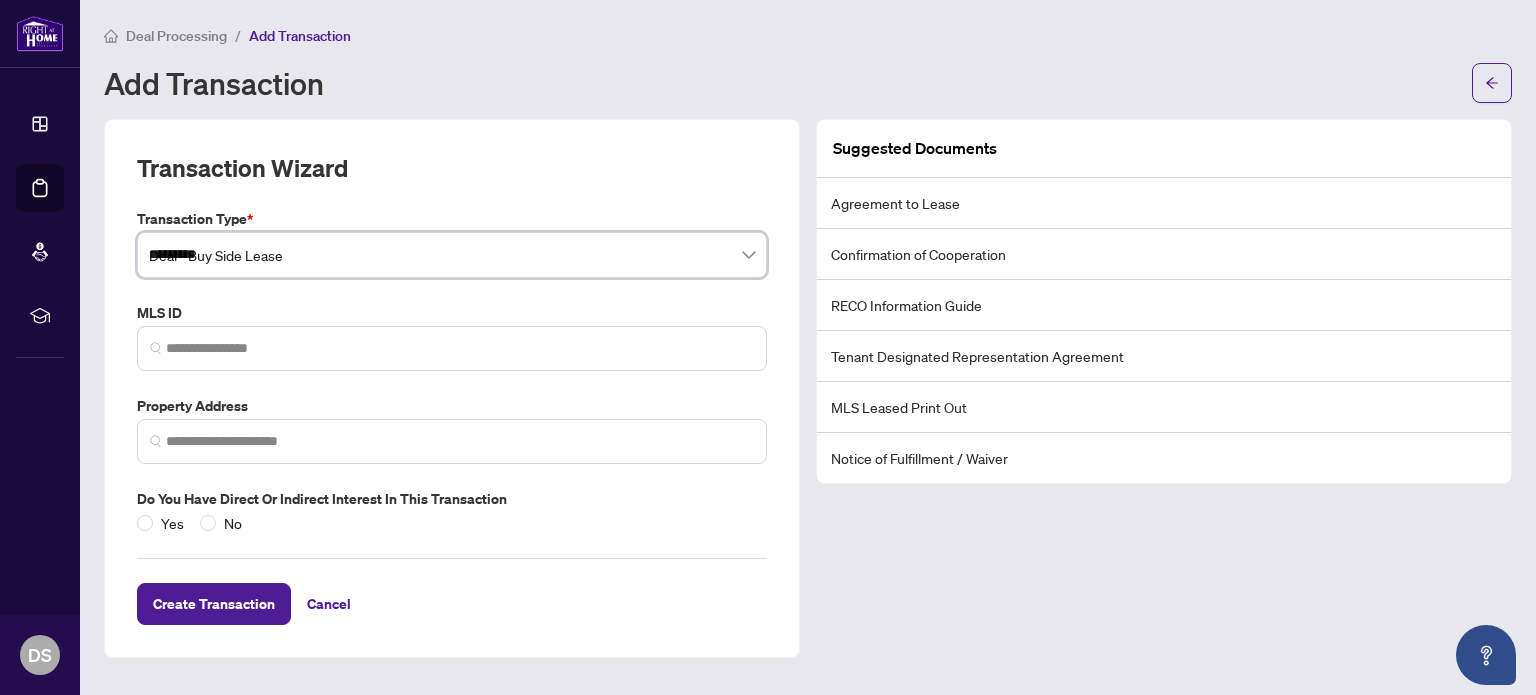 type 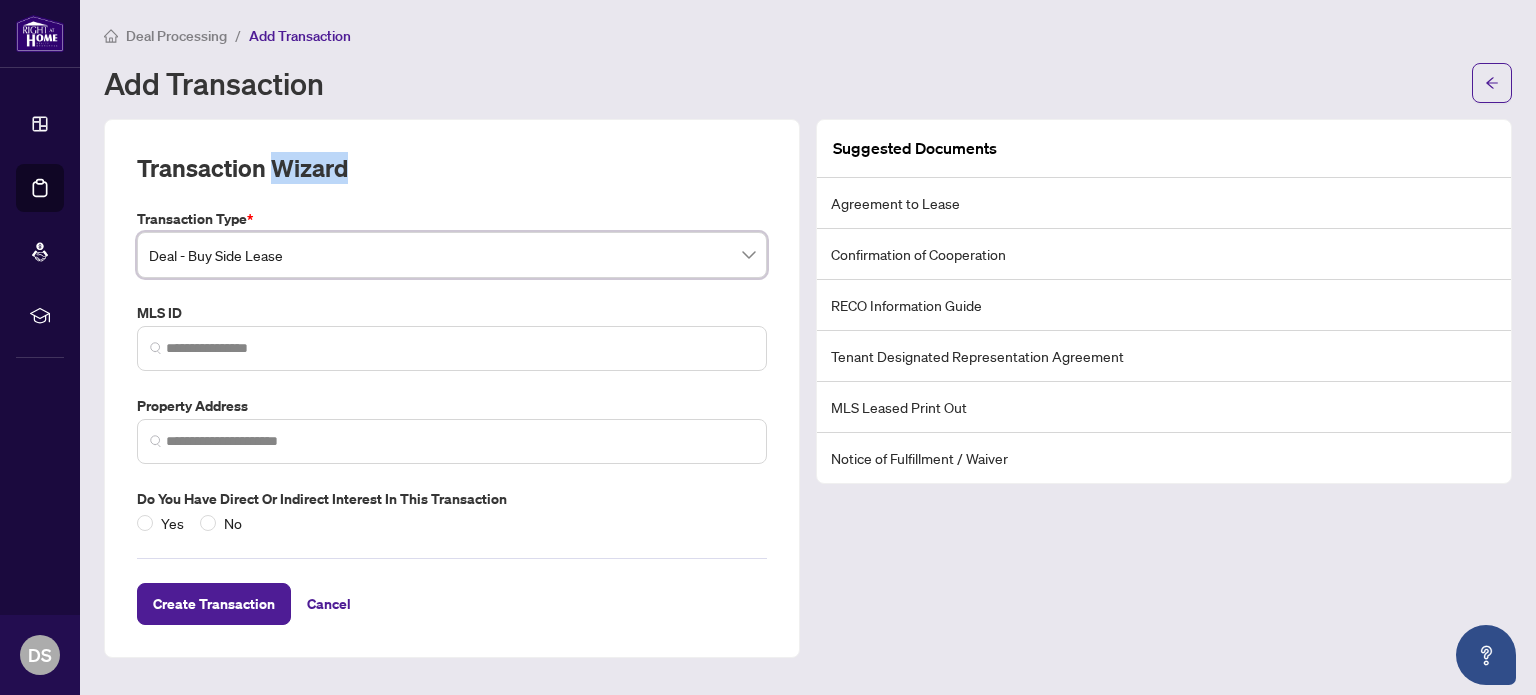click on "Transaction Wizard" at bounding box center [452, 180] 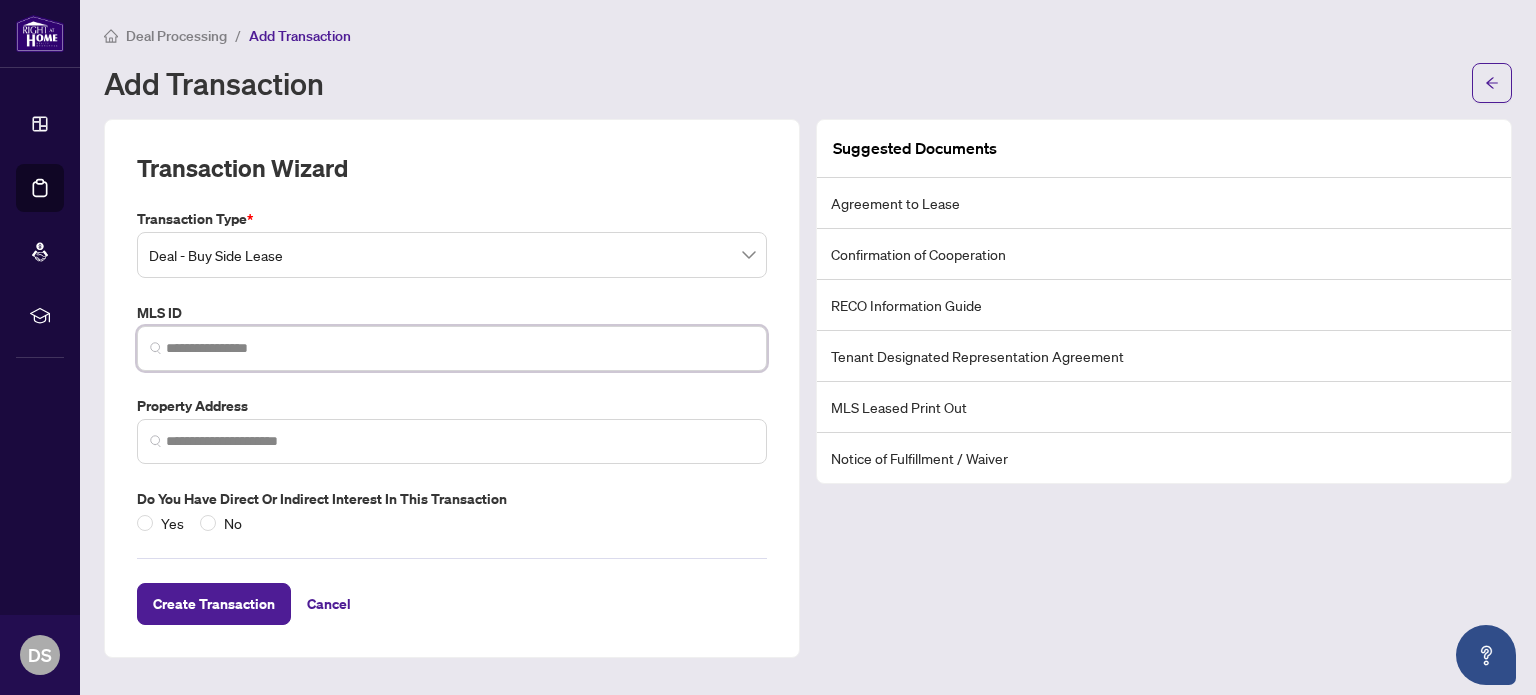 click at bounding box center (460, 348) 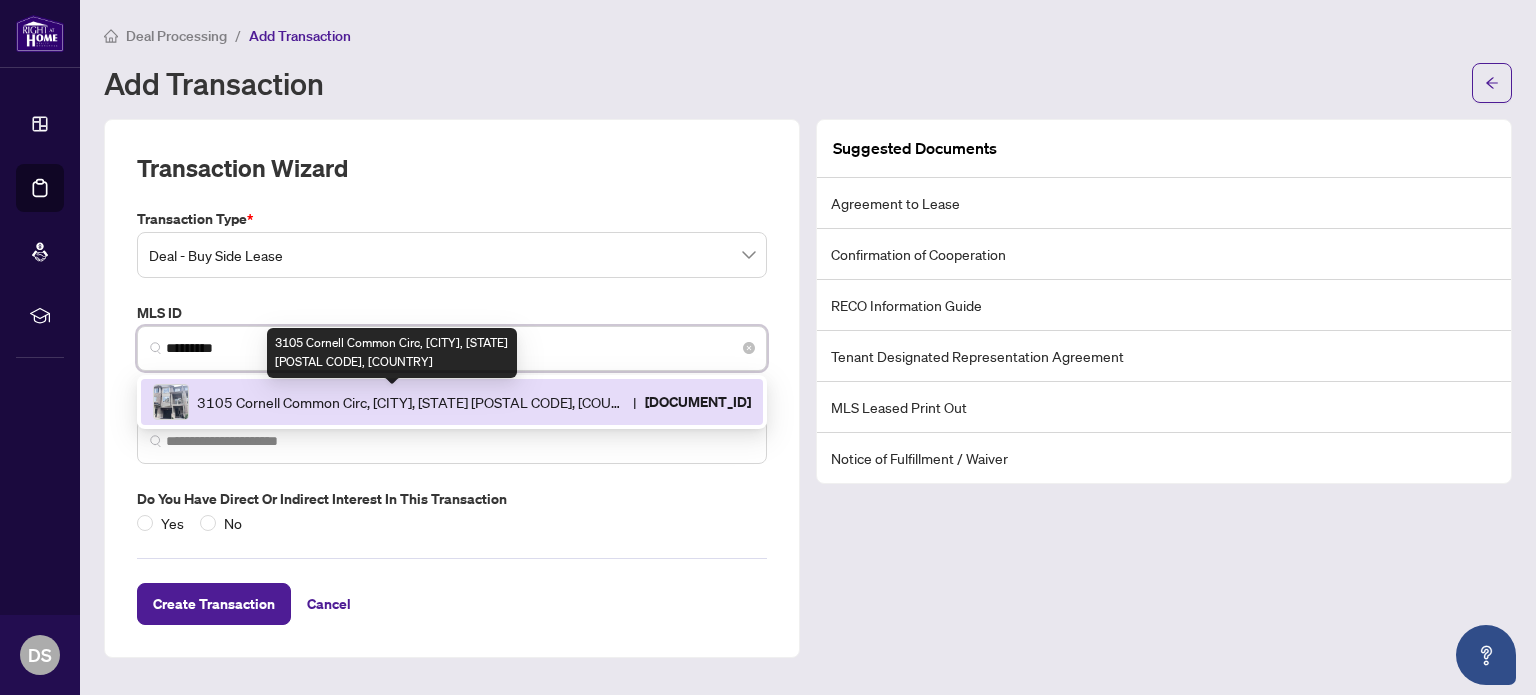click on "3105 Cornell Common Circ, Oakville, Ontario L6H 0R2, Canada" at bounding box center (411, 402) 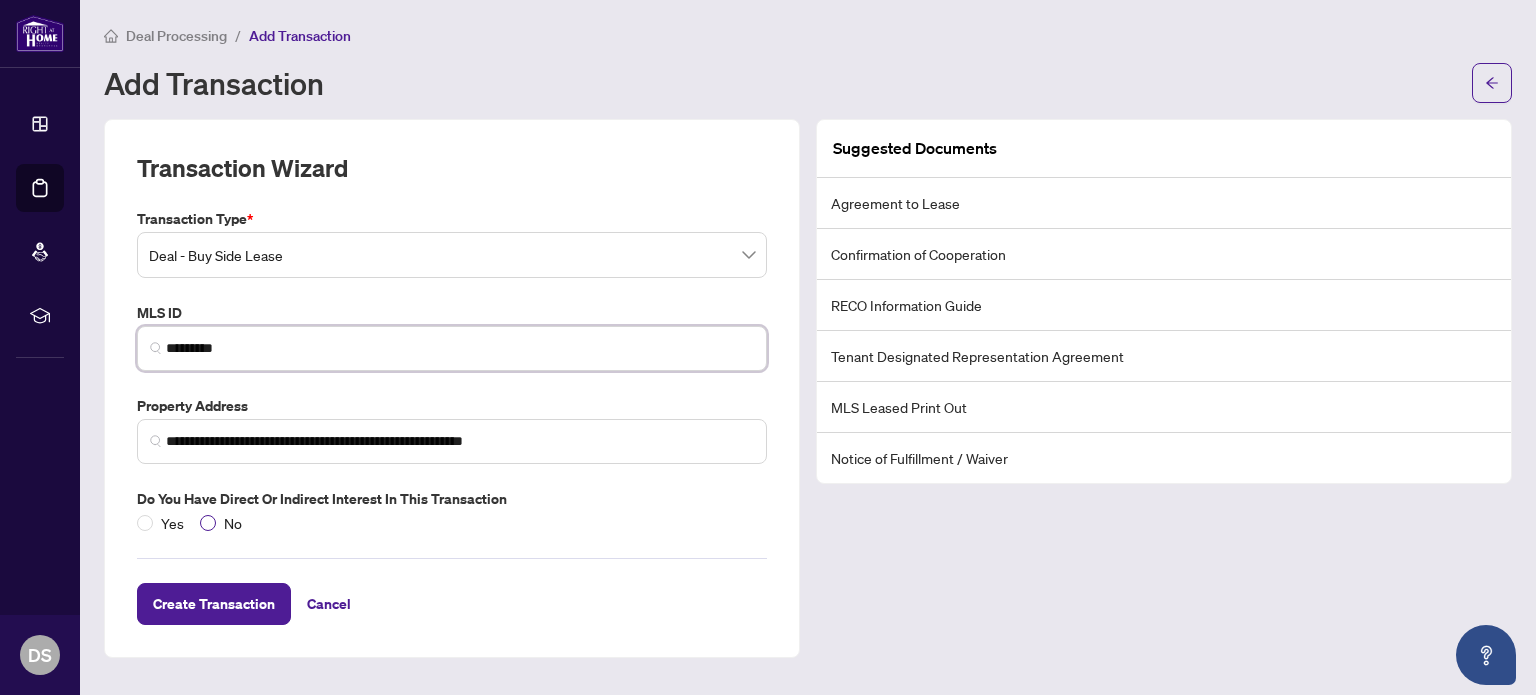 type on "*********" 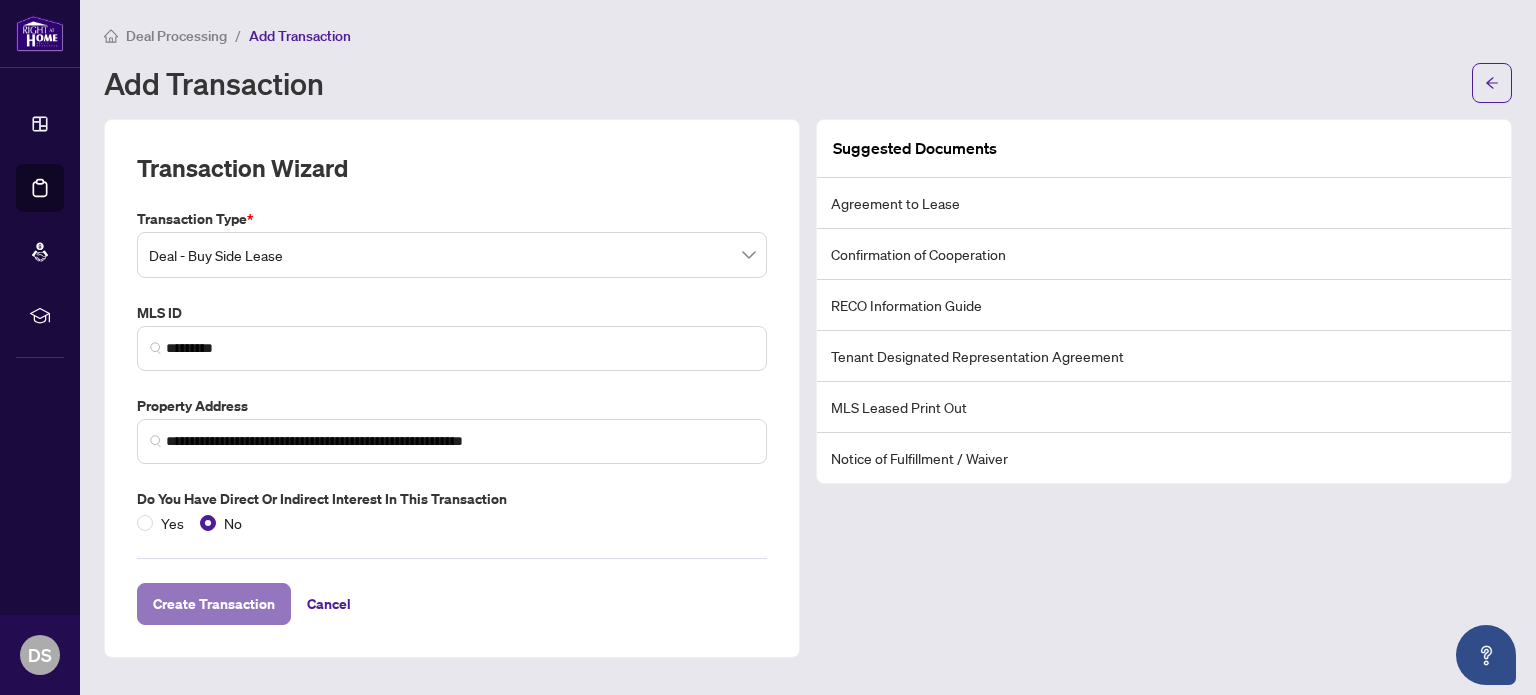 click on "Create Transaction" at bounding box center (214, 604) 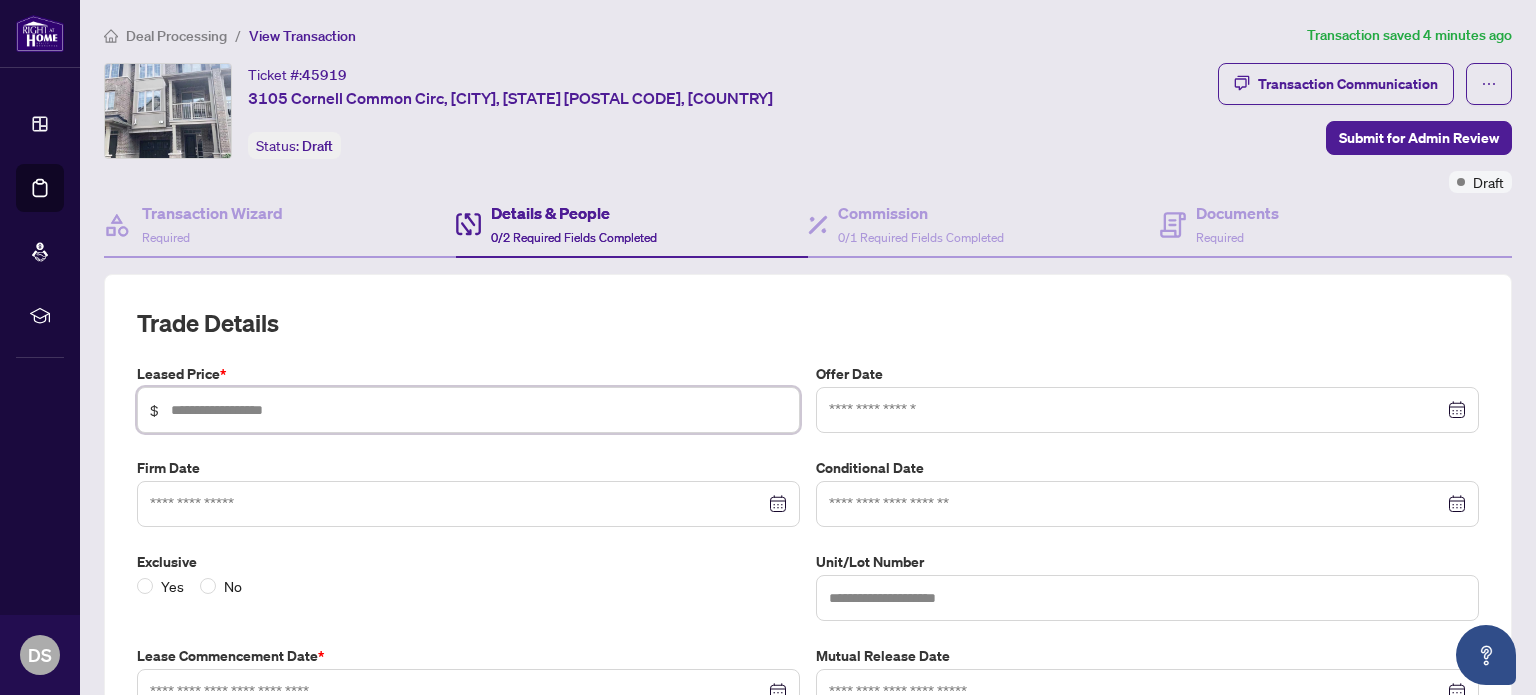 click at bounding box center (479, 410) 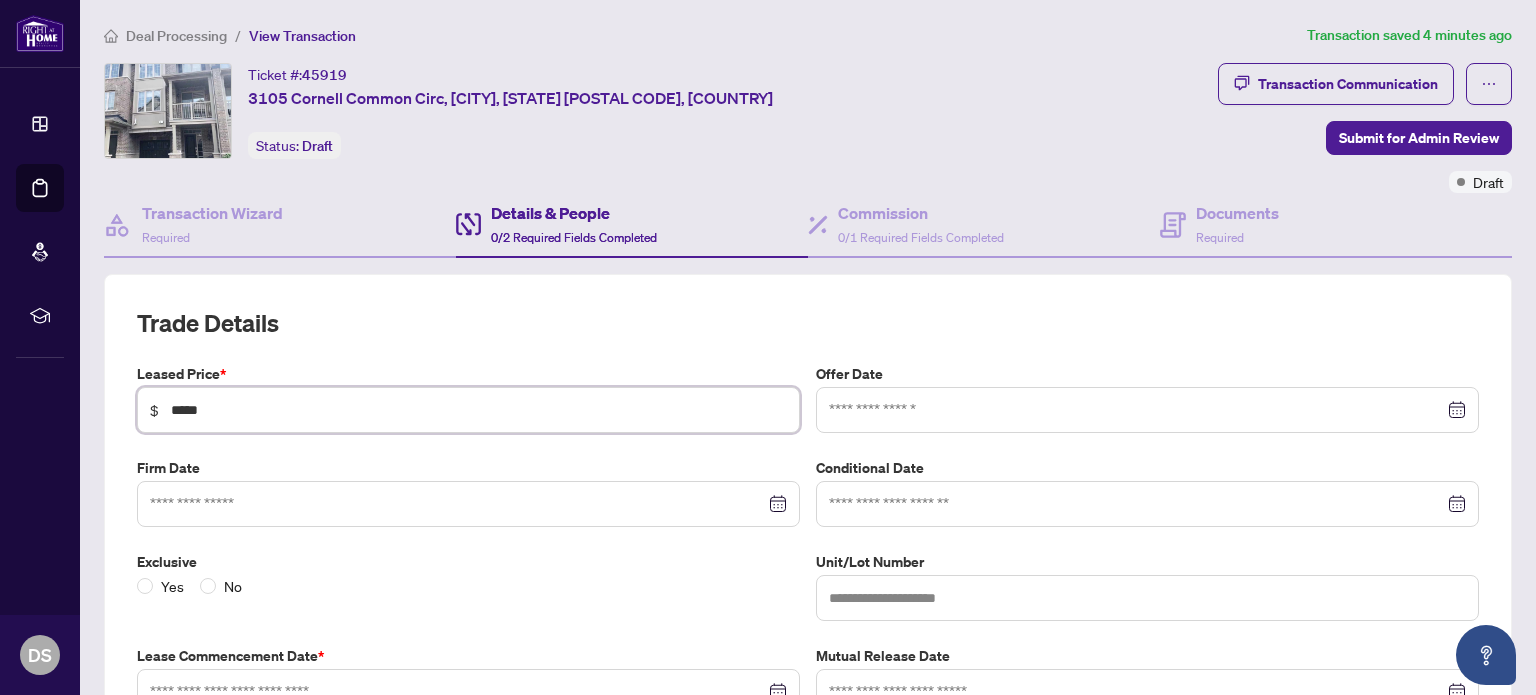 type on "*****" 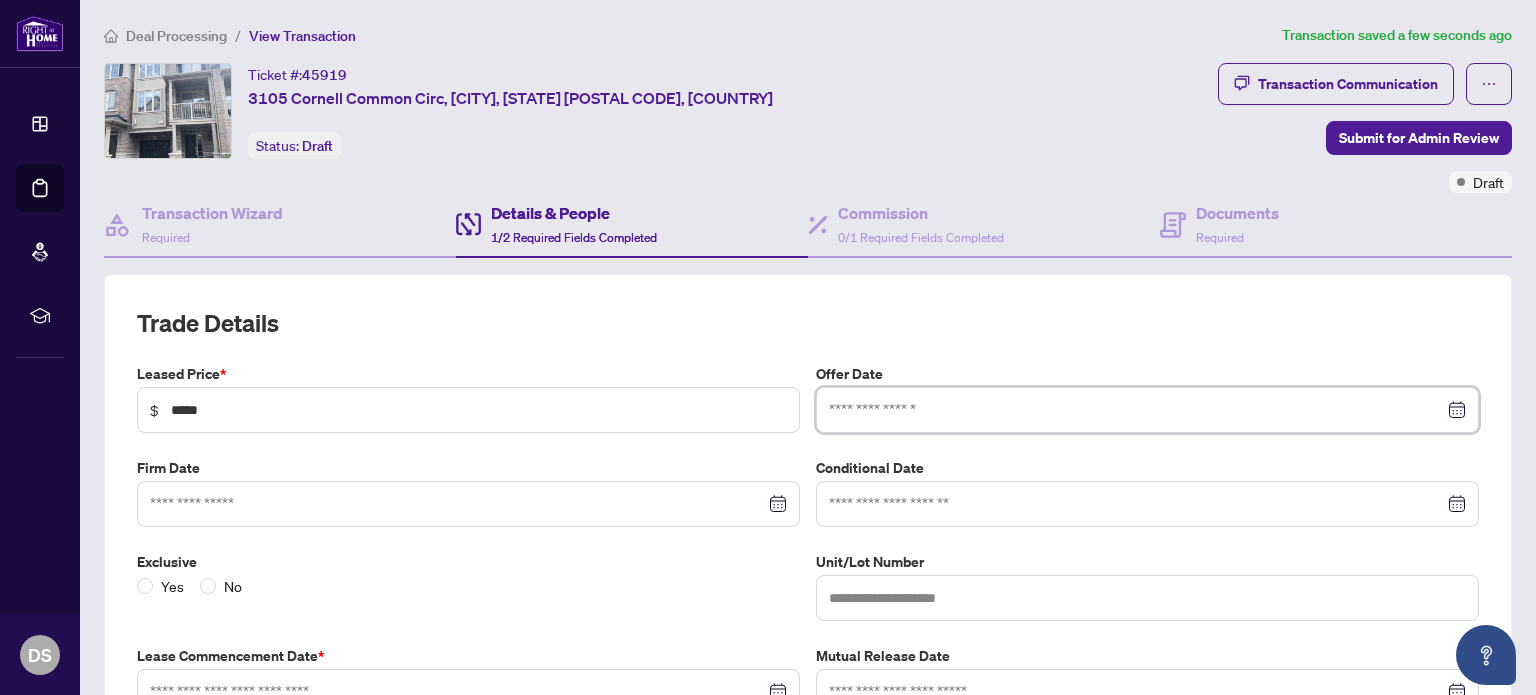 click at bounding box center [1136, 410] 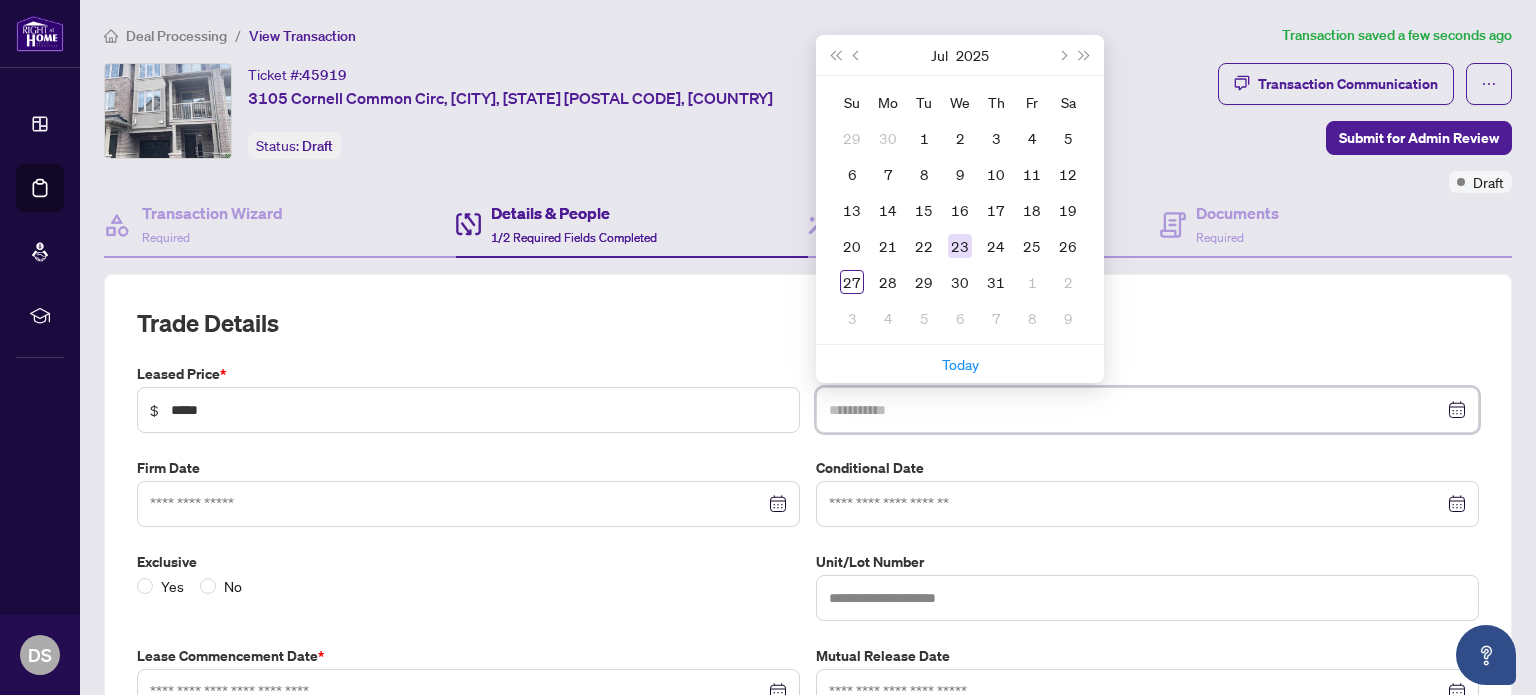 type on "**********" 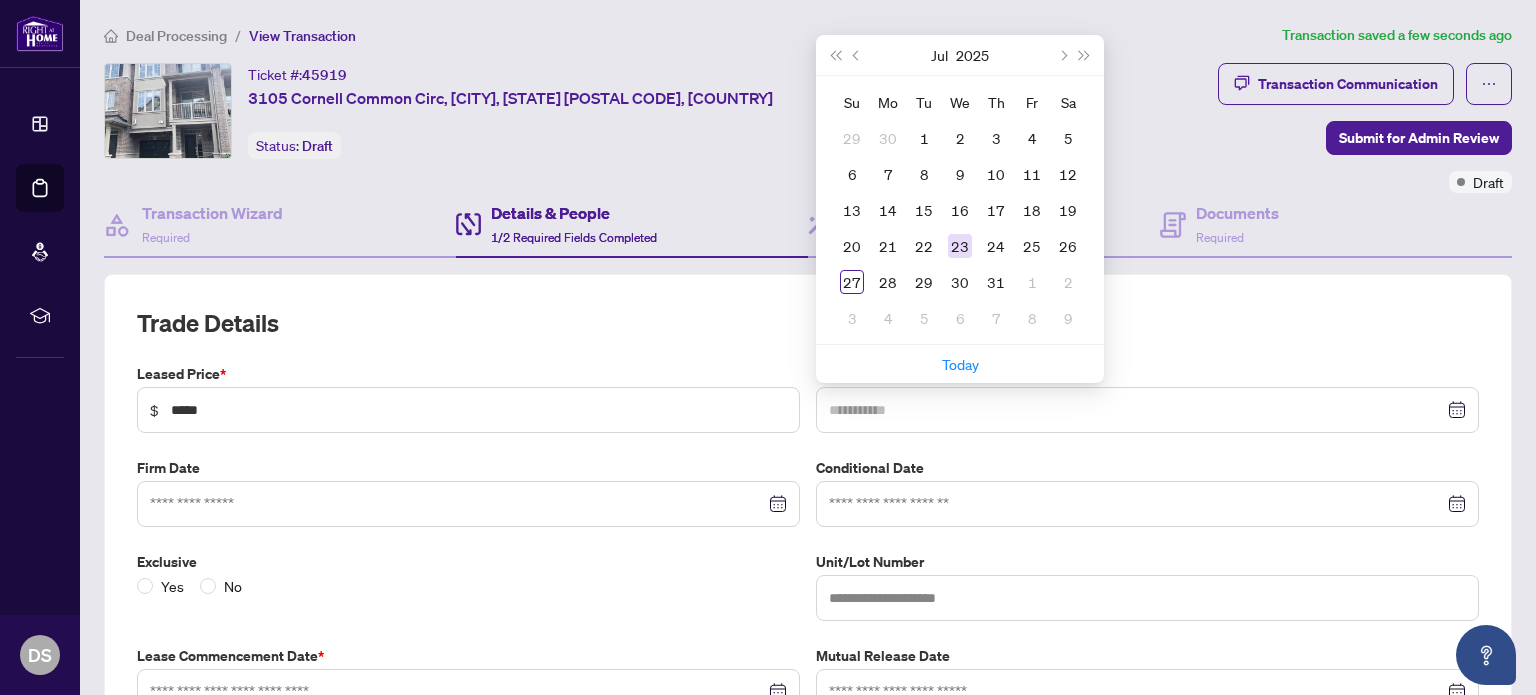 click on "23" at bounding box center [960, 246] 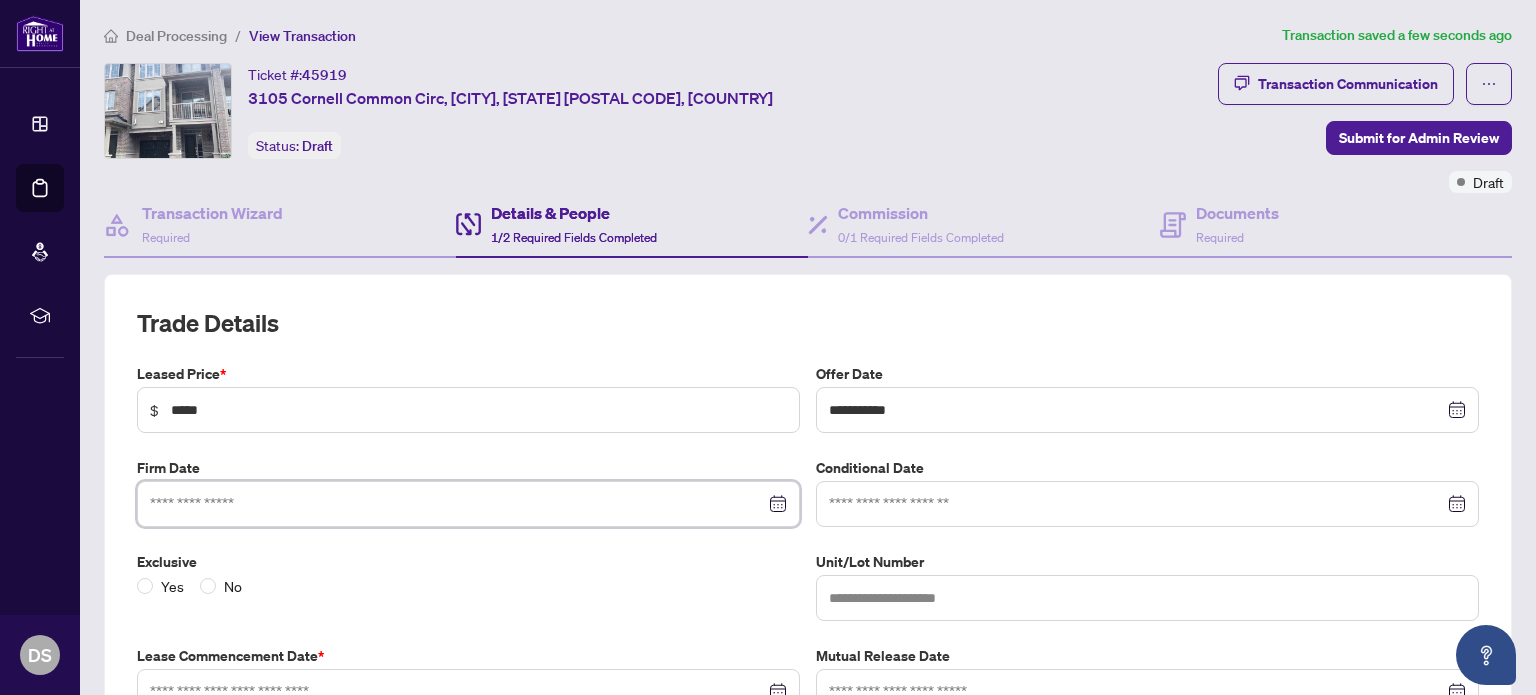 click at bounding box center (457, 504) 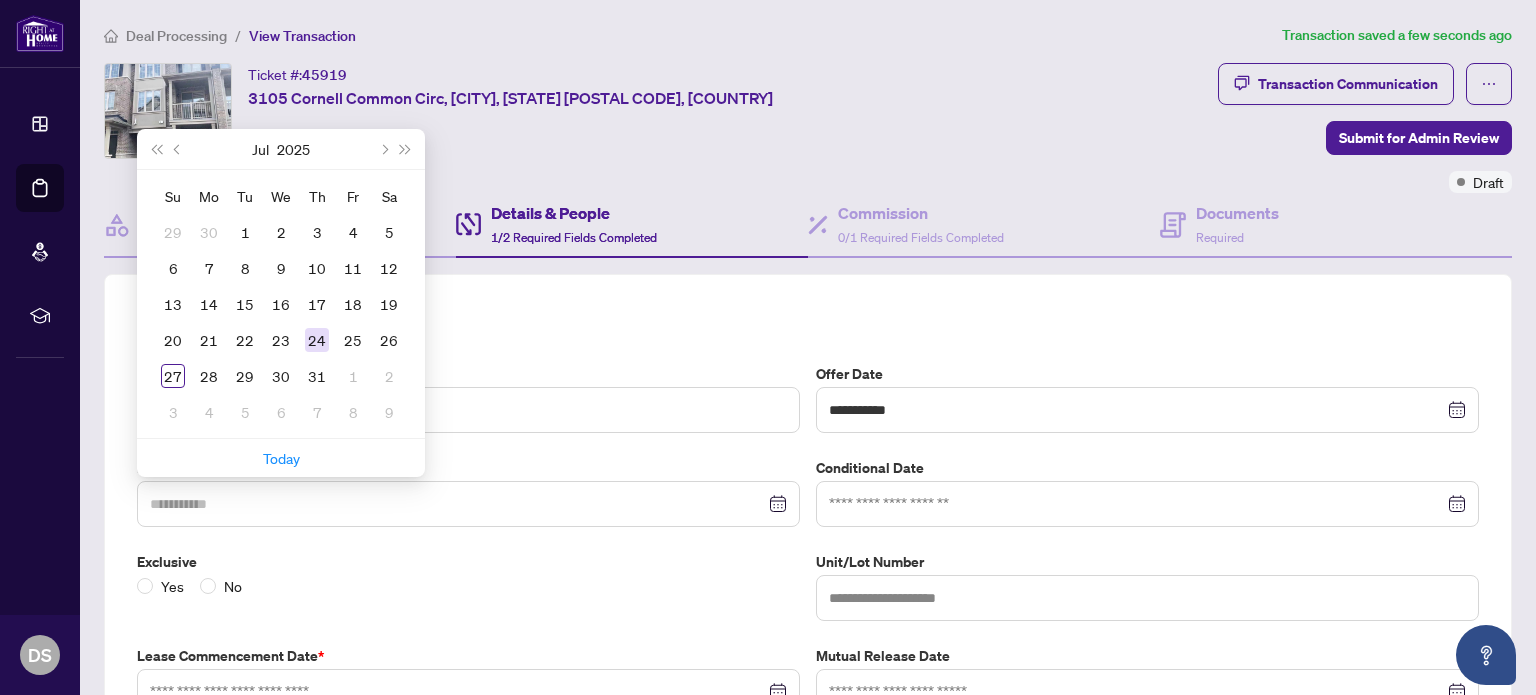 click on "24" at bounding box center (317, 340) 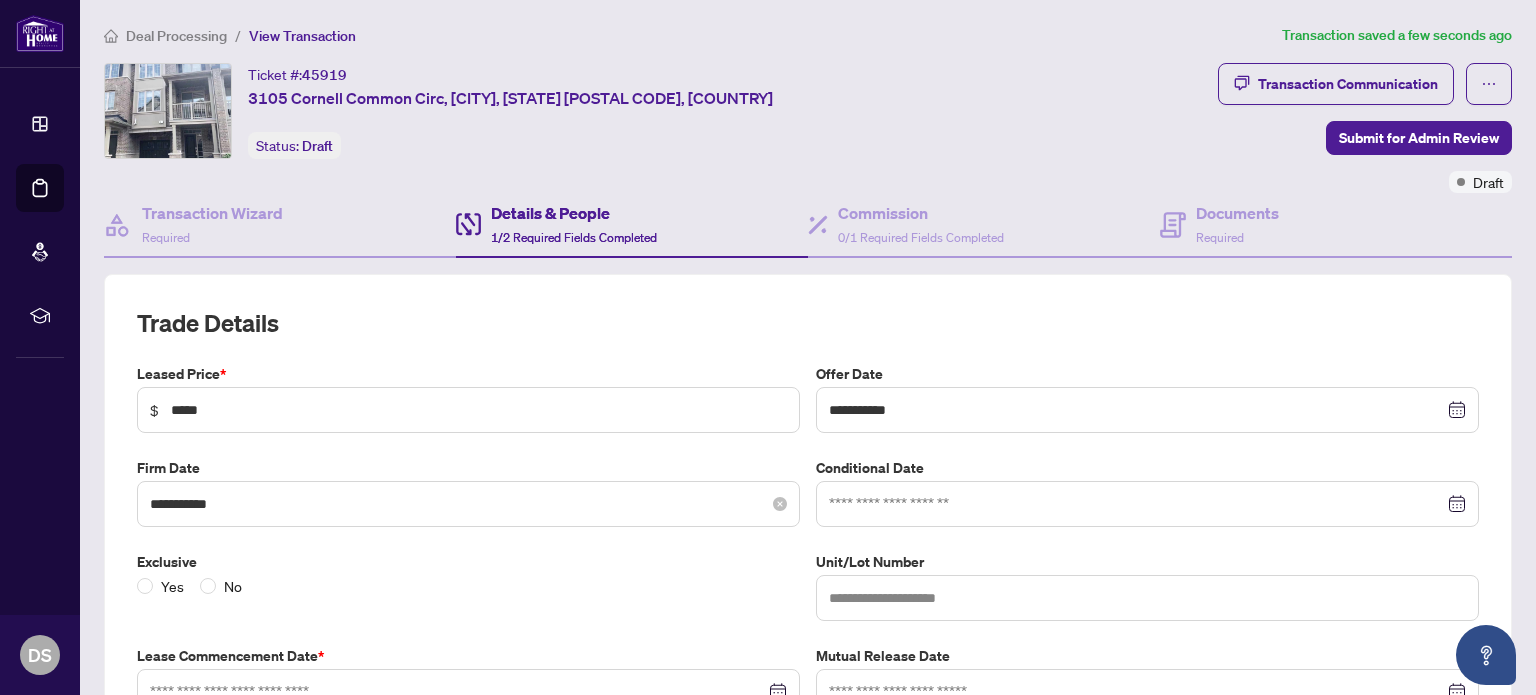 click on "**********" at bounding box center [468, 504] 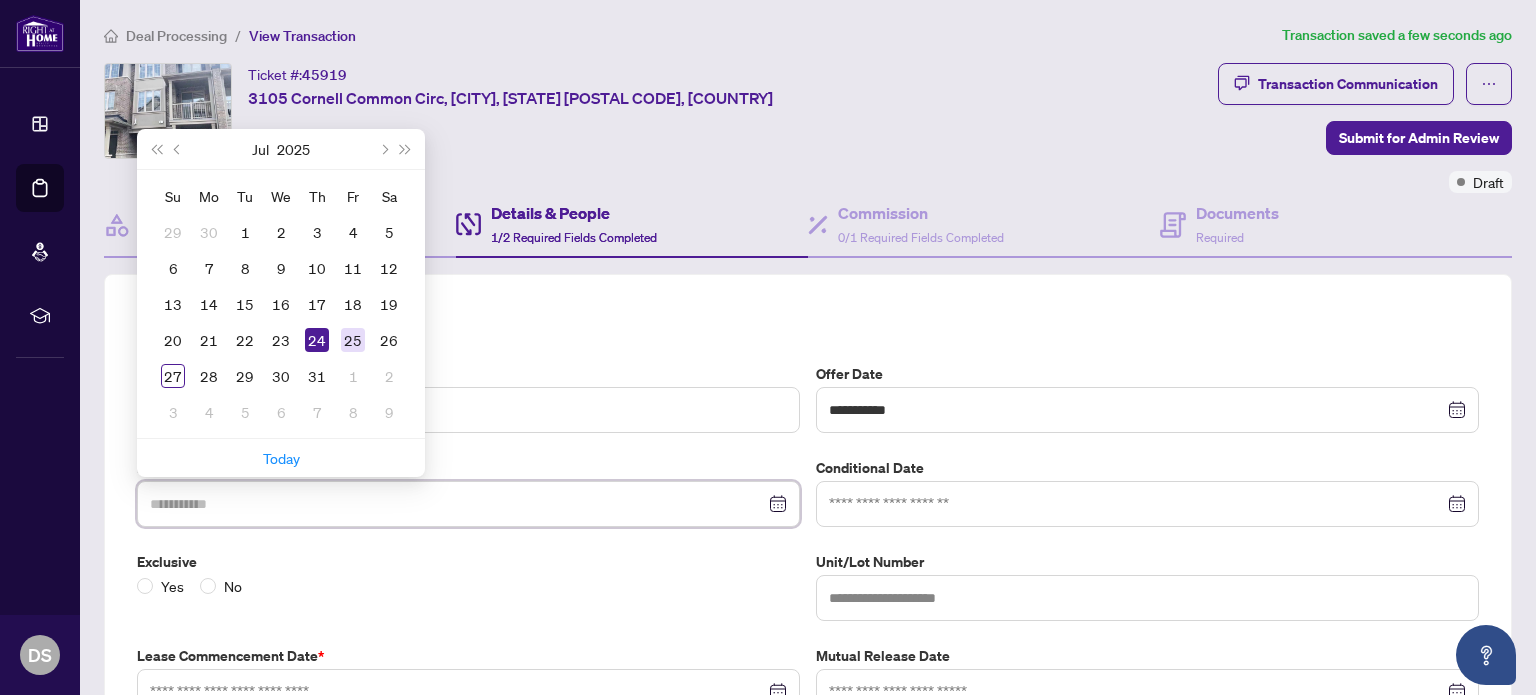 type on "**********" 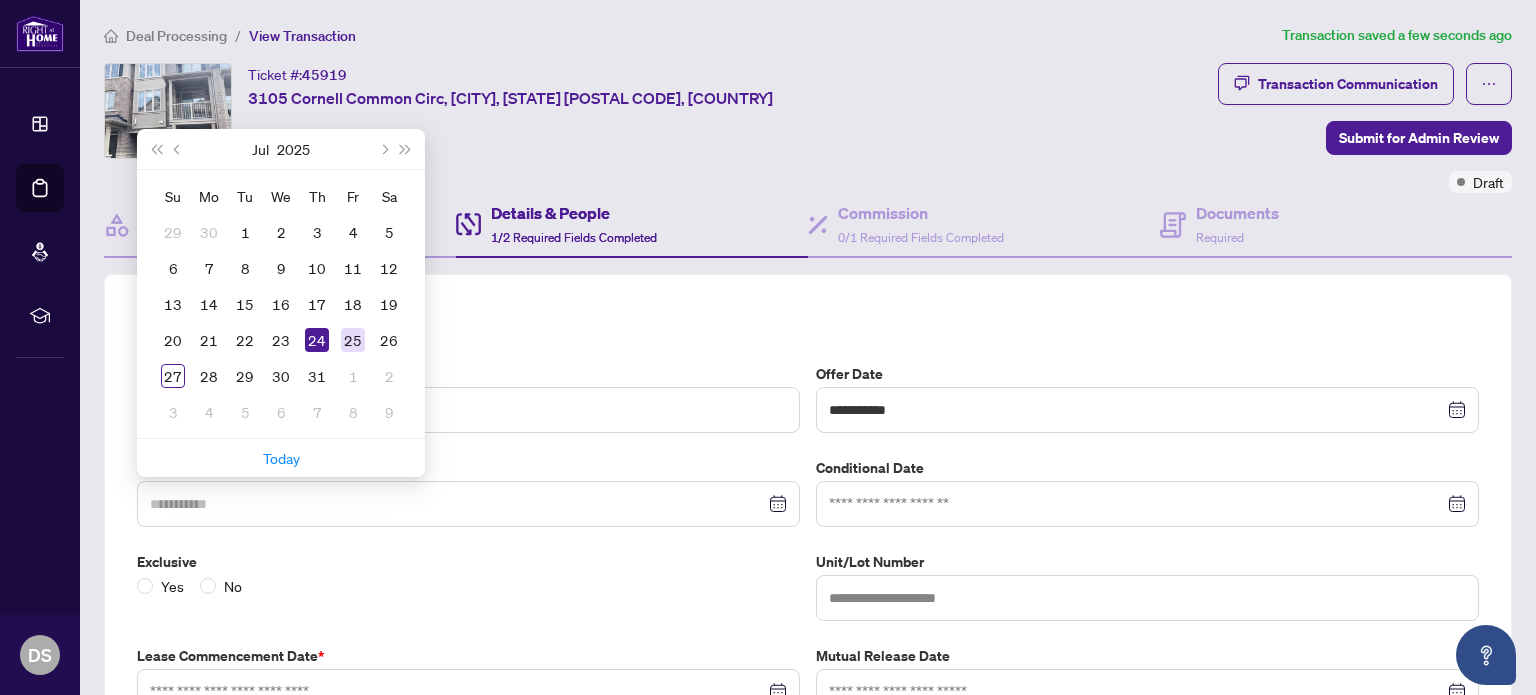click on "25" at bounding box center [353, 340] 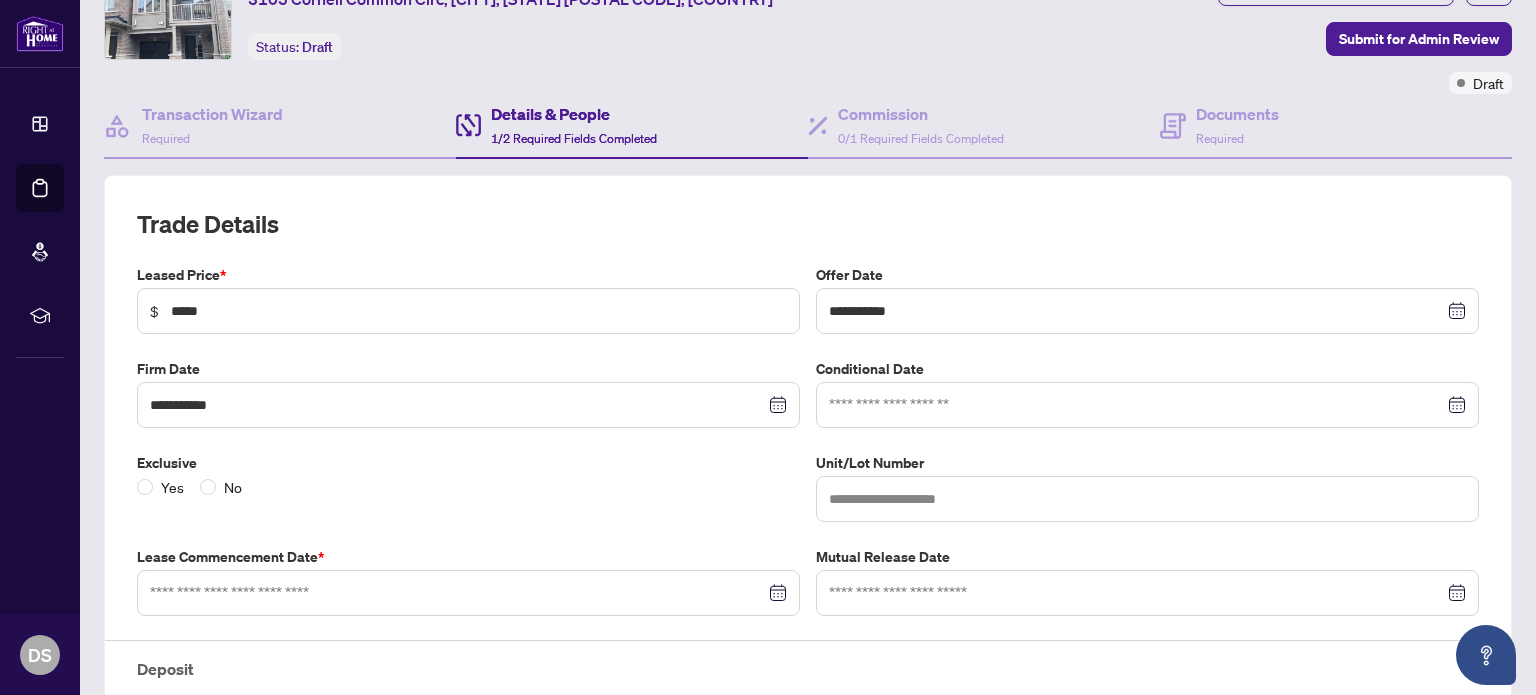 scroll, scrollTop: 100, scrollLeft: 0, axis: vertical 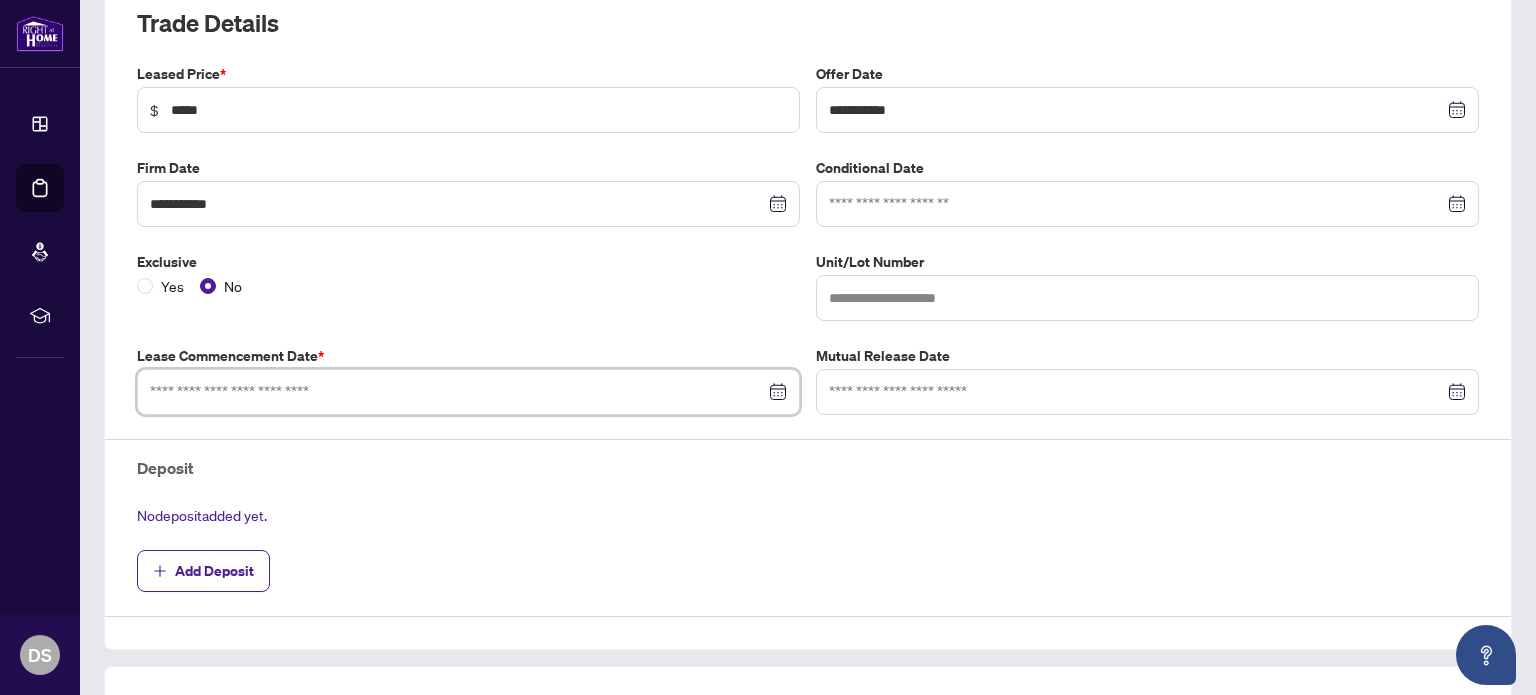 click at bounding box center [457, 392] 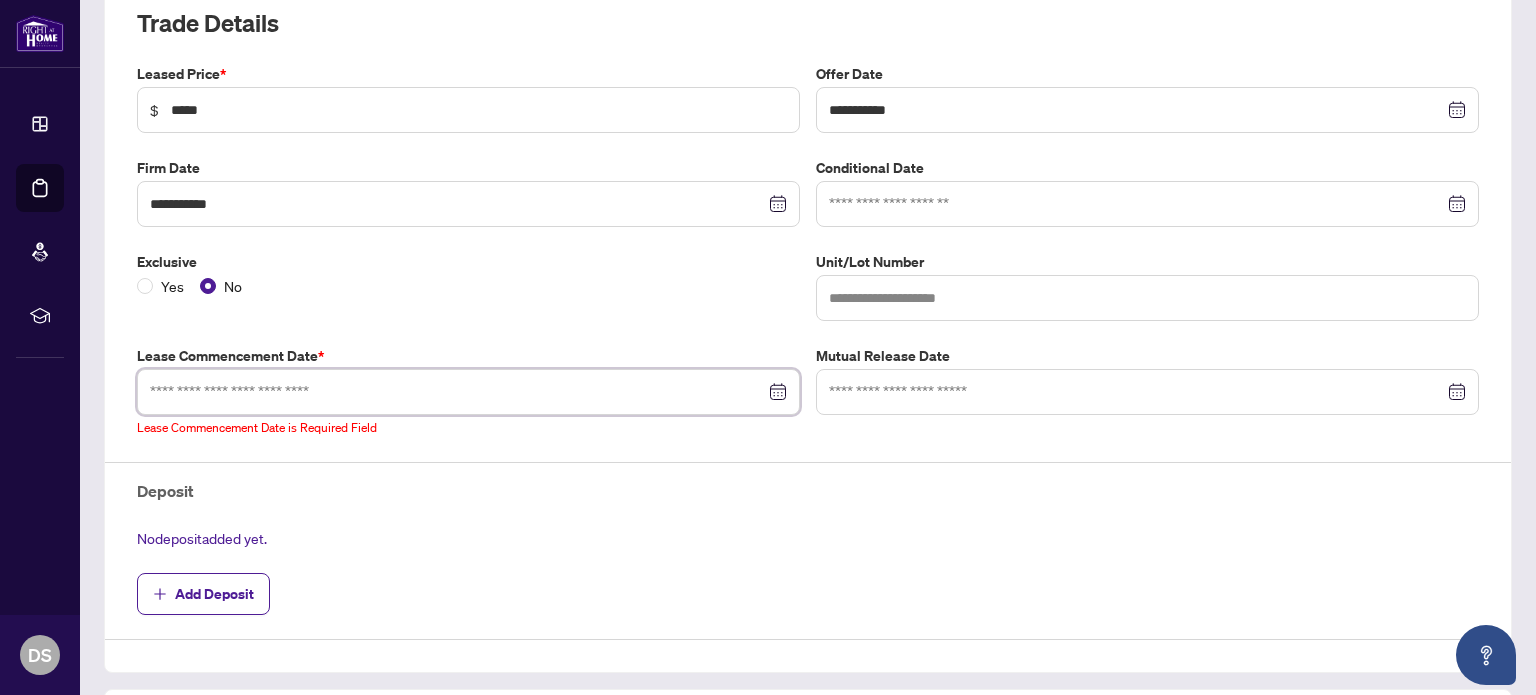 click at bounding box center (457, 392) 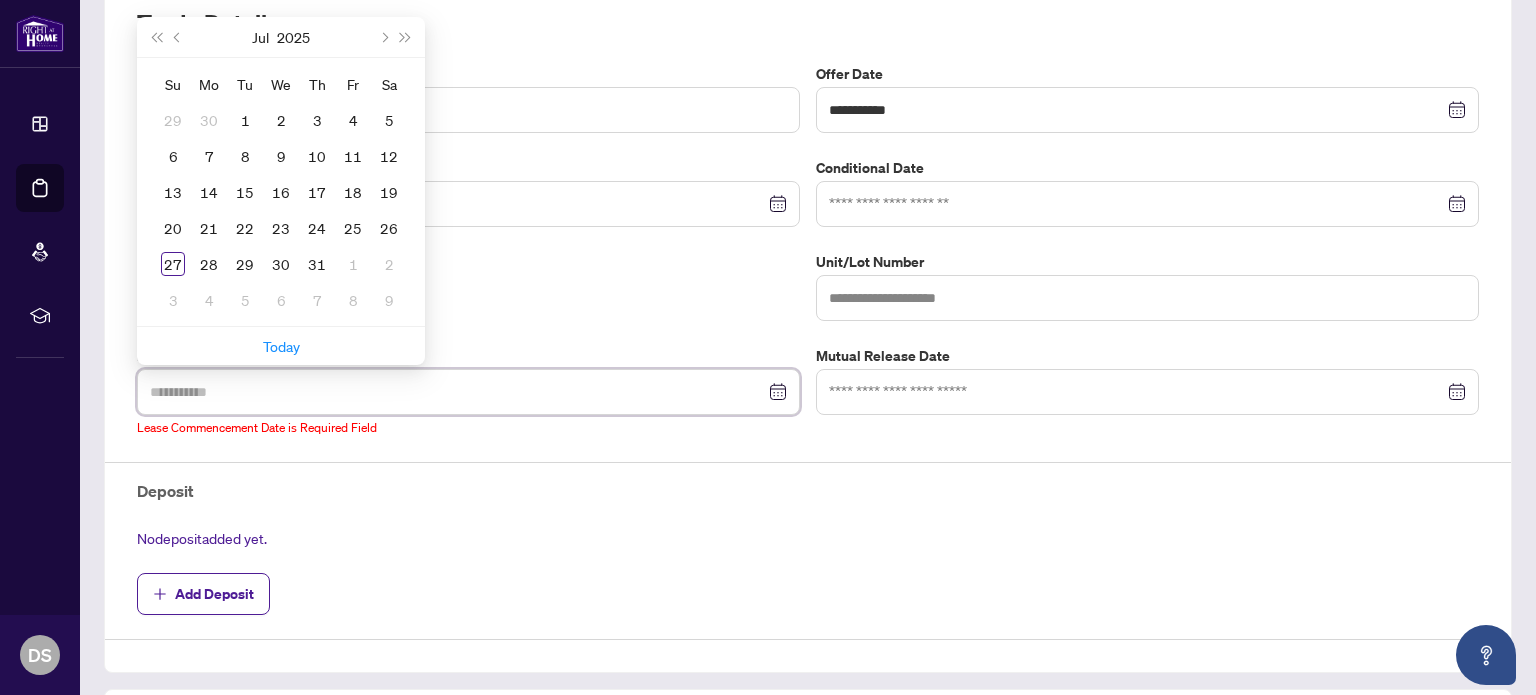 type on "**********" 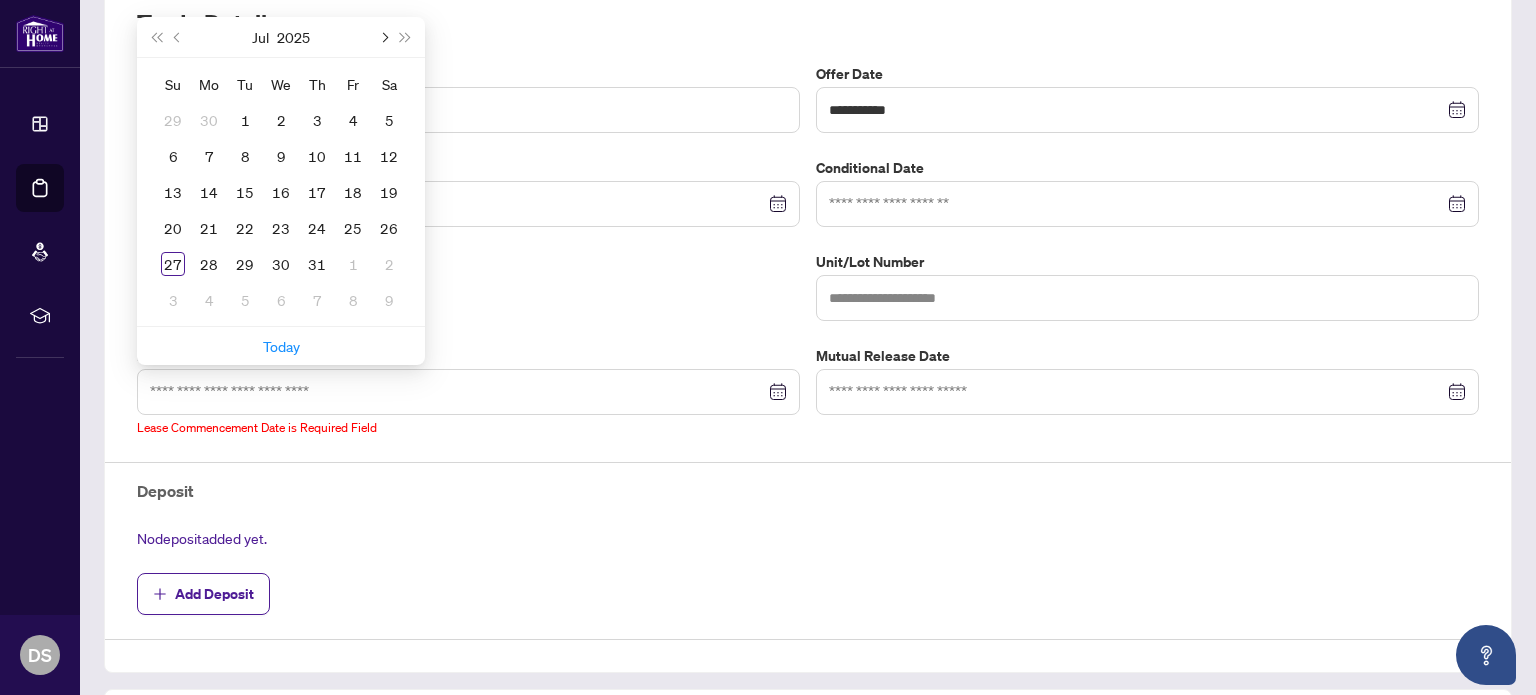 click at bounding box center [383, 37] 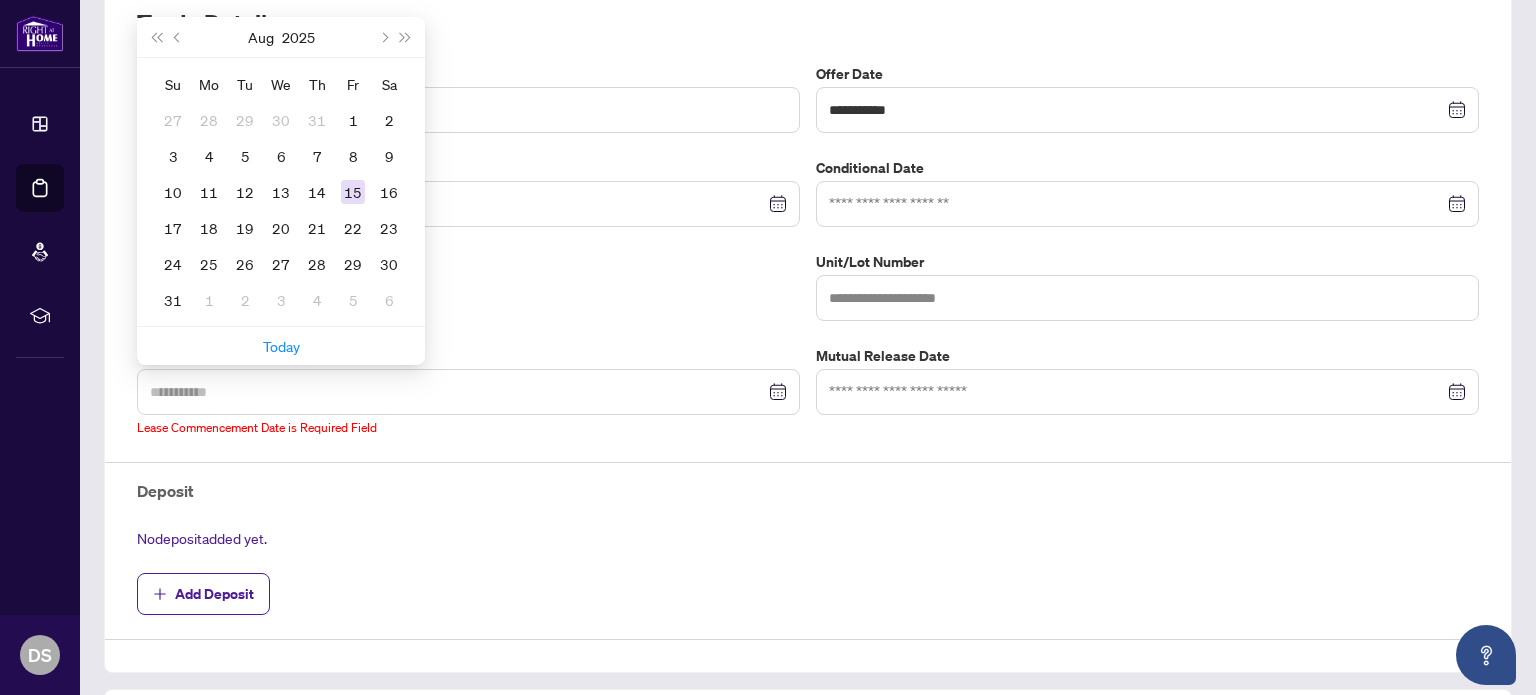 type on "**********" 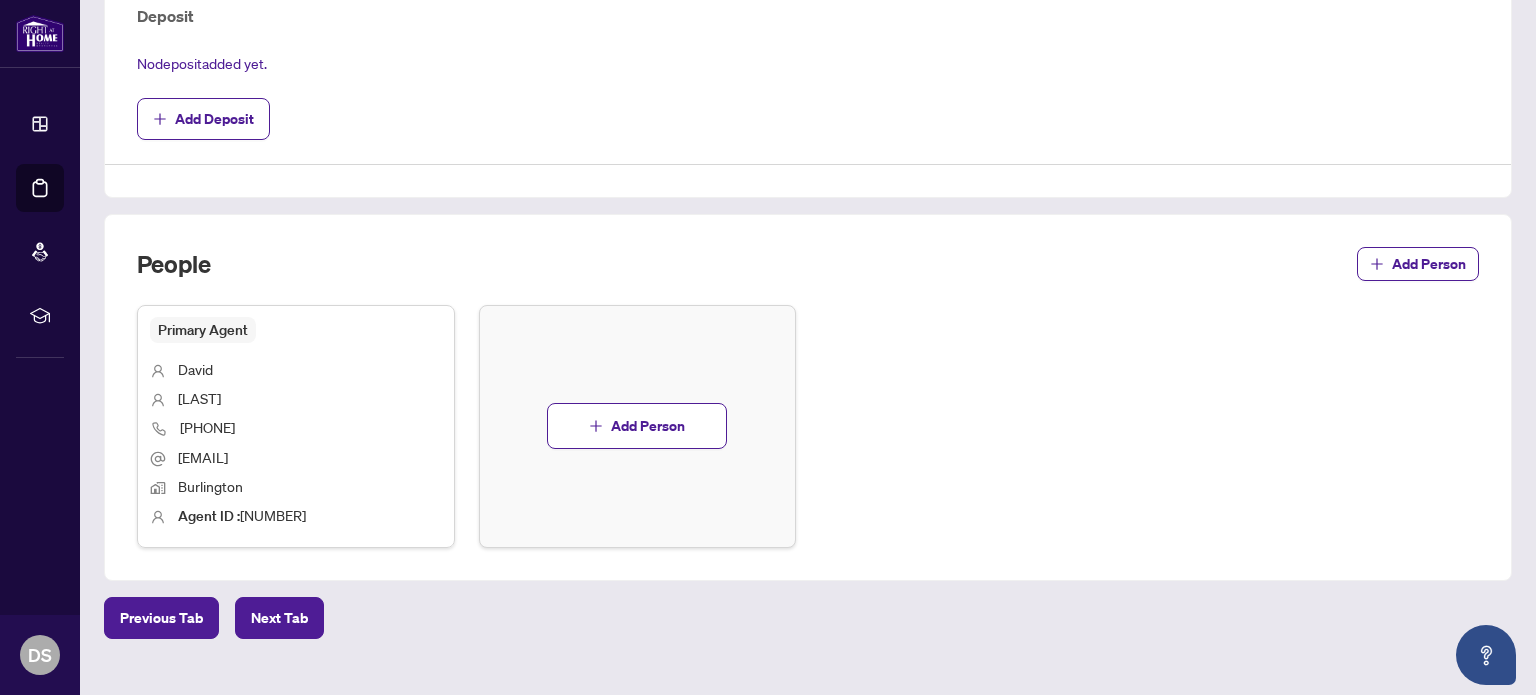 scroll, scrollTop: 782, scrollLeft: 0, axis: vertical 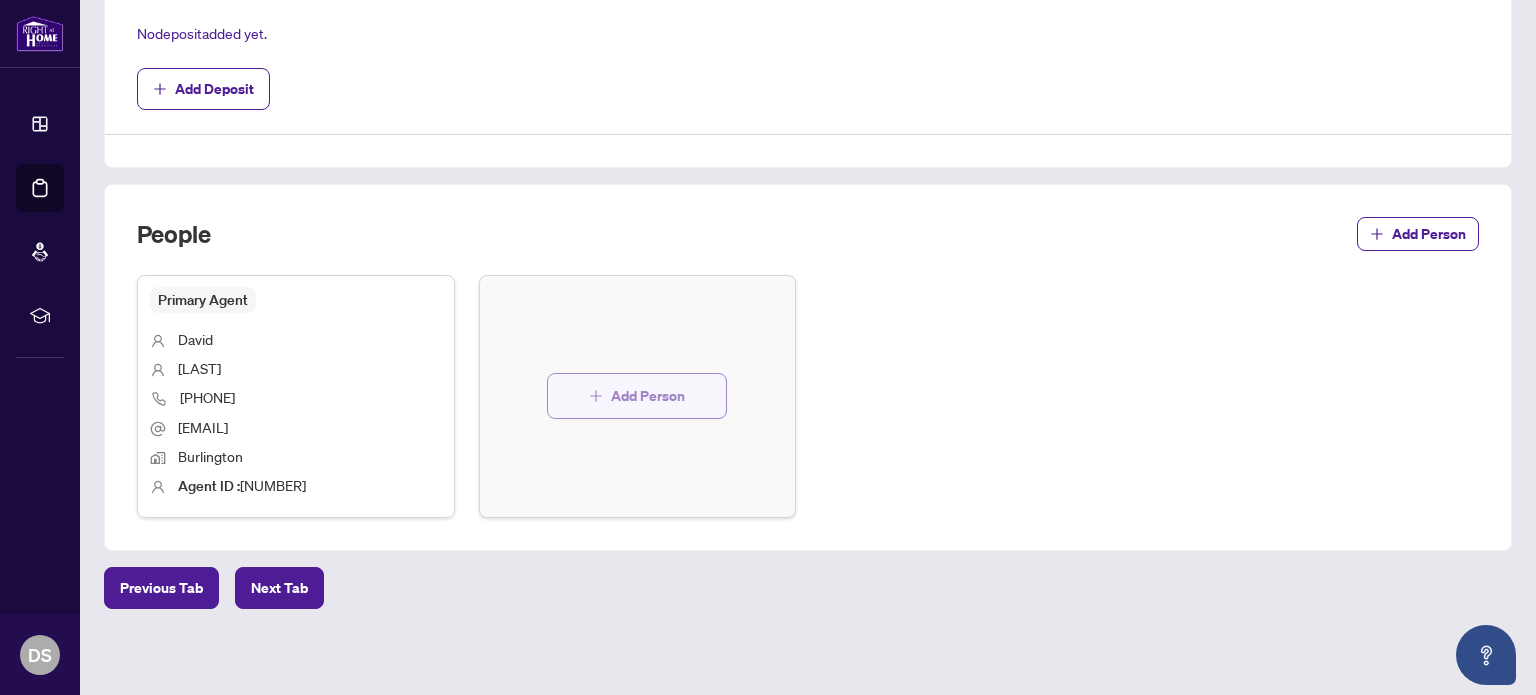 click on "Add Person" at bounding box center [648, 396] 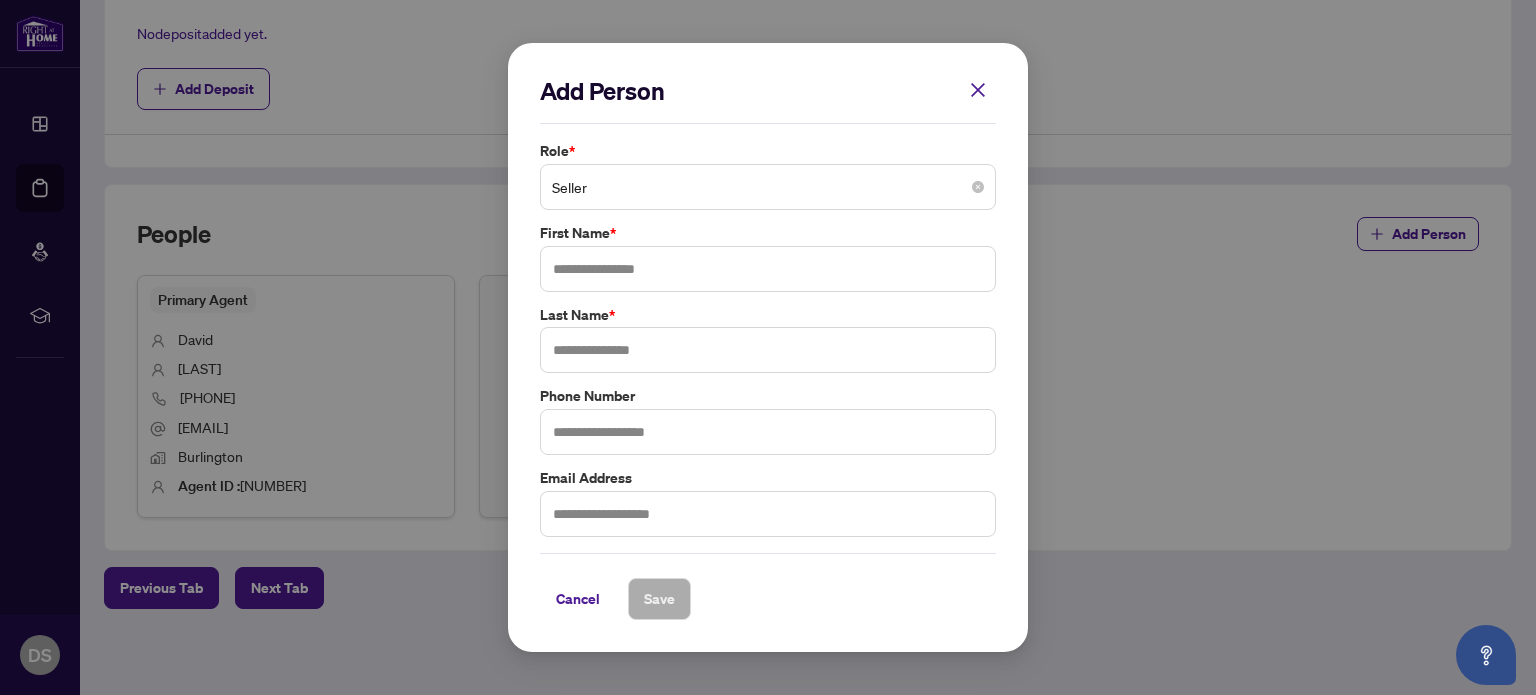 click on "Seller" at bounding box center [768, 187] 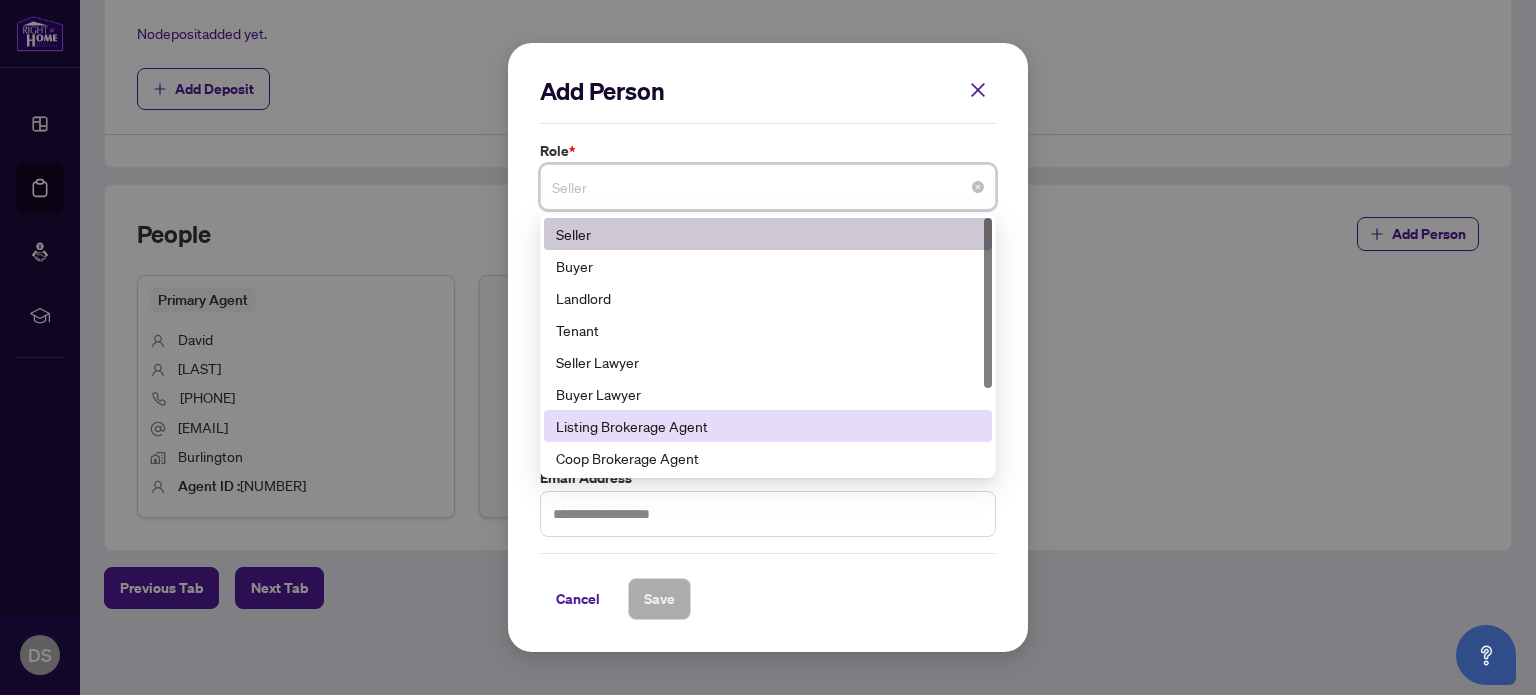click on "Listing Brokerage Agent" at bounding box center (768, 426) 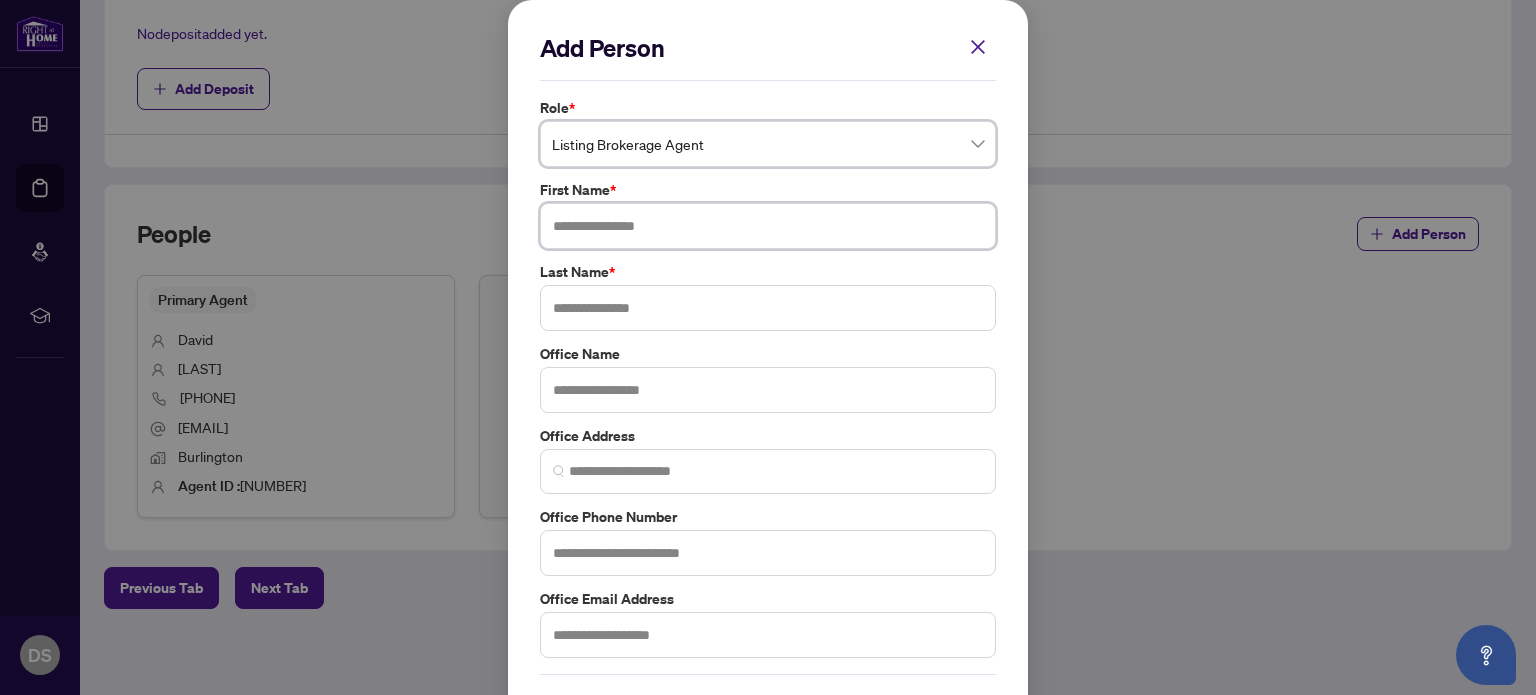 click at bounding box center [768, 226] 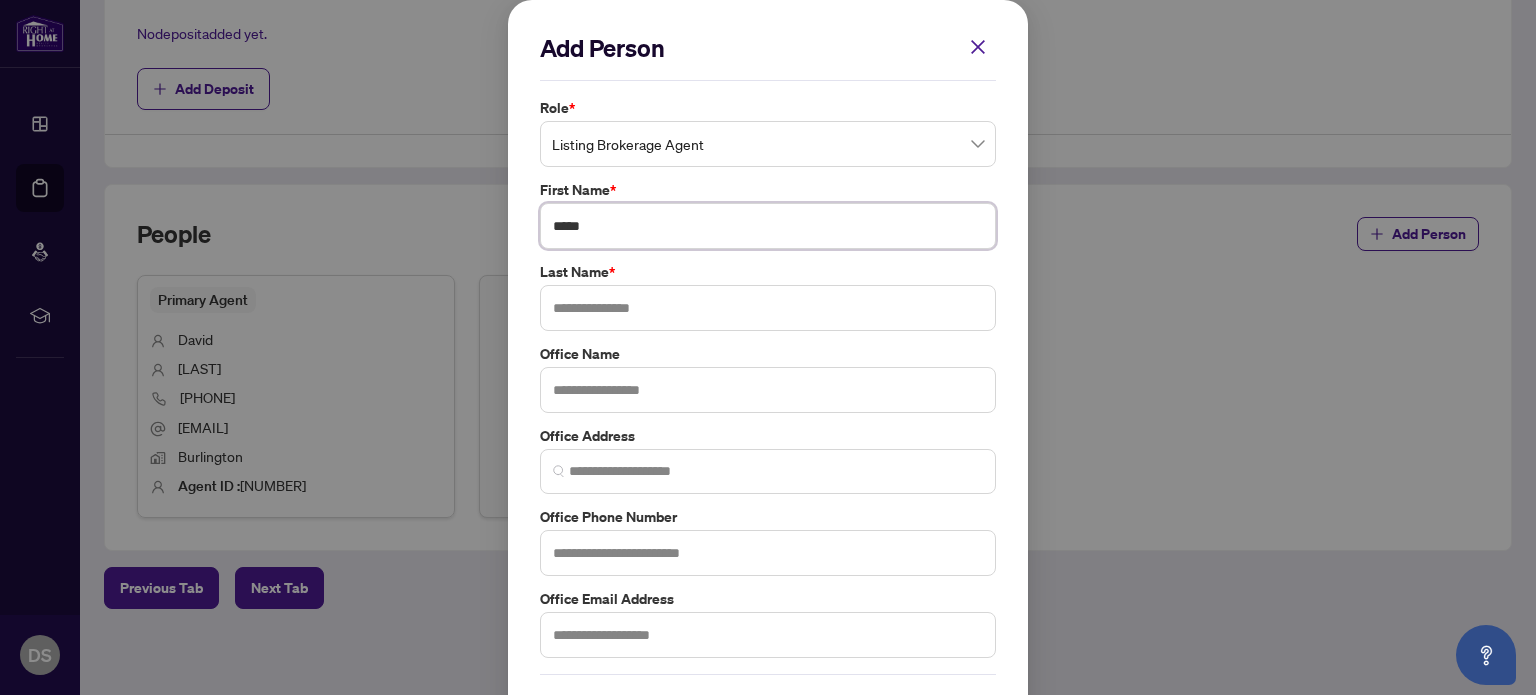 type on "*****" 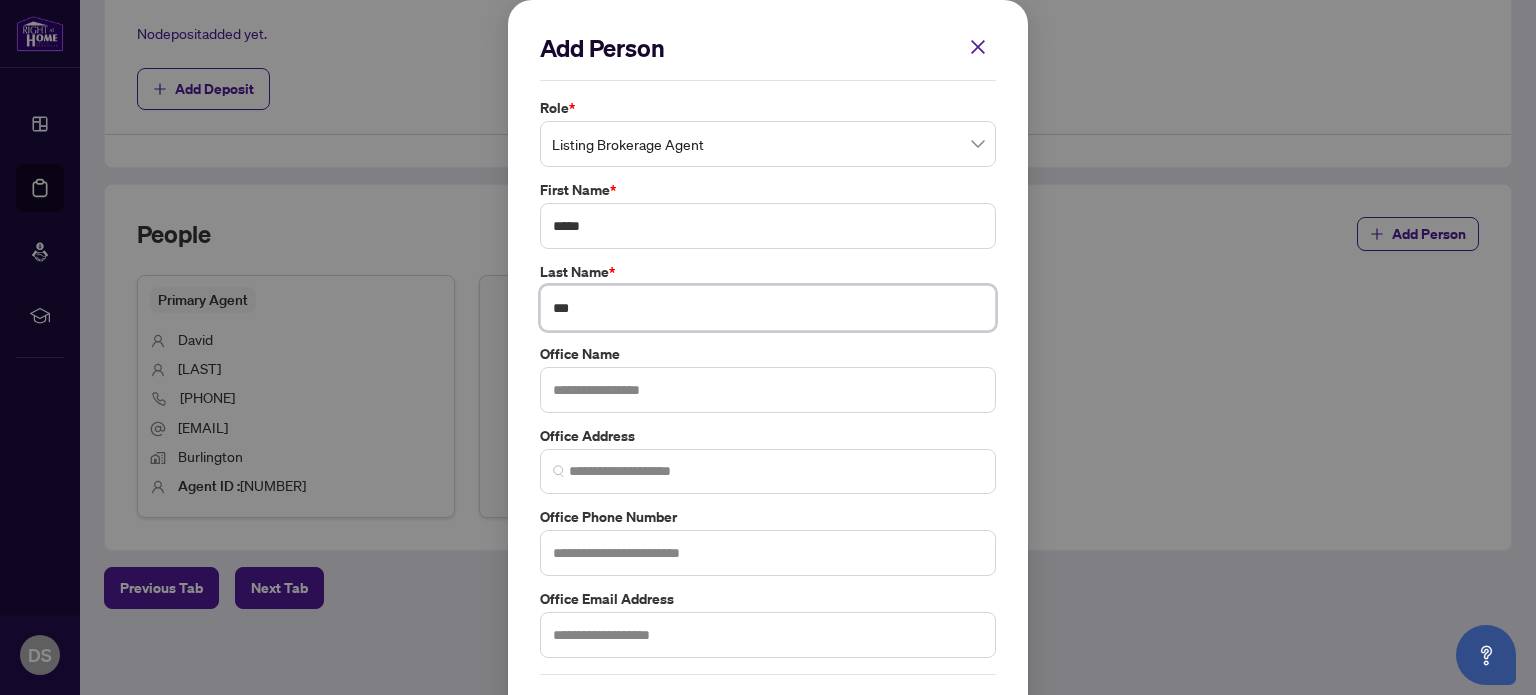 type on "***" 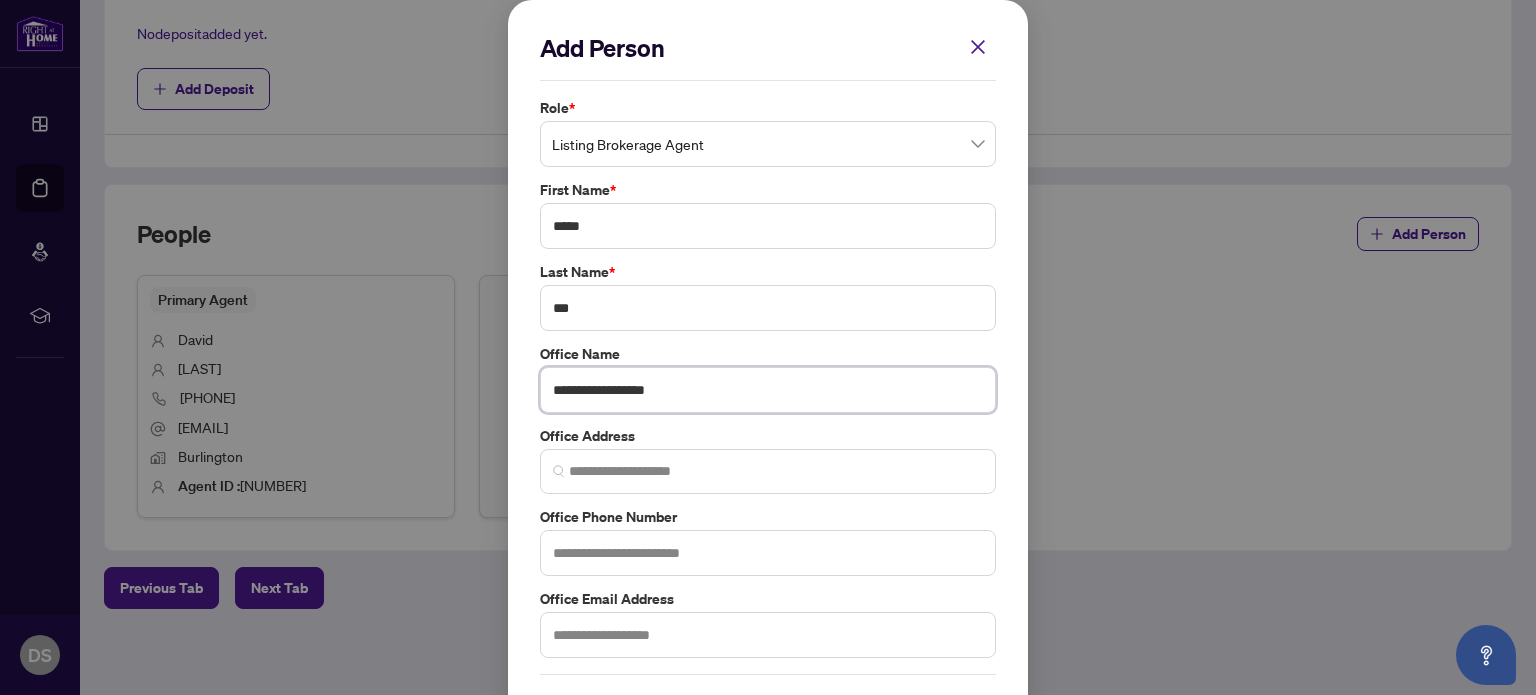 click on "**********" at bounding box center [768, 390] 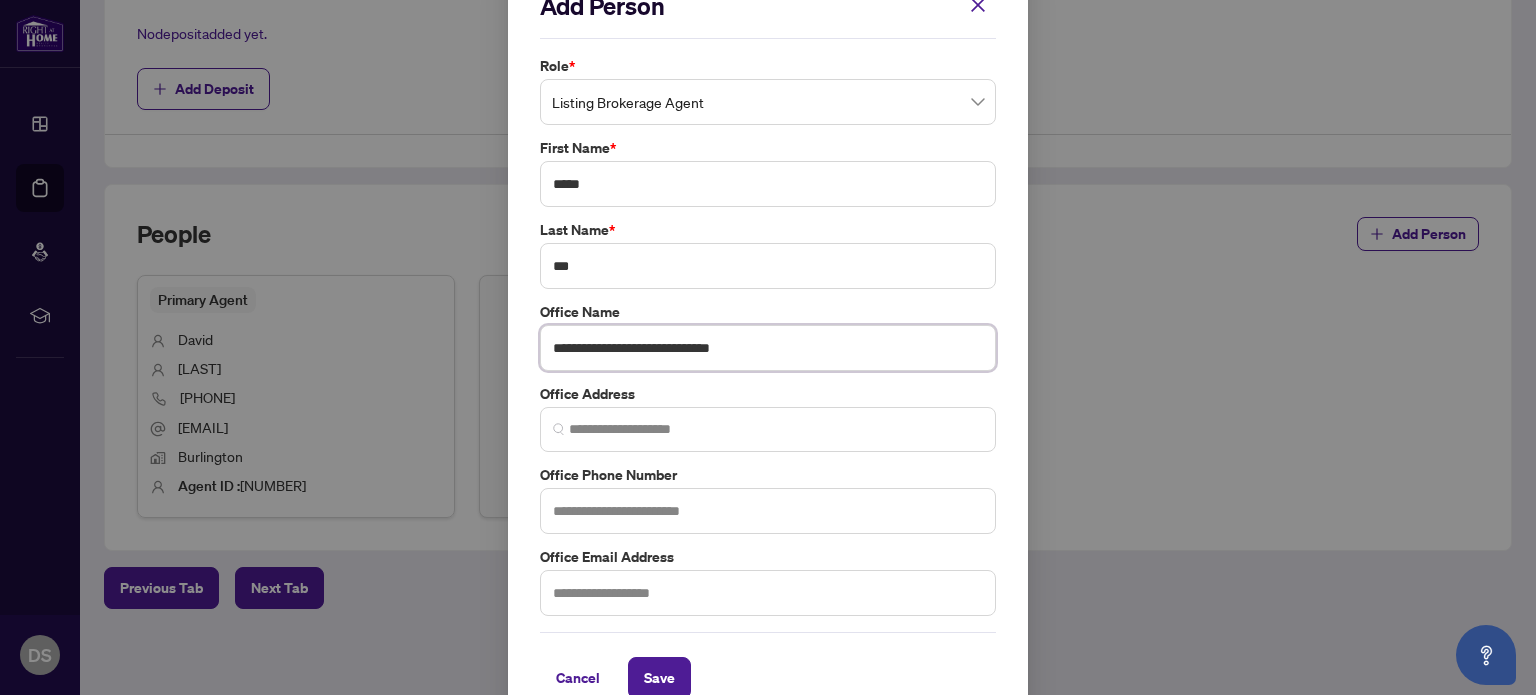 scroll, scrollTop: 74, scrollLeft: 0, axis: vertical 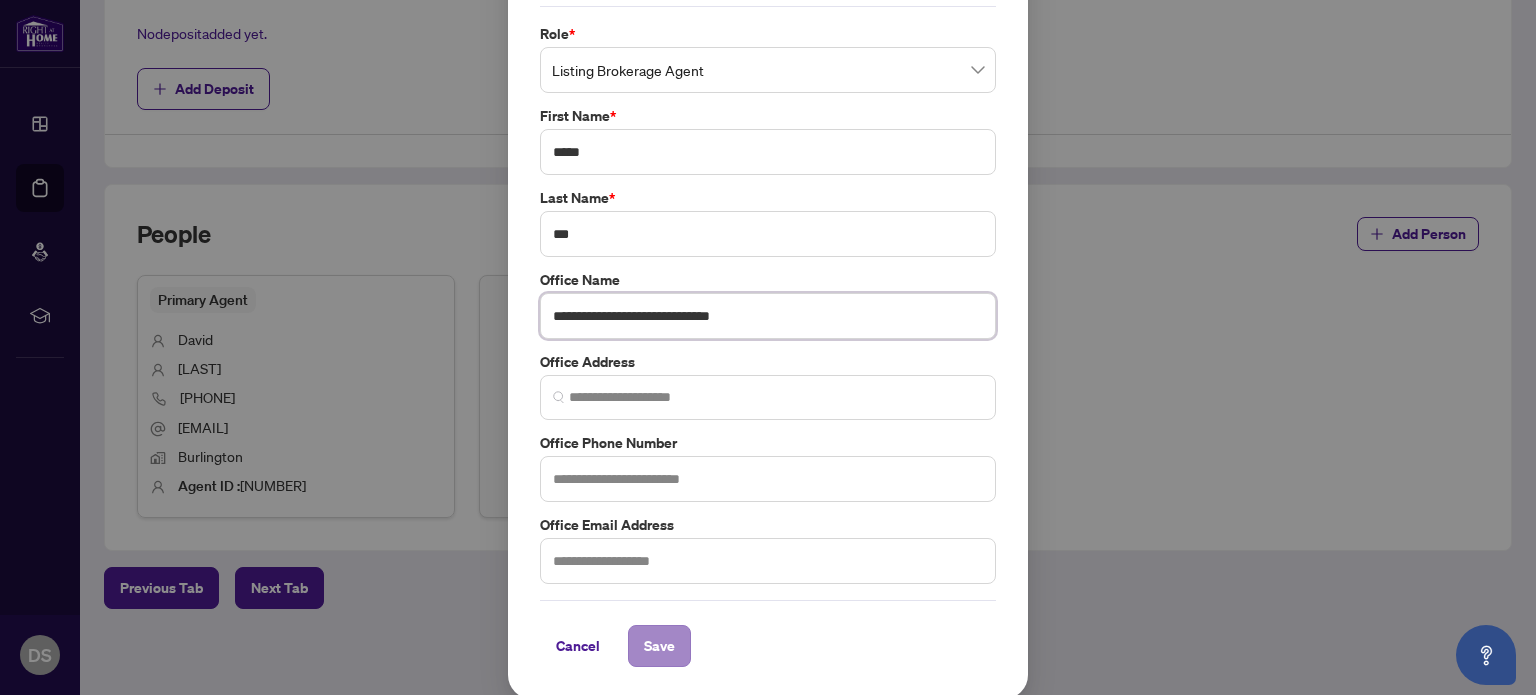 type on "**********" 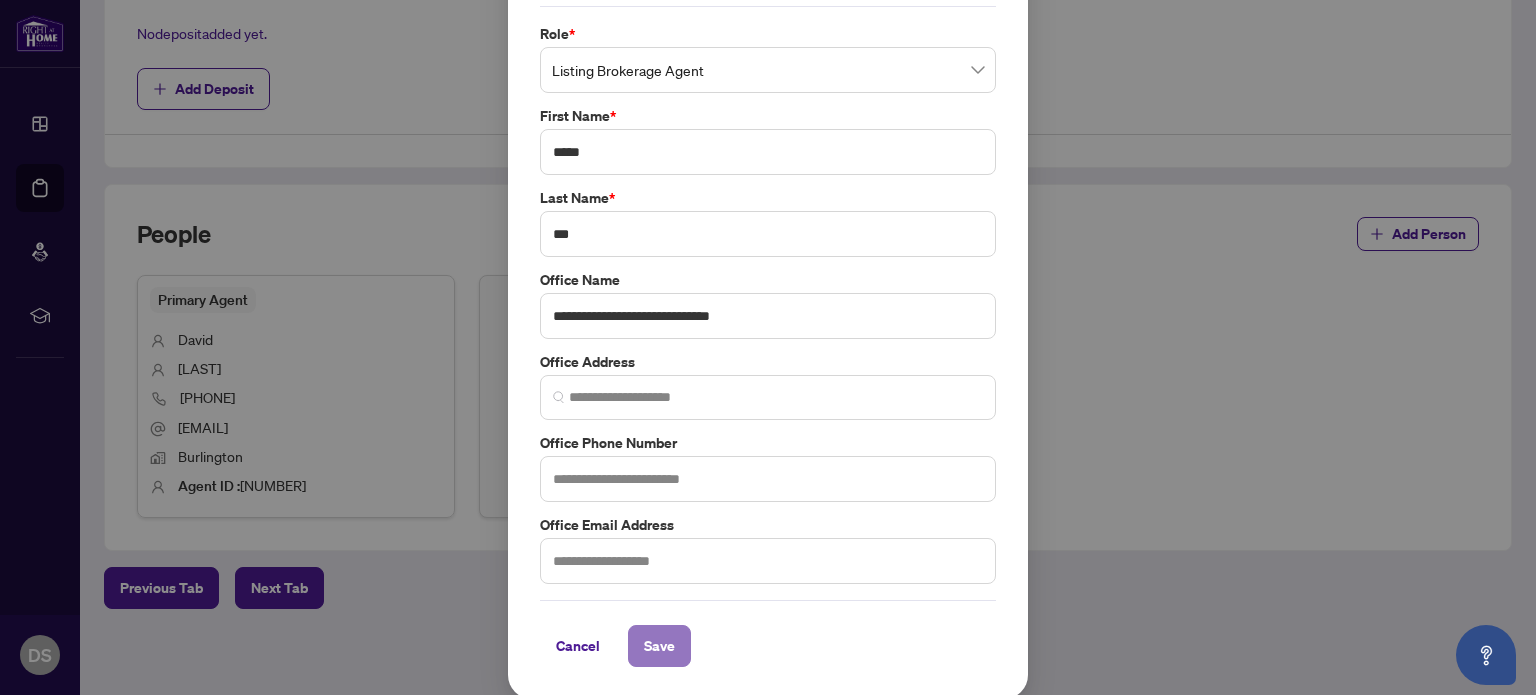 click on "Save" at bounding box center [659, 646] 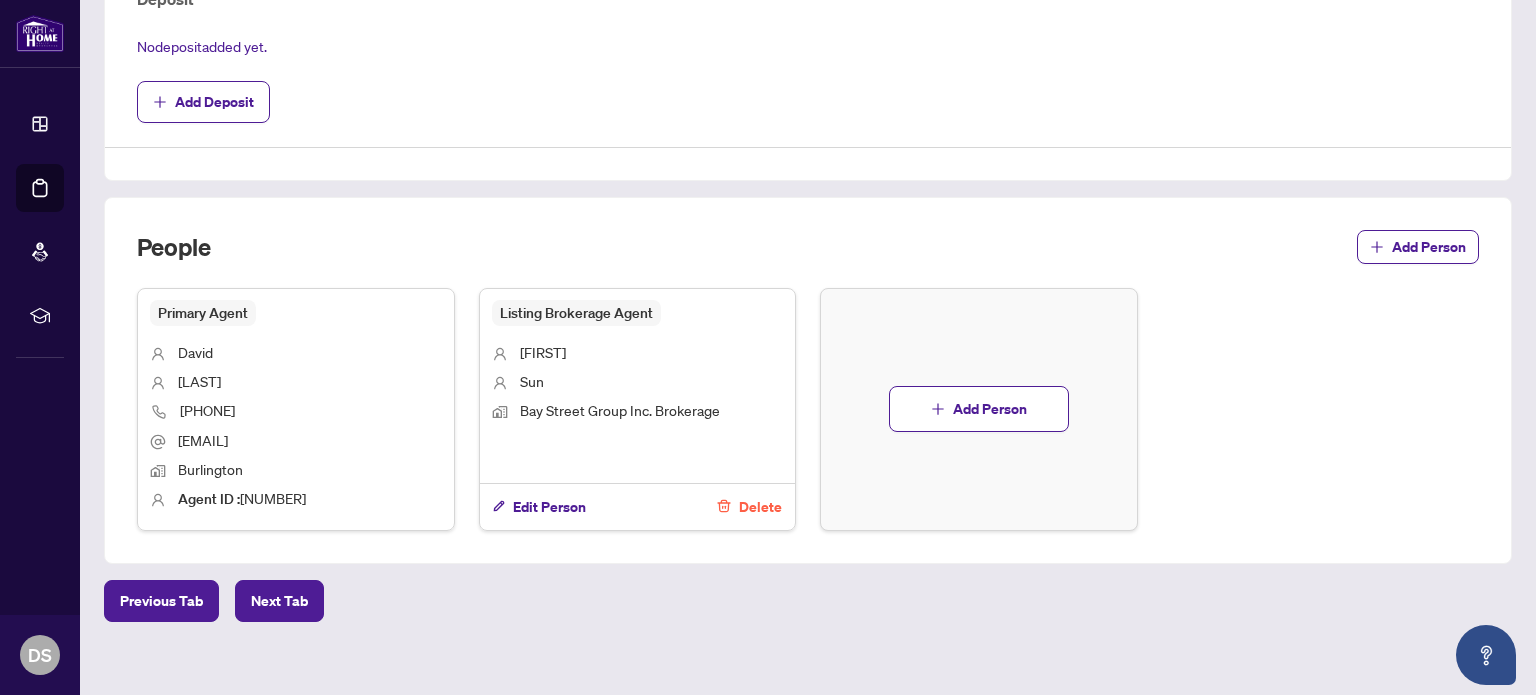scroll, scrollTop: 782, scrollLeft: 0, axis: vertical 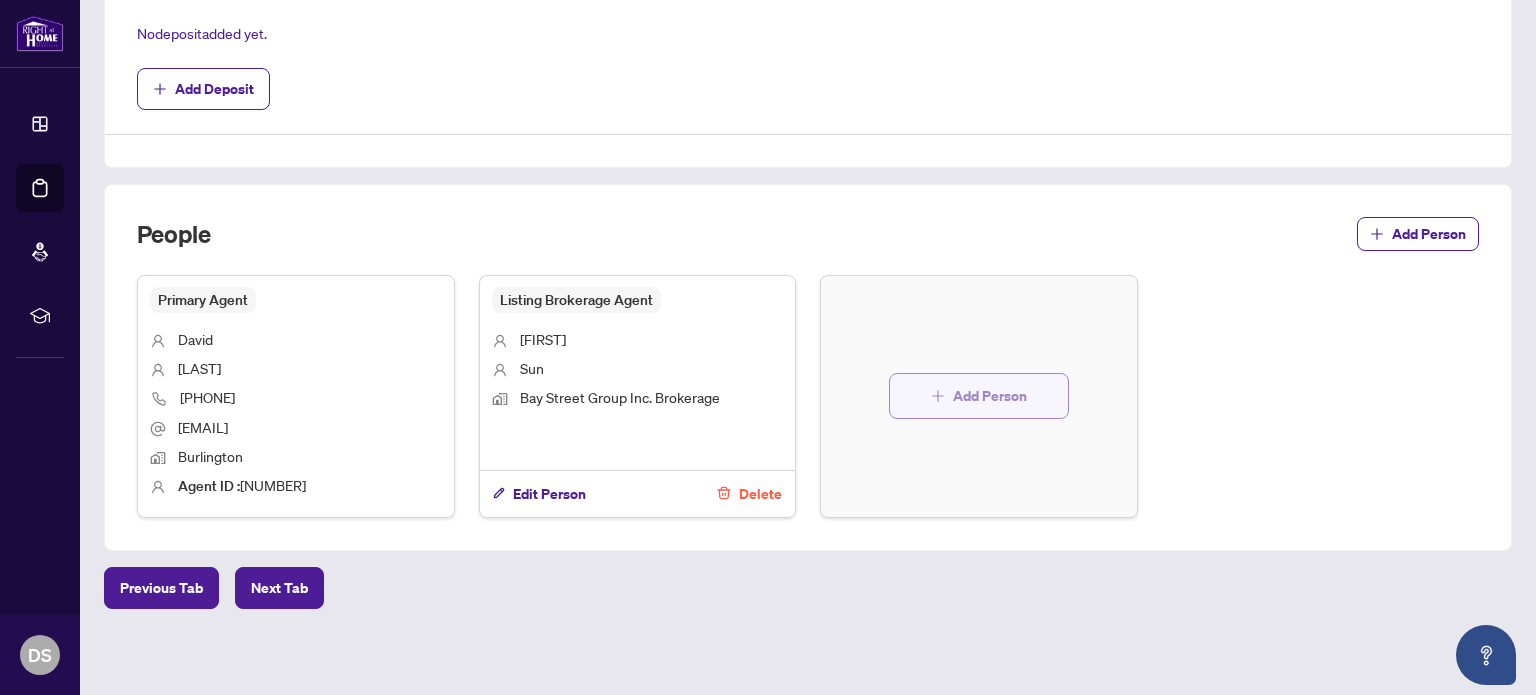 click on "Add Person" at bounding box center (990, 396) 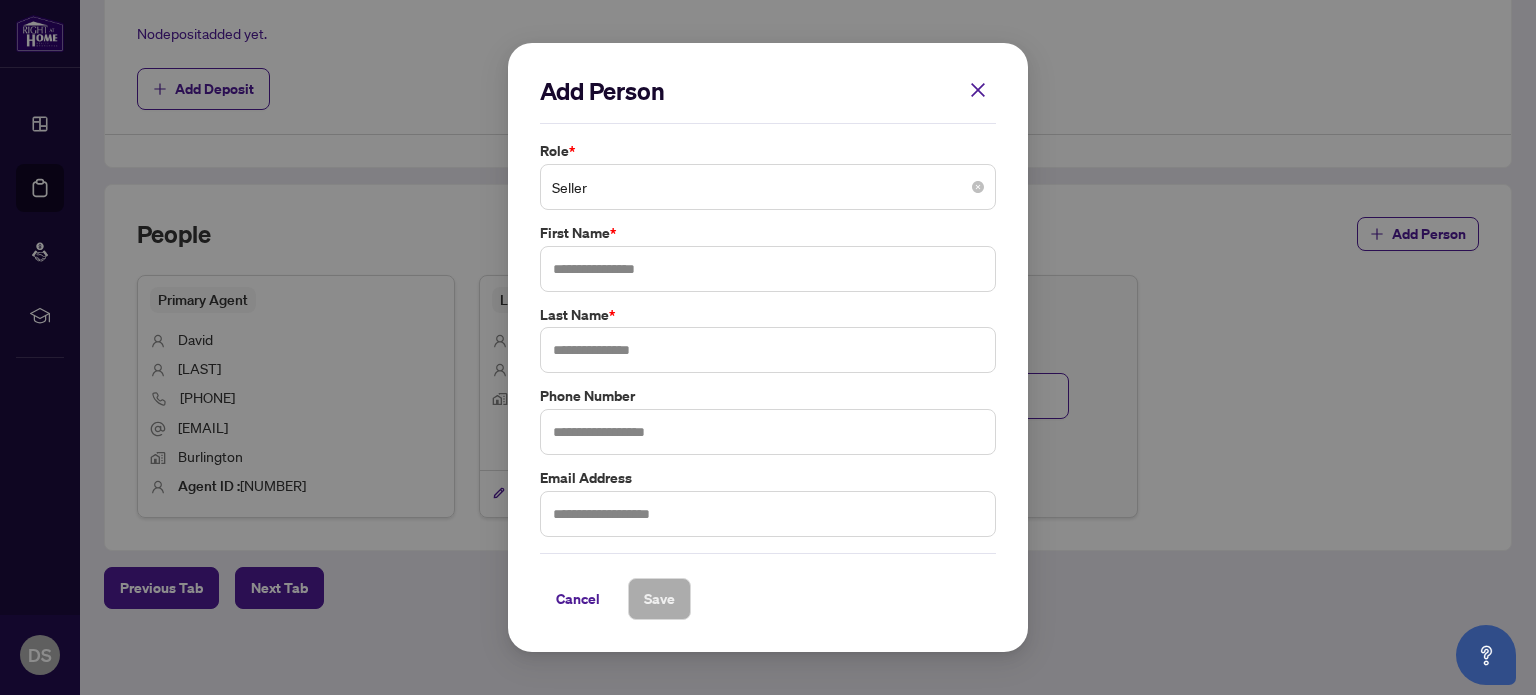 click on "Seller" at bounding box center (768, 187) 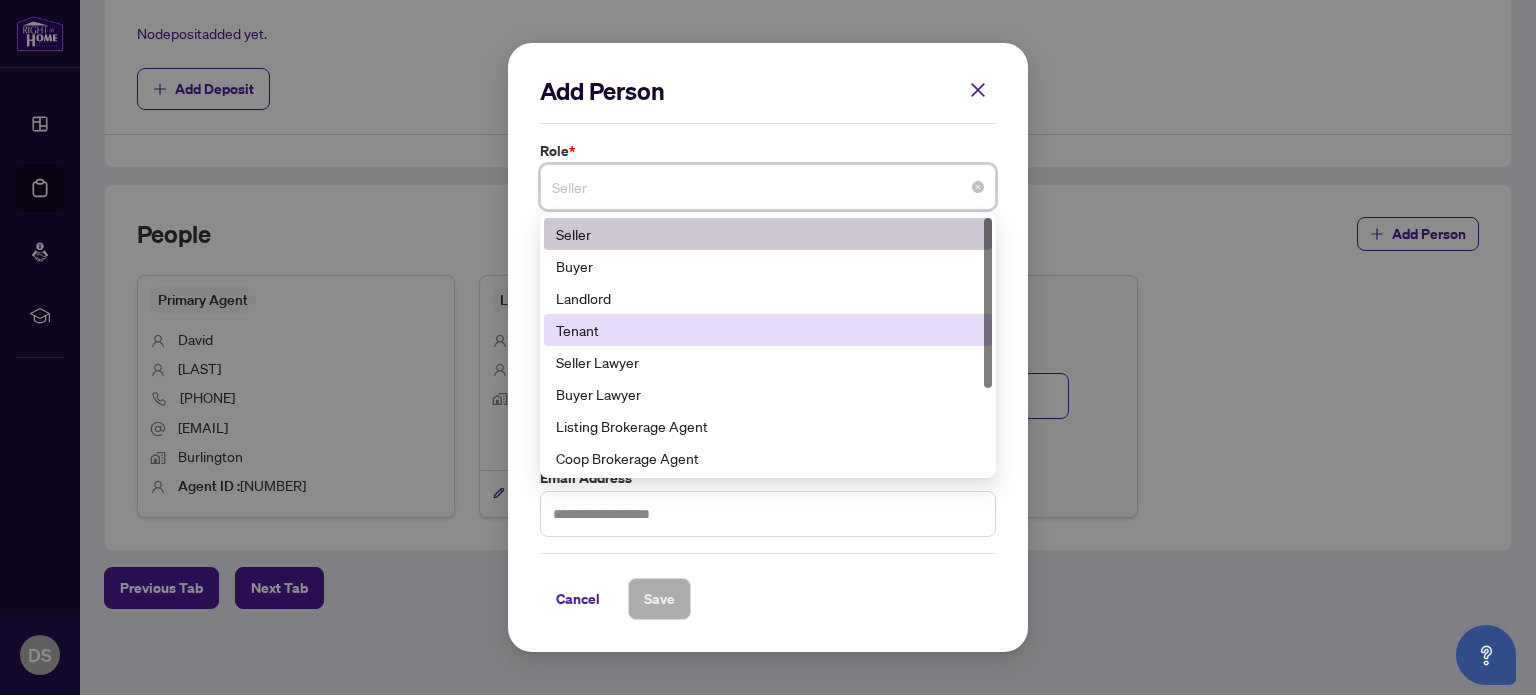 click on "Tenant" at bounding box center (768, 330) 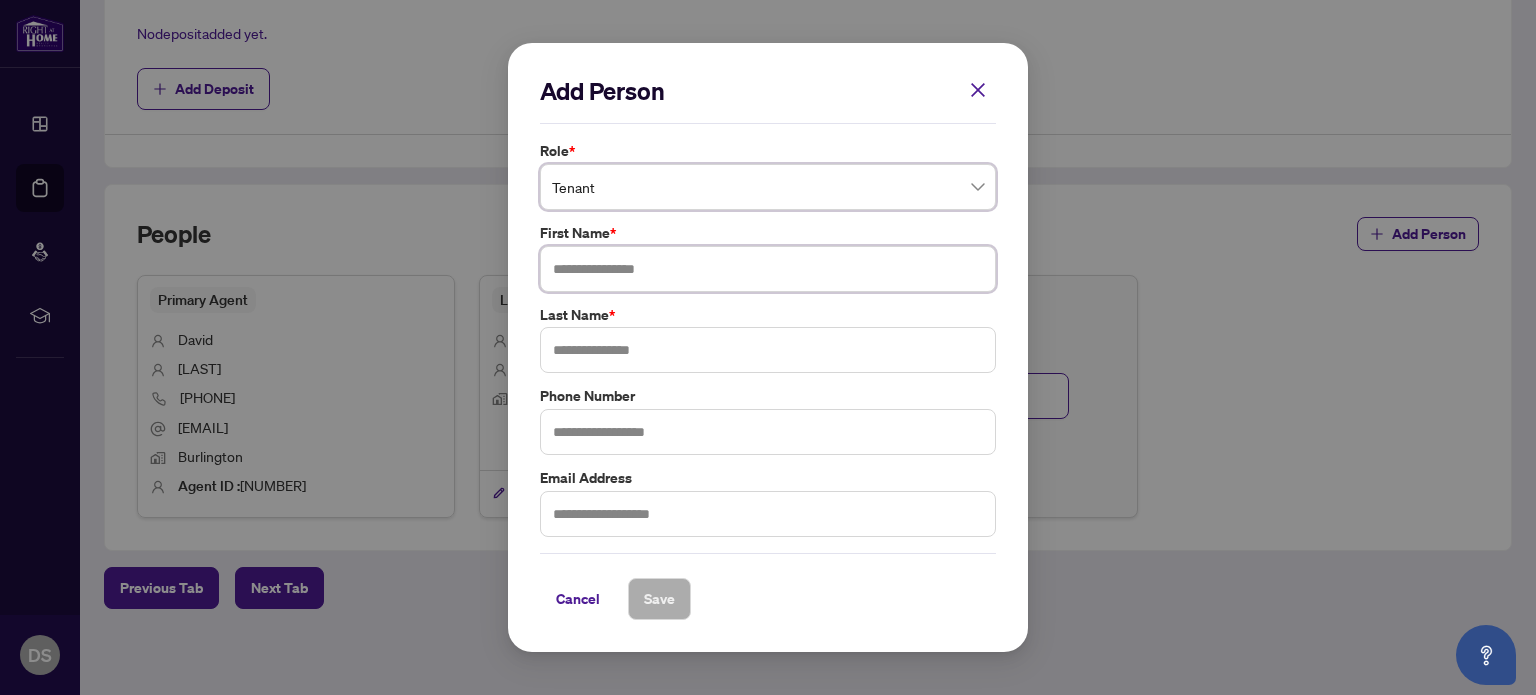click at bounding box center [768, 269] 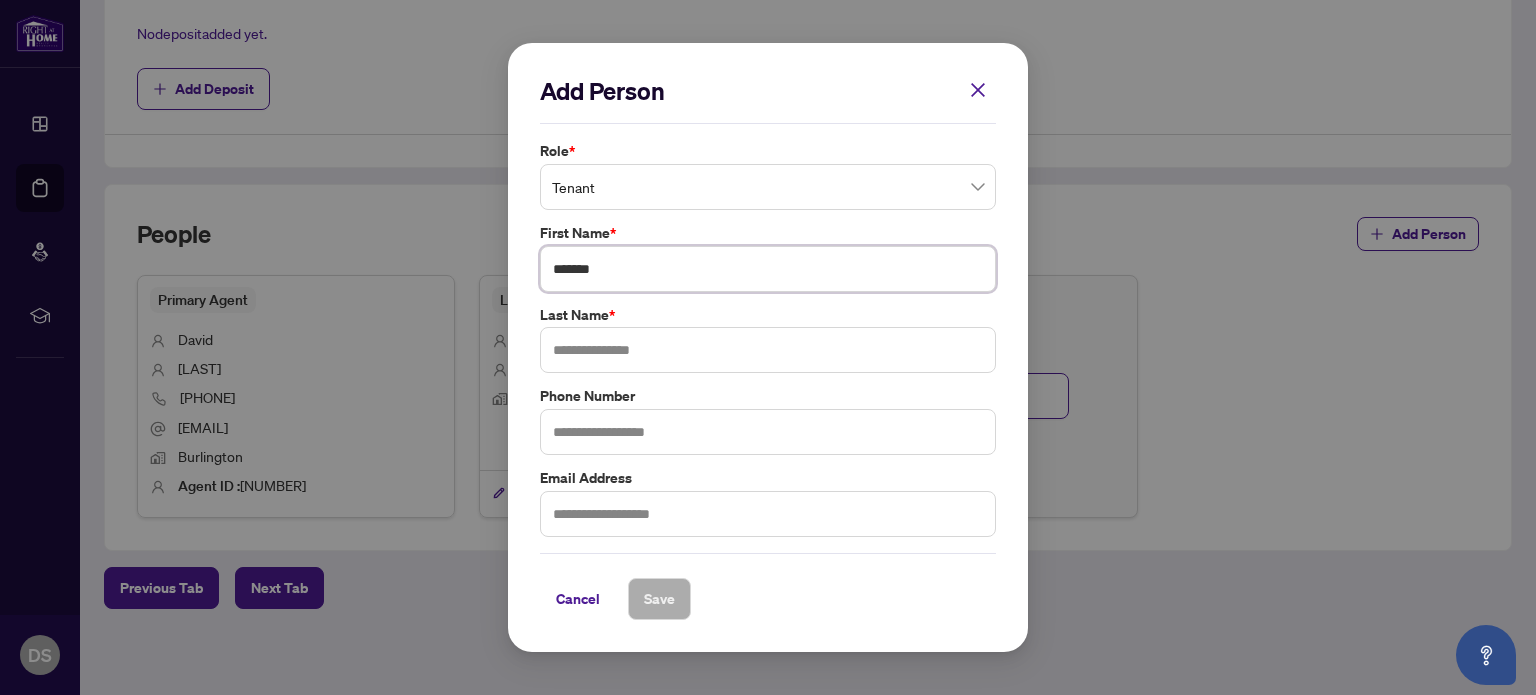 click on "*******" at bounding box center [768, 269] 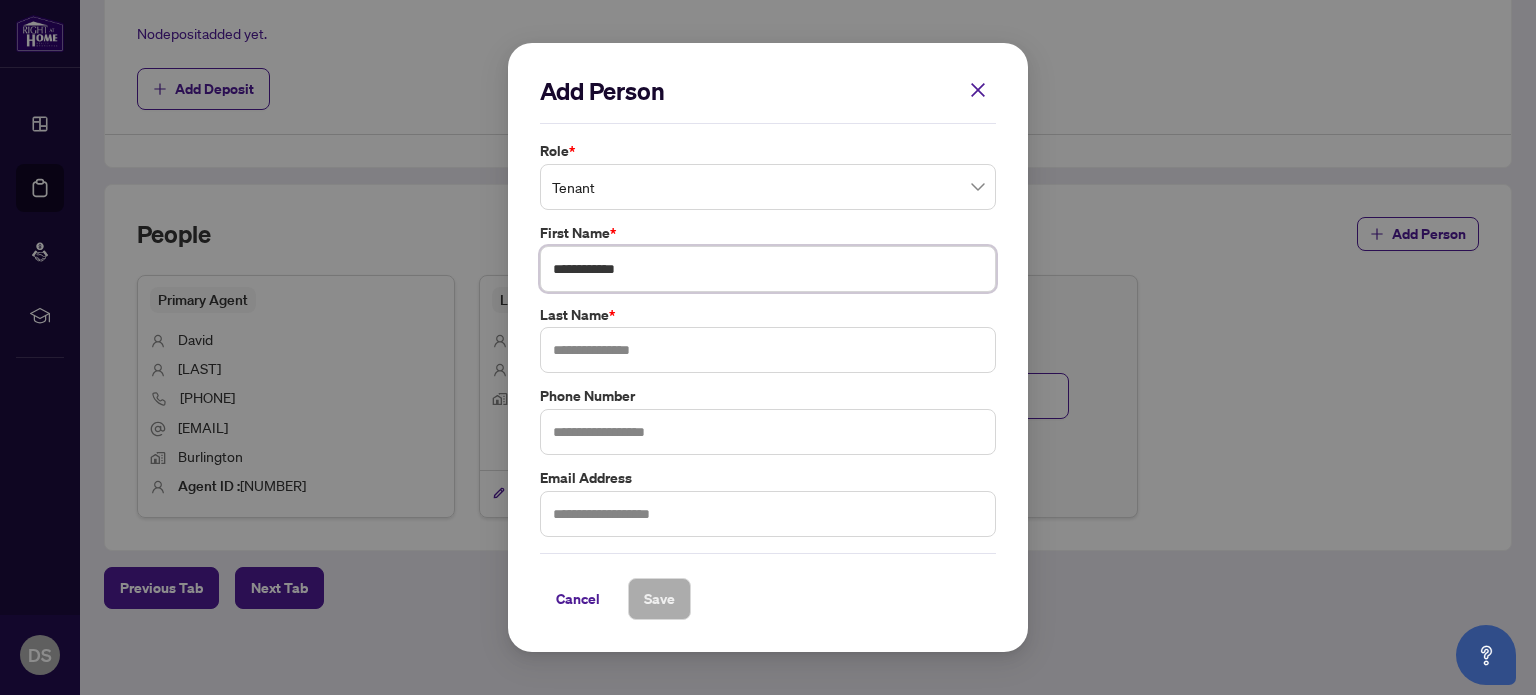 type on "**********" 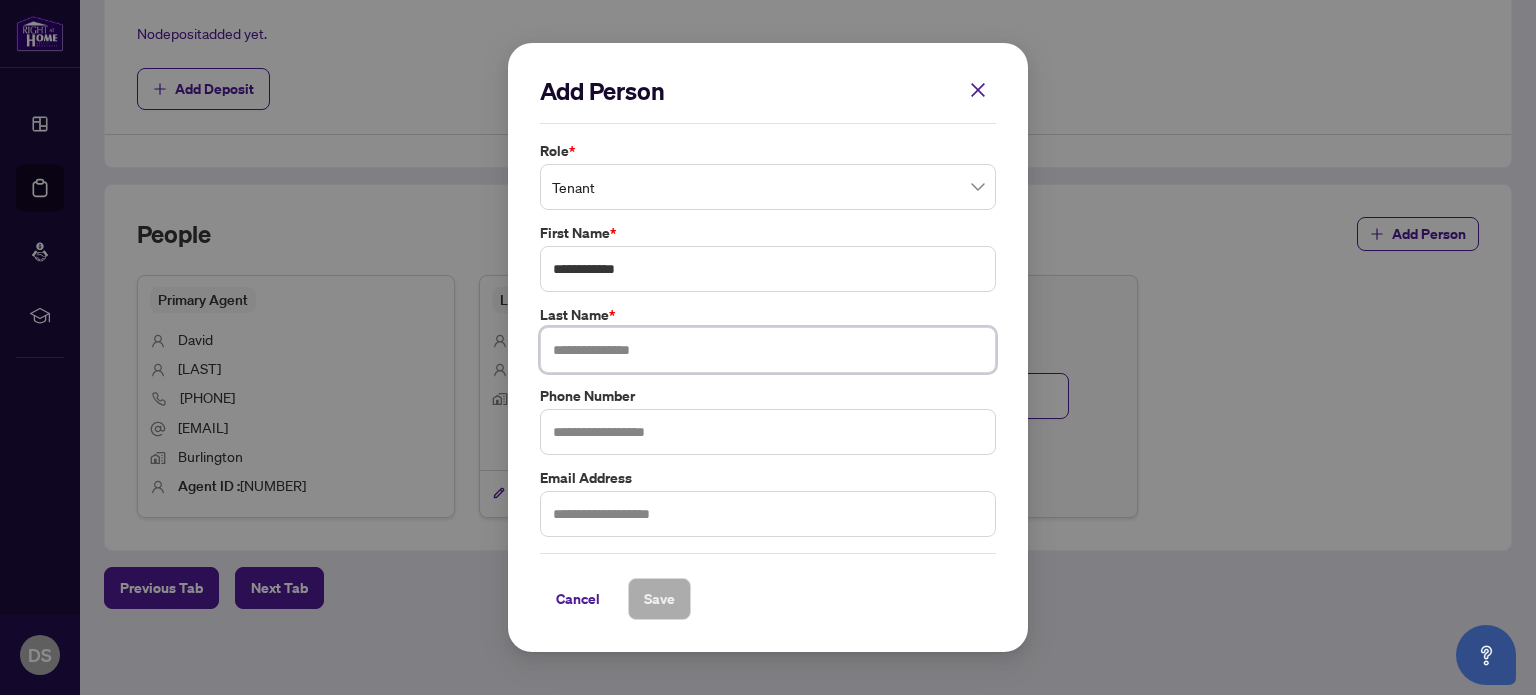 click at bounding box center [768, 350] 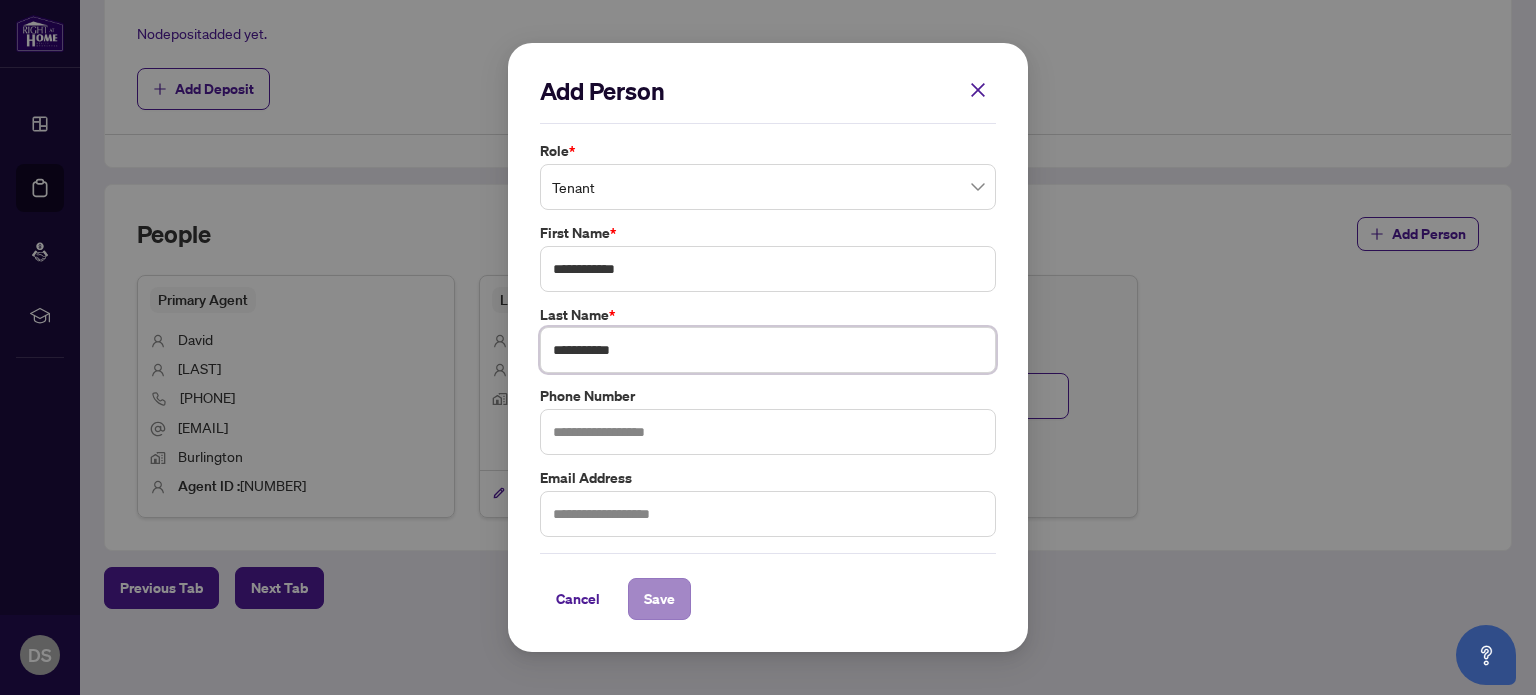 type on "**********" 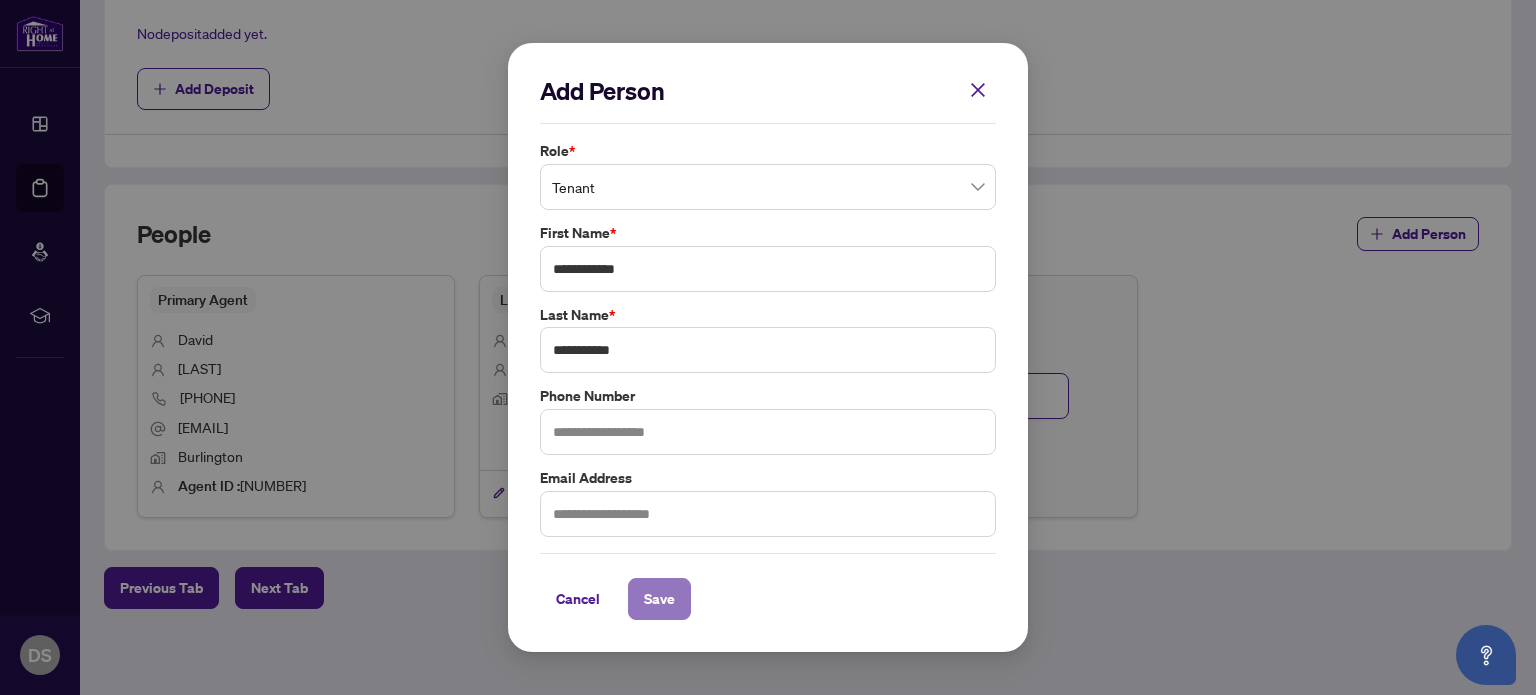 click on "Save" at bounding box center (659, 599) 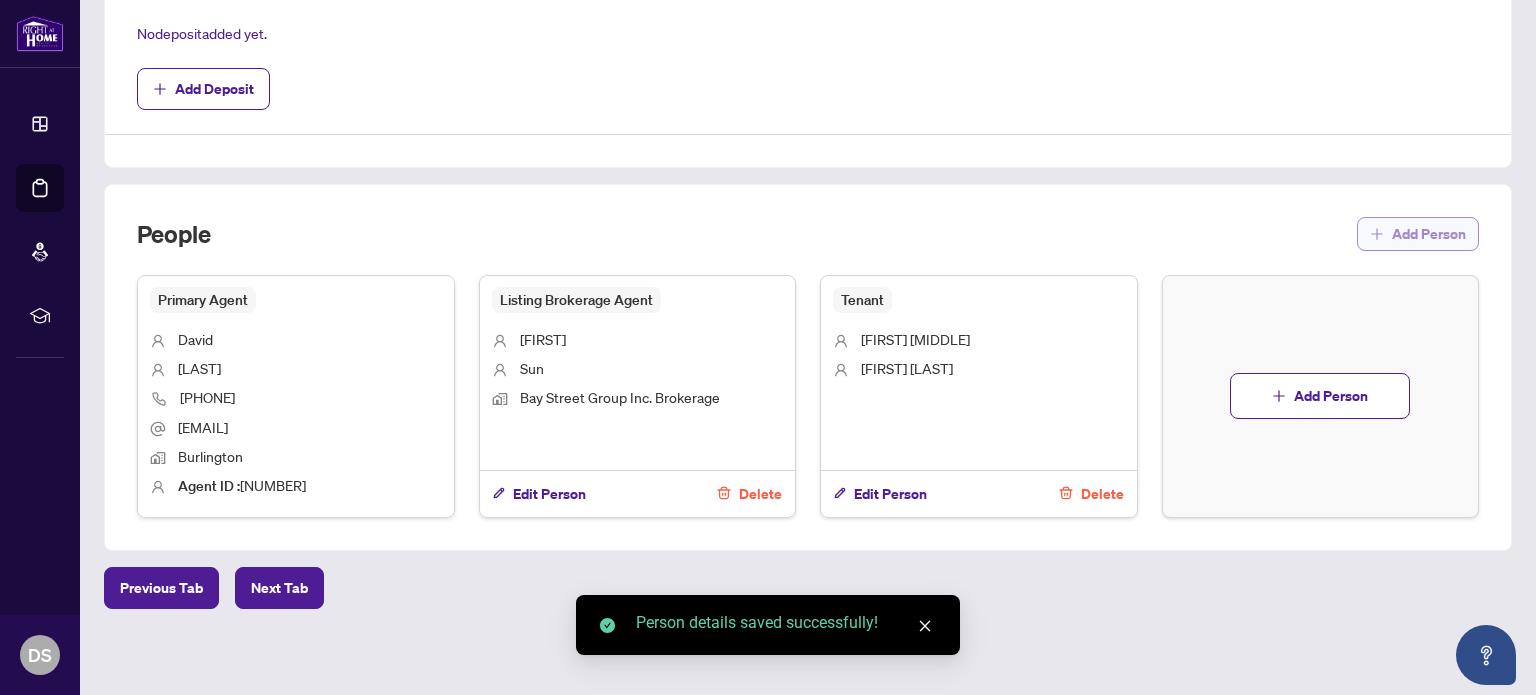 click on "Add Person" at bounding box center [1429, 234] 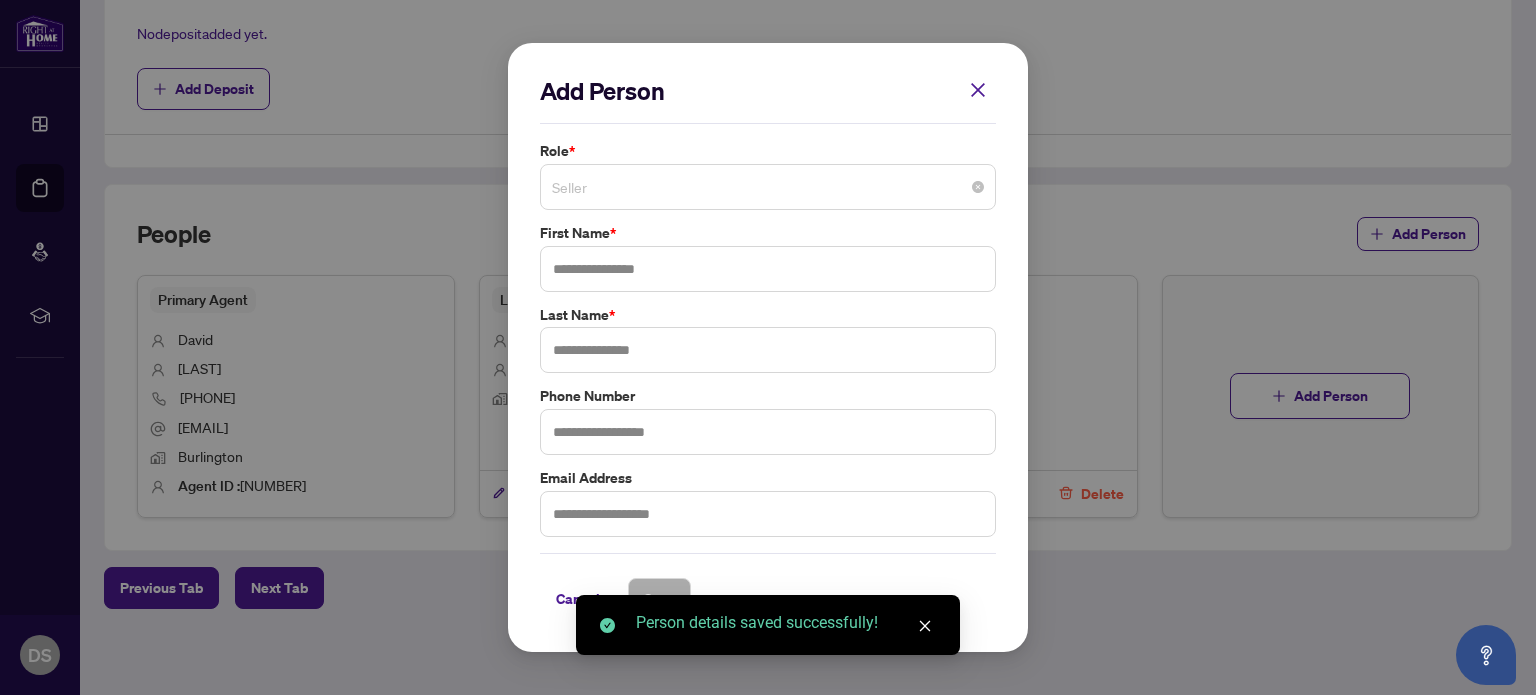 click on "Seller" at bounding box center [768, 187] 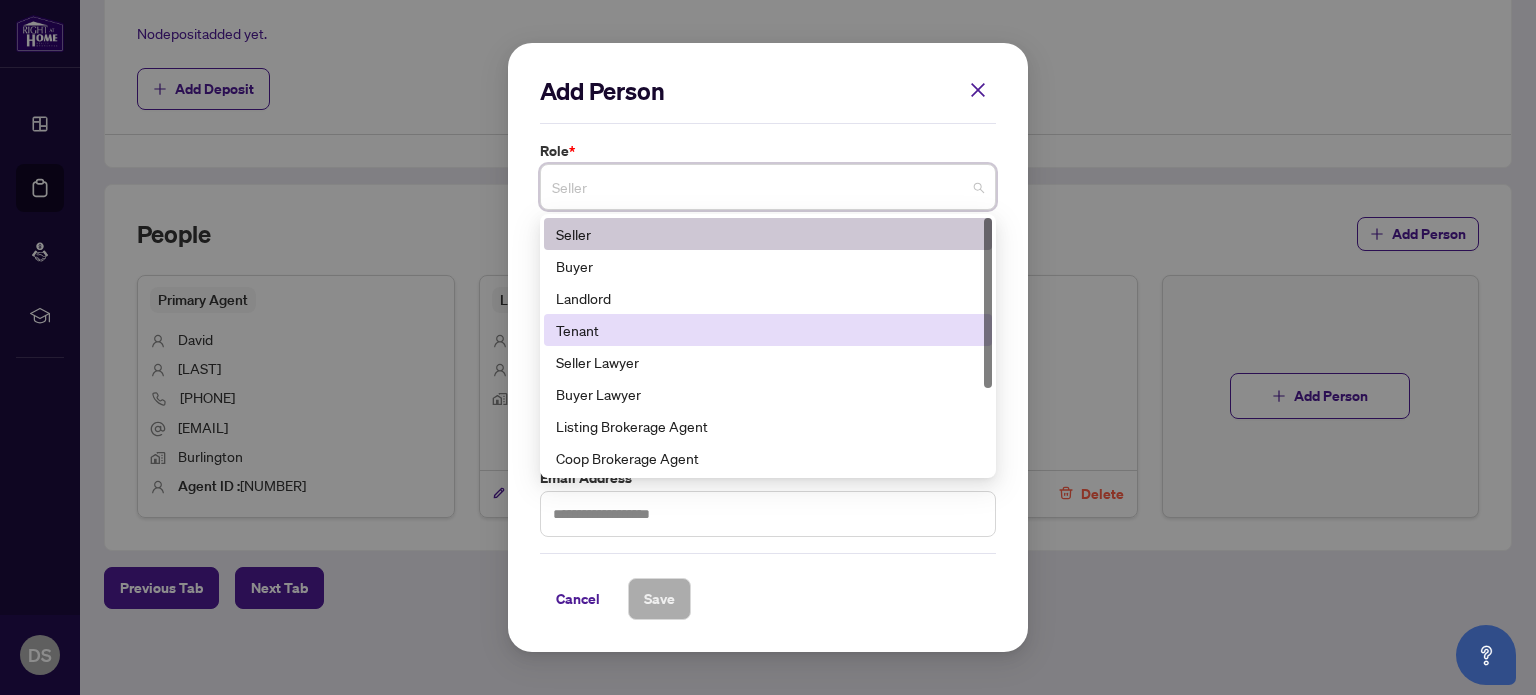 click on "Tenant" at bounding box center [768, 330] 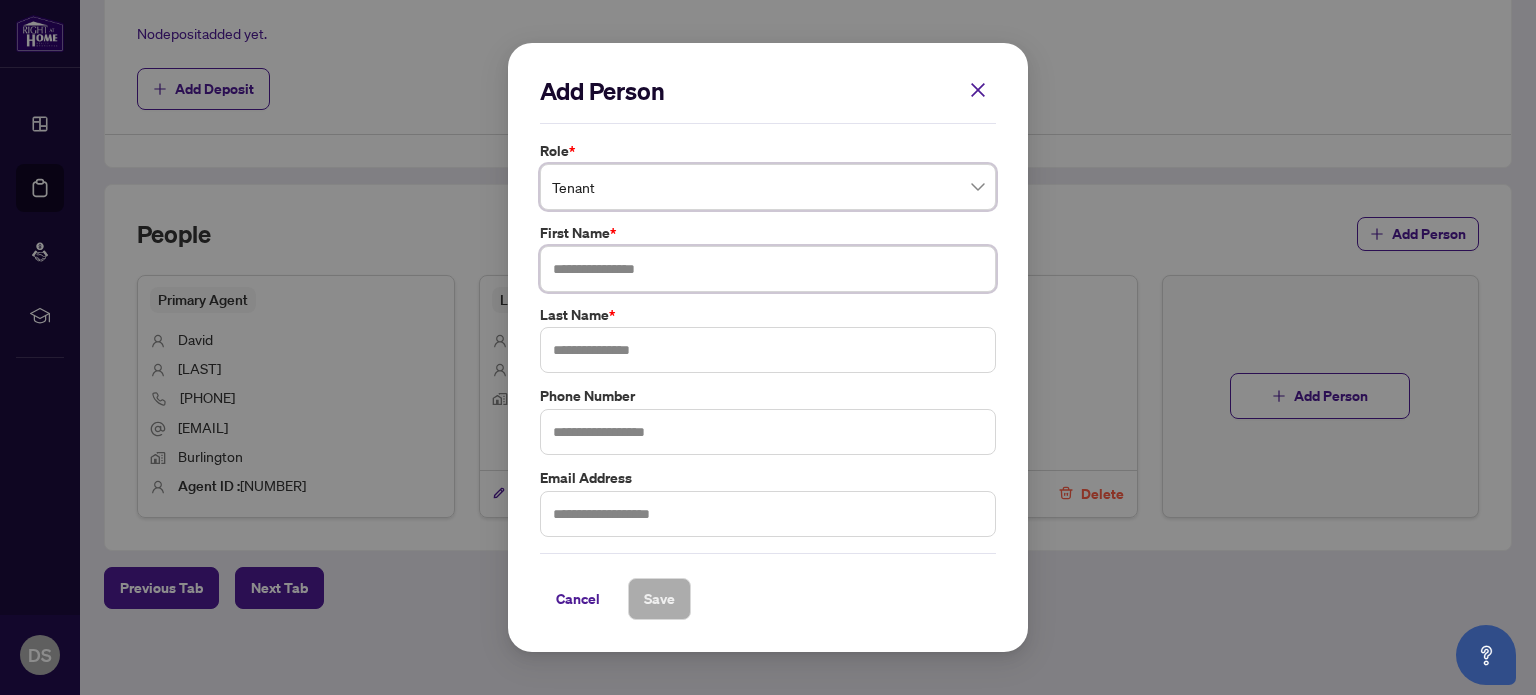 click at bounding box center [768, 269] 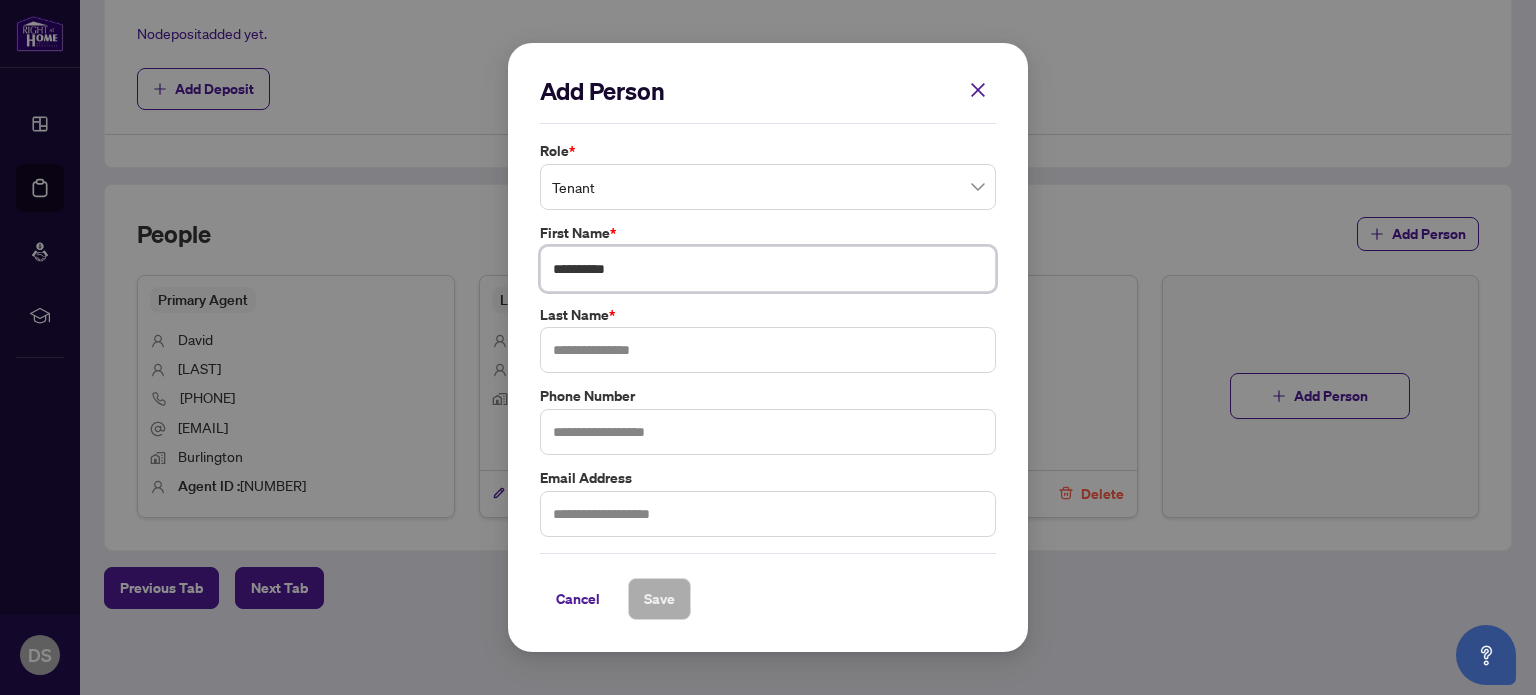 click on "**********" at bounding box center [768, 269] 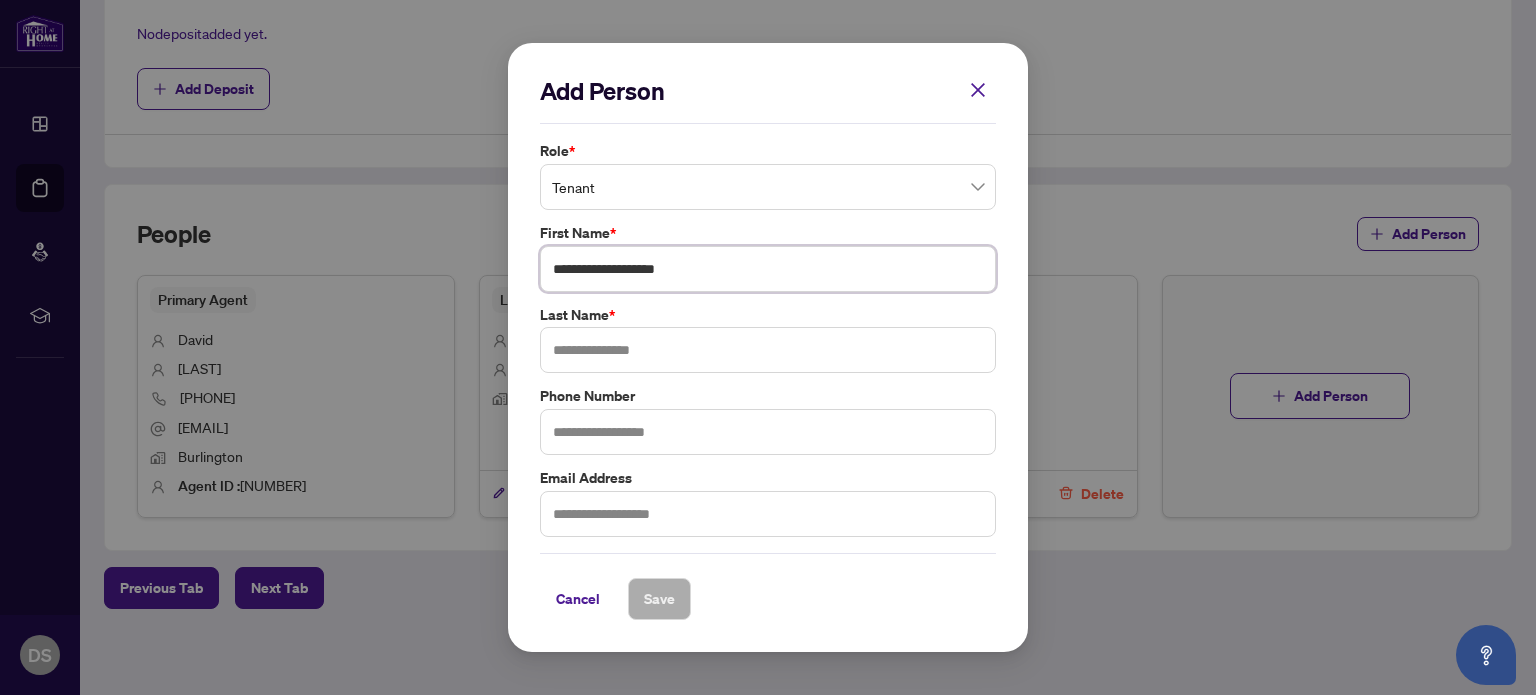 type on "**********" 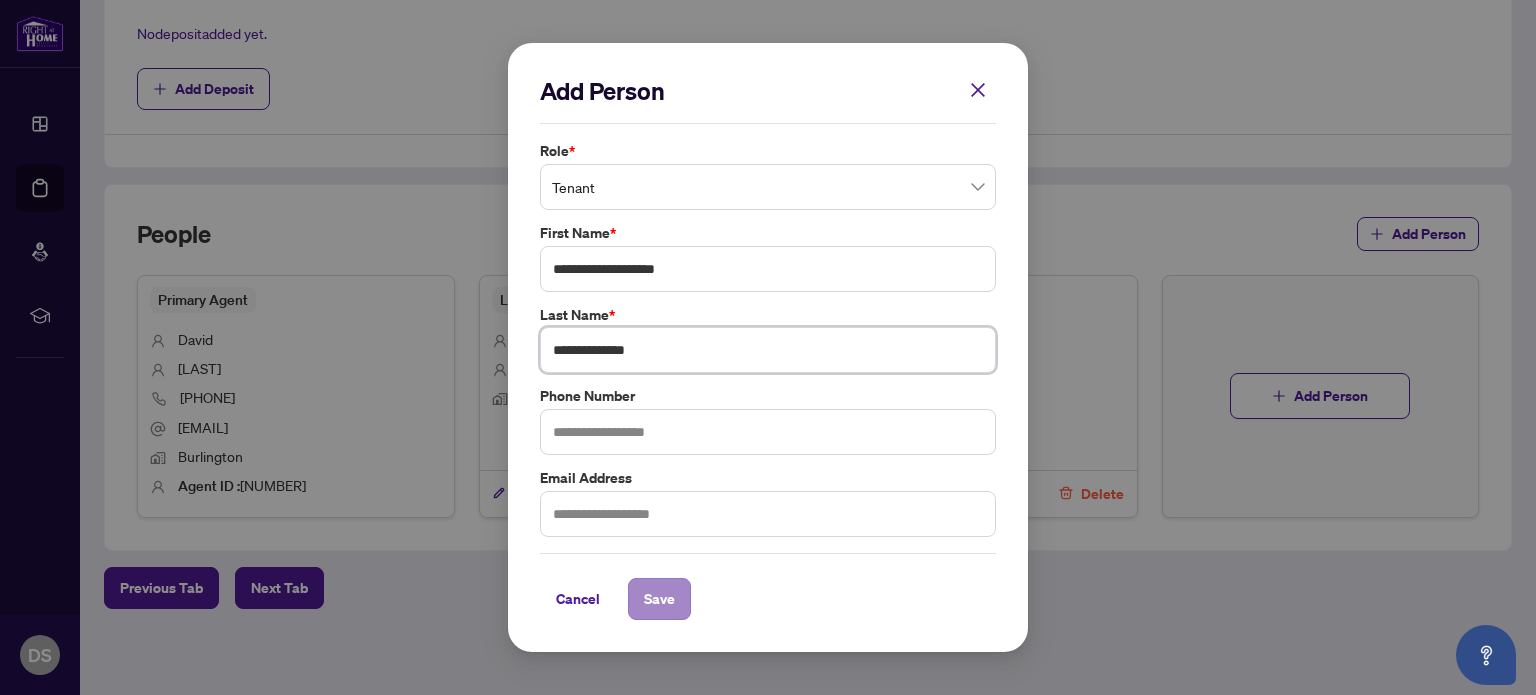 type on "**********" 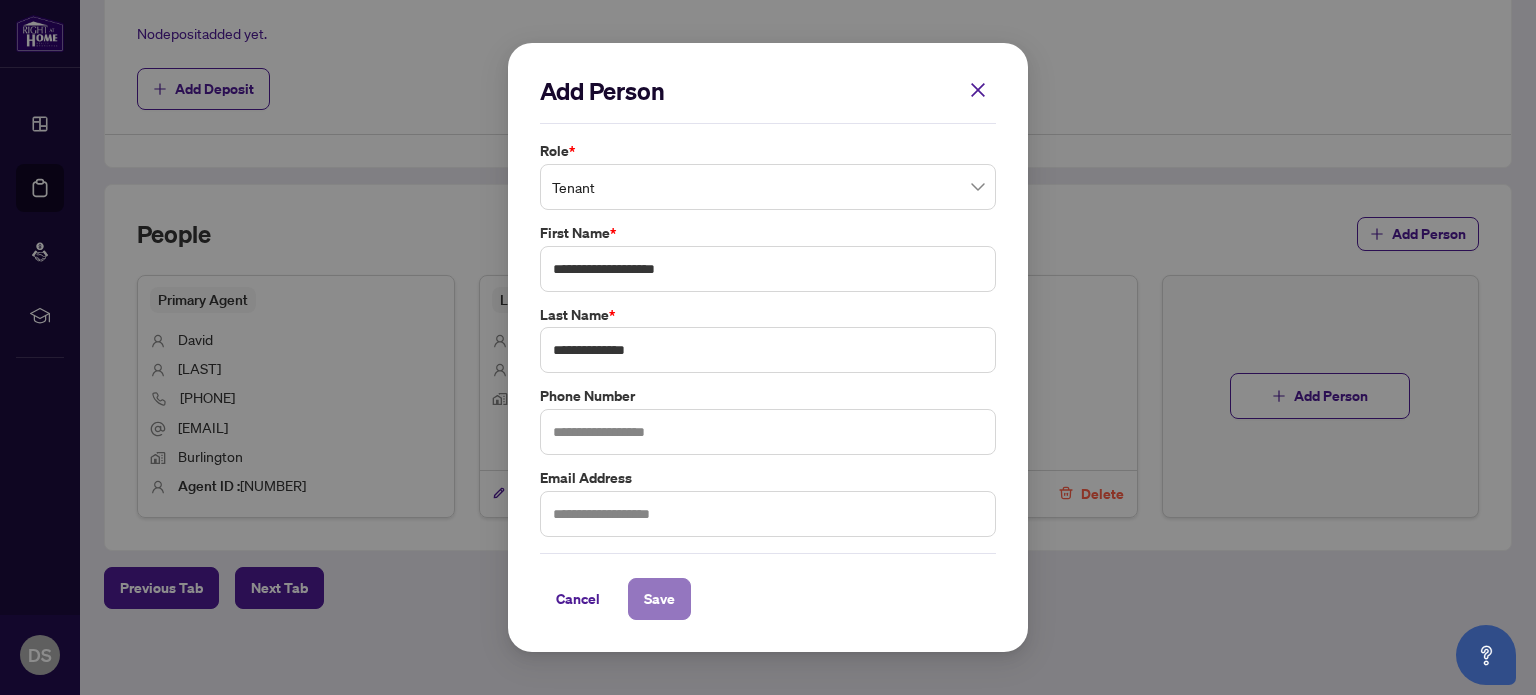 click on "Save" at bounding box center (659, 599) 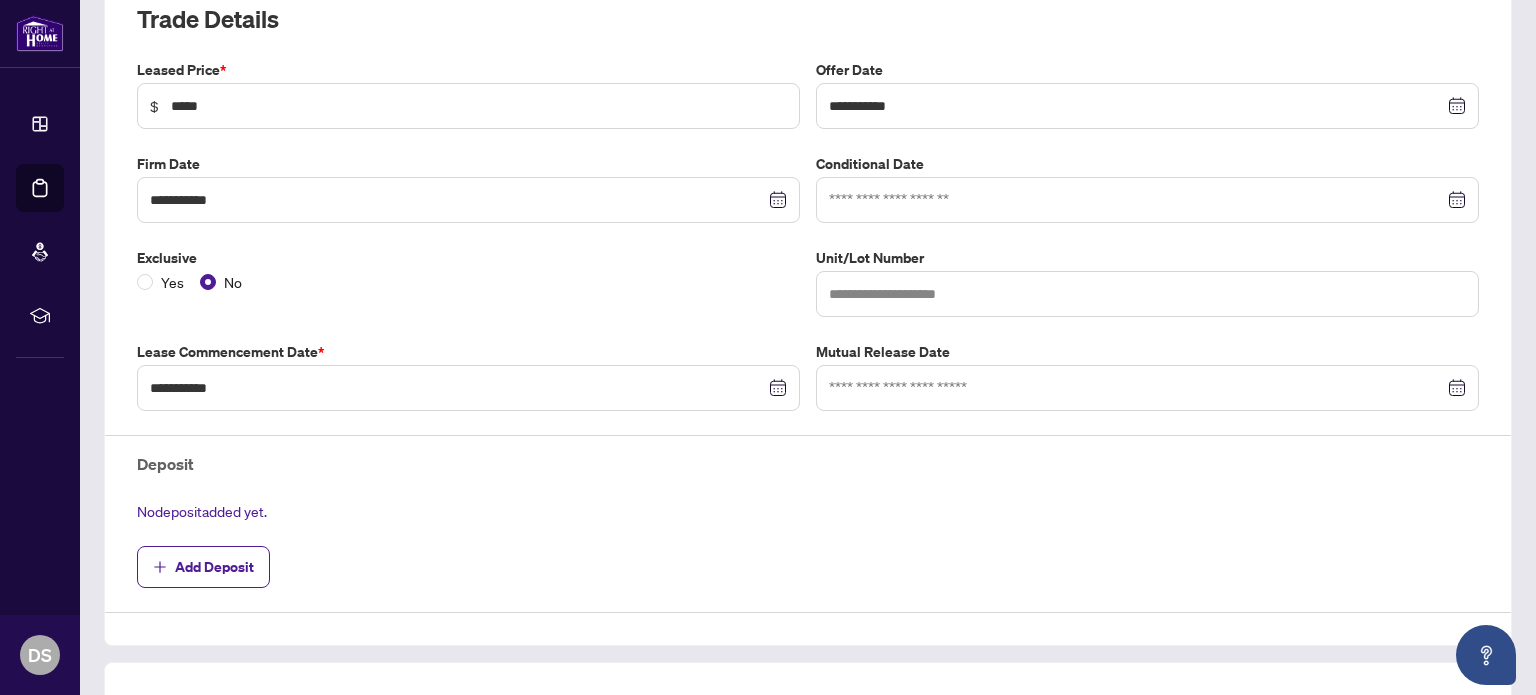scroll, scrollTop: 0, scrollLeft: 0, axis: both 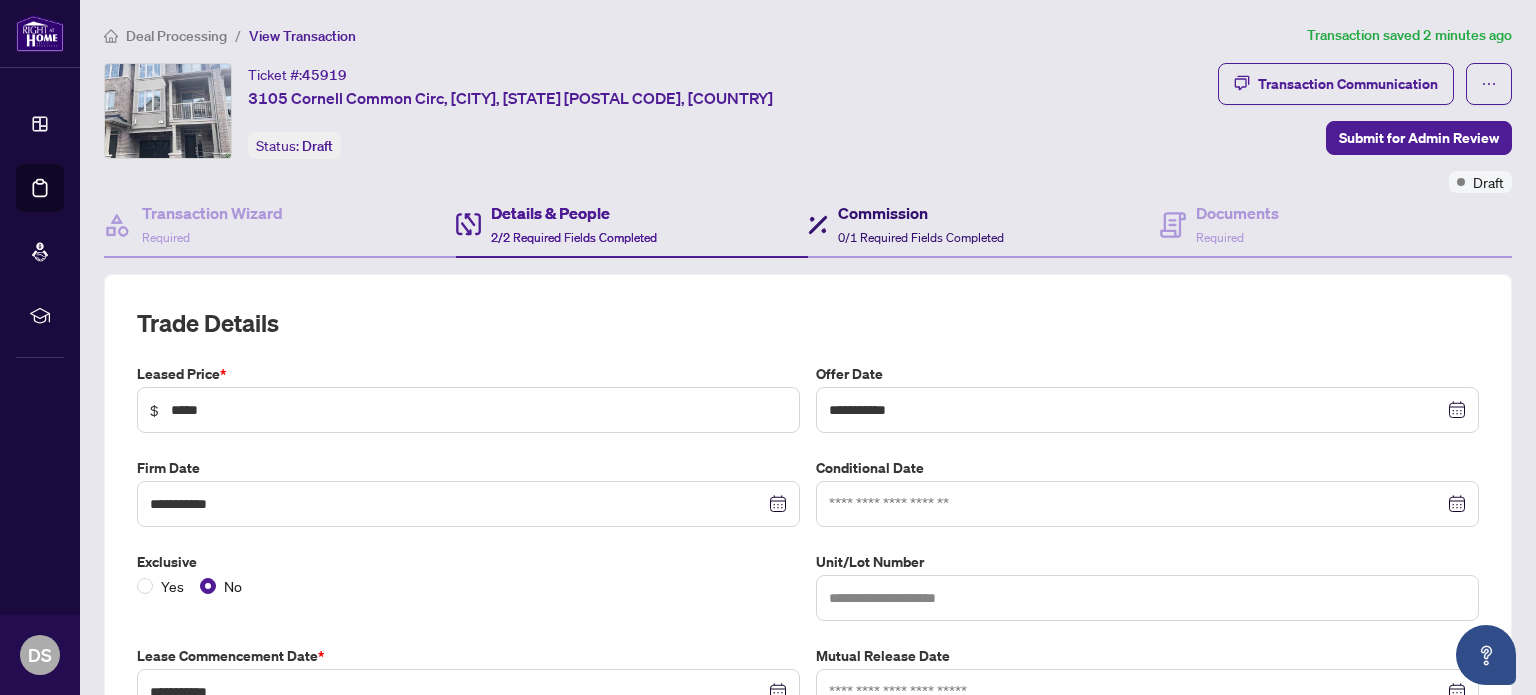click on "Commission" at bounding box center (921, 213) 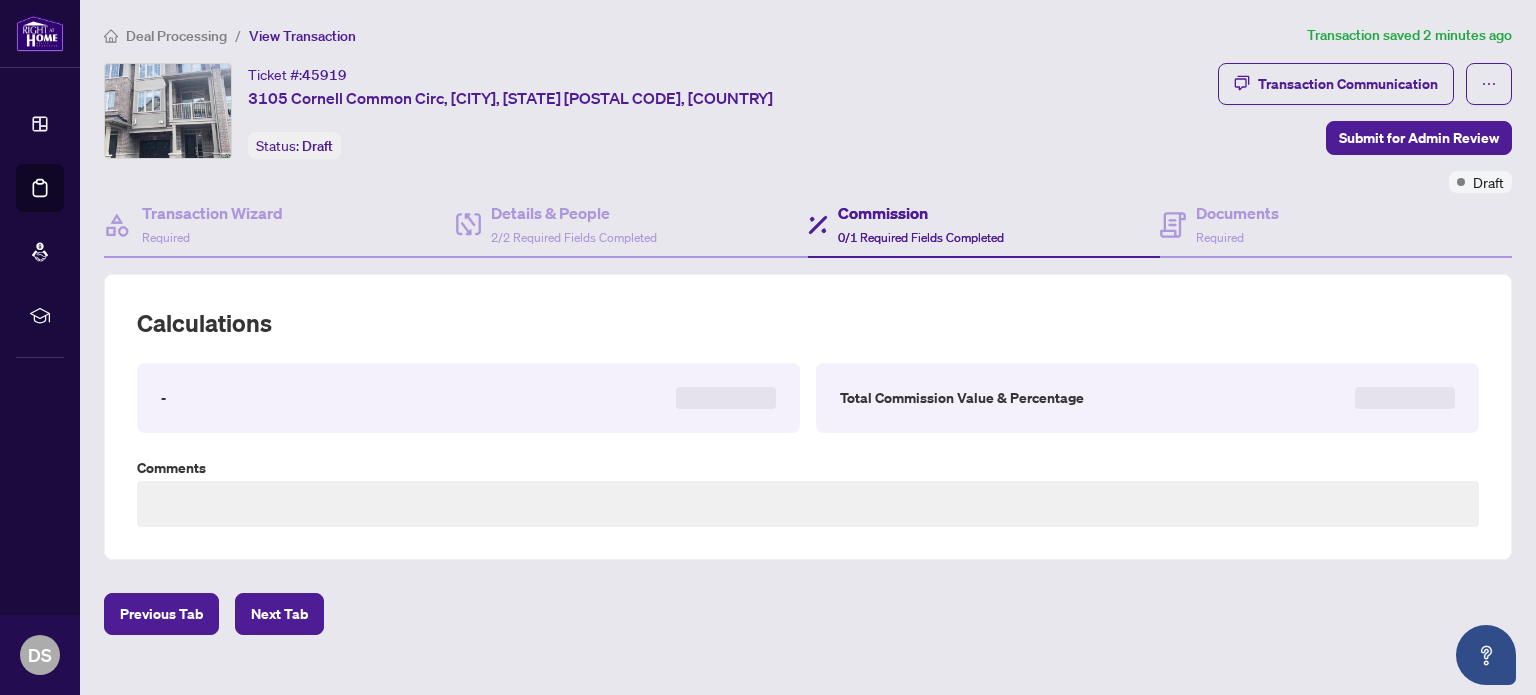 type on "**********" 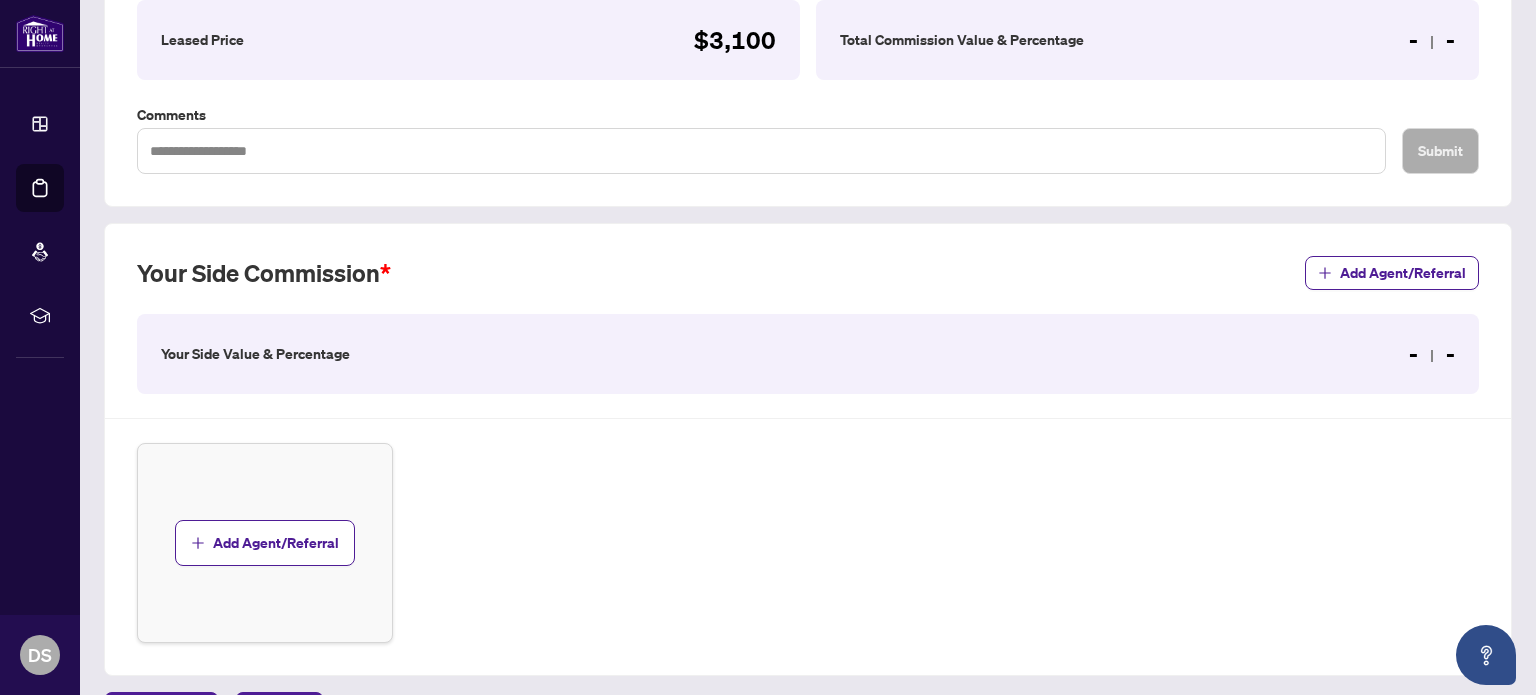scroll, scrollTop: 400, scrollLeft: 0, axis: vertical 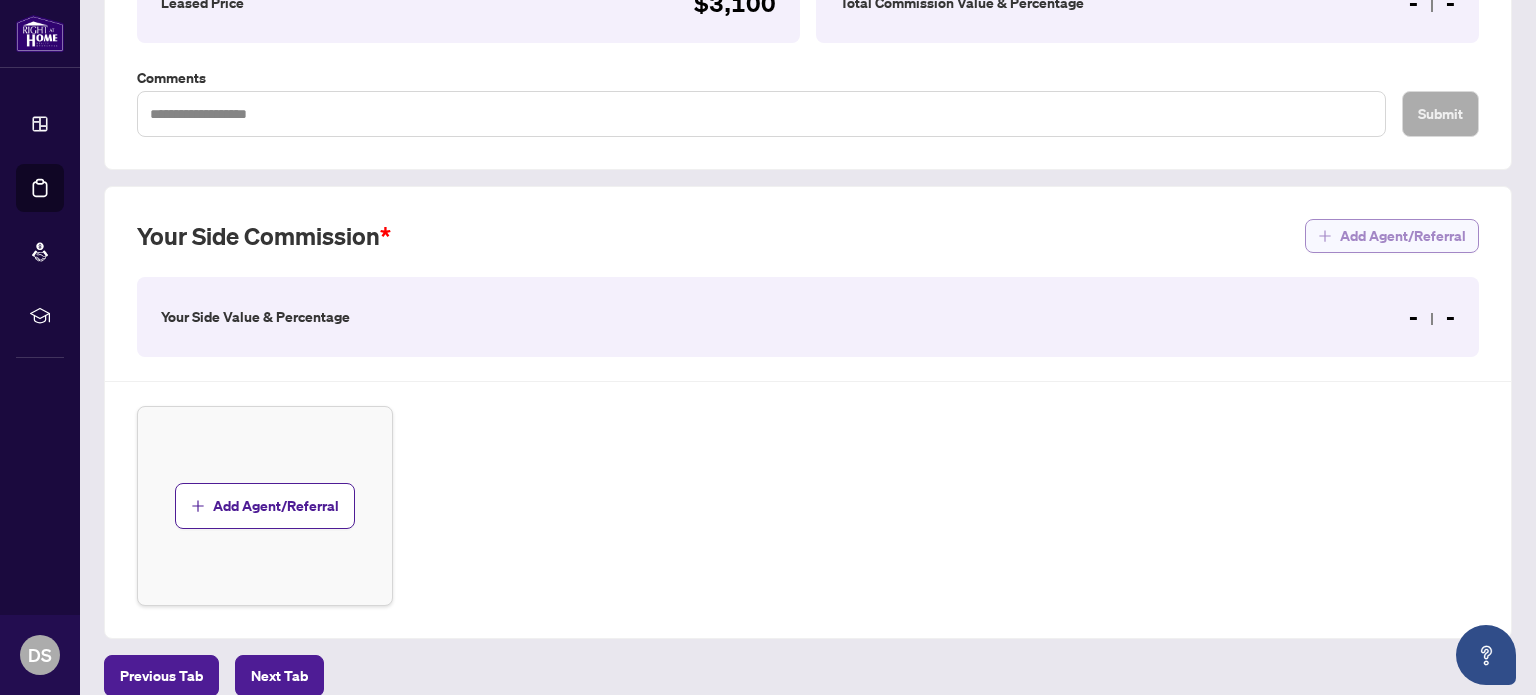 click on "Add Agent/Referral" at bounding box center [1403, 236] 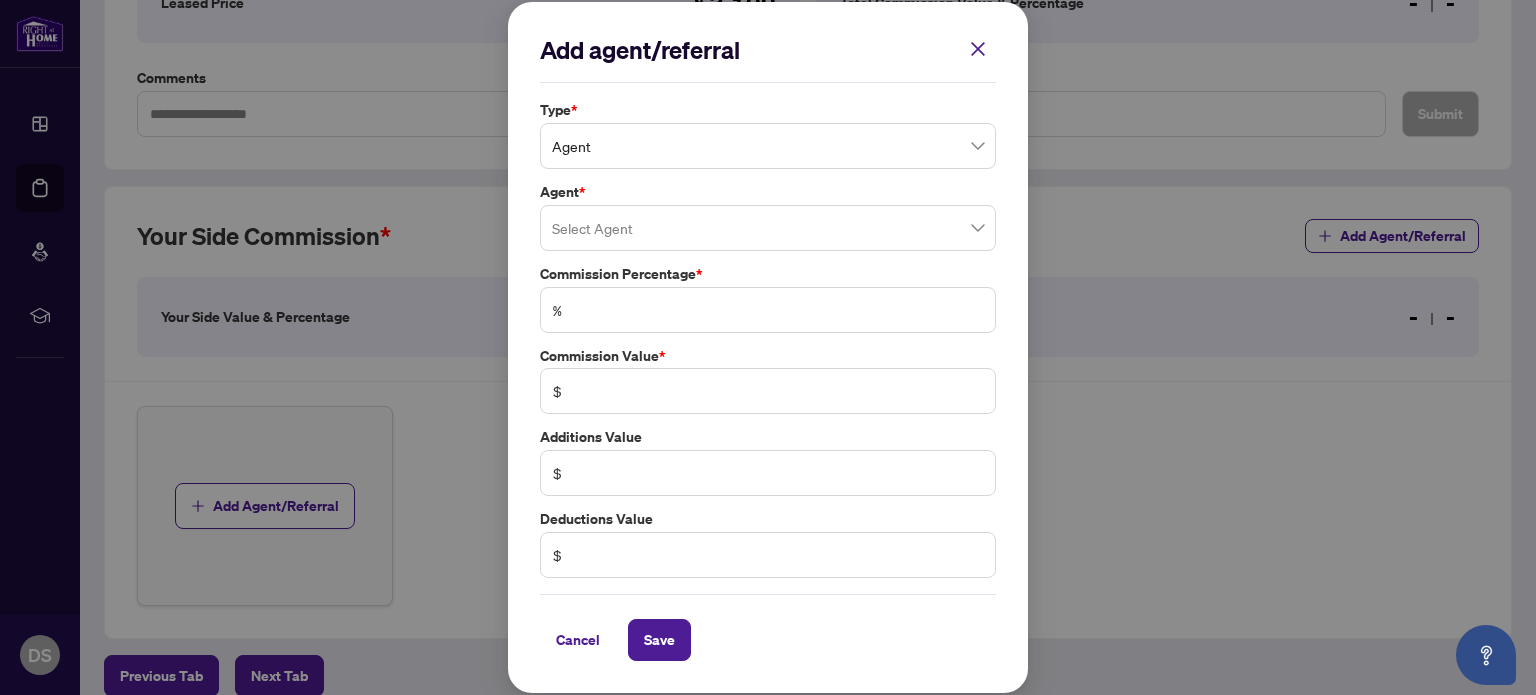 click at bounding box center [768, 228] 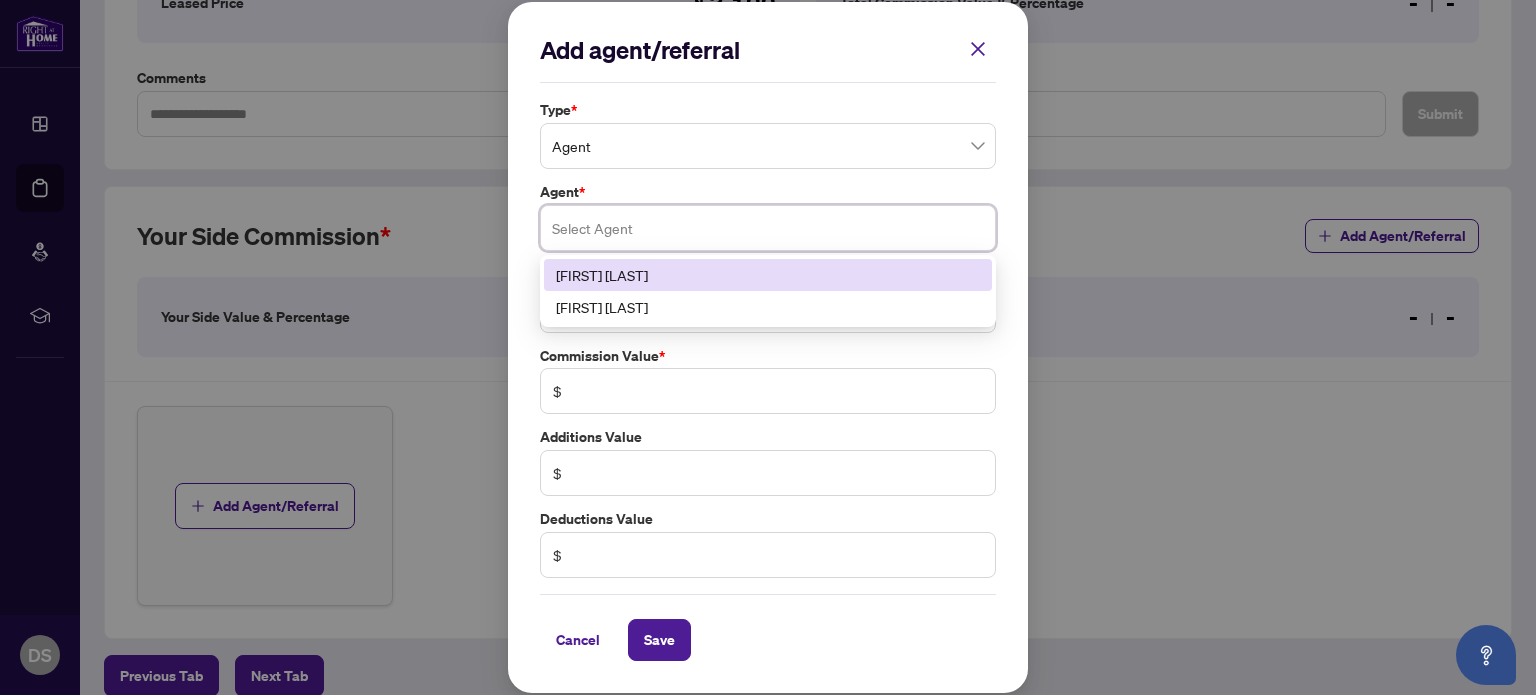 click on "[FIRST] [LAST]" at bounding box center [768, 275] 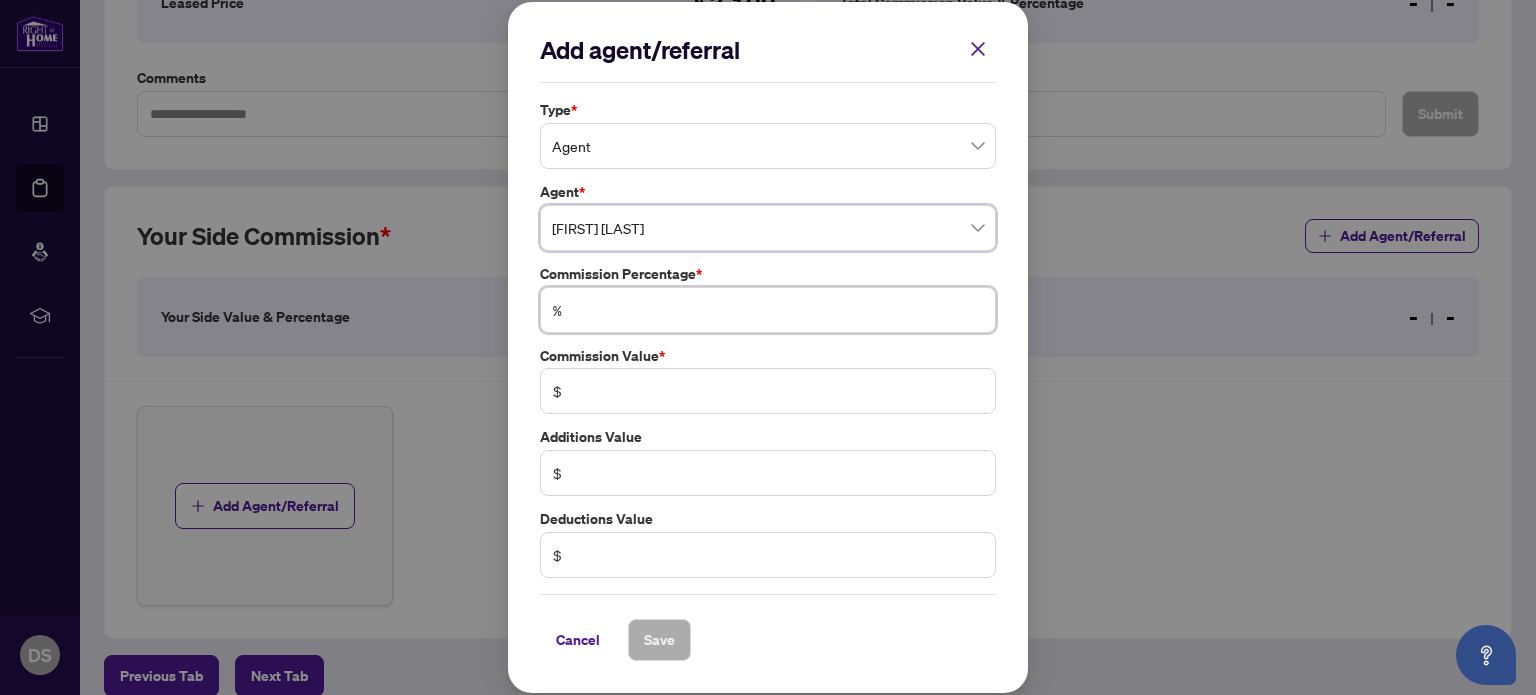 click at bounding box center [778, 310] 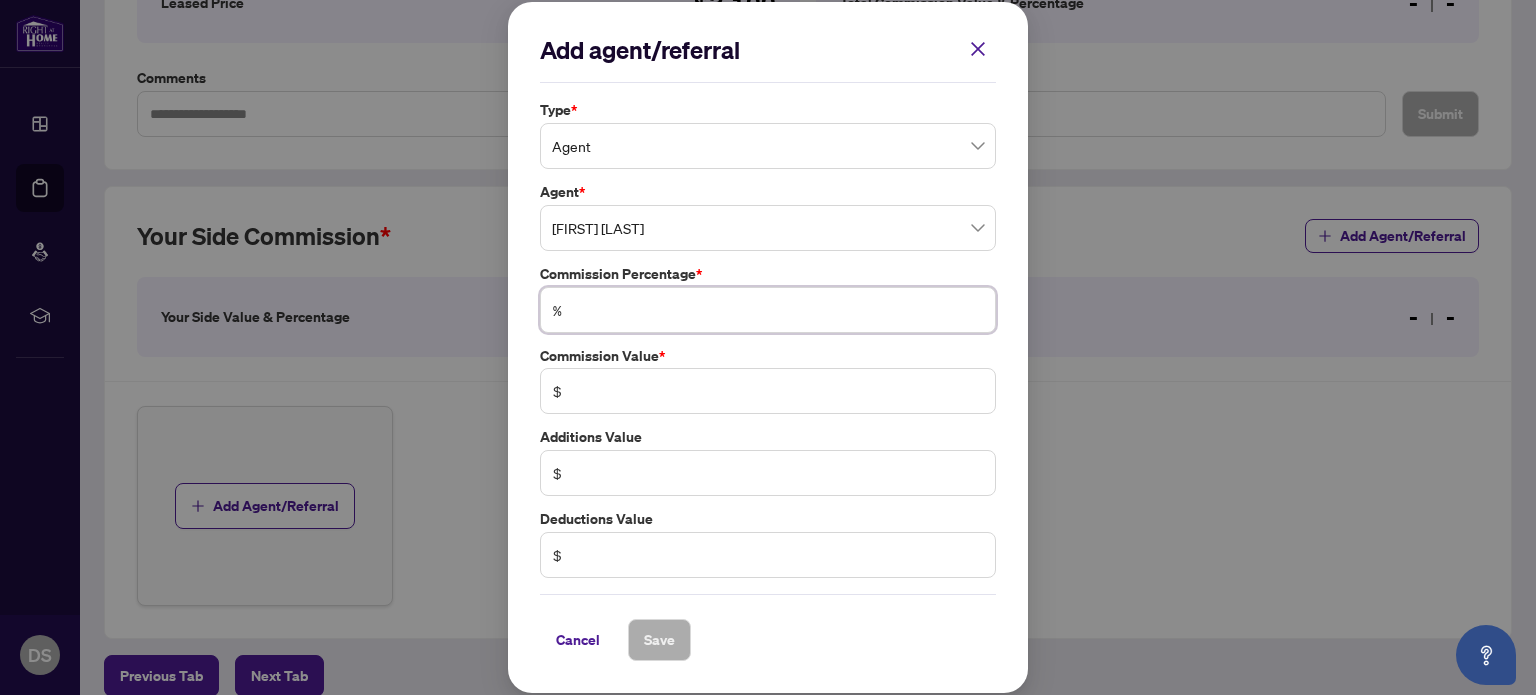 type on "*" 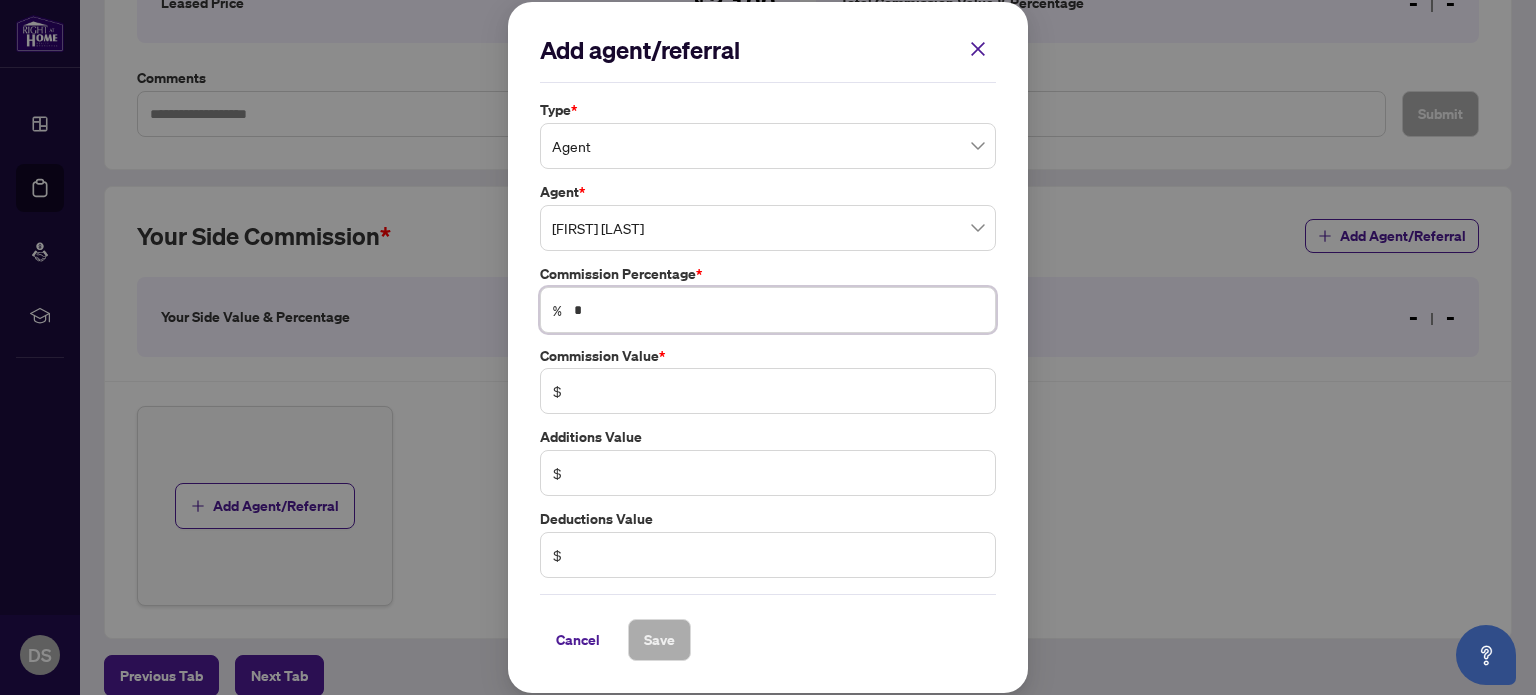 type on "***" 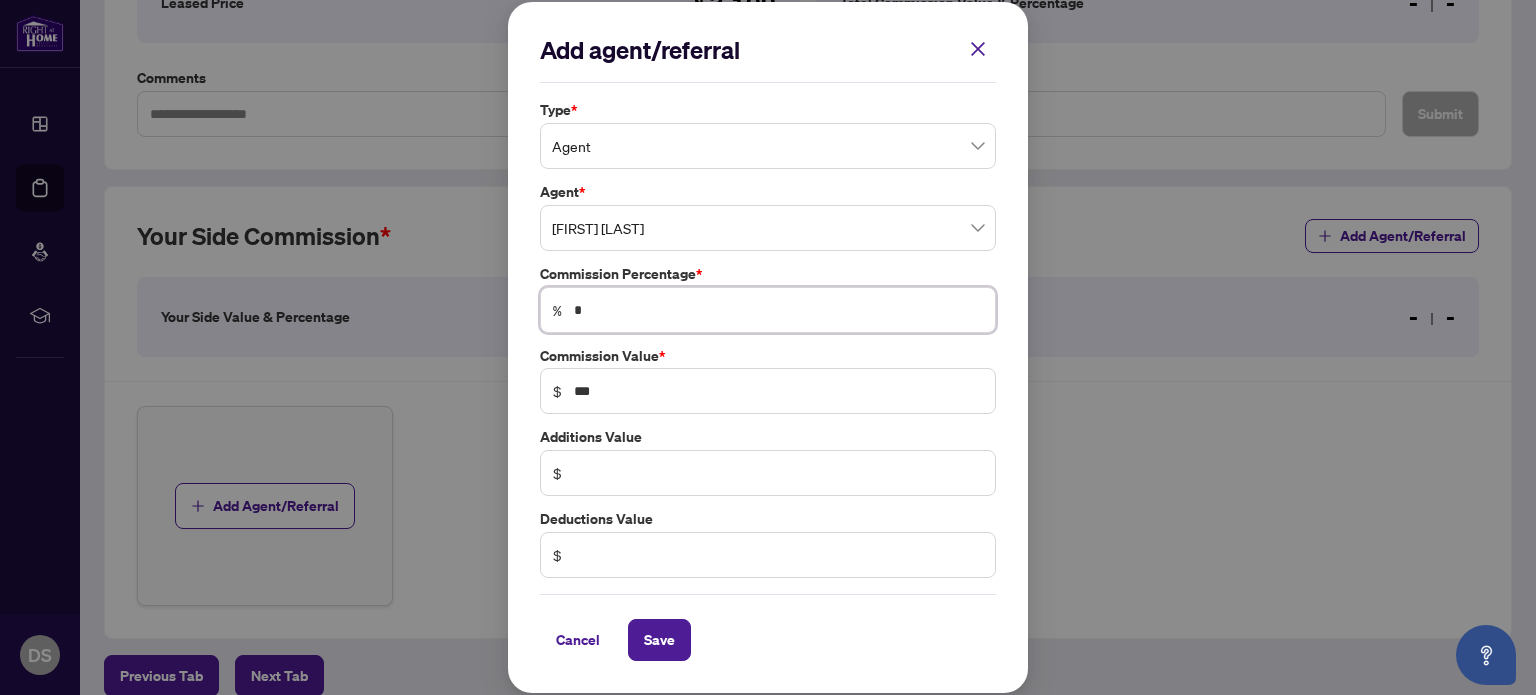 type on "**" 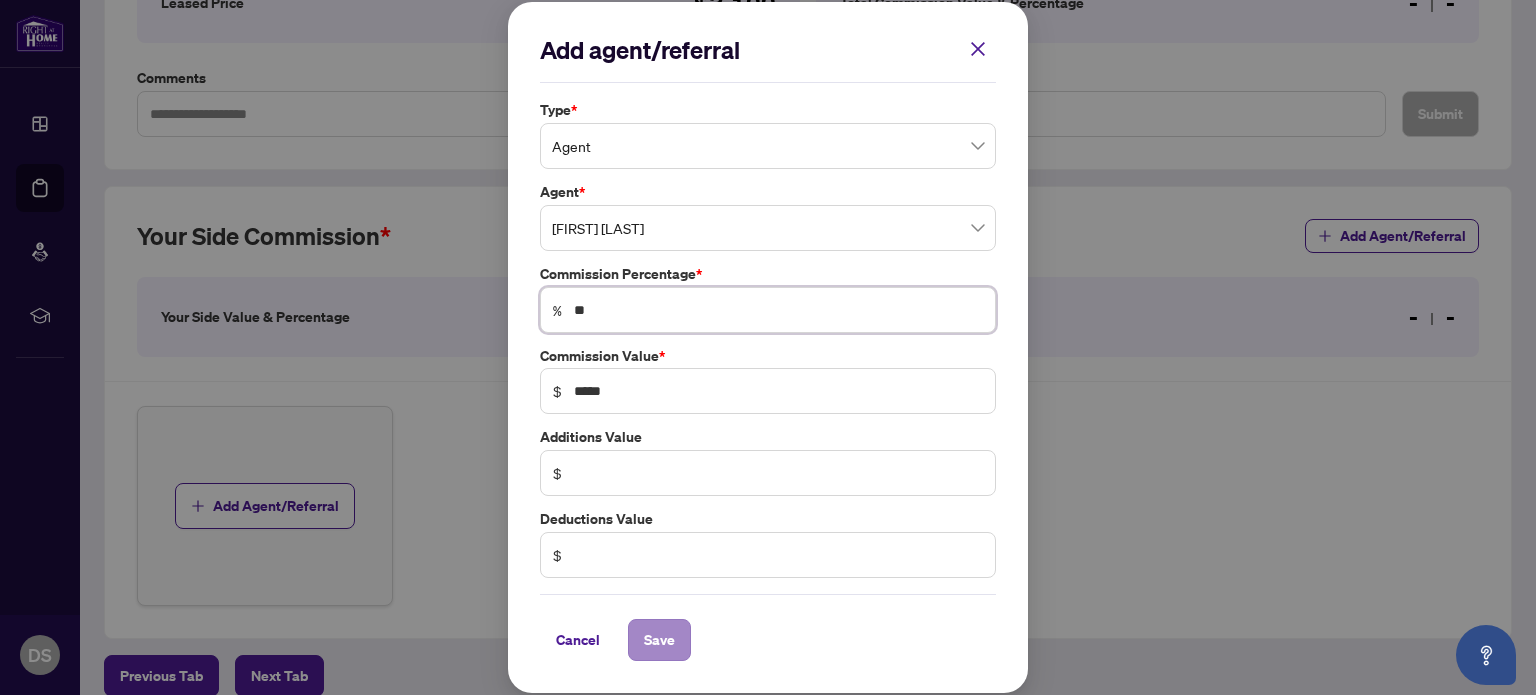 type on "**" 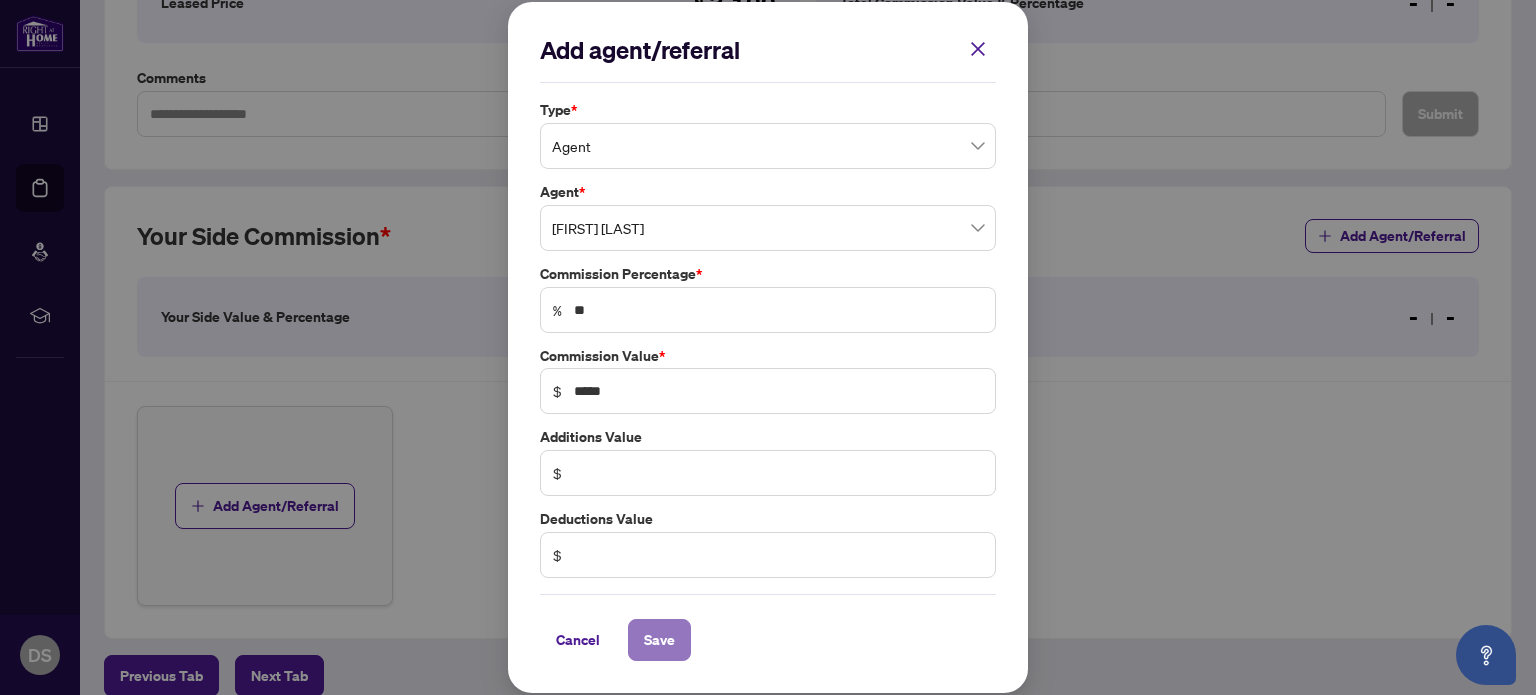 click on "Save" at bounding box center (659, 640) 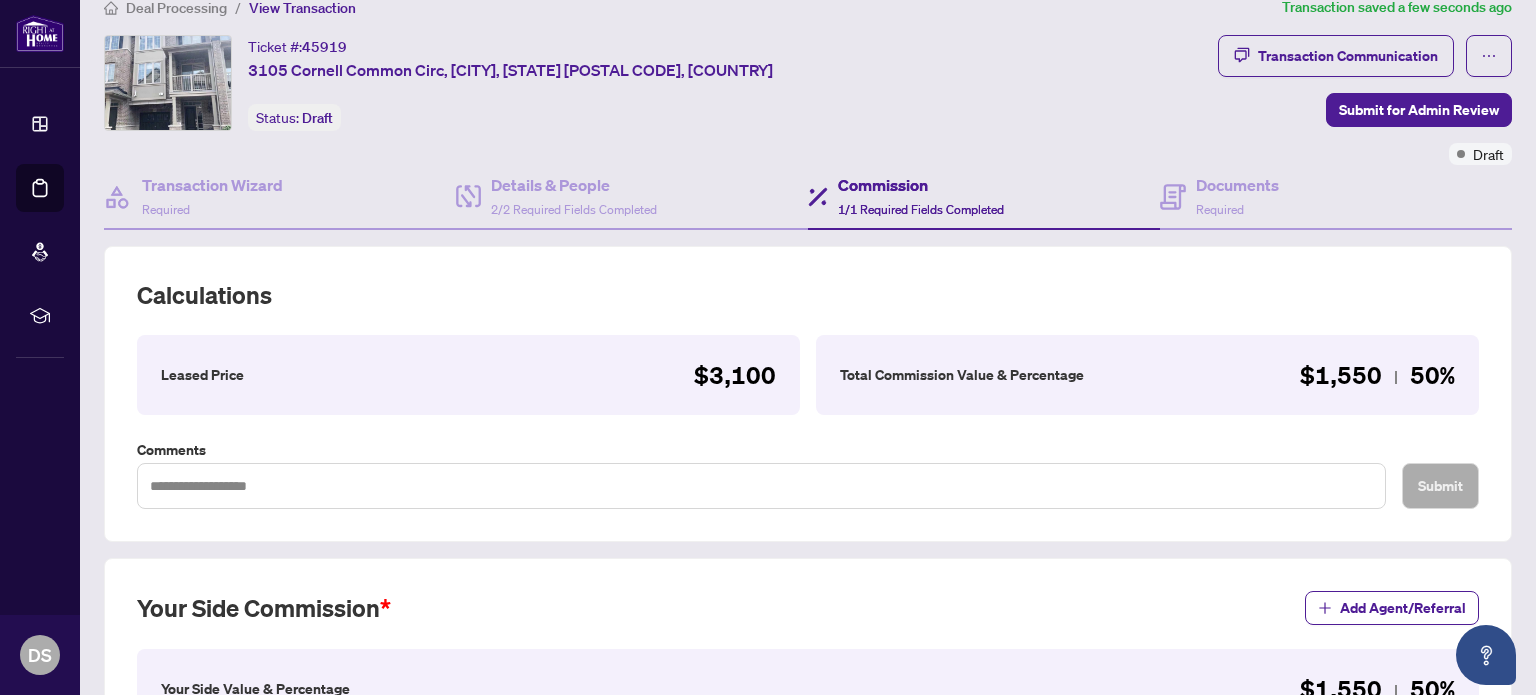 scroll, scrollTop: 0, scrollLeft: 0, axis: both 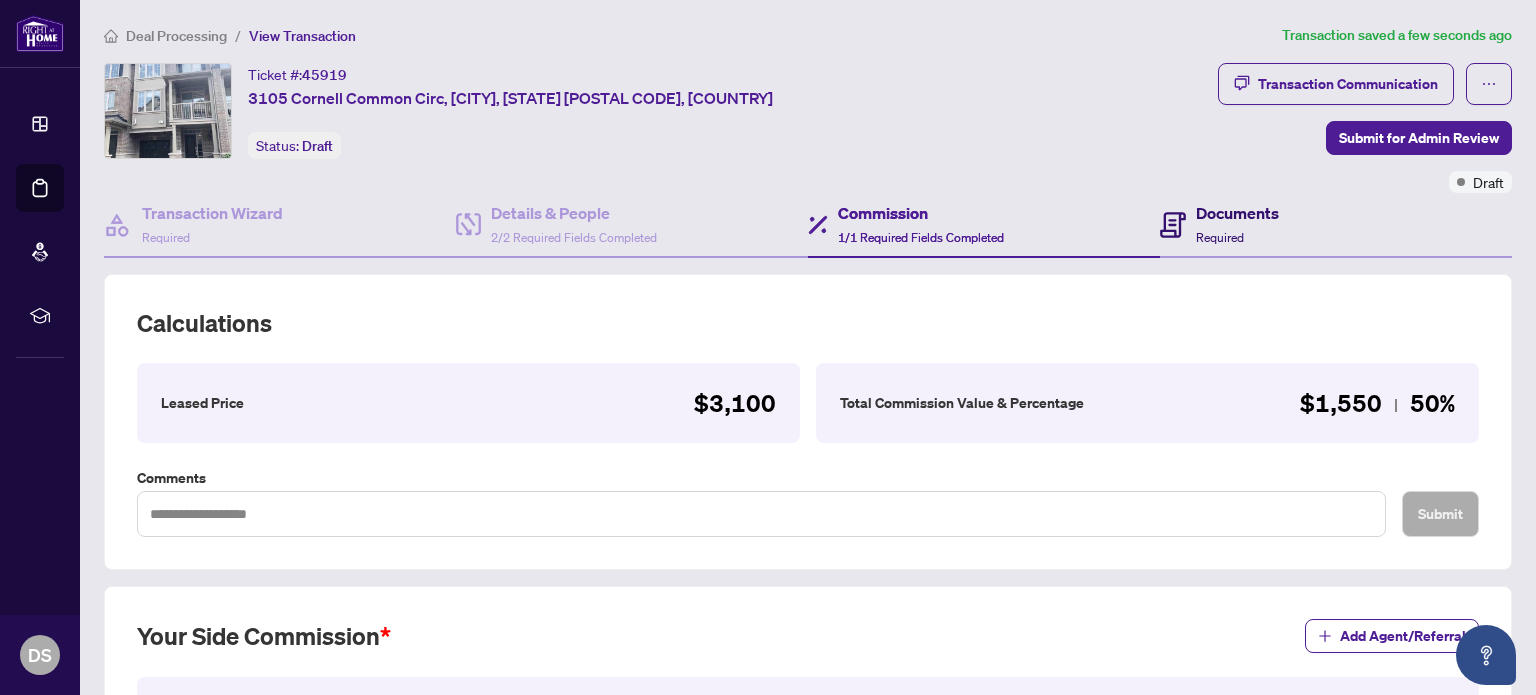 click on "Documents" at bounding box center [1237, 213] 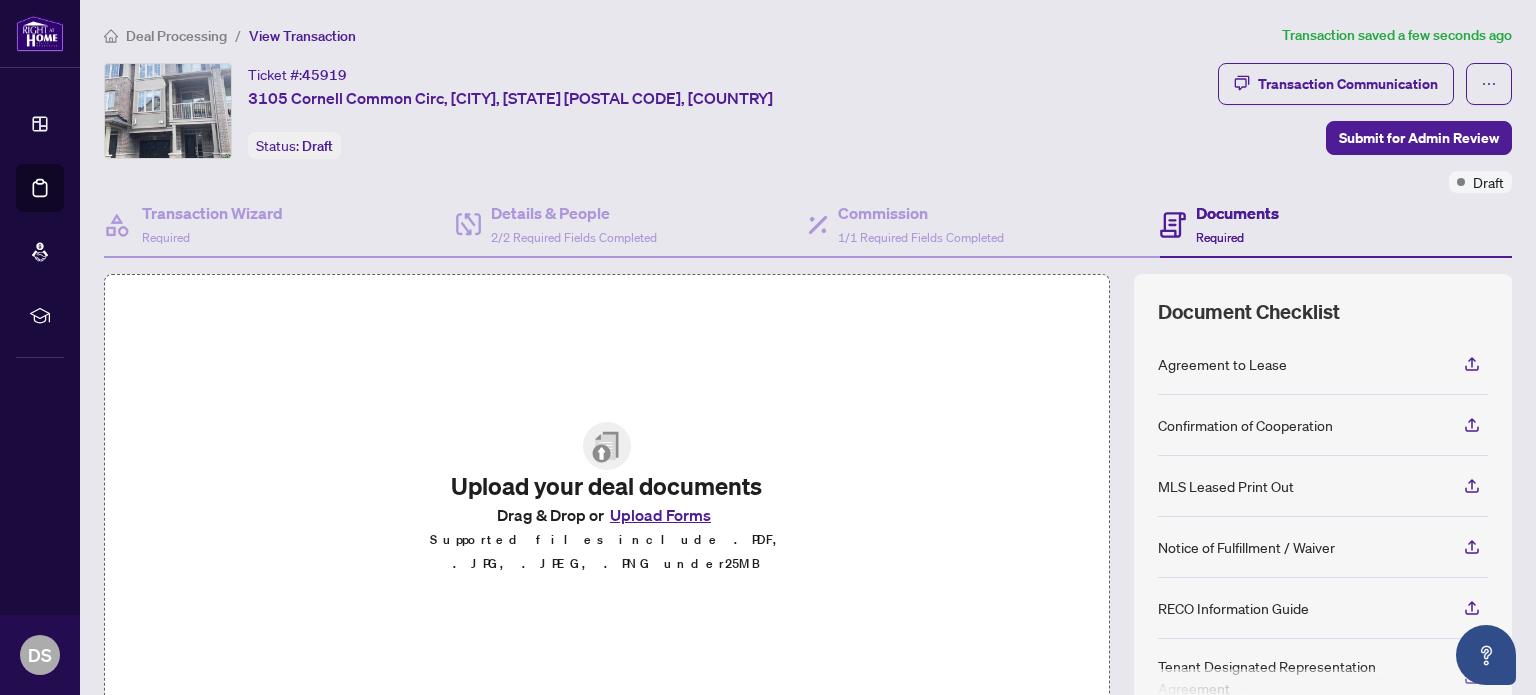 click on "Upload Forms" at bounding box center [660, 515] 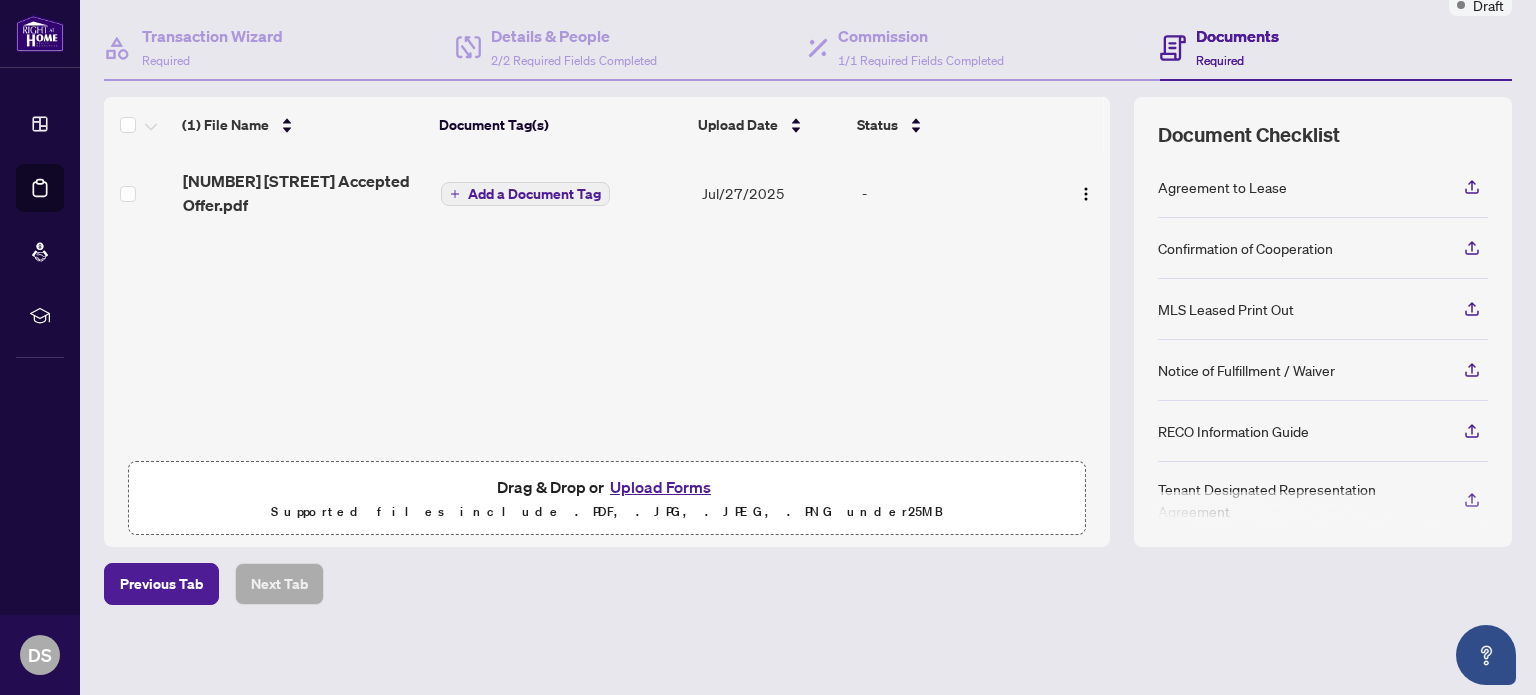 scroll, scrollTop: 0, scrollLeft: 0, axis: both 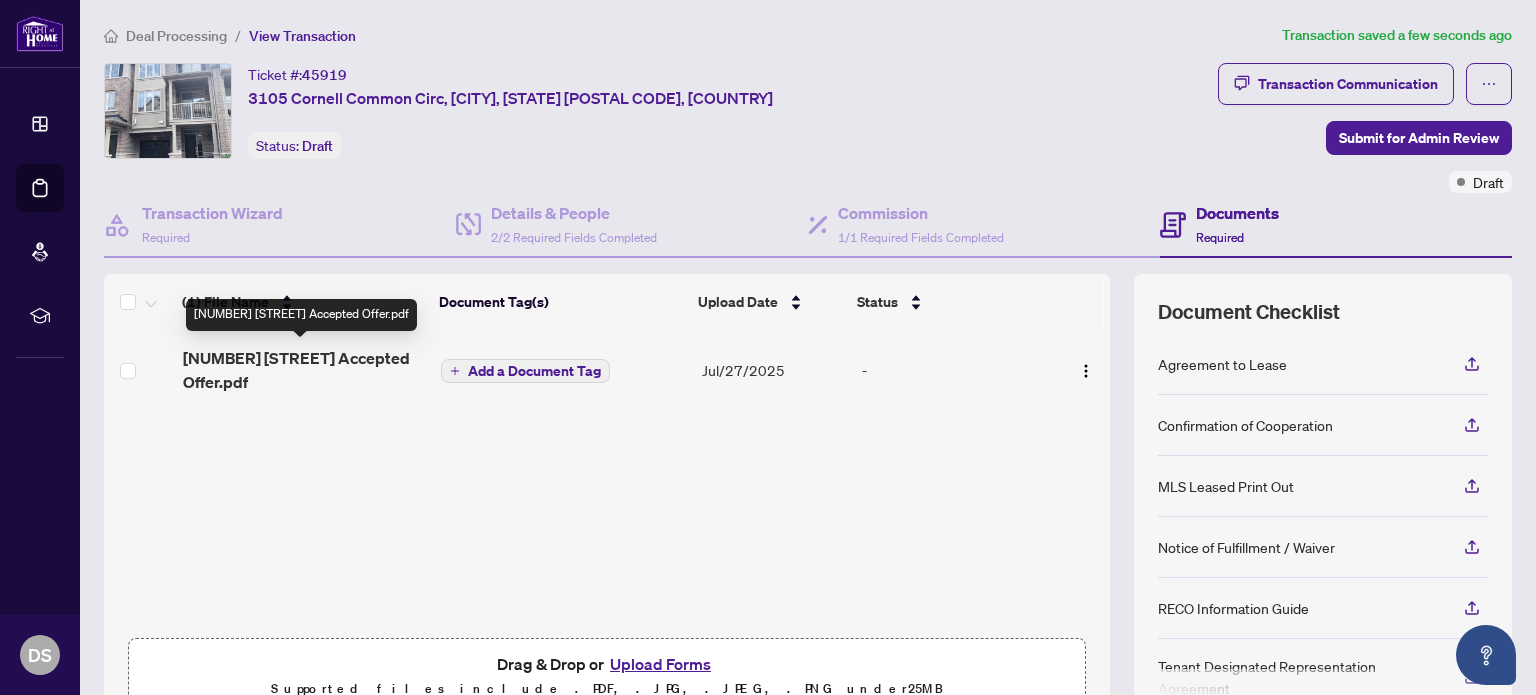 click on "3105 Cornell Comm Accepted Offer.pdf" at bounding box center (304, 370) 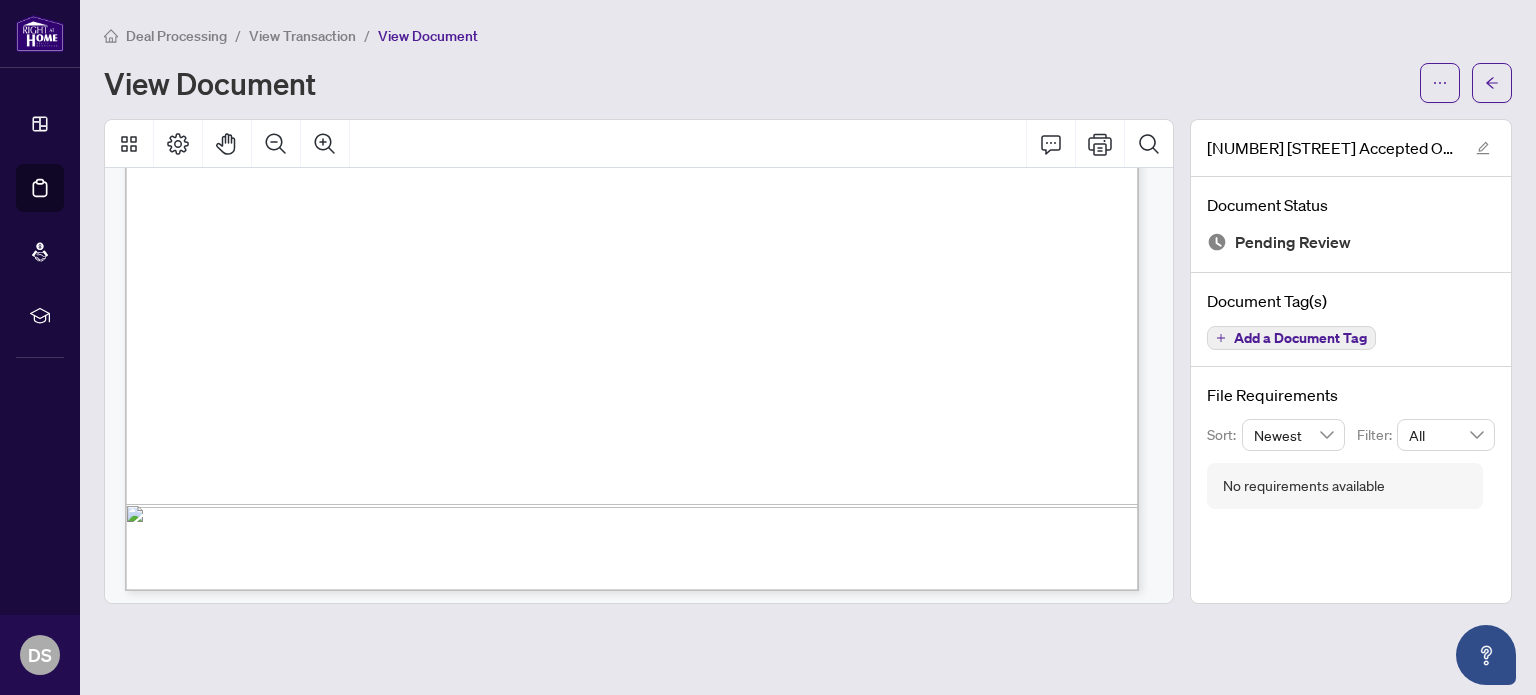 scroll, scrollTop: 15712, scrollLeft: 0, axis: vertical 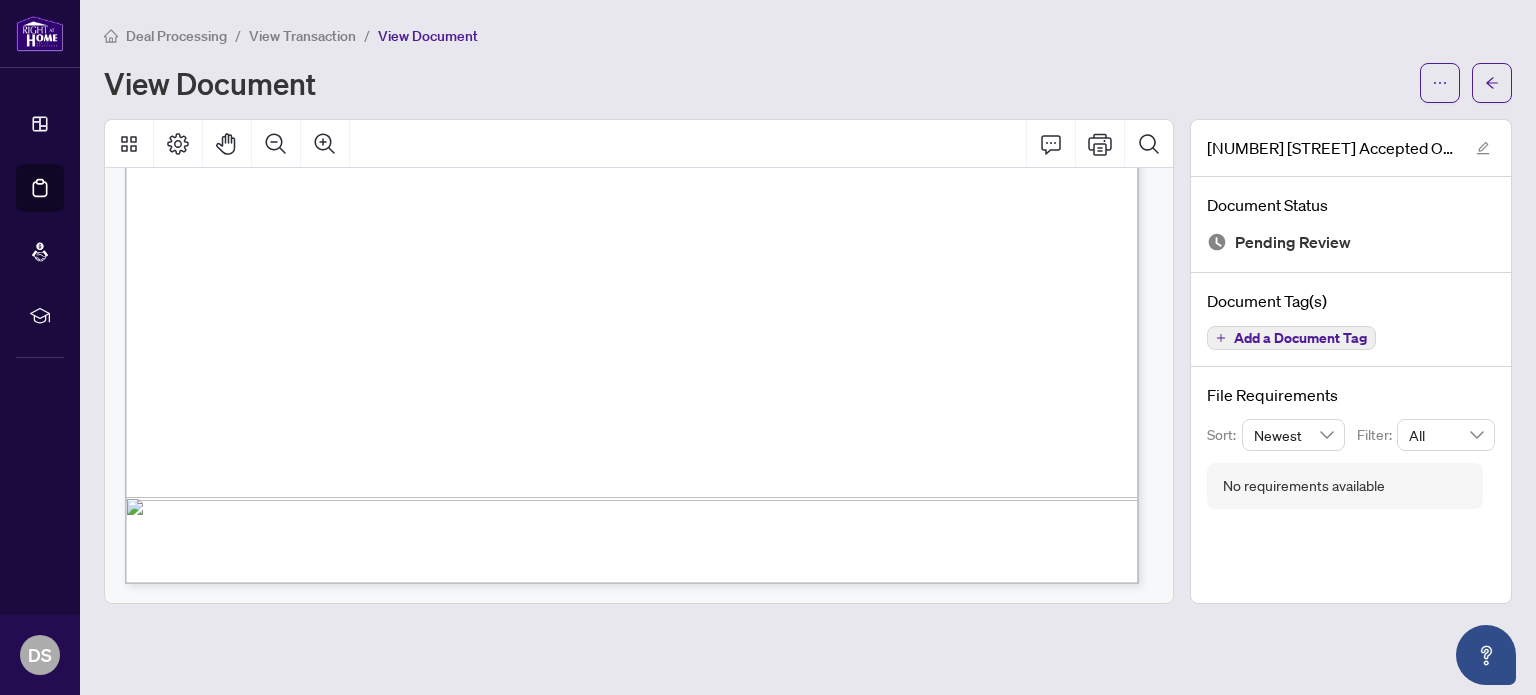 click on "View Transaction" at bounding box center (302, 36) 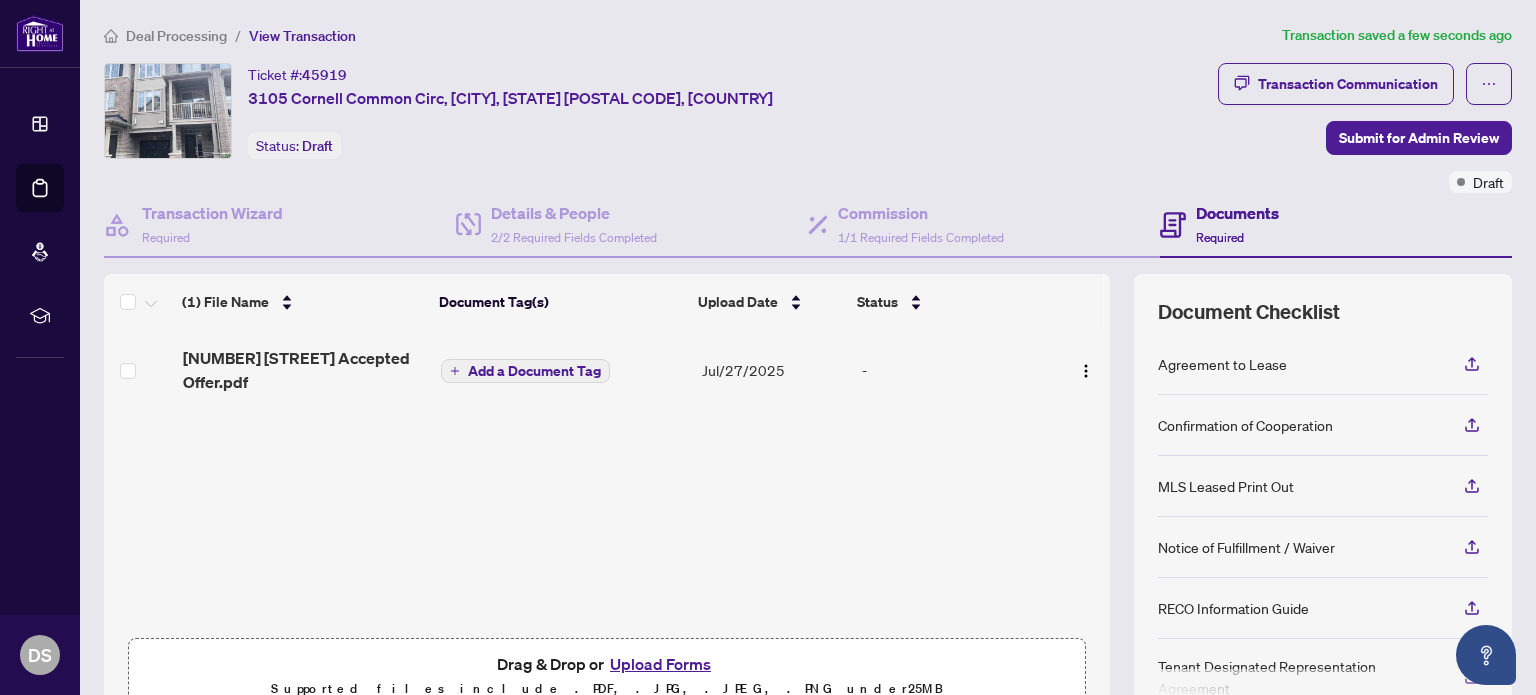click on "Upload Forms" at bounding box center [660, 664] 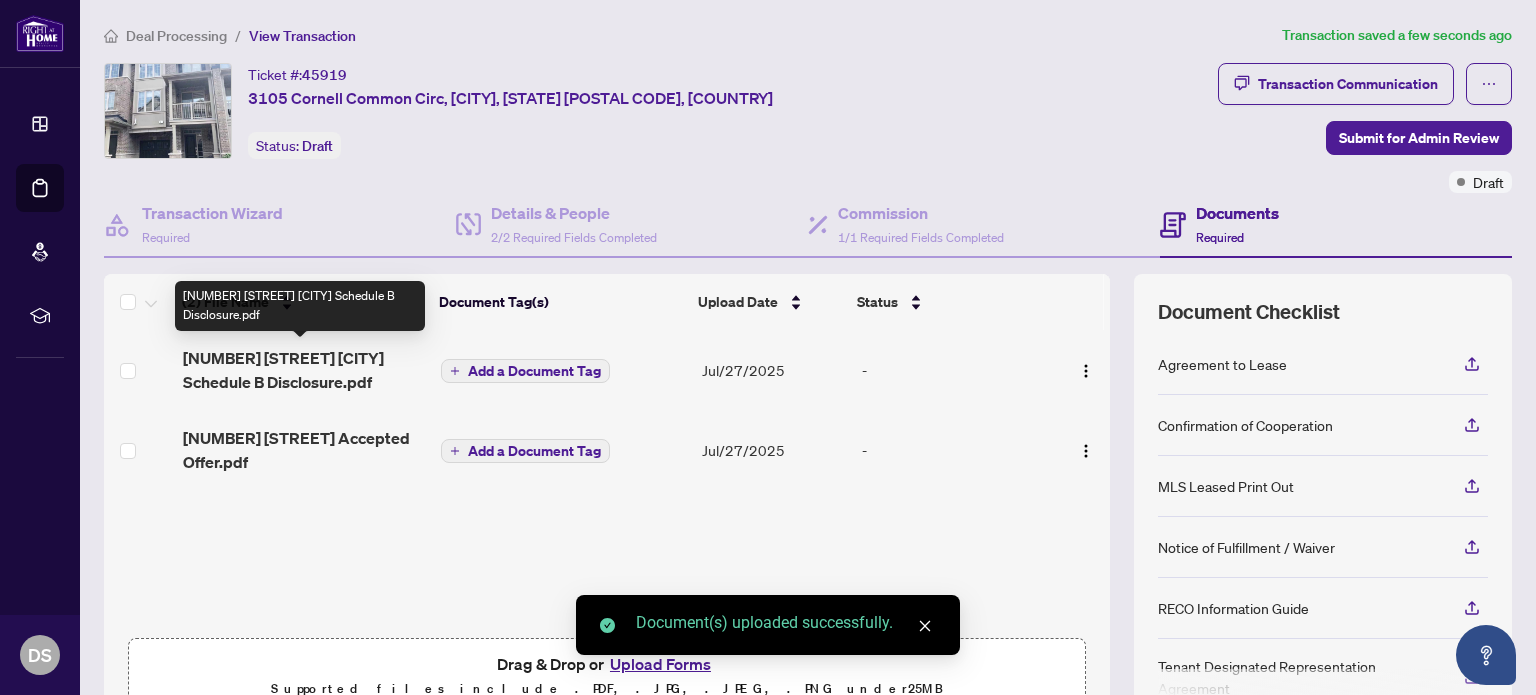 click on "3105 Cornell Comm Schedule B Disclosure.pdf" at bounding box center (304, 370) 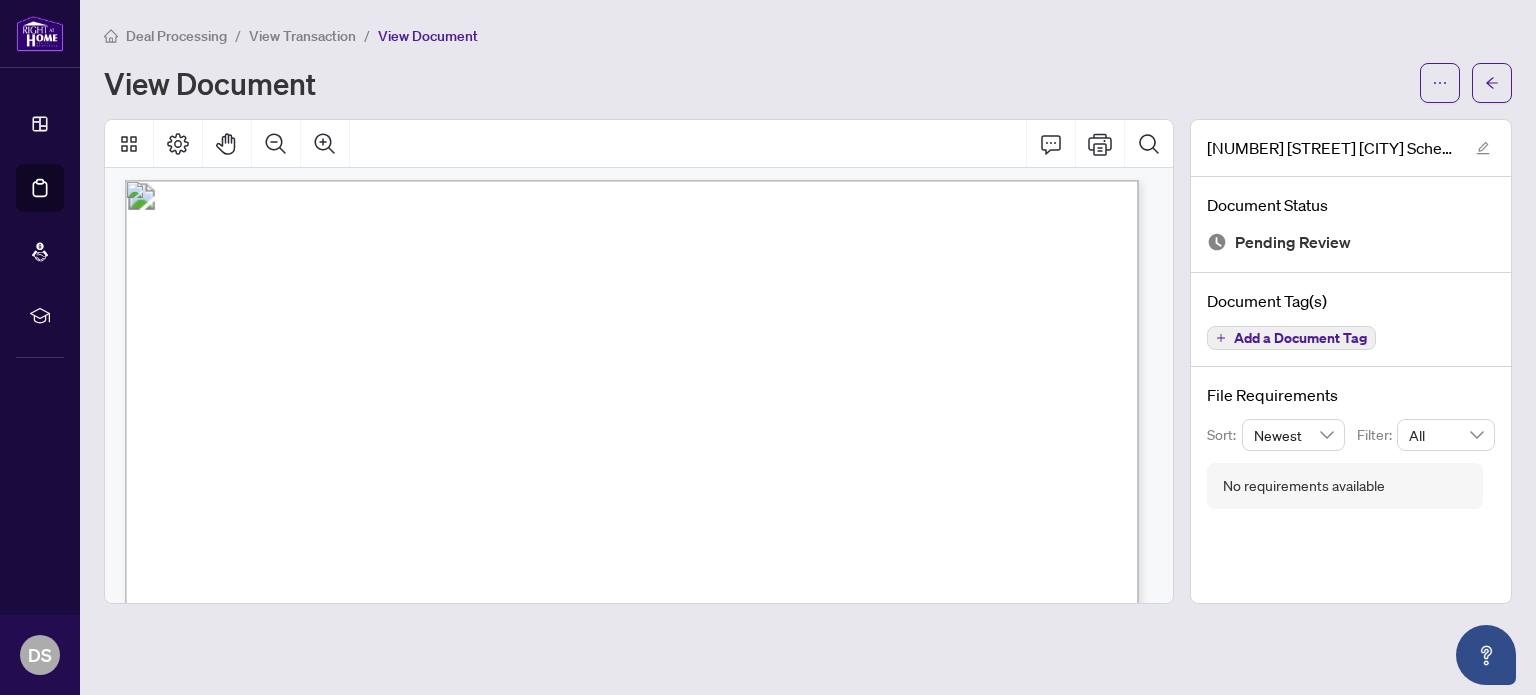 scroll, scrollTop: 0, scrollLeft: 0, axis: both 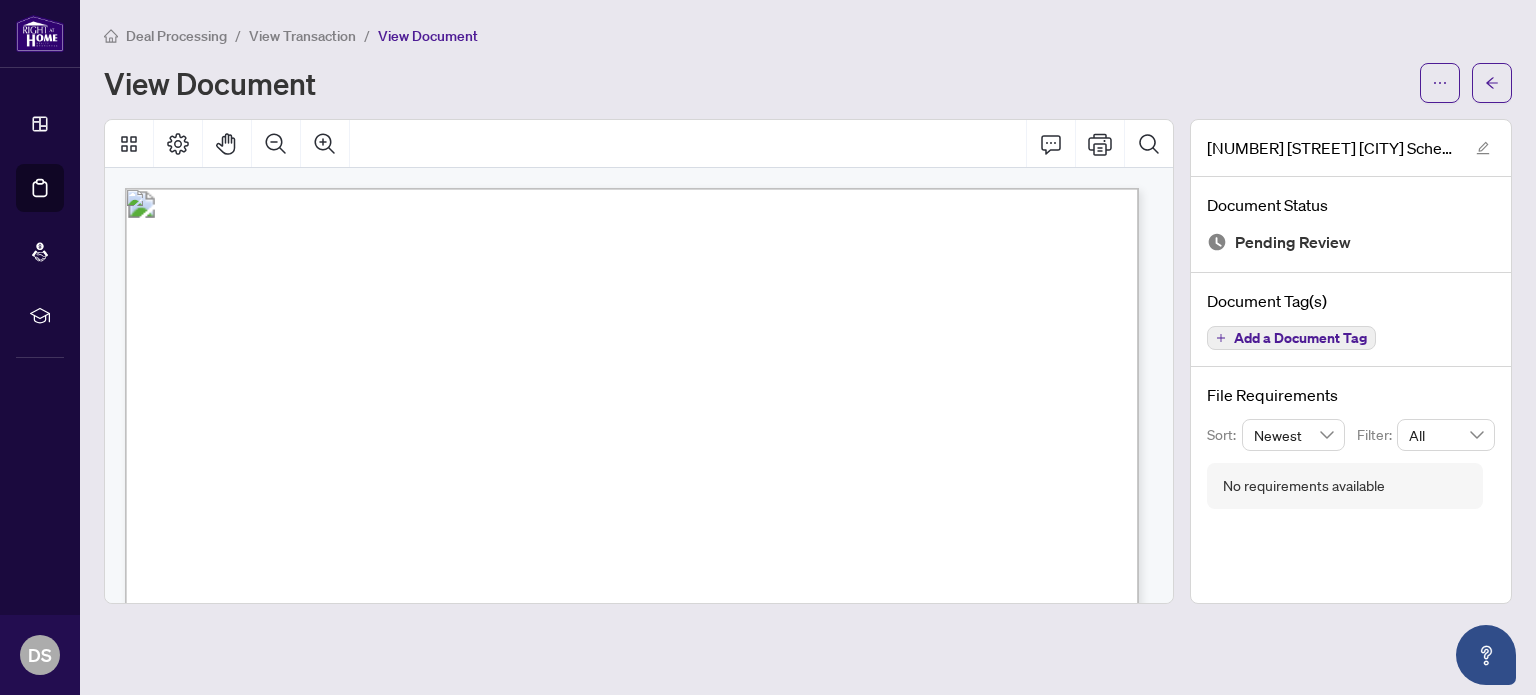 click on "View Transaction" at bounding box center (302, 36) 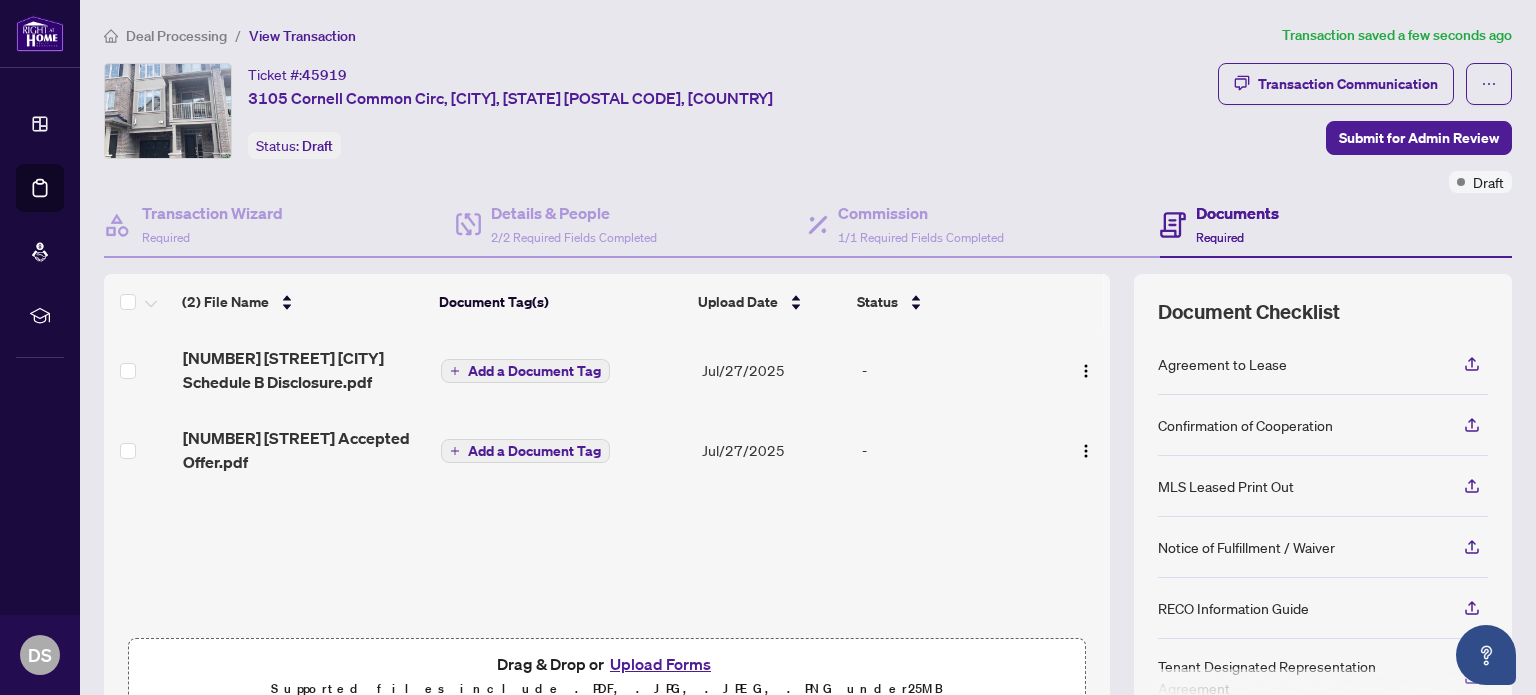 click on "Add a Document Tag" at bounding box center [534, 371] 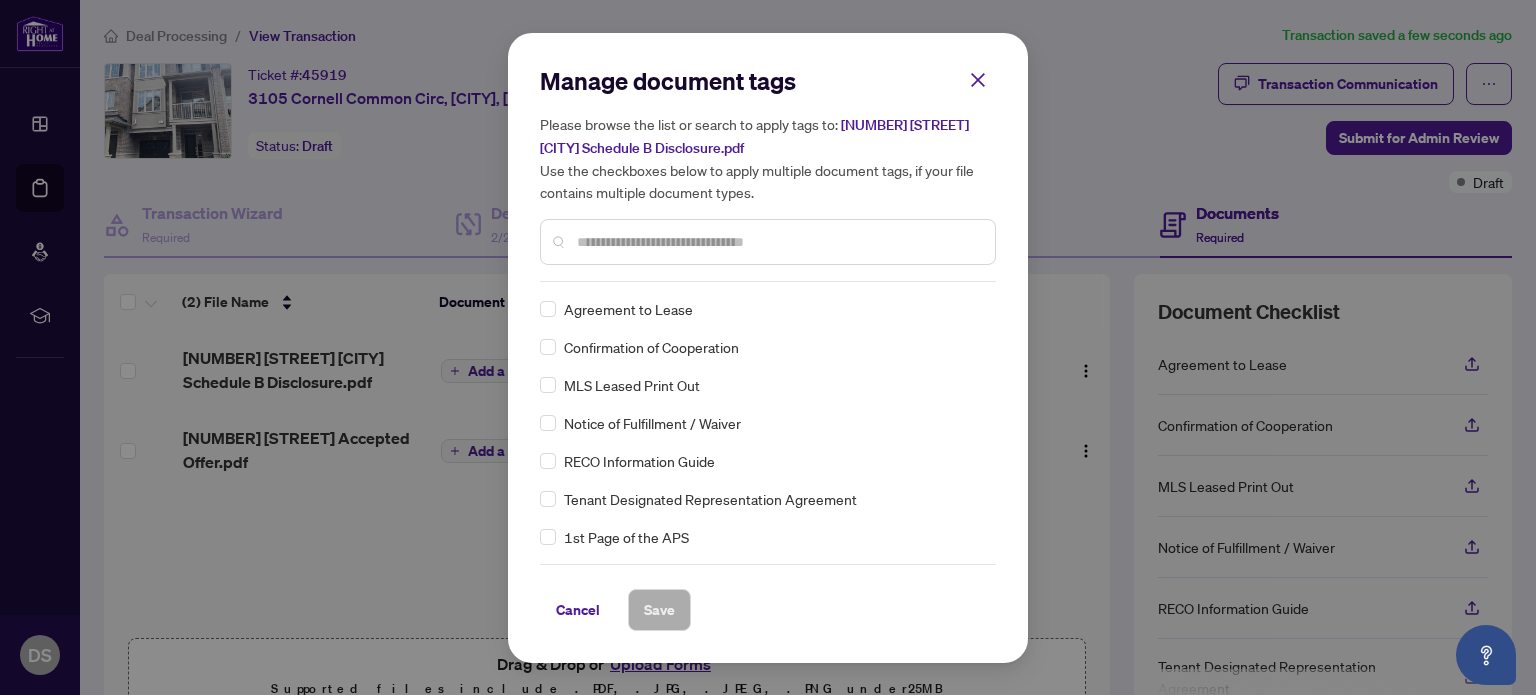 click at bounding box center (778, 242) 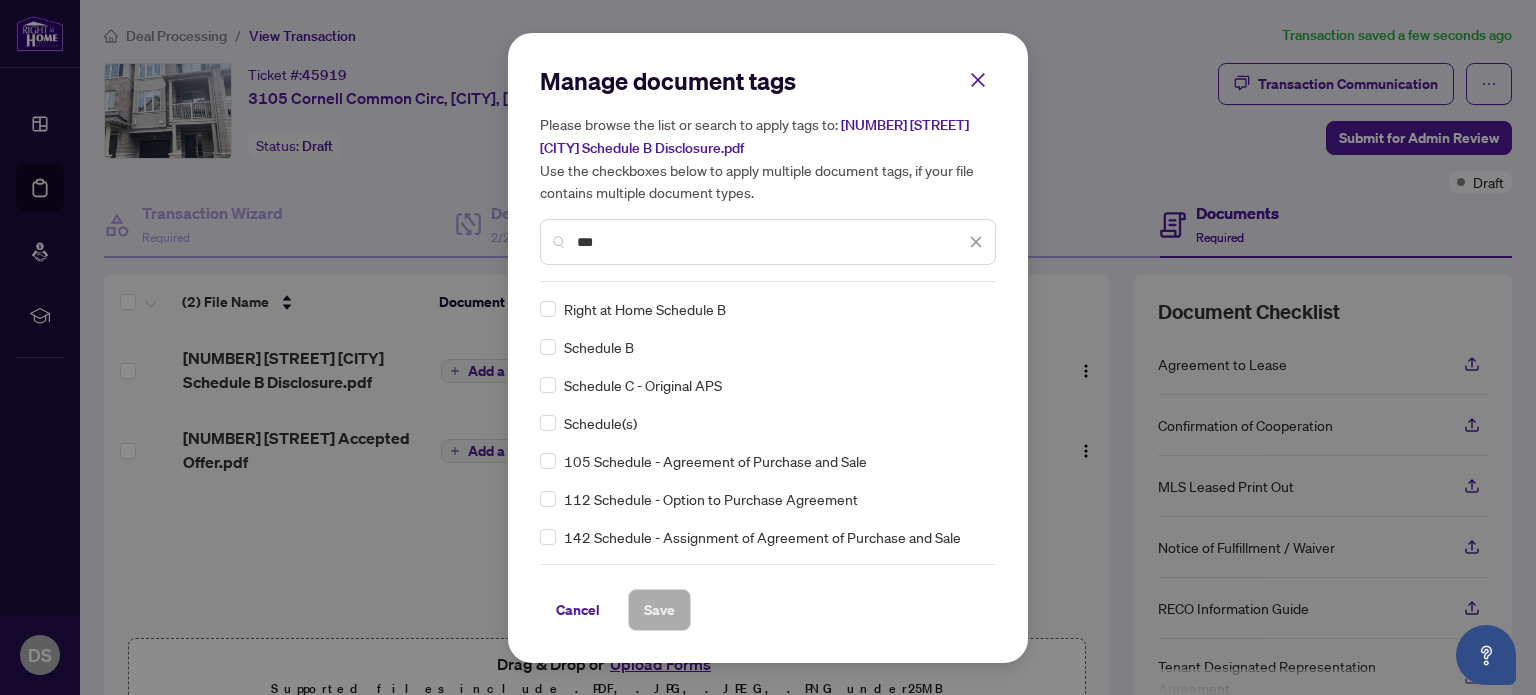 type on "***" 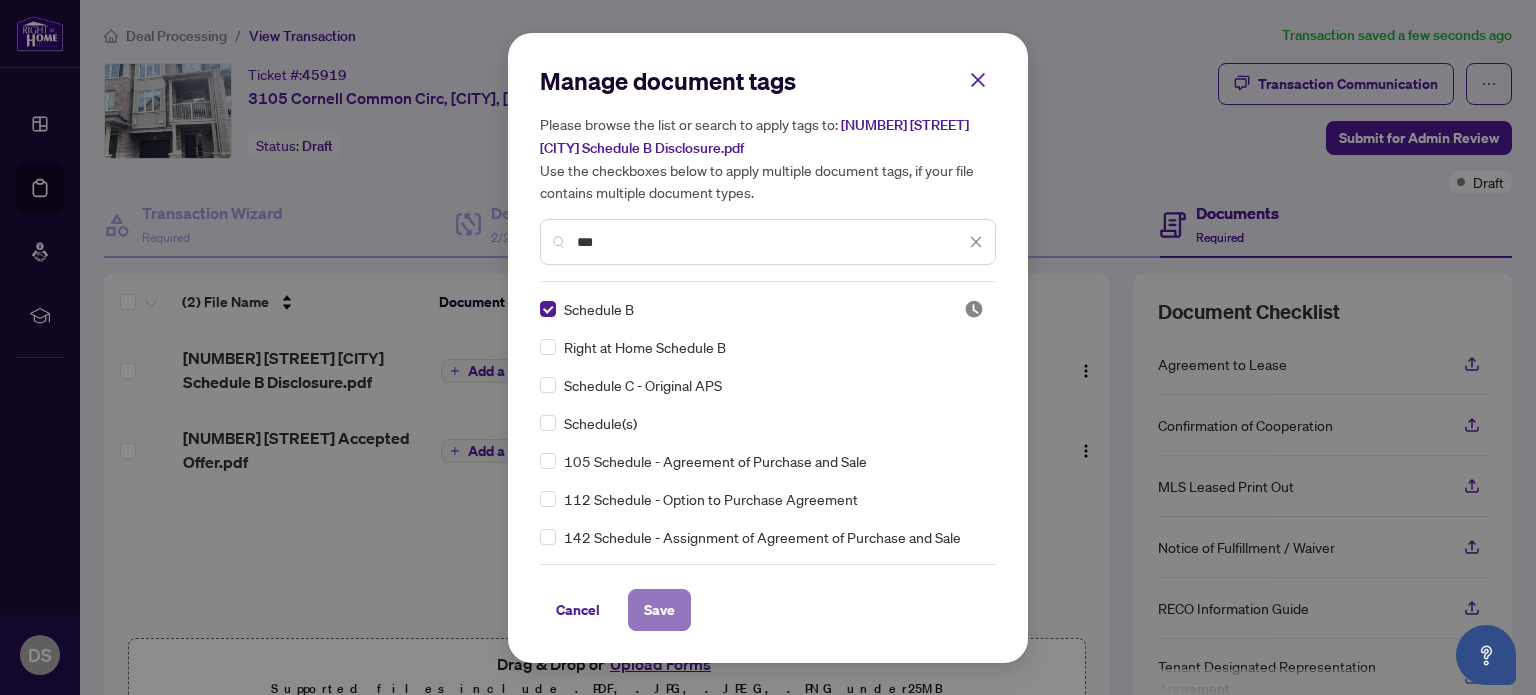 click on "Save" at bounding box center (659, 610) 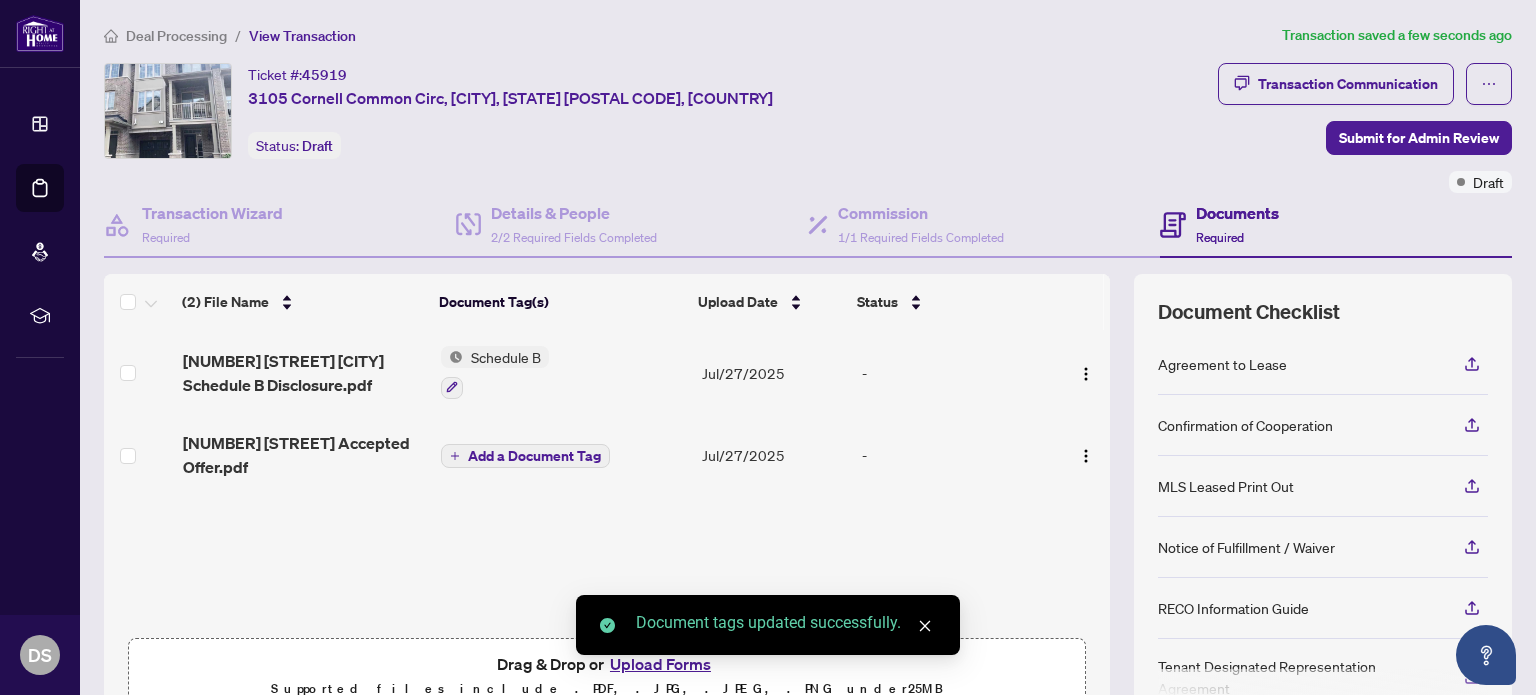 click on "Add a Document Tag" at bounding box center [534, 456] 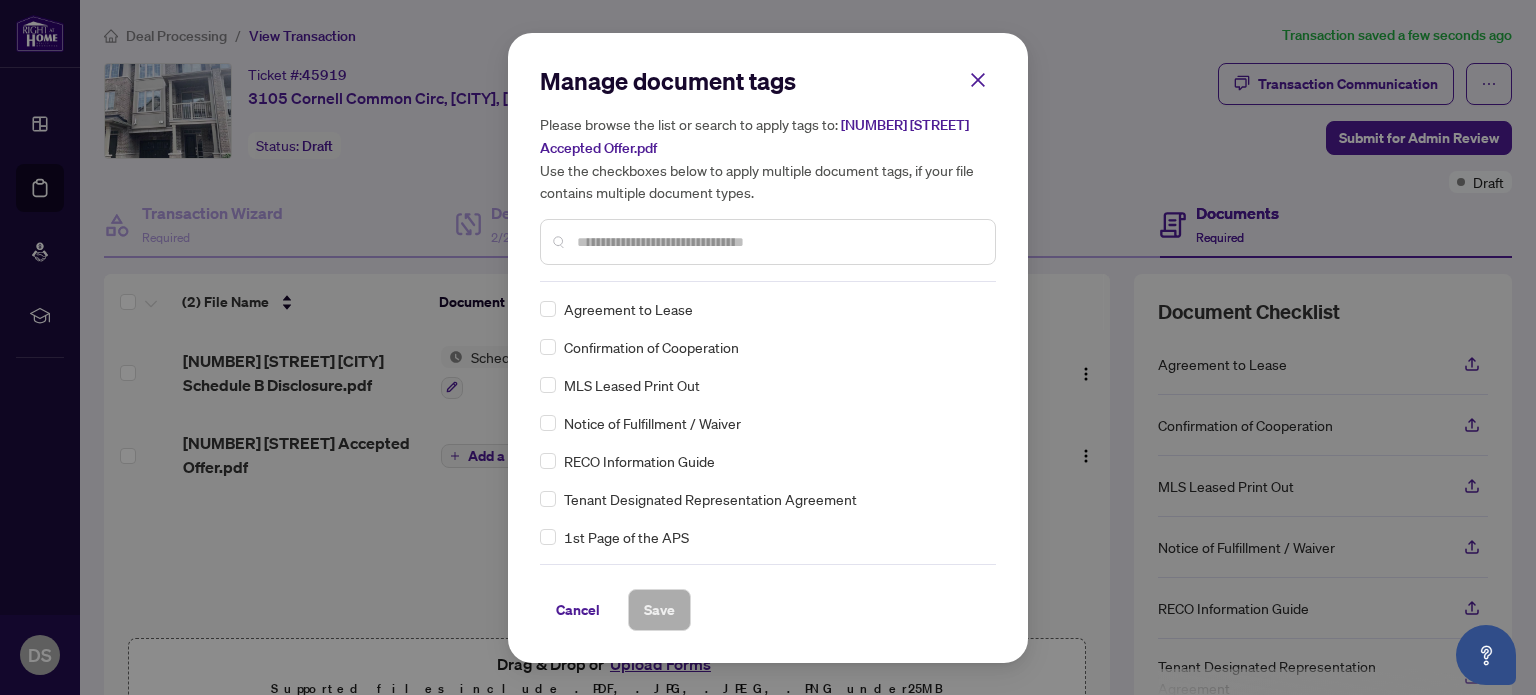 click at bounding box center [778, 242] 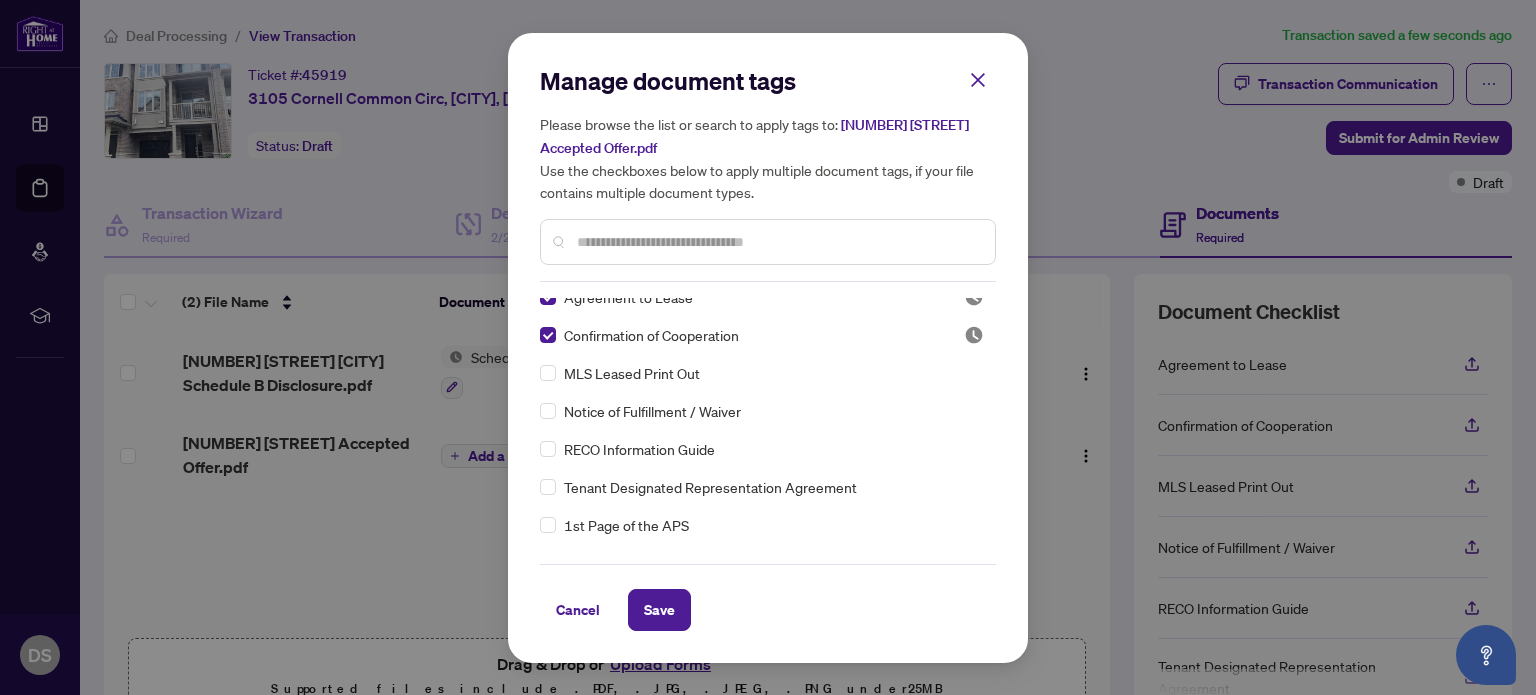 scroll, scrollTop: 0, scrollLeft: 0, axis: both 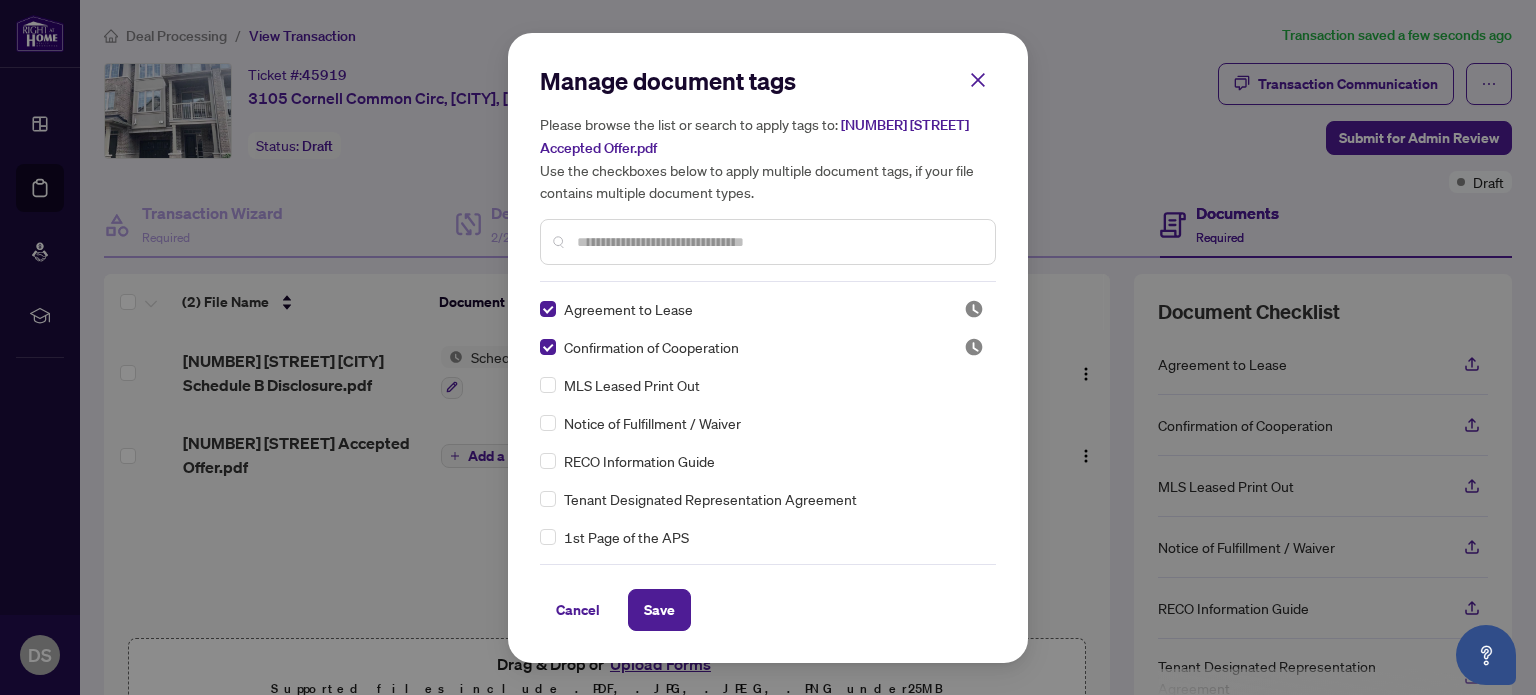 click at bounding box center (778, 242) 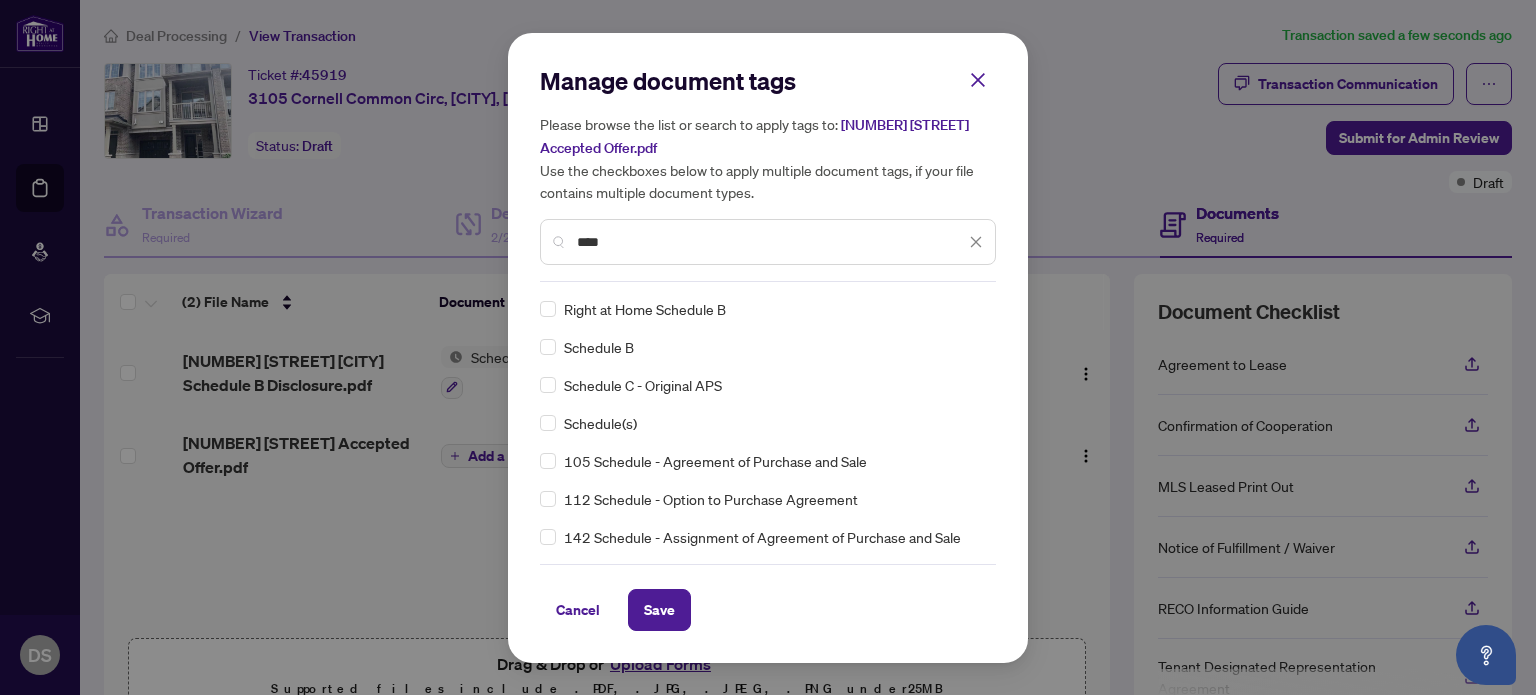 type on "****" 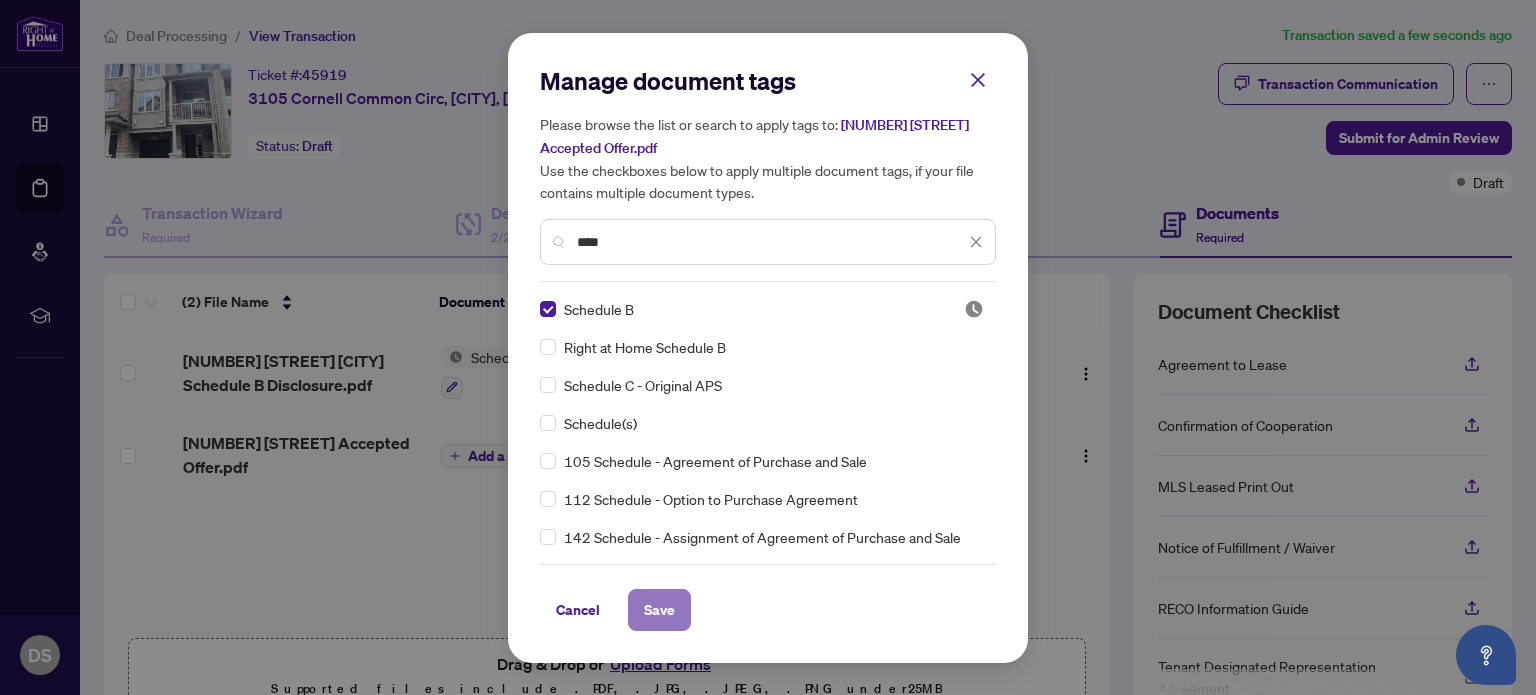 click on "Save" at bounding box center [659, 610] 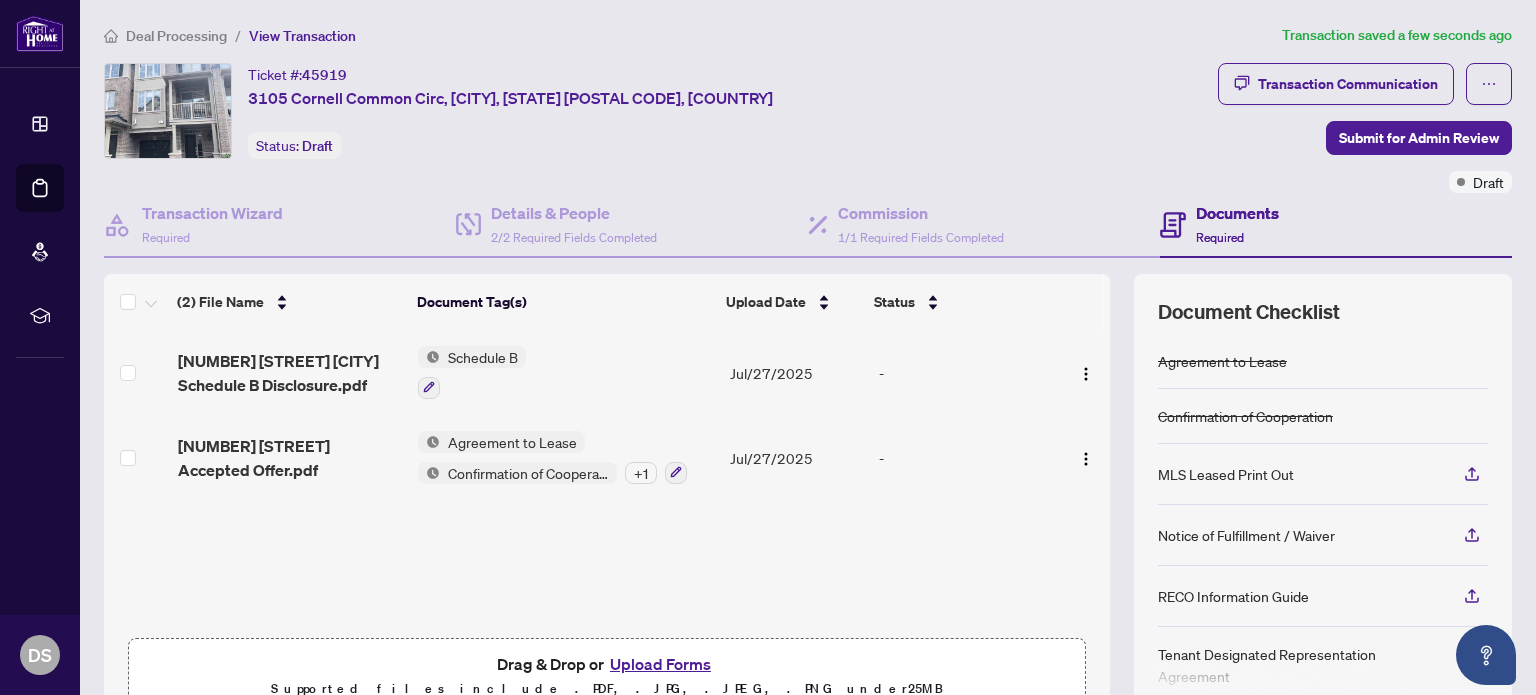 click on "Deal Processing" at bounding box center (176, 36) 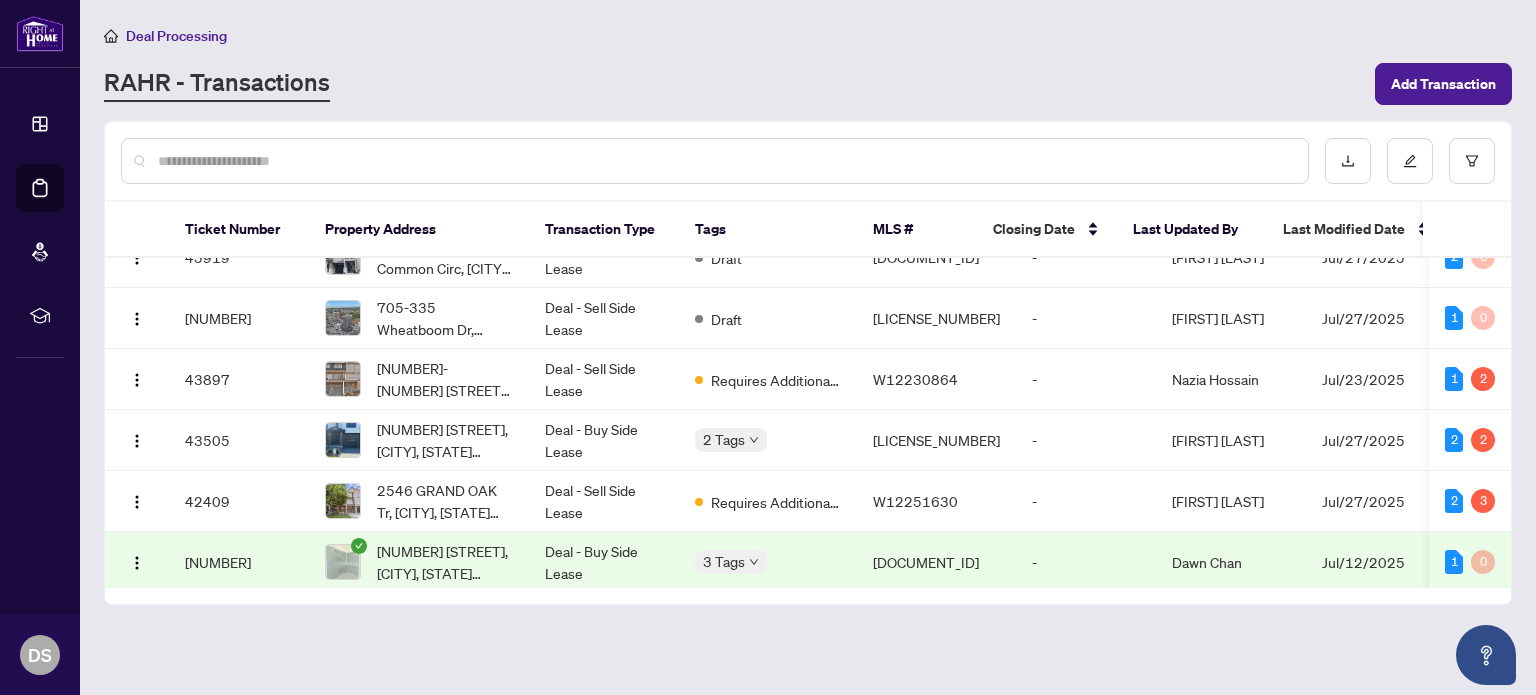 scroll, scrollTop: 0, scrollLeft: 0, axis: both 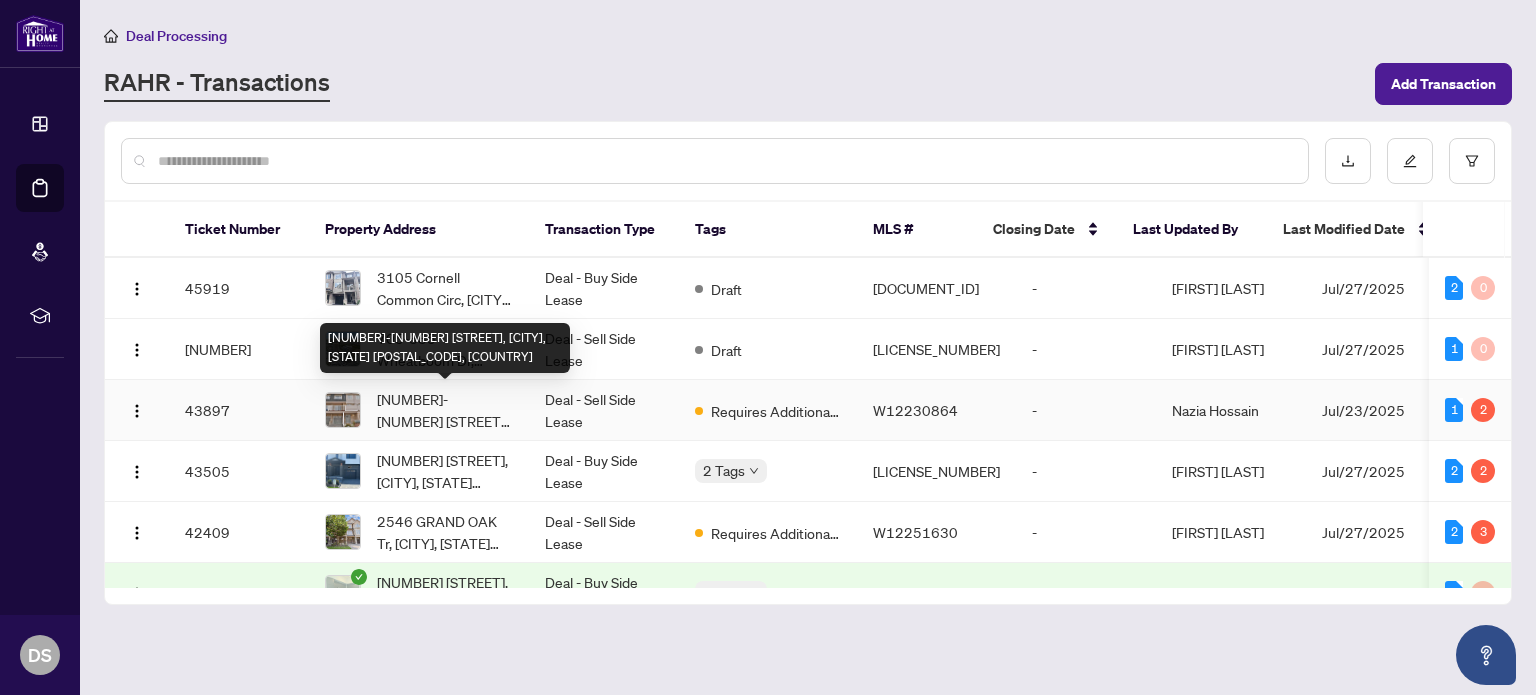 click on "[NUMBER]-[NUMBER] [STREET], [CITY], [PROVINCE] [POSTAL_CODE], [COUNTRY]" at bounding box center (445, 410) 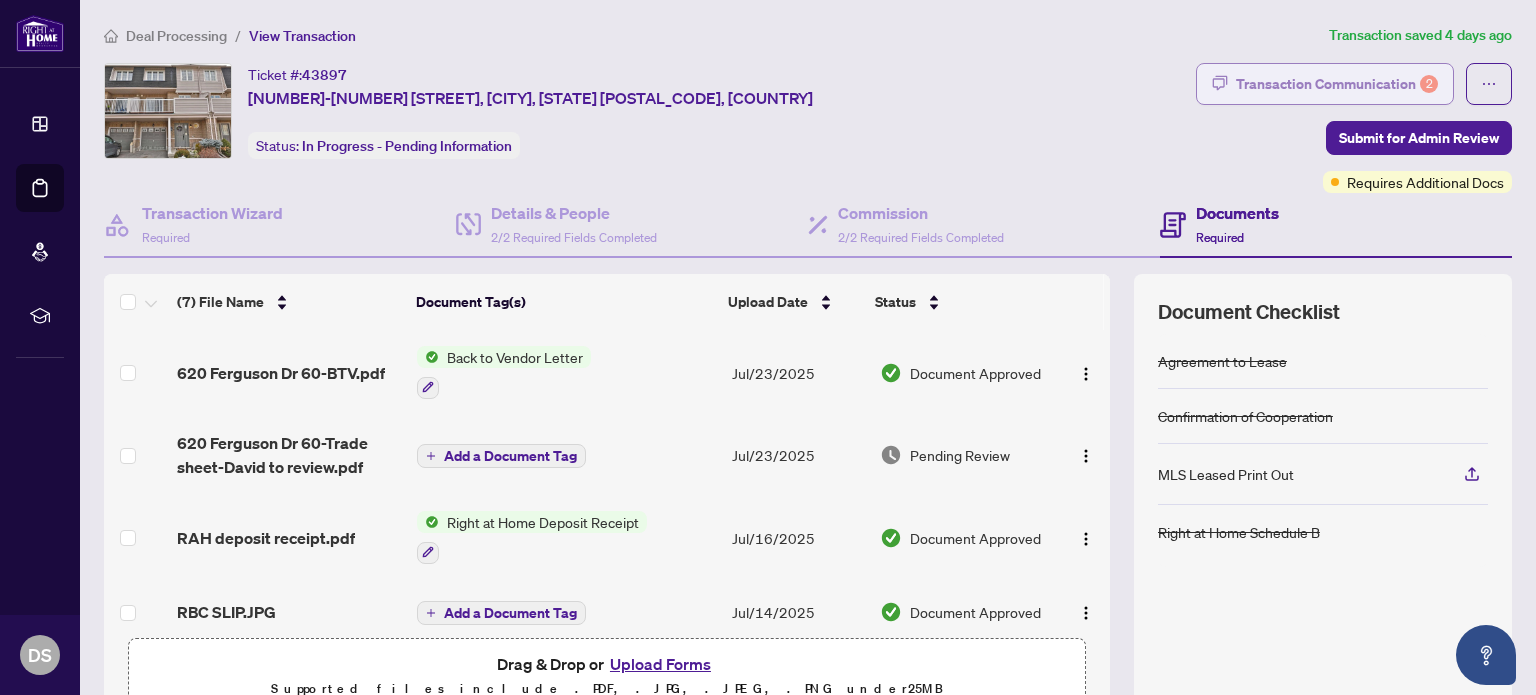 click on "Transaction Communication 2" at bounding box center (1337, 84) 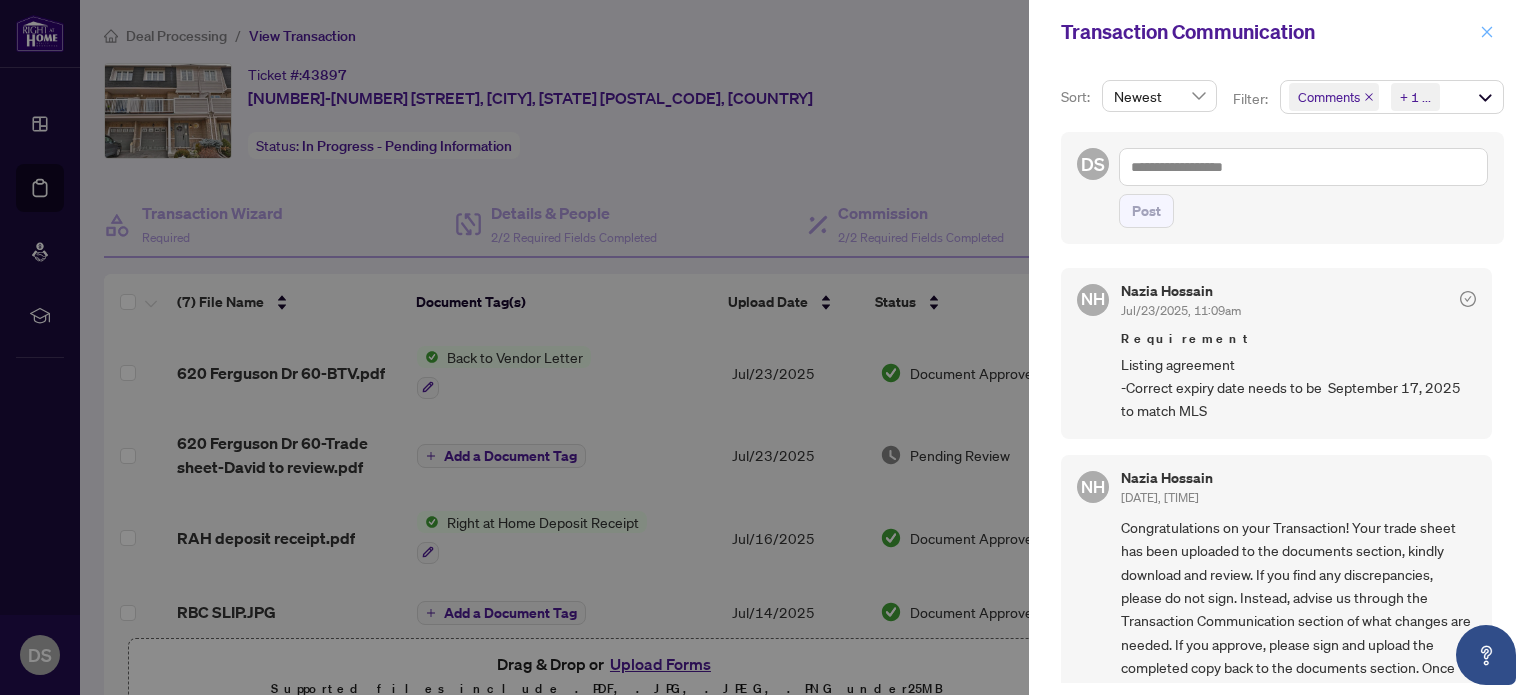 click 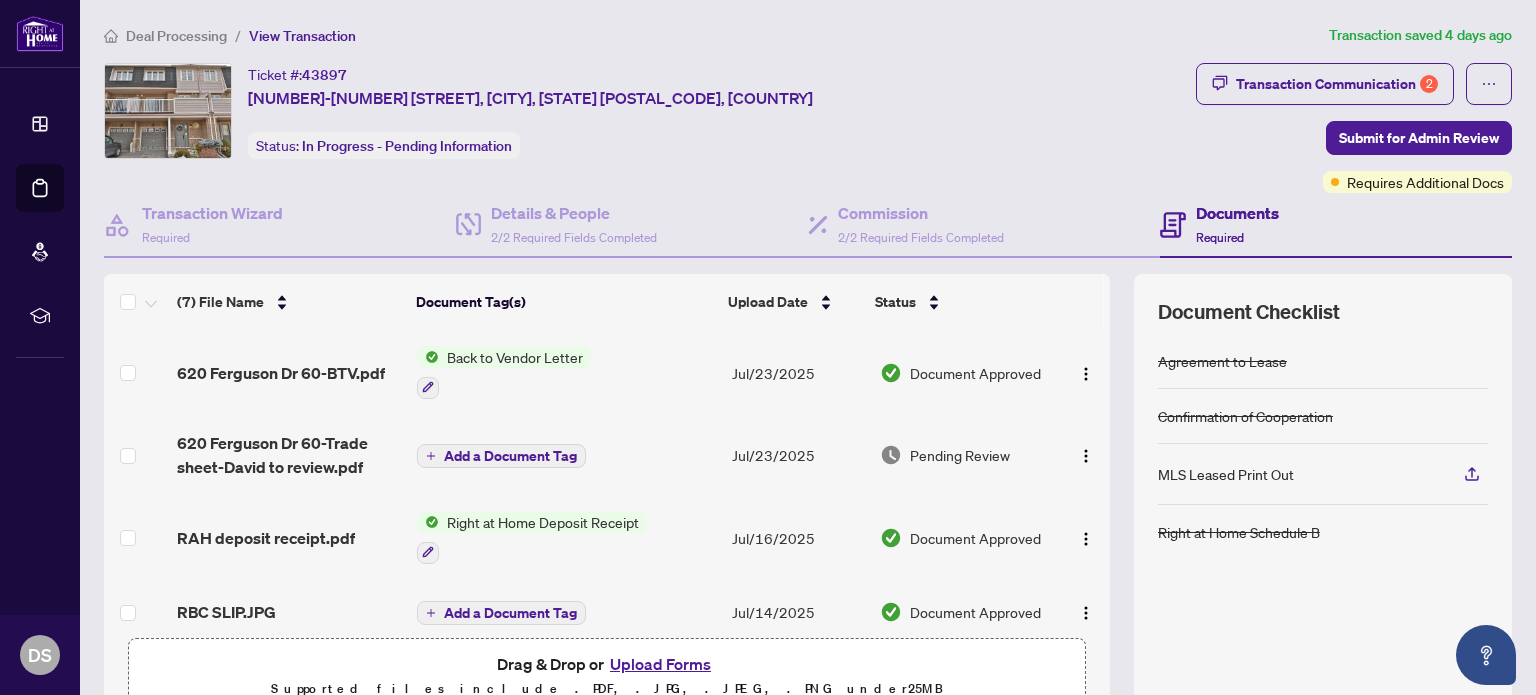 click on "(7) File Name Document Tag(s) Upload Date Status             620 Ferguson Dr 60-BTV.pdf Back to Vendor Letter Jul/23/2025 Document Approved 620 Ferguson Dr 60-Trade sheet-David to review.pdf Add a Document Tag Jul/23/2025 Pending Review RAH deposit receipt.pdf Right at Home Deposit Receipt Jul/16/2025 Document Approved RBC SLIP.JPG Add a Document Tag Jul/14/2025 Document Approved IMG-20250714-WA0011.JPG Add a Document Tag Jul/14/2025 Document Approved DEPOSIT DRAFT.JPG Add a Document Tag Jul/14/2025 Document Approved 60 - 620 Ferguson Dr Lease Accepted Offer  OLA.pdf Agreement to Lease Confirmation of Cooperation + 4 Jul/14/2025 Document Approved" at bounding box center [607, 451] 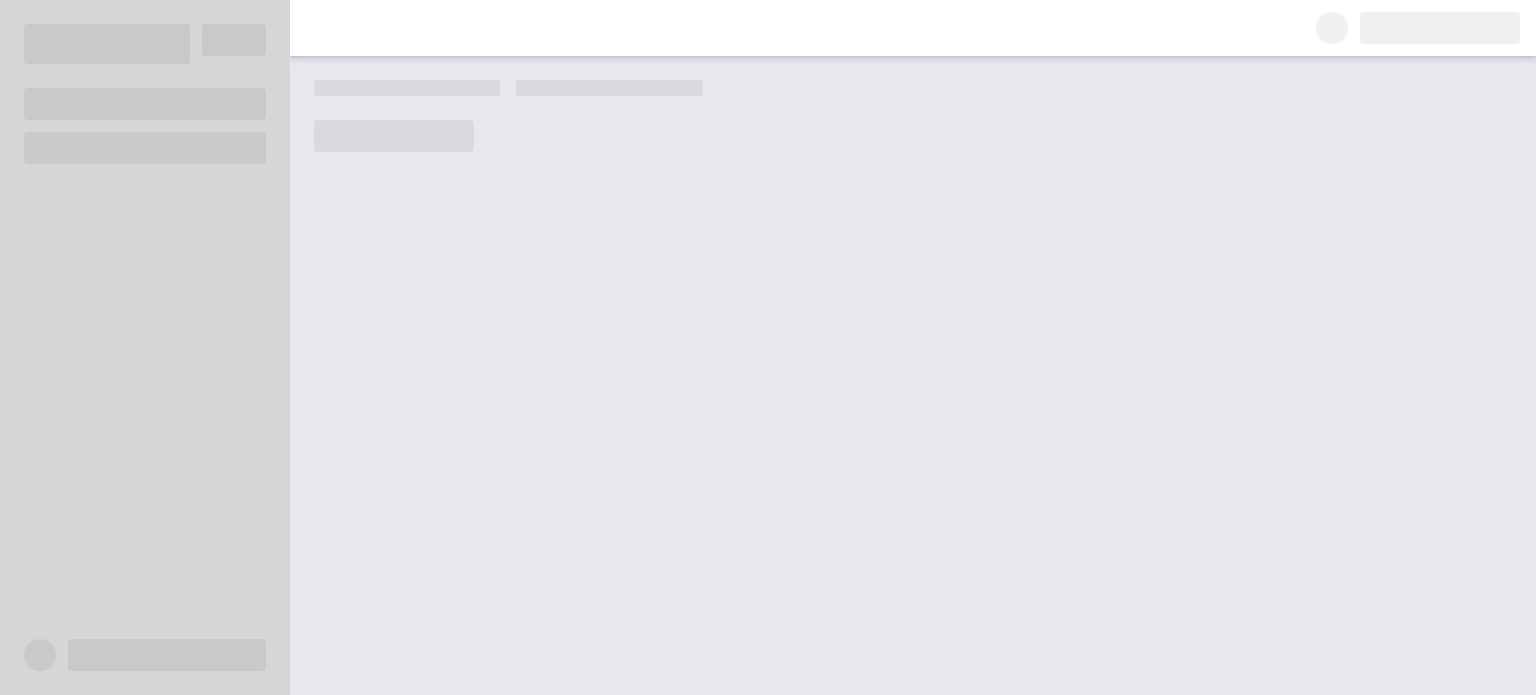 scroll, scrollTop: 0, scrollLeft: 0, axis: both 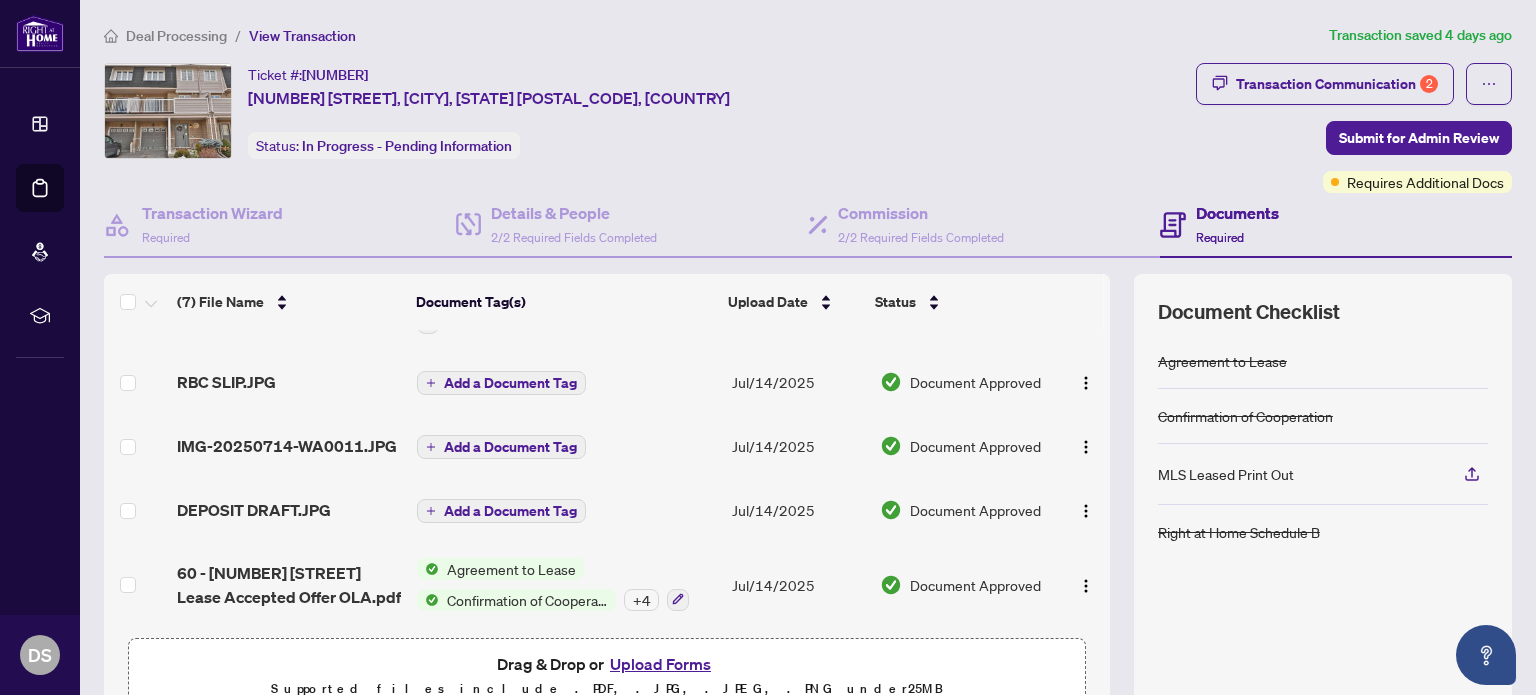 click on "Deal Processing" at bounding box center [176, 36] 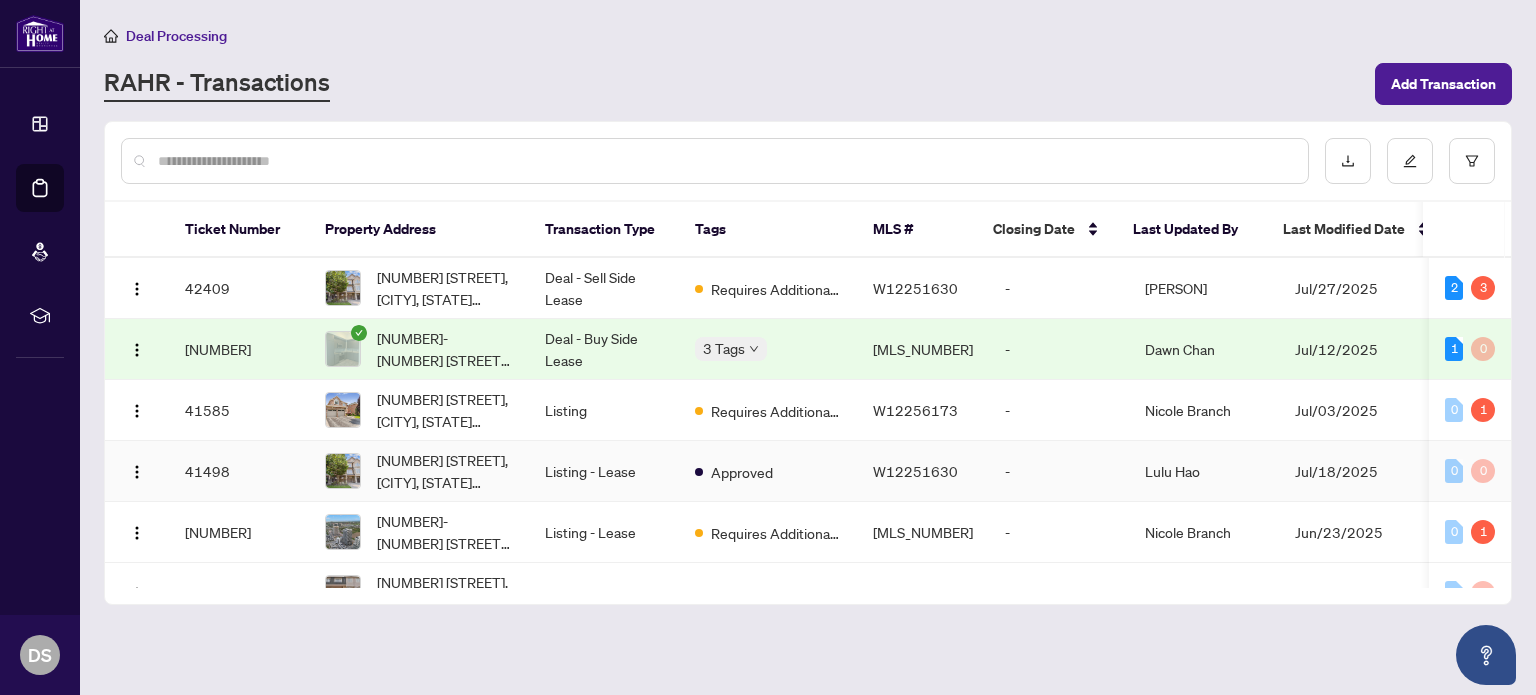 scroll, scrollTop: 300, scrollLeft: 0, axis: vertical 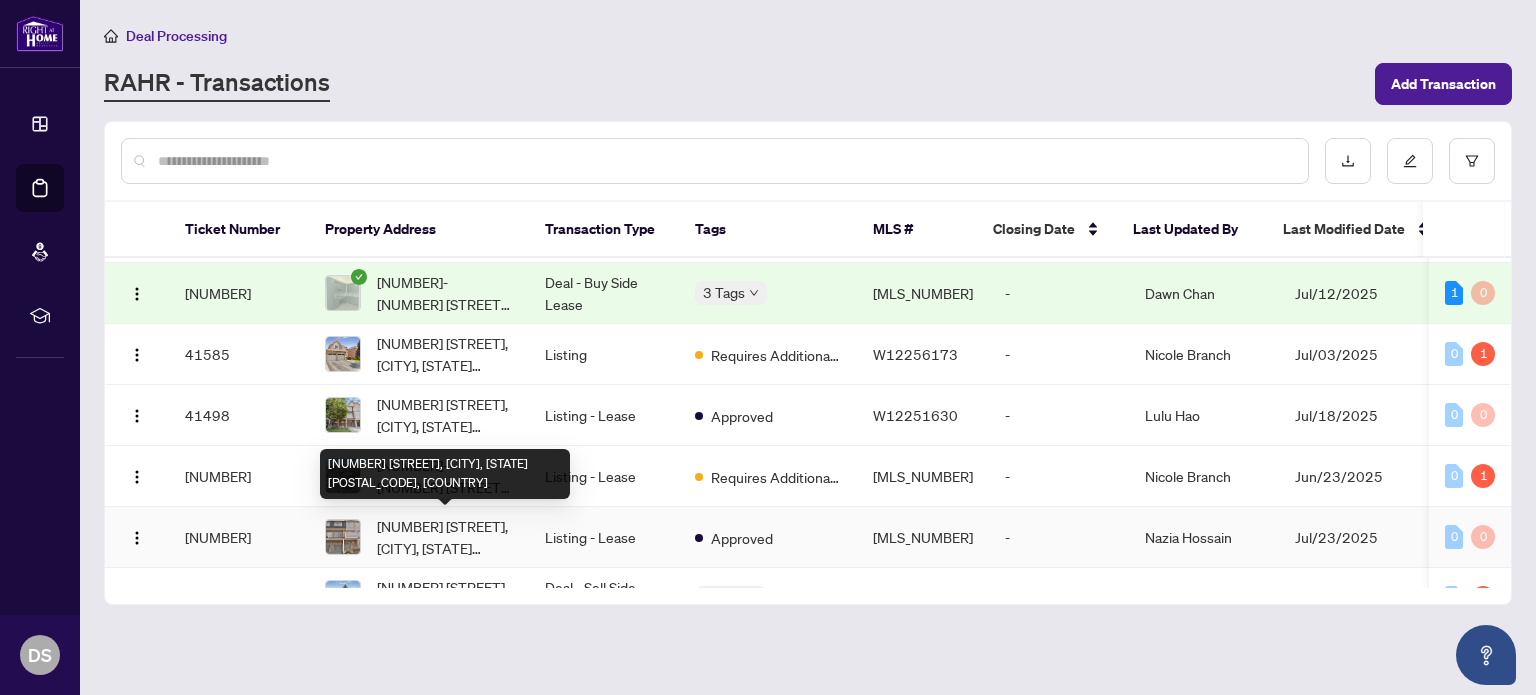 click on "[NUMBER]-[NUMBER] [STREET], [CITY], [PROVINCE] [POSTAL_CODE], [COUNTRY]" at bounding box center [445, 537] 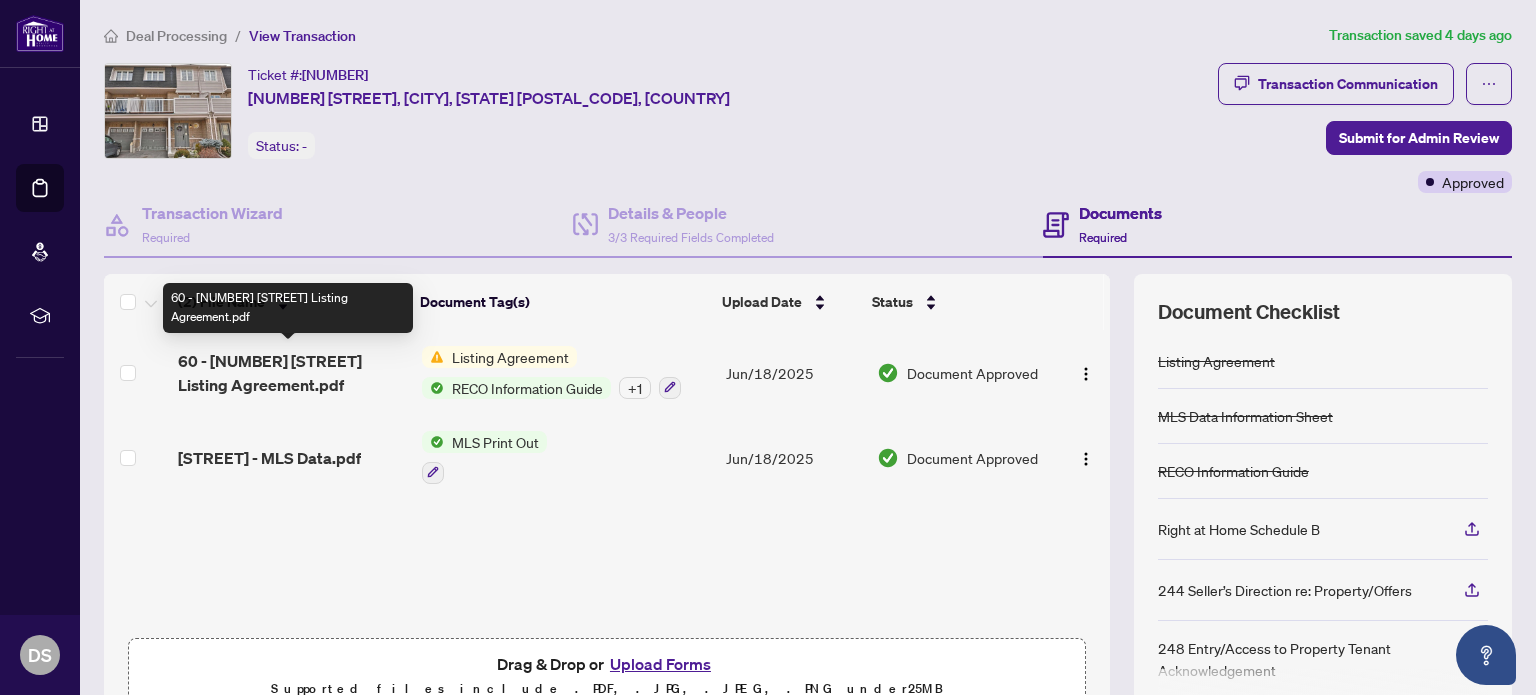click on "60 - 620 Ferguson Dr Listing Agreement.pdf" at bounding box center [291, 373] 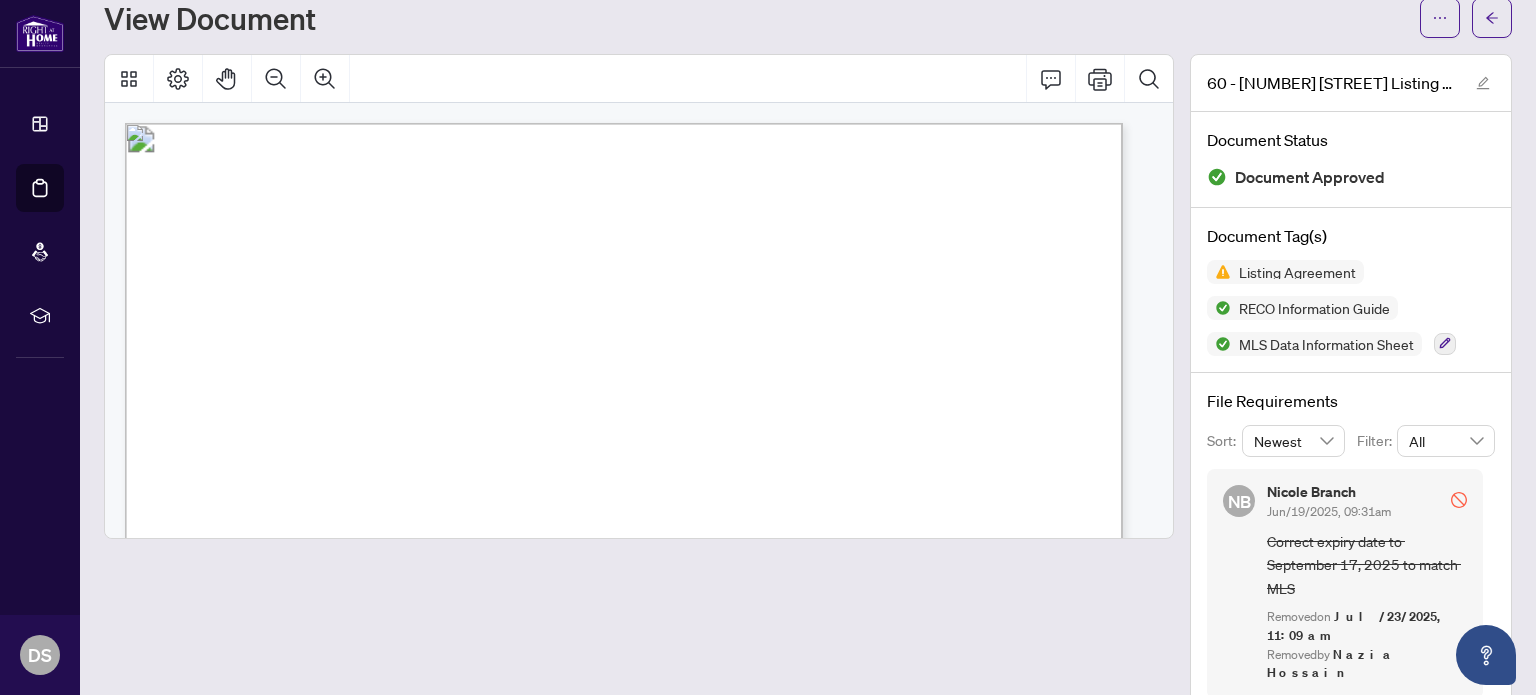 scroll, scrollTop: 68, scrollLeft: 0, axis: vertical 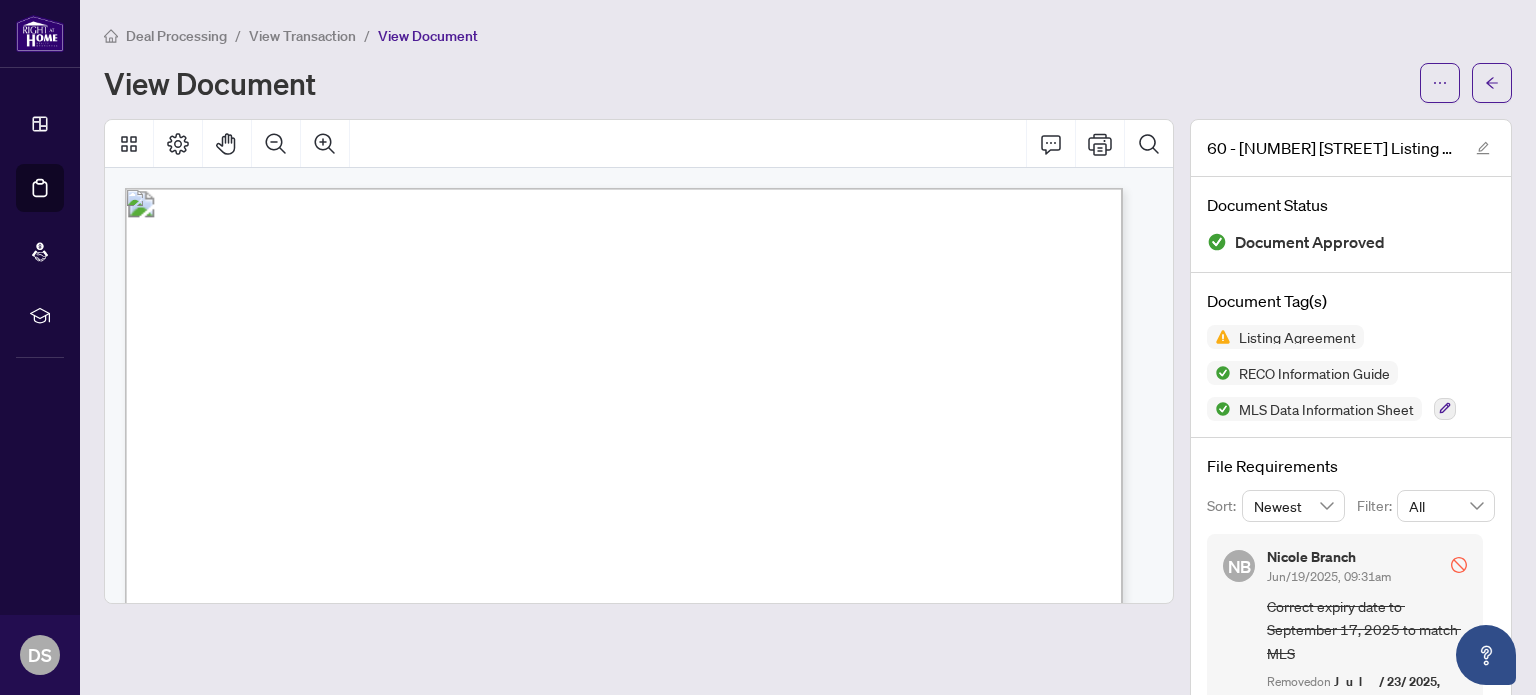 click on "View Transaction" at bounding box center (302, 36) 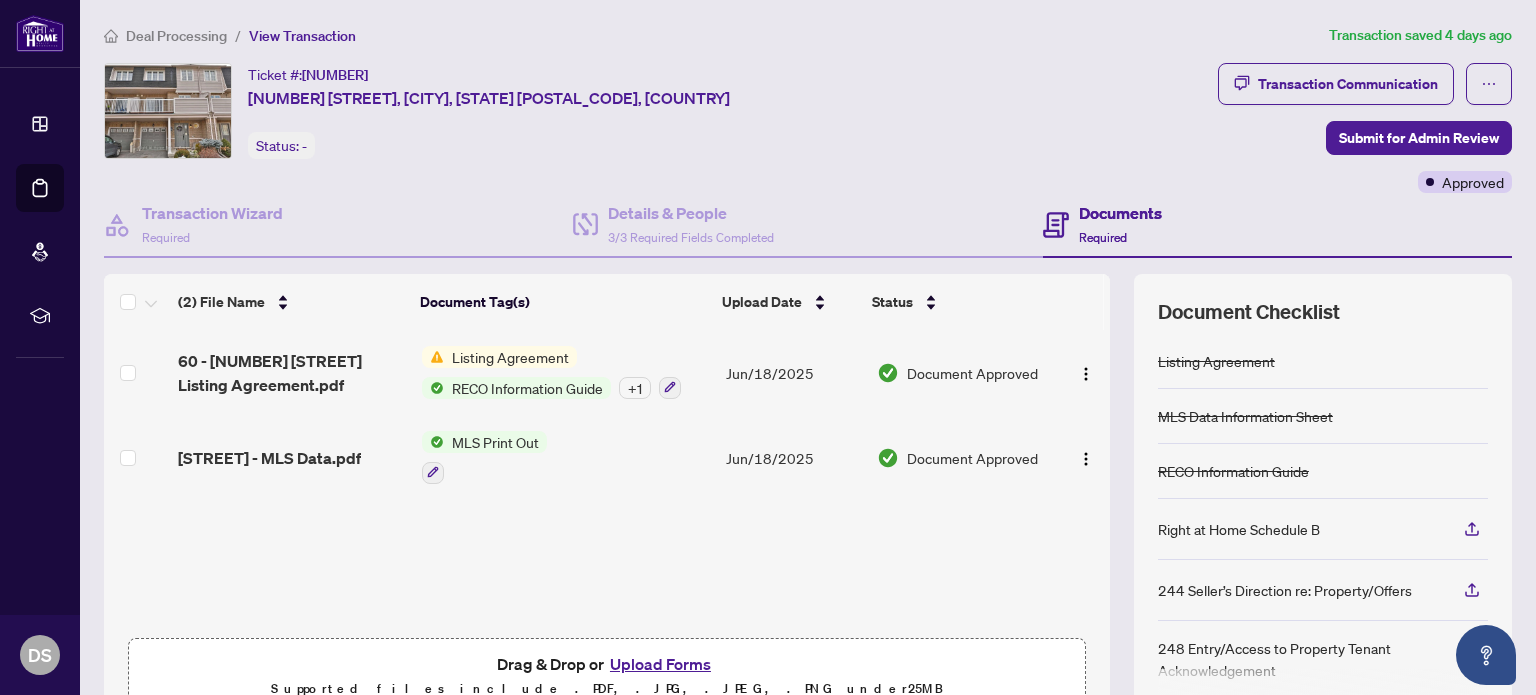 click on "Listing Agreement" at bounding box center (510, 357) 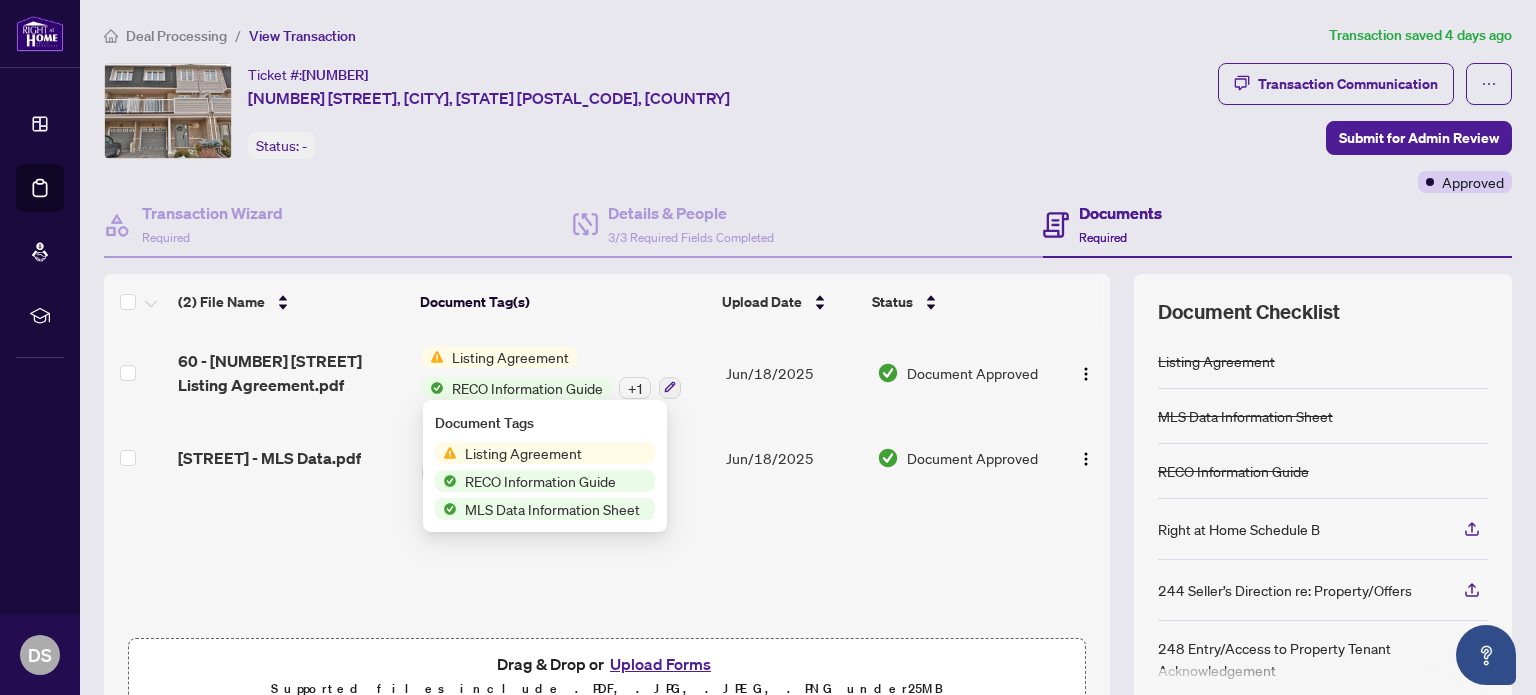 click on "Deal Processing" at bounding box center (176, 36) 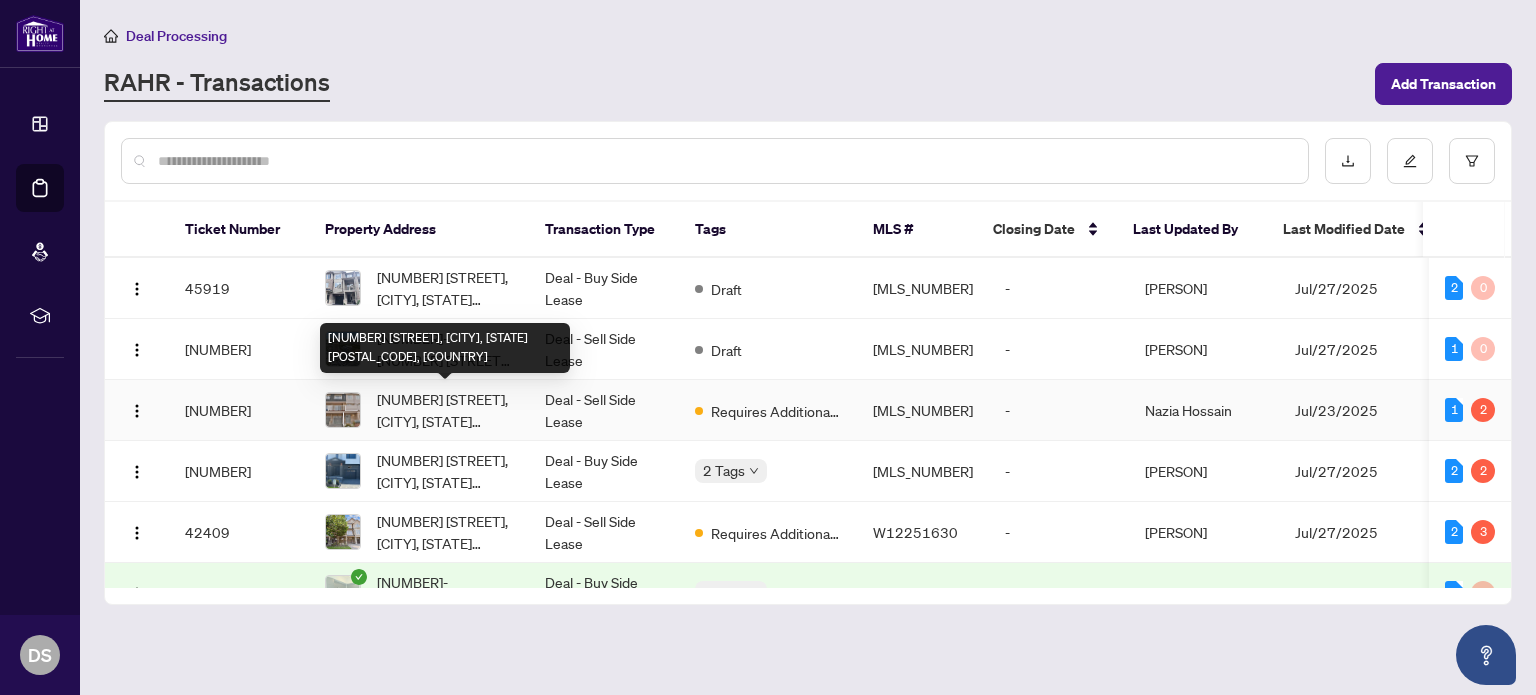 click on "[NUMBER]-[NUMBER] [STREET], [CITY], [PROVINCE] [POSTAL_CODE], [COUNTRY]" at bounding box center [445, 410] 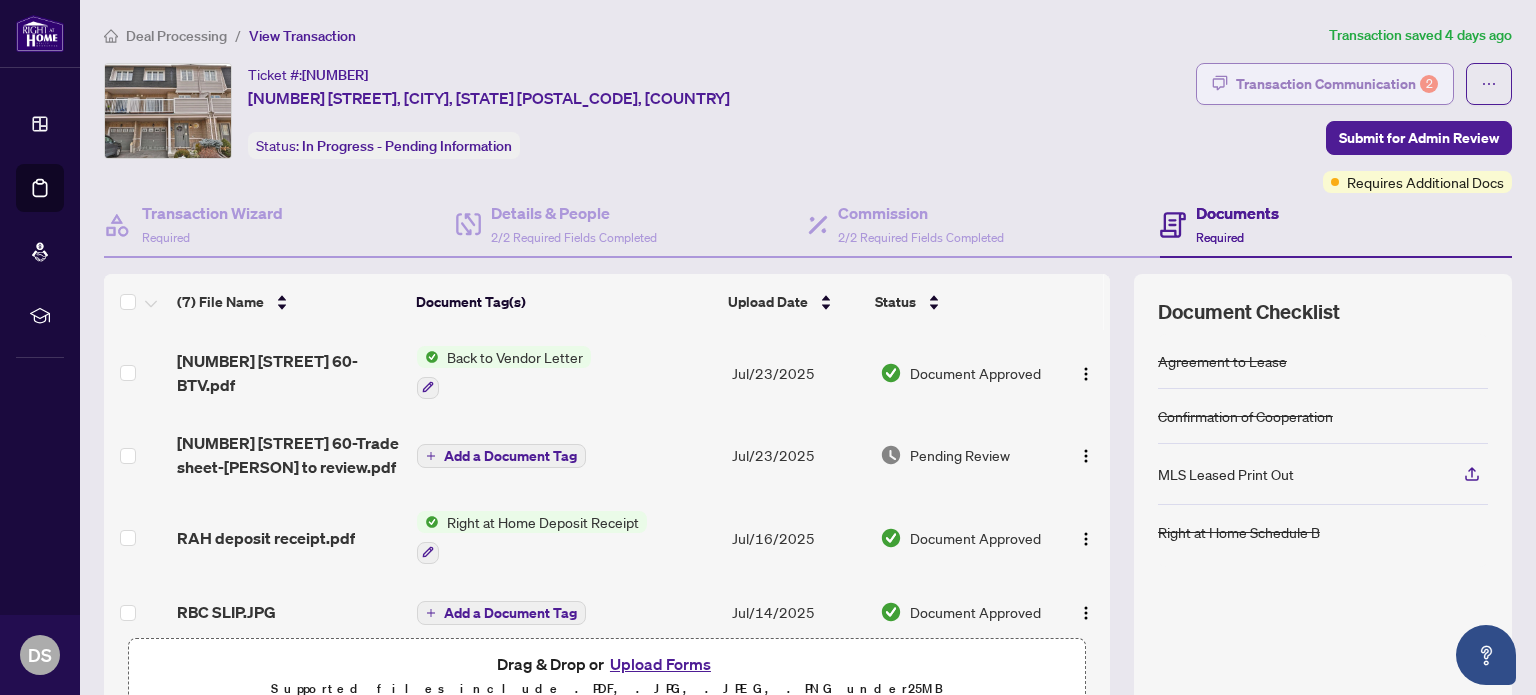 click on "Transaction Communication 2" at bounding box center (1337, 84) 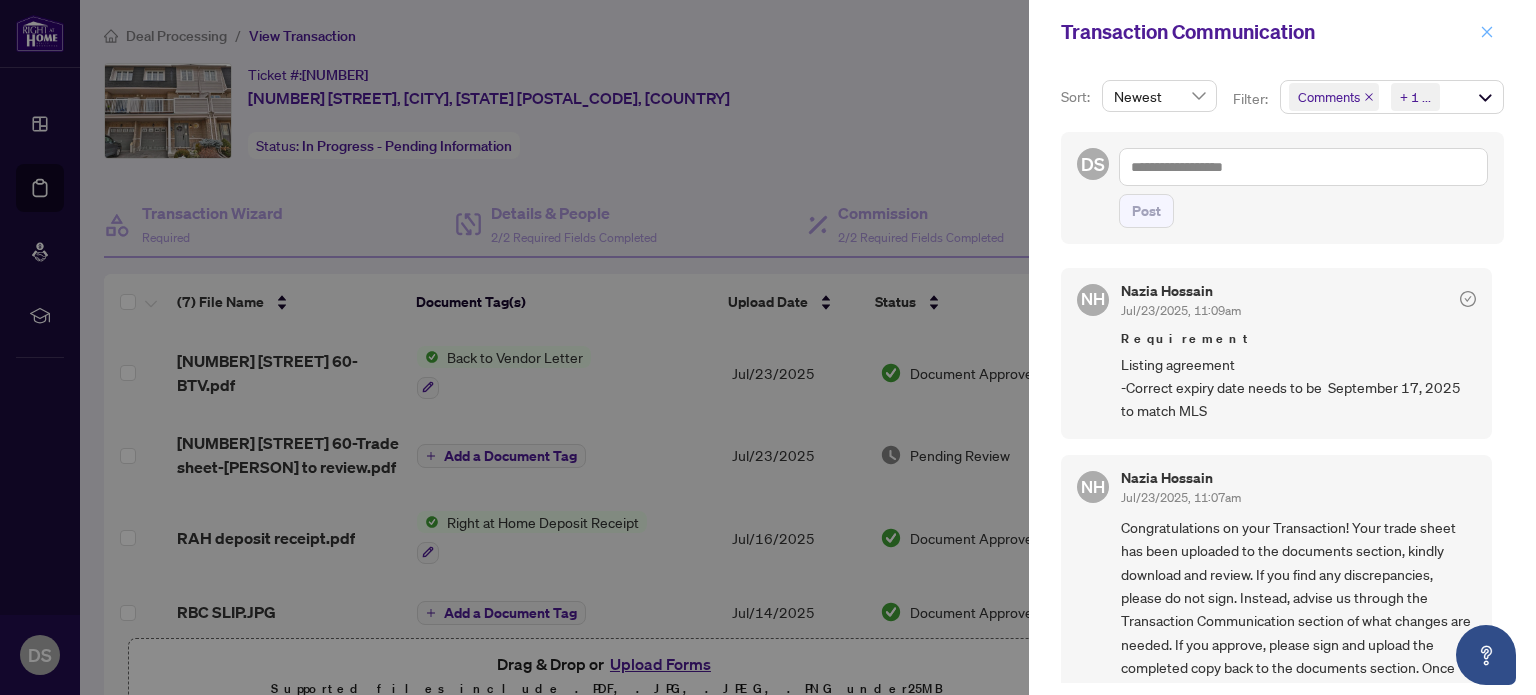 click 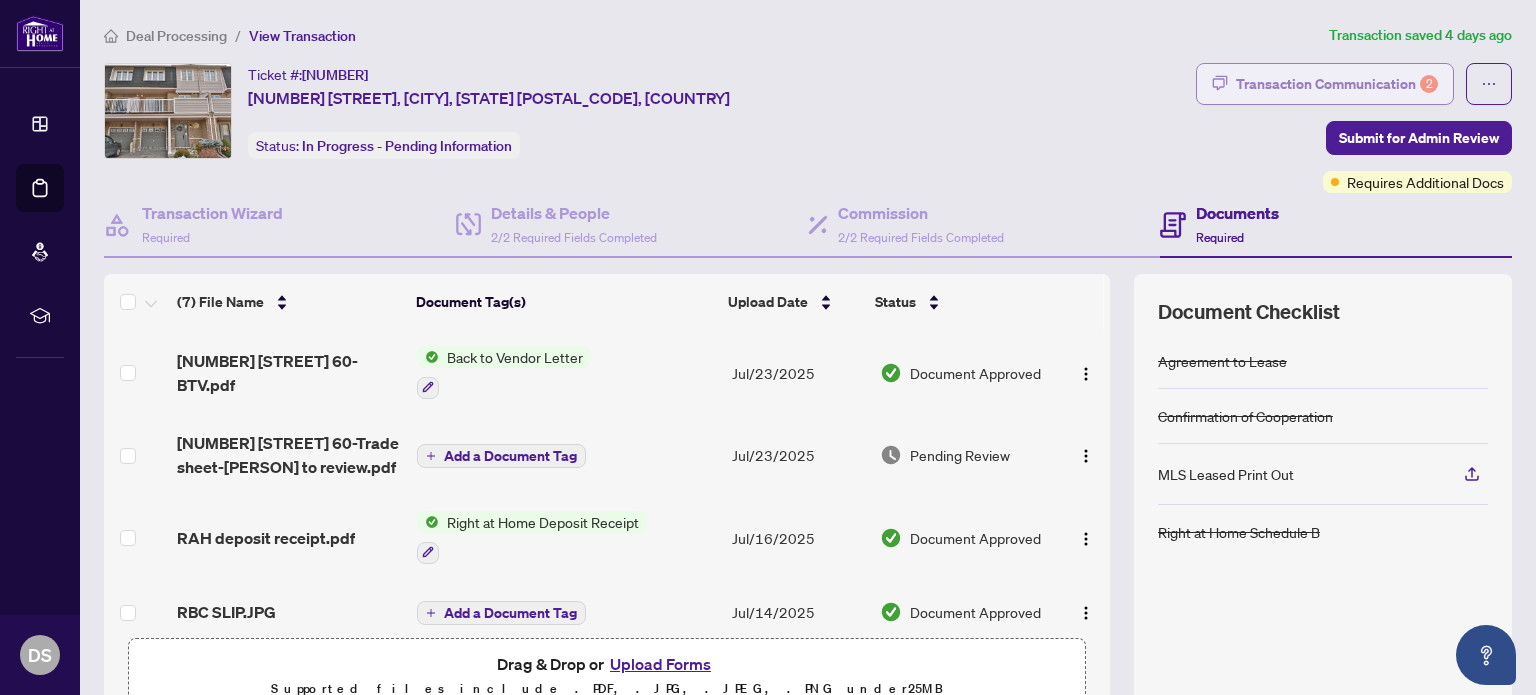 click on "Transaction Communication 2" at bounding box center (1337, 84) 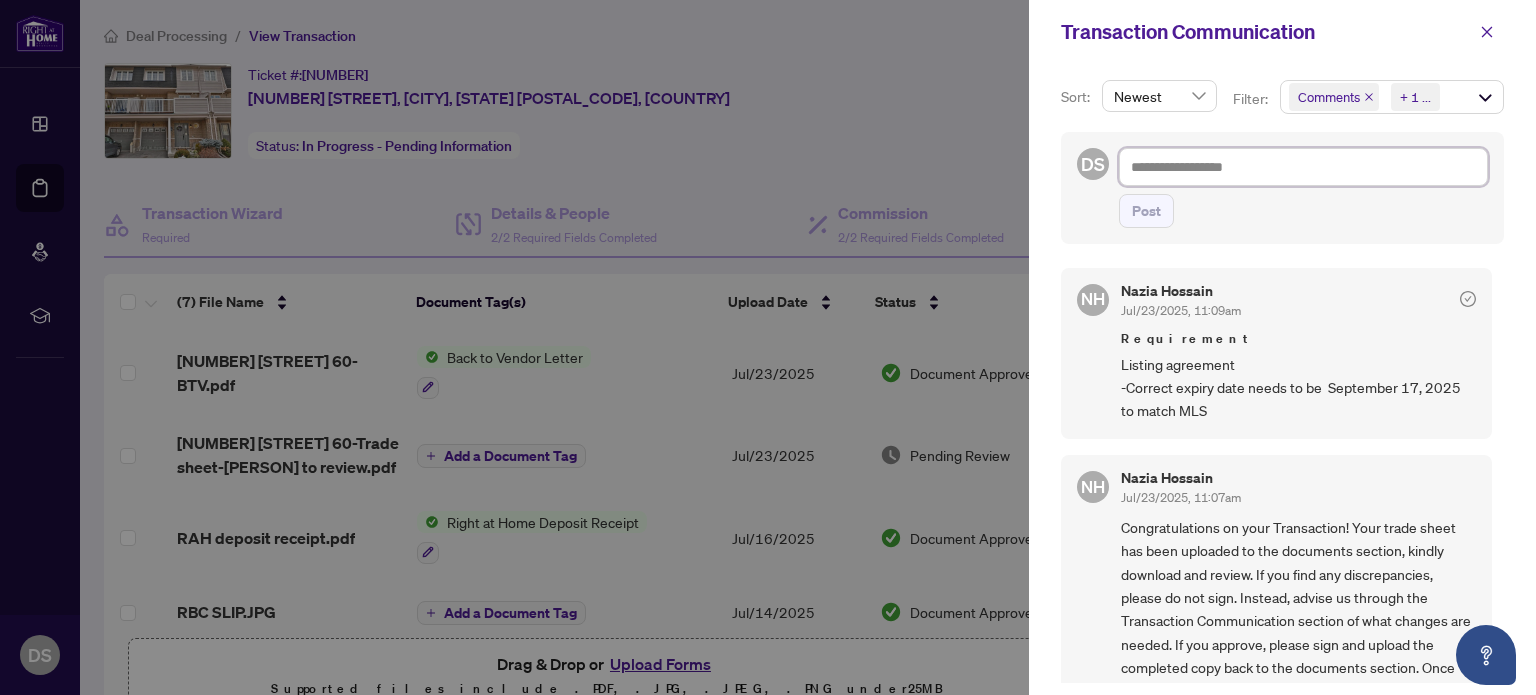 click at bounding box center [1303, 167] 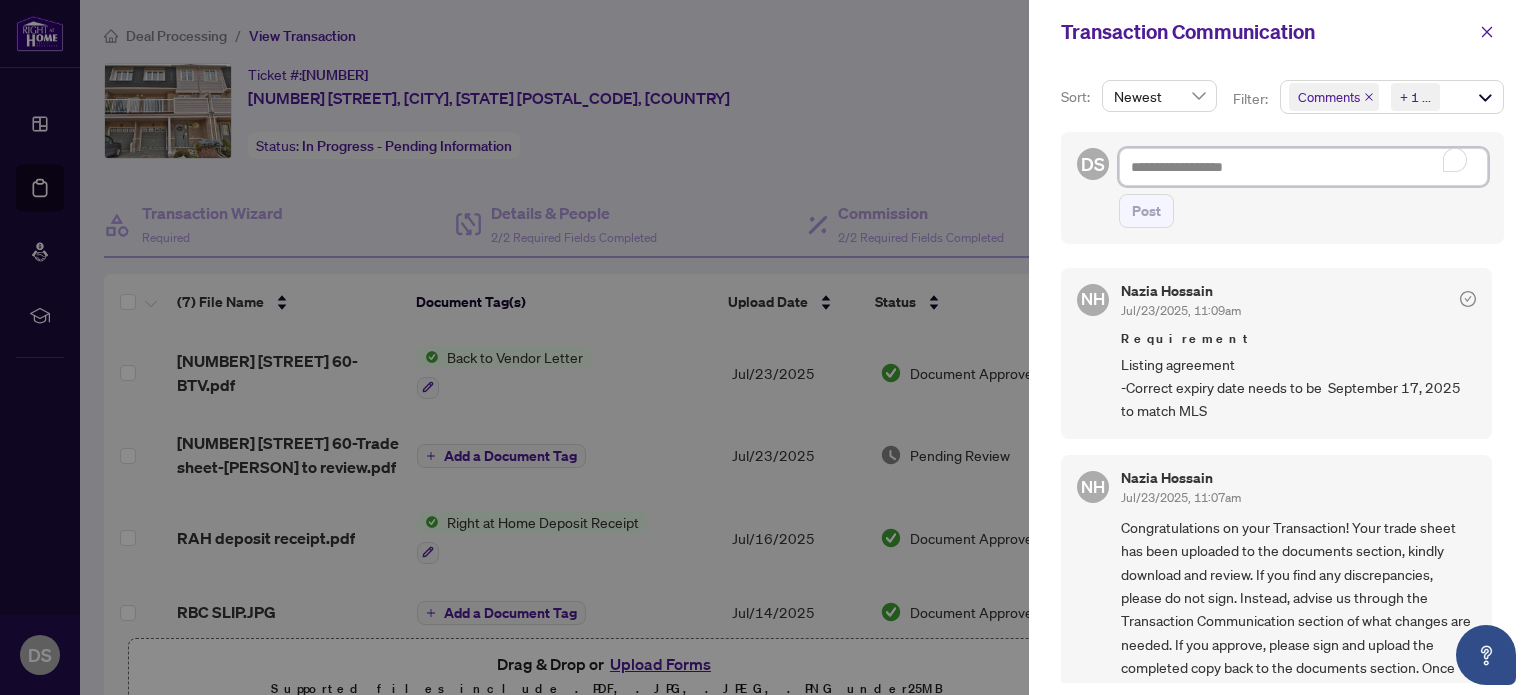 type on "*" 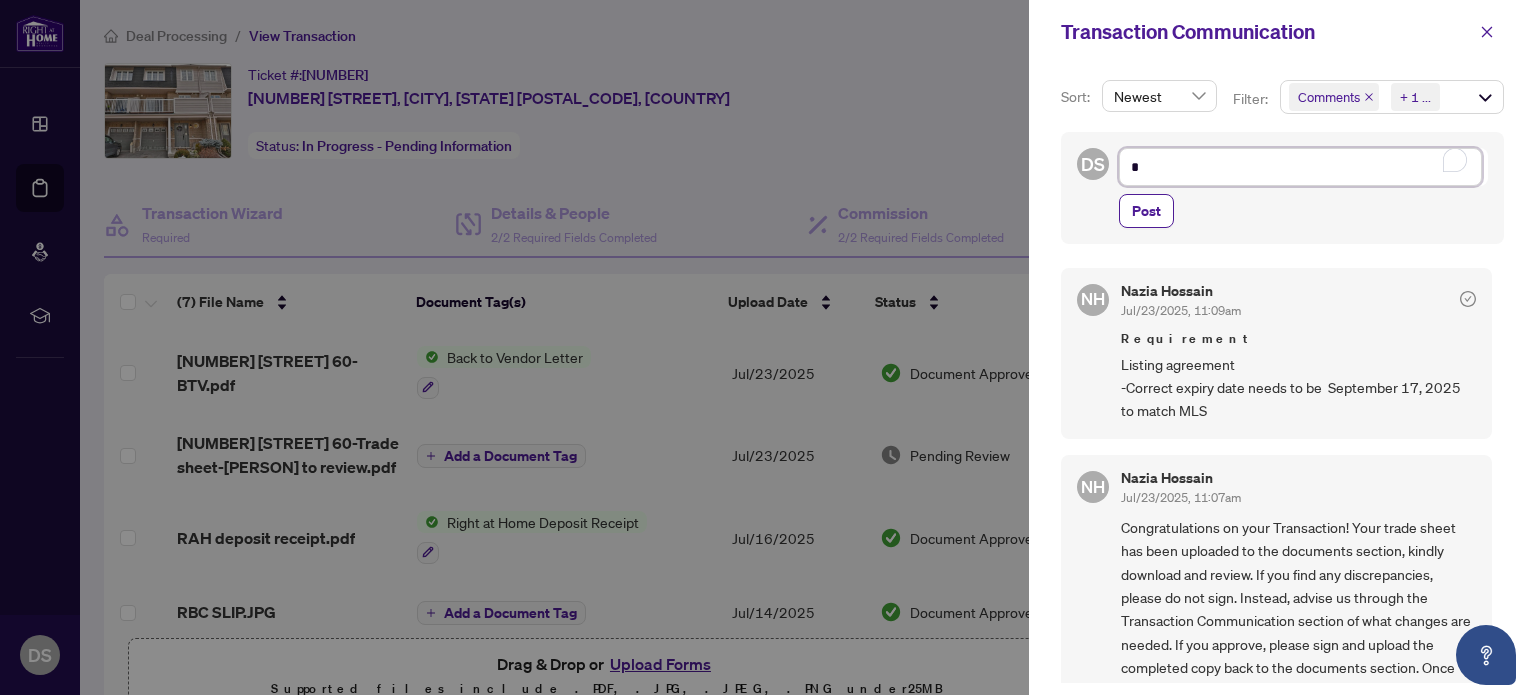 type on "**" 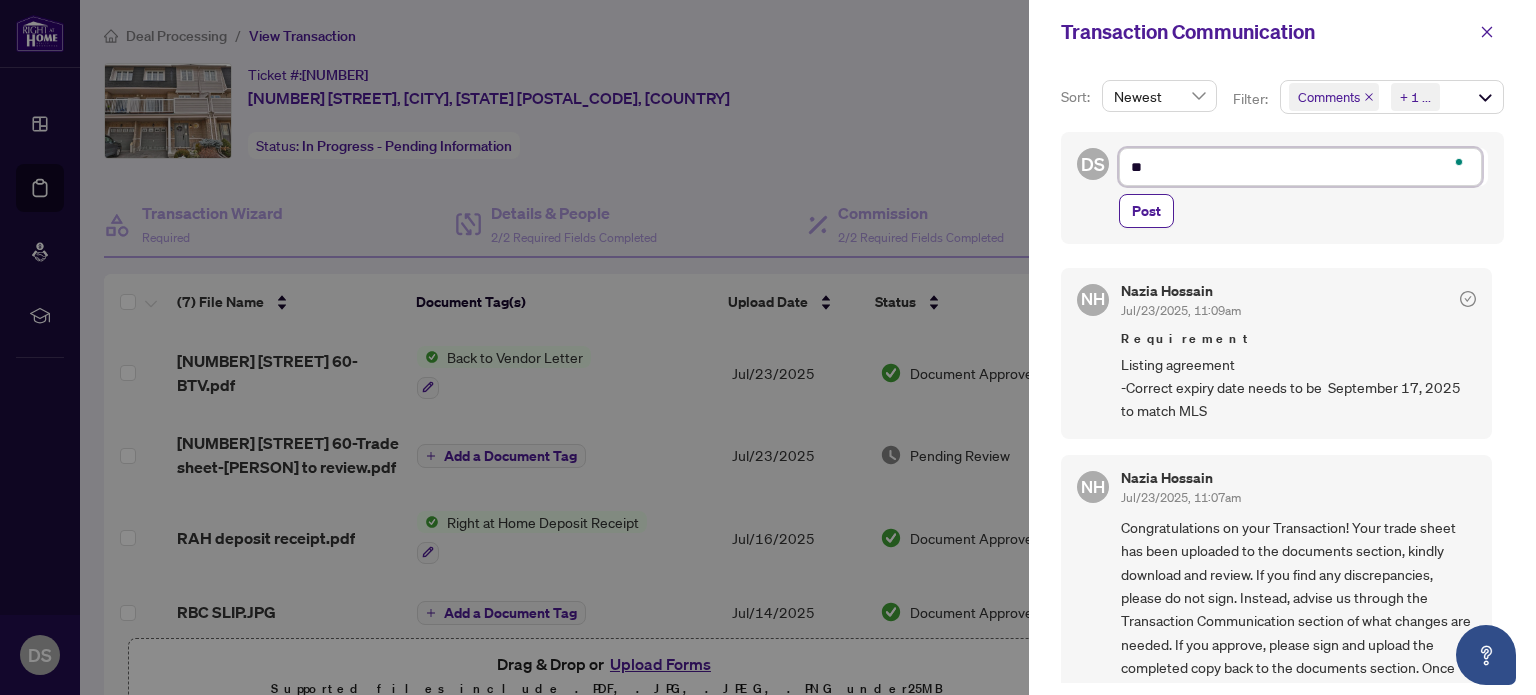 type on "***" 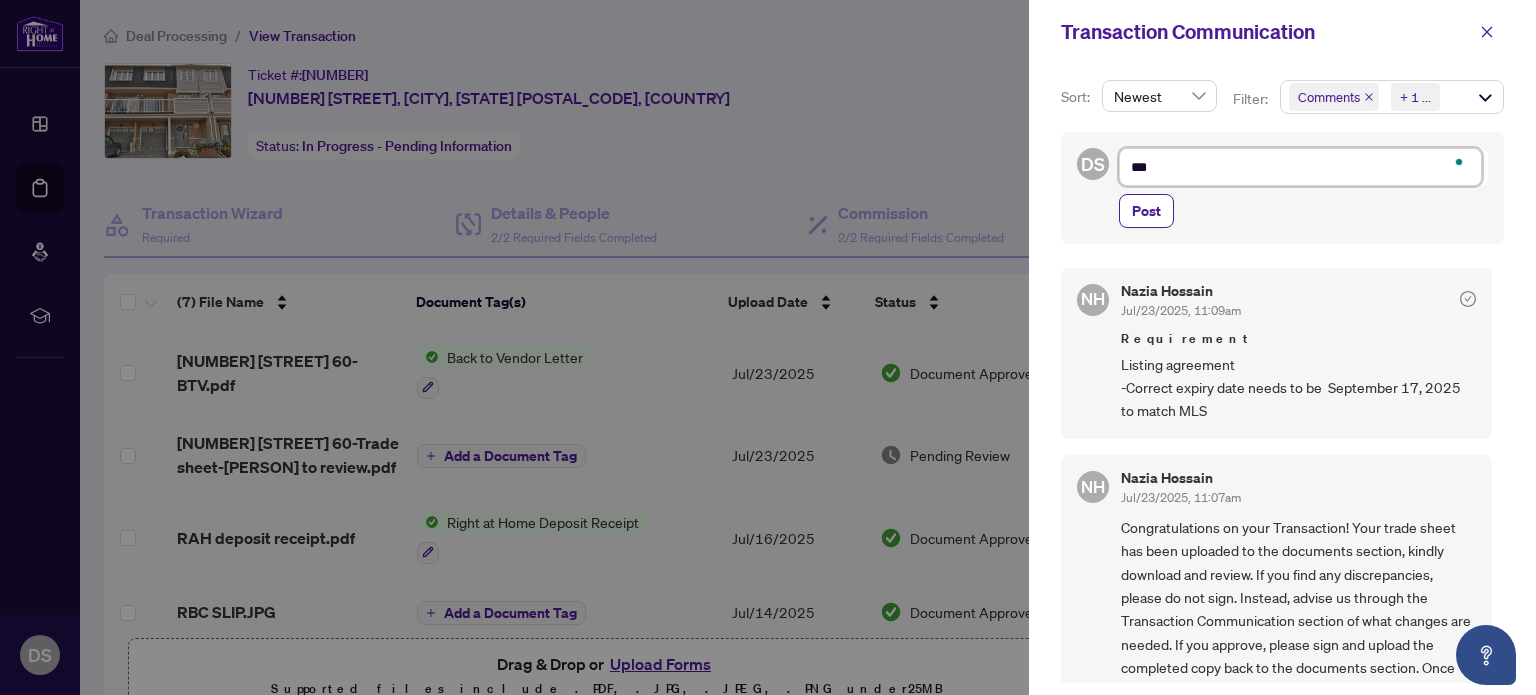 type on "****" 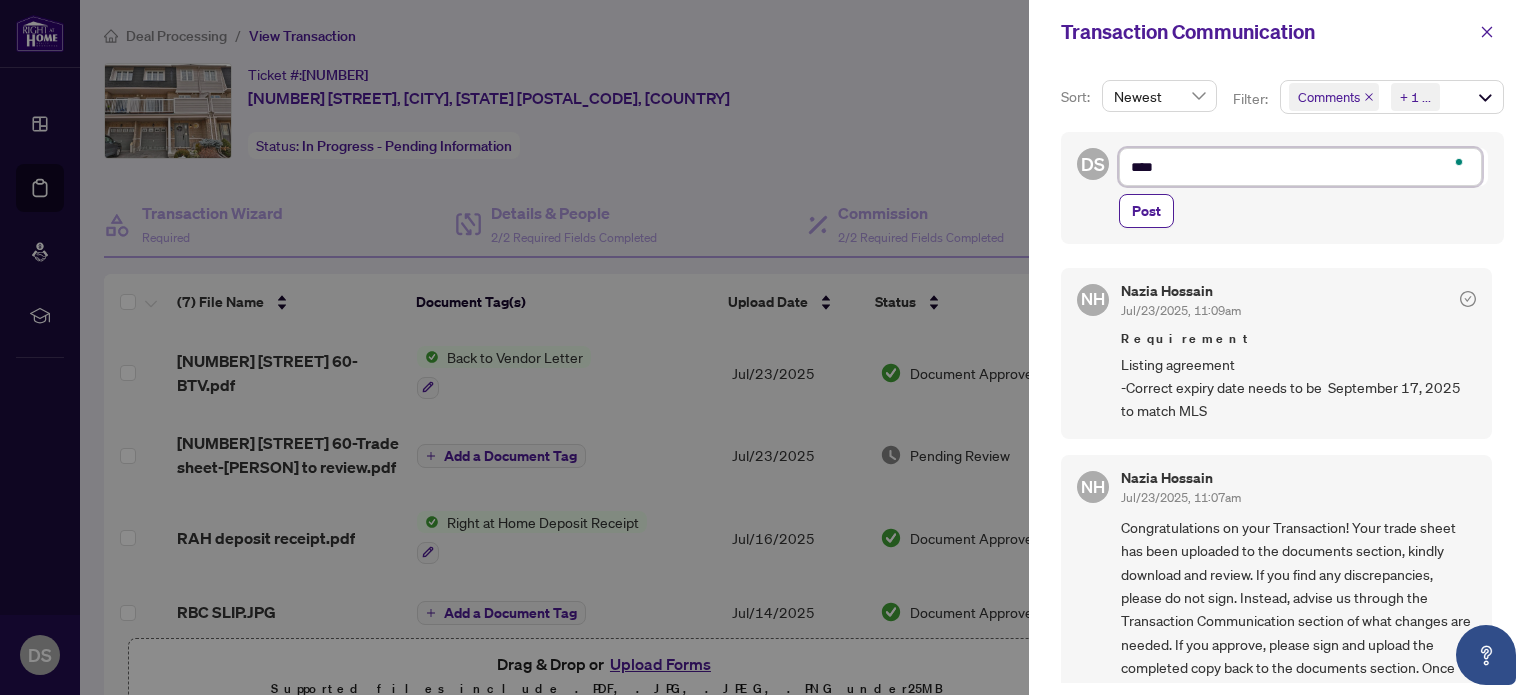type on "*****" 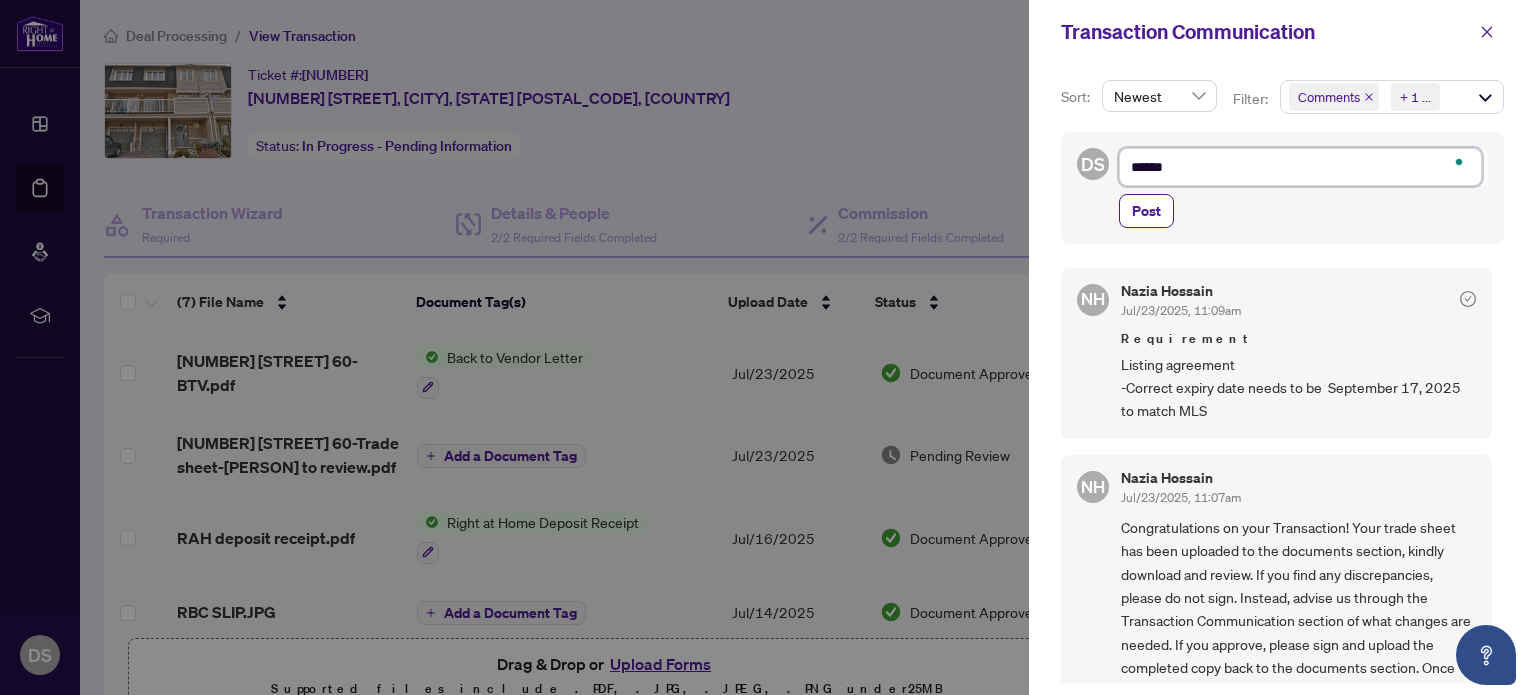 type on "*******" 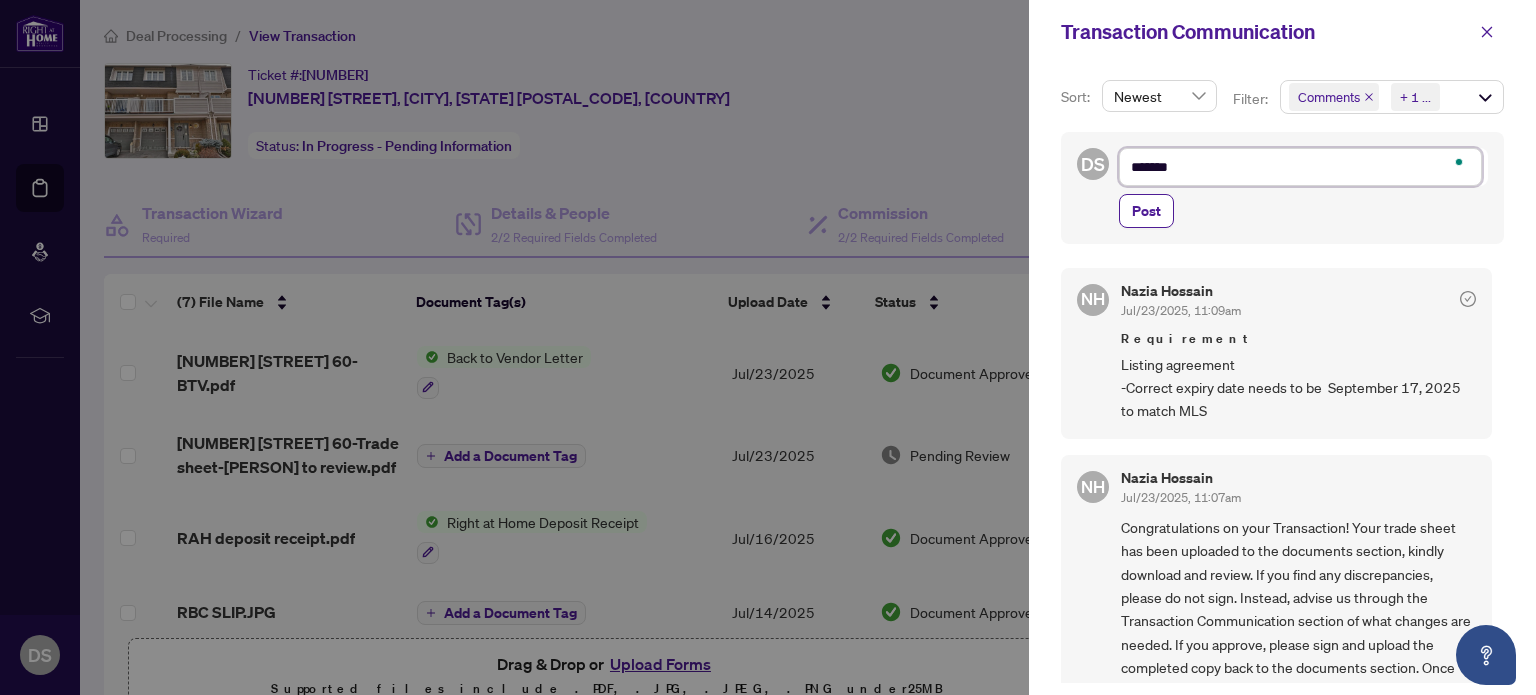 type on "*******" 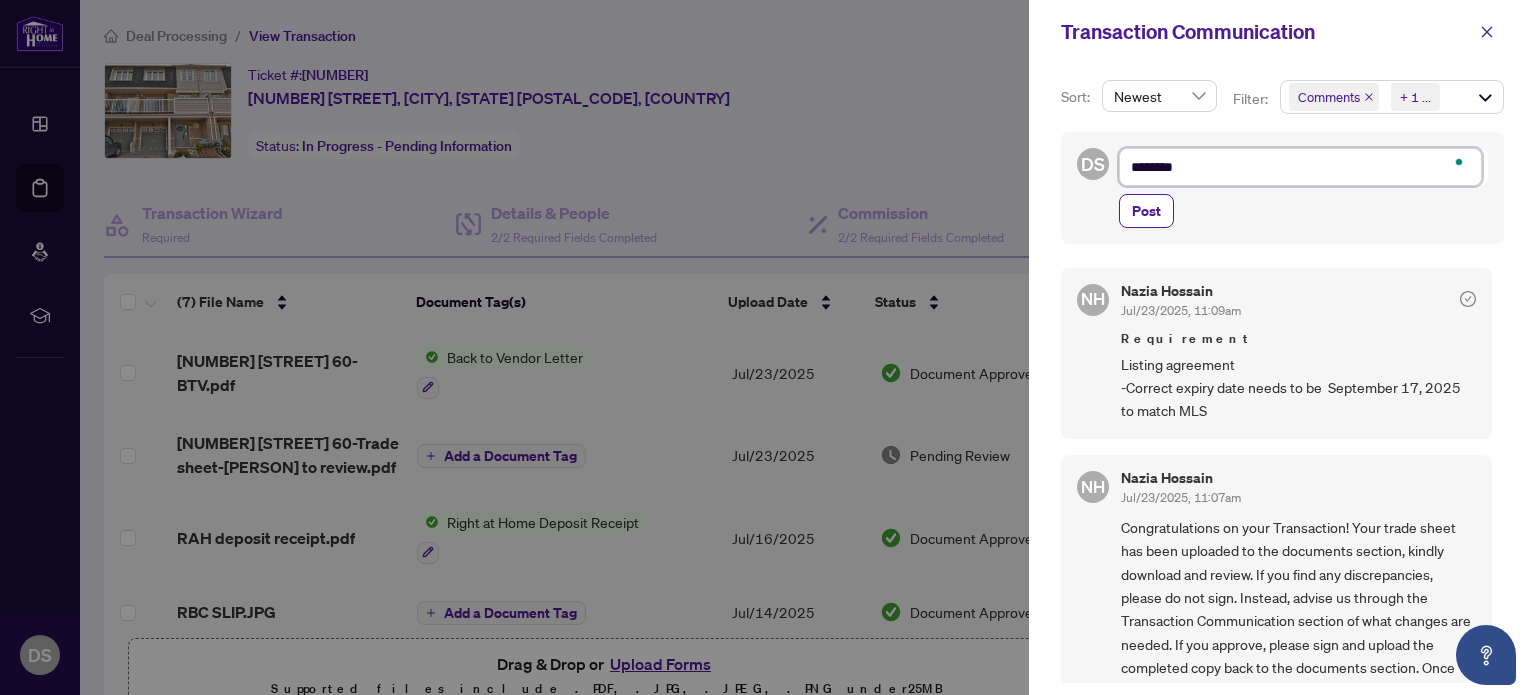 type on "*********" 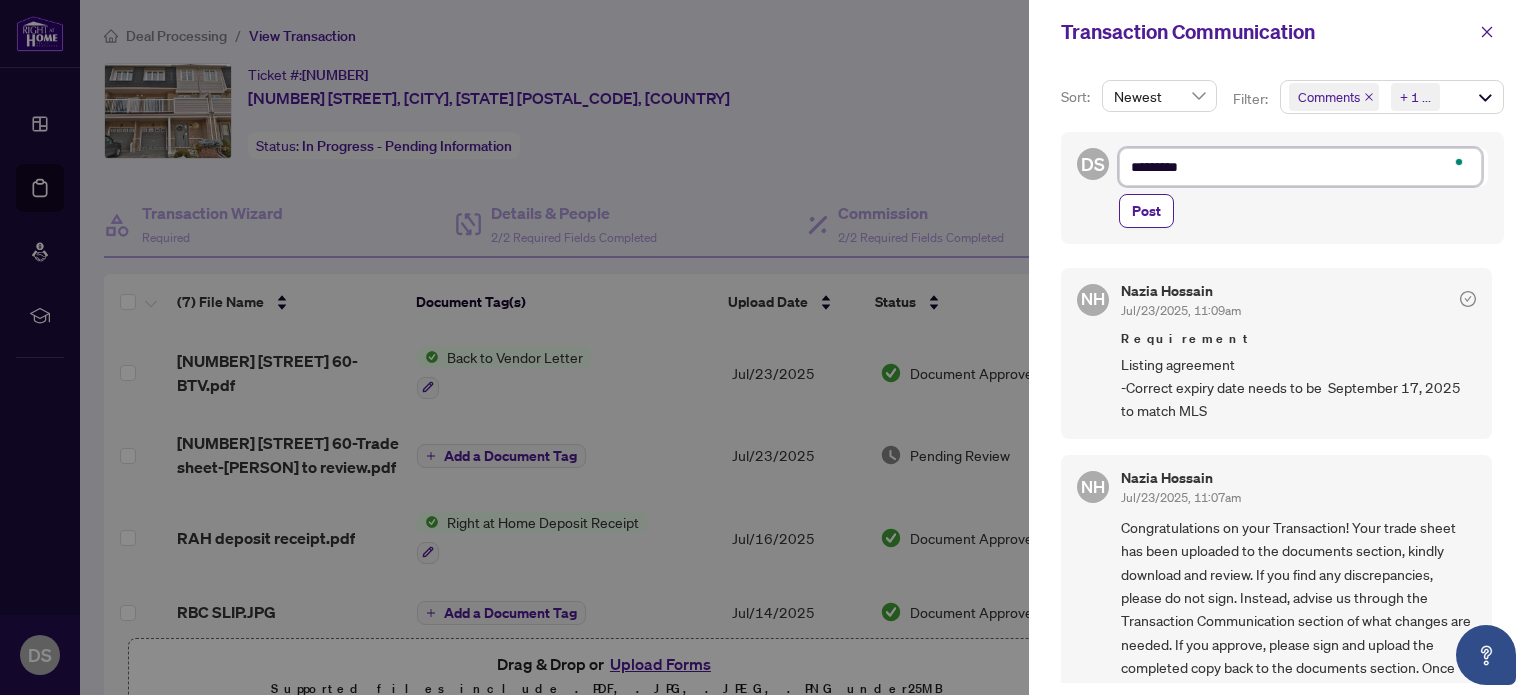 type on "**********" 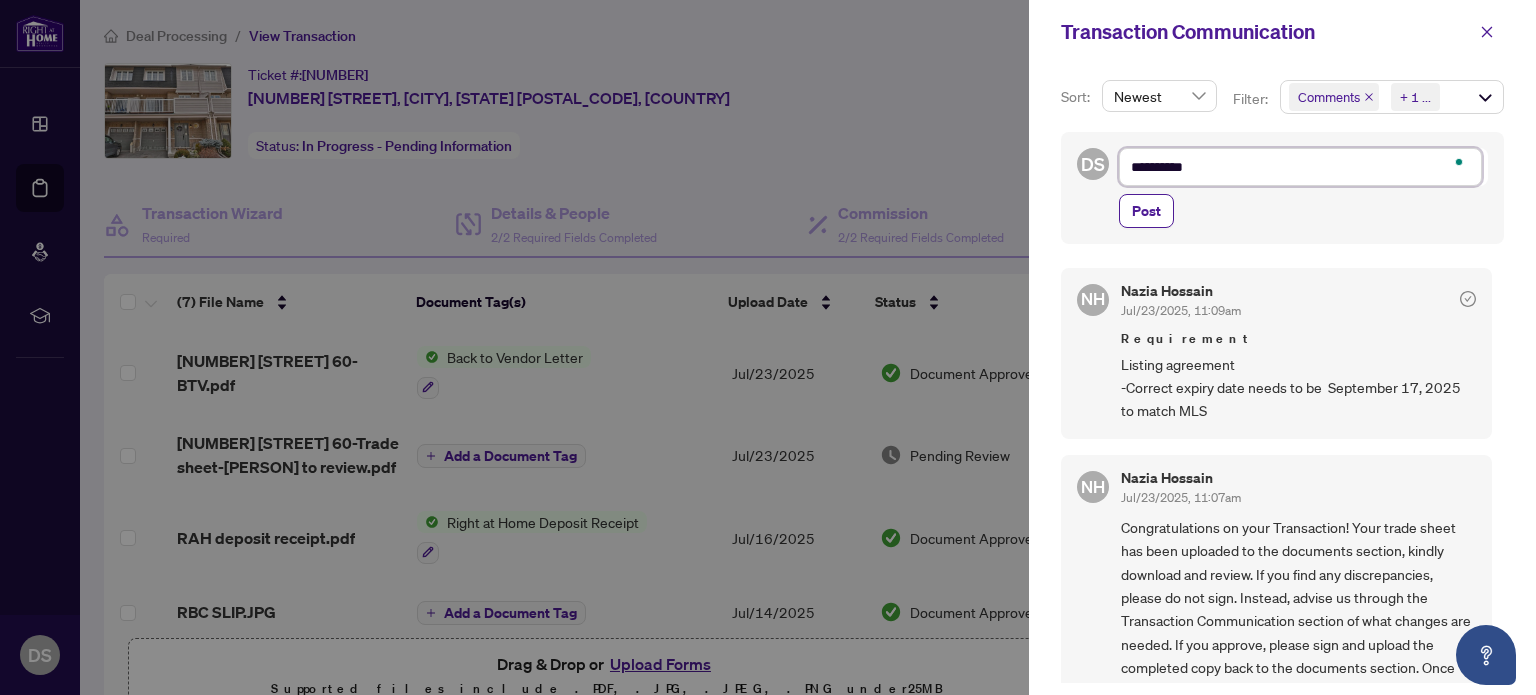 type on "**********" 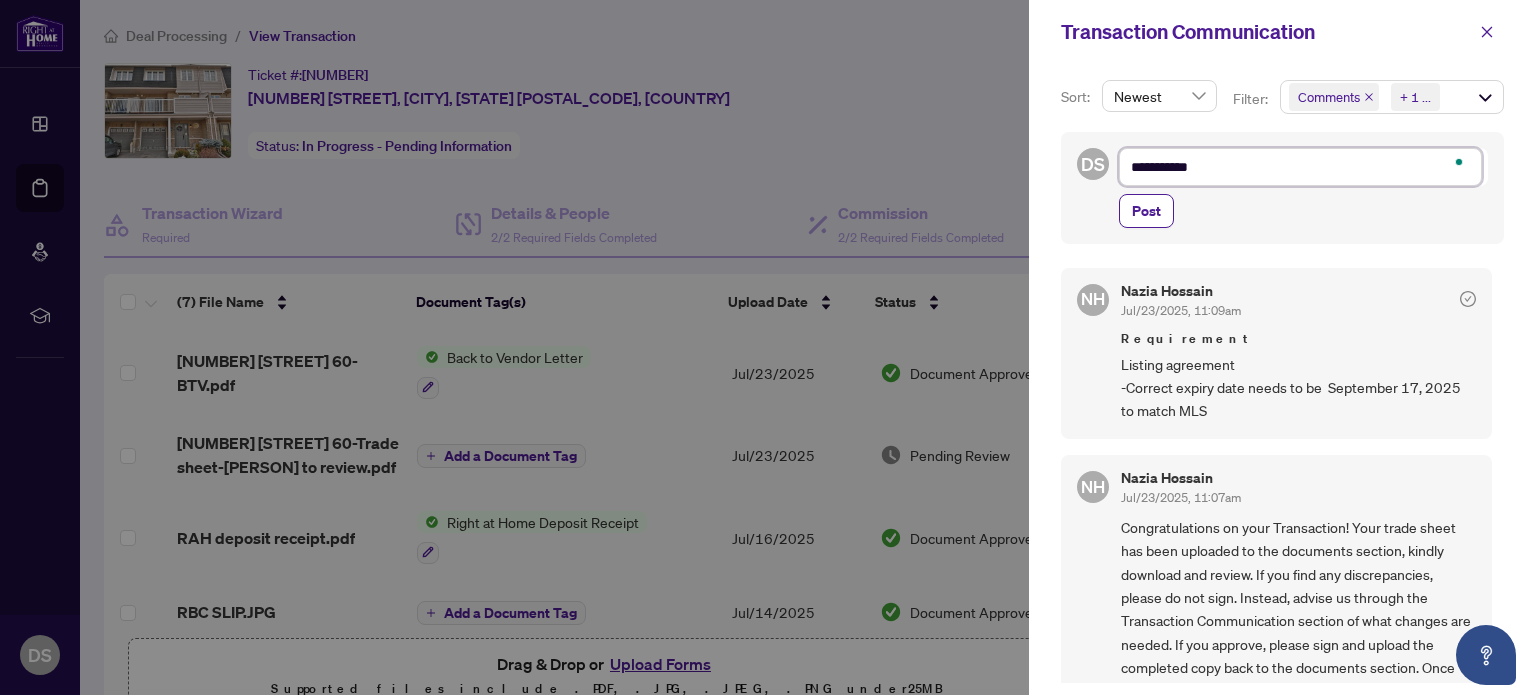 type on "**********" 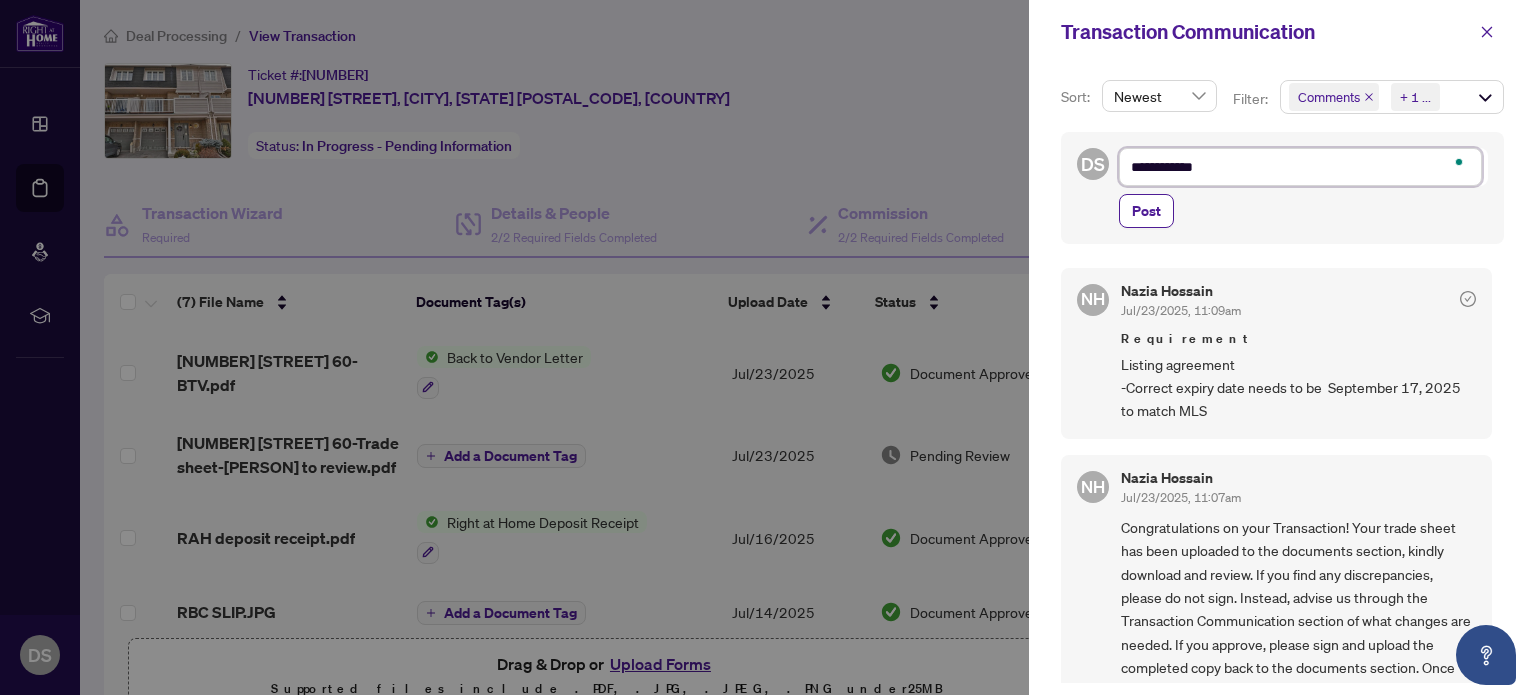 type on "**********" 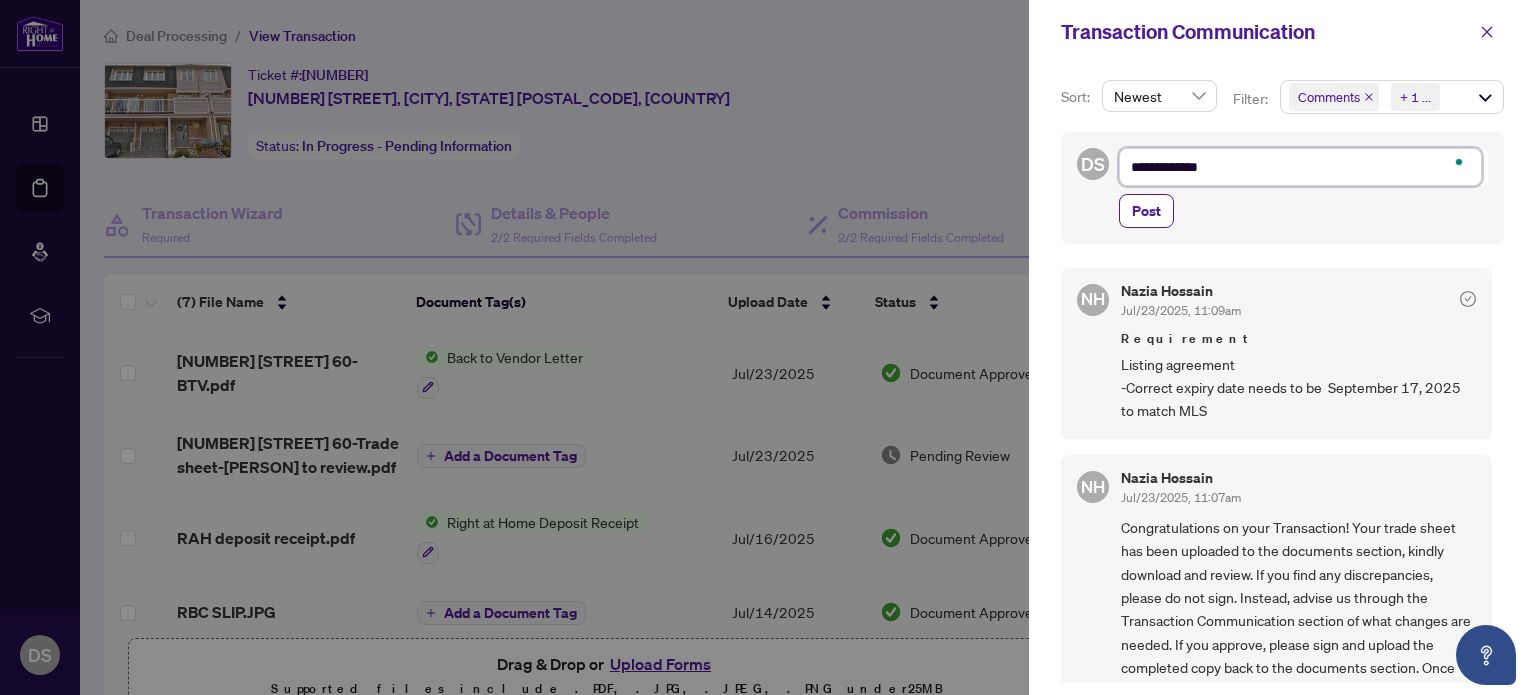type on "**********" 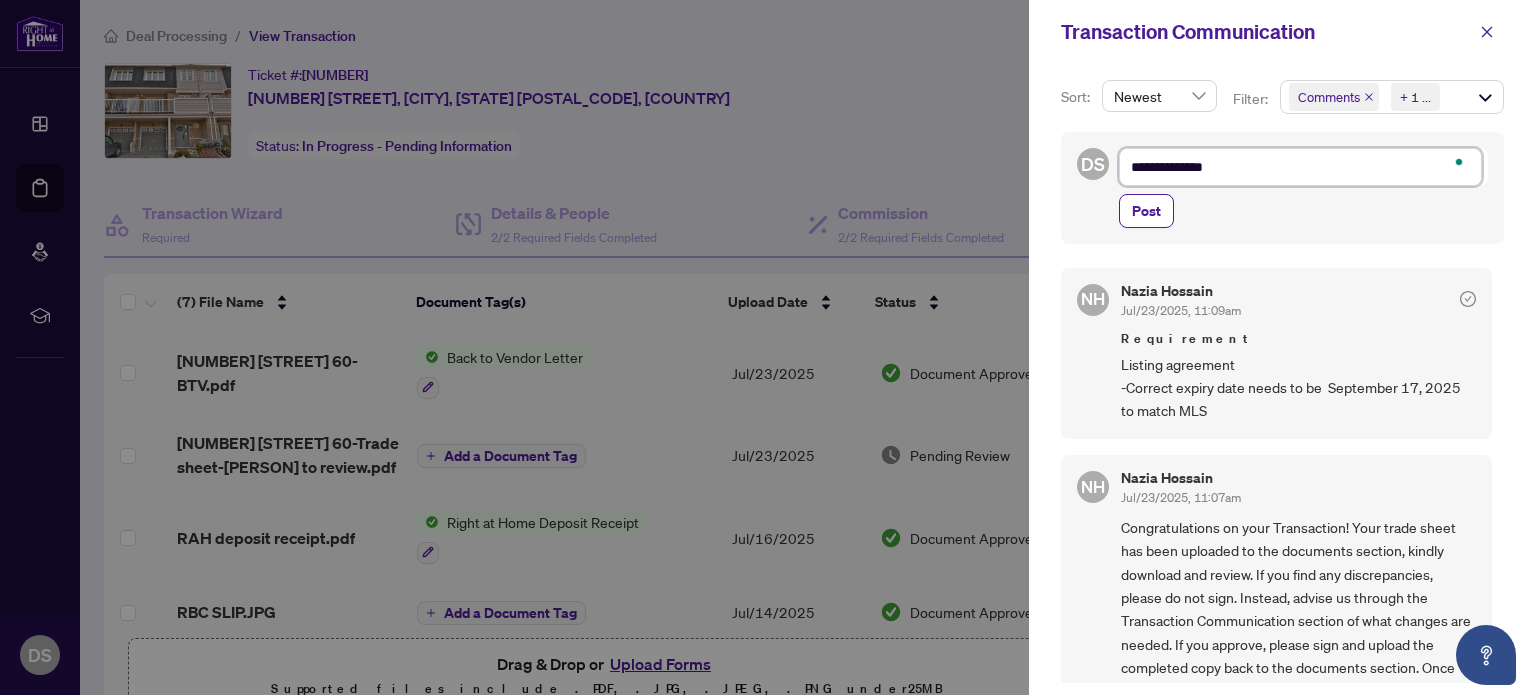 type on "**********" 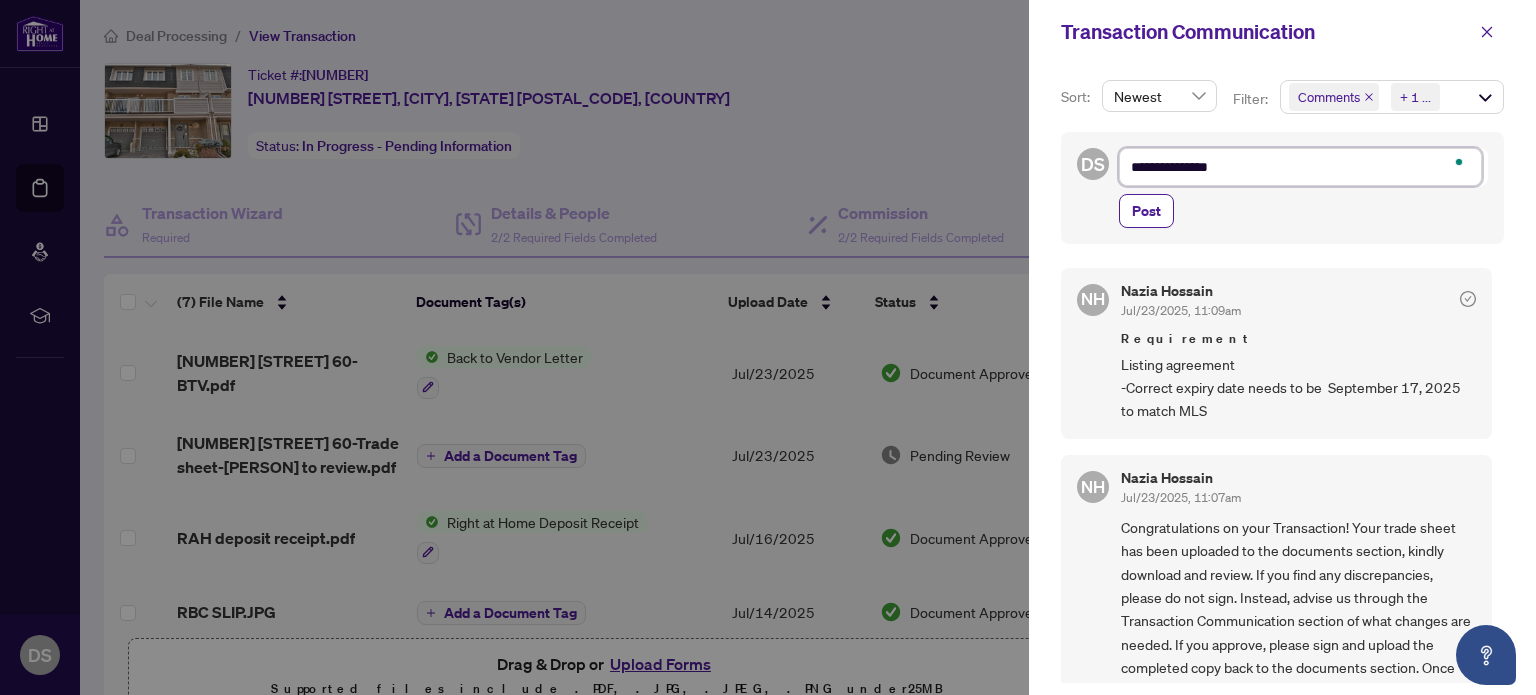 type on "**********" 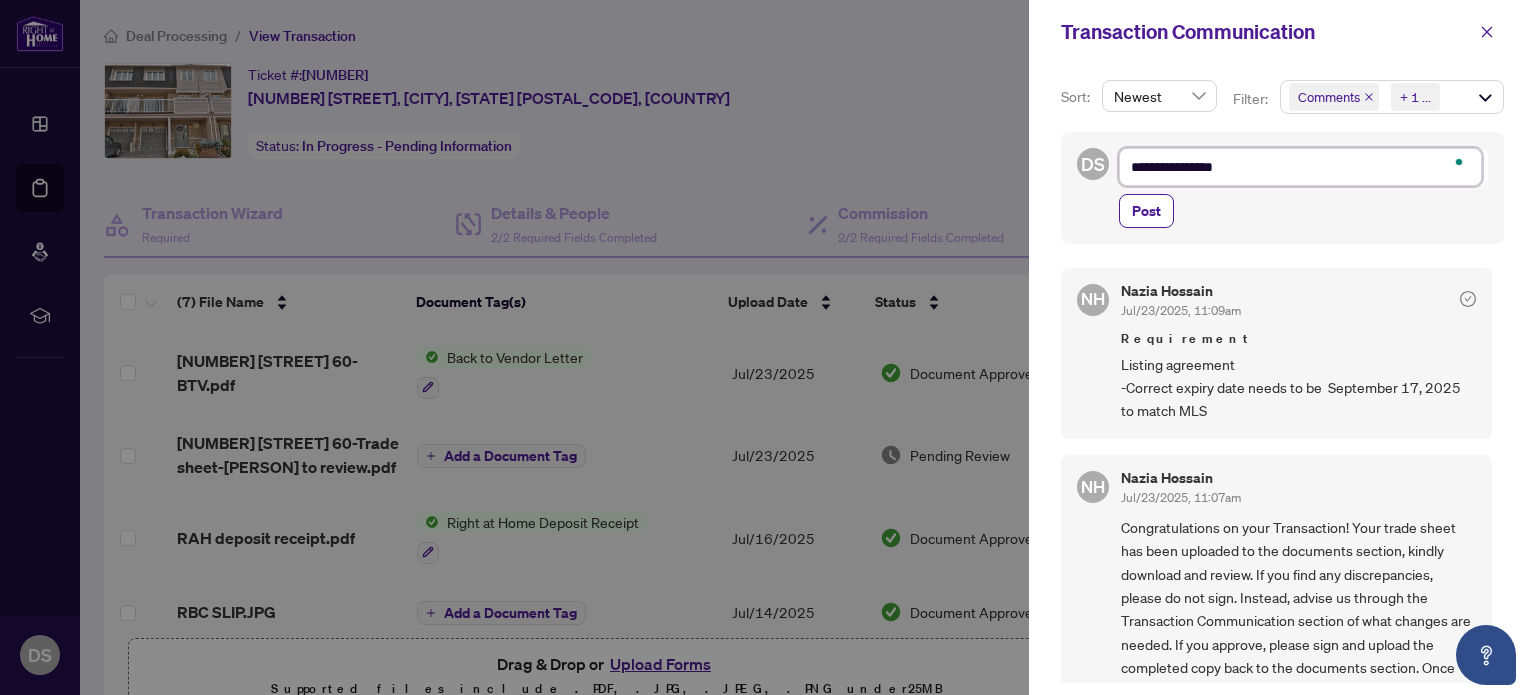 type on "**********" 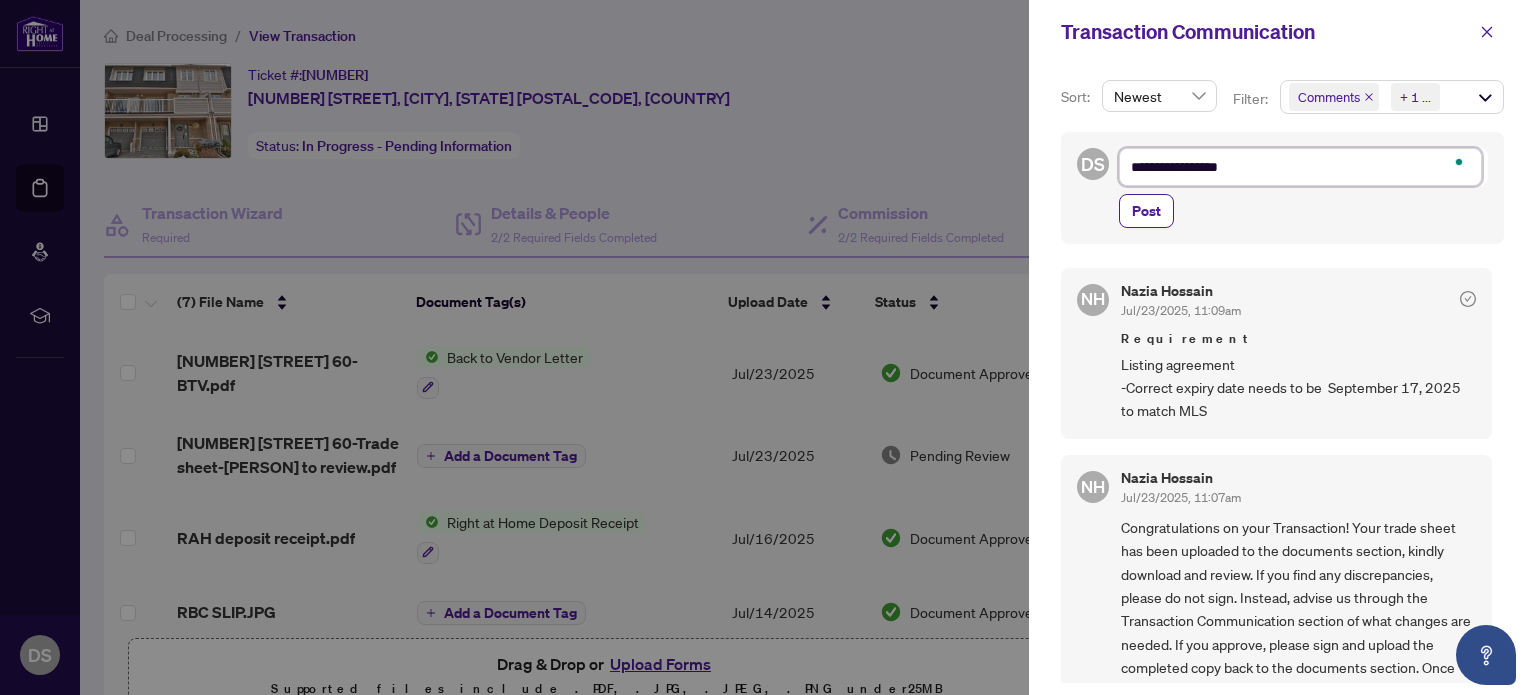 type on "**********" 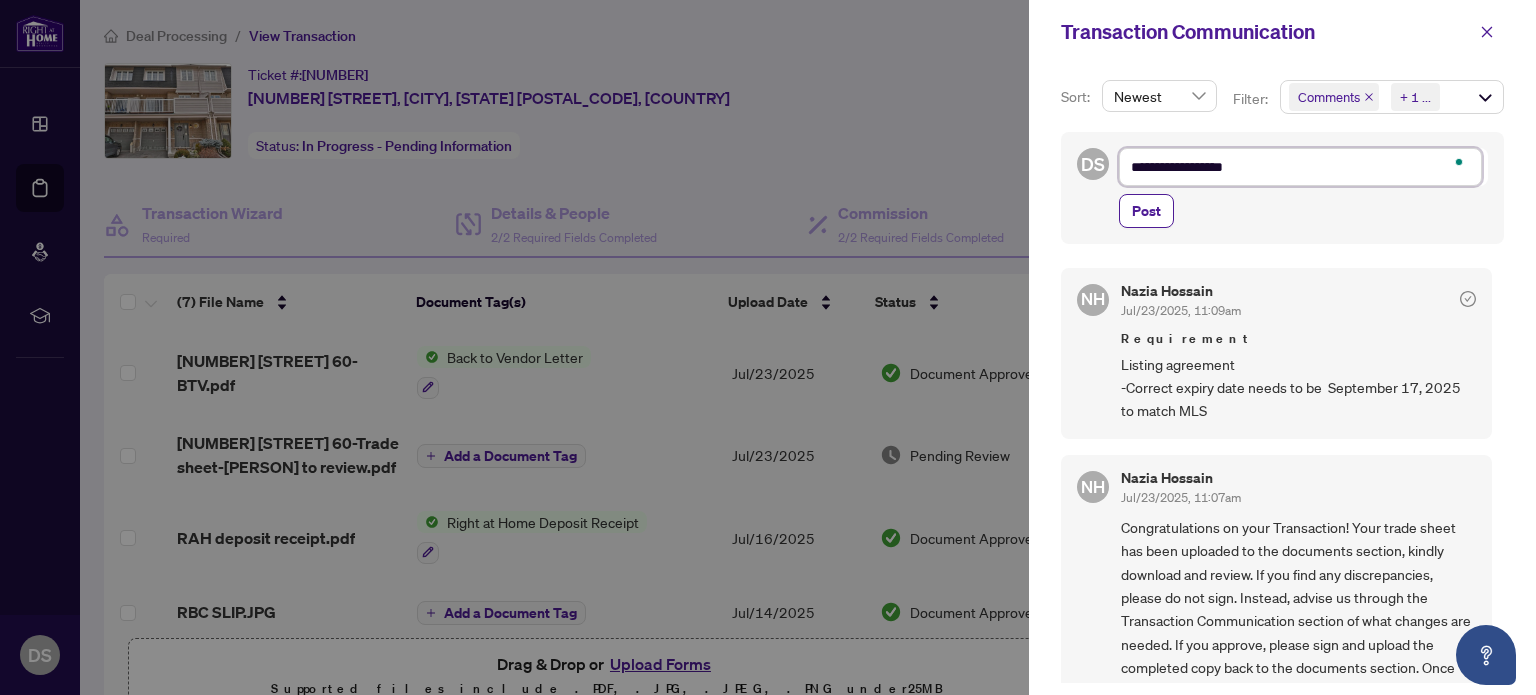 type on "**********" 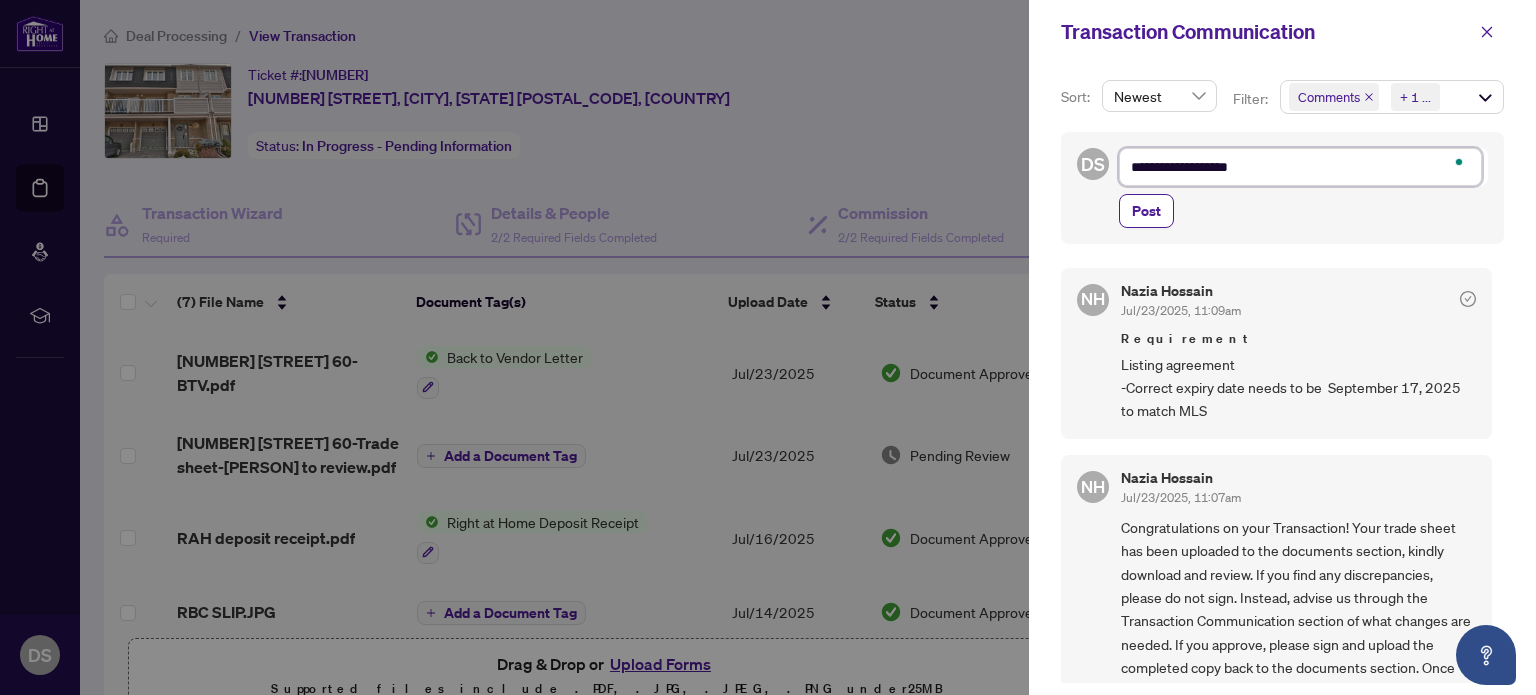 type on "**********" 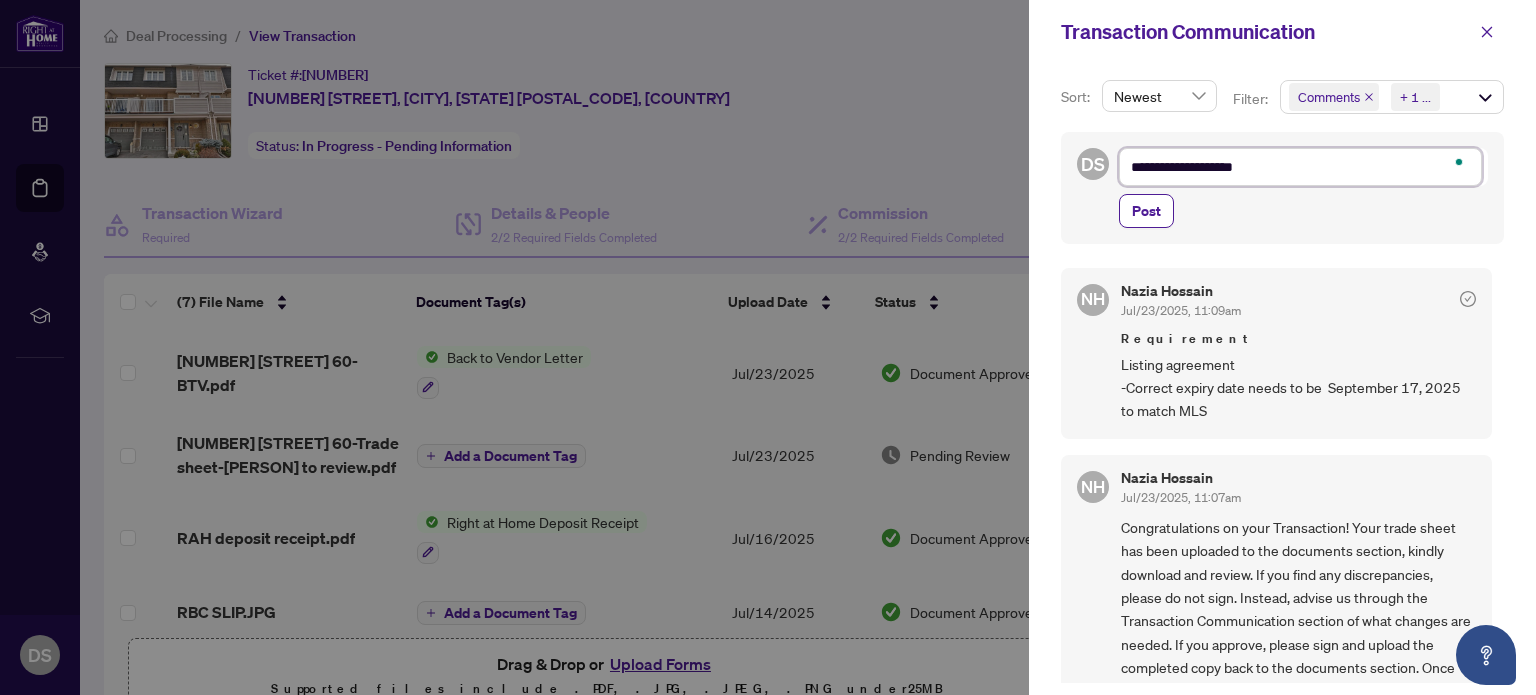 type on "**********" 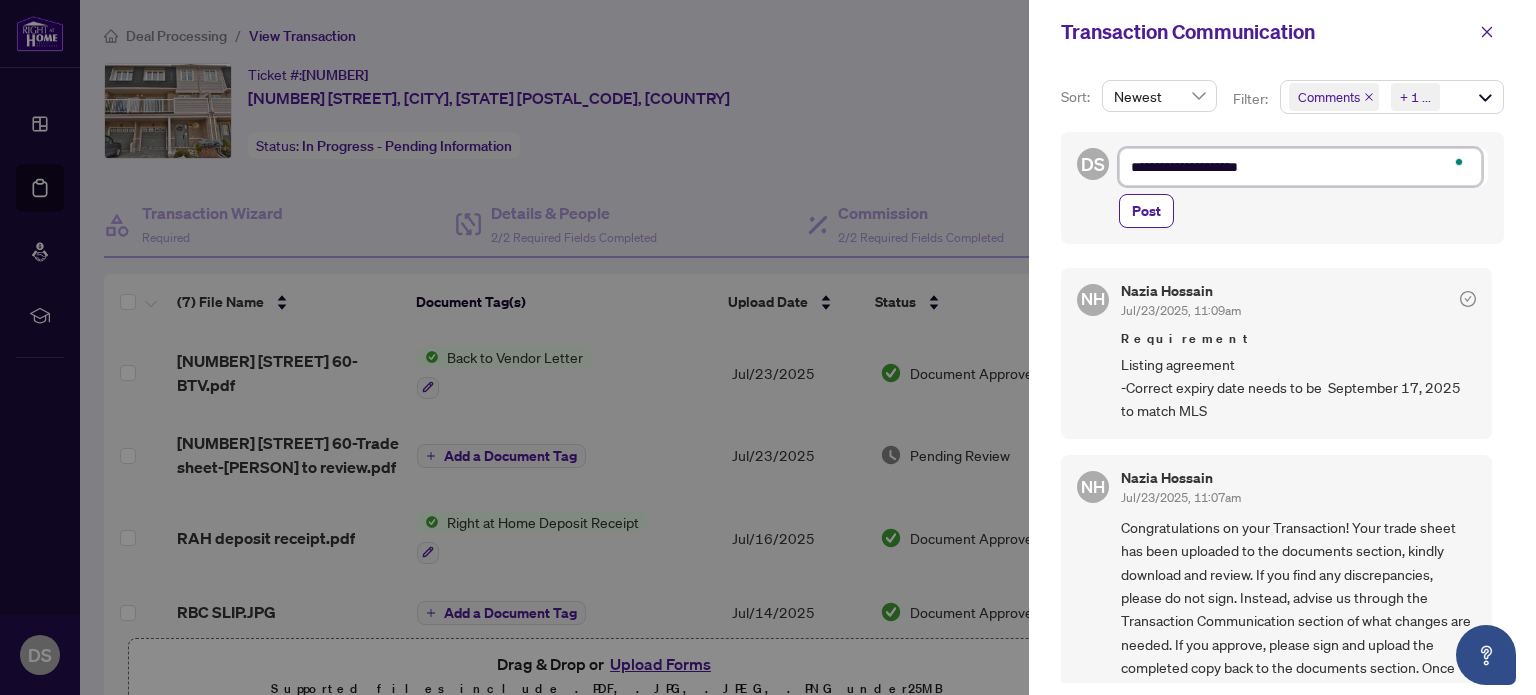 type on "**********" 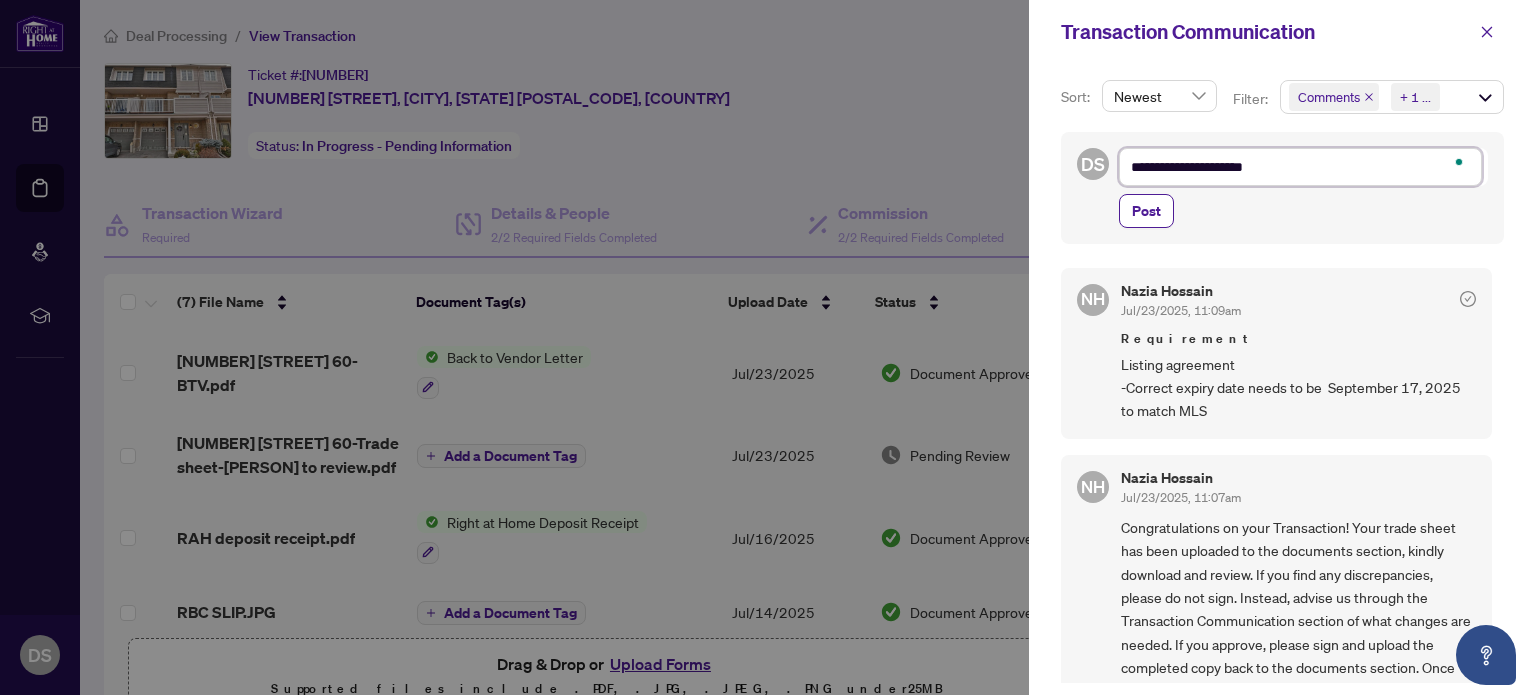 type on "**********" 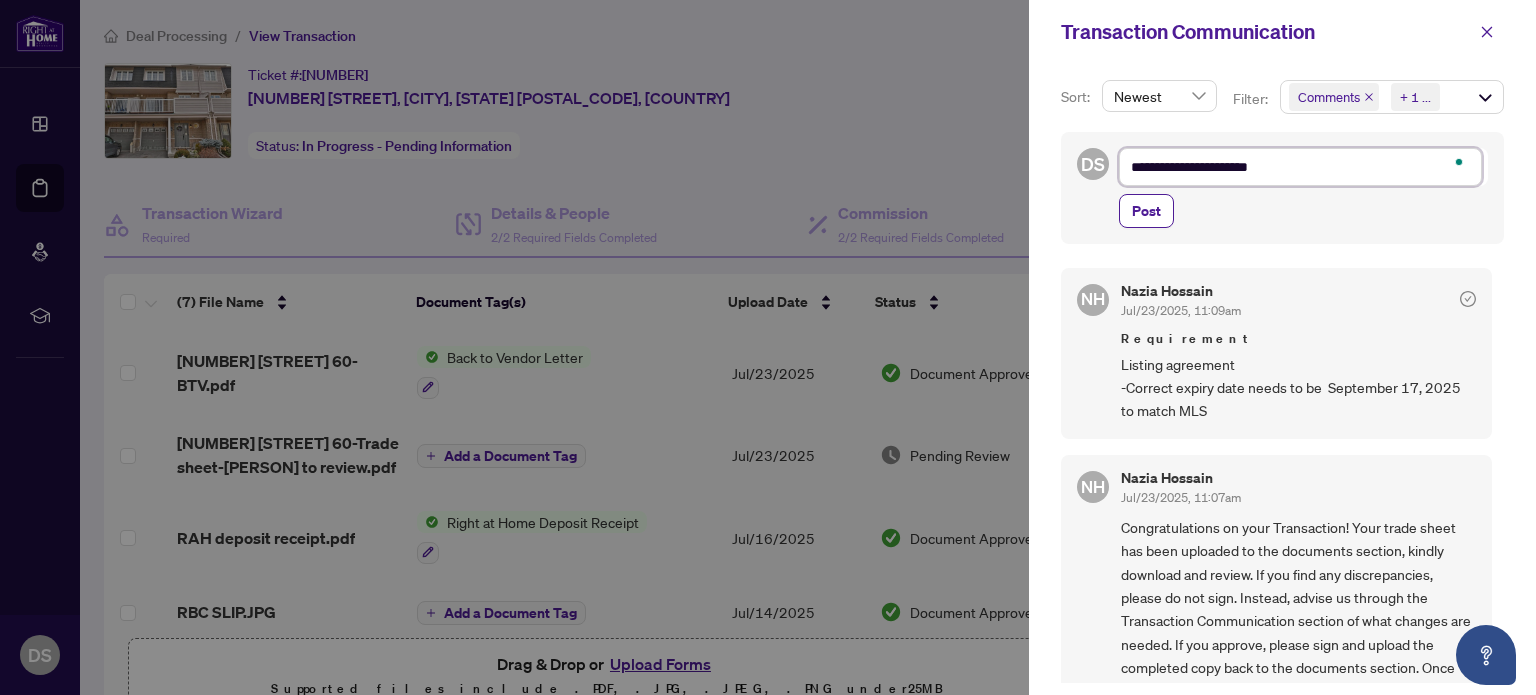 type on "**********" 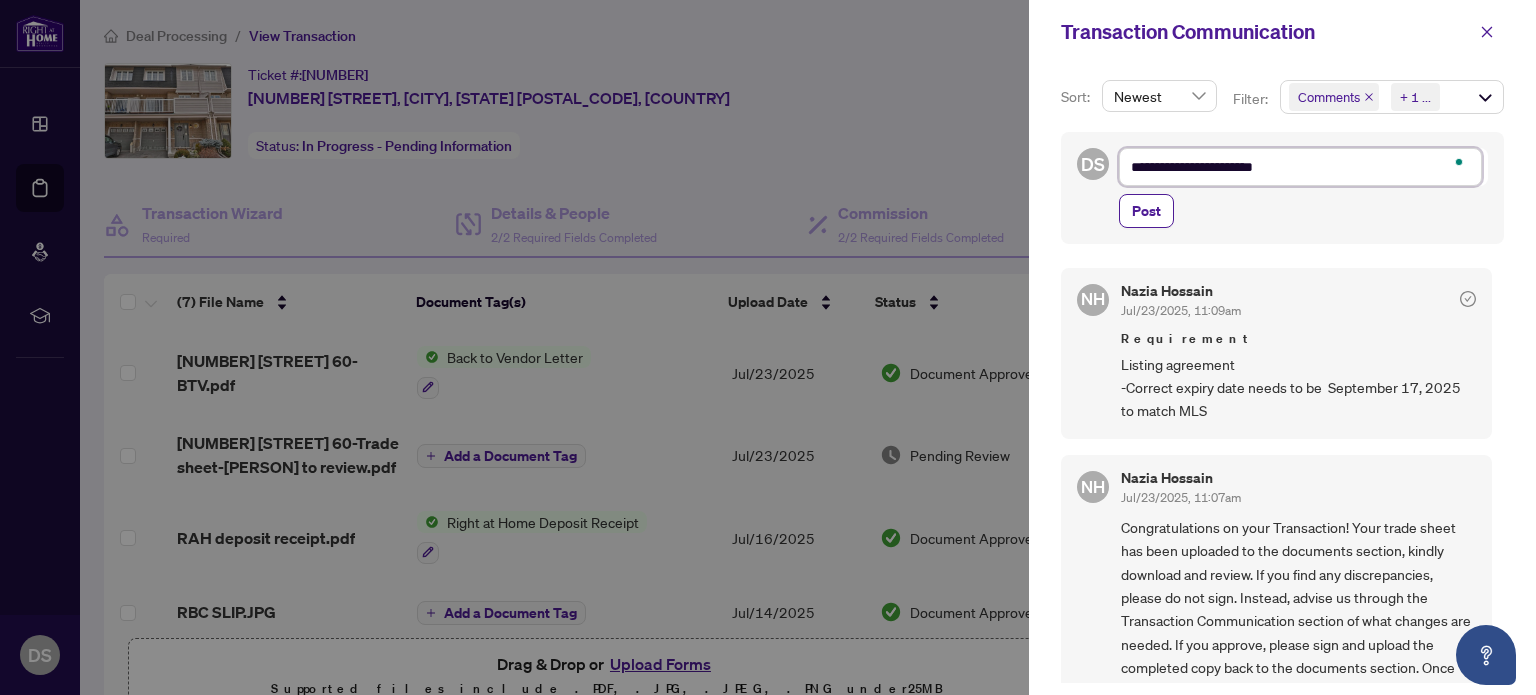 type on "**********" 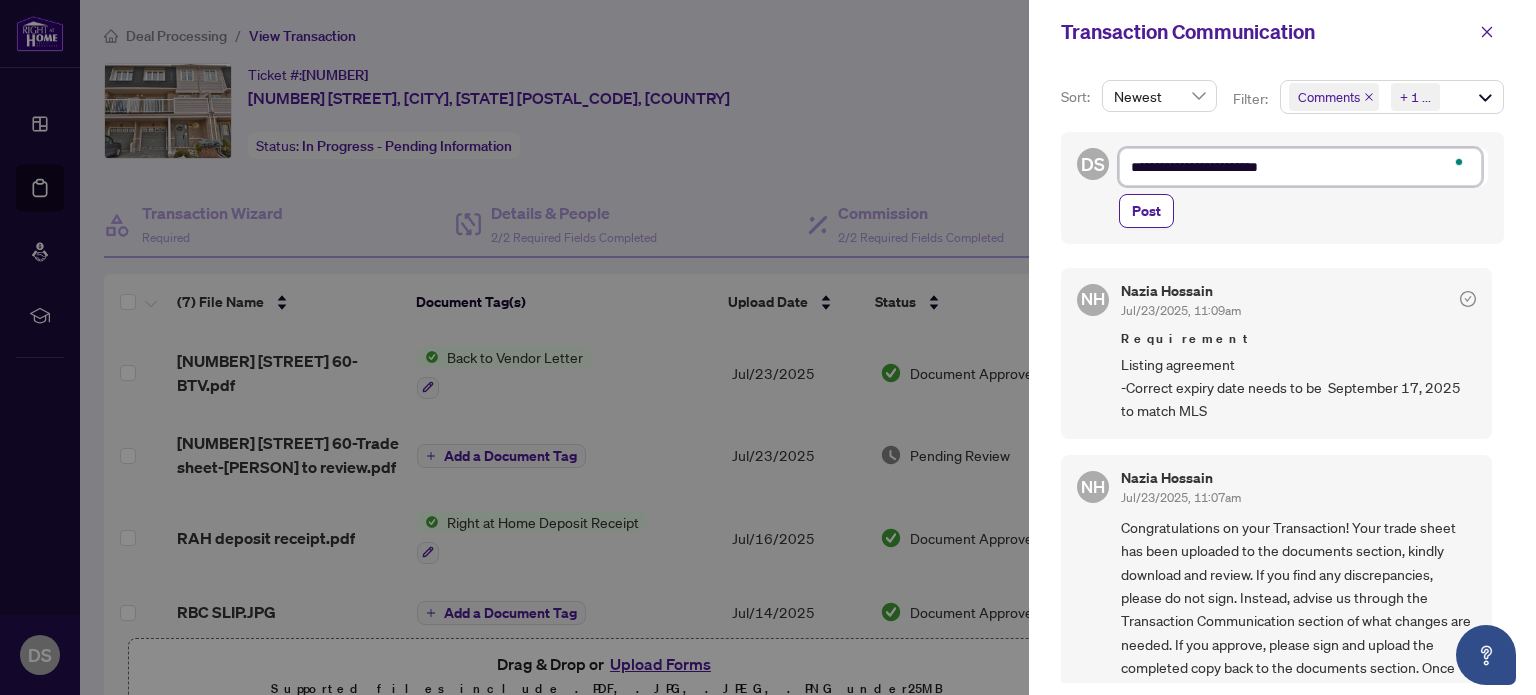 type on "**********" 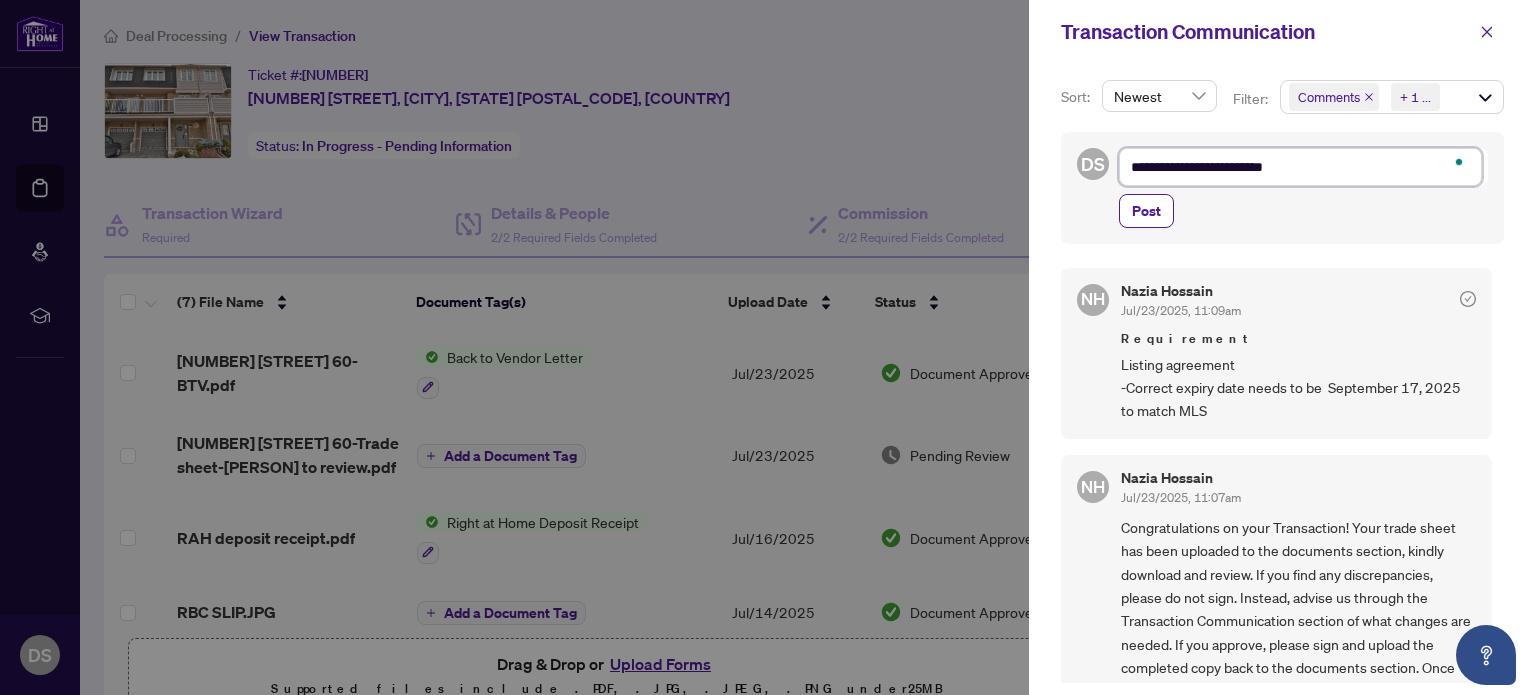 type on "**********" 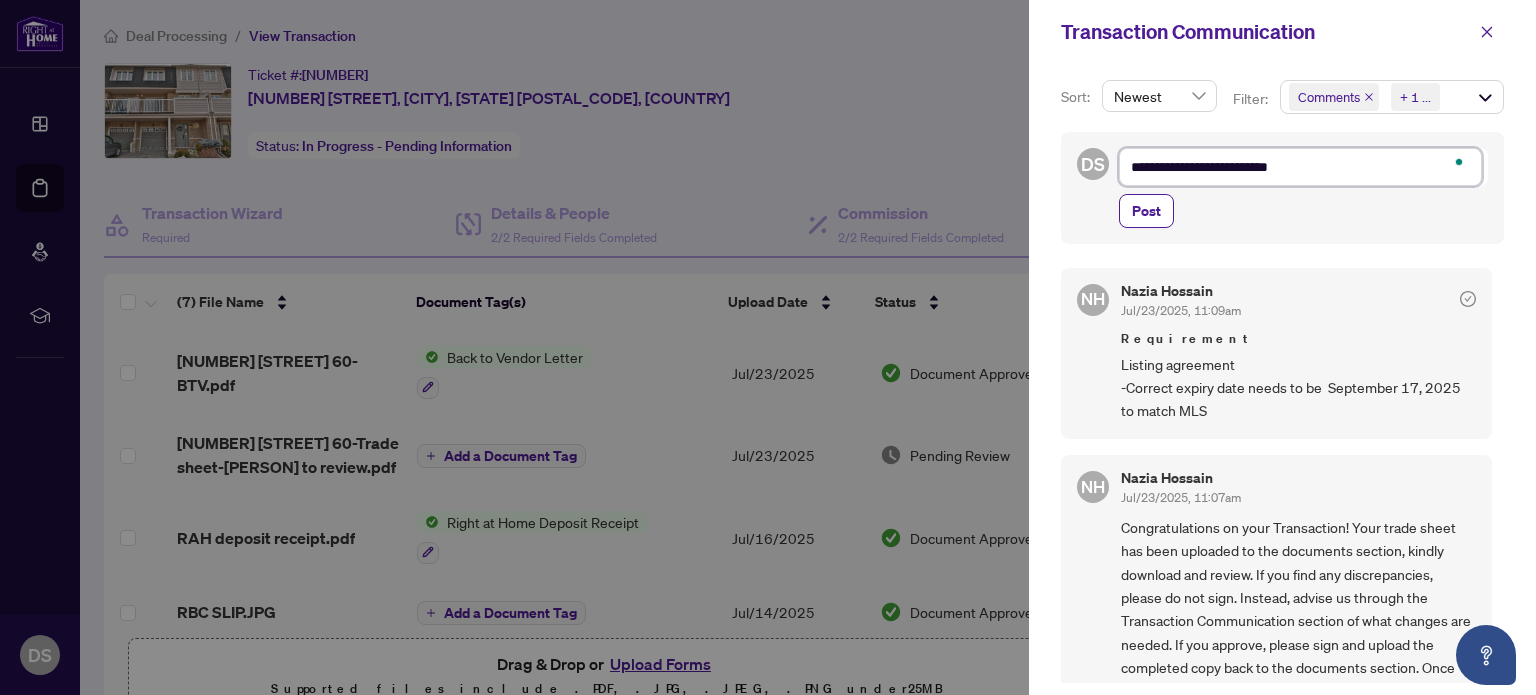 type on "**********" 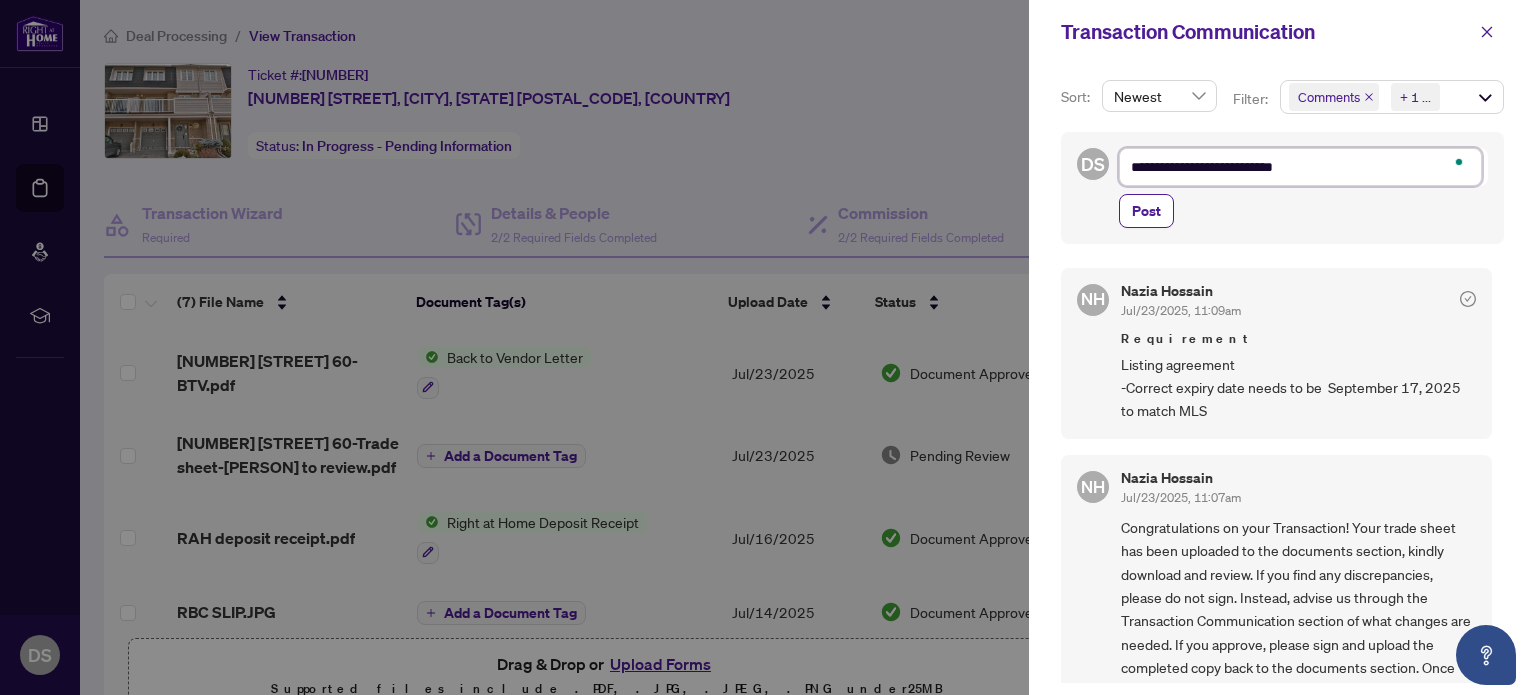 type on "**********" 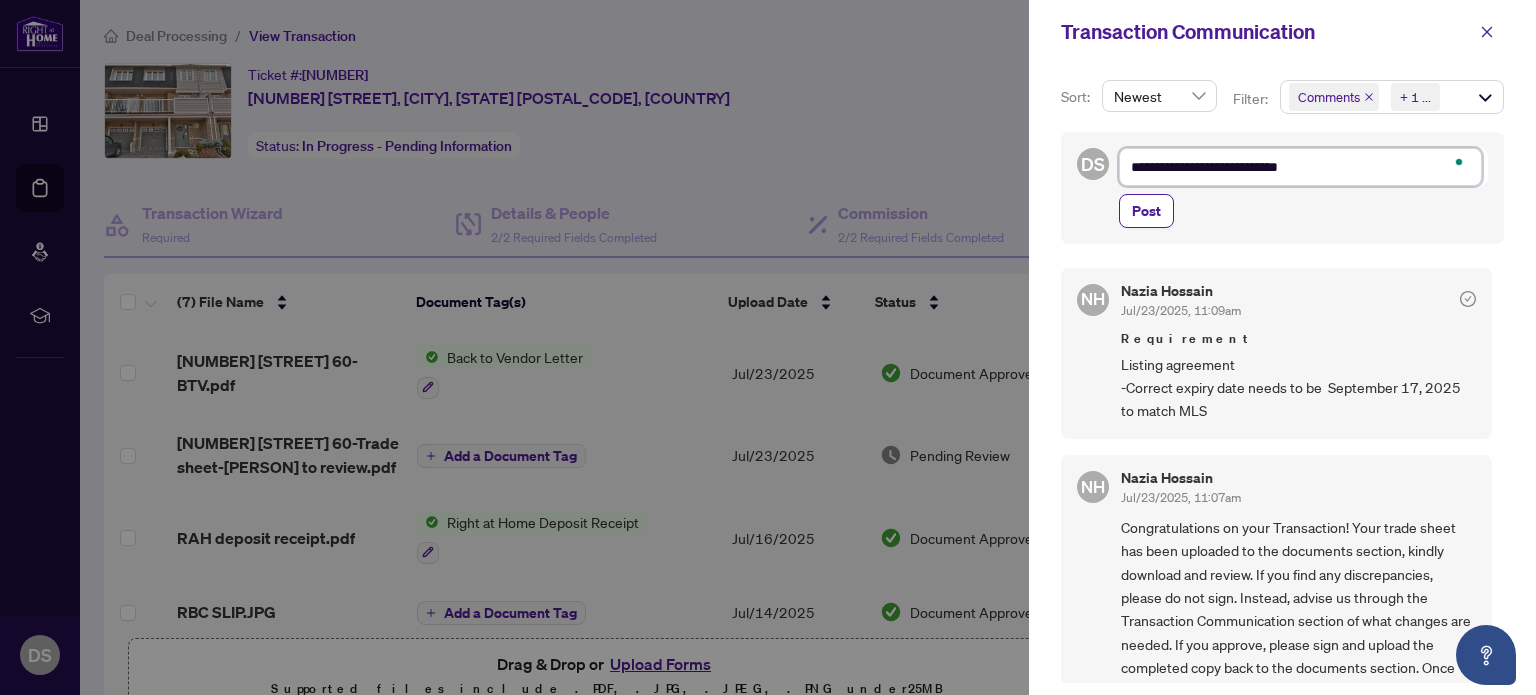 type on "**********" 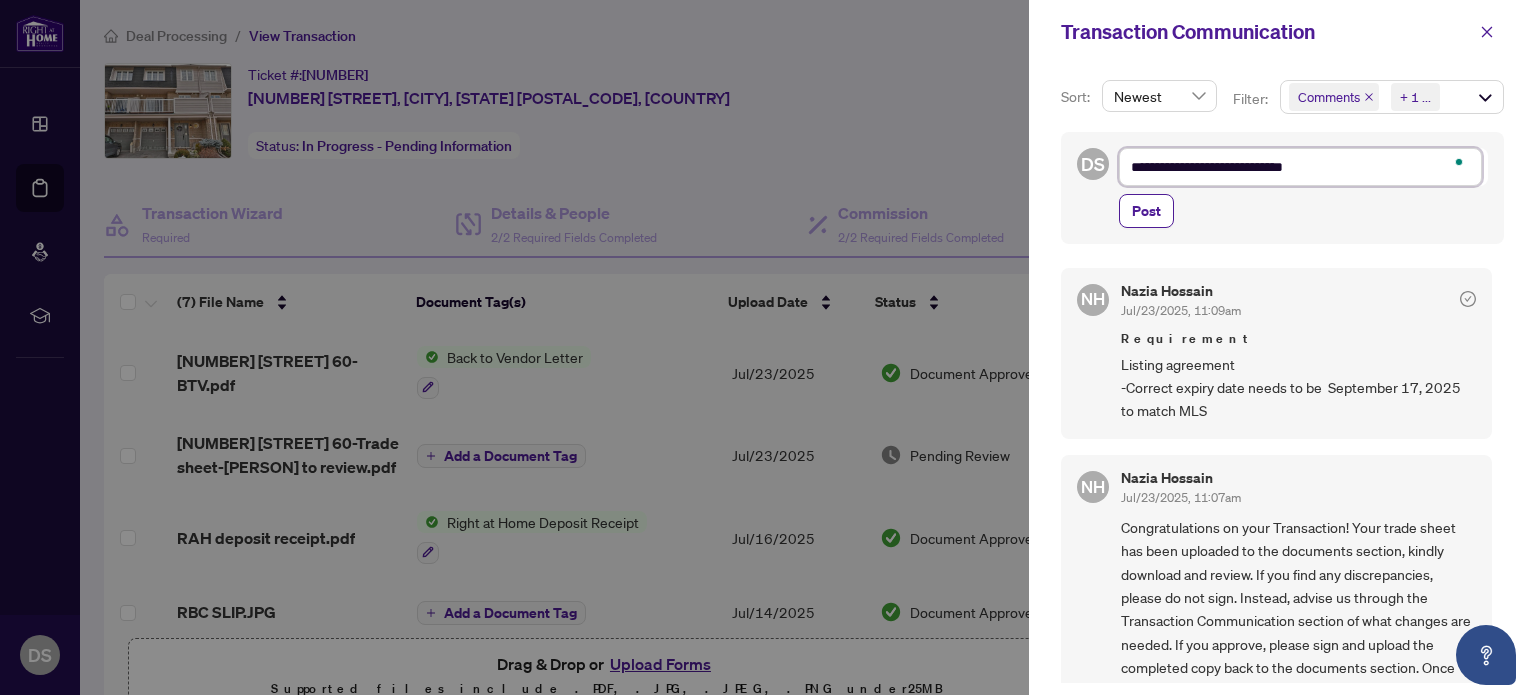 type on "**********" 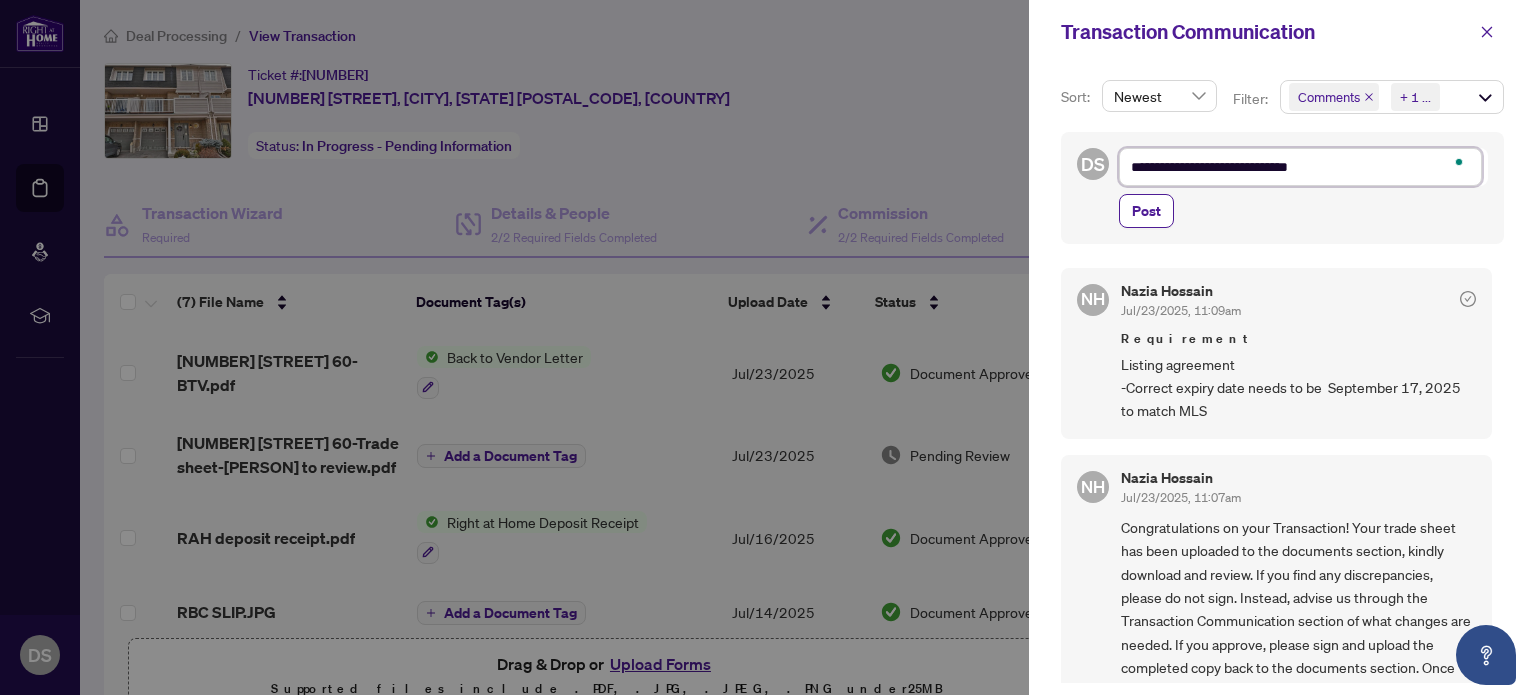 type on "**********" 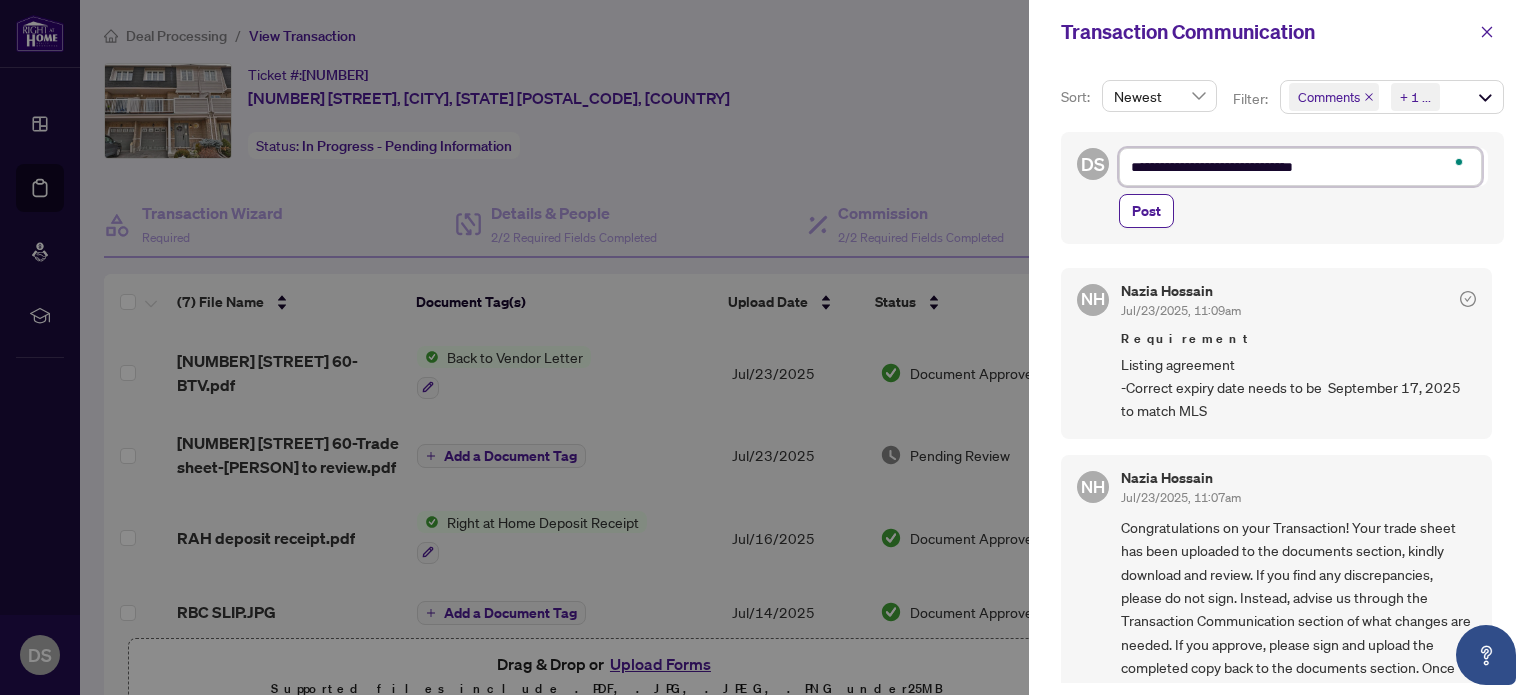 type on "**********" 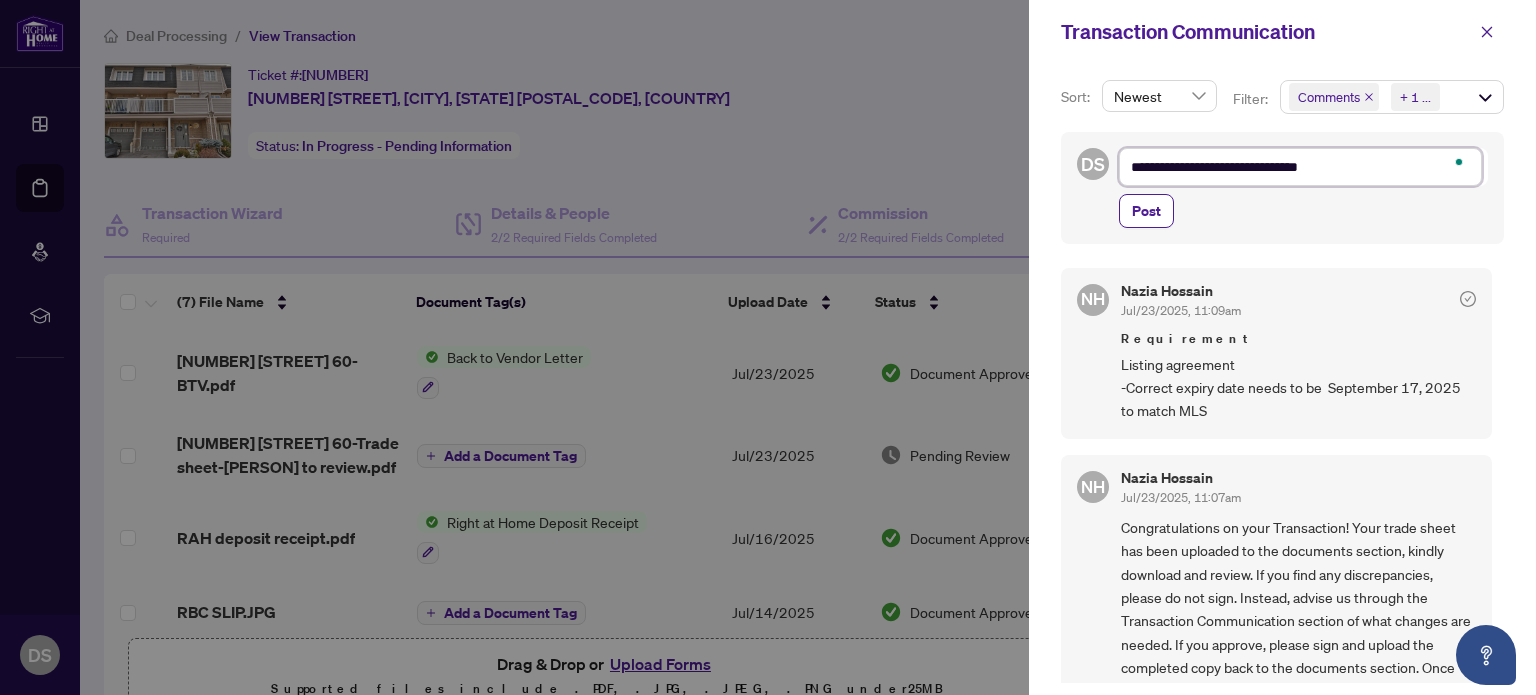 type on "**********" 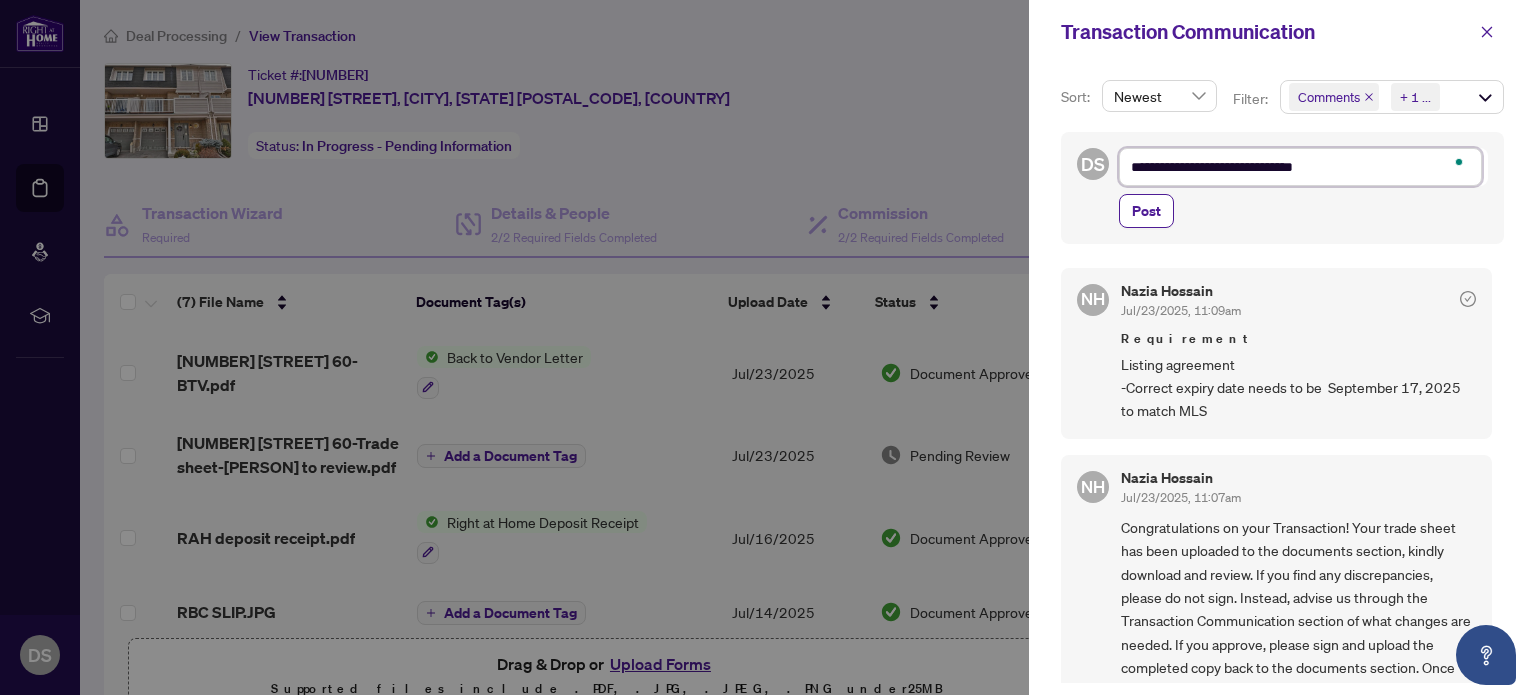 type on "**********" 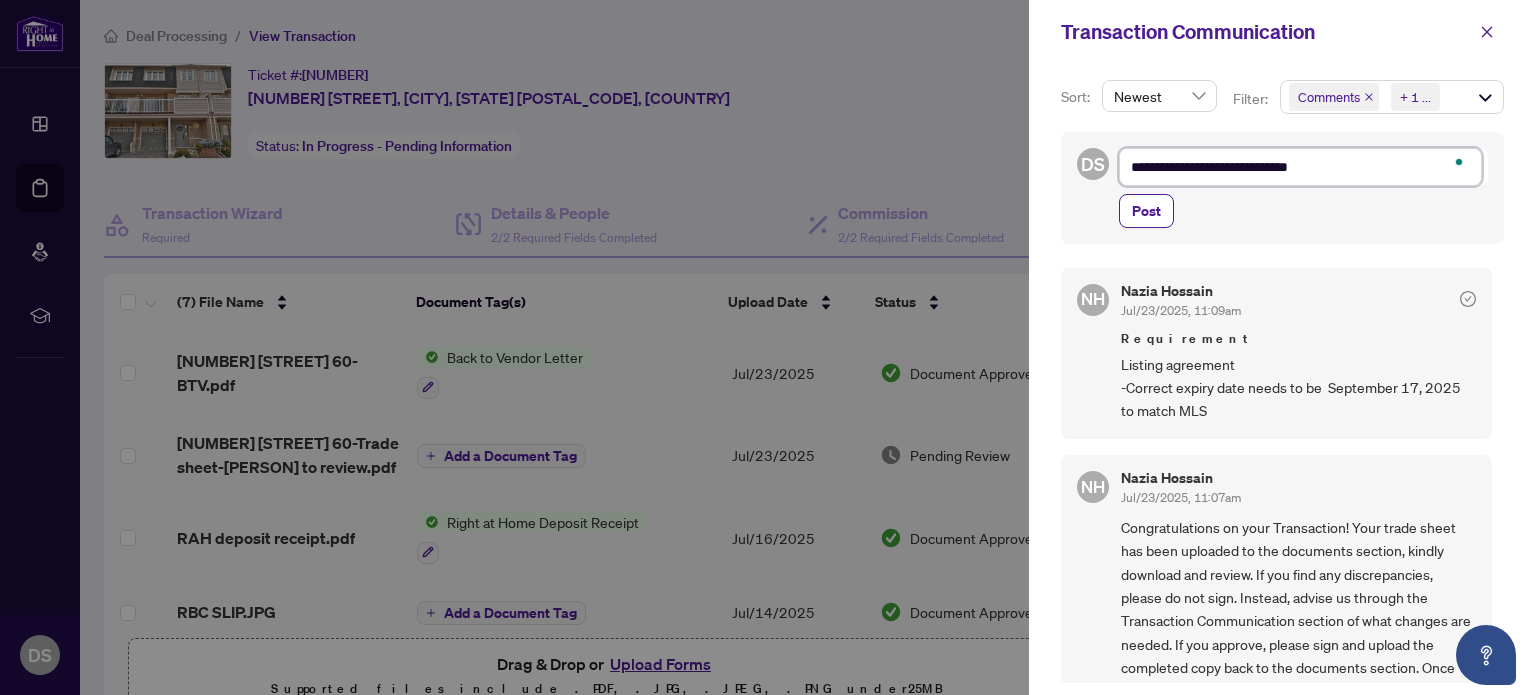 type on "**********" 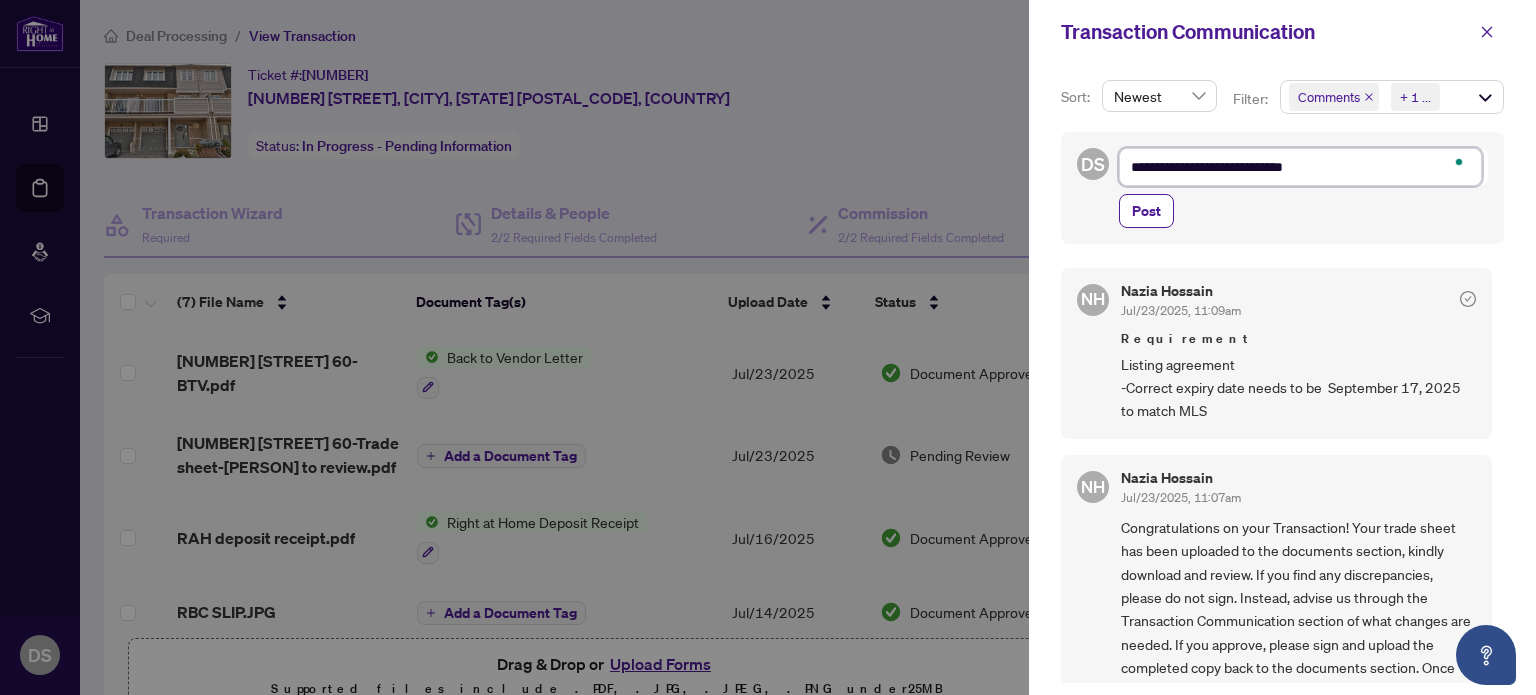 type on "**********" 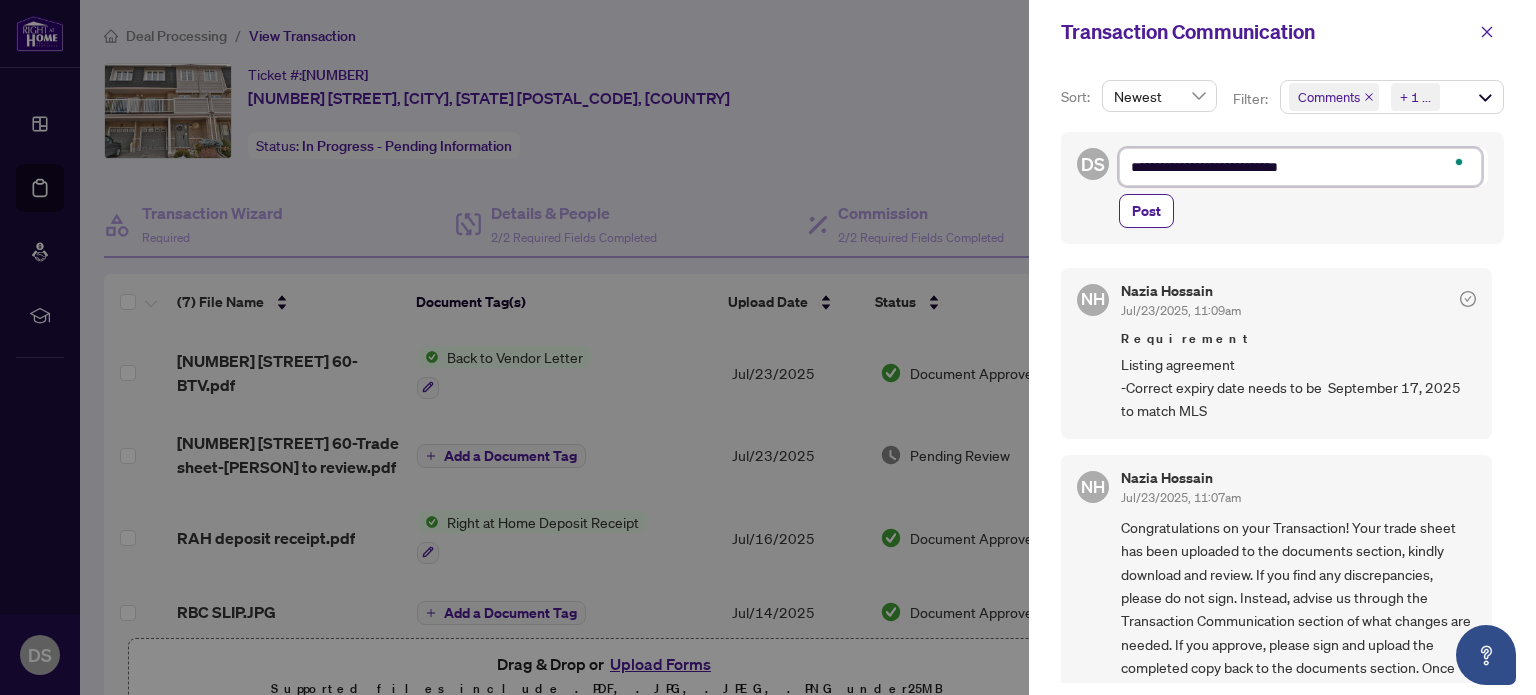 type on "**********" 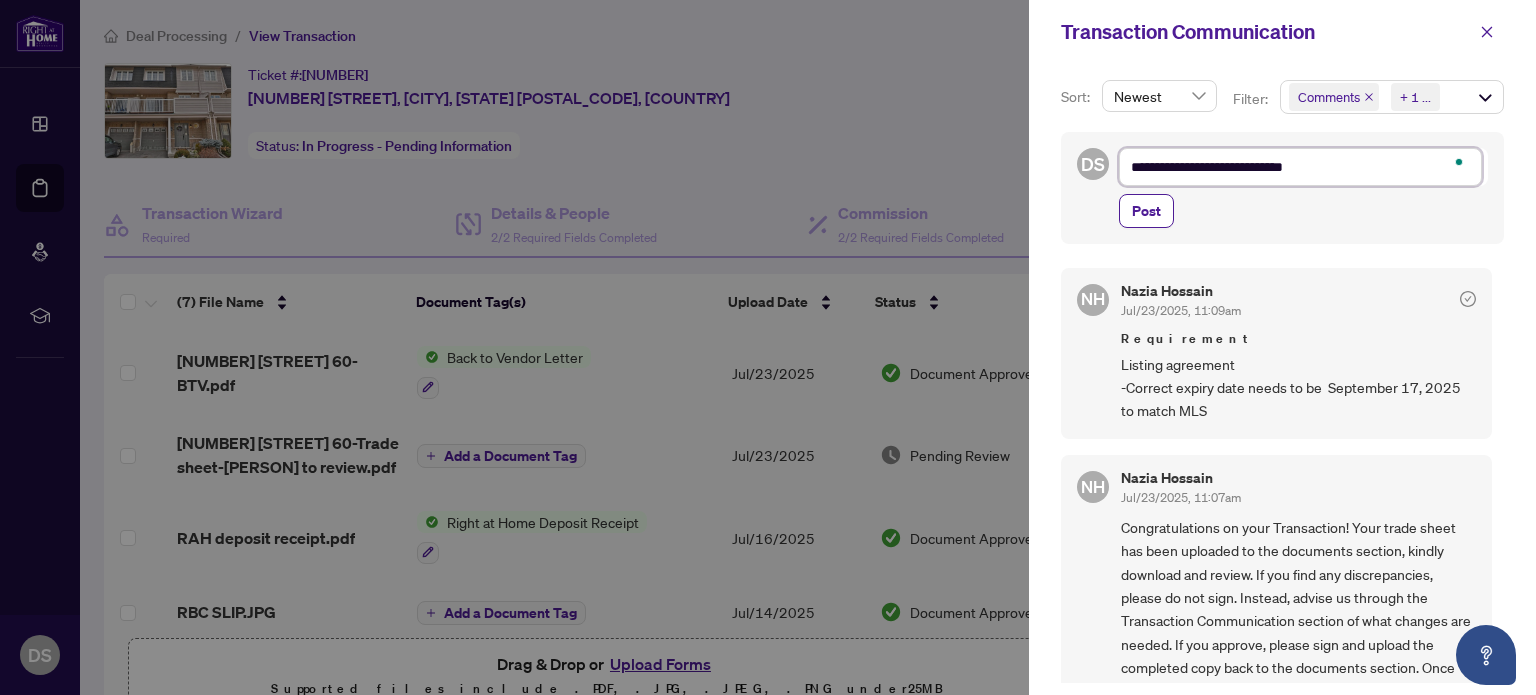 type on "**********" 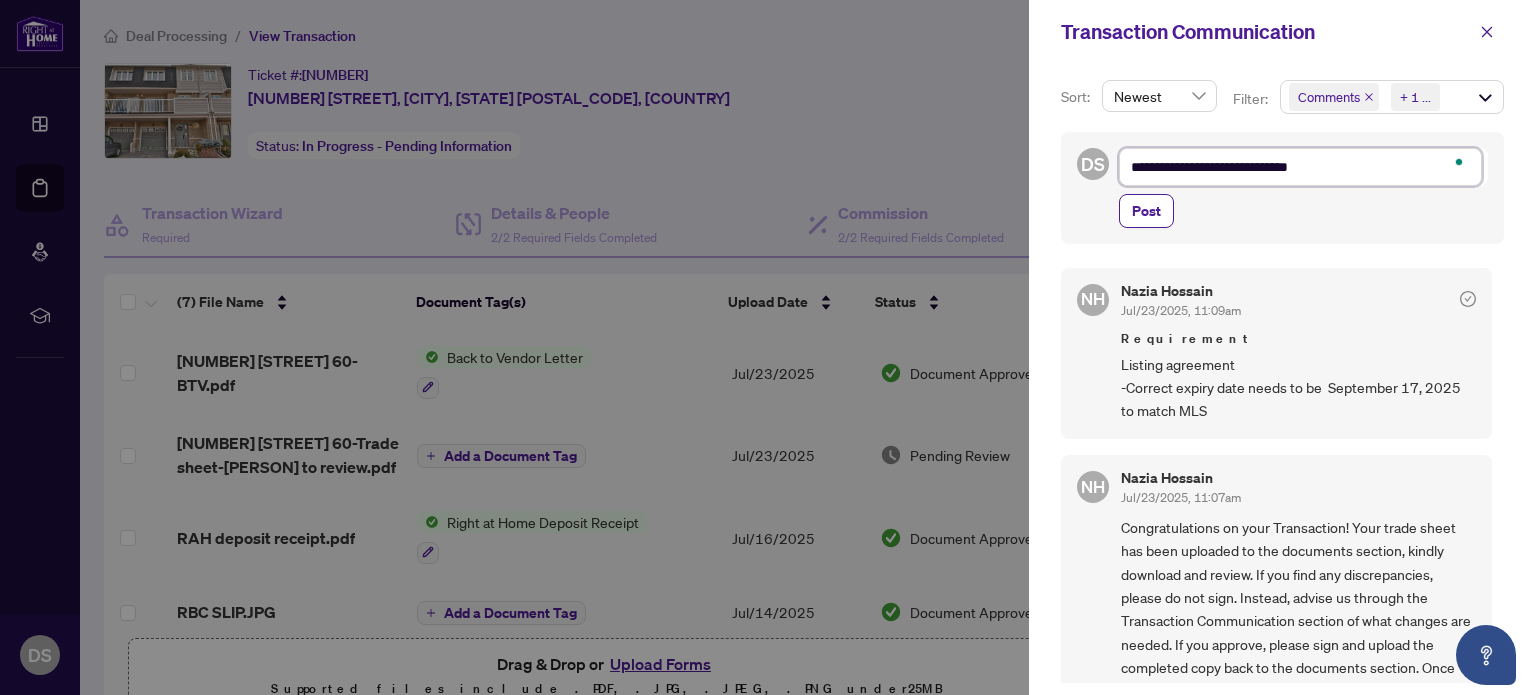 type on "**********" 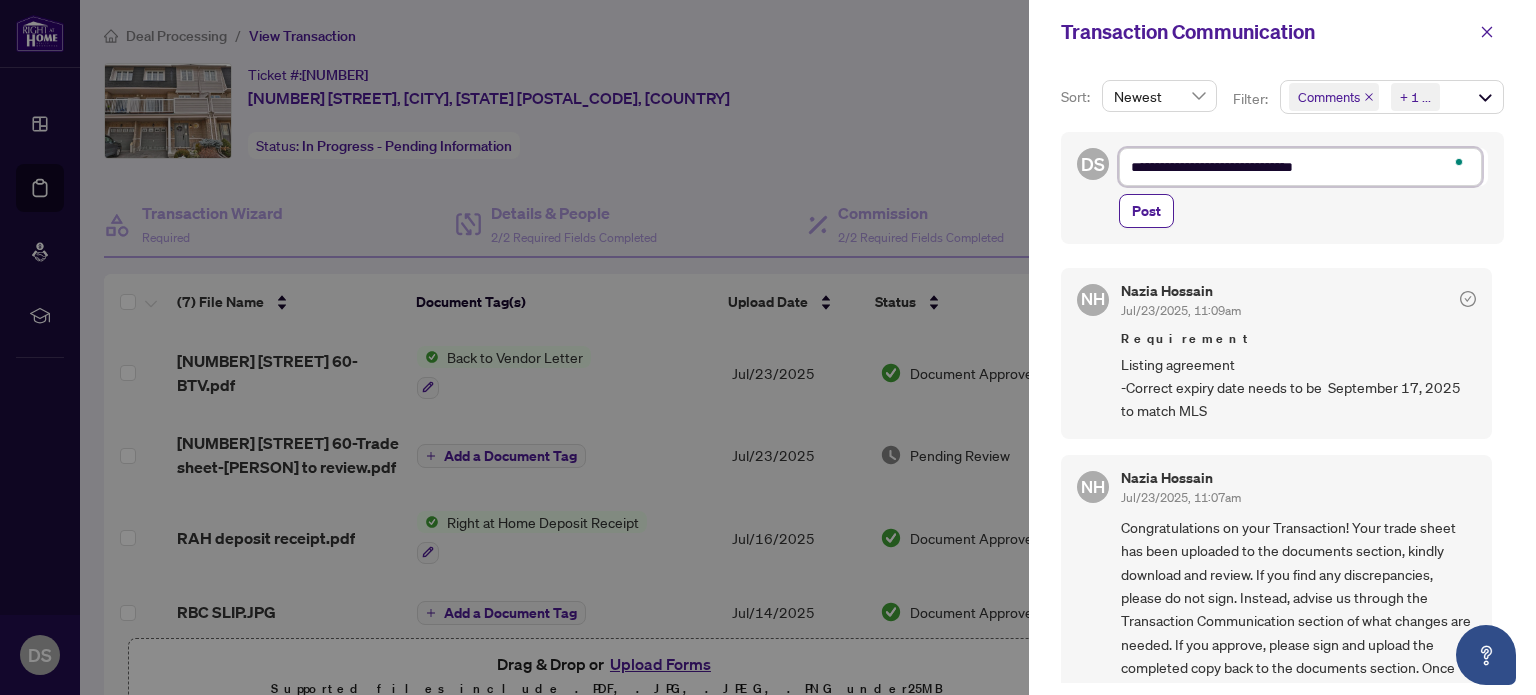 type on "**********" 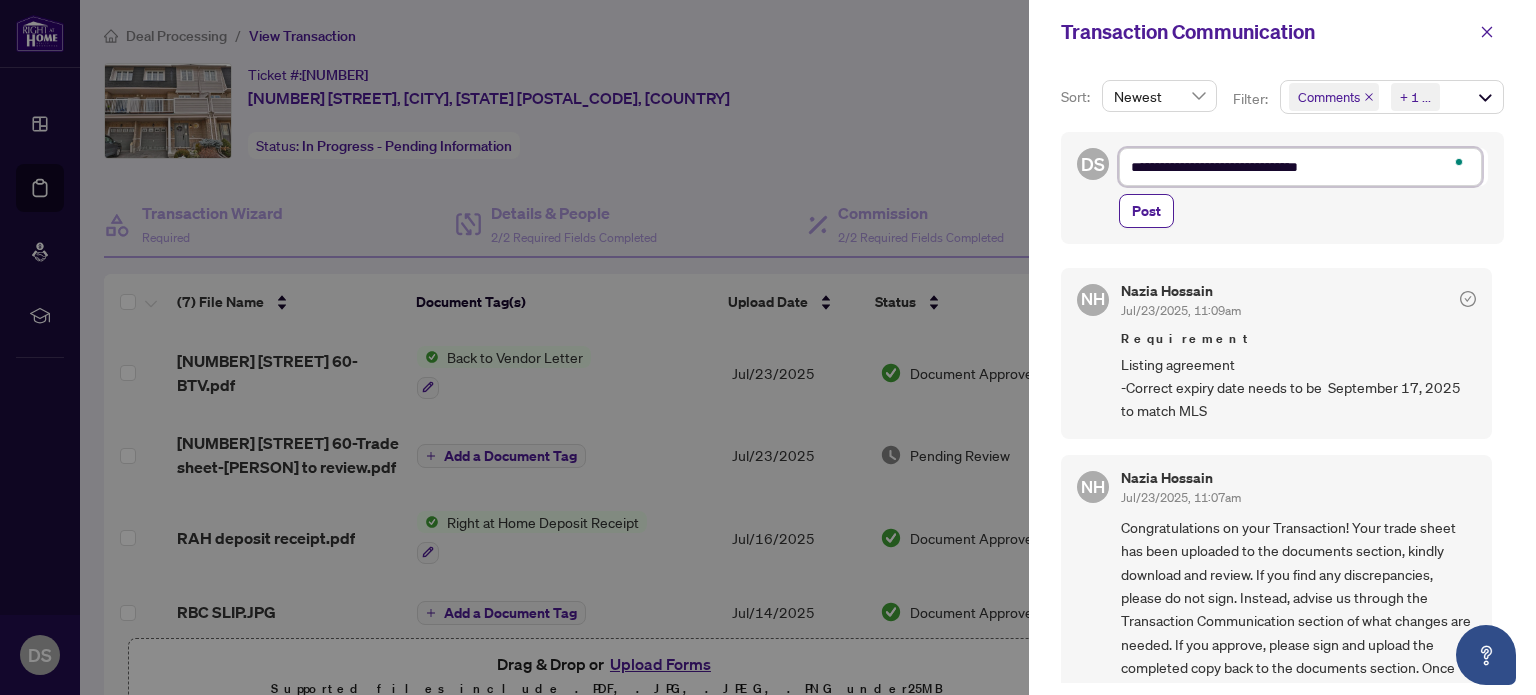 type on "**********" 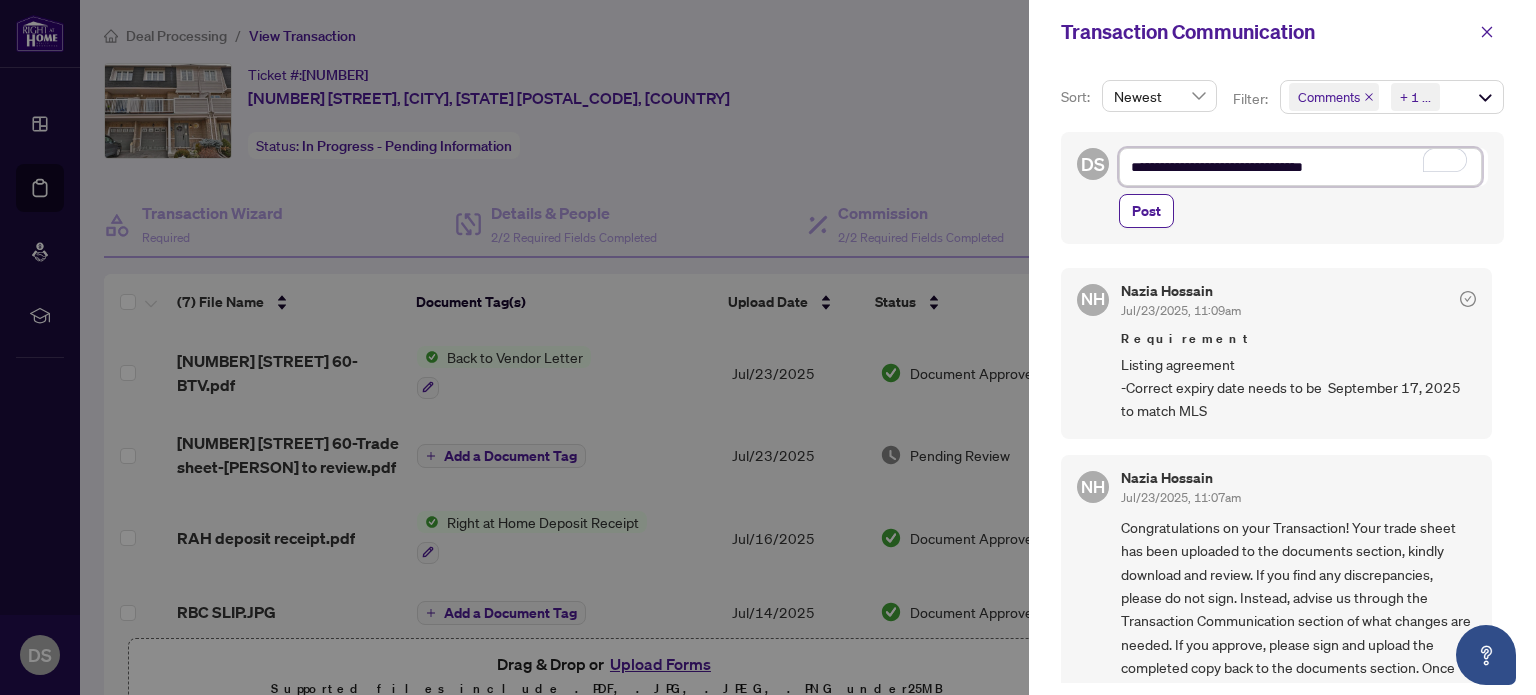 type on "**********" 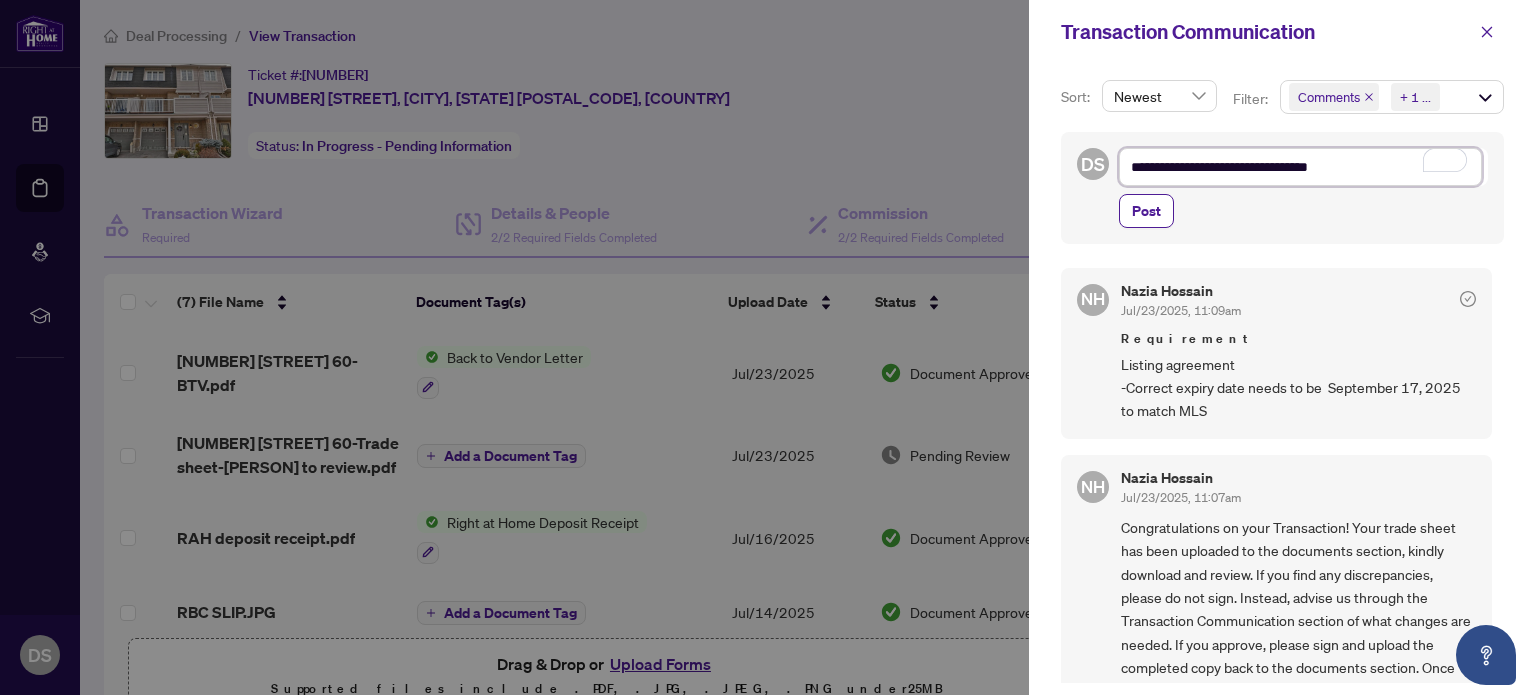 type on "**********" 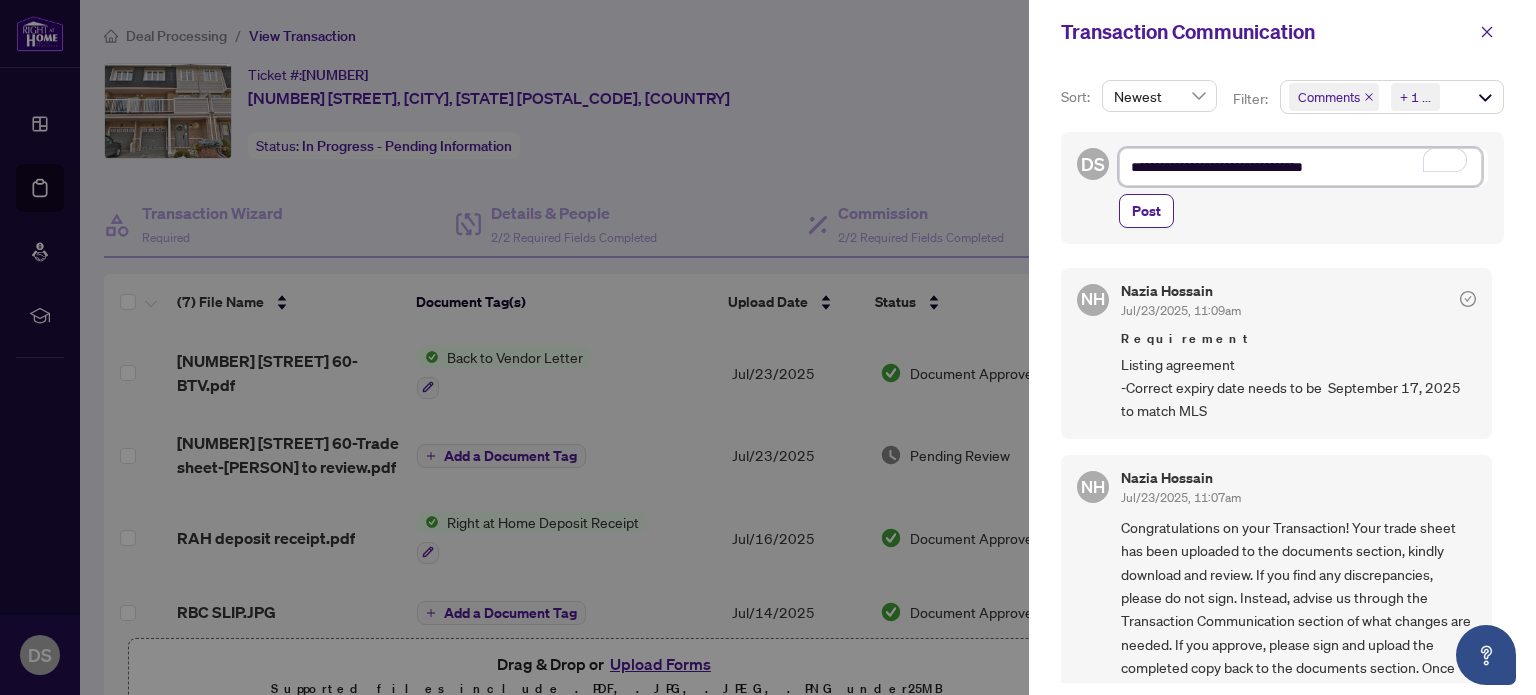 type on "**********" 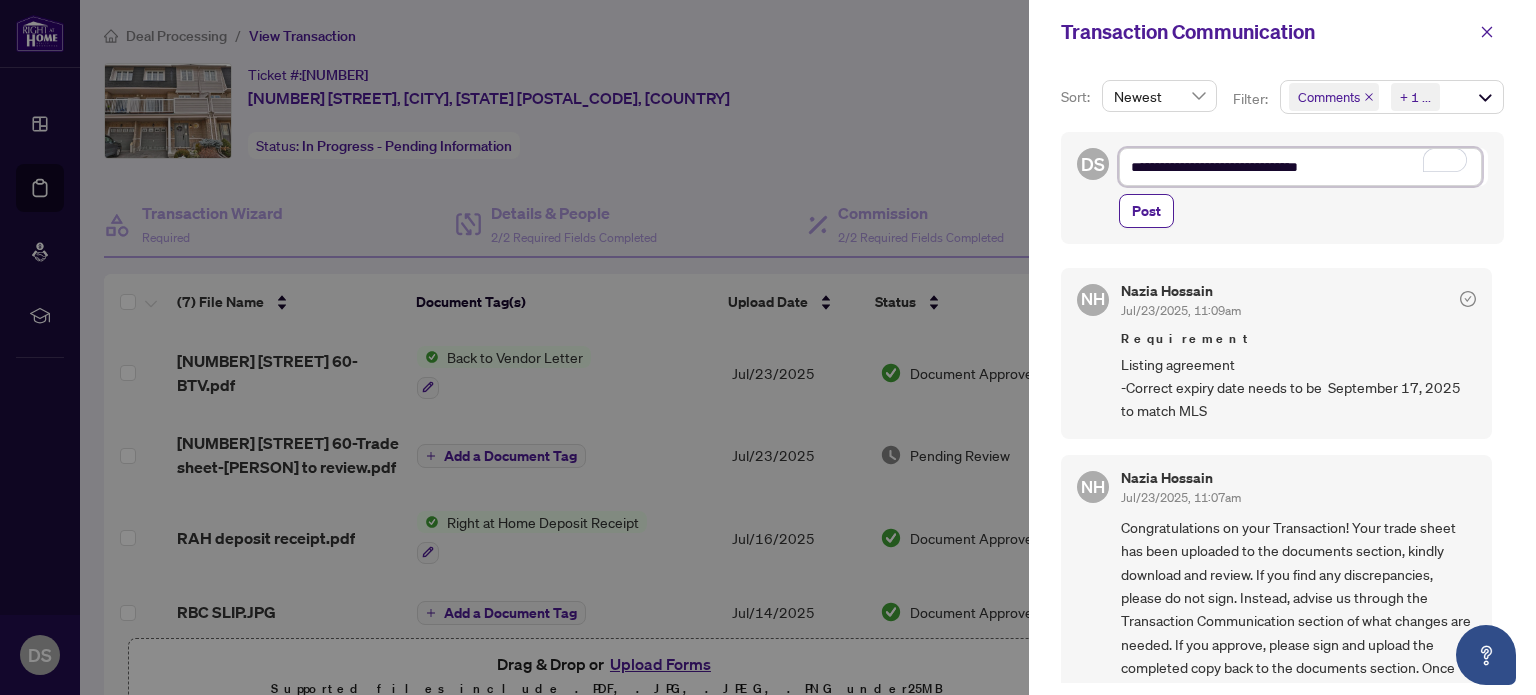 type on "**********" 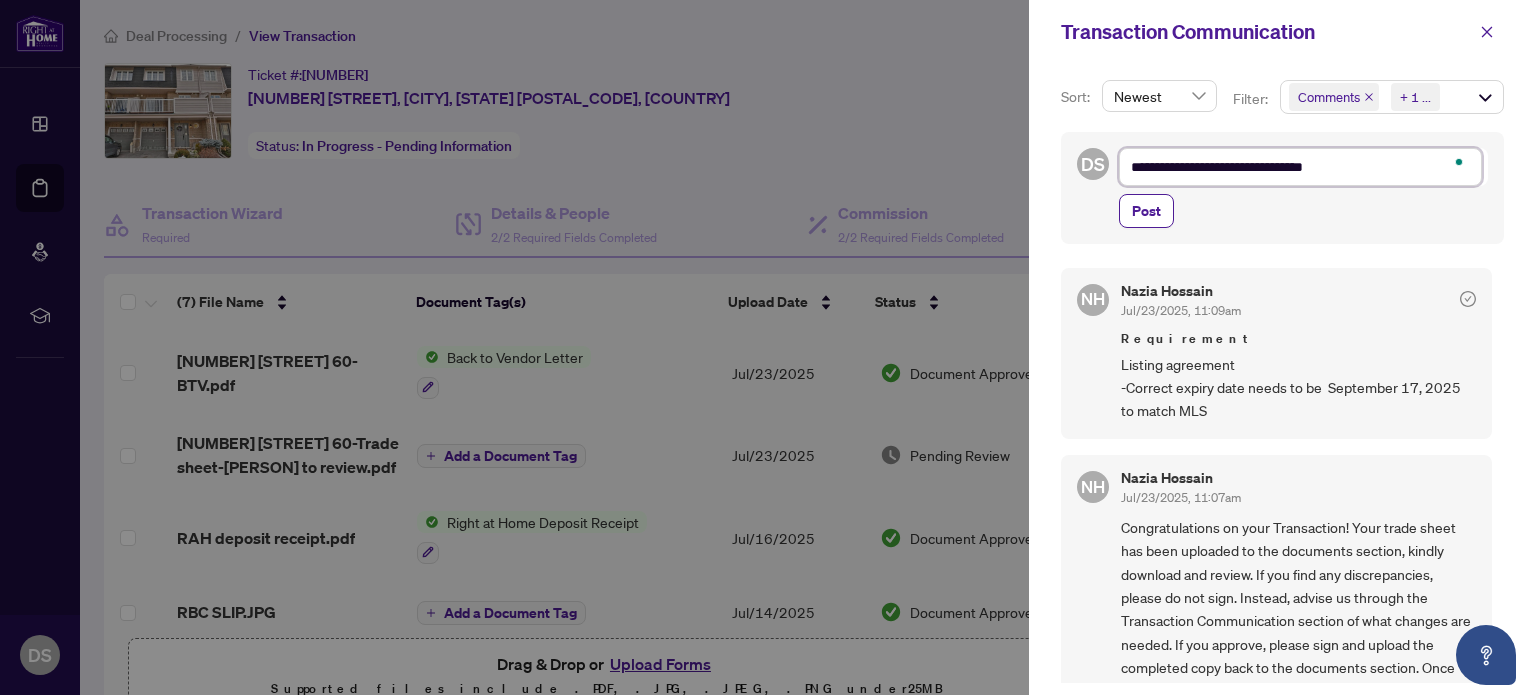 type on "**********" 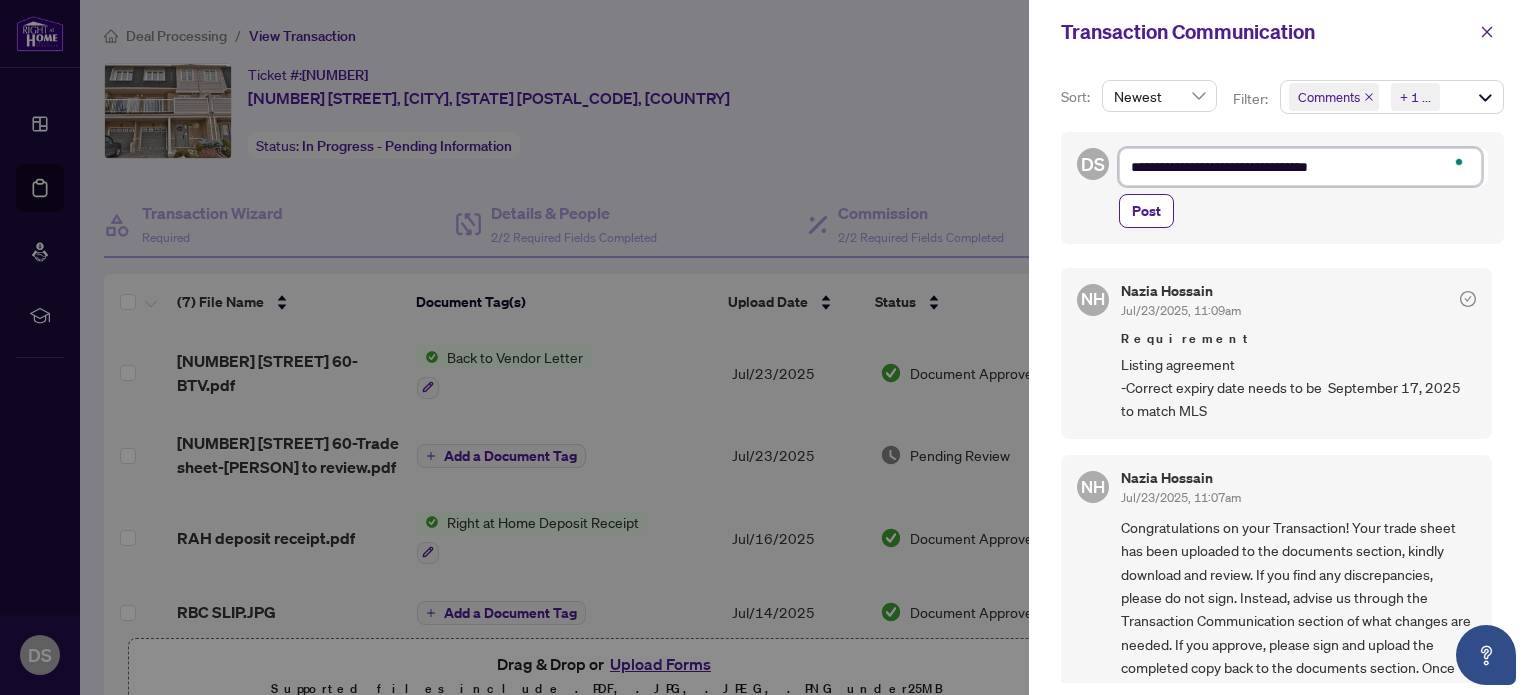 type on "**********" 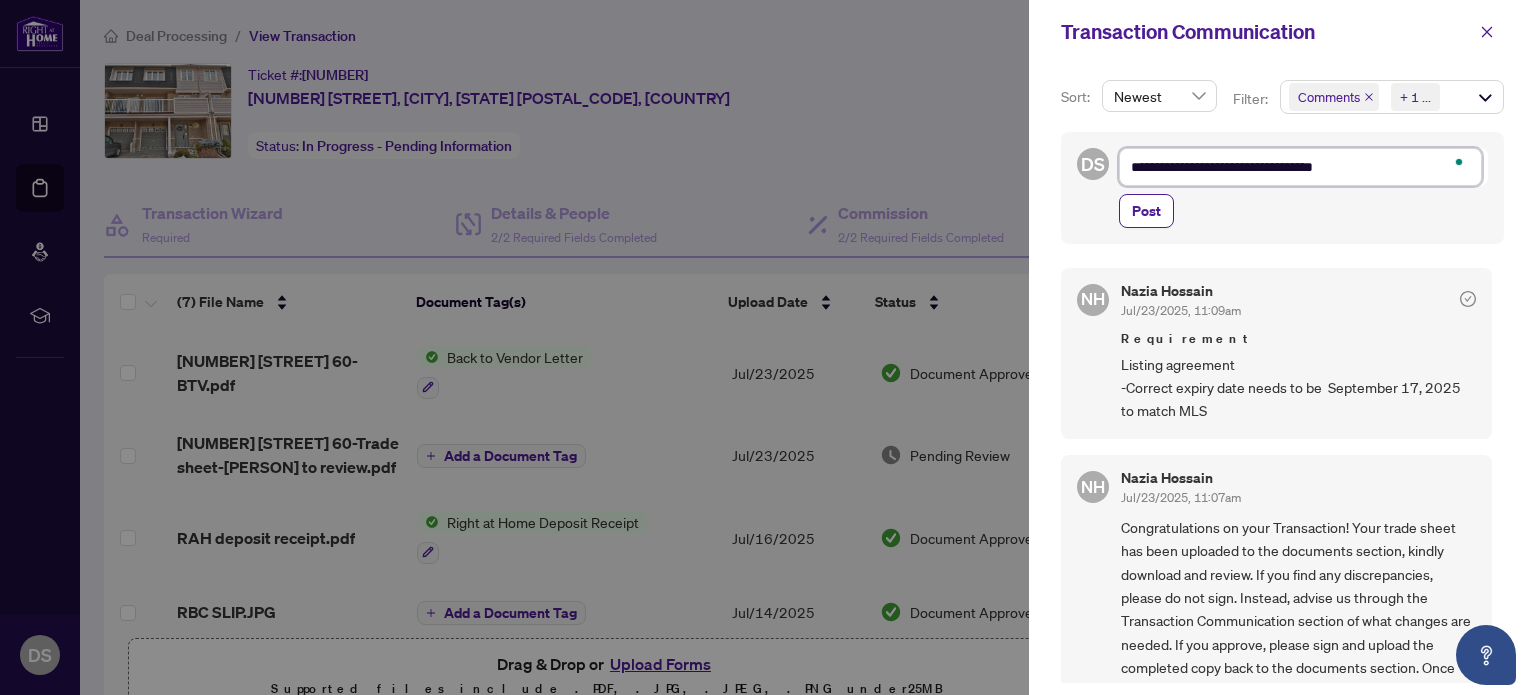 type on "**********" 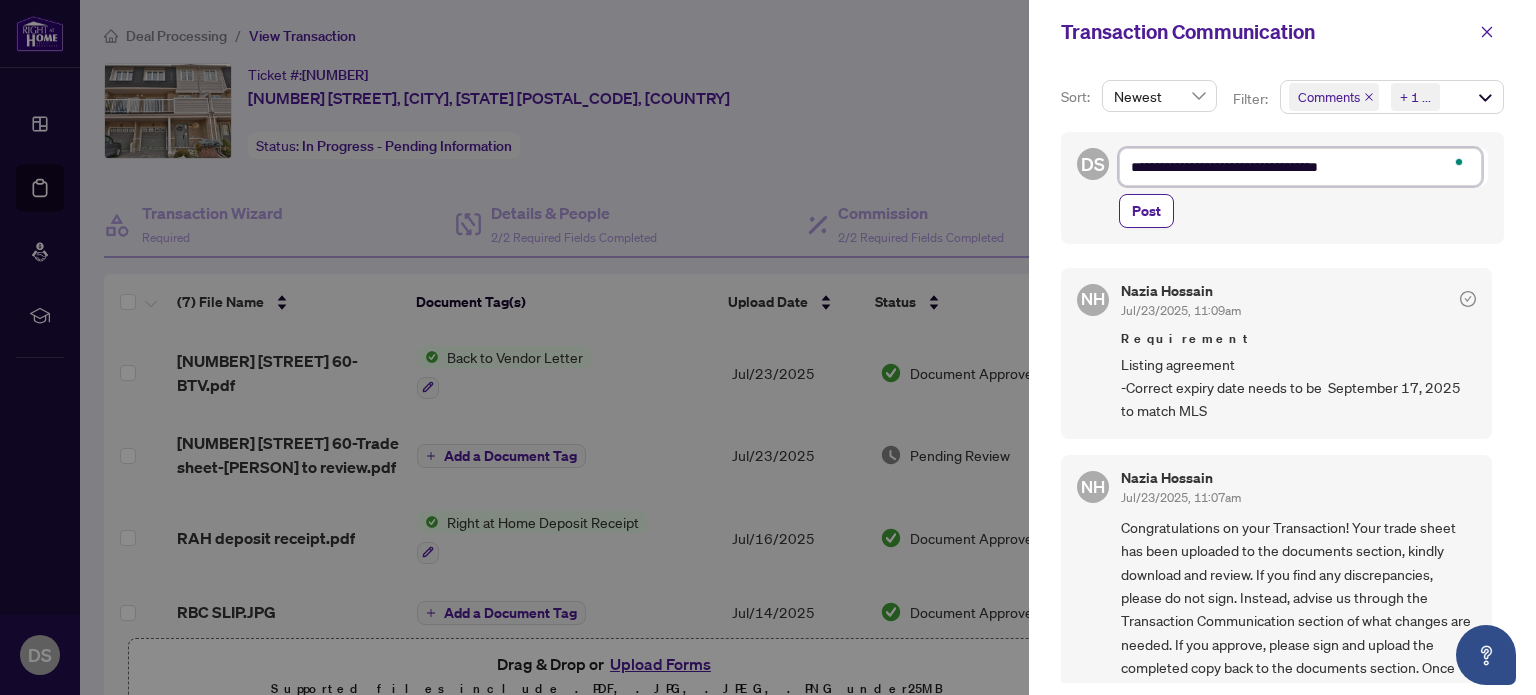 type on "**********" 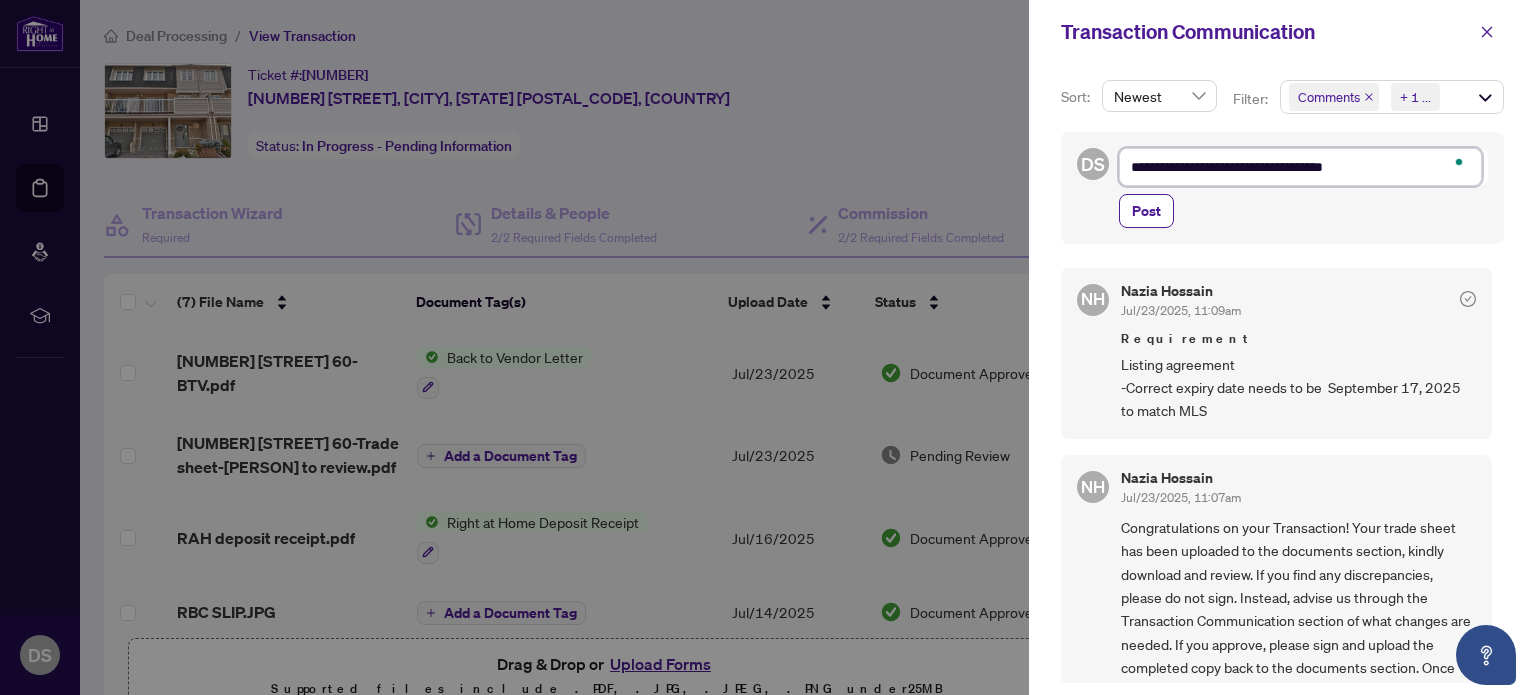 type on "**********" 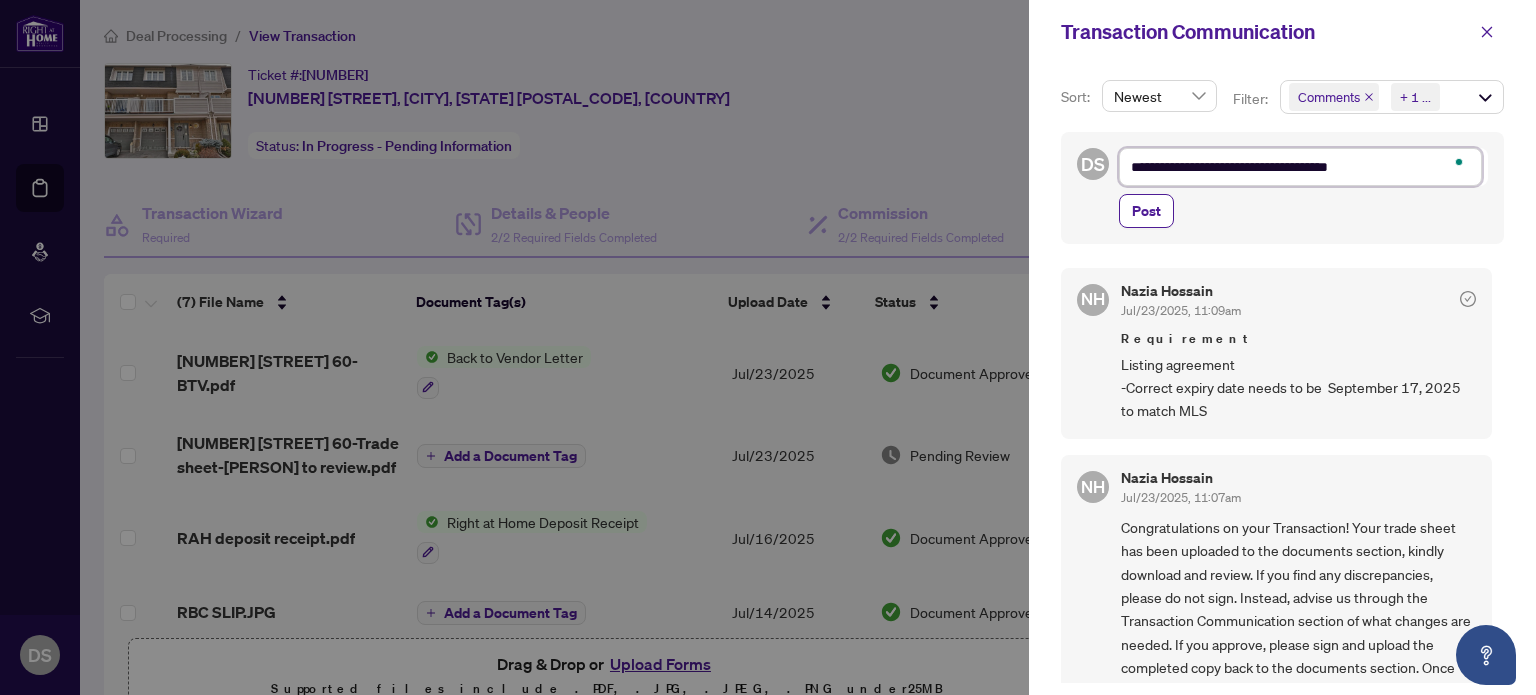 type on "**********" 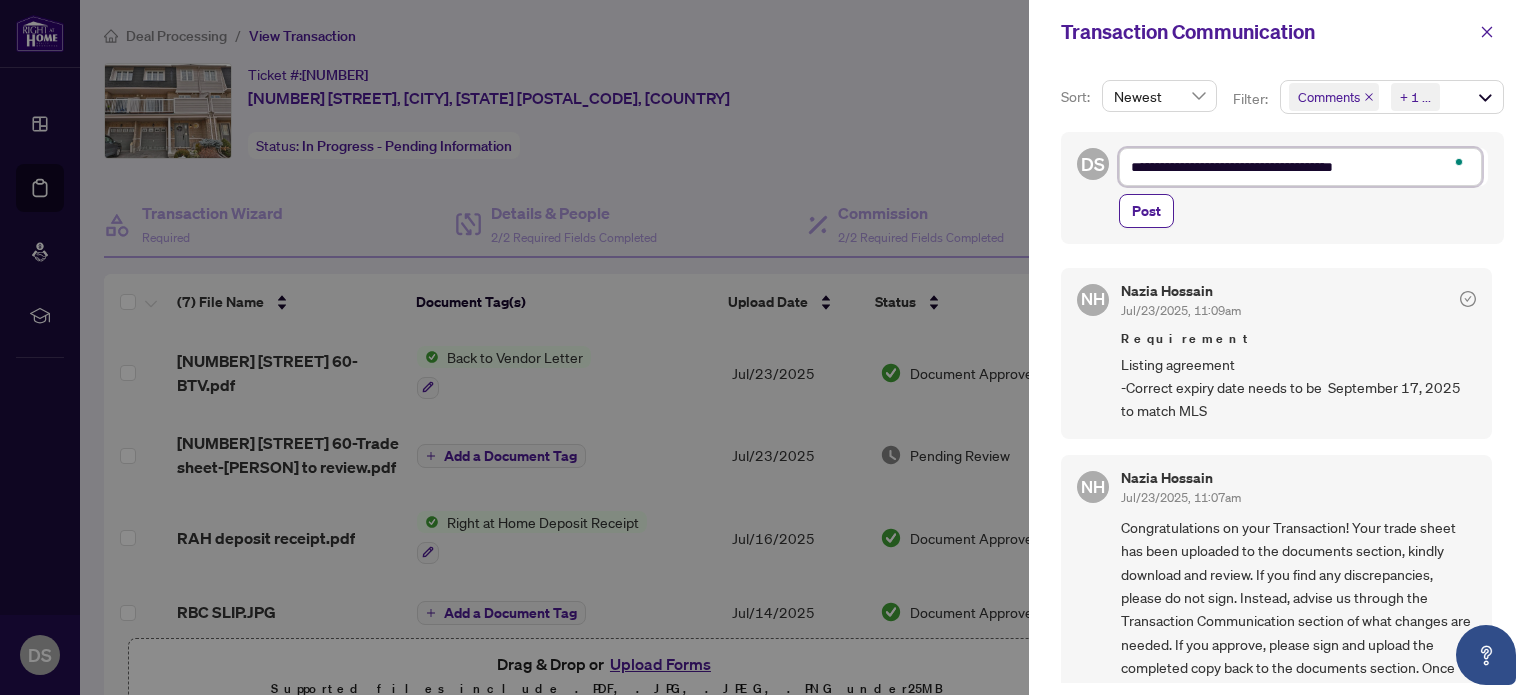 type on "**********" 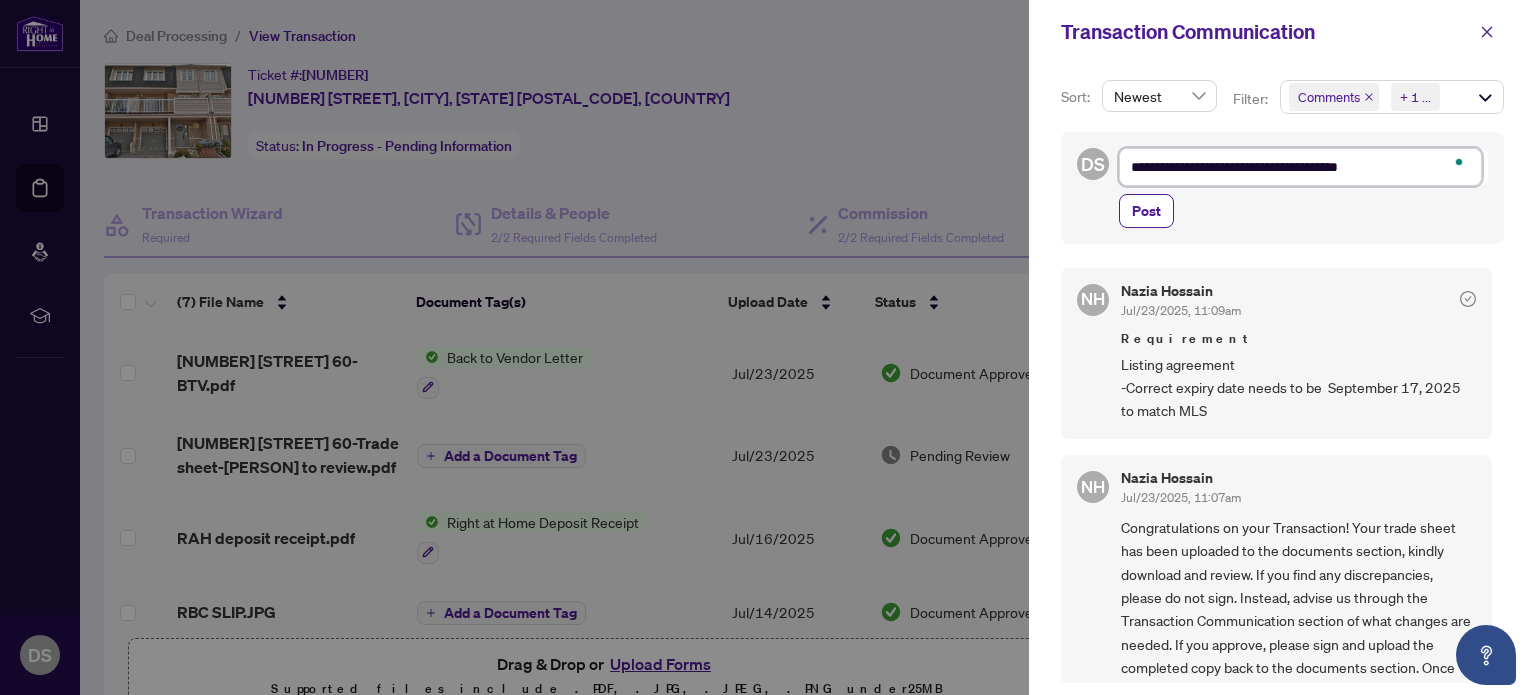 type on "**********" 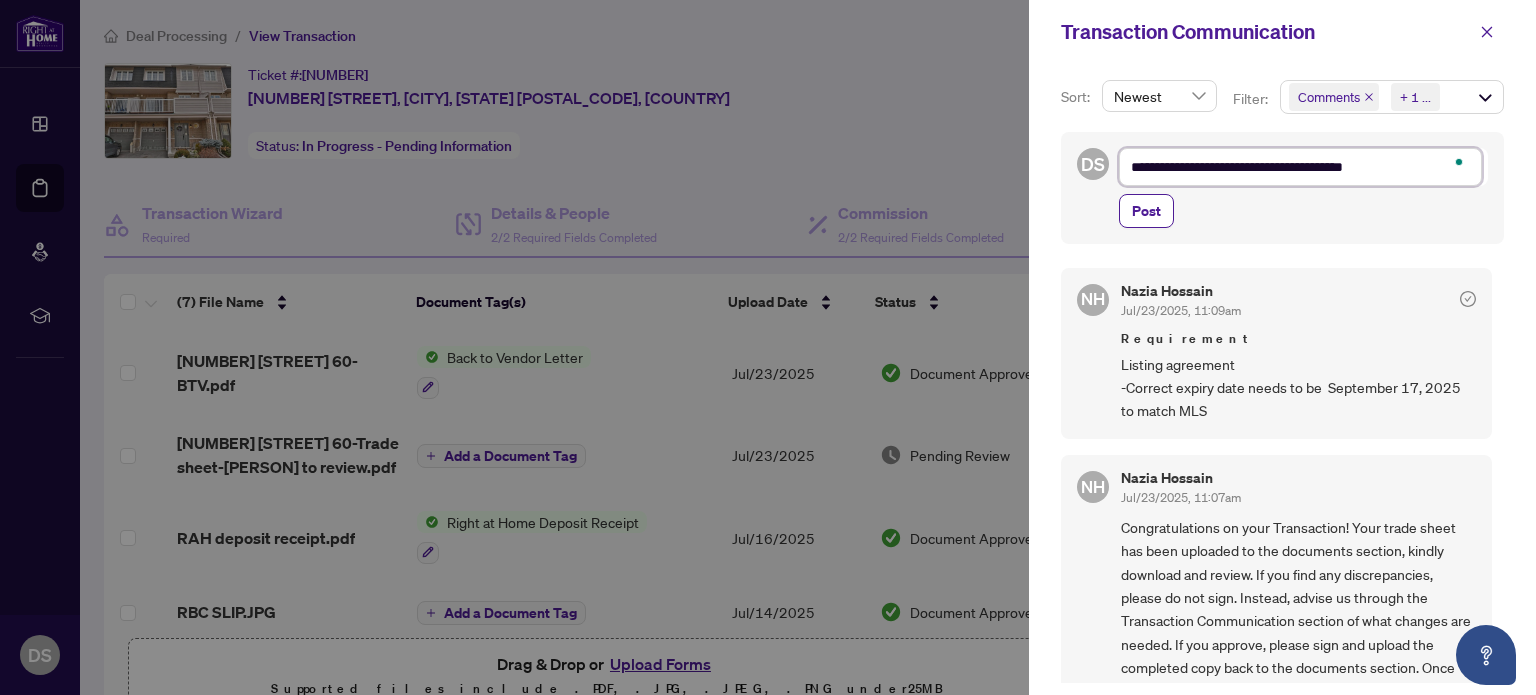 type on "**********" 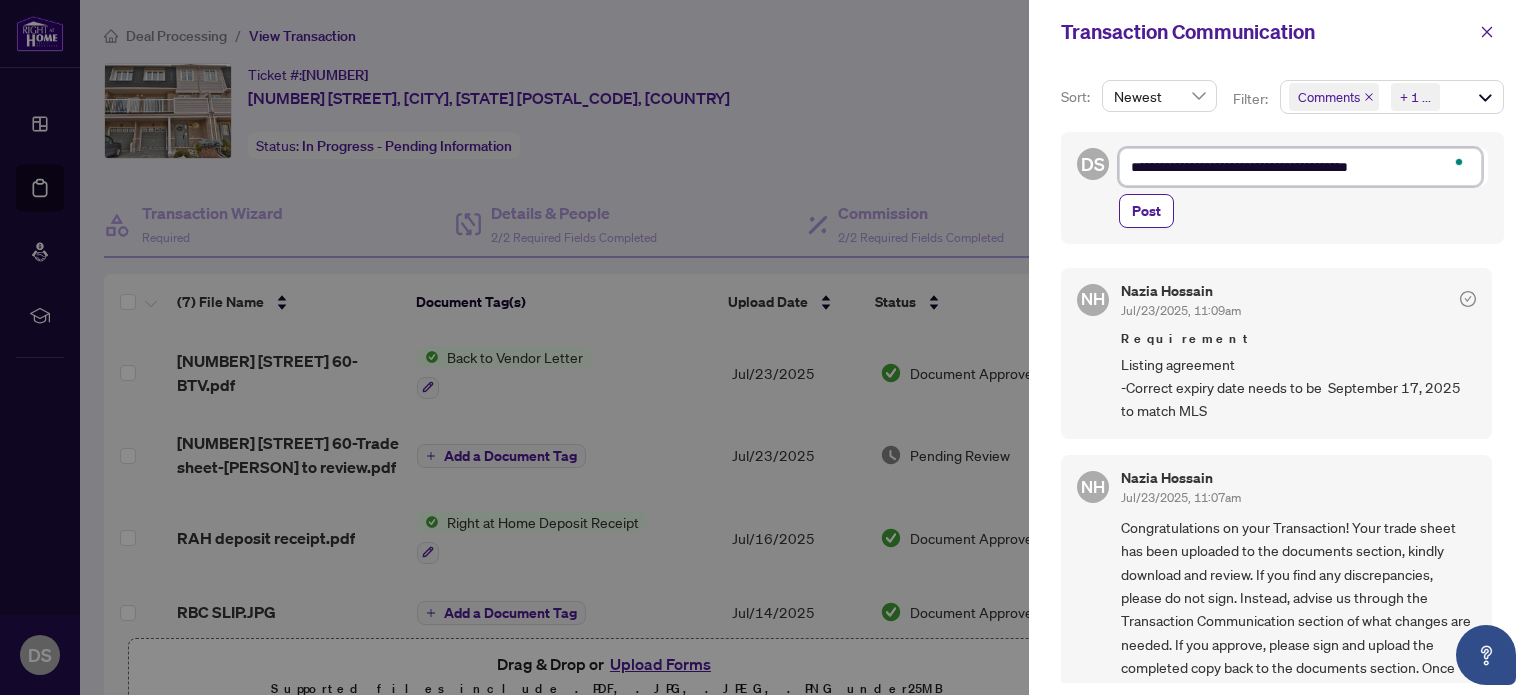 type on "**********" 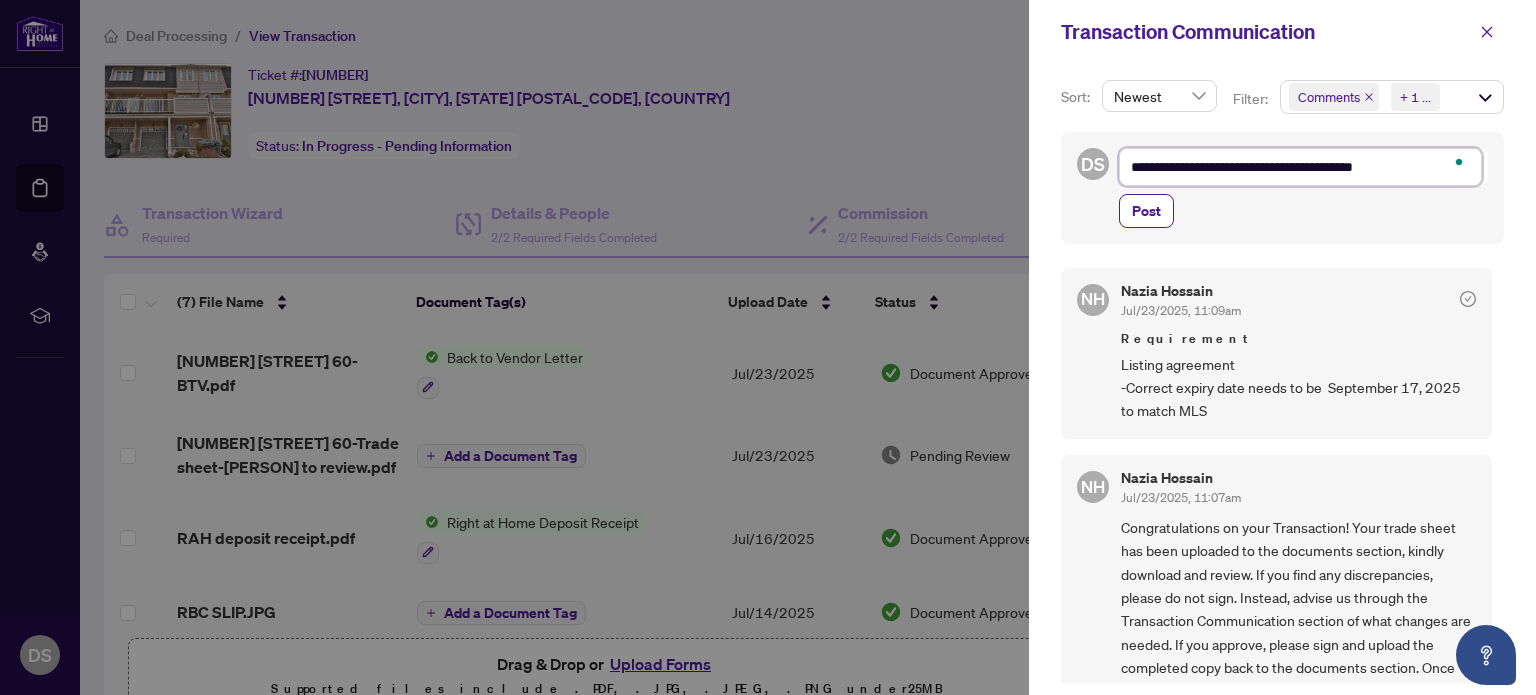 type on "**********" 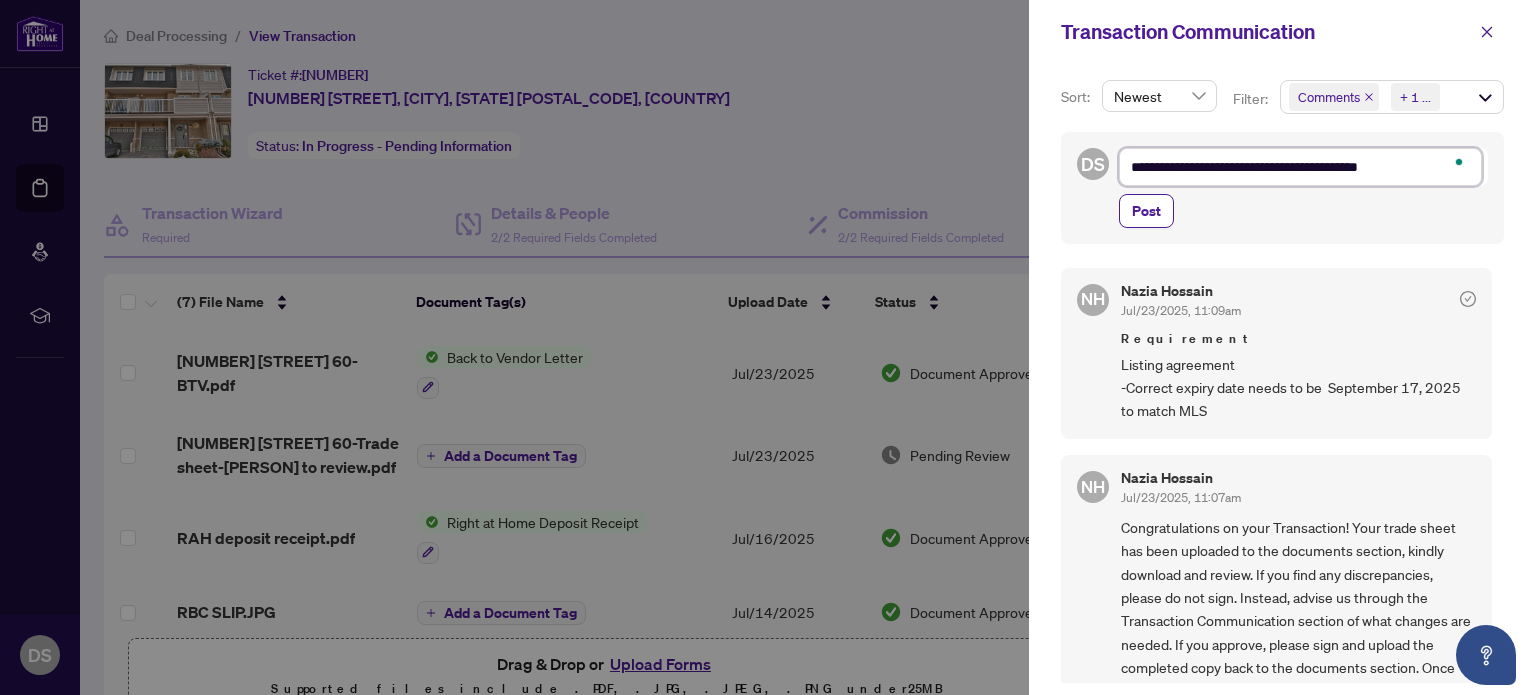 type on "**********" 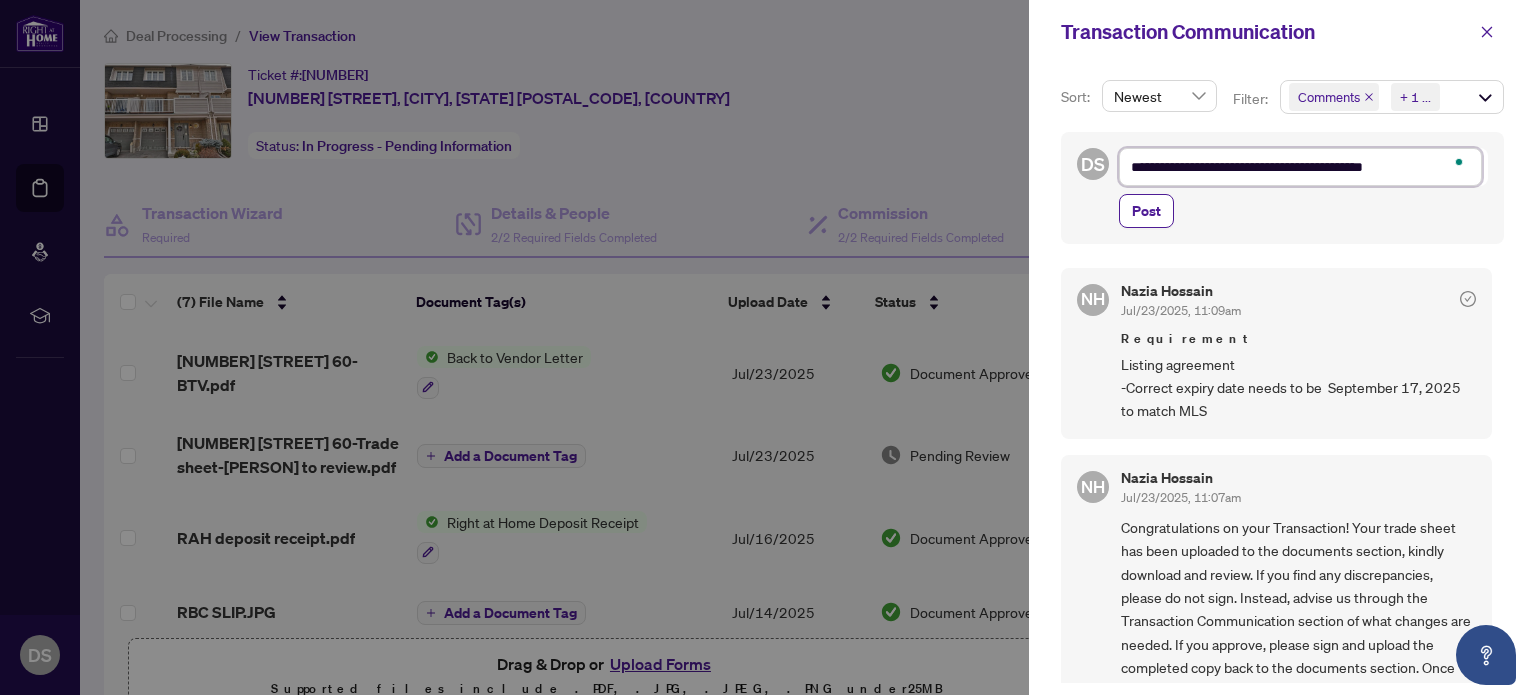 type on "**********" 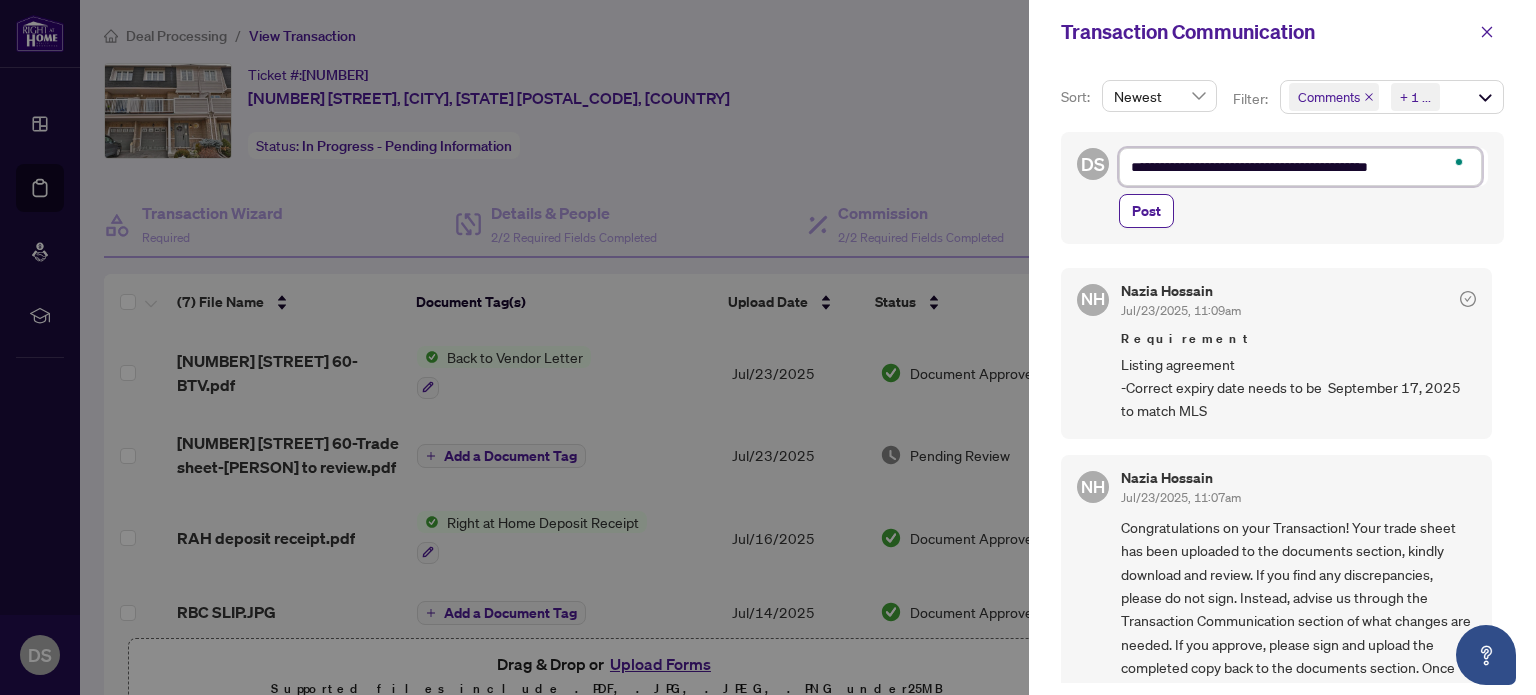 type on "**********" 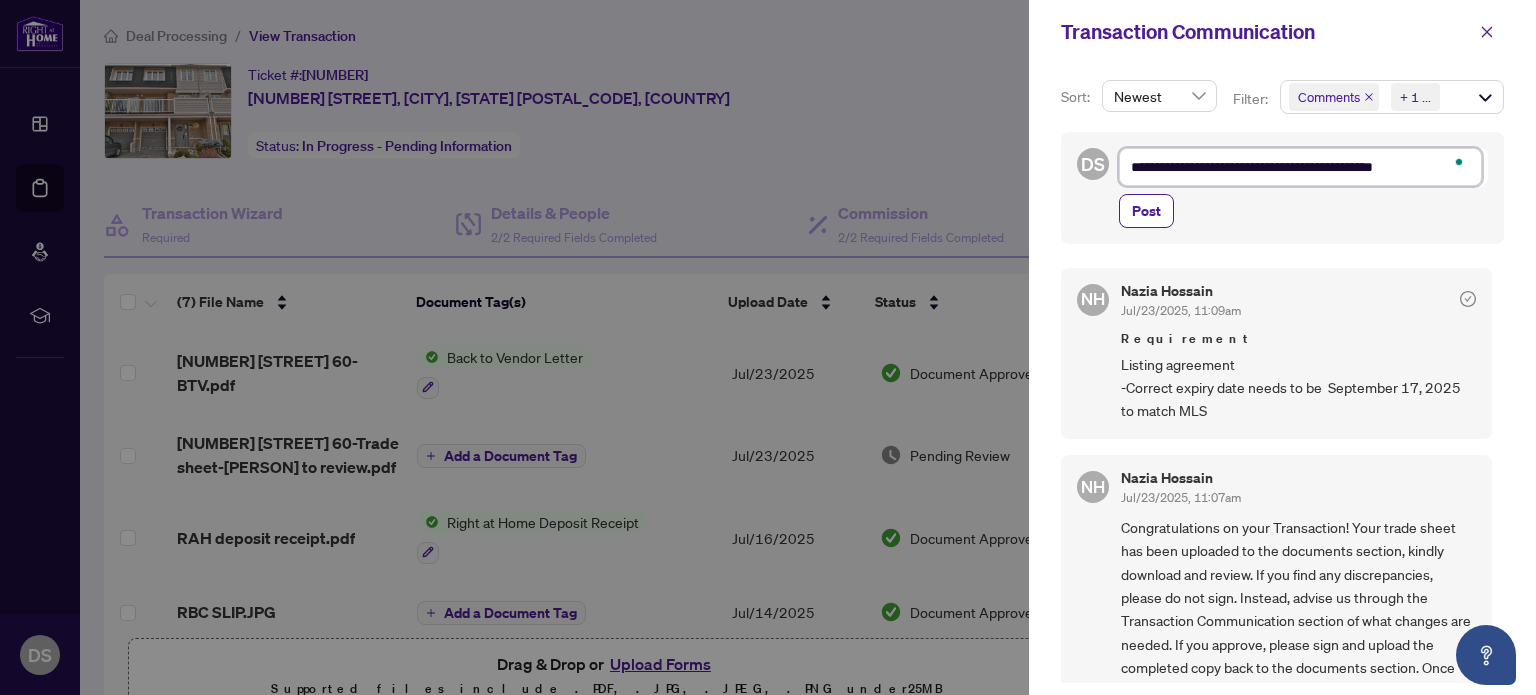 type on "**********" 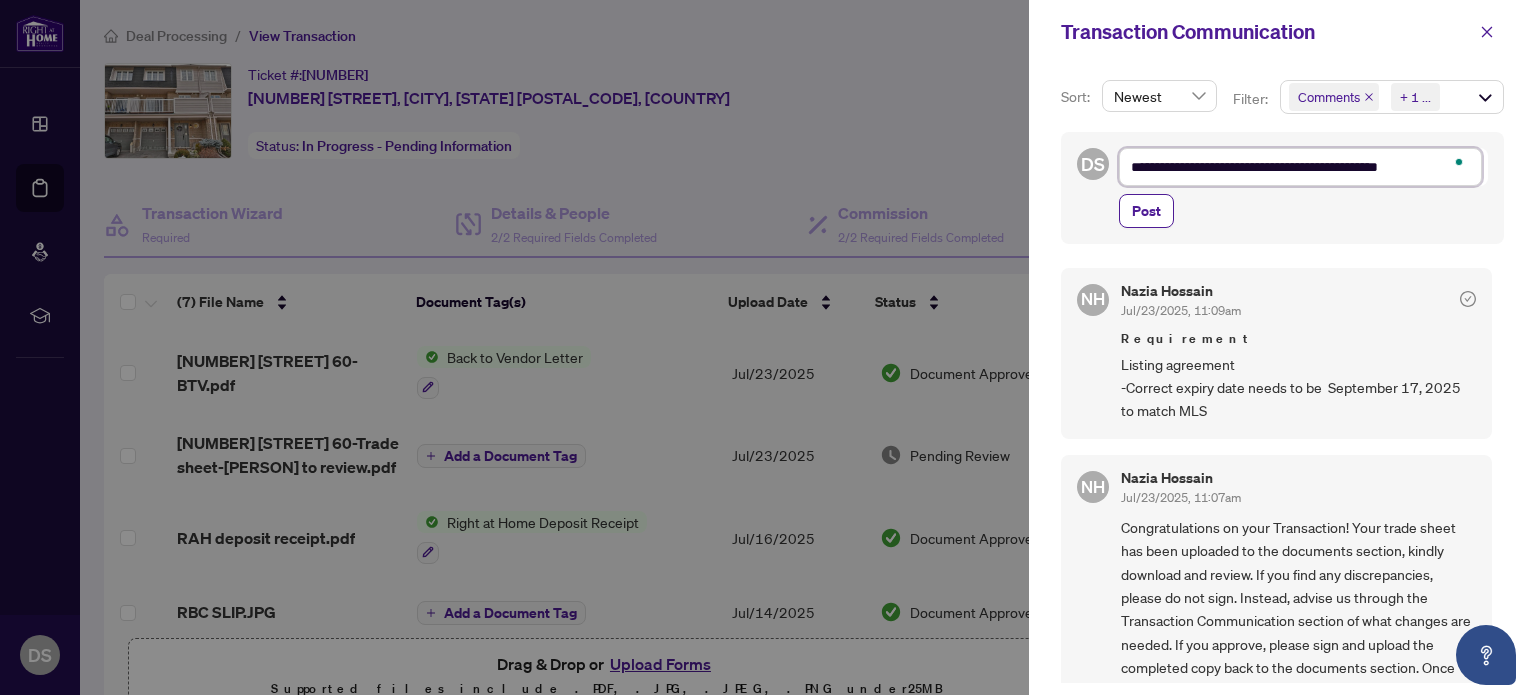 type on "**********" 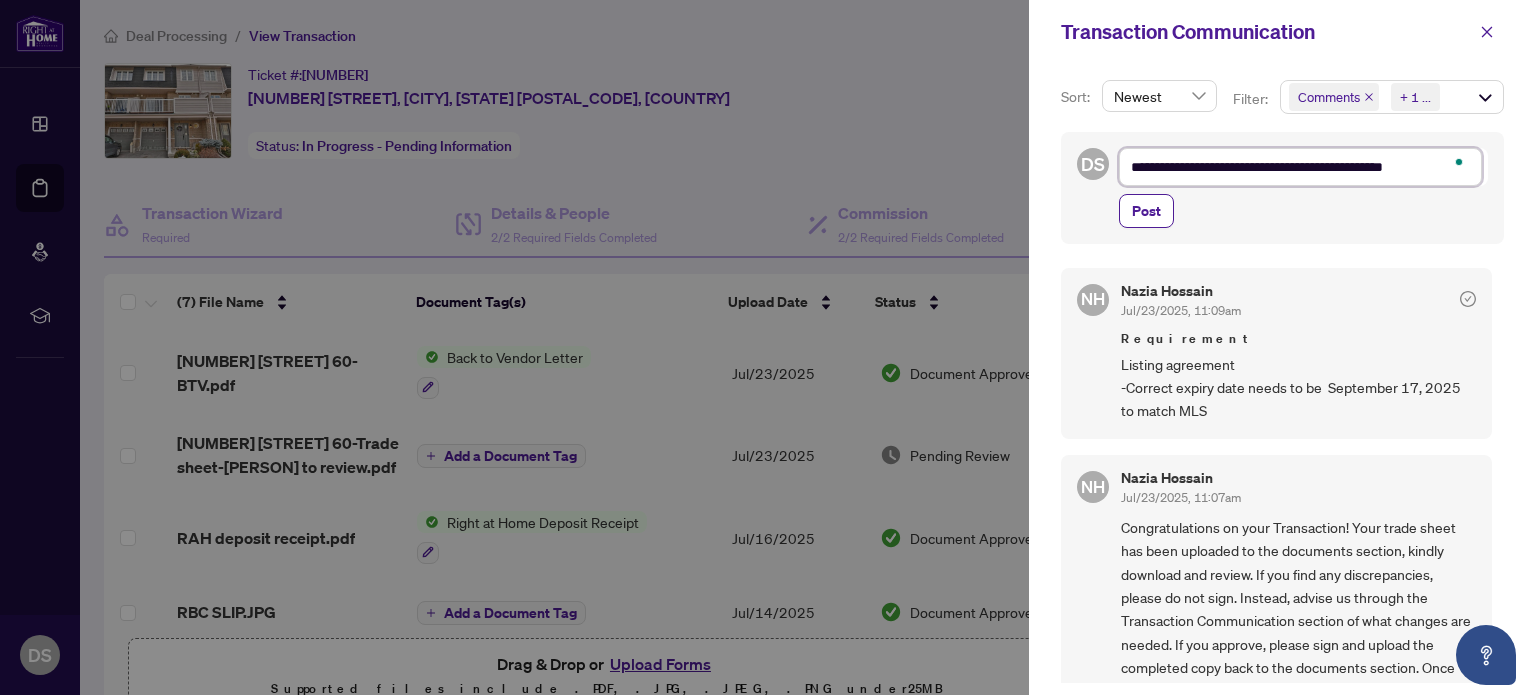 type on "**********" 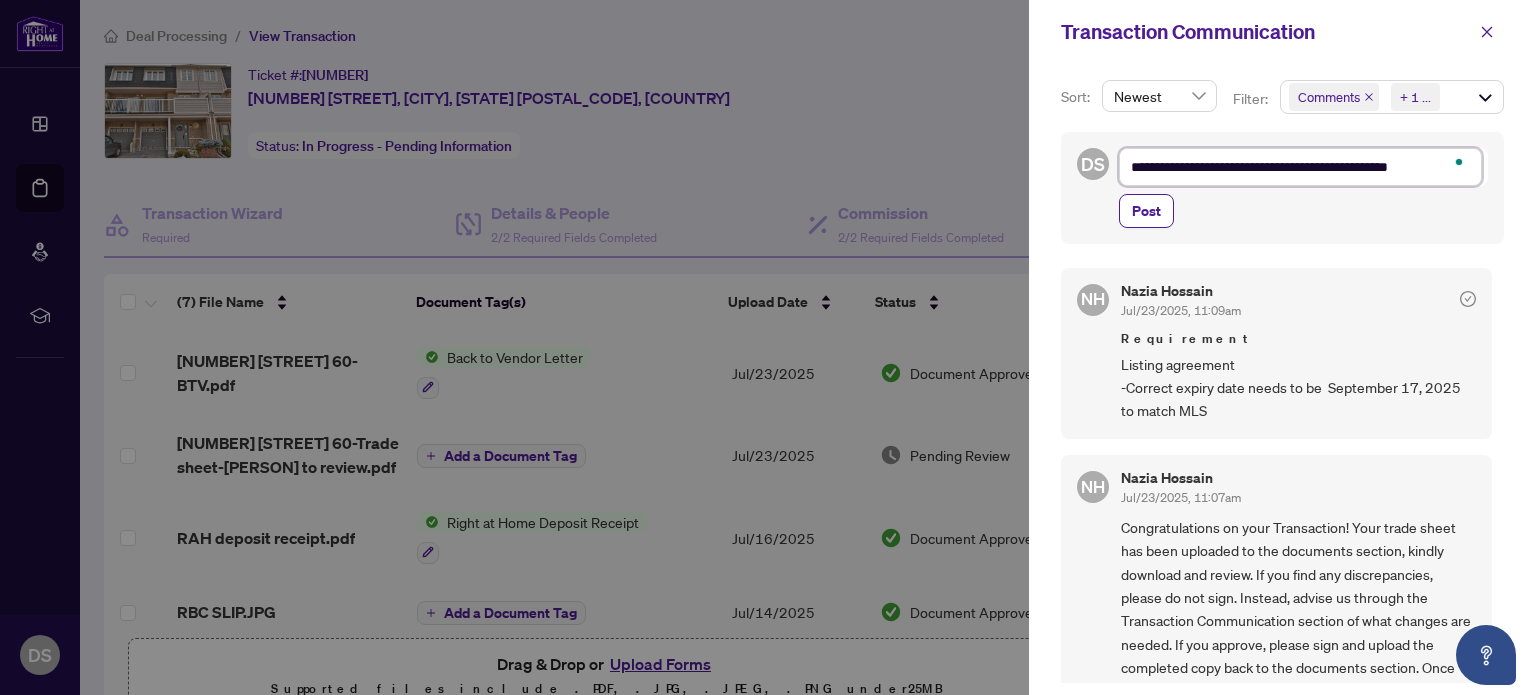 type on "**********" 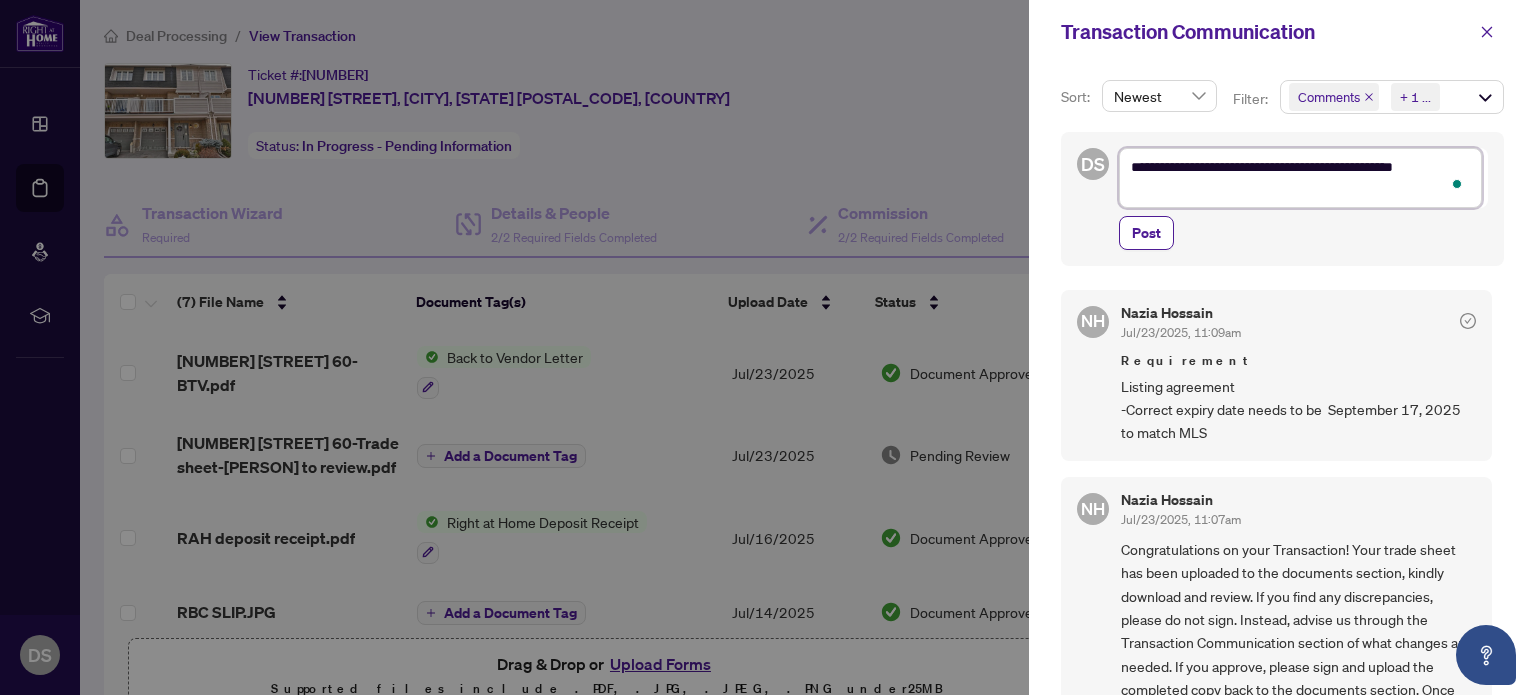 type on "**********" 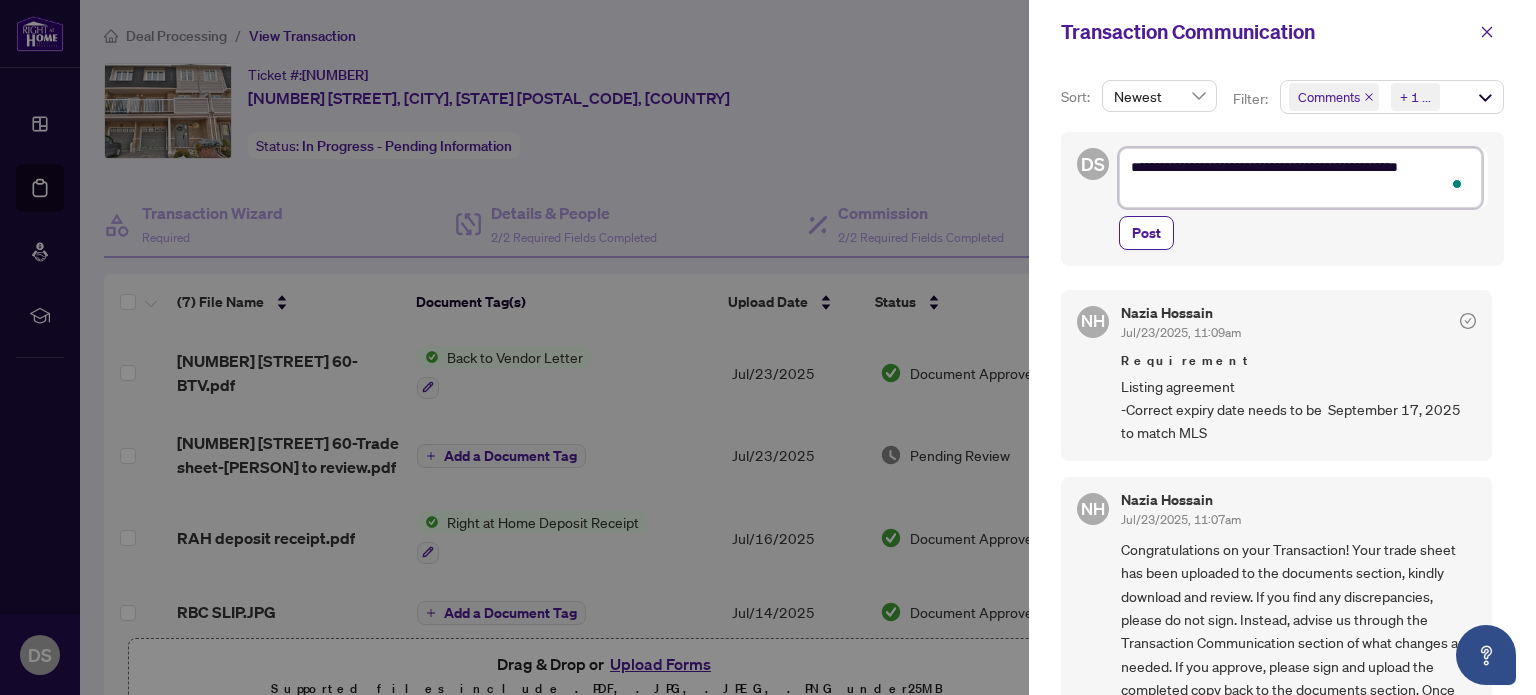 type on "**********" 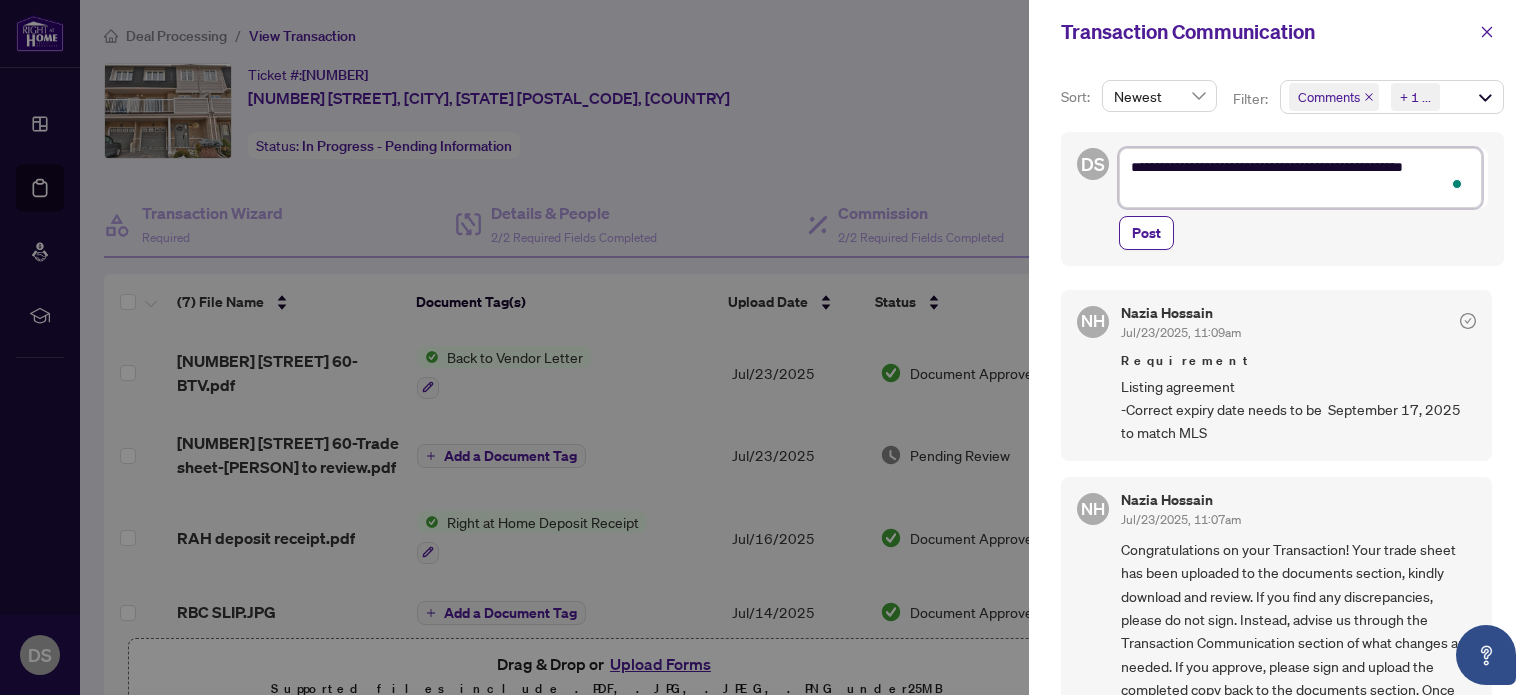 type on "**********" 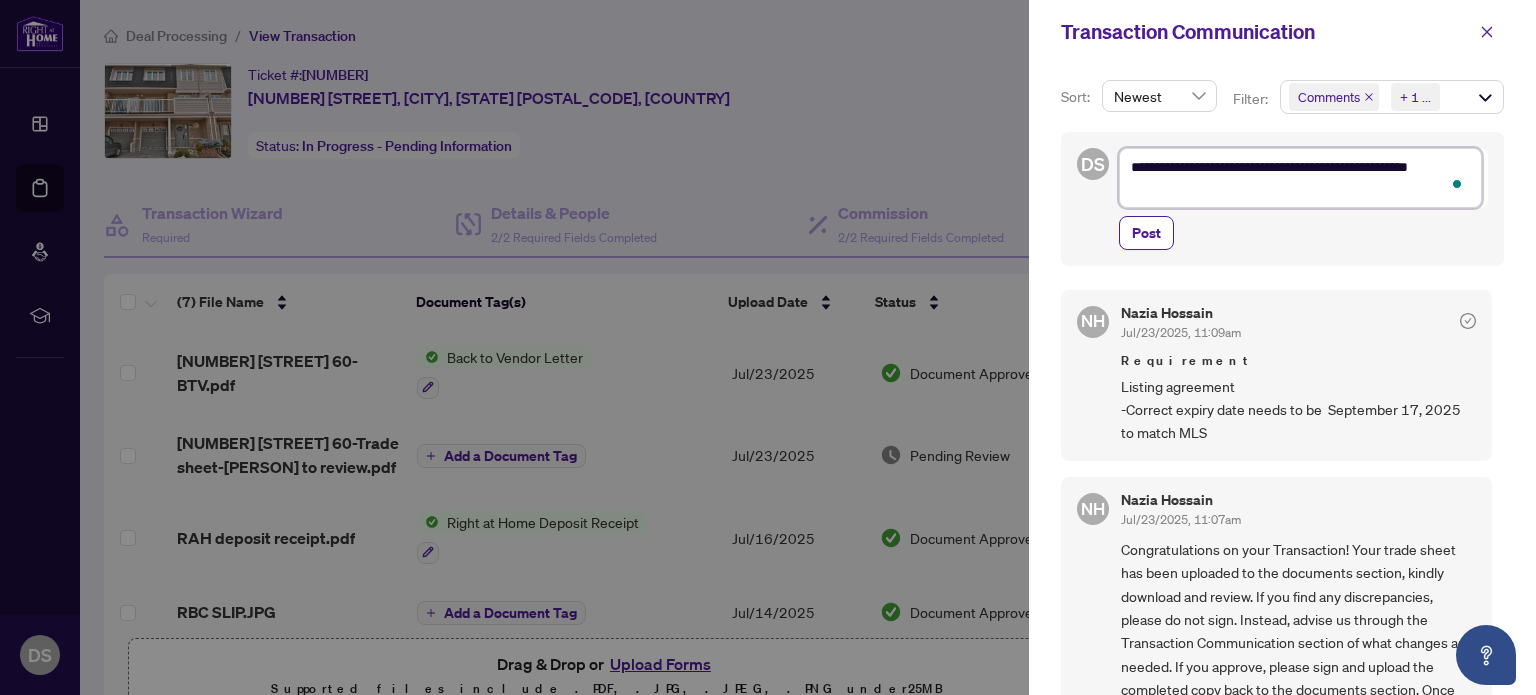 type on "**********" 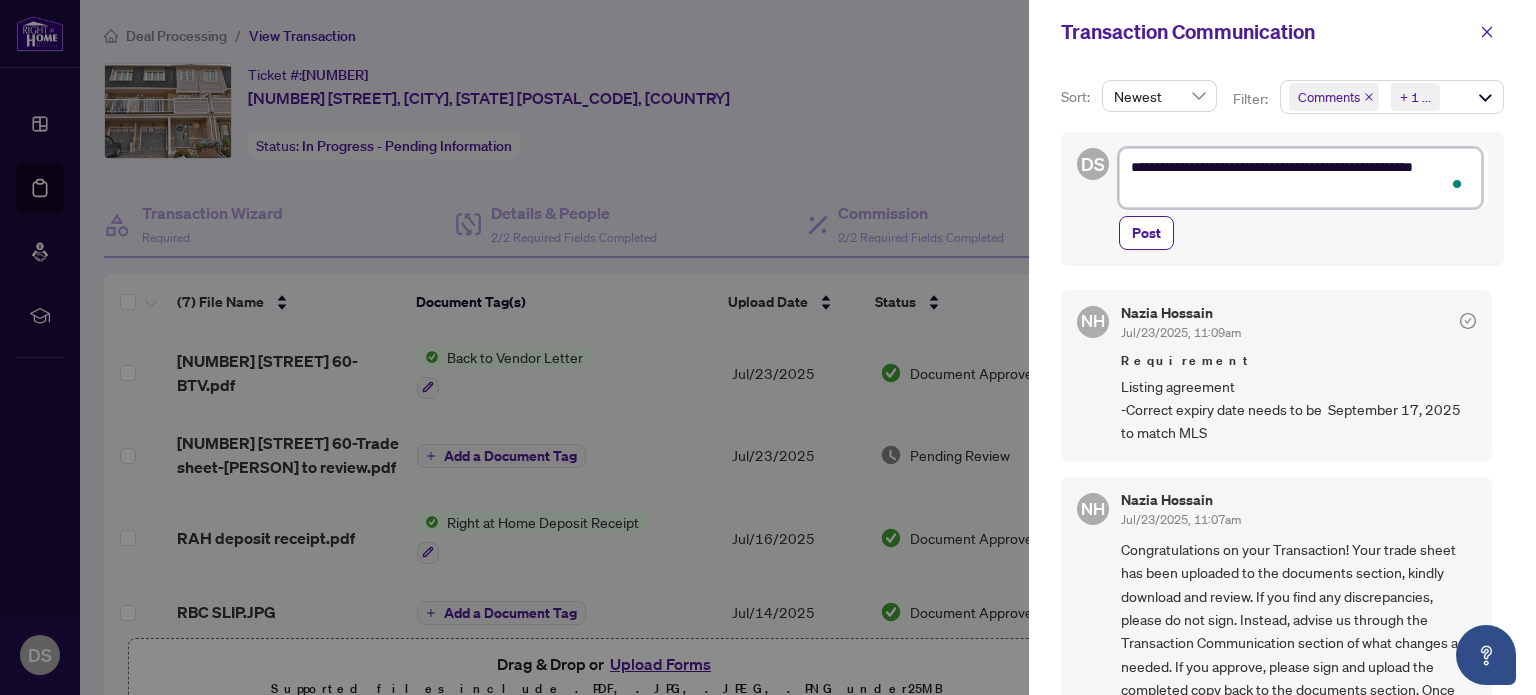 type on "**********" 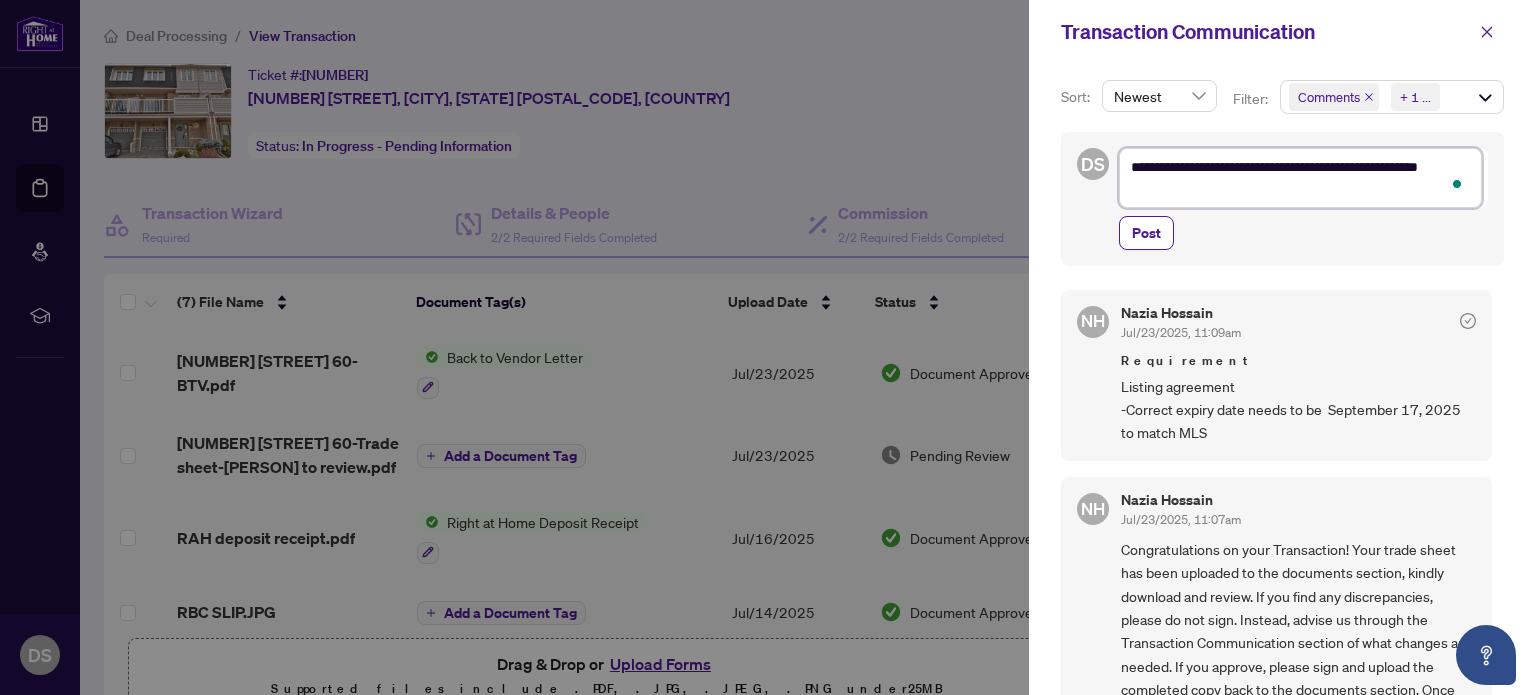 type on "**********" 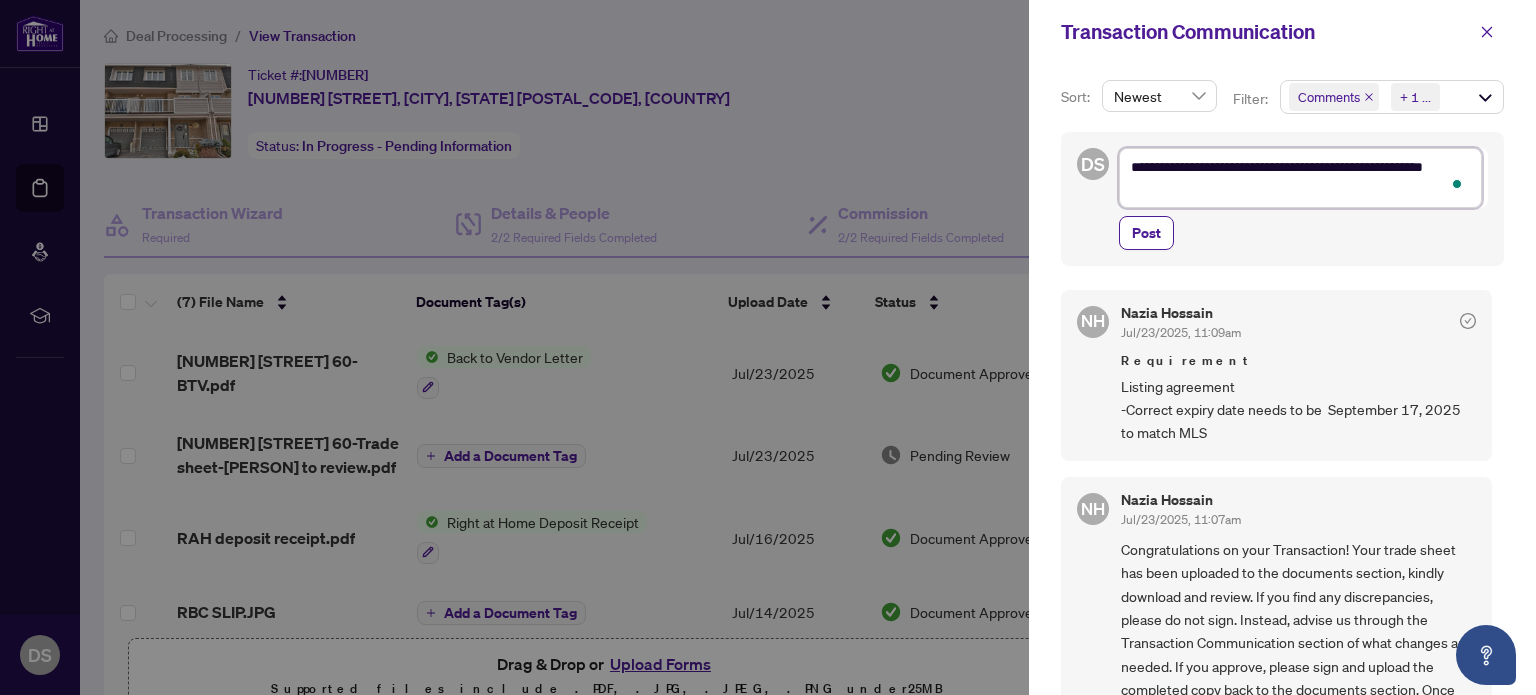 type on "**********" 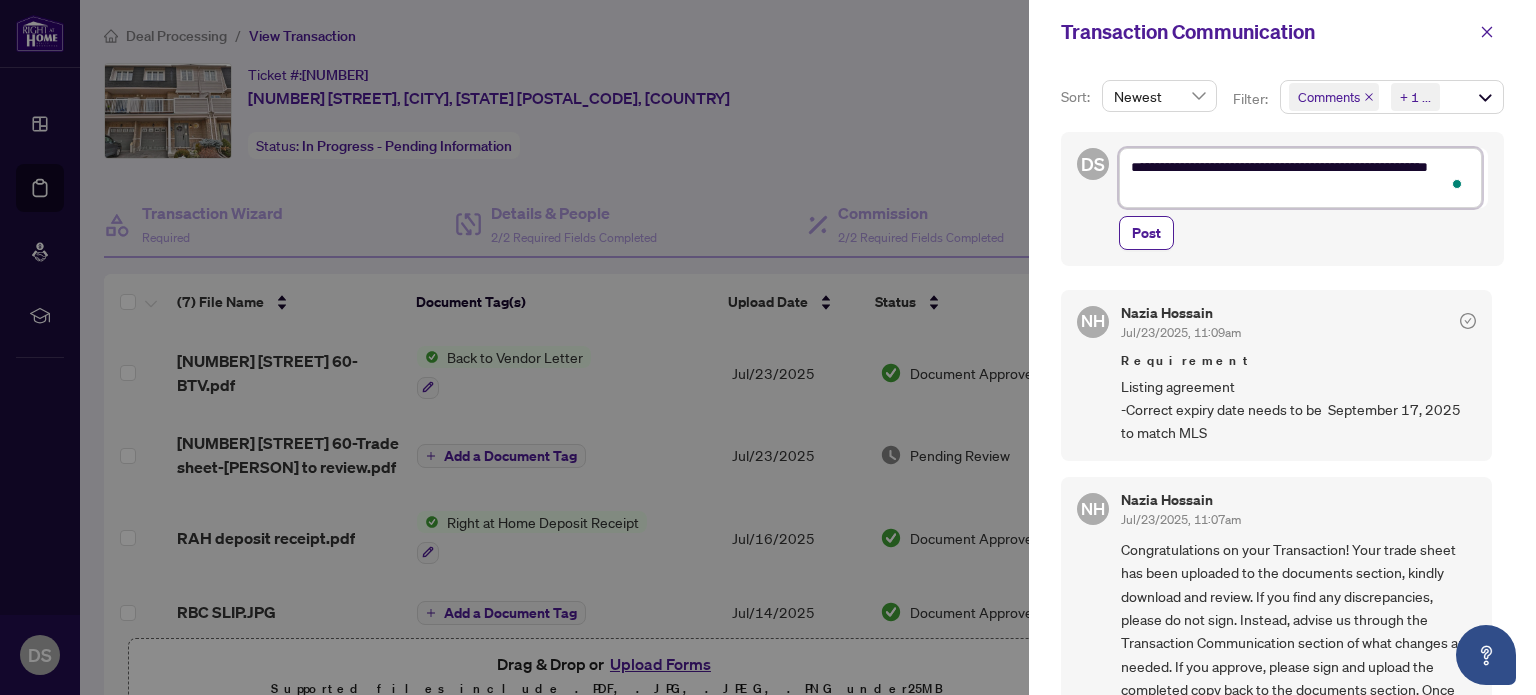 type on "**********" 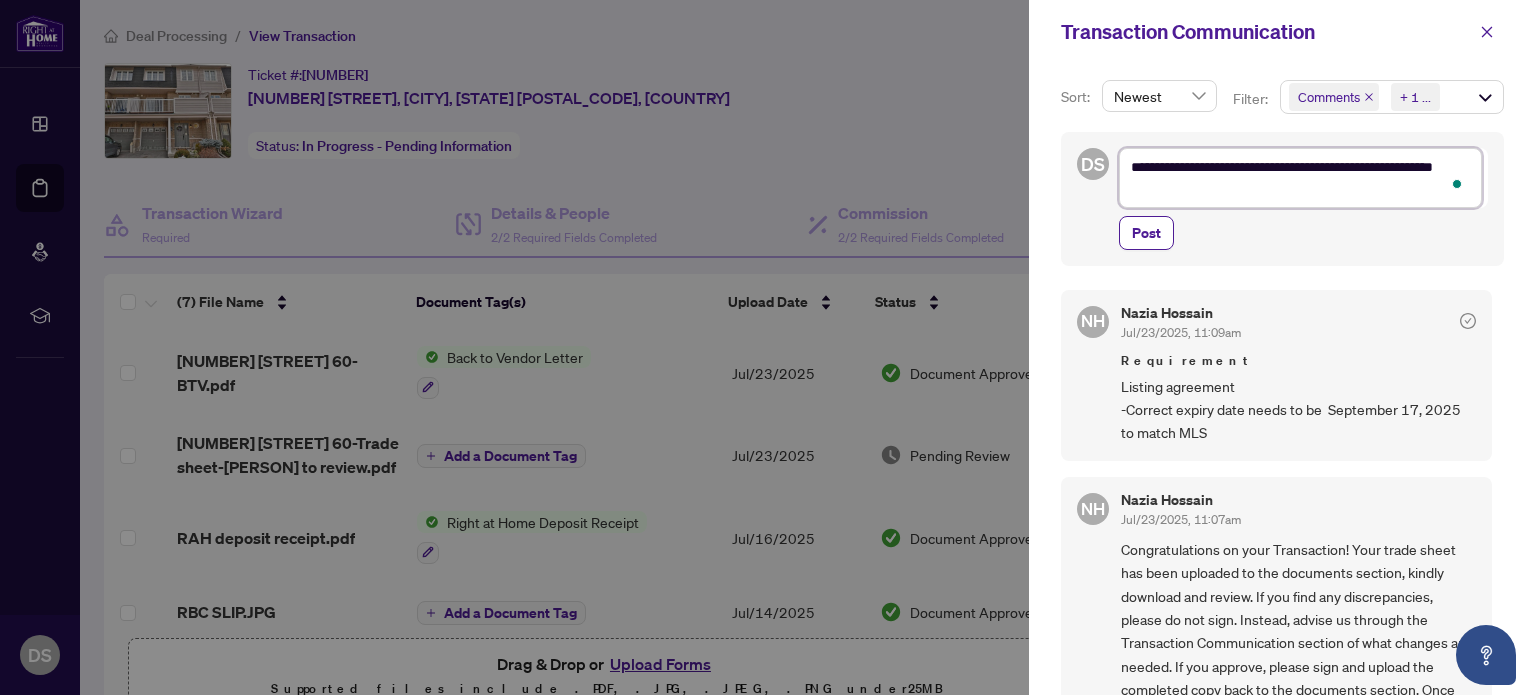 type on "**********" 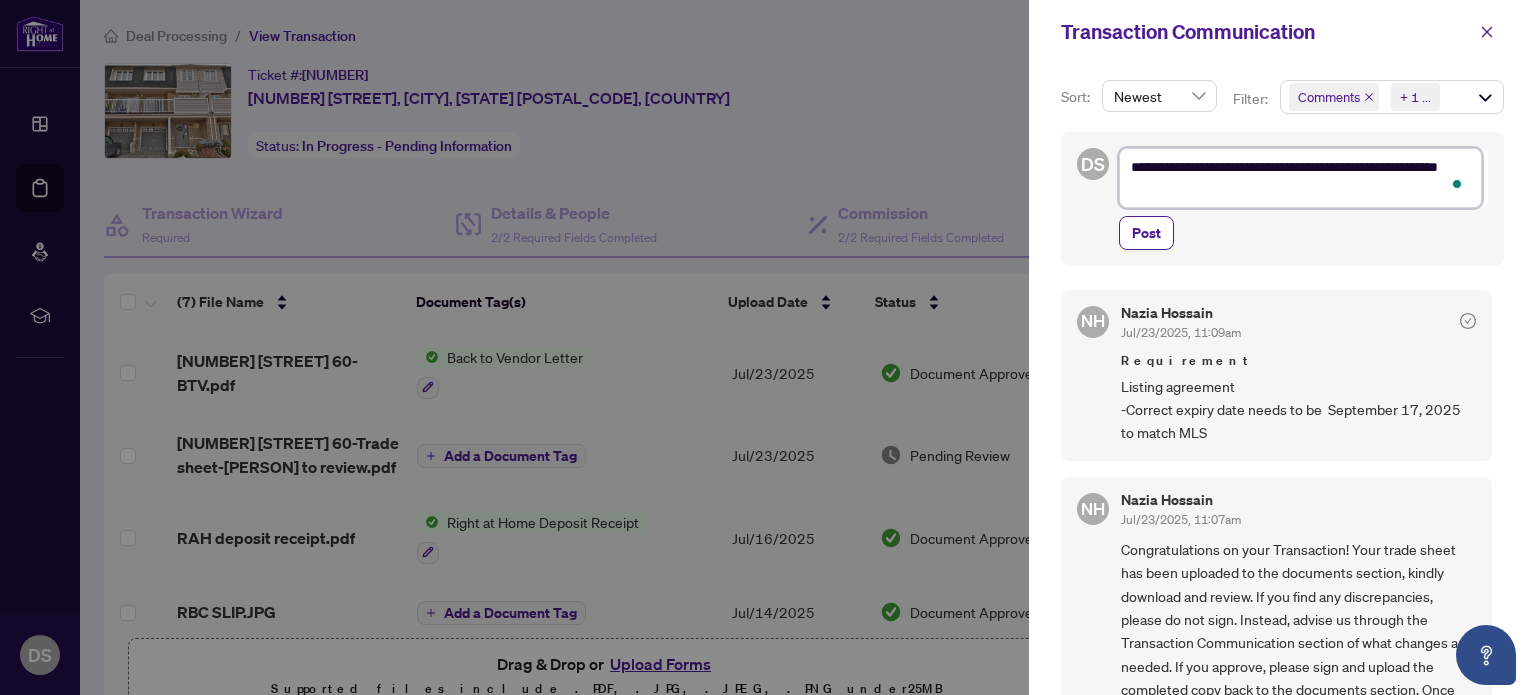 type on "**********" 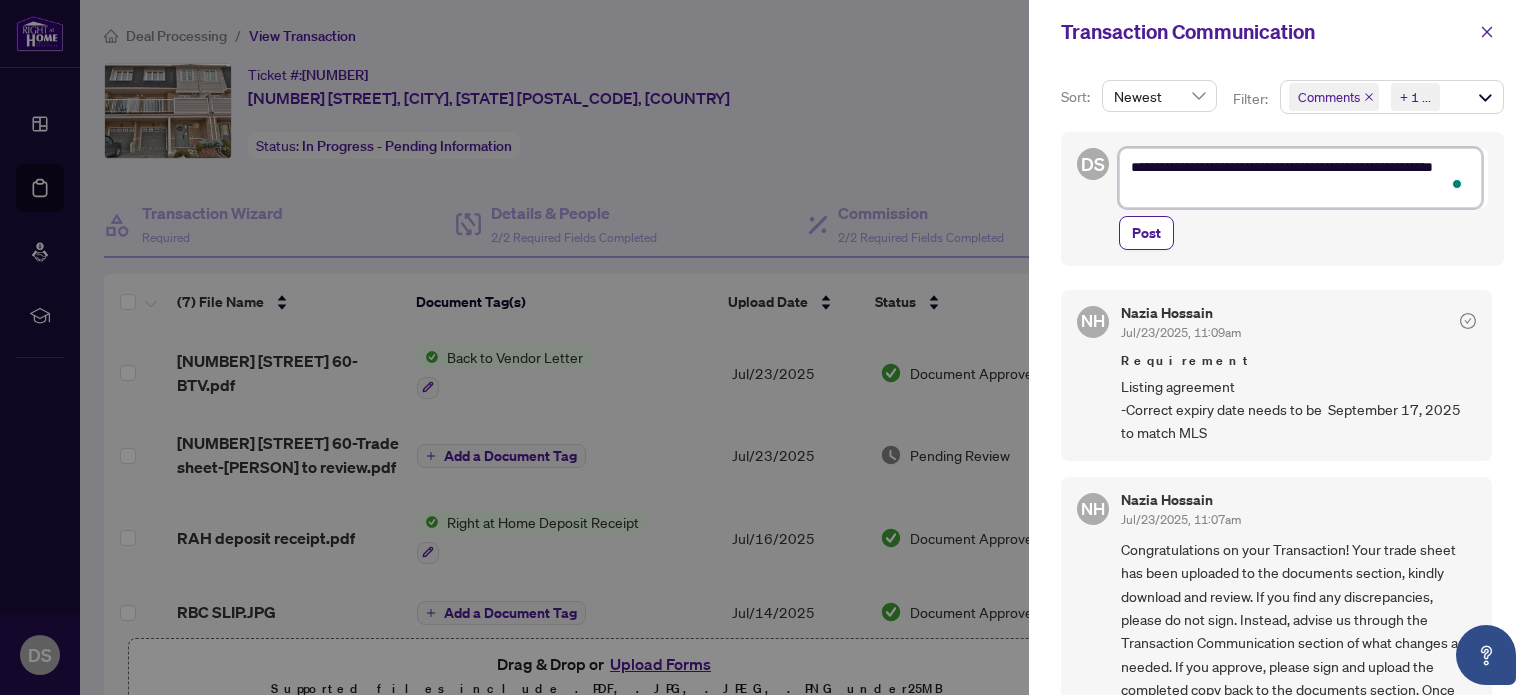type on "**********" 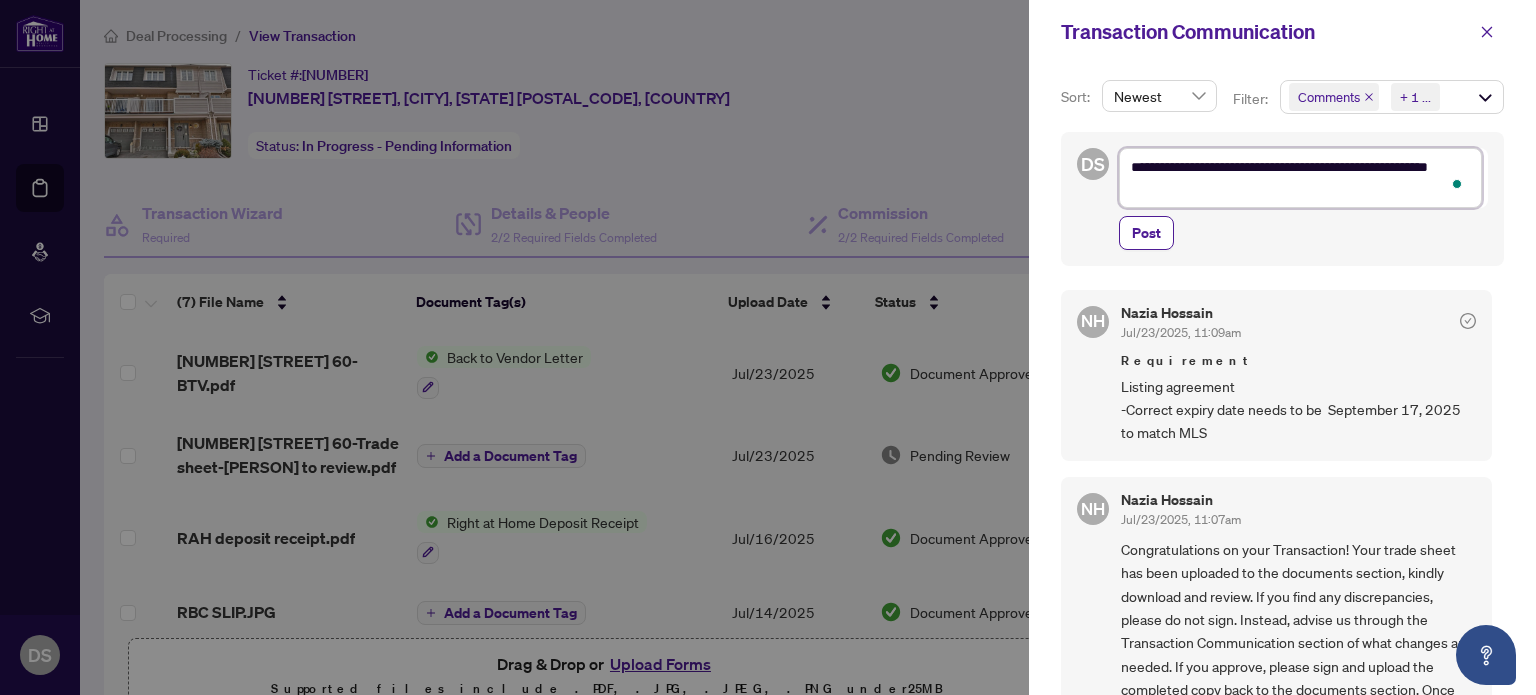 type on "**********" 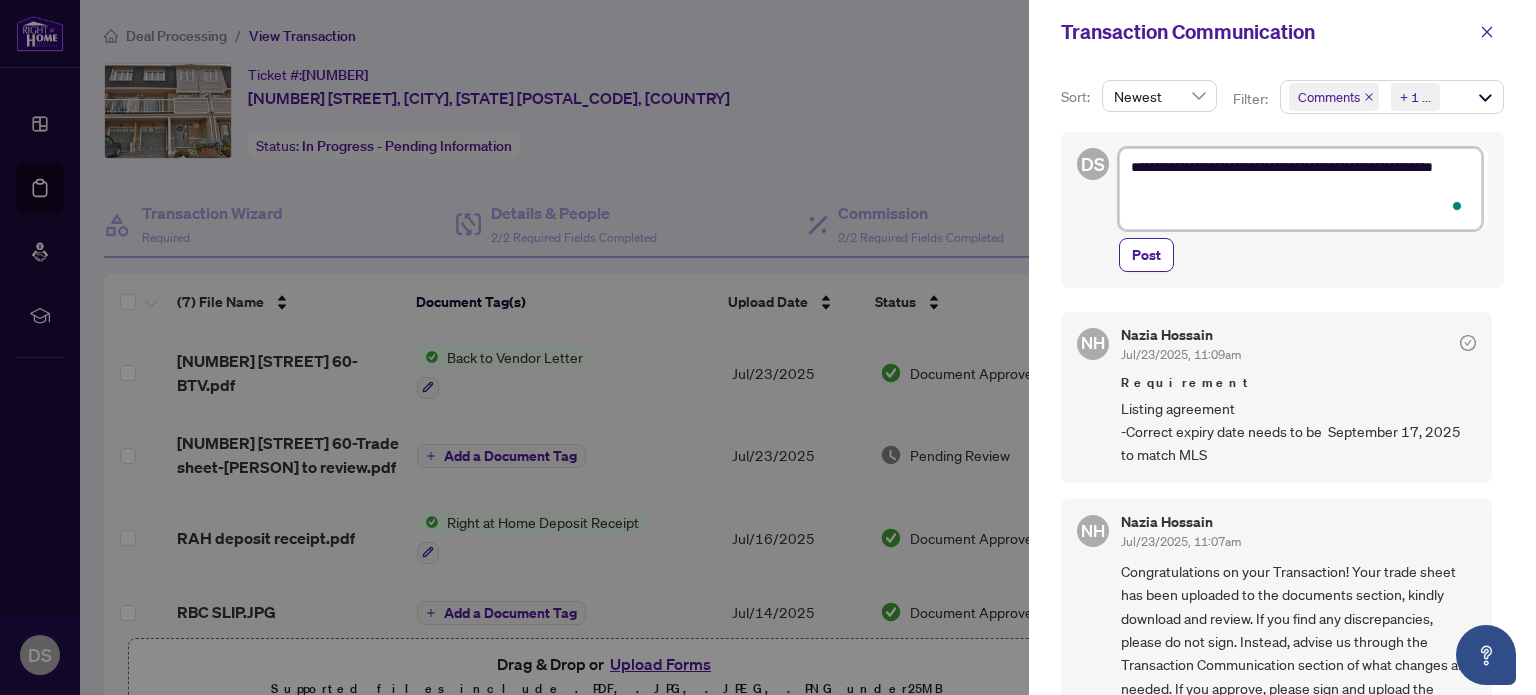 type on "**********" 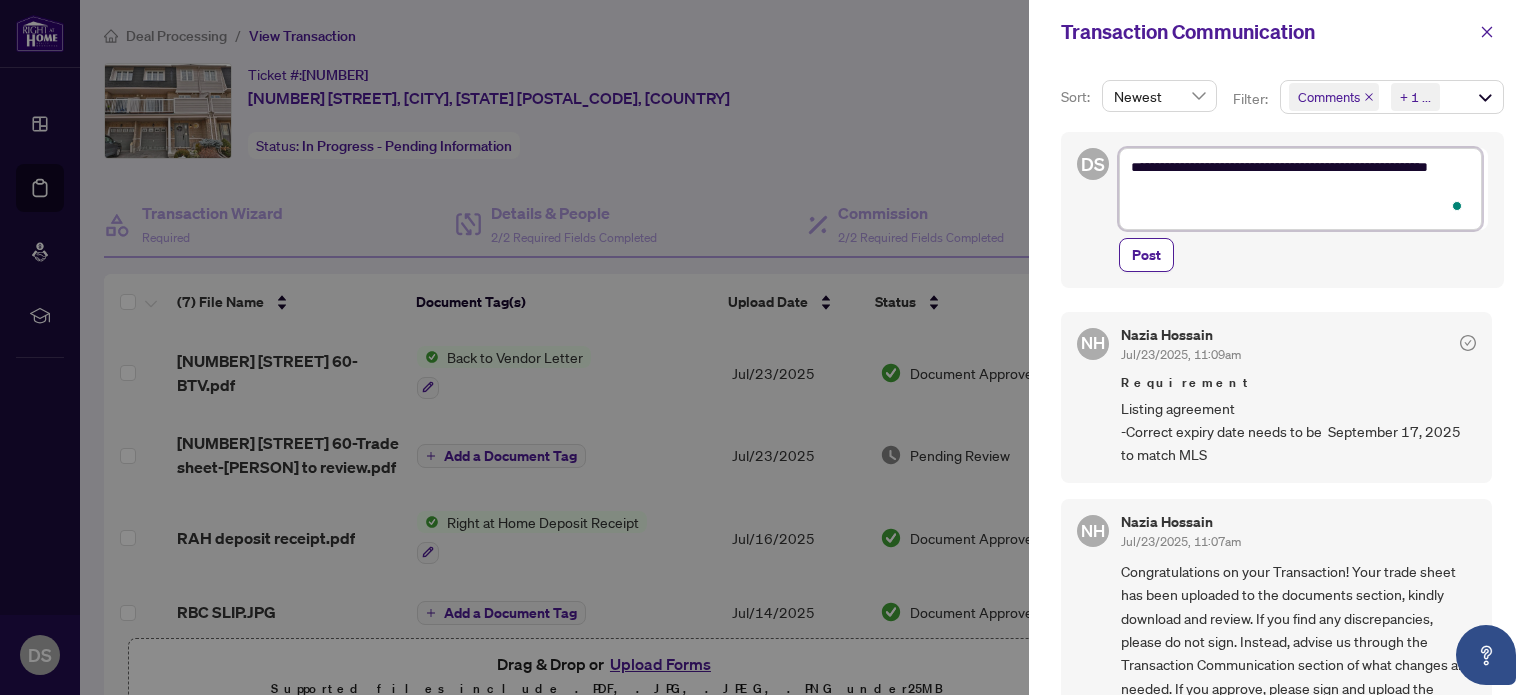 type on "**********" 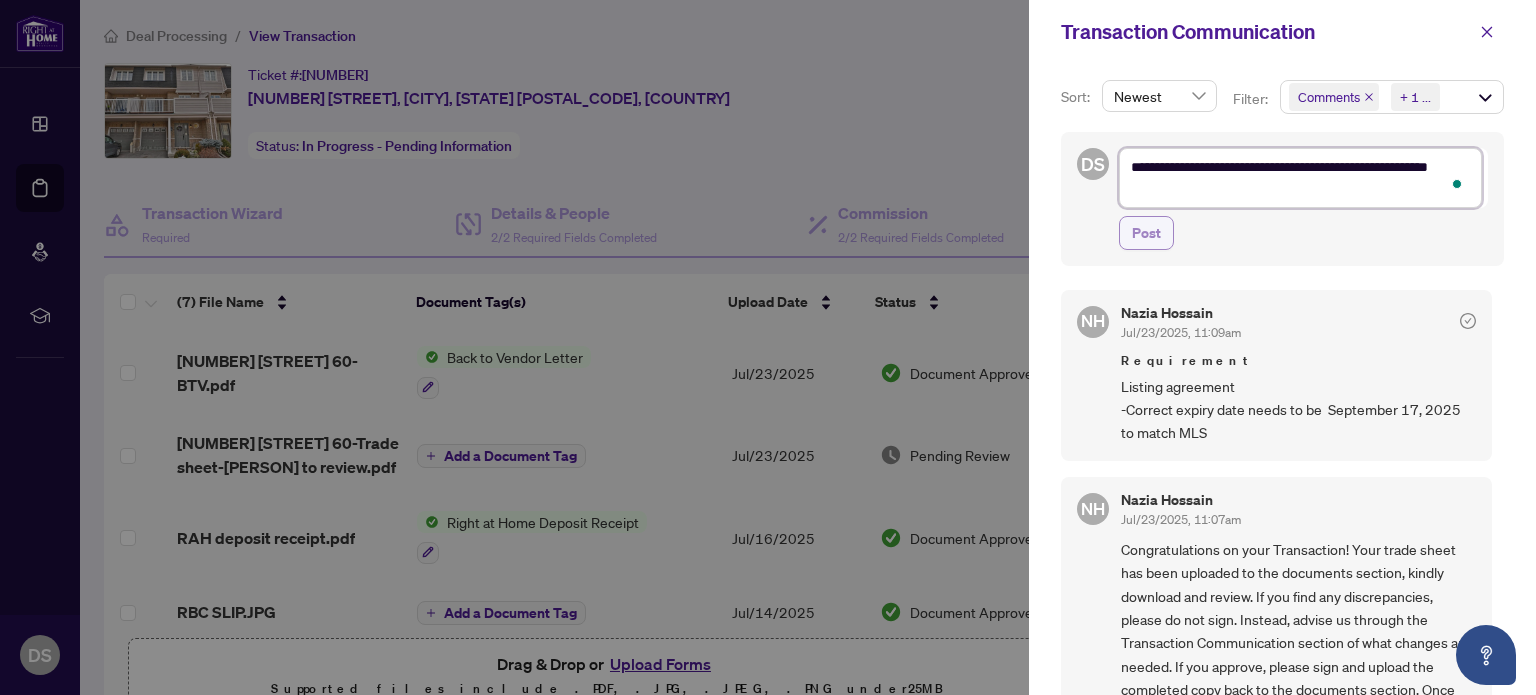 type on "**********" 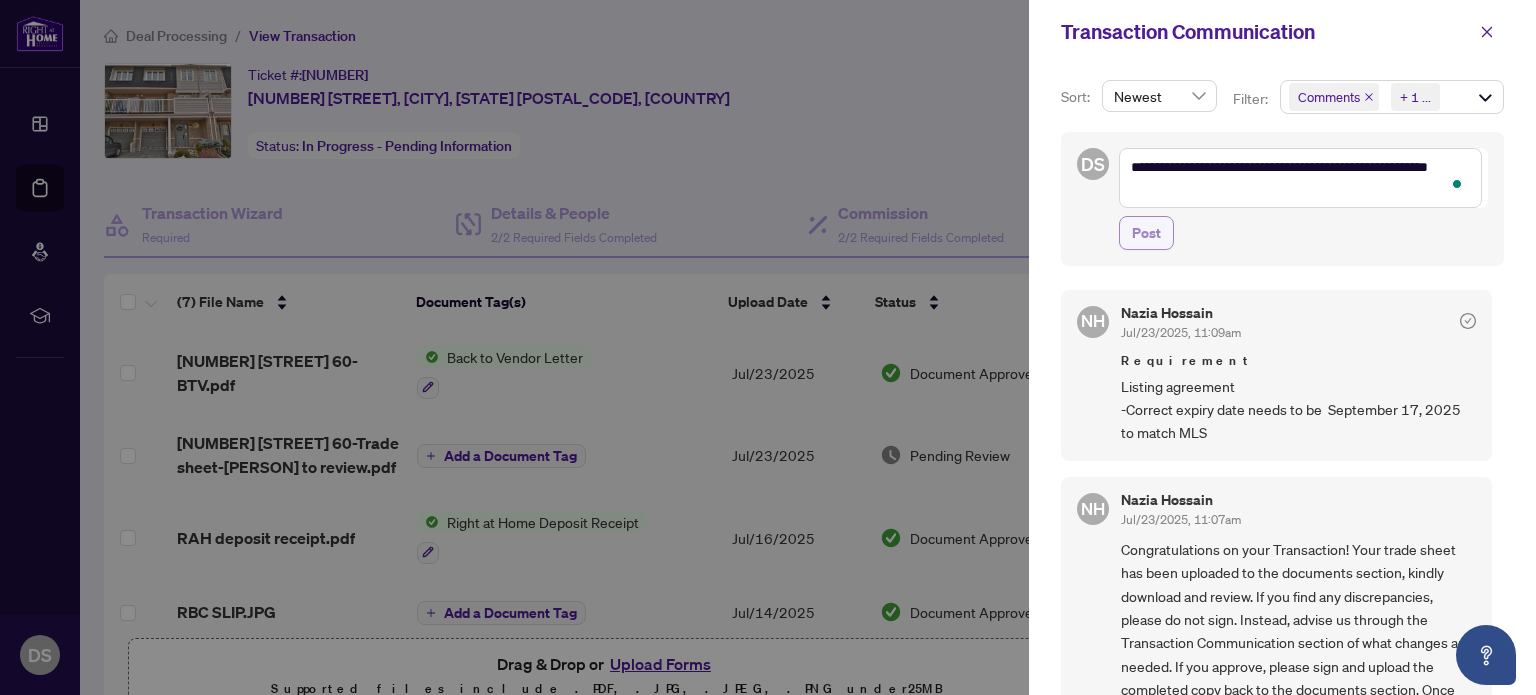 click on "Post" at bounding box center (1146, 233) 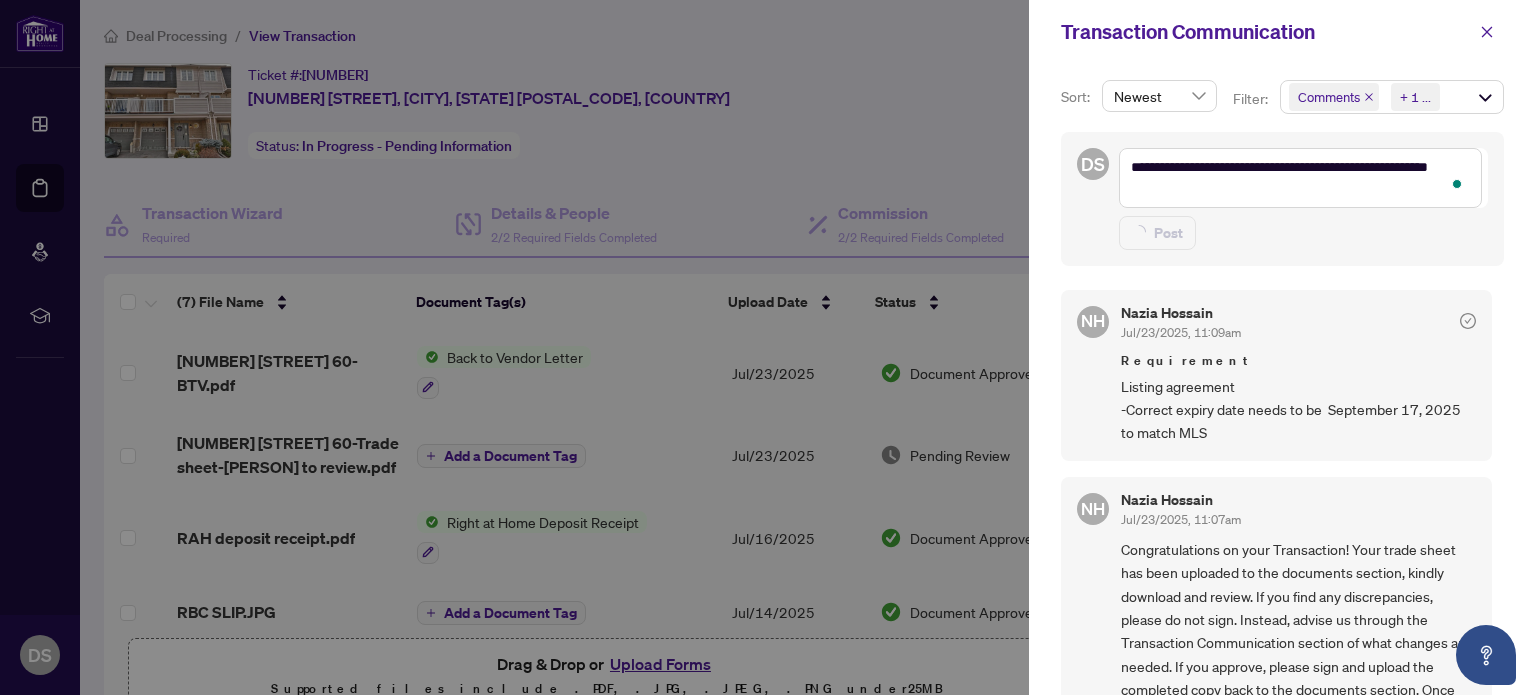 type 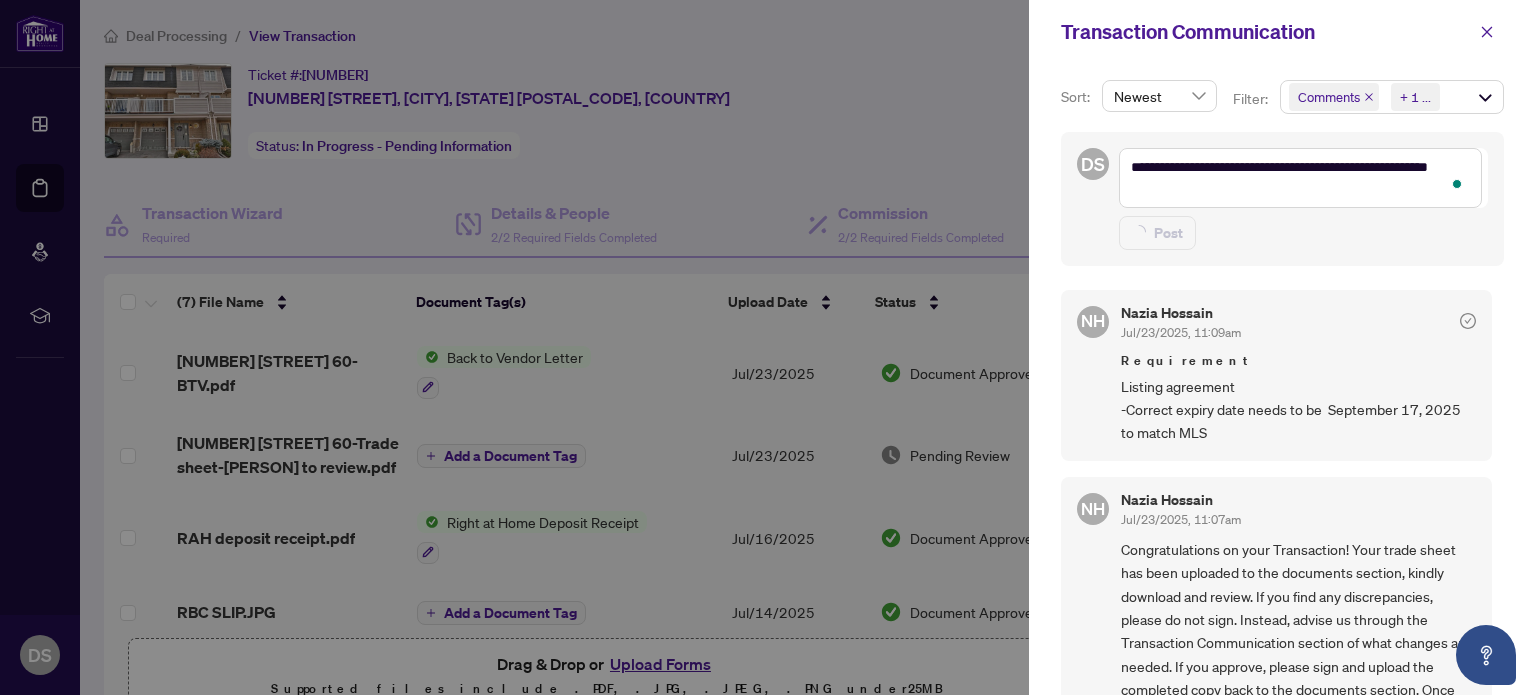 type on "**********" 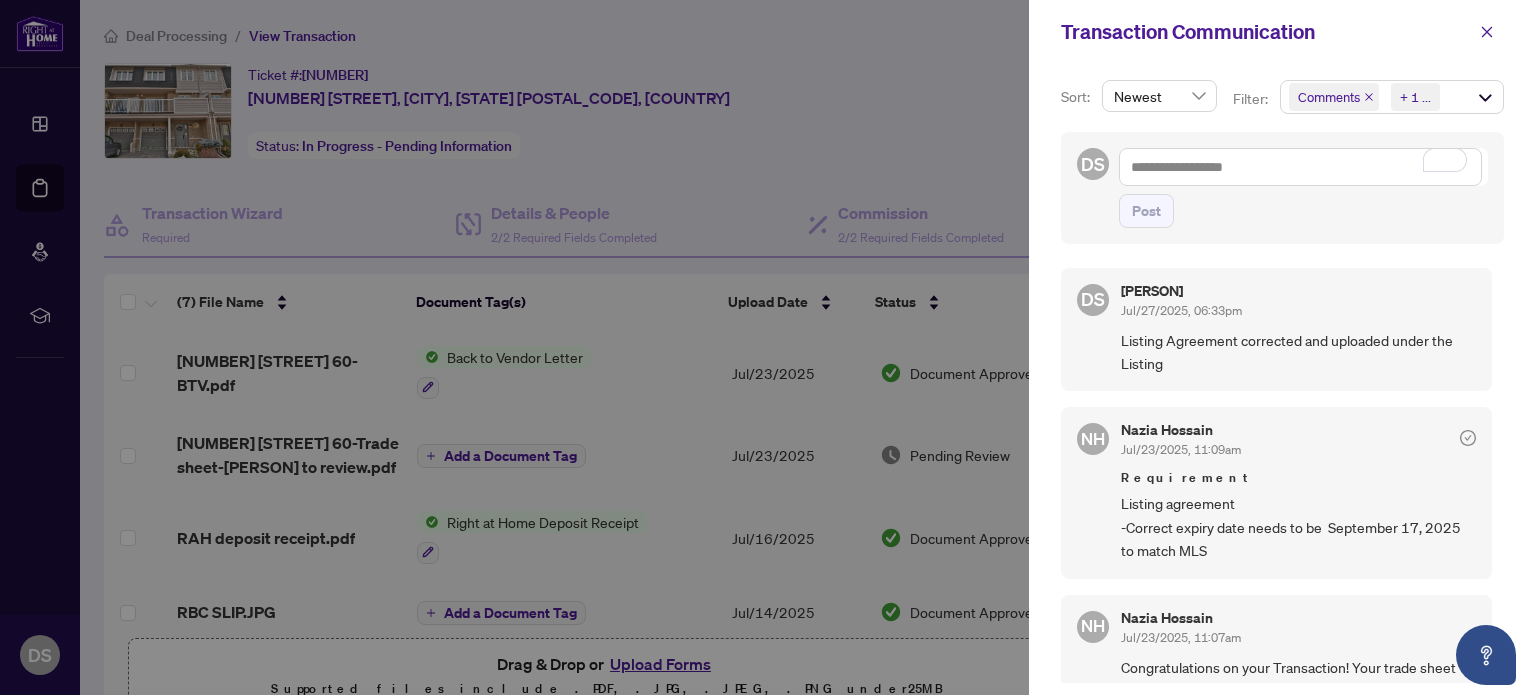 click at bounding box center (768, 347) 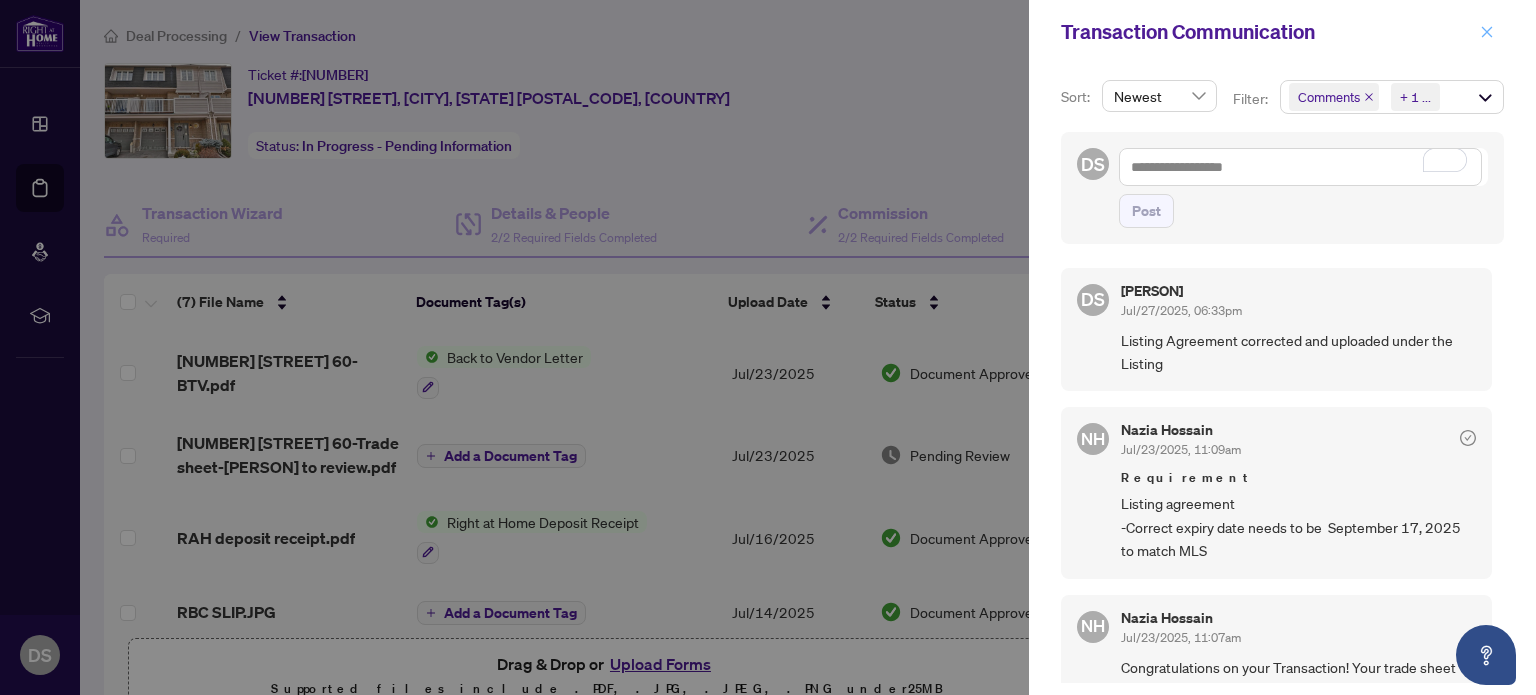 click 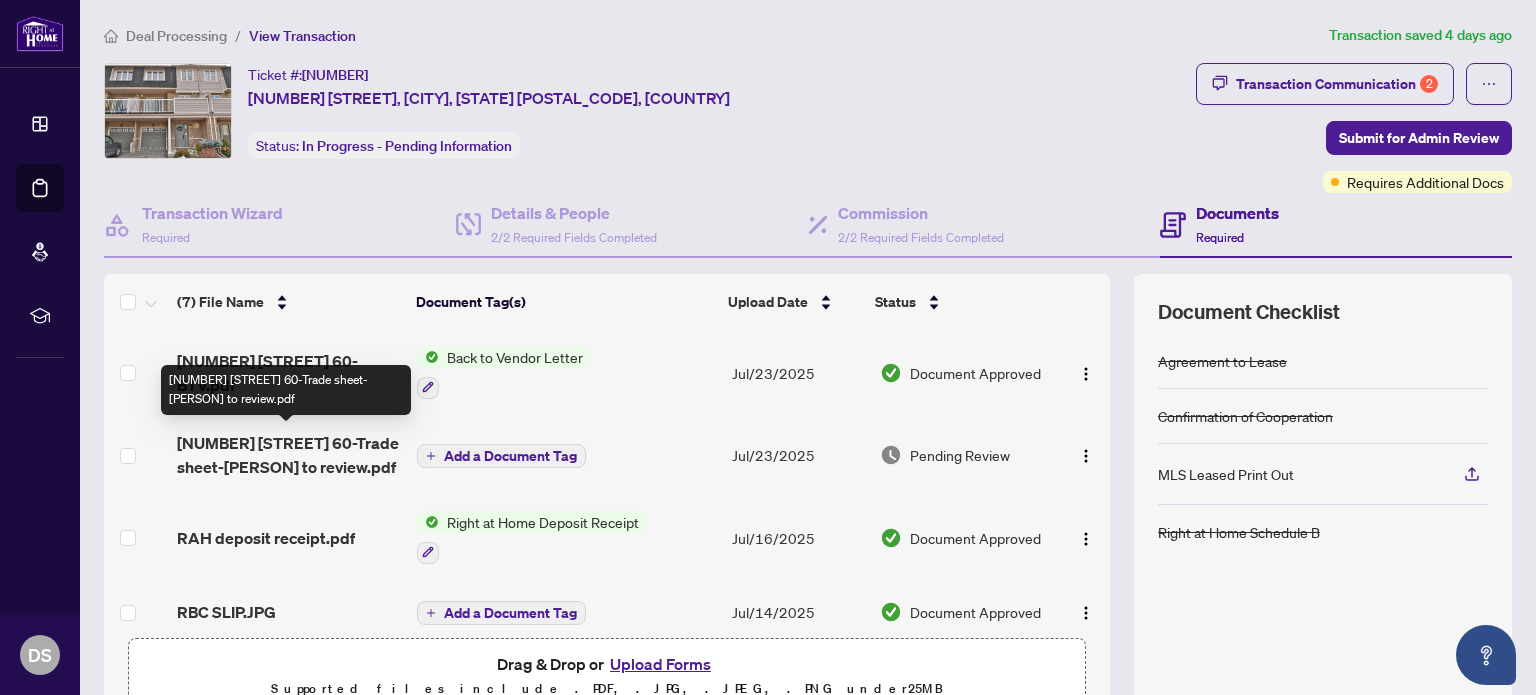 click on "620 Ferguson Dr 60-Trade sheet-David to review.pdf" at bounding box center (289, 455) 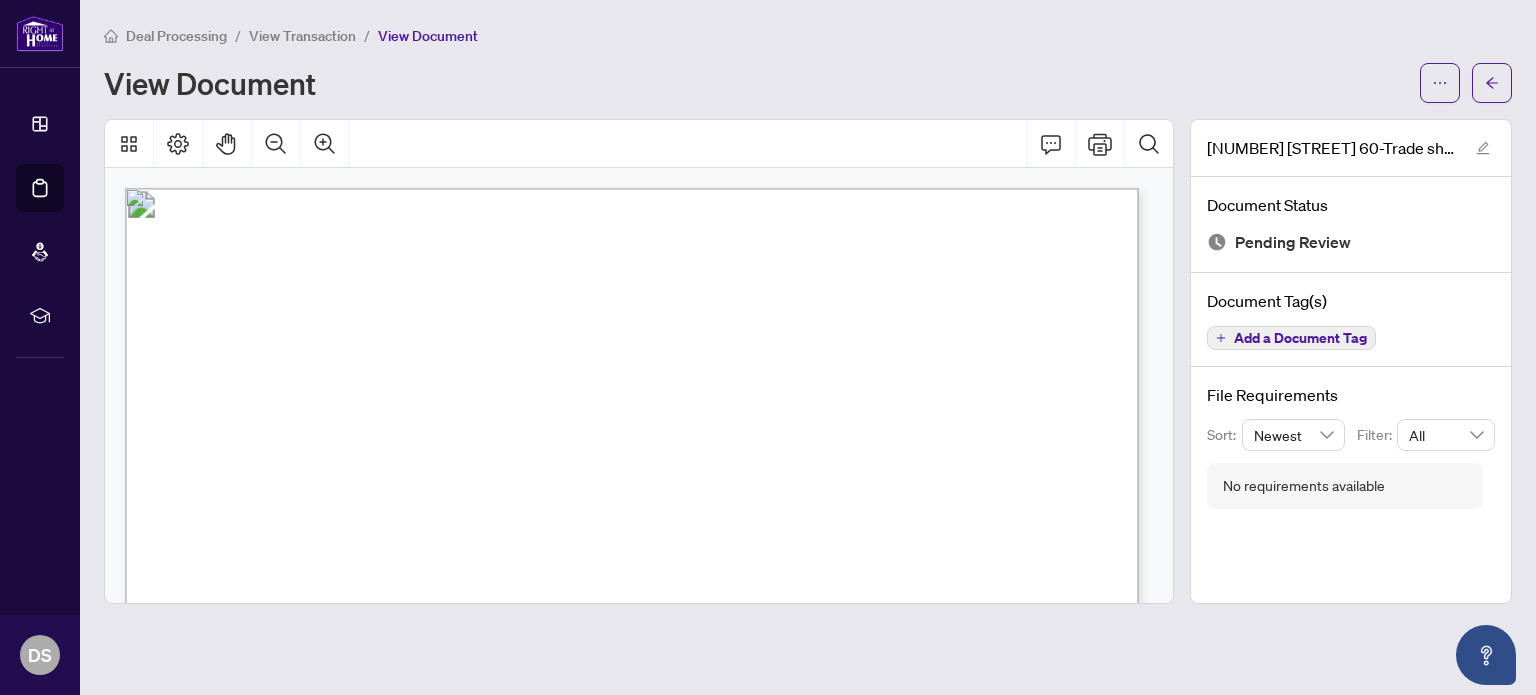 click on "View Transaction" at bounding box center (302, 36) 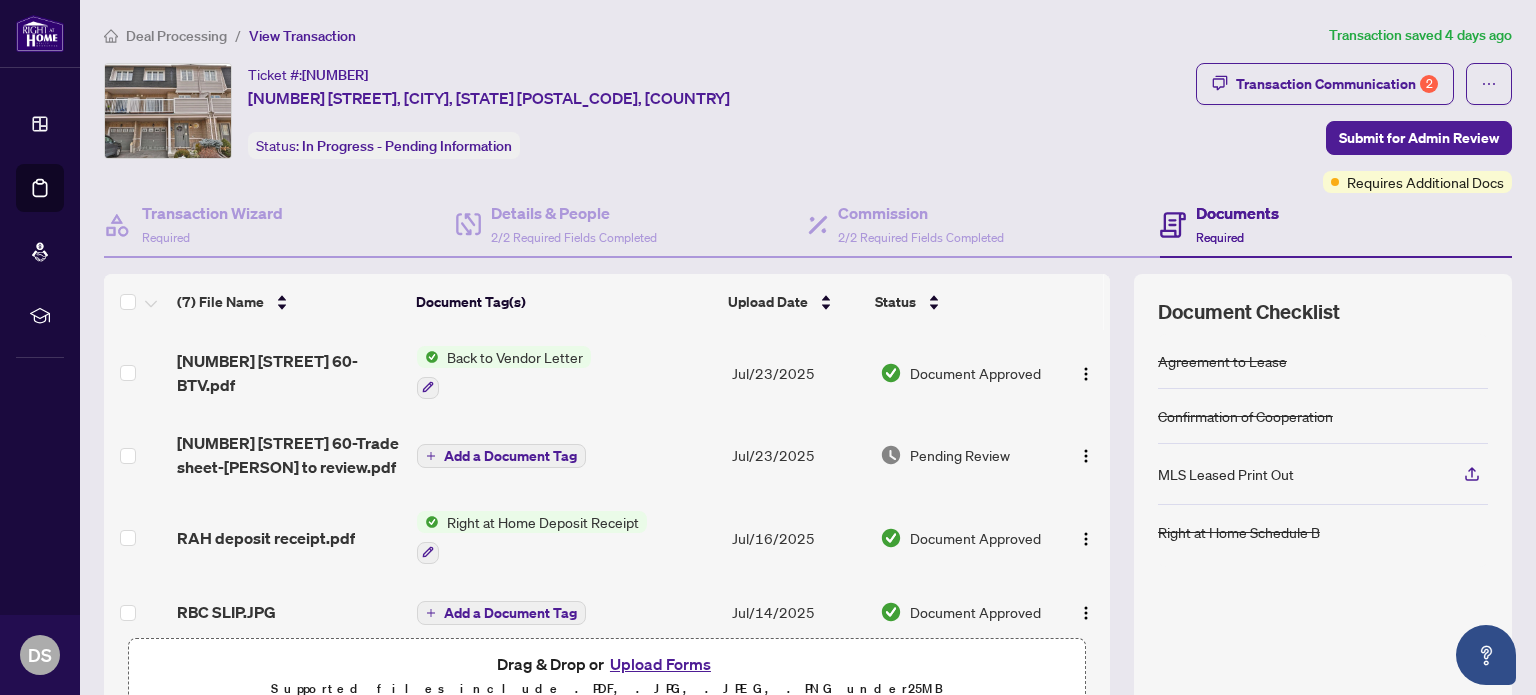 click on "Upload Forms" at bounding box center (660, 664) 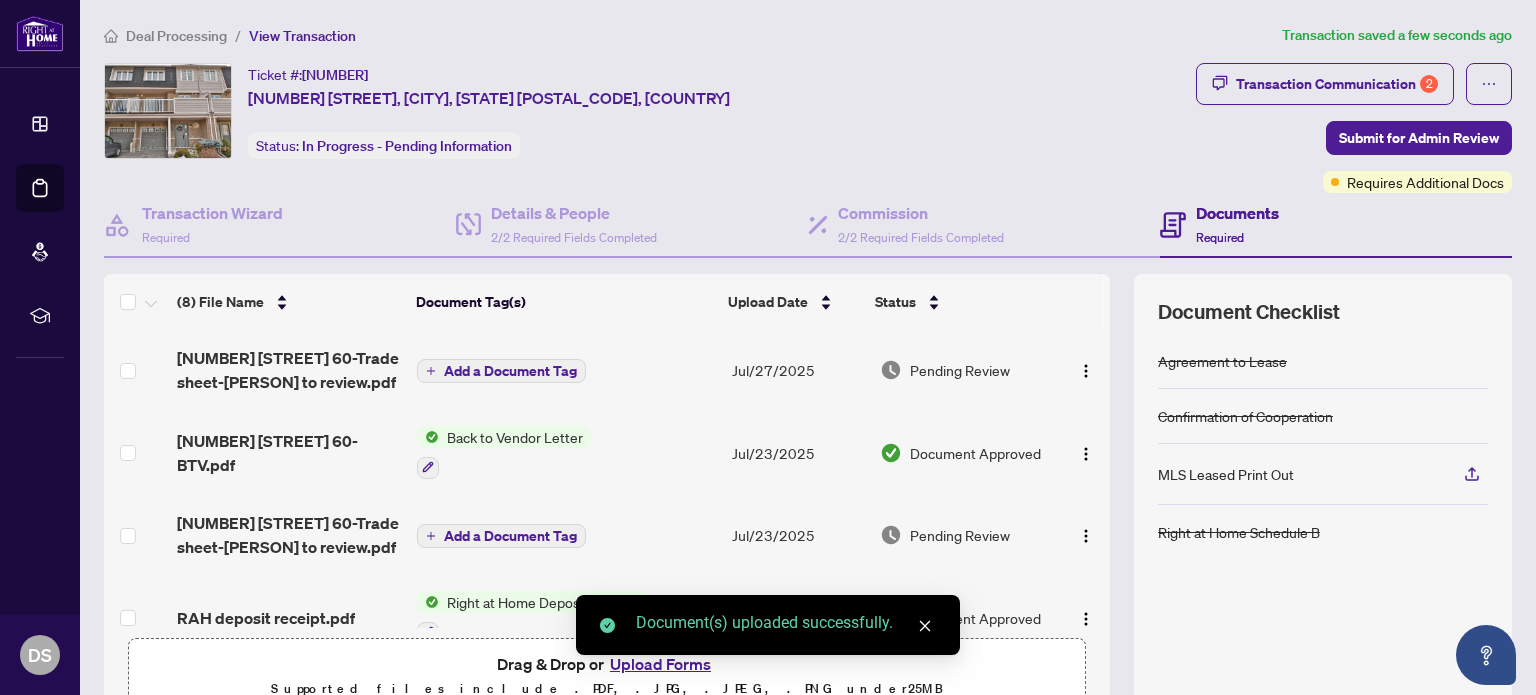 click on "Add a Document Tag" at bounding box center [510, 371] 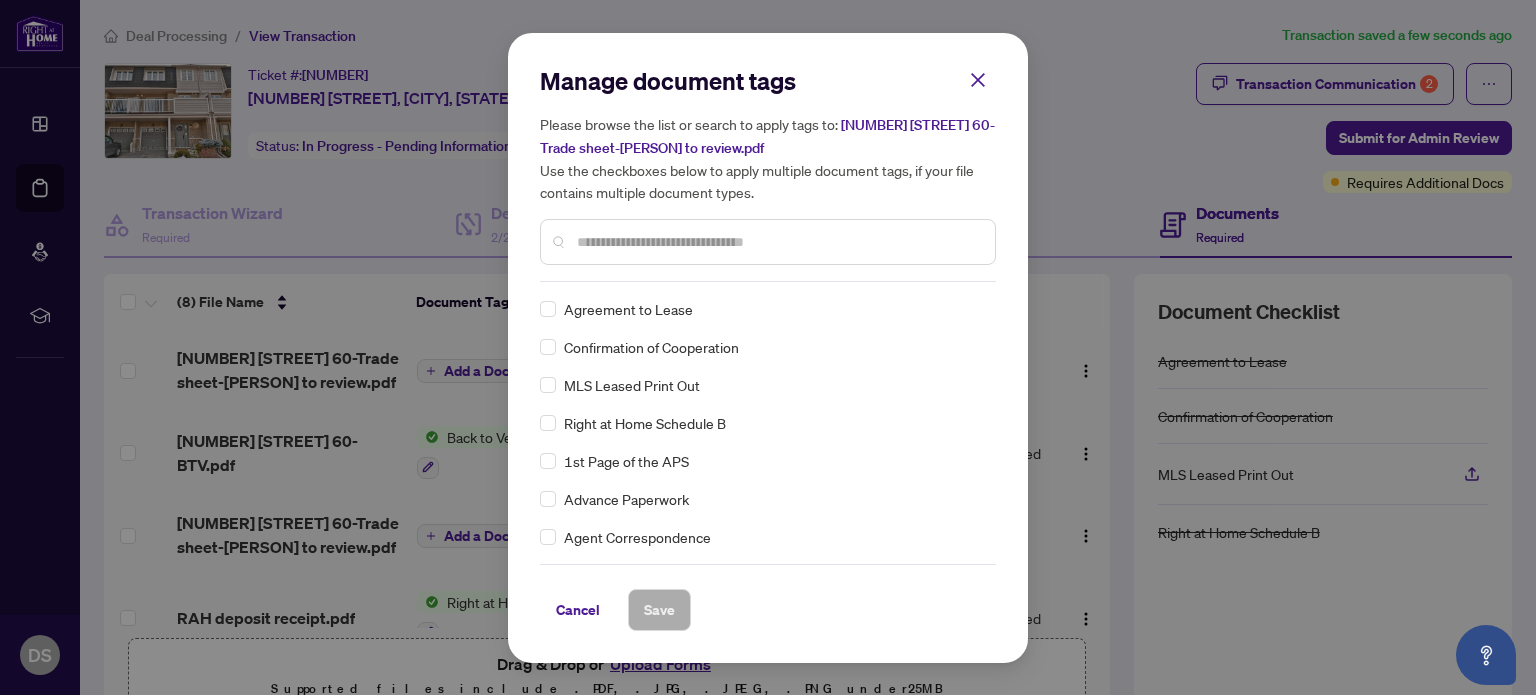 click at bounding box center [778, 242] 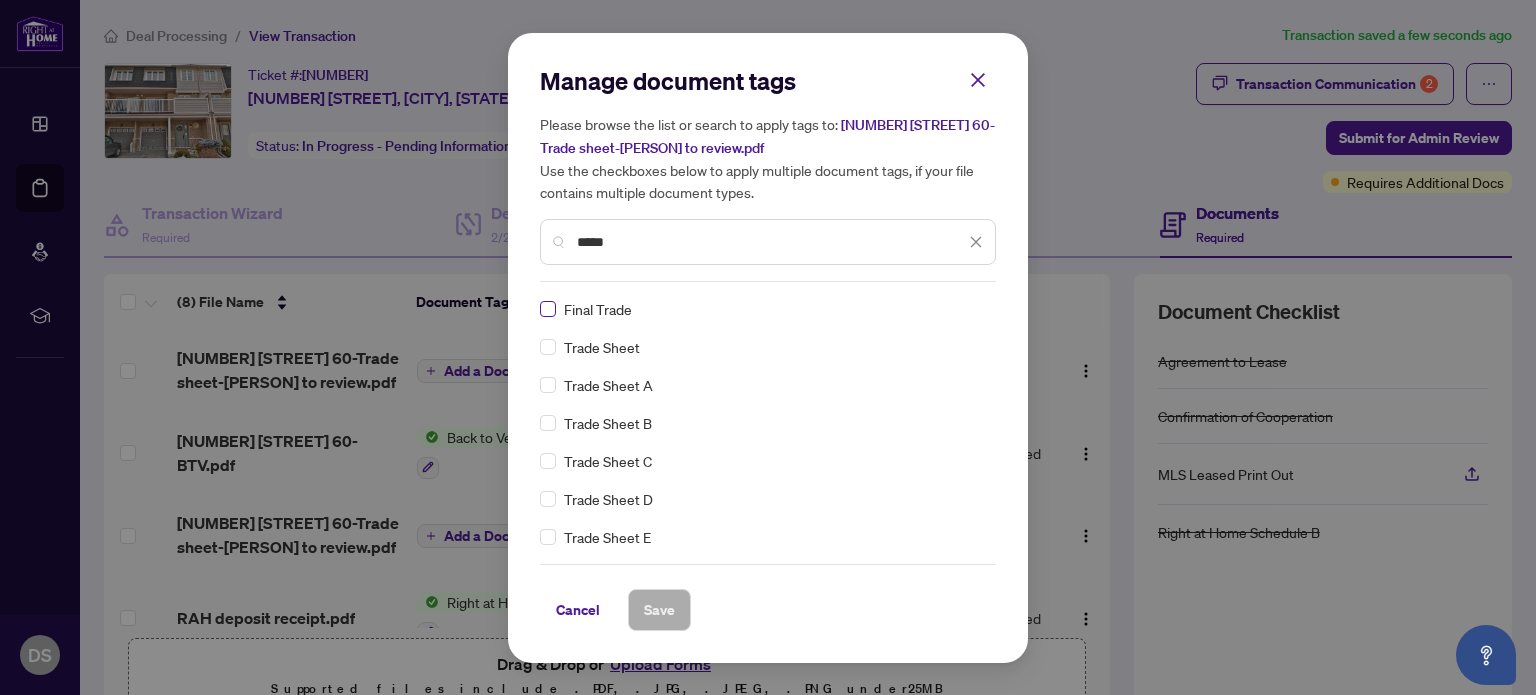 type on "*****" 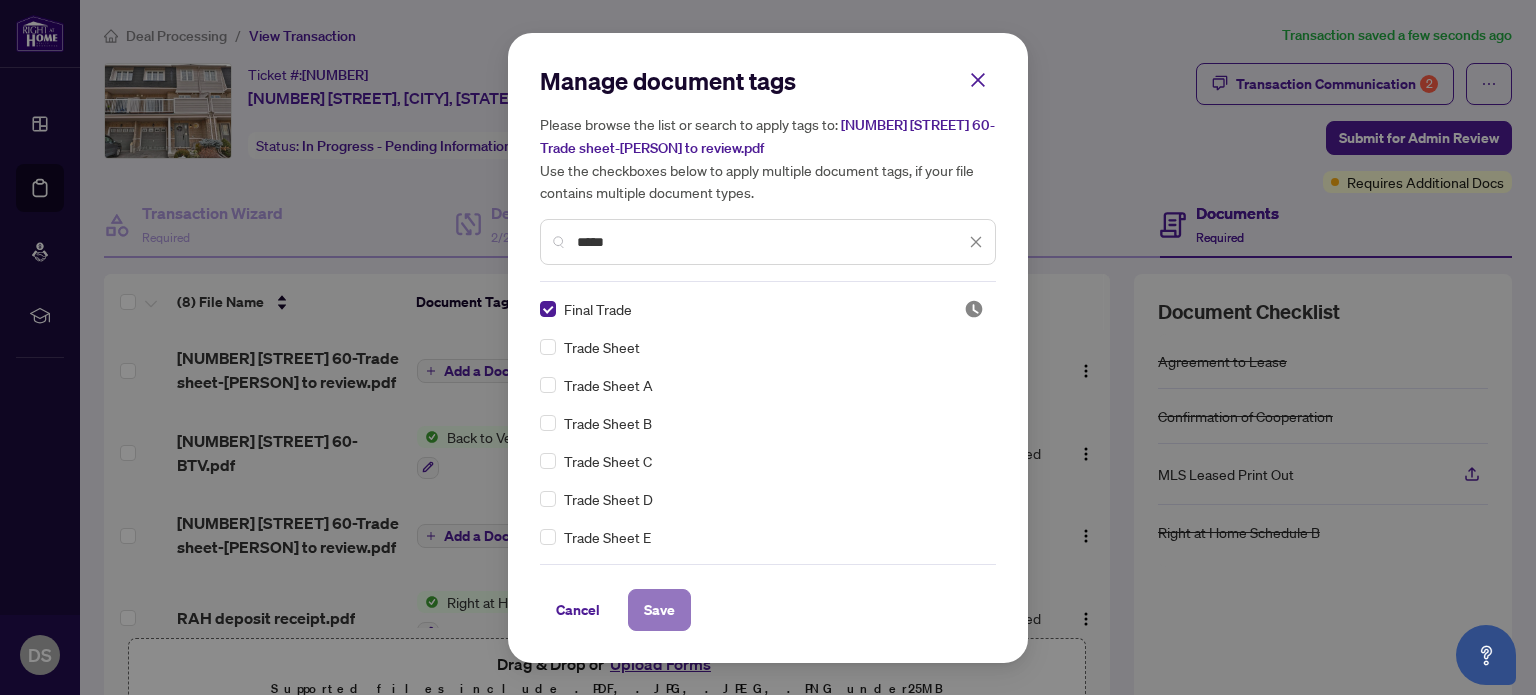 click on "Save" at bounding box center (659, 610) 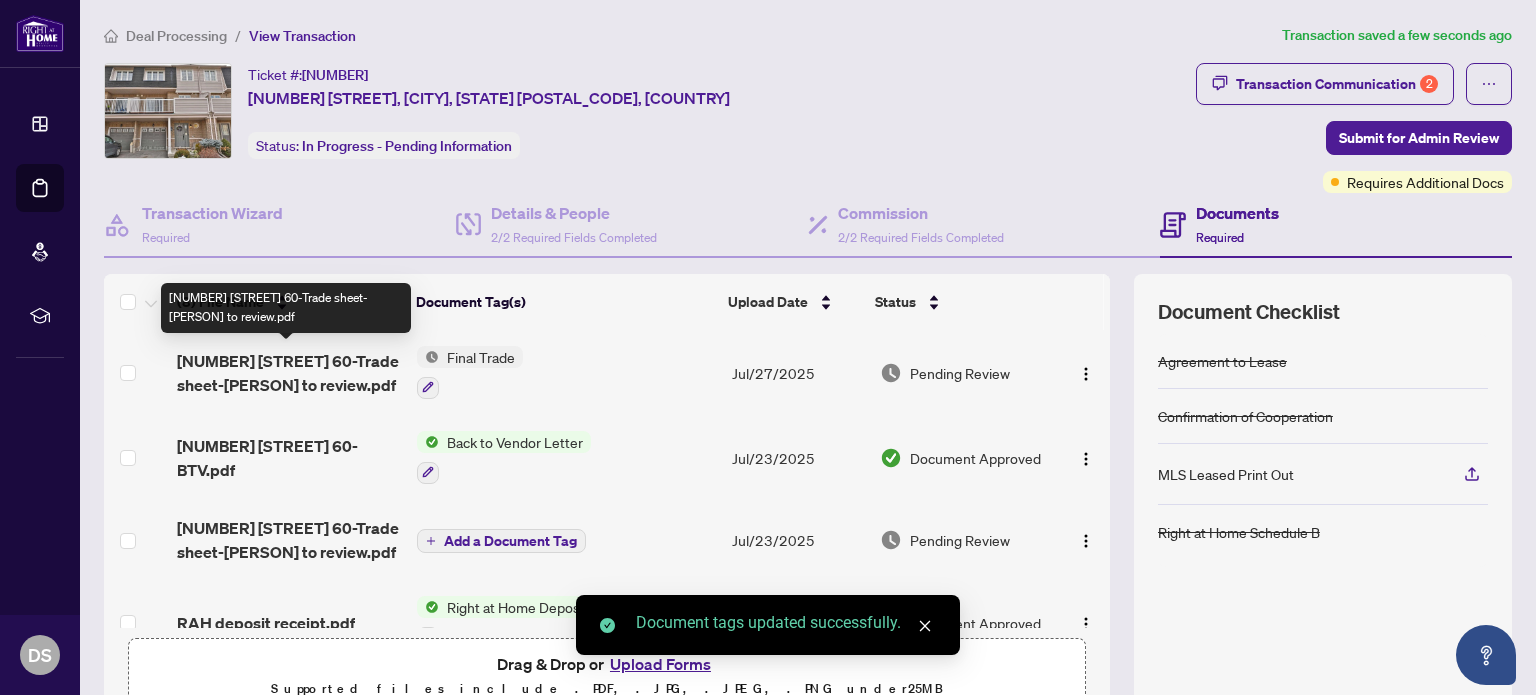 click on "620 Ferguson Dr 60-Trade sheet-David to review.pdf" at bounding box center (289, 373) 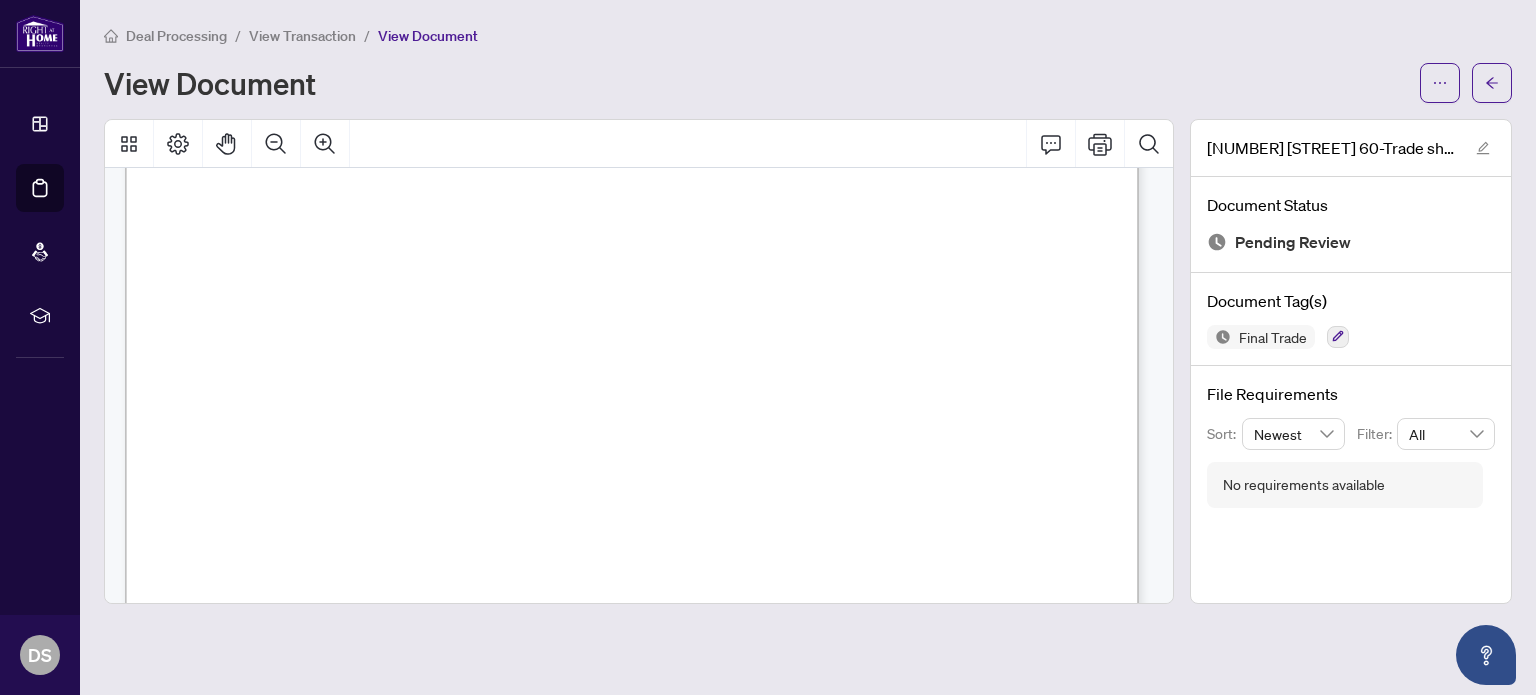 scroll, scrollTop: 200, scrollLeft: 0, axis: vertical 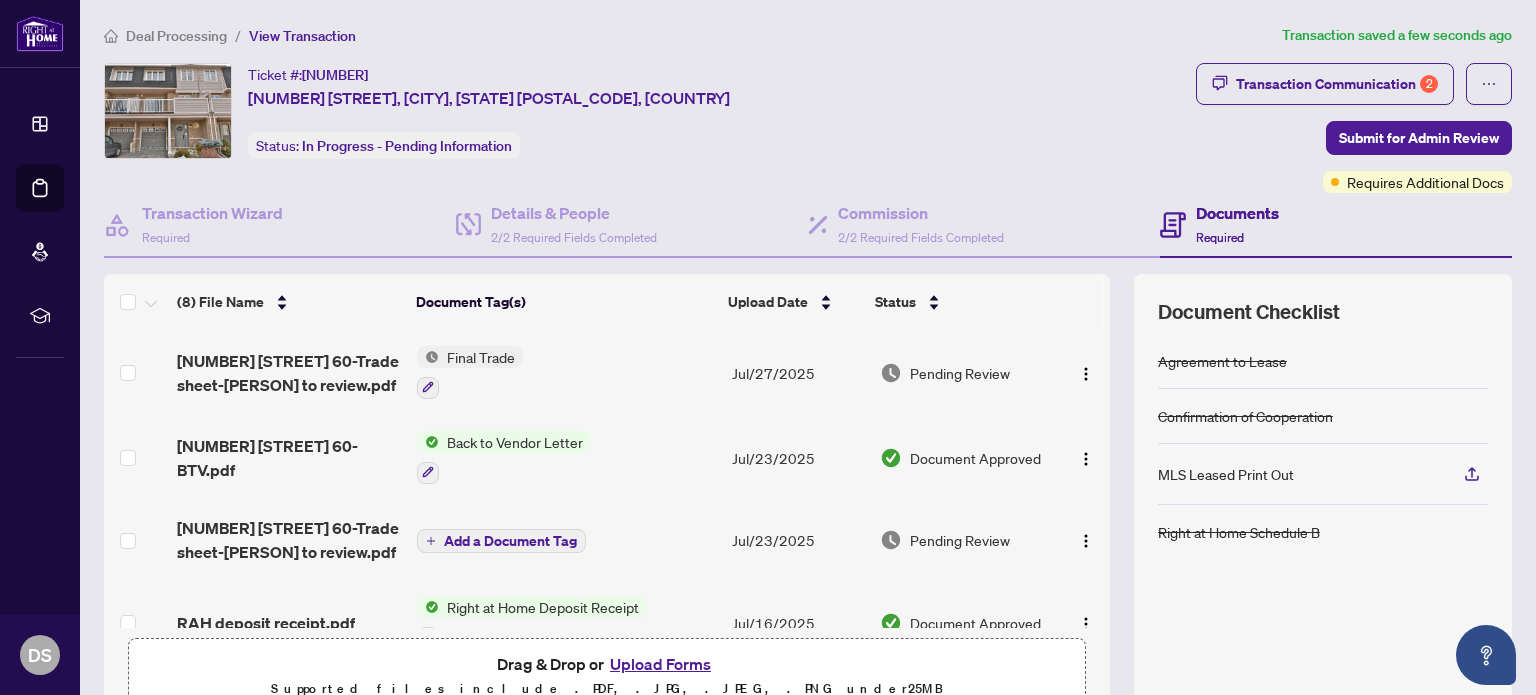 click on "Deal Processing" at bounding box center (176, 36) 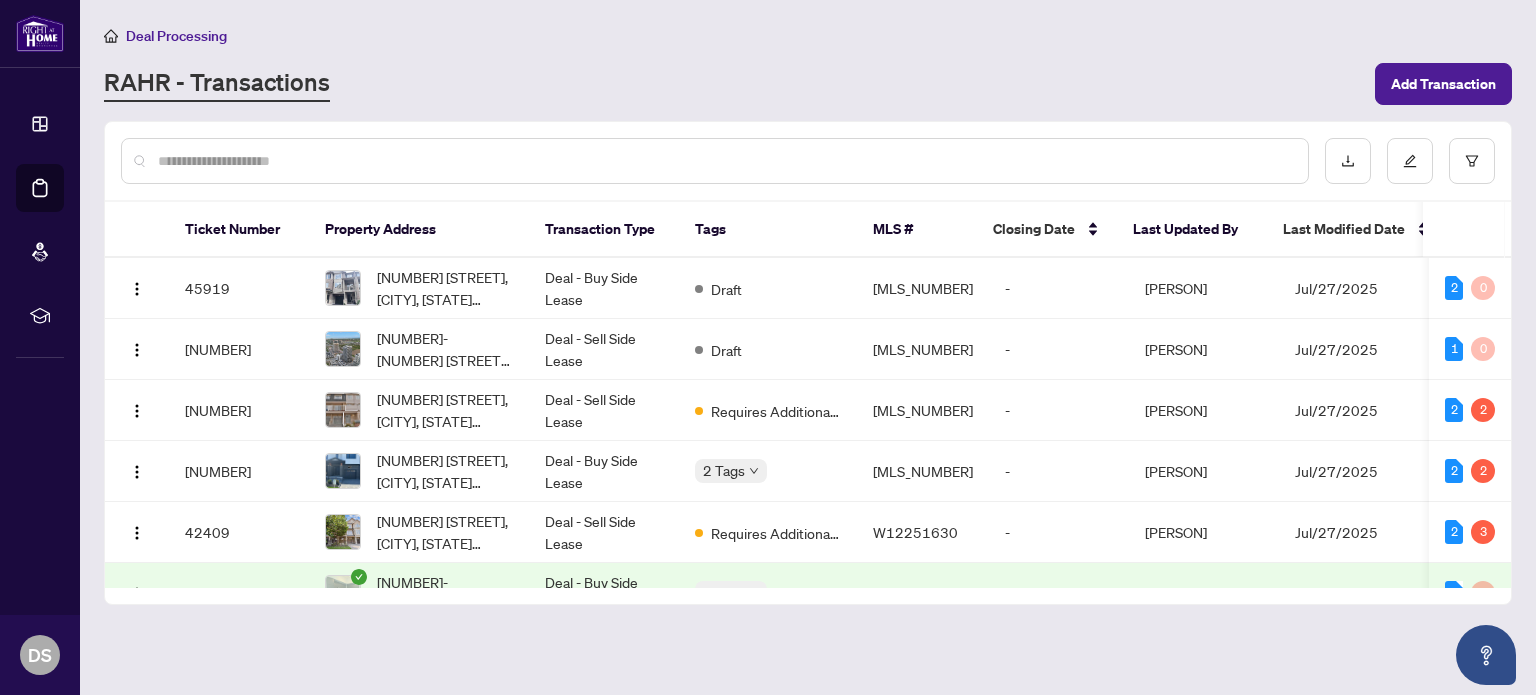 click at bounding box center (725, 161) 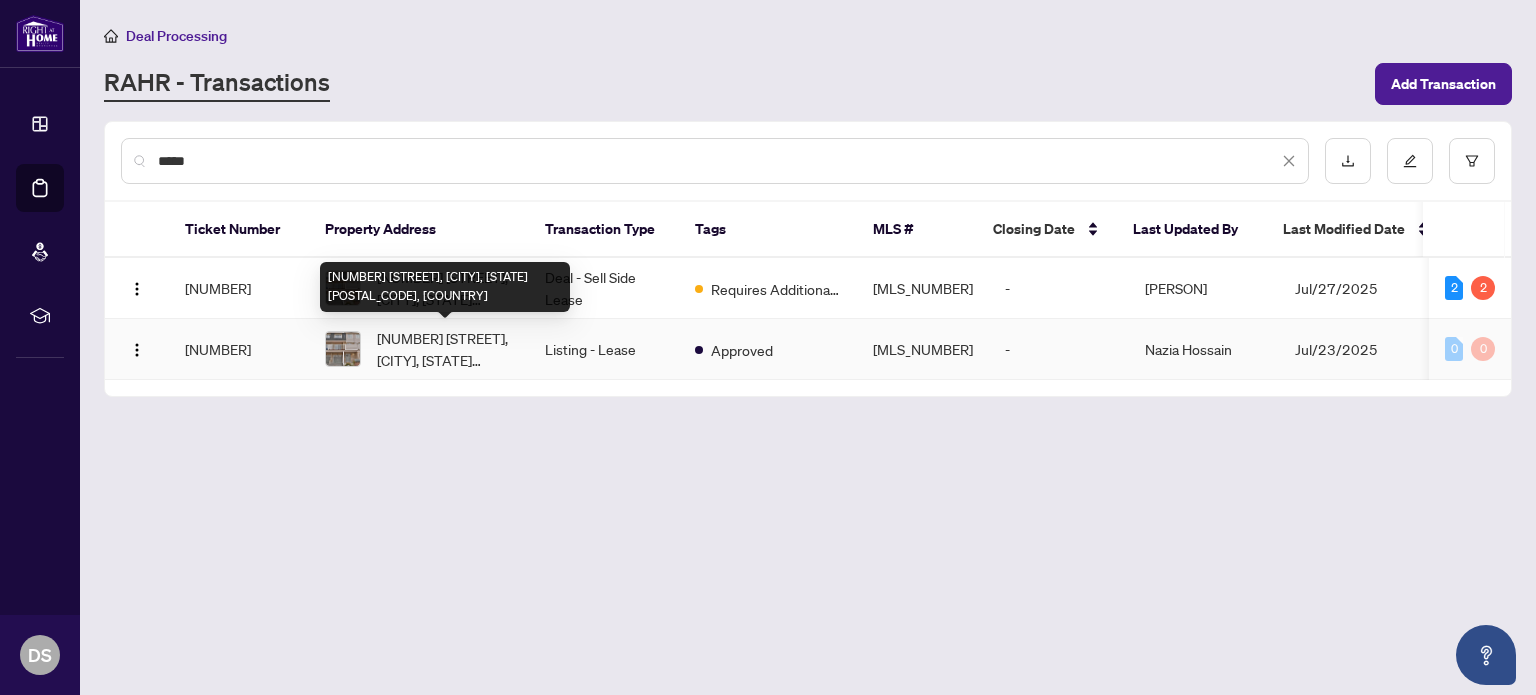 type on "*****" 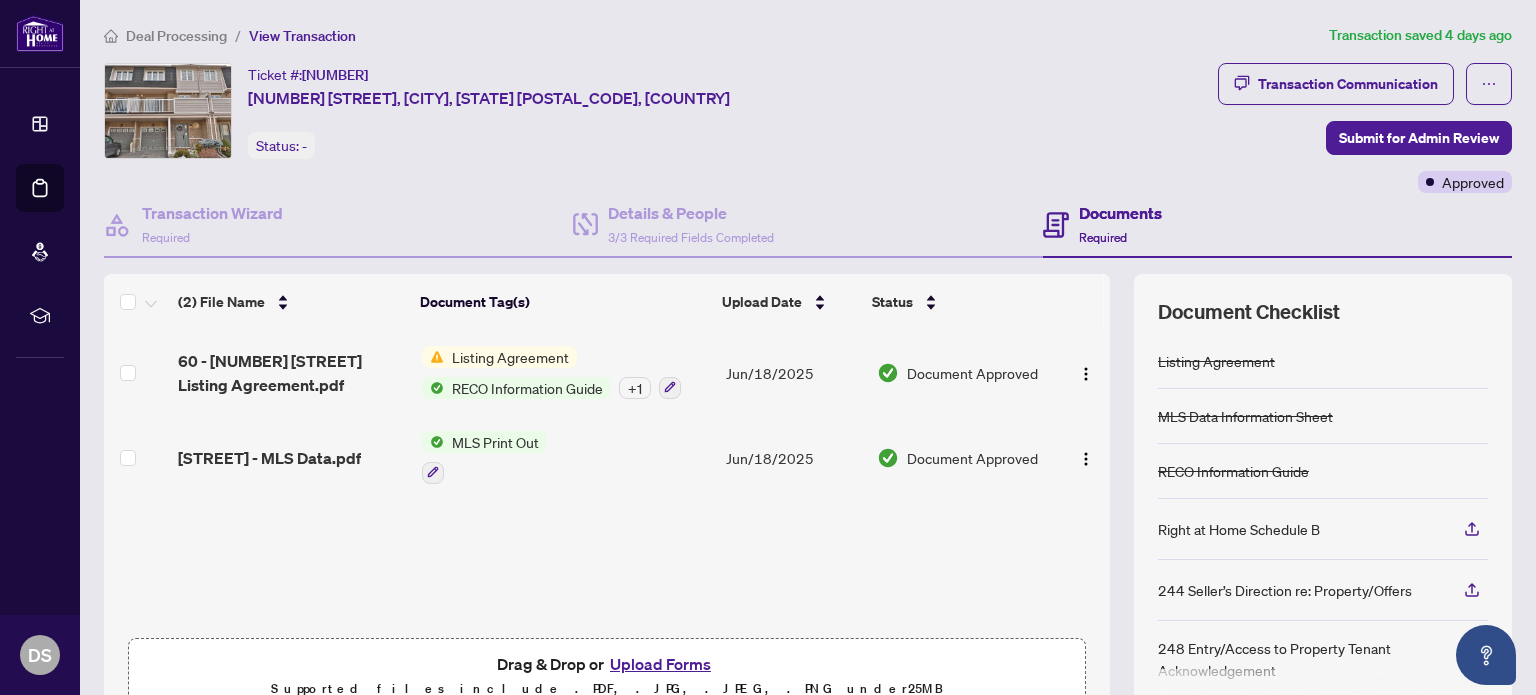 click on "Upload Forms" at bounding box center [660, 664] 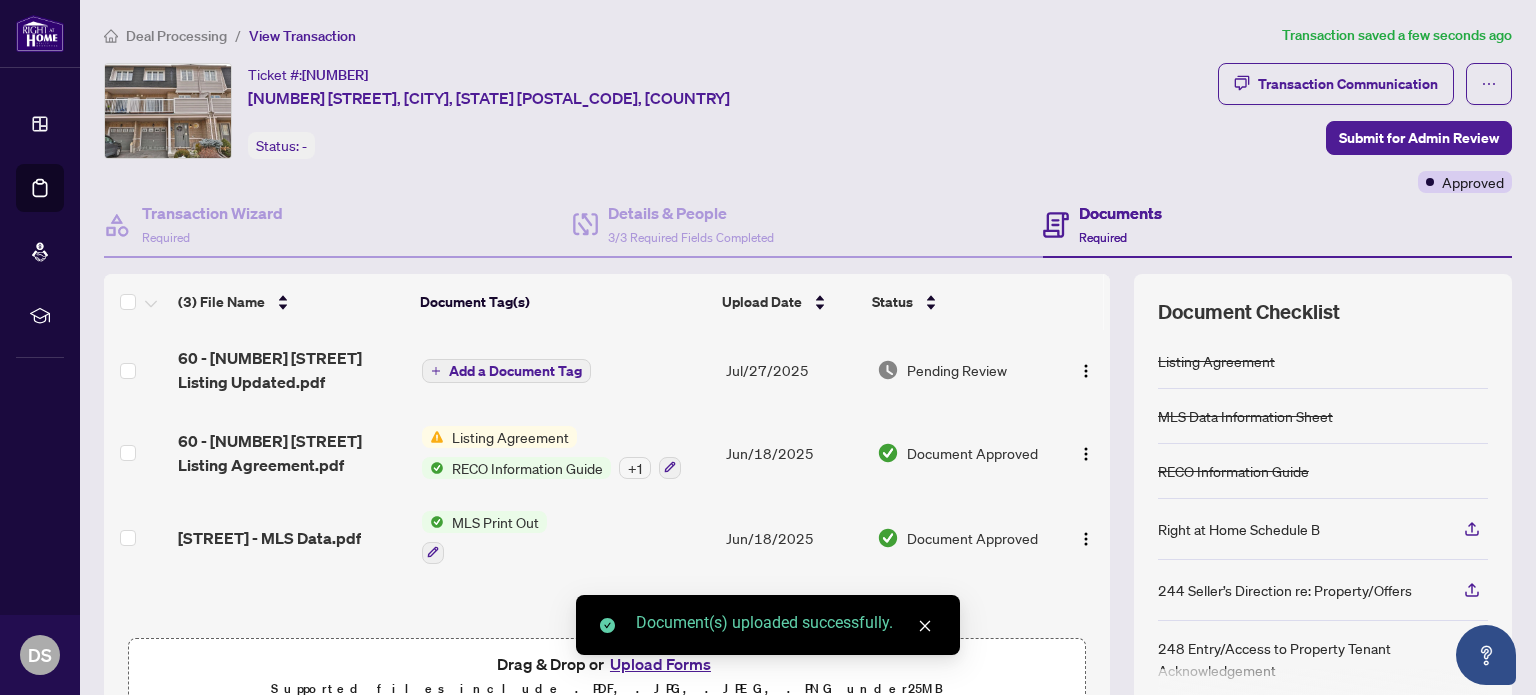 click on "Add a Document Tag" at bounding box center (515, 371) 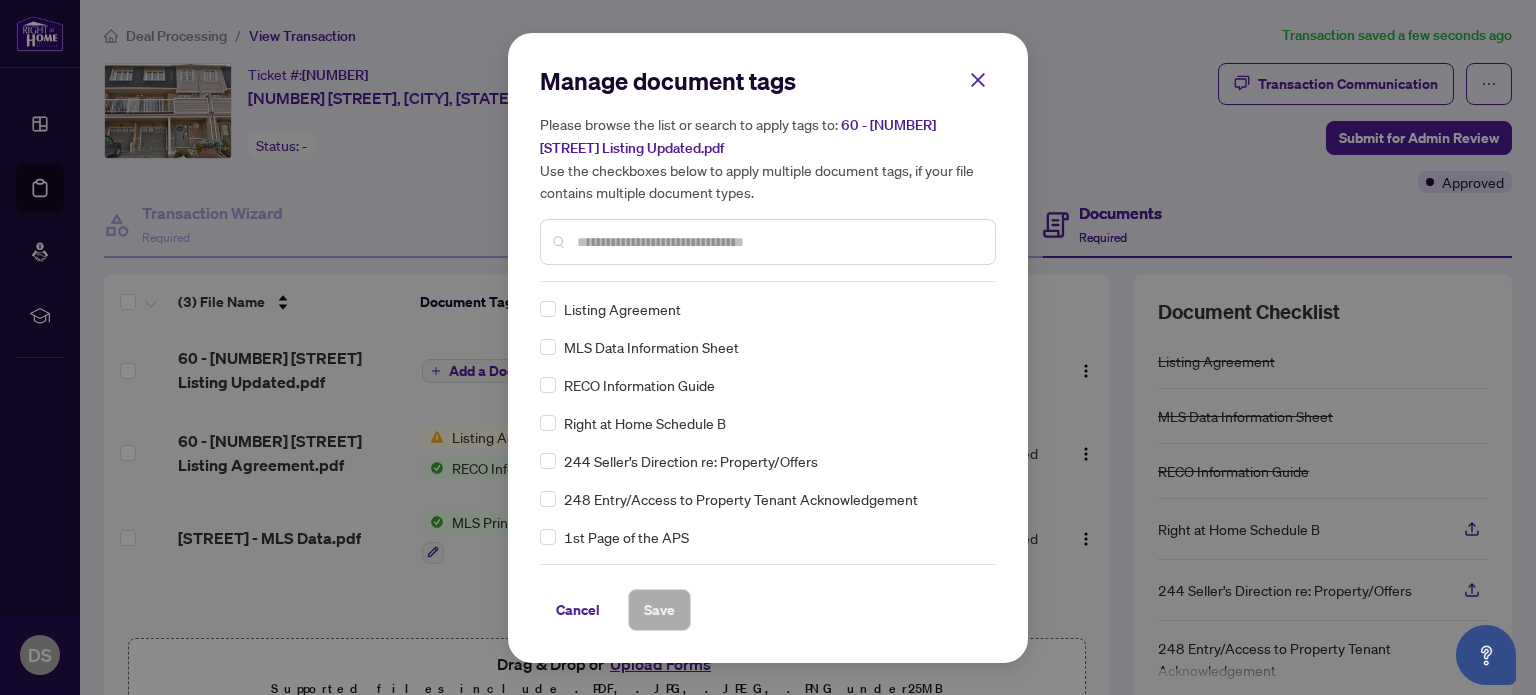 click on "Listing Agreement" at bounding box center [622, 309] 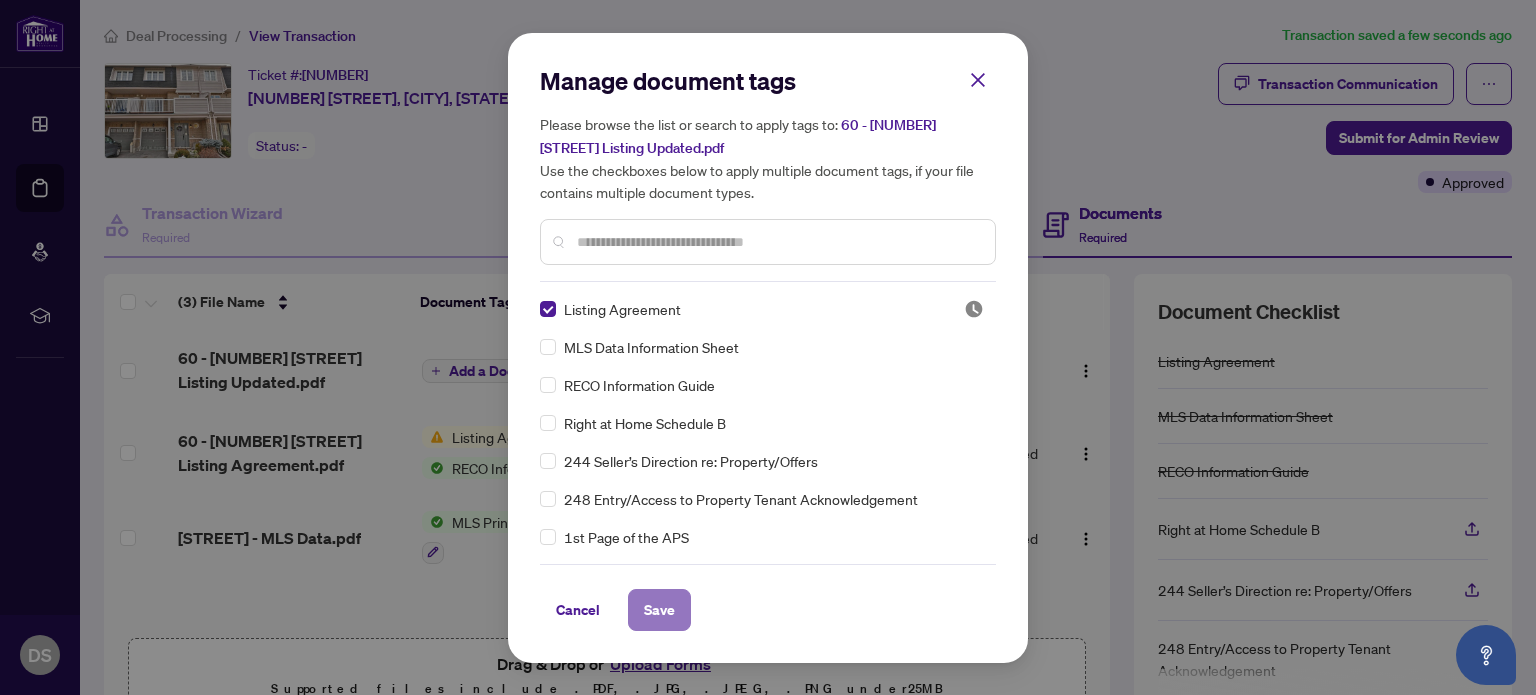 click on "Save" at bounding box center [659, 610] 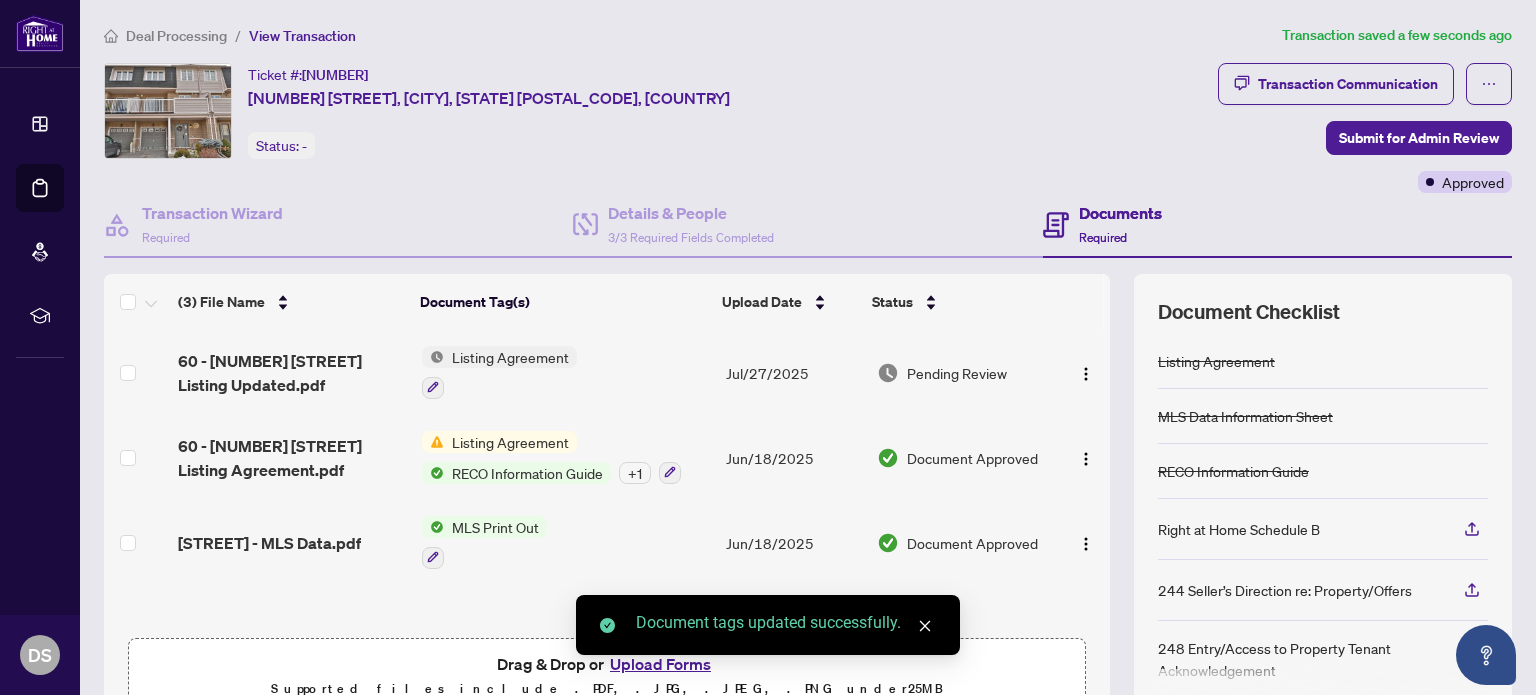 click on "Deal Processing" at bounding box center (176, 36) 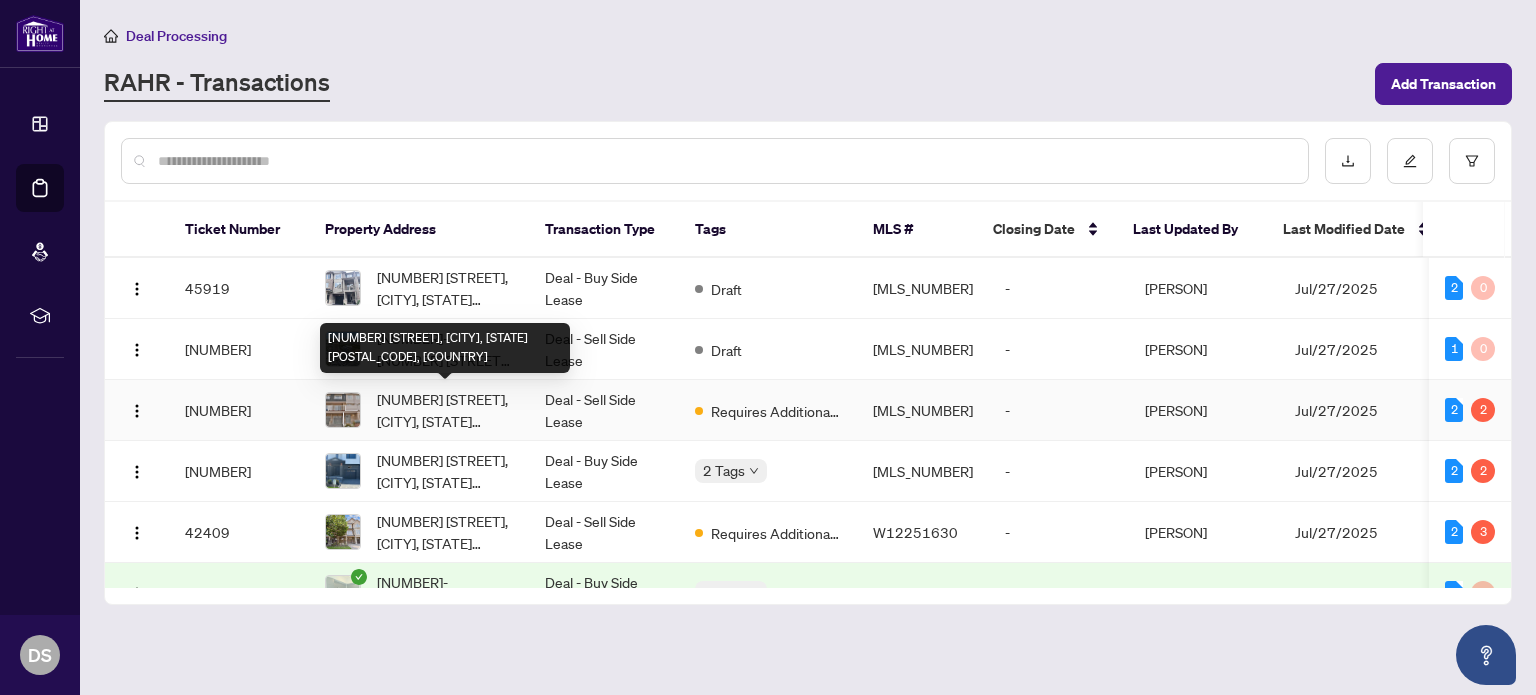 click on "[NUMBER]-[NUMBER] [STREET], [CITY], [PROVINCE] [POSTAL_CODE], [COUNTRY]" at bounding box center (445, 410) 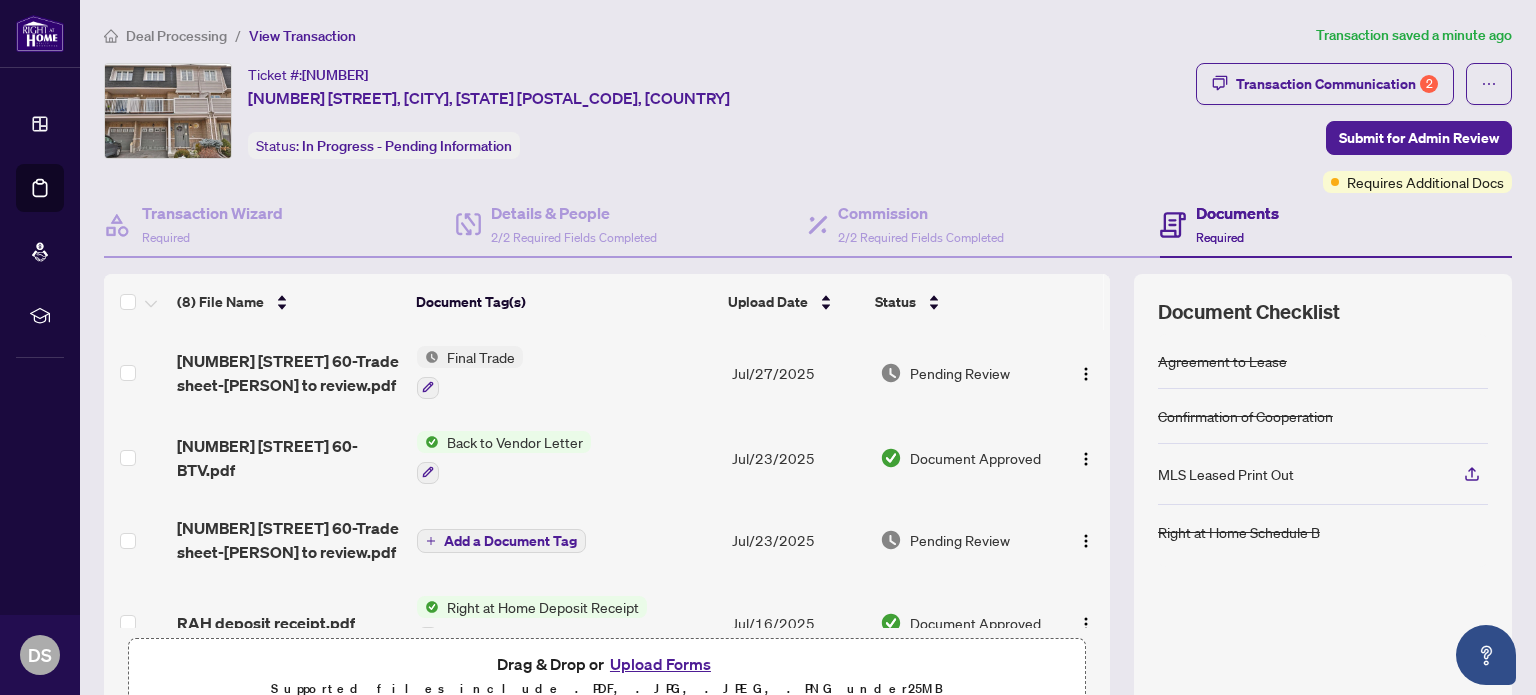 click on "Submit for Admin Review" at bounding box center [1419, 138] 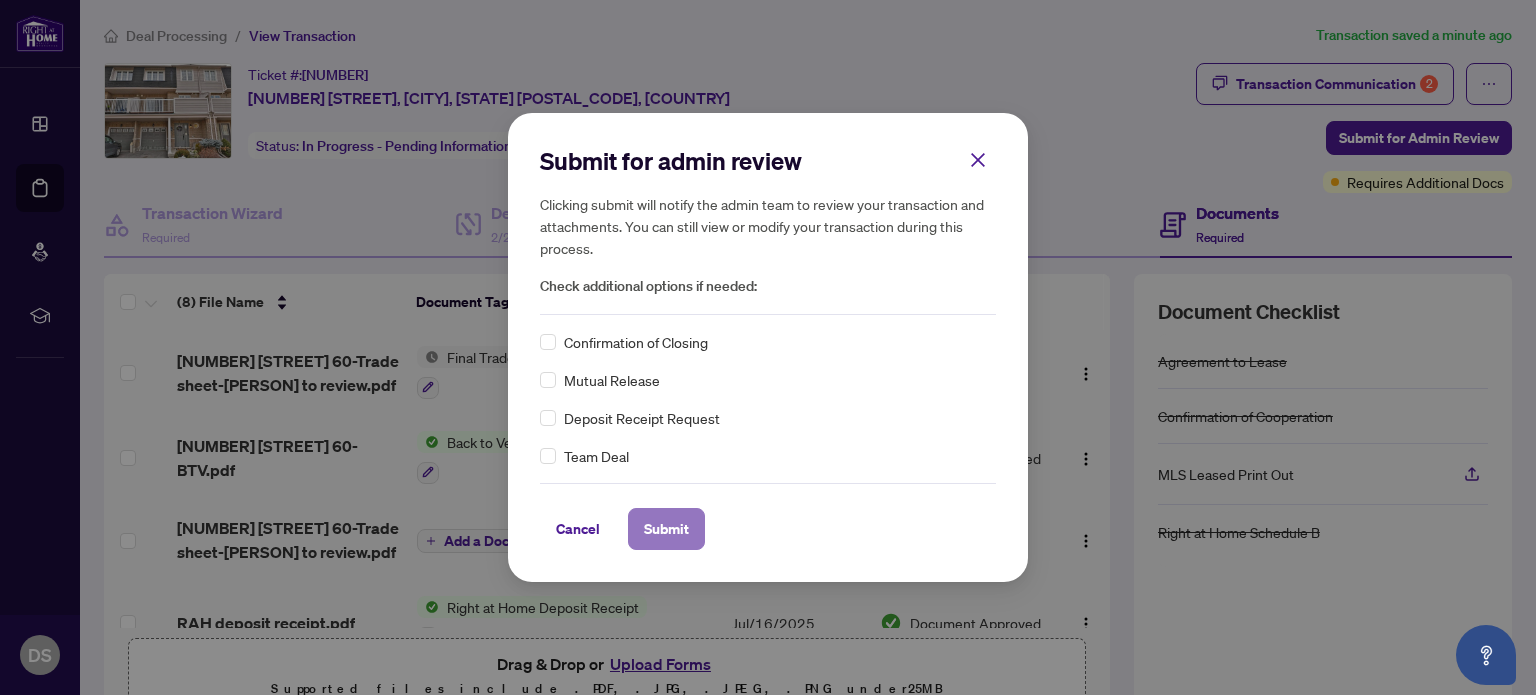 click on "Submit" at bounding box center (666, 529) 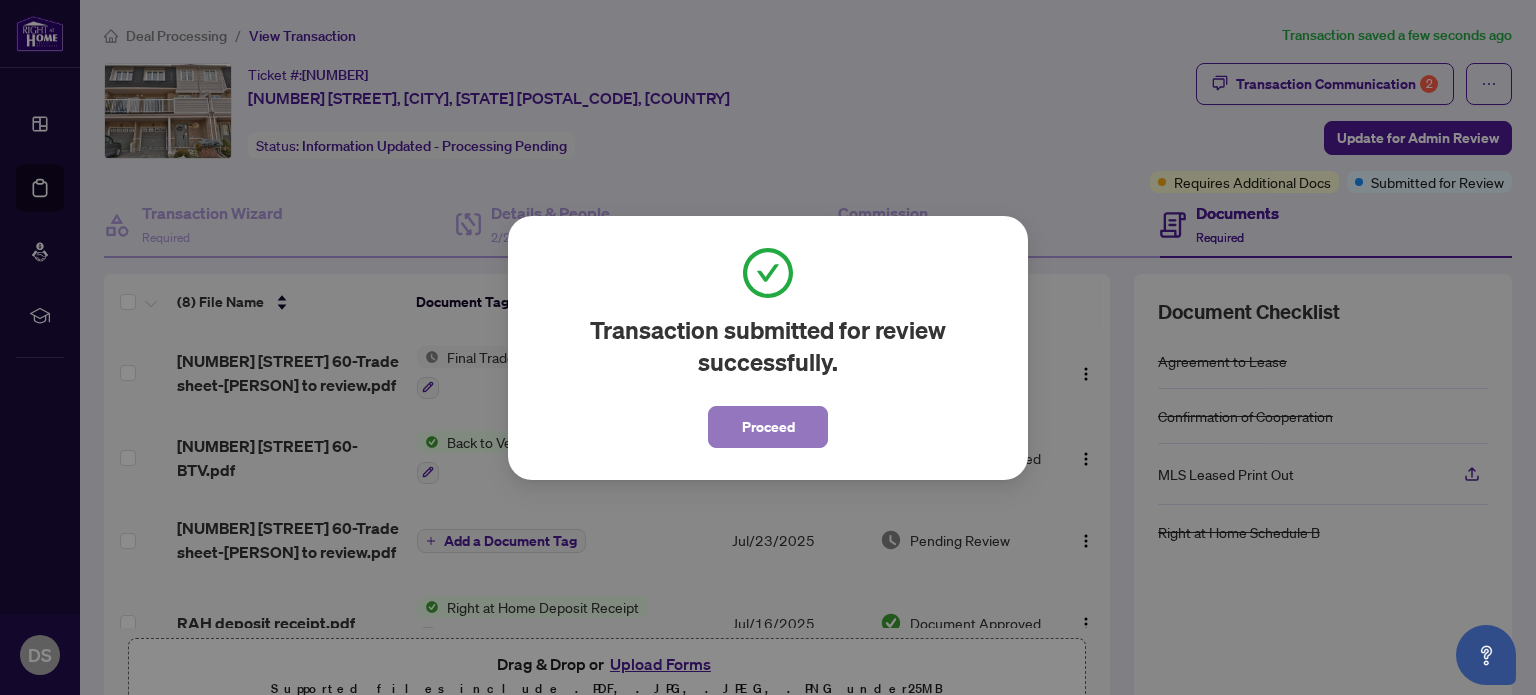 click on "Proceed" at bounding box center [768, 427] 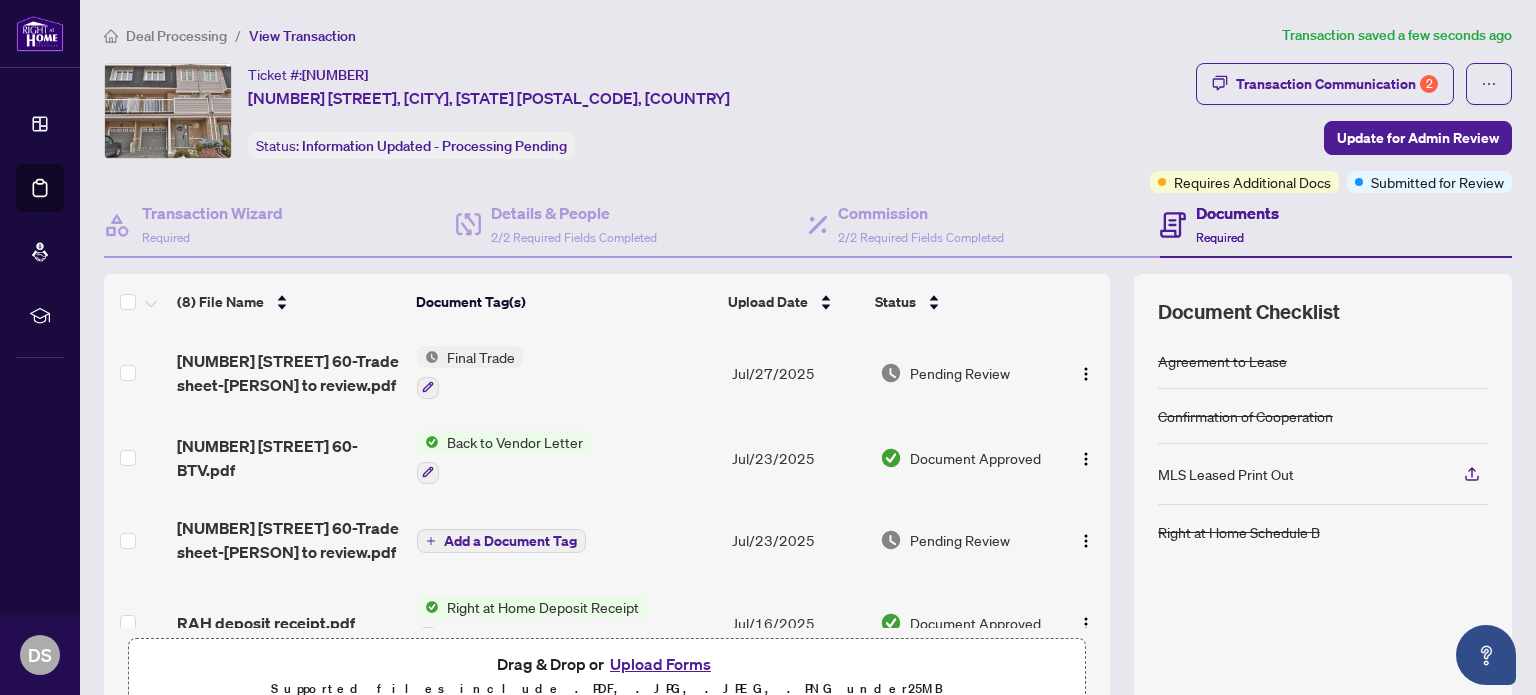click on "Deal Processing" at bounding box center (176, 36) 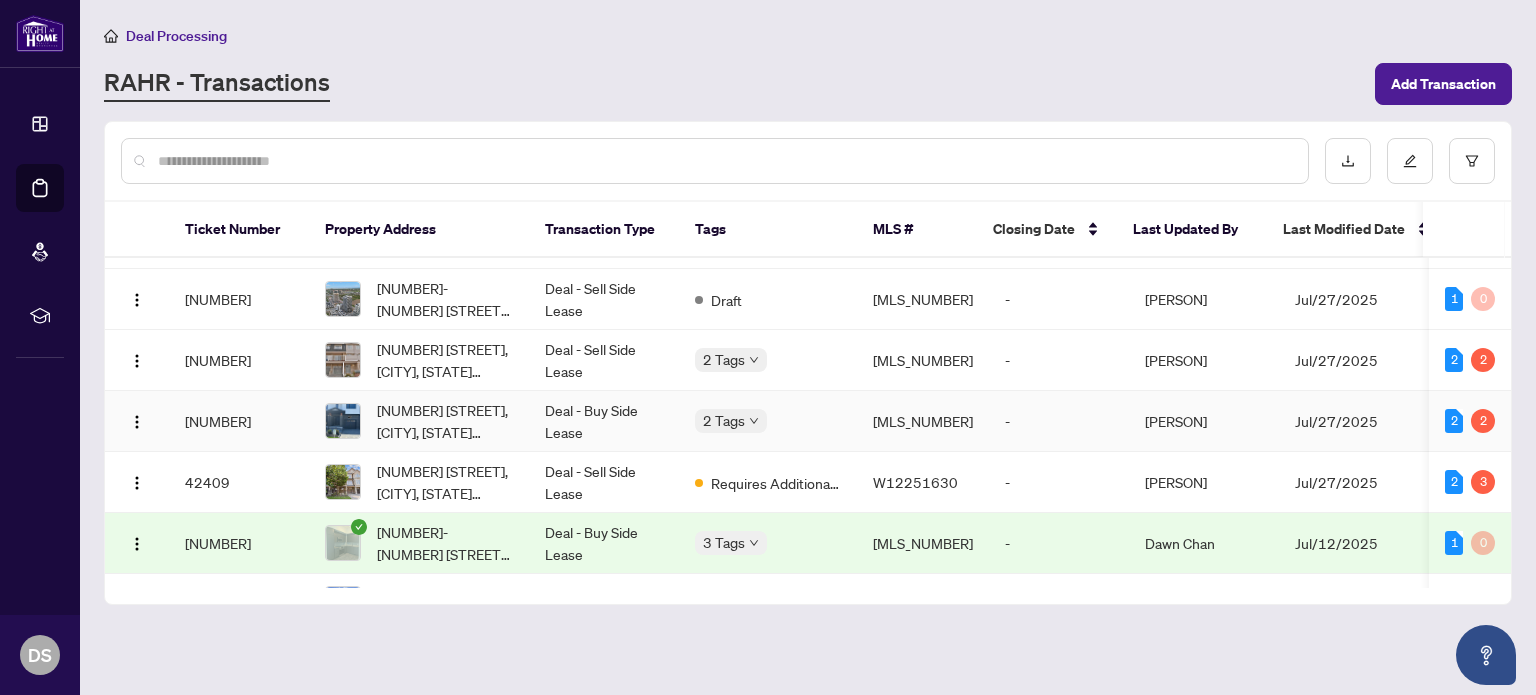 scroll, scrollTop: 0, scrollLeft: 0, axis: both 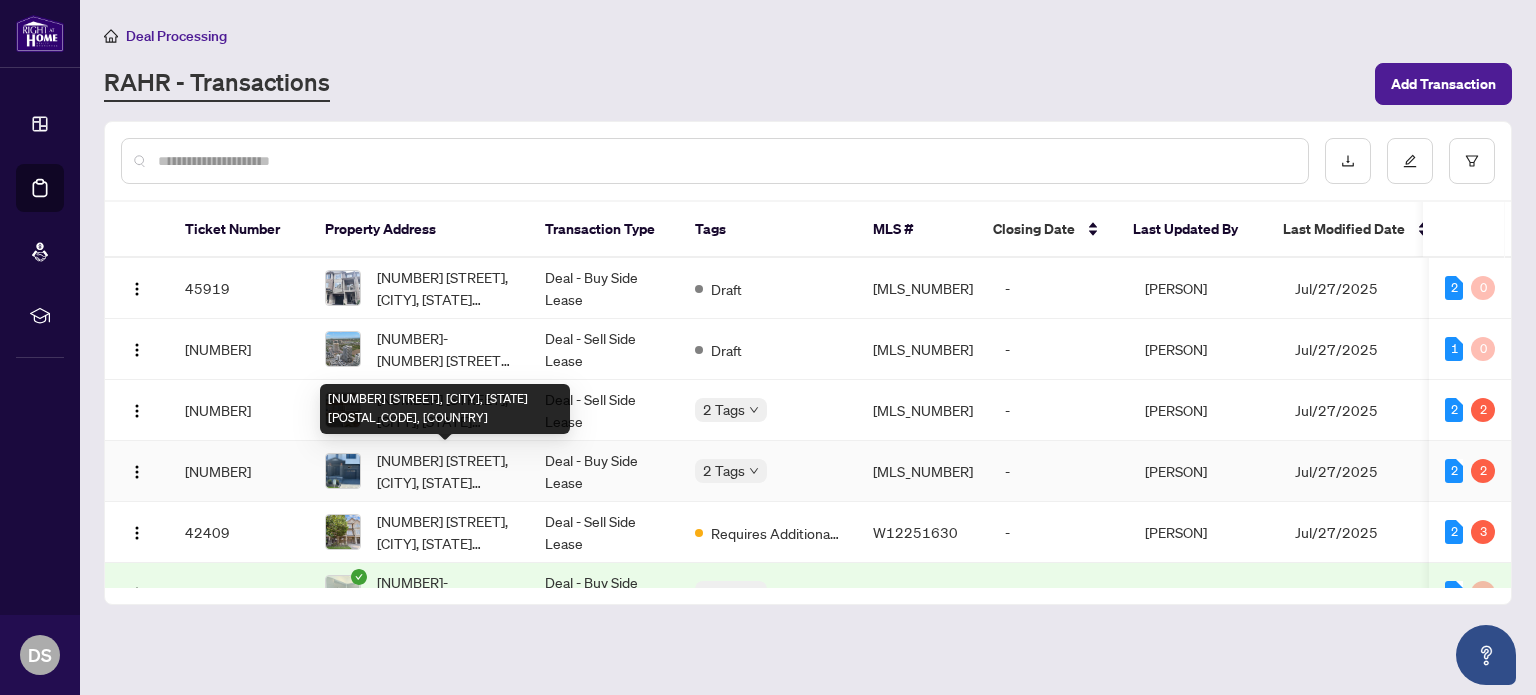 click on "[NUMBER] [STREET], [CITY], [STATE], [COUNTRY]" at bounding box center (445, 471) 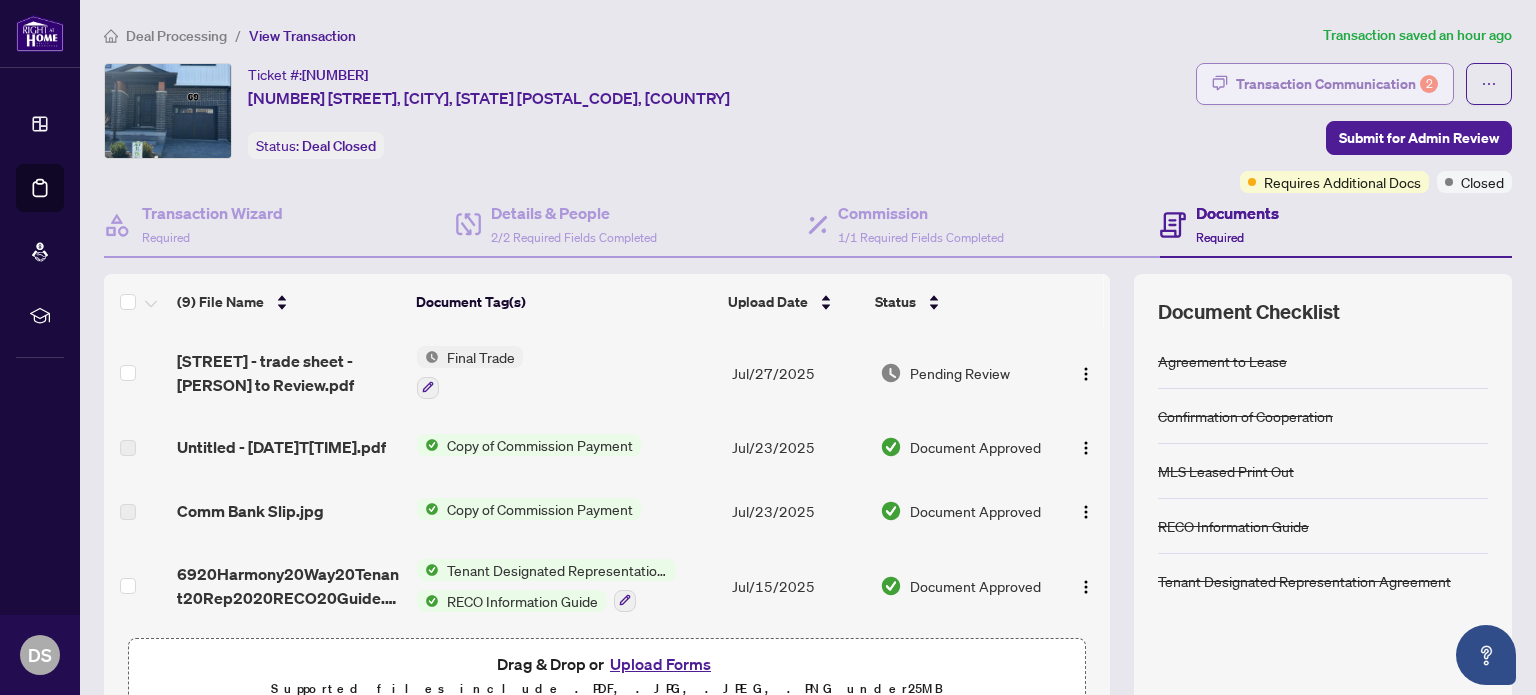 click on "Transaction Communication 2" at bounding box center [1337, 84] 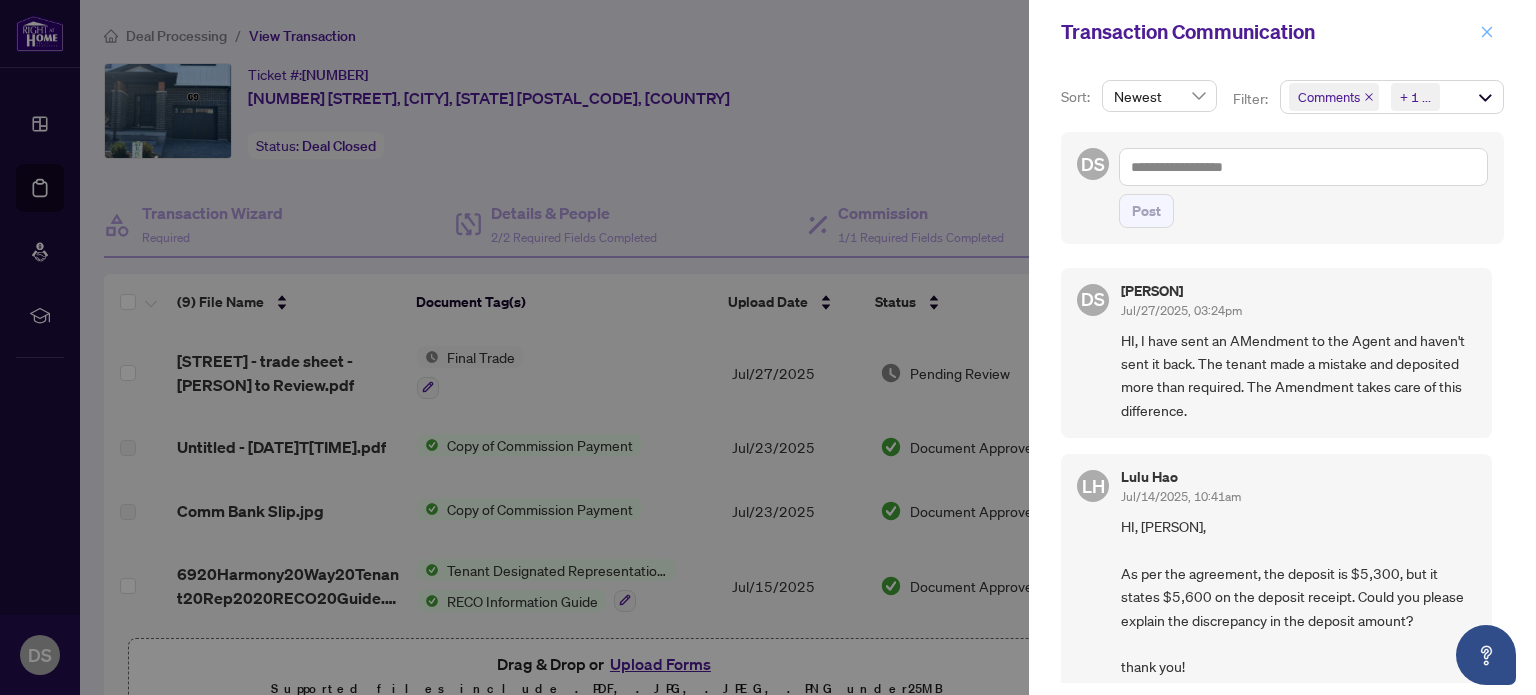 click 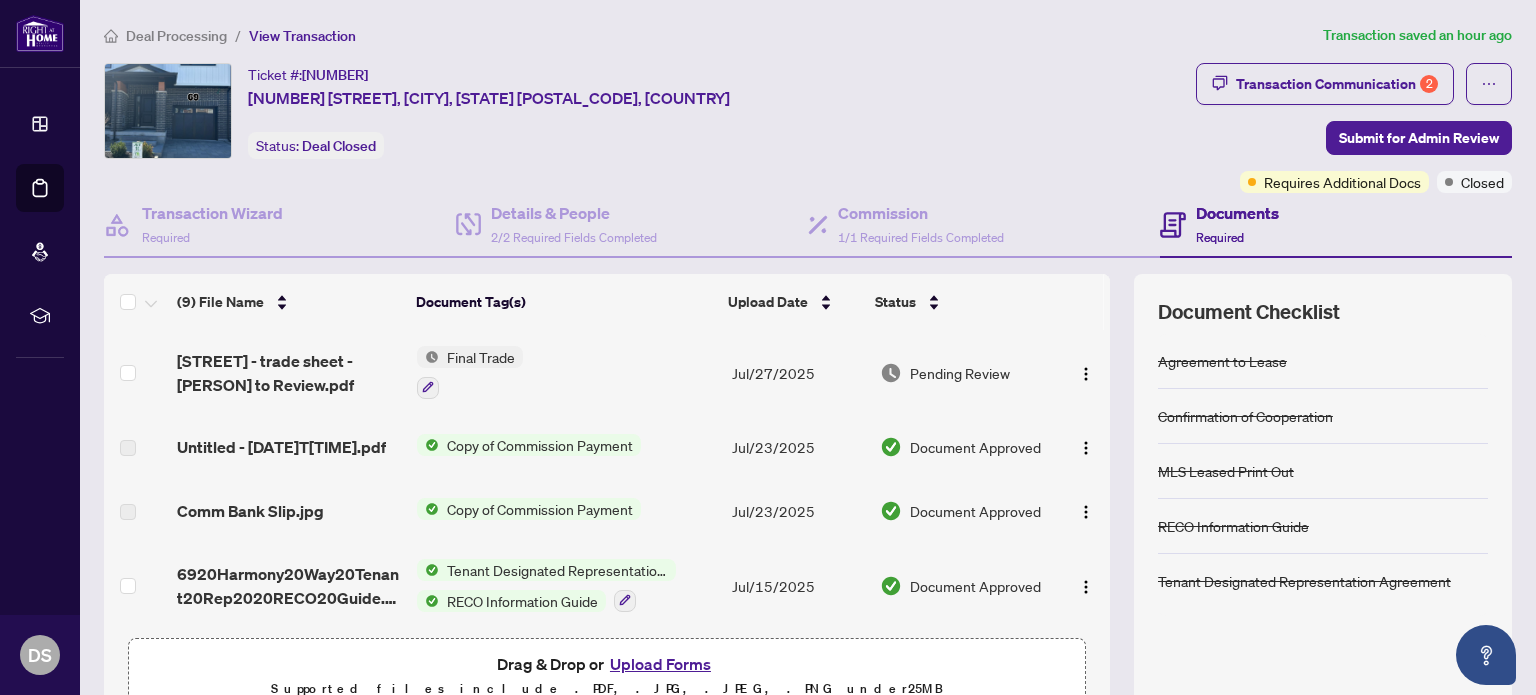 click on "Deal Processing" at bounding box center (176, 36) 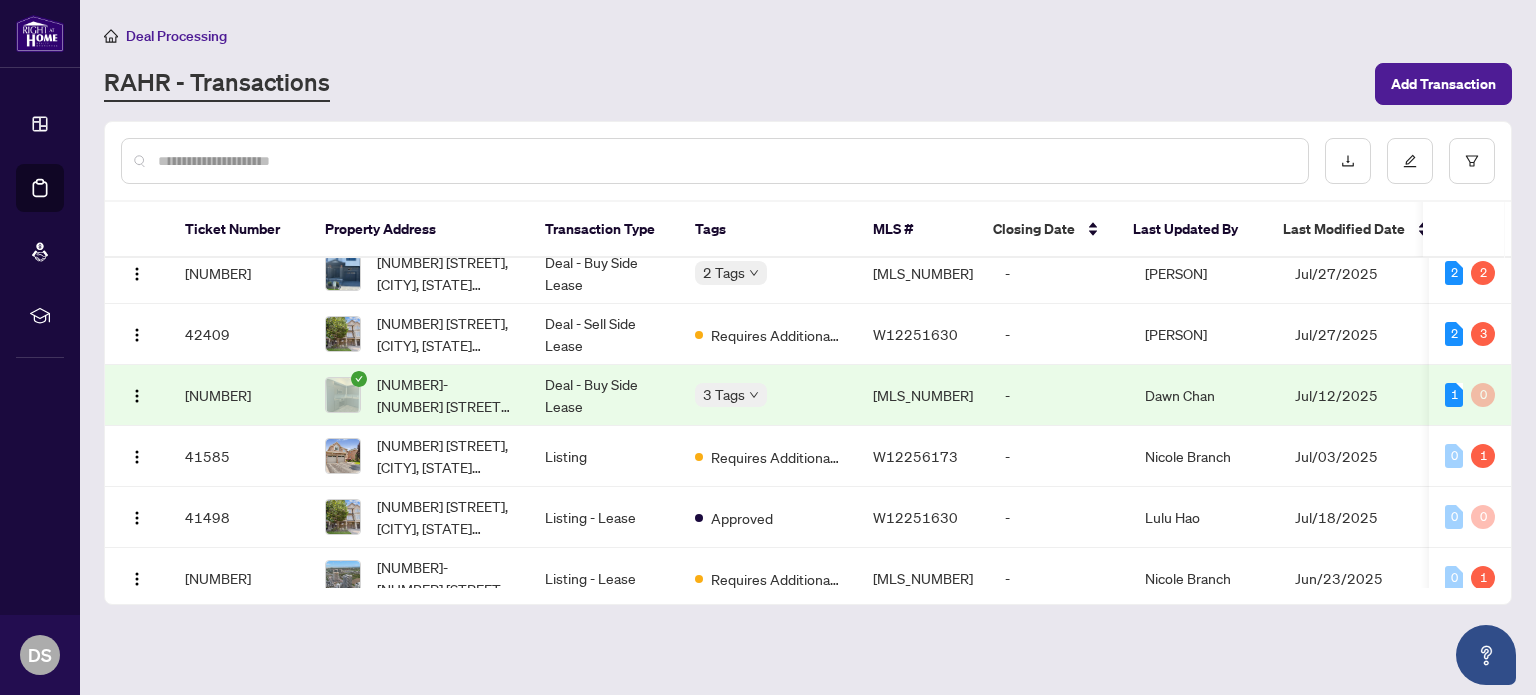 scroll, scrollTop: 200, scrollLeft: 0, axis: vertical 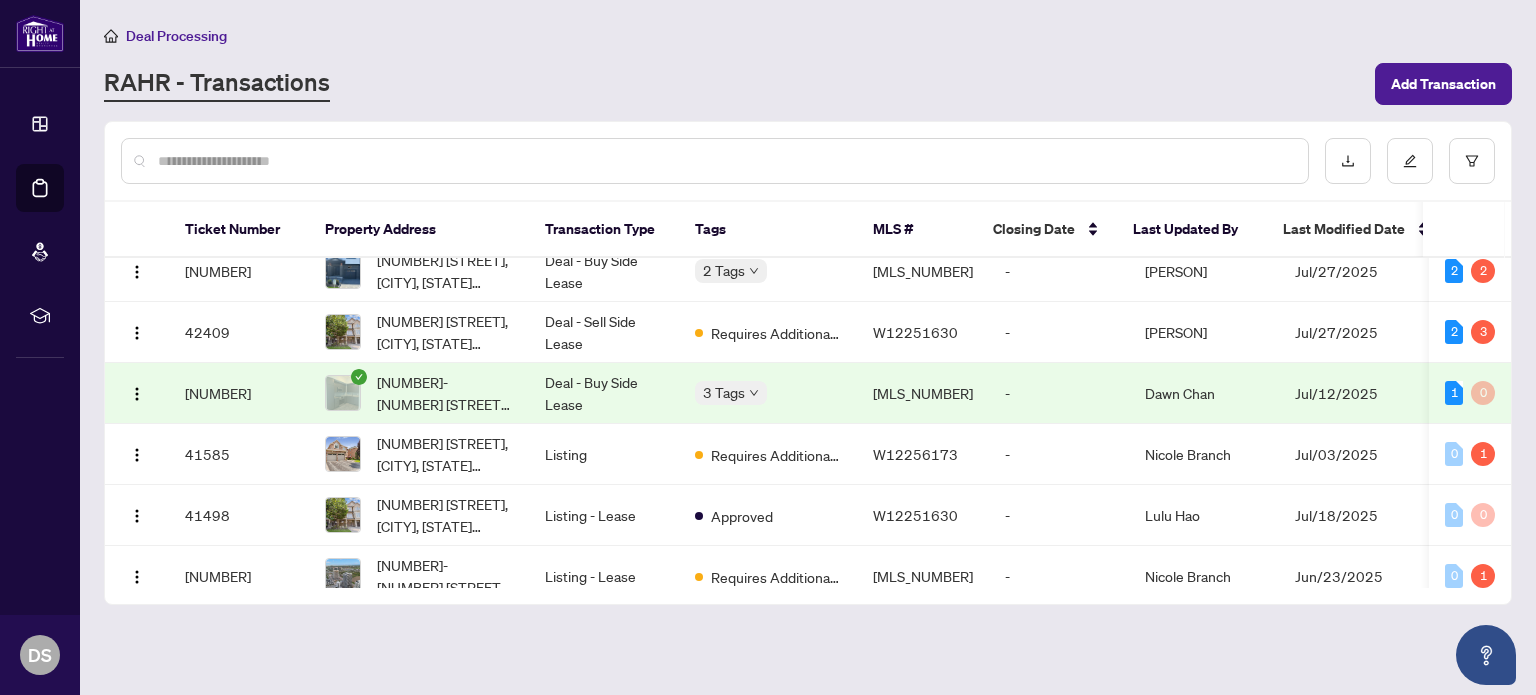 click on "Deal Processing RAHR - Transactions Add Transaction Ticket Number Property Address Transaction Type Tags MLS # Closing Date Last Updated By Last Modified Date                     45919 3105 Cornell Common Circ, Oakville, Ontario L6H 0R2, Canada Deal - Buy Side Lease Draft W12182804 - David Serra Jul/27/2025 2 0 45908 705-335 Wheatboom Dr, Oakville, Ontario L6H 7C2, Canada Deal - Sell Side Lease Draft W12238427 - David Serra Jul/27/2025 1 0 43897 60-620 Ferguson Dr, Milton, Ontario L9T 0M7, Canada Deal - Sell Side Lease 2 Tags W12230864 - David Serra Jul/27/2025 2 2 43505 69 HARMONY Way, Thorold, Ontario L2V 0H2, Canada Deal - Buy Side Lease 2 Tags X12253117 - David Serra Jul/27/2025 2 2 42409 2546 GRAND OAK Tr, Oakville, Ontario L6M 0S4, Canada Deal - Sell Side Lease Requires Additional Docs W12251630 - David Serra Jul/27/2025 2 3 42060 817-2450 Old Bronte Rd, Oakville, Ontario L6M 5P6, Canada Deal - Buy Side Lease 3 Tags W12166849 - Dawn Chan Jul/12/2025 1 0 41585 Listing Requires Additional Docs -" at bounding box center (808, 347) 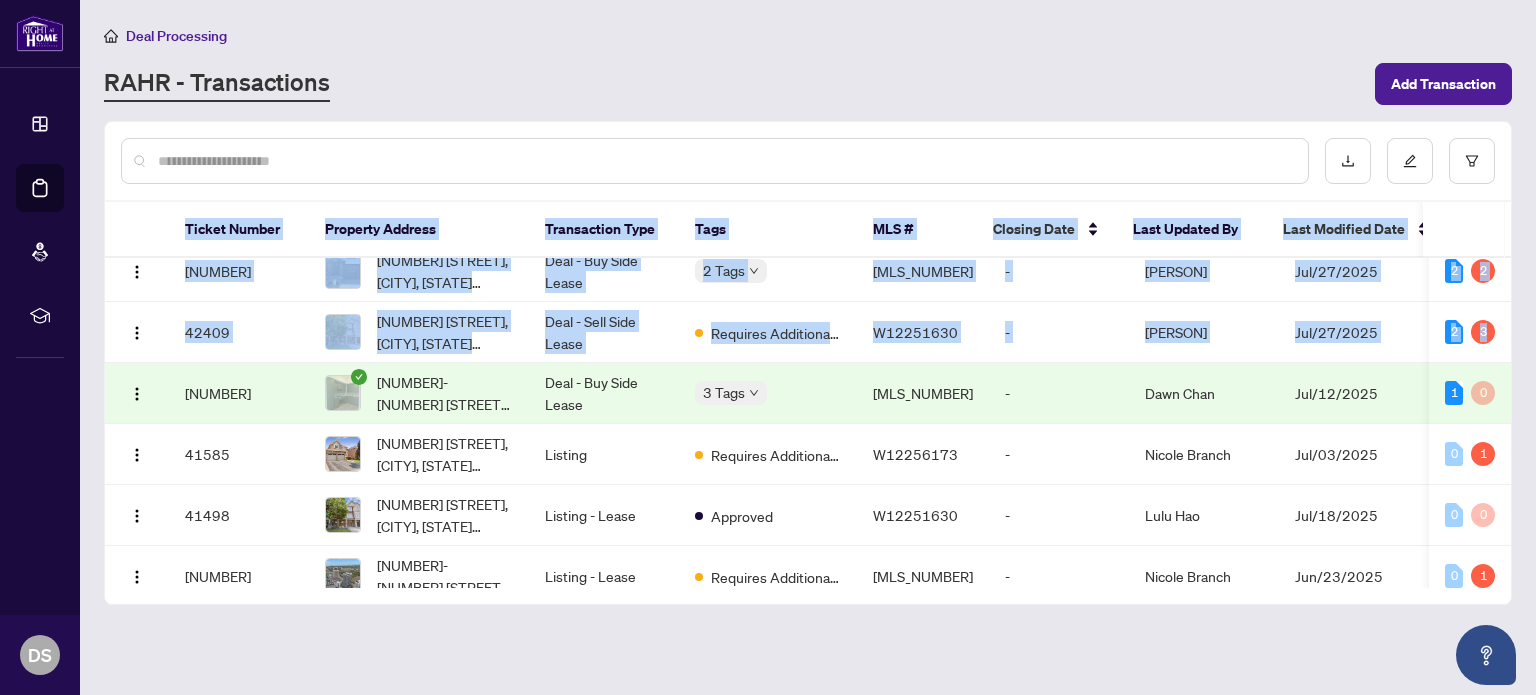 drag, startPoint x: 1512, startPoint y: 303, endPoint x: 1522, endPoint y: 117, distance: 186.26862 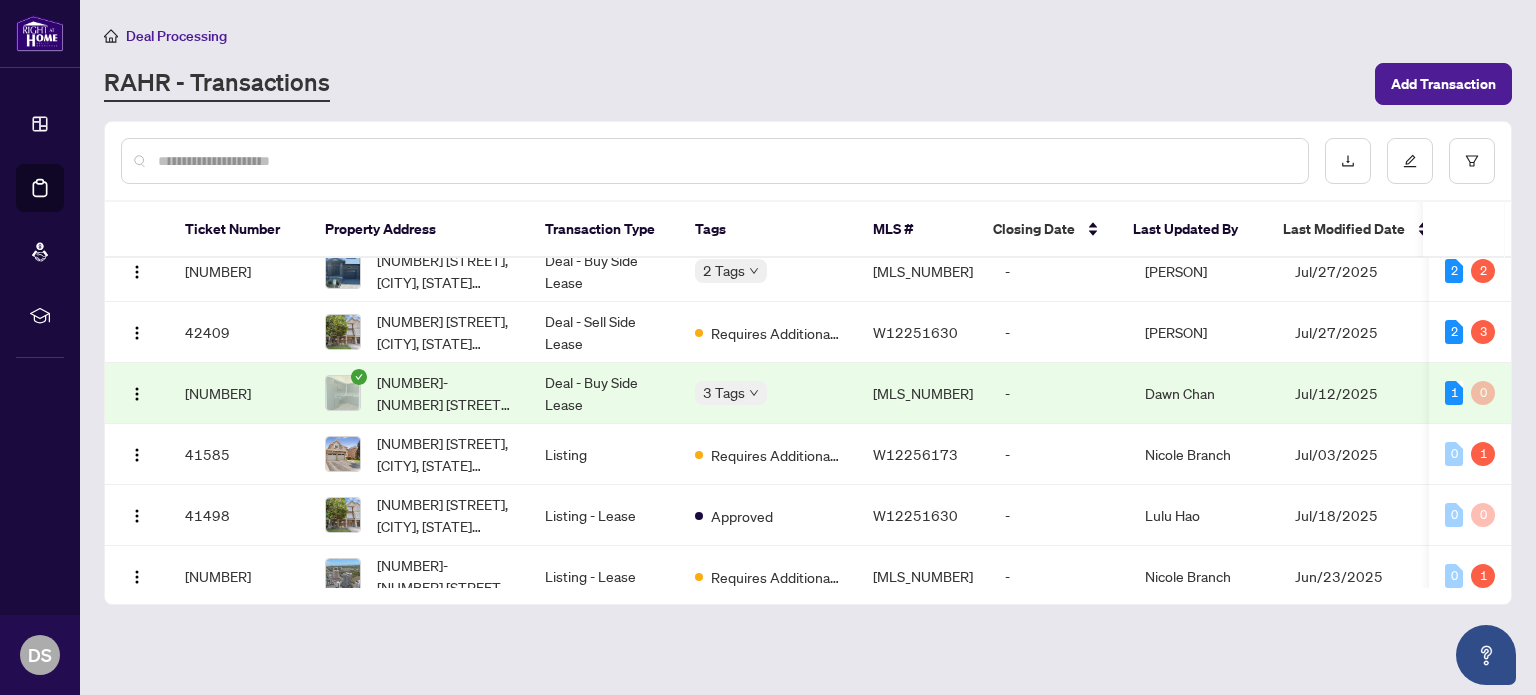 click on "Deal Processing RAHR - Transactions Add Transaction Ticket Number Property Address Transaction Type Tags MLS # Closing Date Last Updated By Last Modified Date                     45919 3105 Cornell Common Circ, Oakville, Ontario L6H 0R2, Canada Deal - Buy Side Lease Draft W12182804 - David Serra Jul/27/2025 2 0 45908 705-335 Wheatboom Dr, Oakville, Ontario L6H 7C2, Canada Deal - Sell Side Lease Draft W12238427 - David Serra Jul/27/2025 1 0 43897 60-620 Ferguson Dr, Milton, Ontario L9T 0M7, Canada Deal - Sell Side Lease 2 Tags W12230864 - David Serra Jul/27/2025 2 2 43505 69 HARMONY Way, Thorold, Ontario L2V 0H2, Canada Deal - Buy Side Lease 2 Tags X12253117 - David Serra Jul/27/2025 2 2 42409 2546 GRAND OAK Tr, Oakville, Ontario L6M 0S4, Canada Deal - Sell Side Lease Requires Additional Docs W12251630 - David Serra Jul/27/2025 2 3 42060 817-2450 Old Bronte Rd, Oakville, Ontario L6M 5P6, Canada Deal - Buy Side Lease 3 Tags W12166849 - Dawn Chan Jul/12/2025 1 0 41585 Listing Requires Additional Docs -" at bounding box center (808, 347) 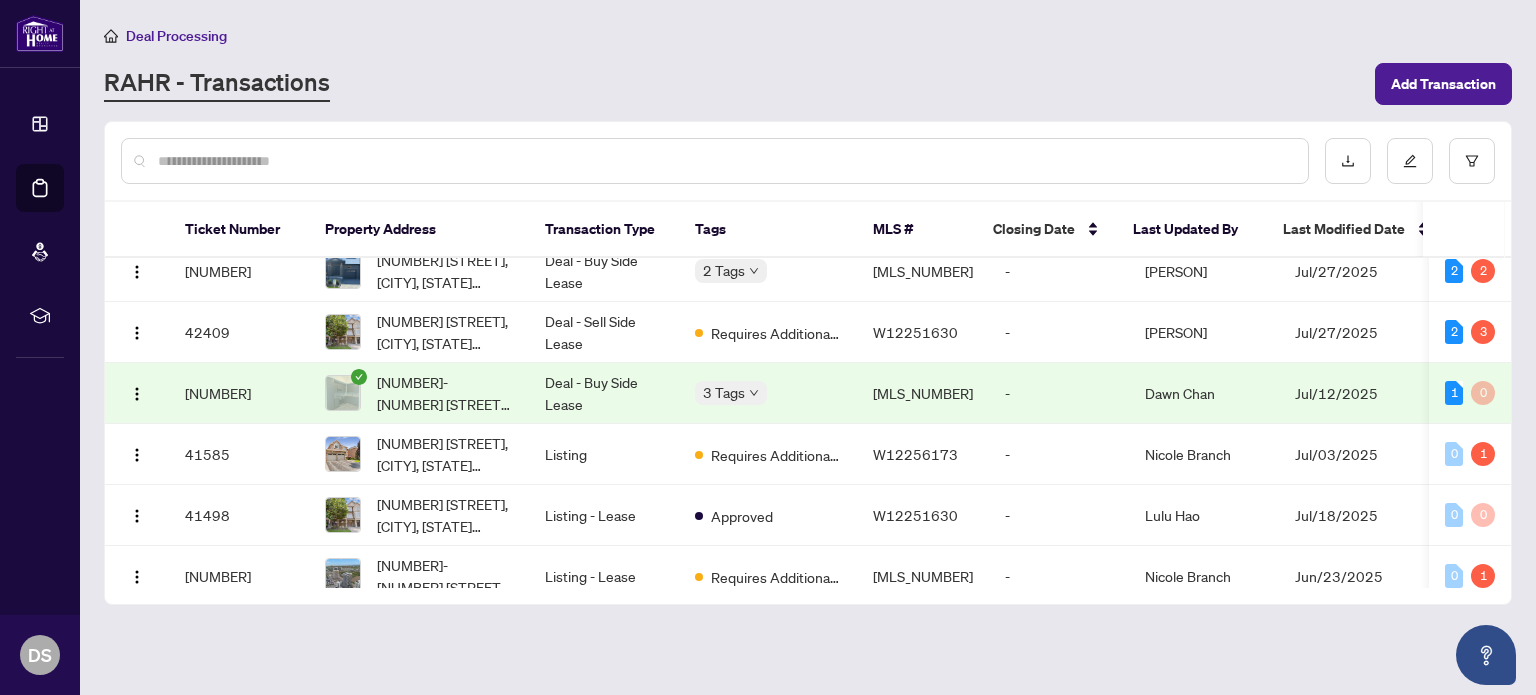 click on "Deal Processing RAHR - Transactions Add Transaction" at bounding box center (808, 64) 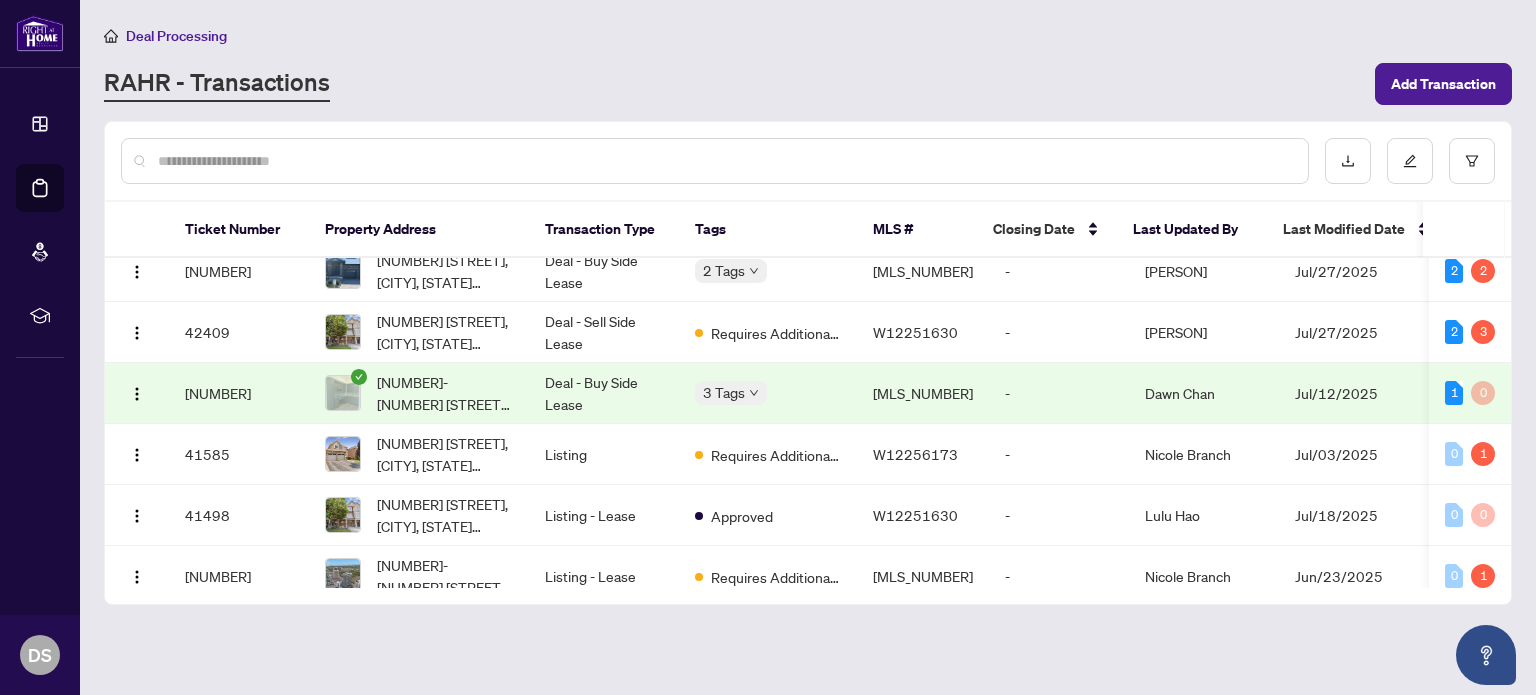 click on "RAHR - Transactions" at bounding box center (733, 84) 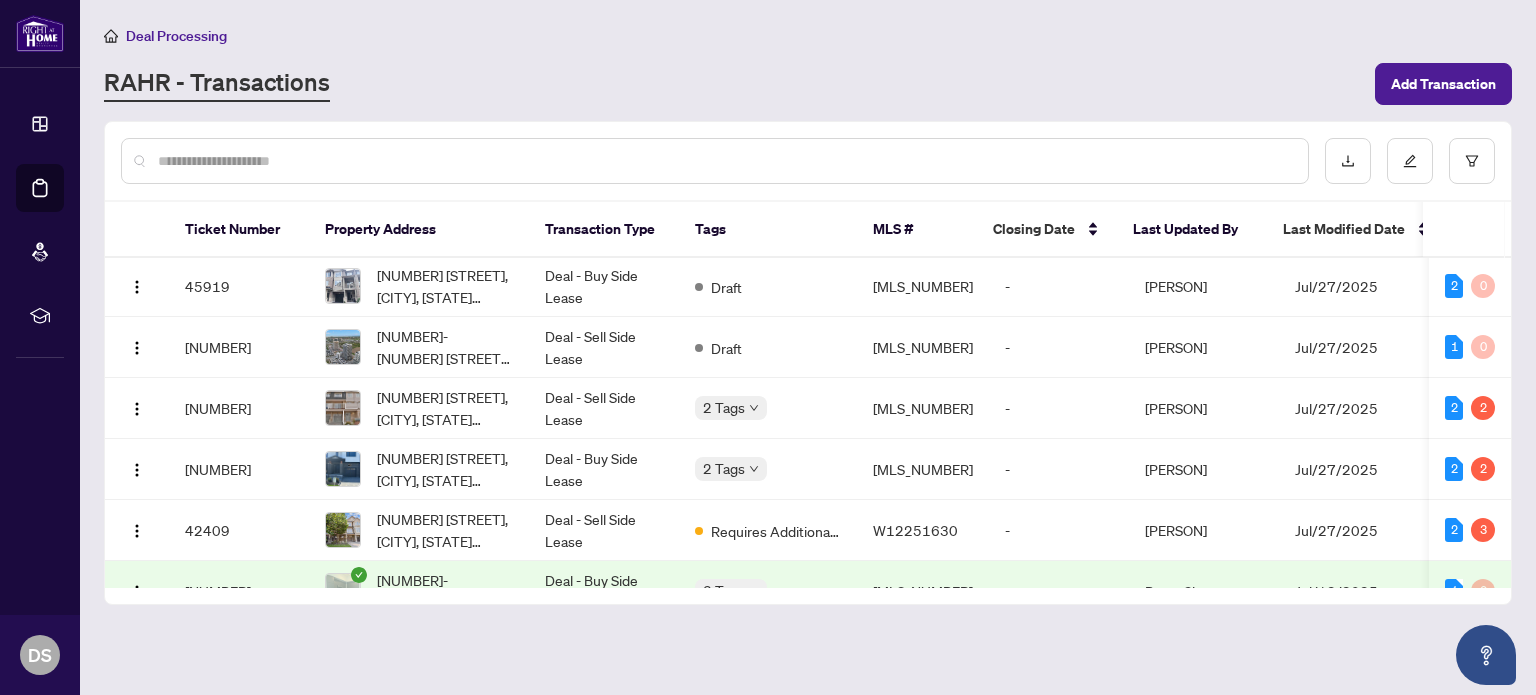 scroll, scrollTop: 0, scrollLeft: 0, axis: both 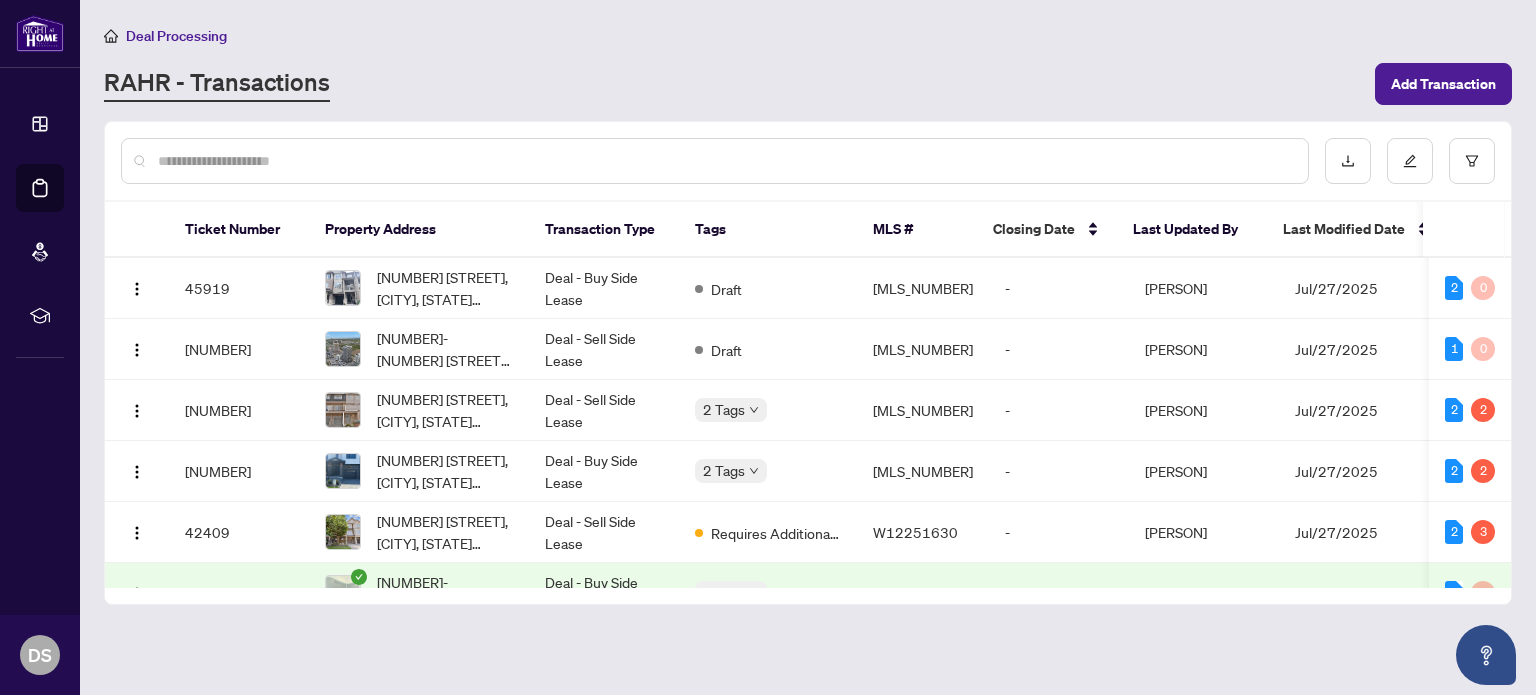 click on "RAHR - Transactions" at bounding box center (733, 84) 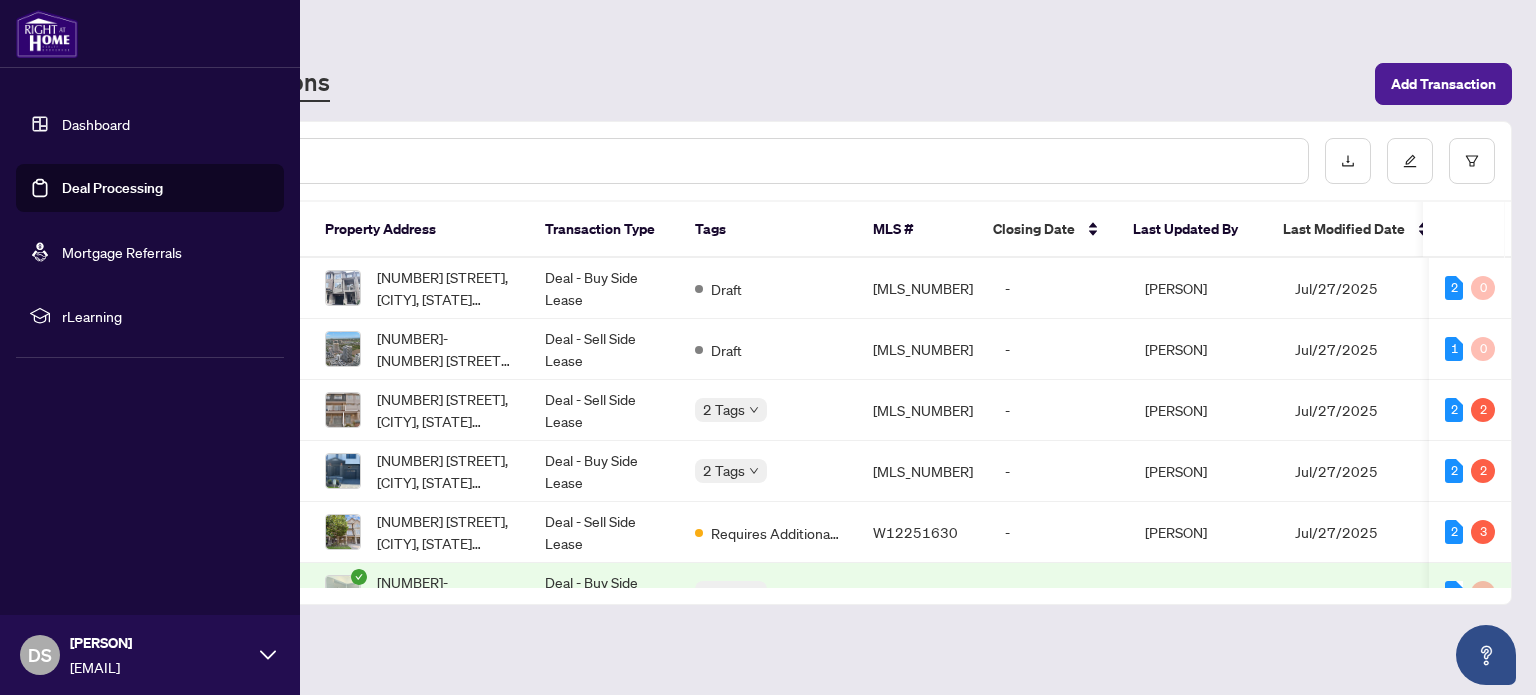 click on "DS David Serra david@davidserra.ca" at bounding box center (150, 655) 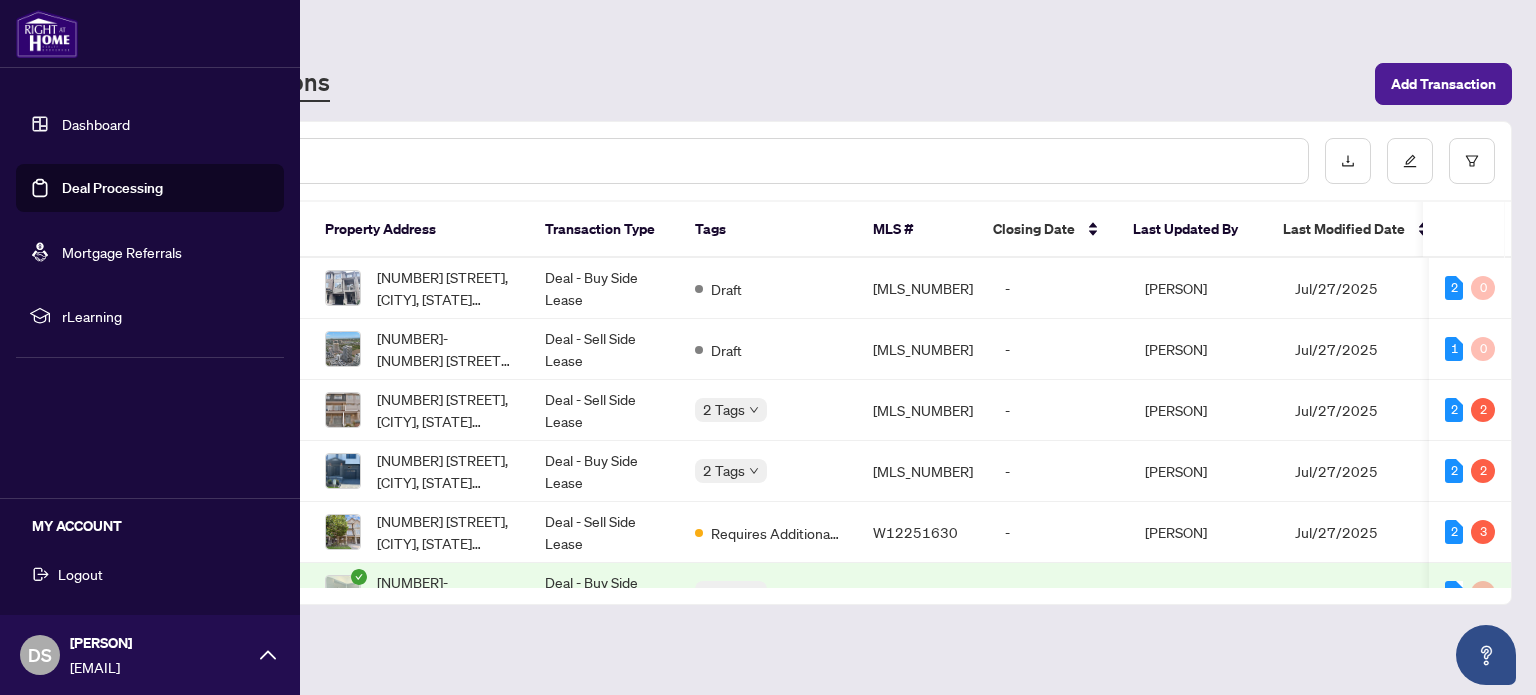 click on "Logout" at bounding box center (150, 574) 